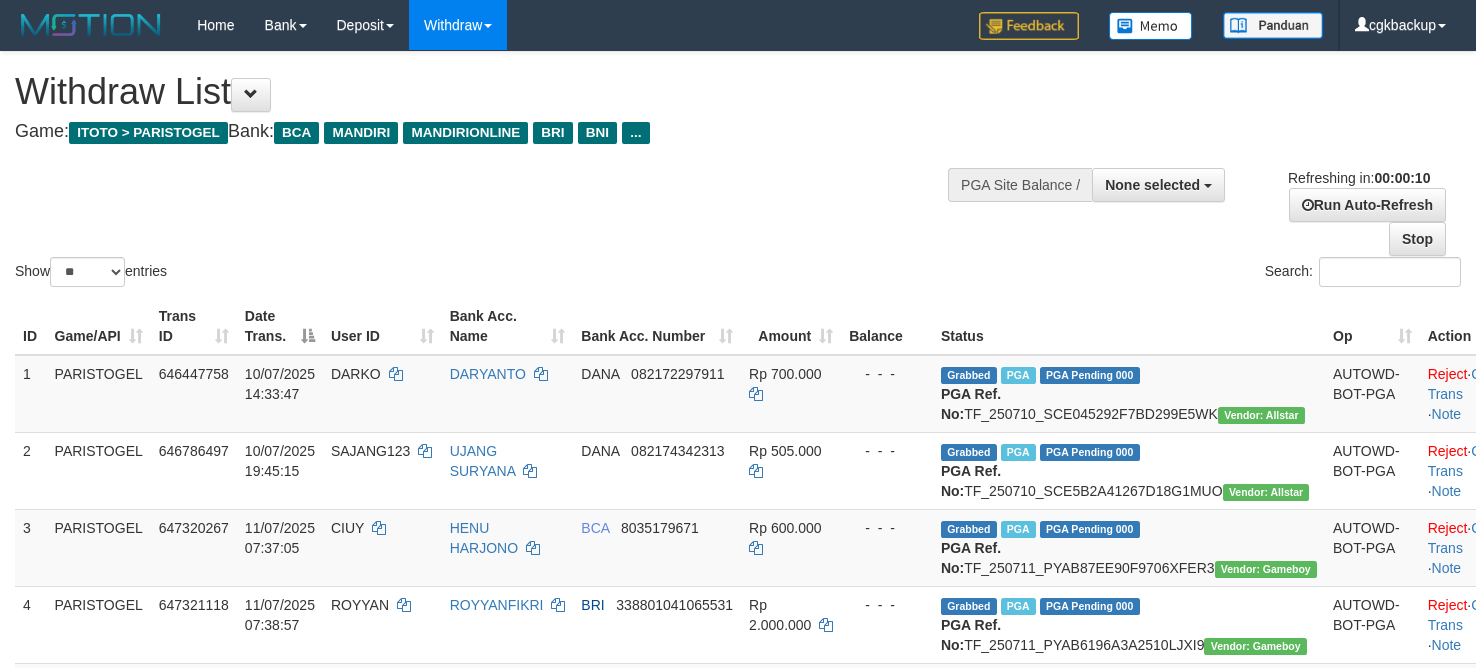 select 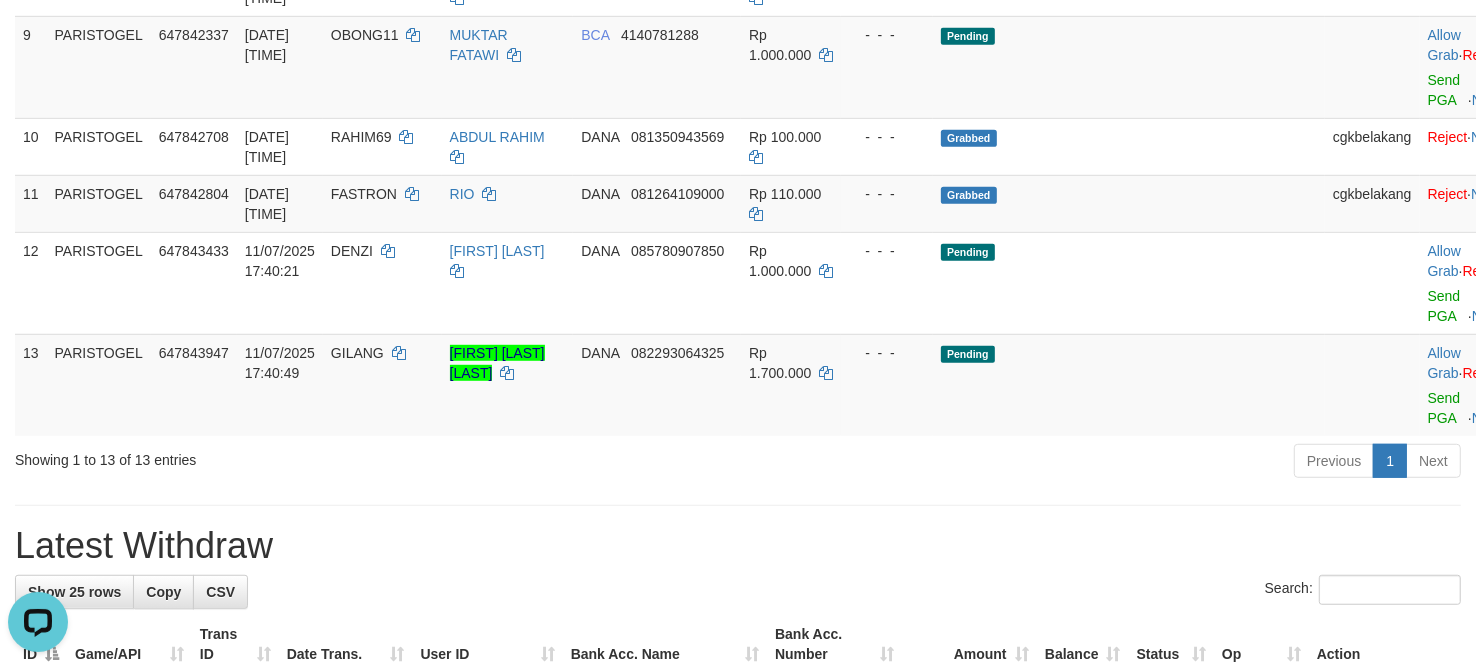 scroll, scrollTop: 875, scrollLeft: 0, axis: vertical 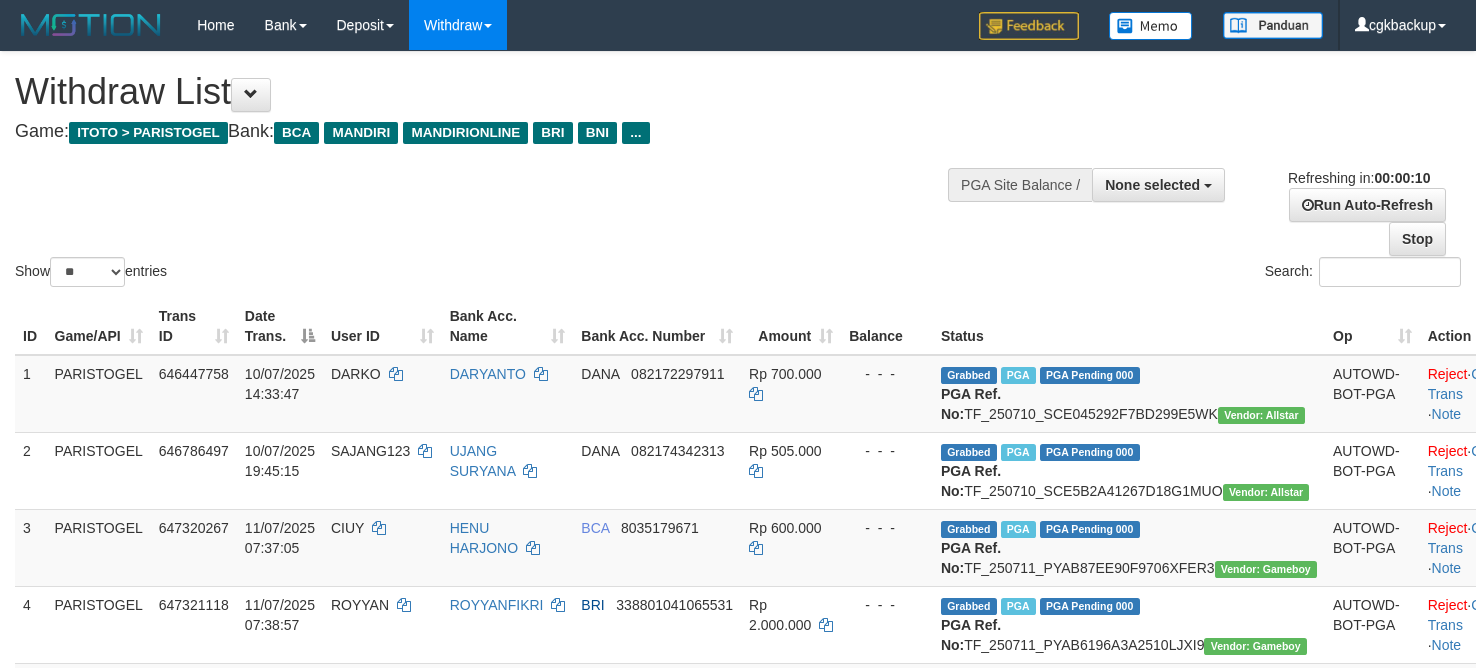 select 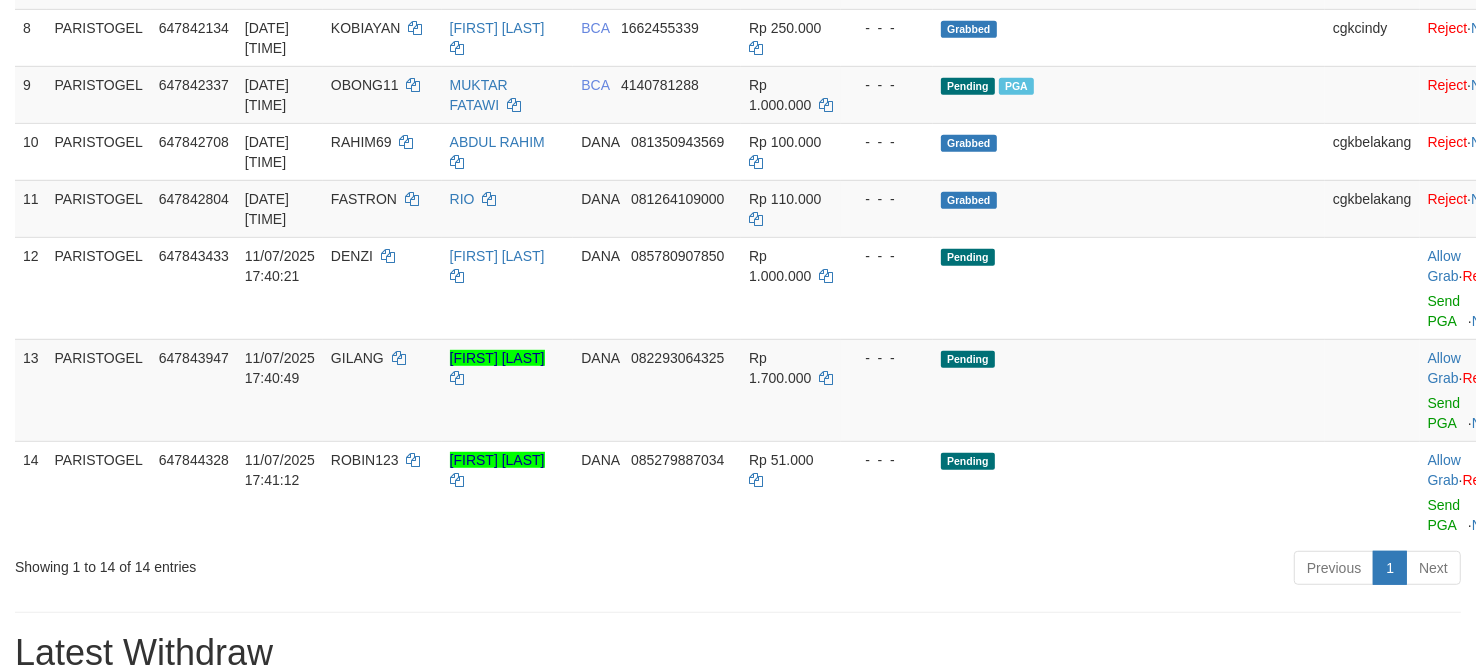 scroll, scrollTop: 750, scrollLeft: 0, axis: vertical 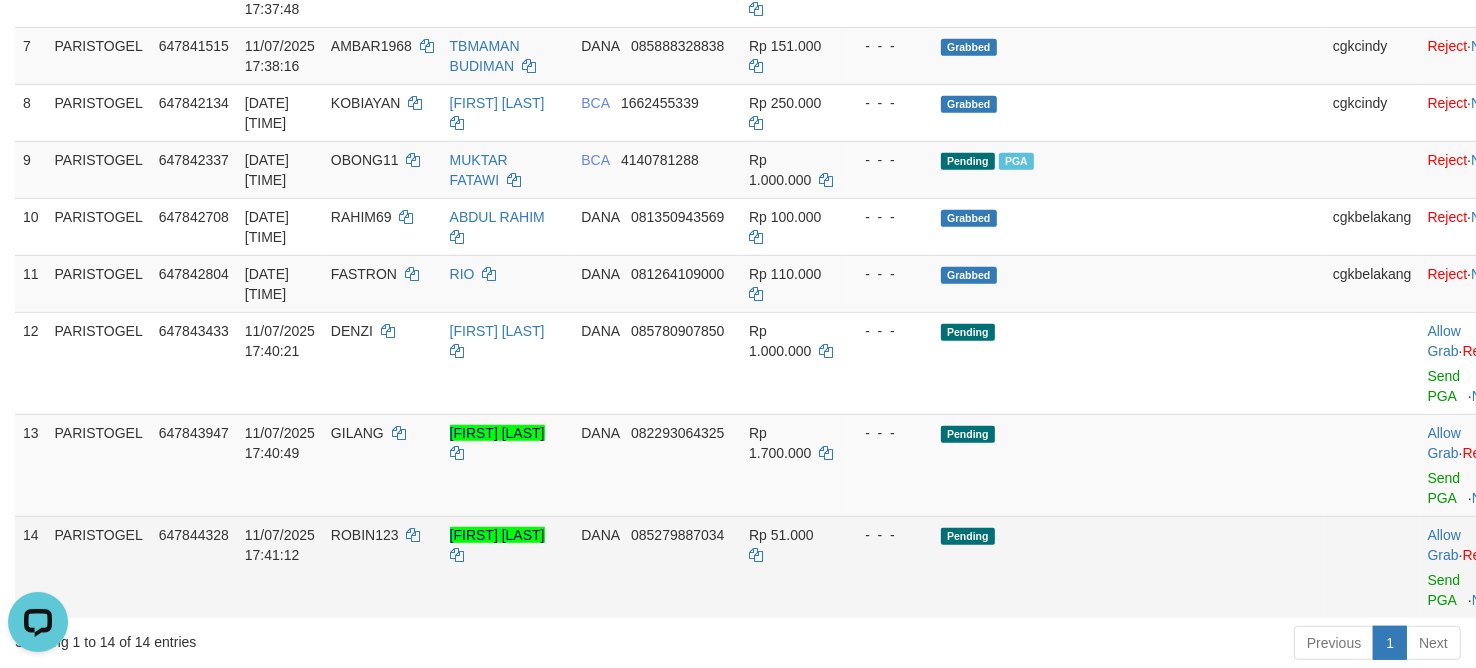 click on "Allow Grab   ·    Reject Send PGA     ·    Note" at bounding box center (1469, 567) 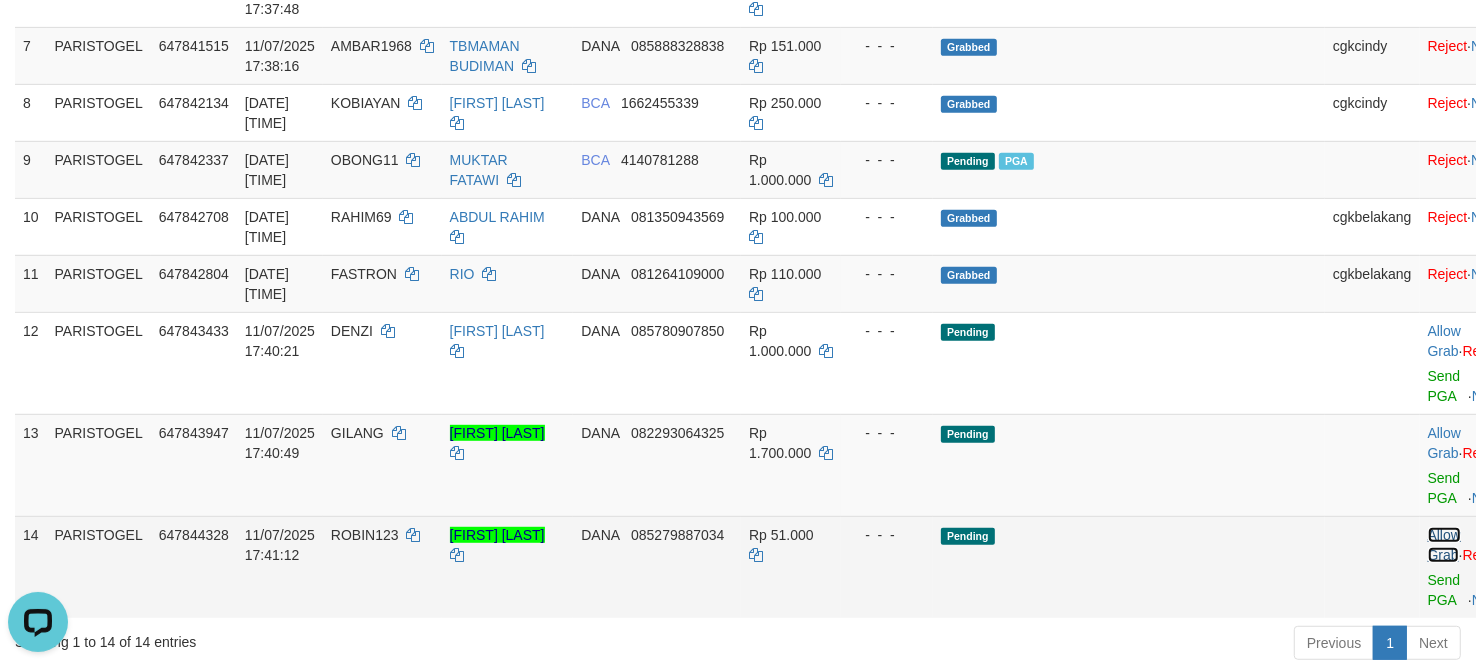 click on "Allow Grab" at bounding box center (1444, 545) 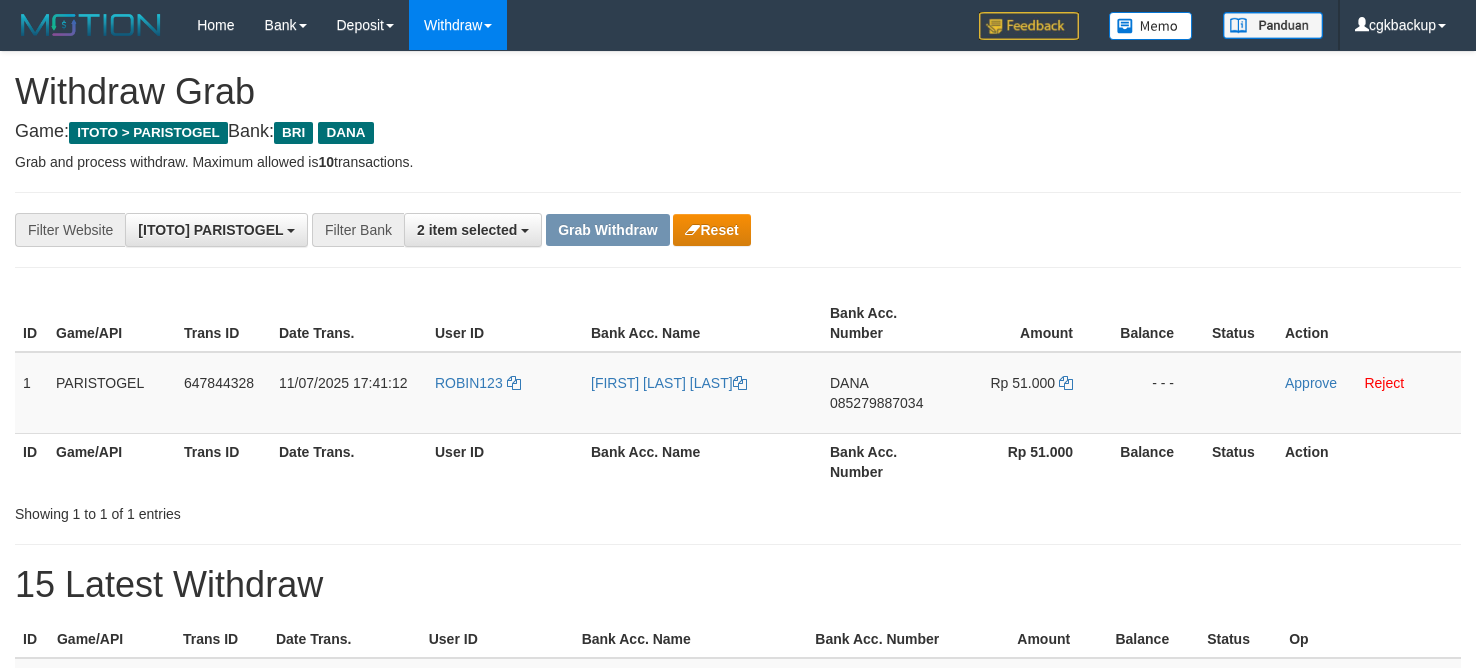 scroll, scrollTop: 0, scrollLeft: 0, axis: both 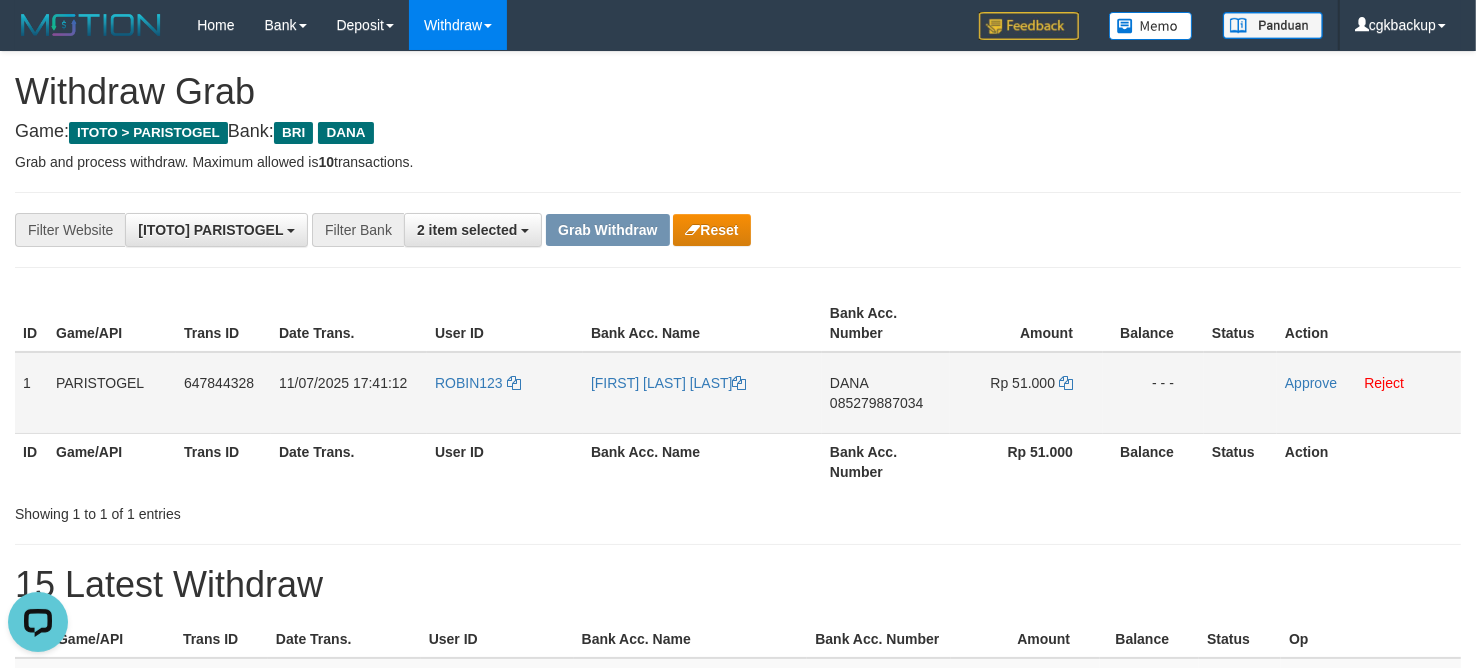 click on "ROBIN123" at bounding box center [505, 393] 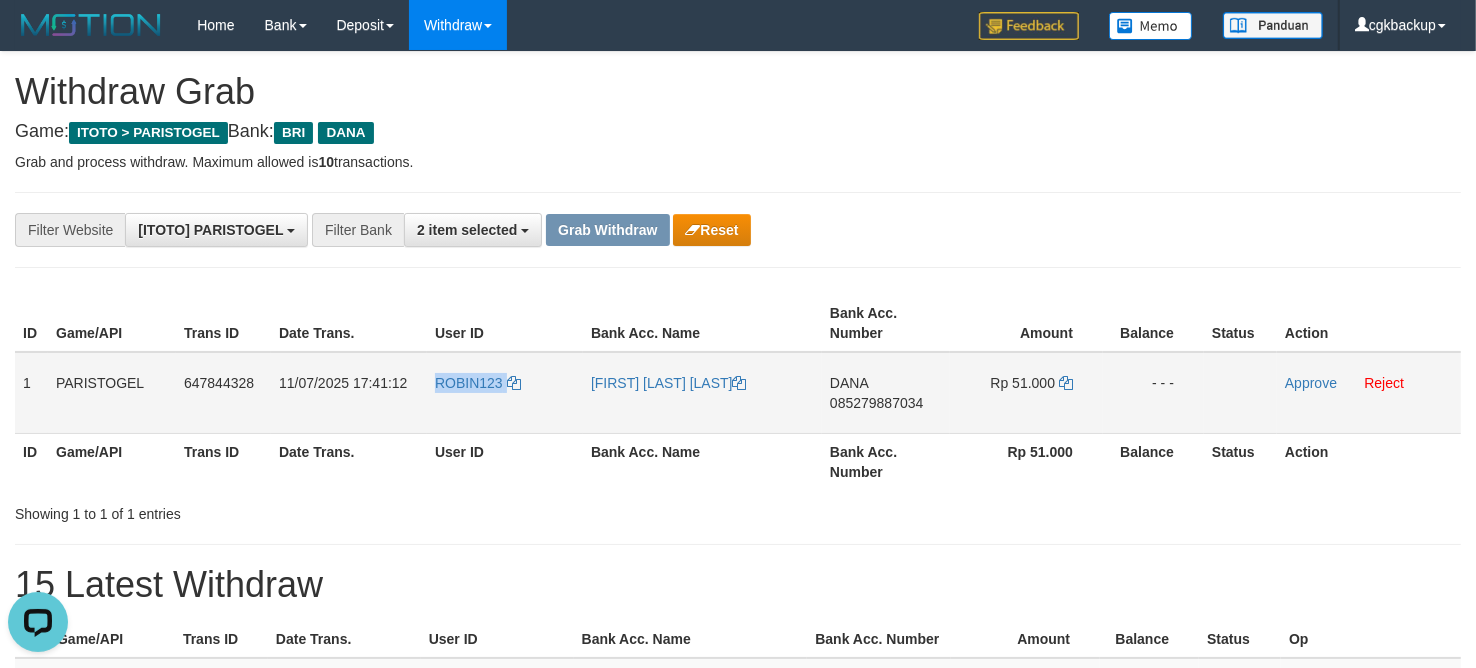 click on "ROBIN123" at bounding box center [505, 393] 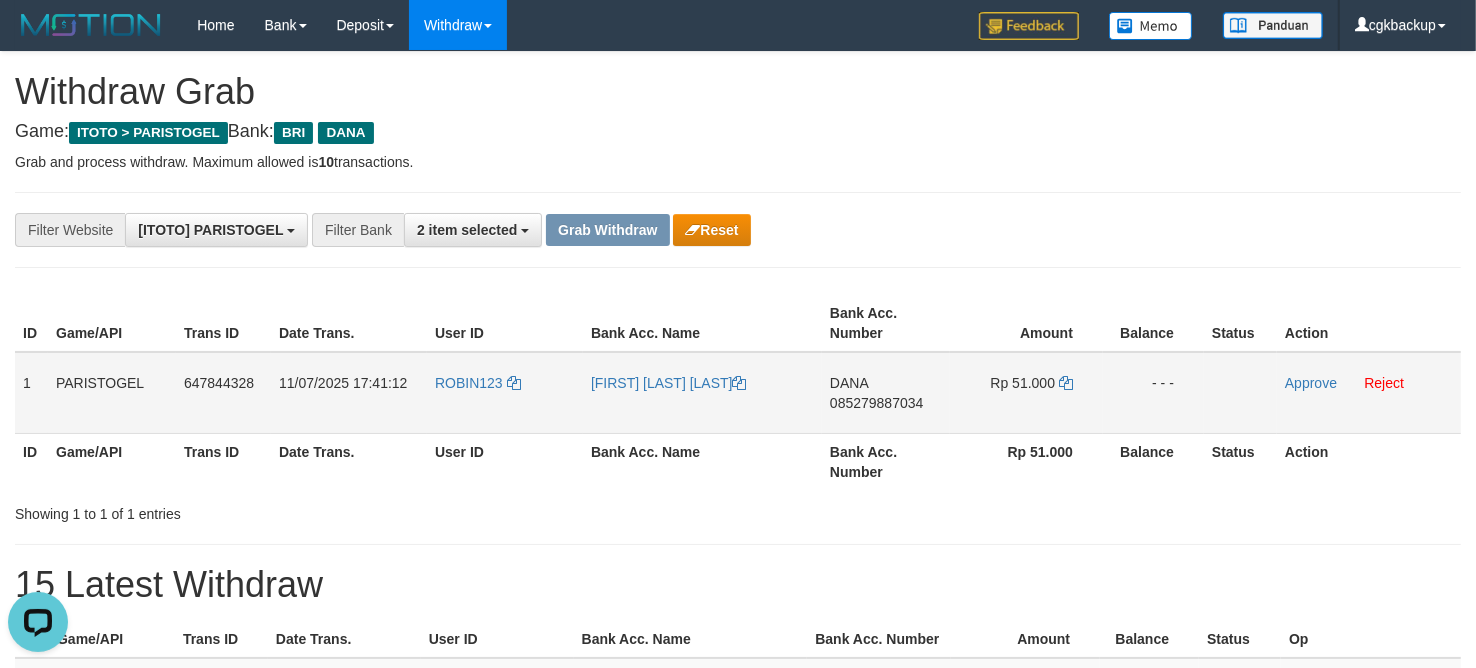 click on "[FIRST] [LAST]" at bounding box center (702, 393) 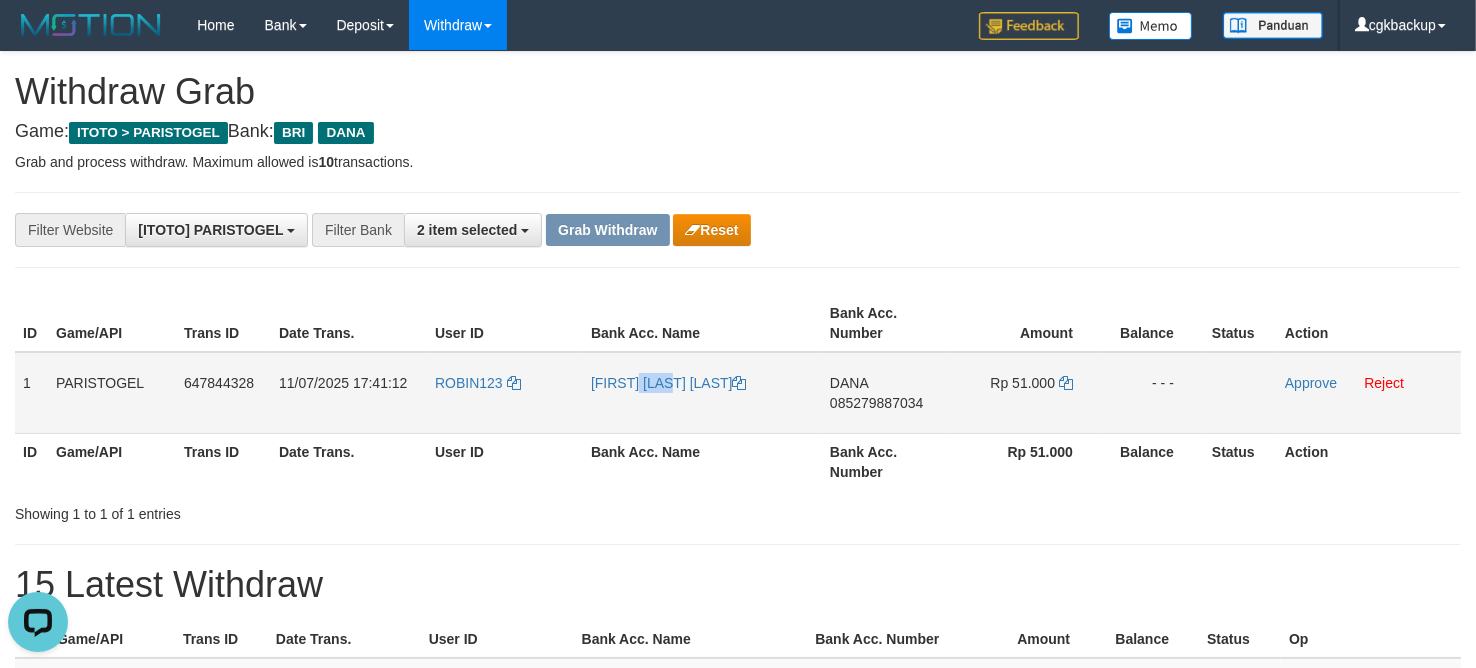 click on "TITI ARIANTY HARAHAP" at bounding box center [702, 393] 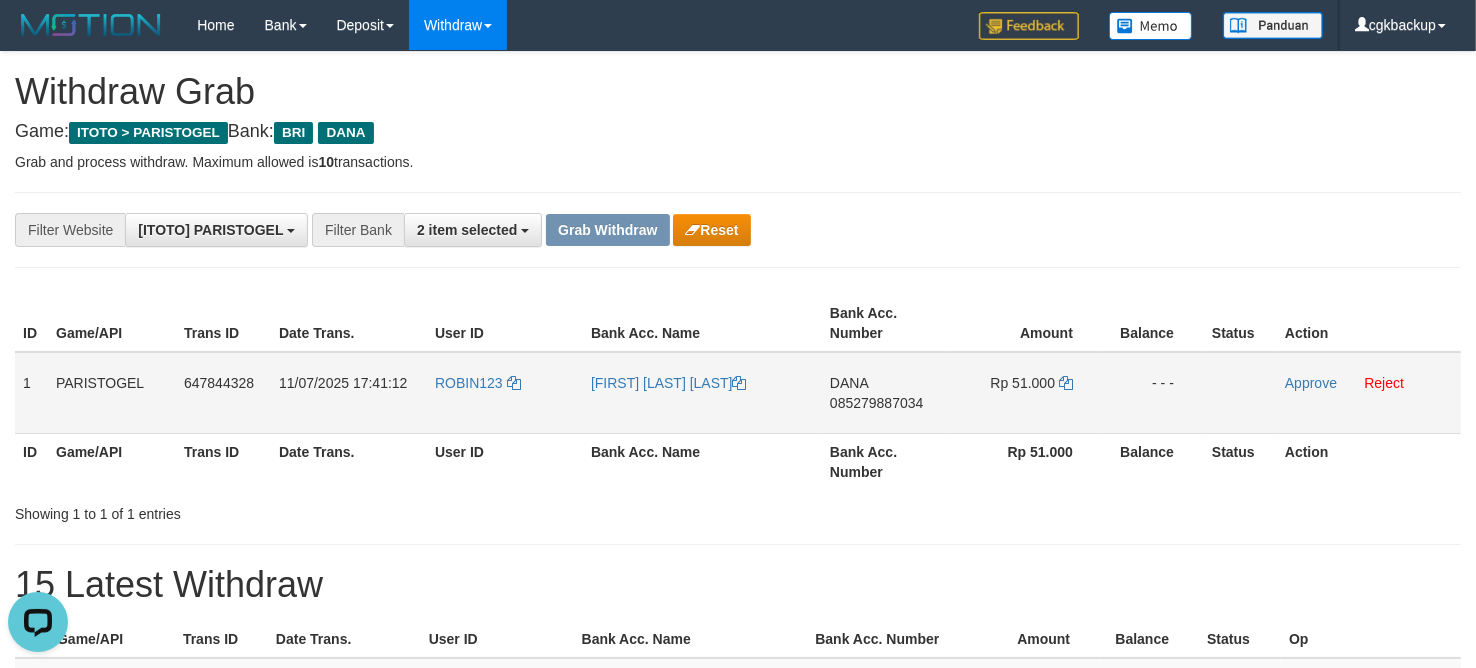click on "TITI ARIANTY HARAHAP" at bounding box center [702, 393] 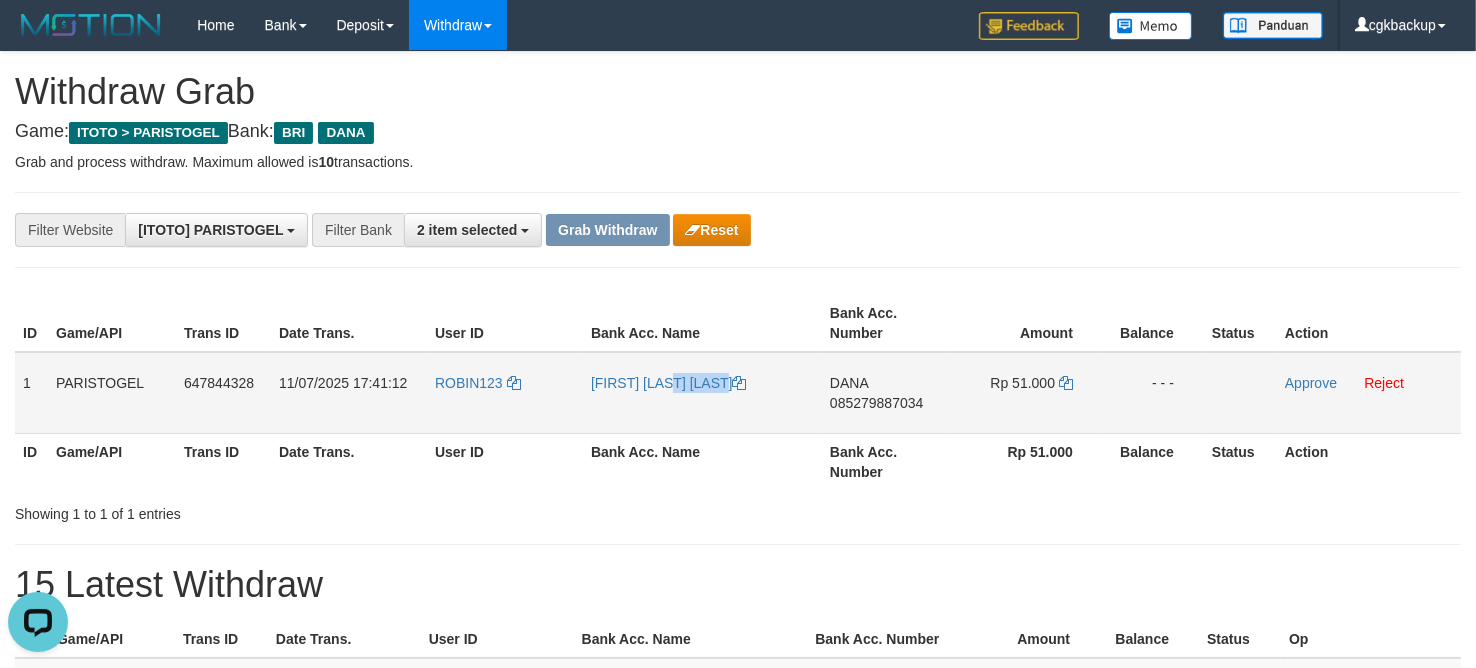 click on "TITI ARIANTY HARAHAP" at bounding box center [702, 393] 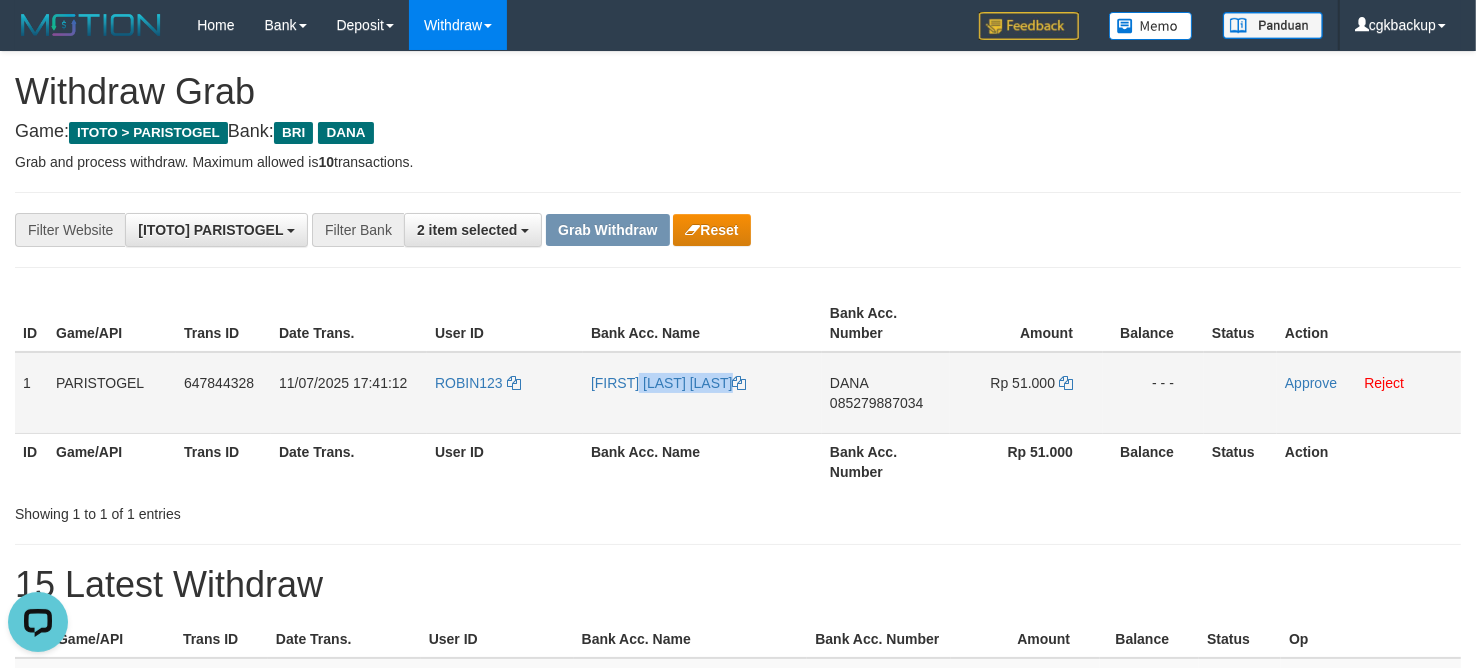 click on "TITI ARIANTY HARAHAP" at bounding box center [702, 393] 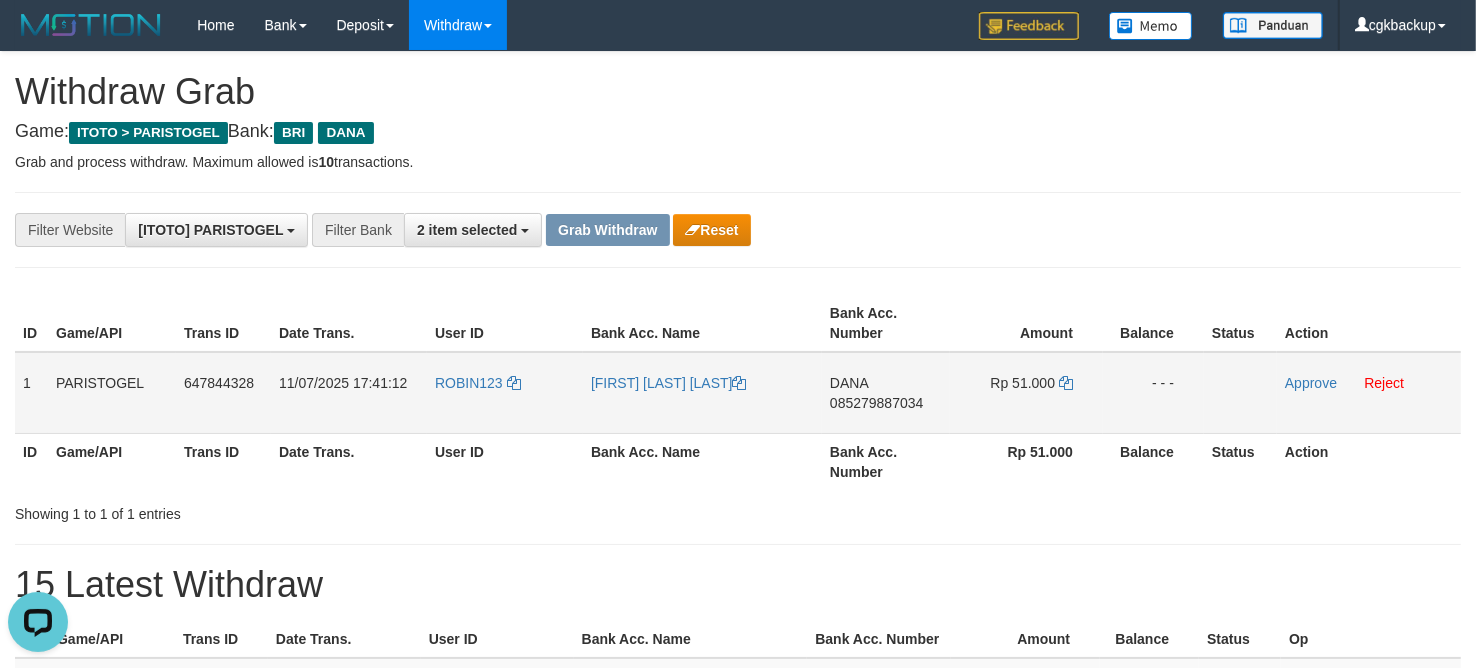 click on "ROBIN123" at bounding box center (505, 393) 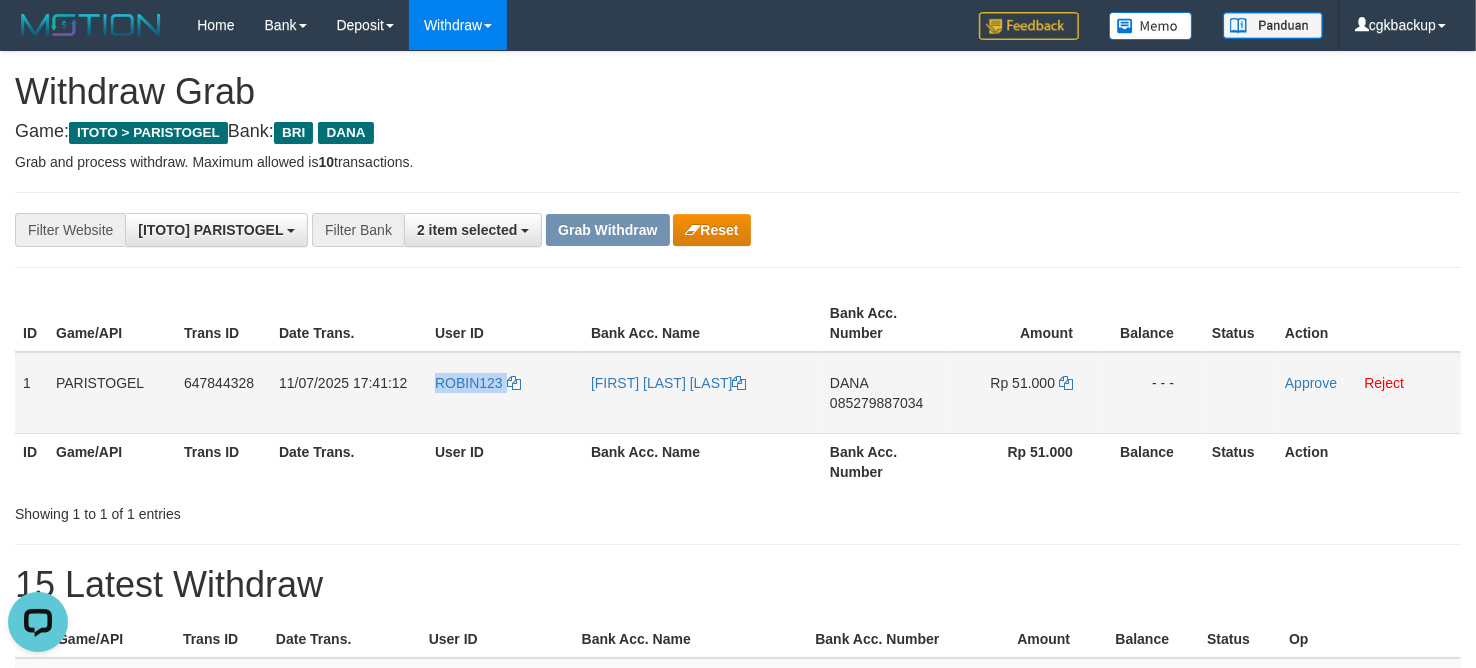 click on "ROBIN123" at bounding box center [505, 393] 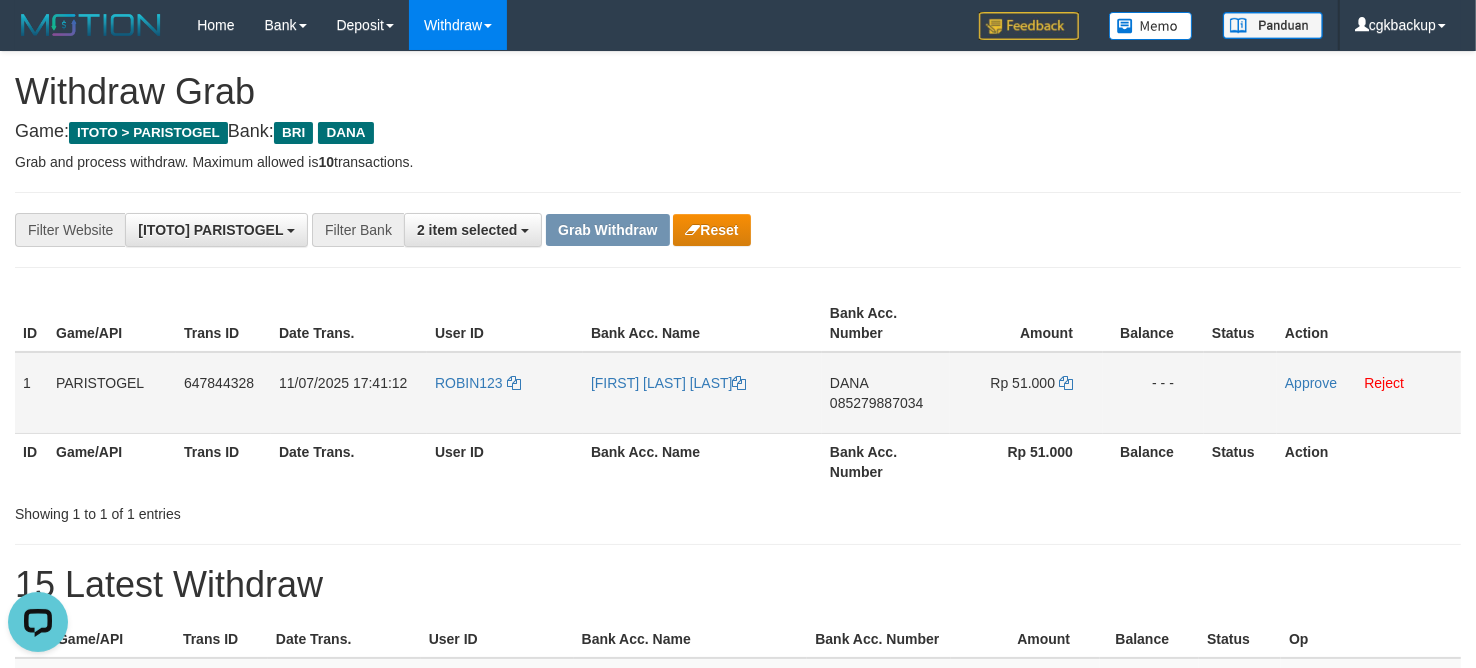 click on "DANA
085279887034" at bounding box center [886, 393] 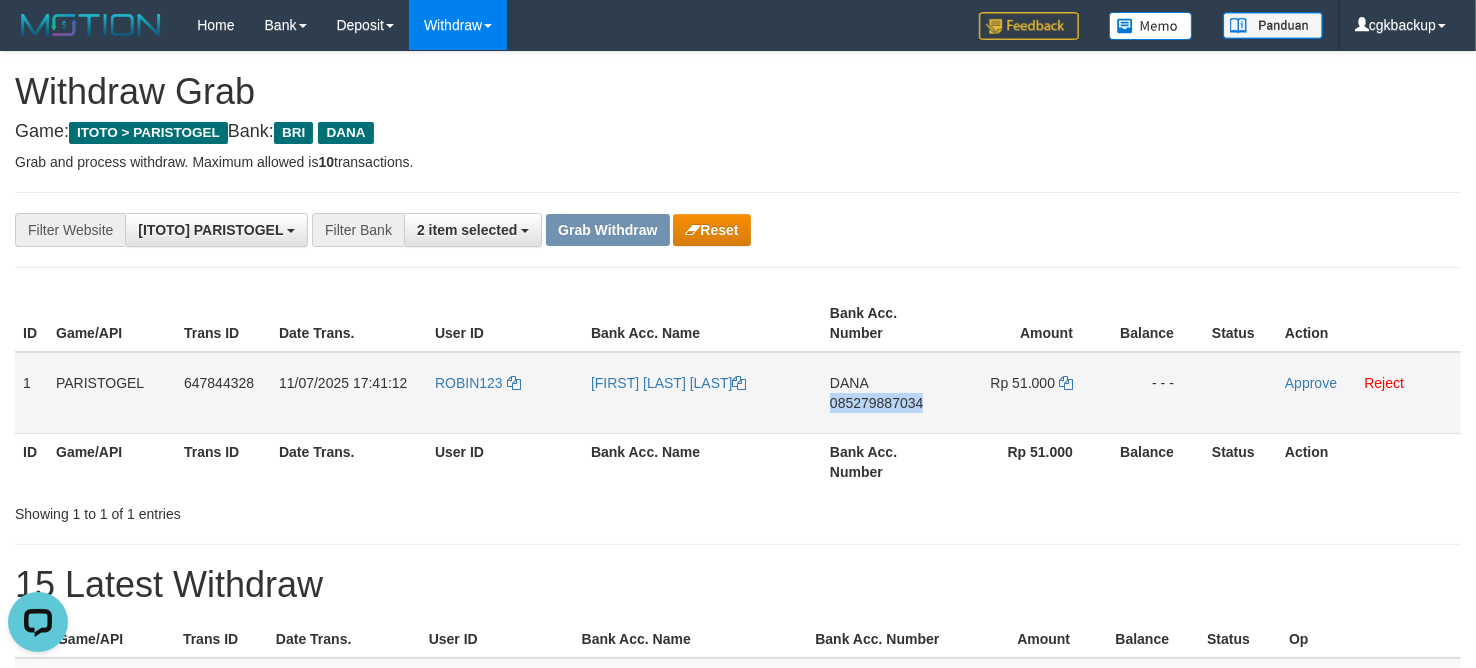 click on "DANA
085279887034" at bounding box center [886, 393] 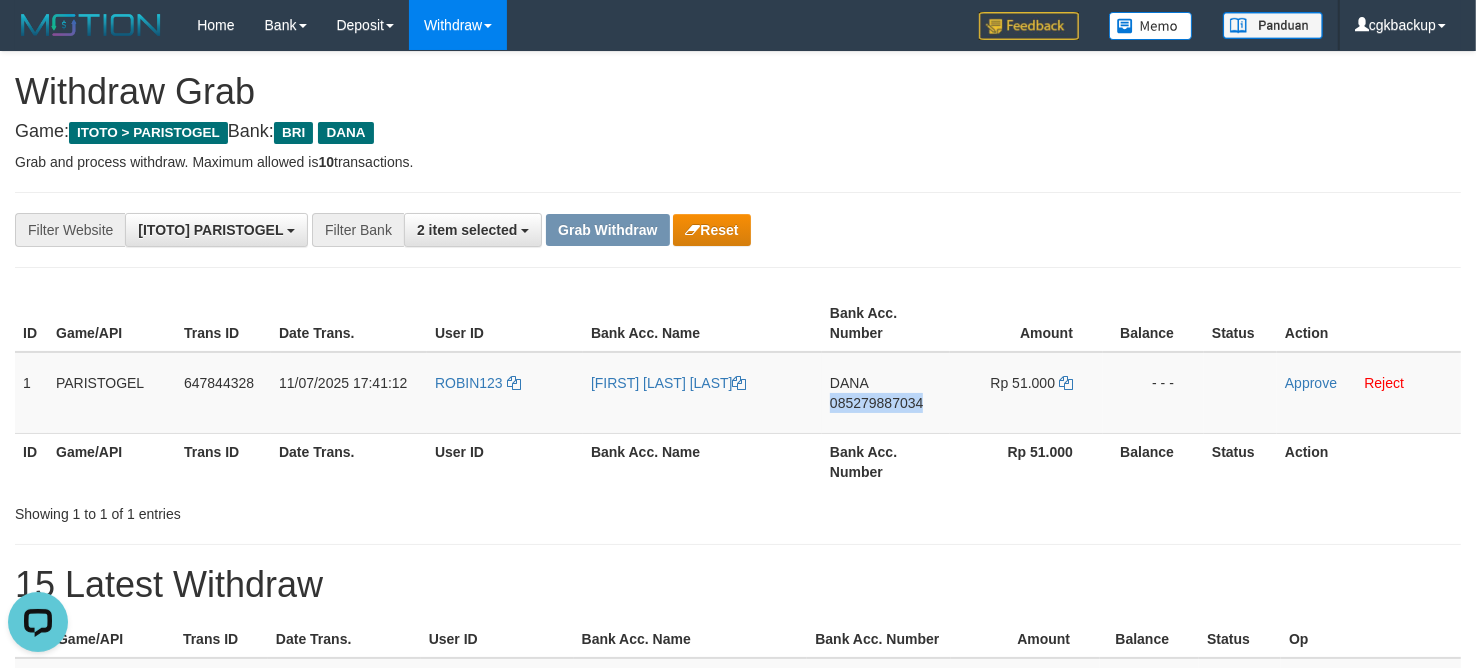copy on "085279887034" 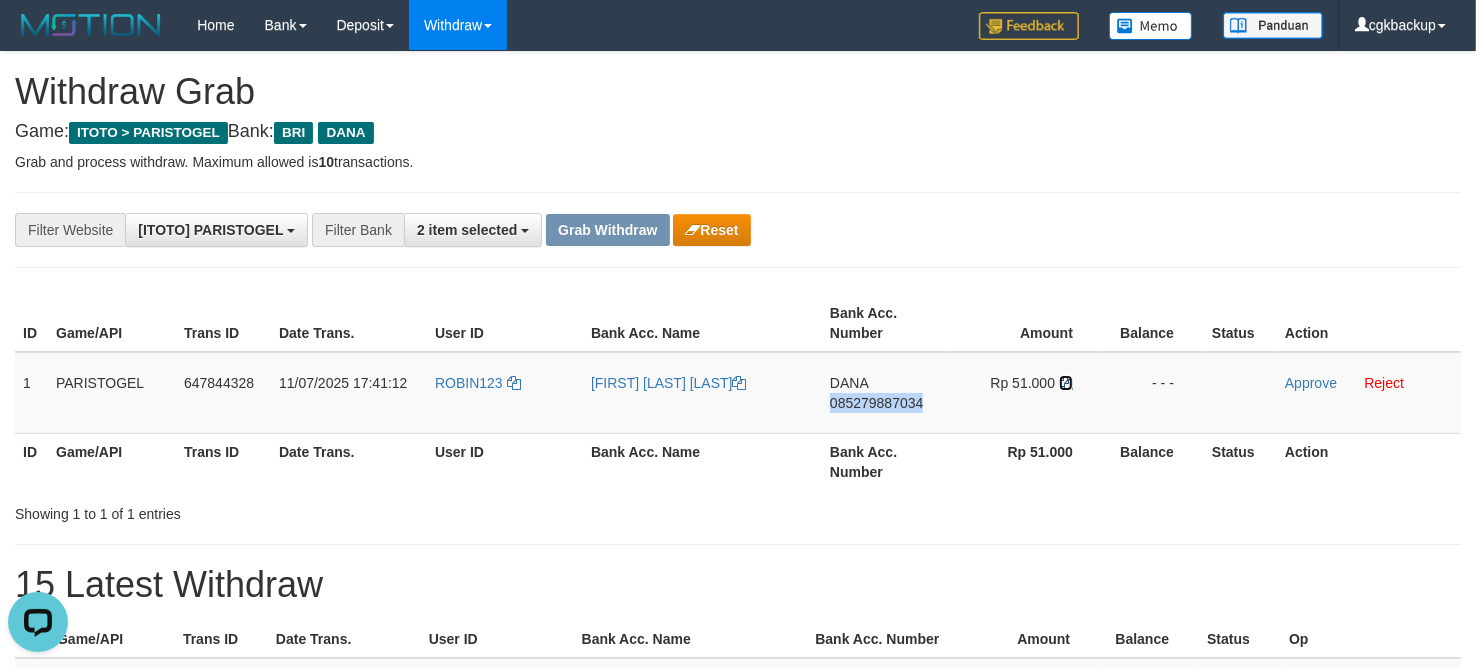 click at bounding box center [1066, 383] 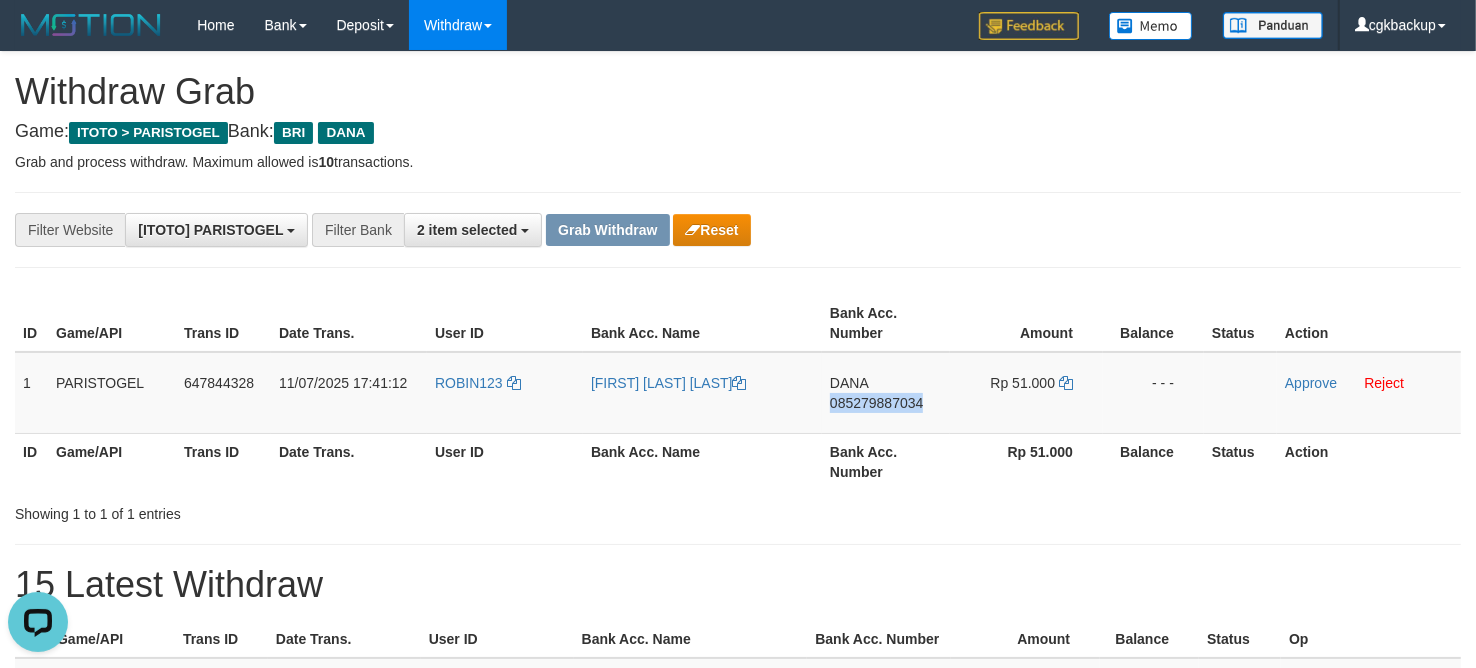 copy on "085279887034" 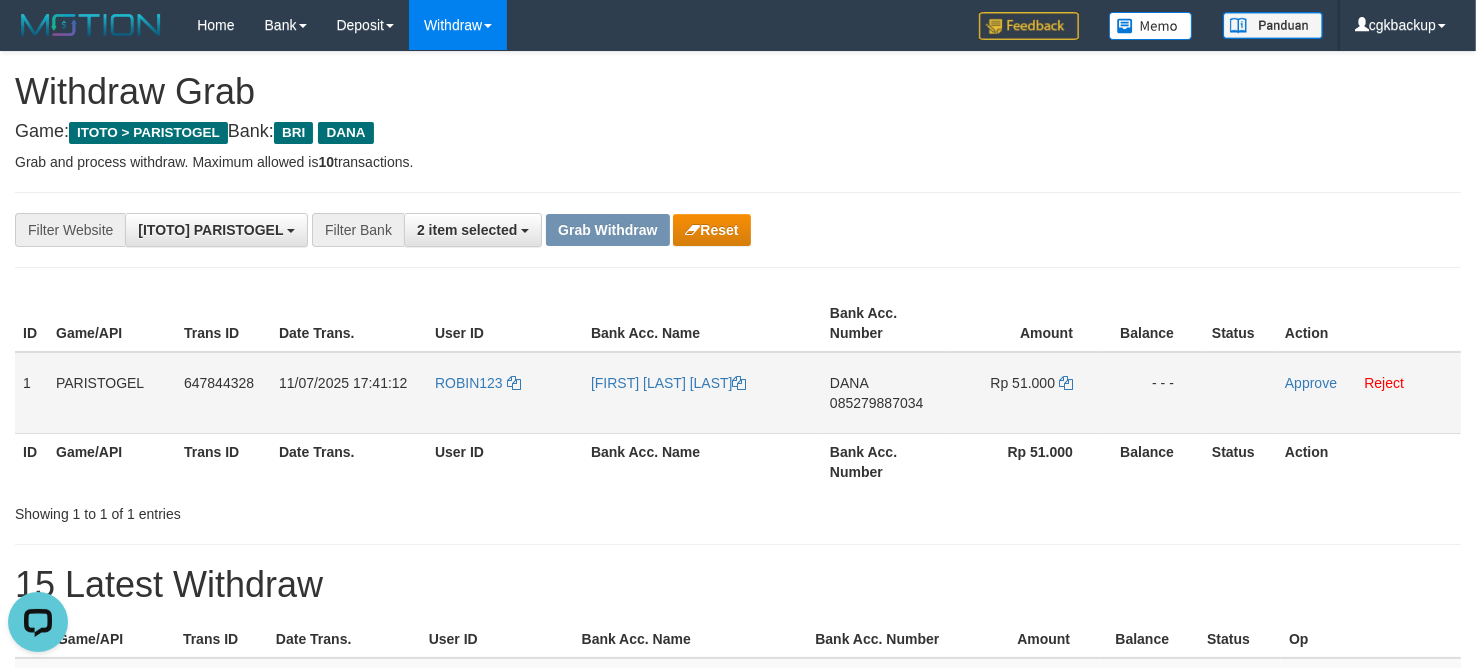 click on "Approve
Reject" at bounding box center [1369, 393] 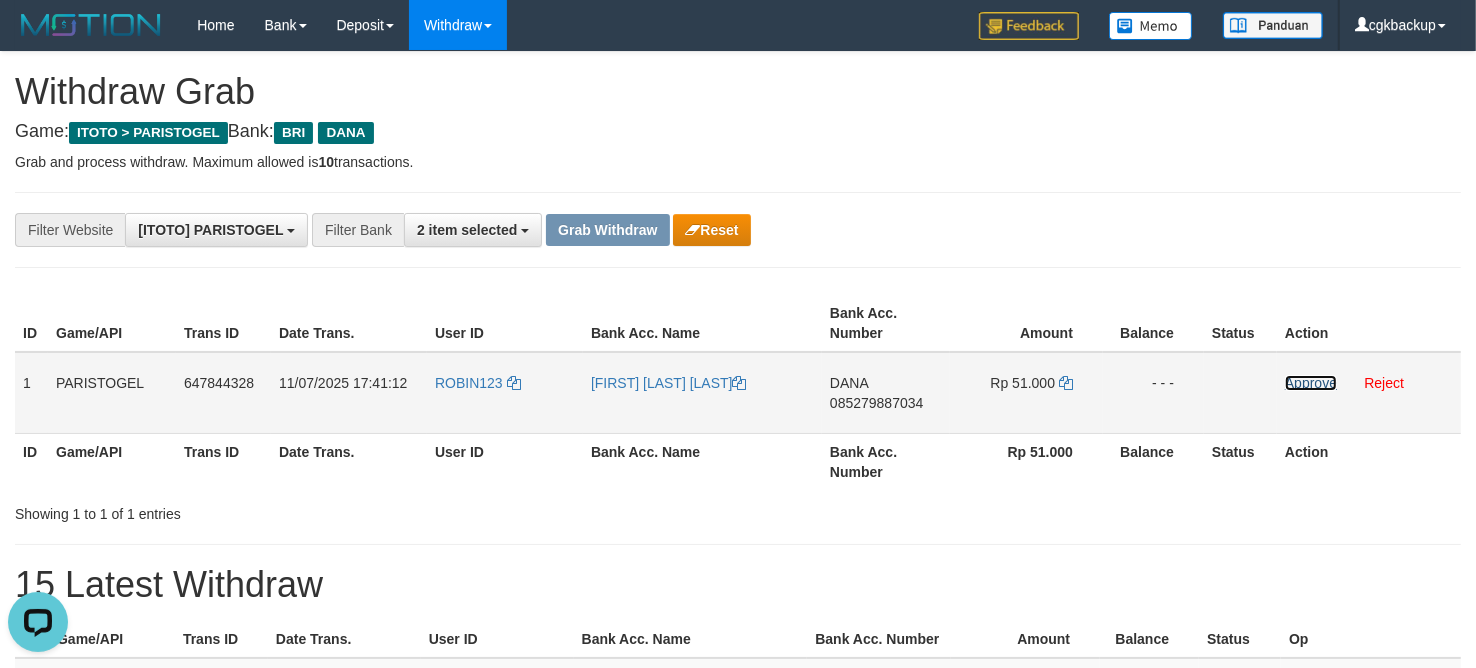 click on "Approve" at bounding box center (1311, 383) 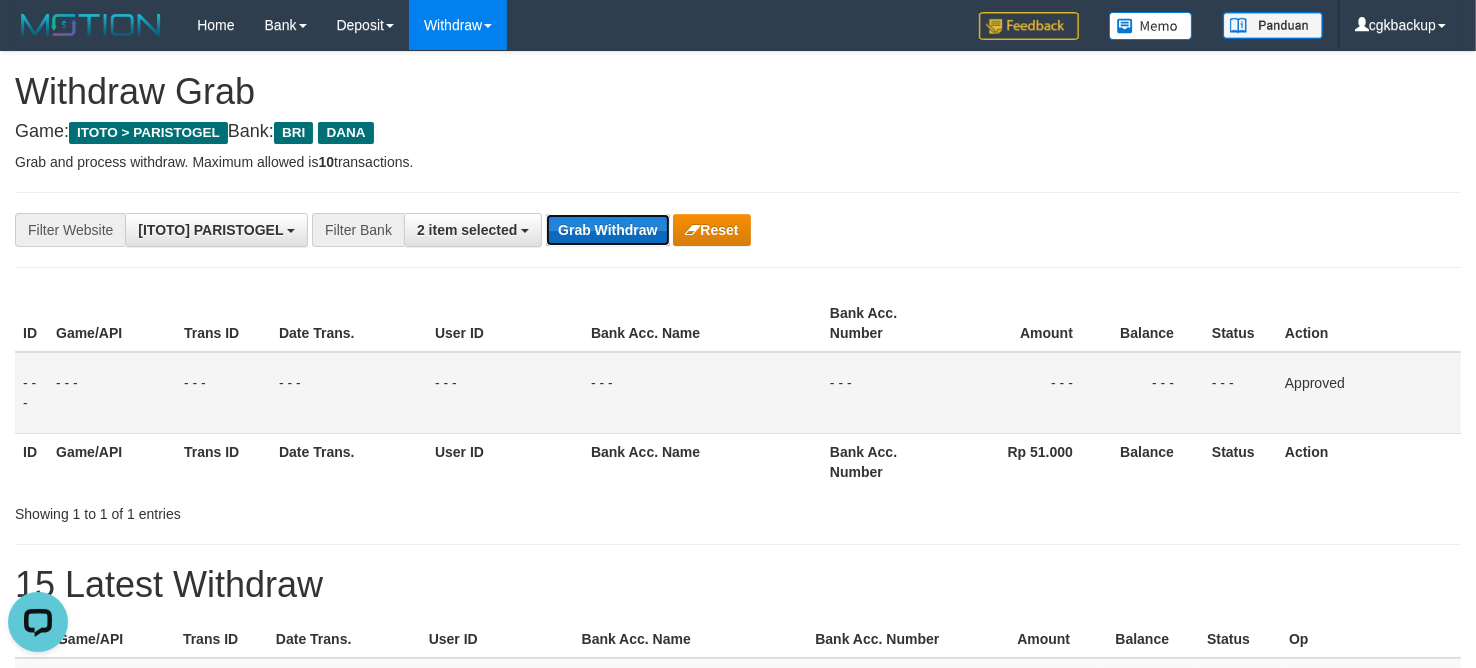 click on "Grab Withdraw" at bounding box center (607, 230) 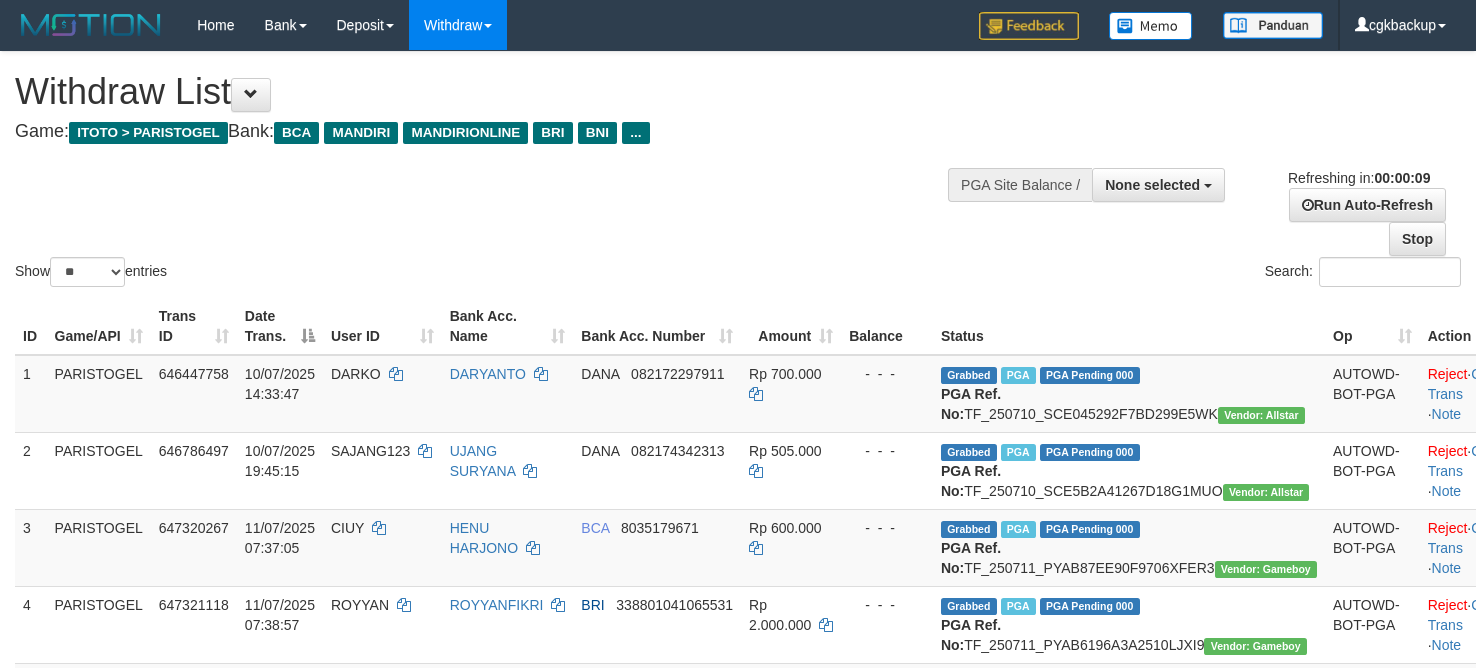 select 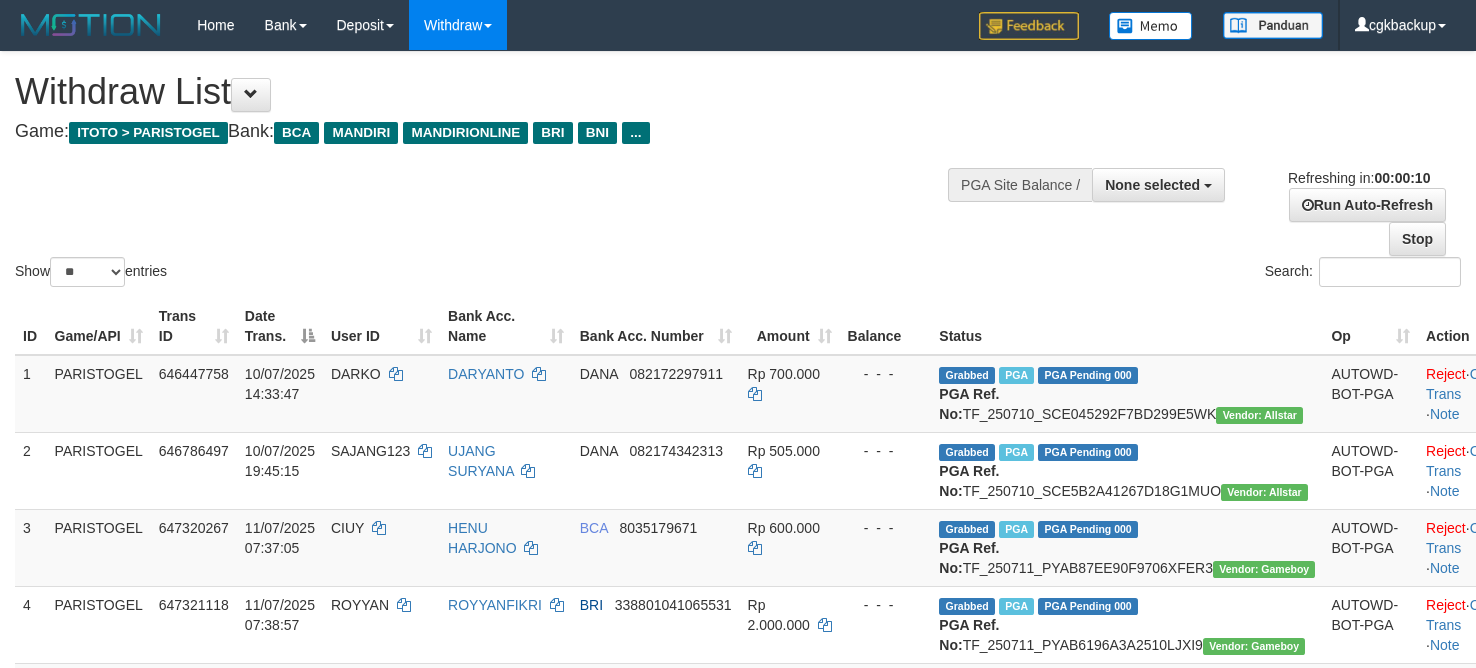 select 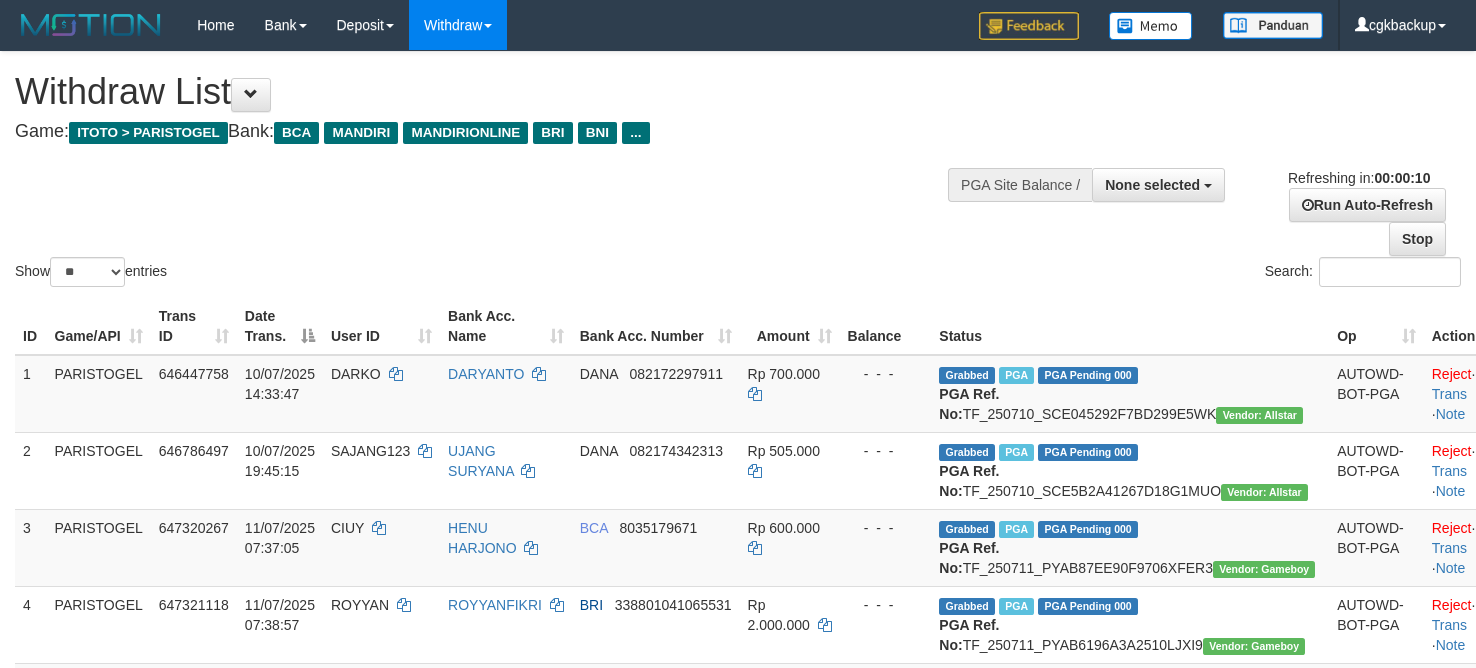 select 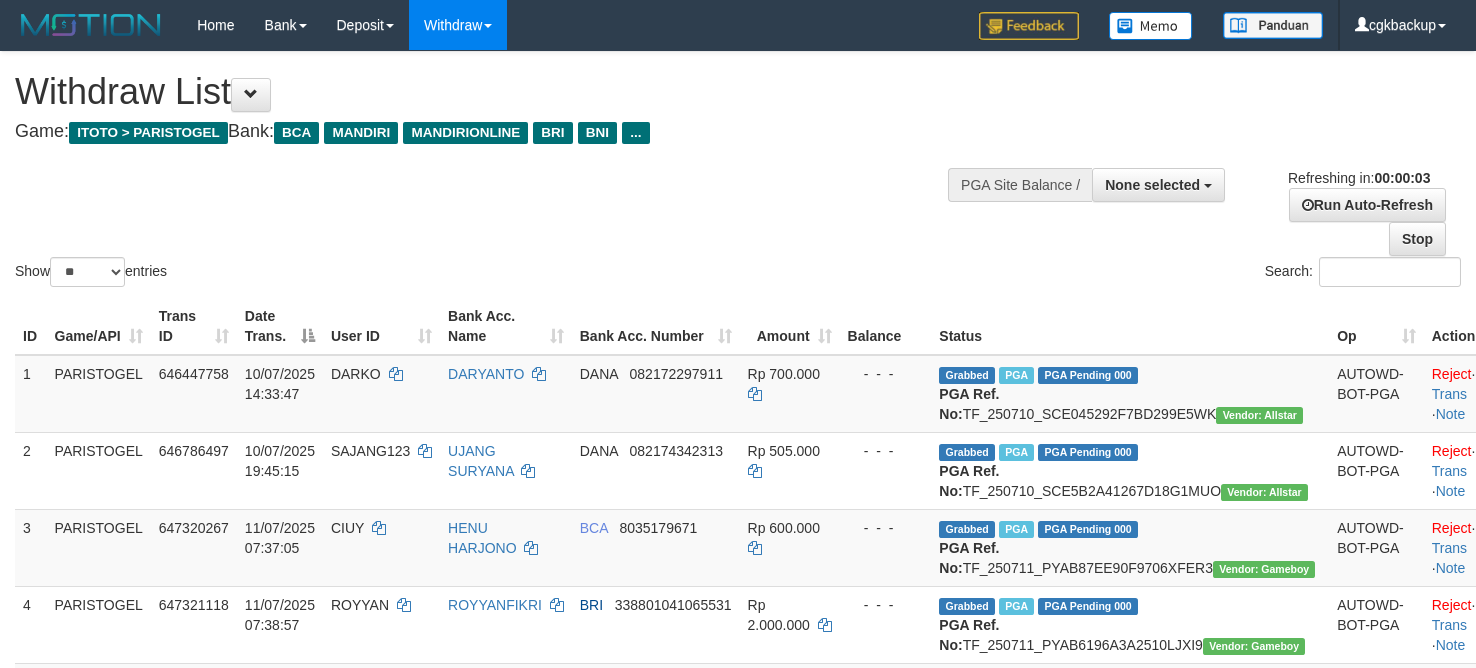 scroll, scrollTop: 0, scrollLeft: 0, axis: both 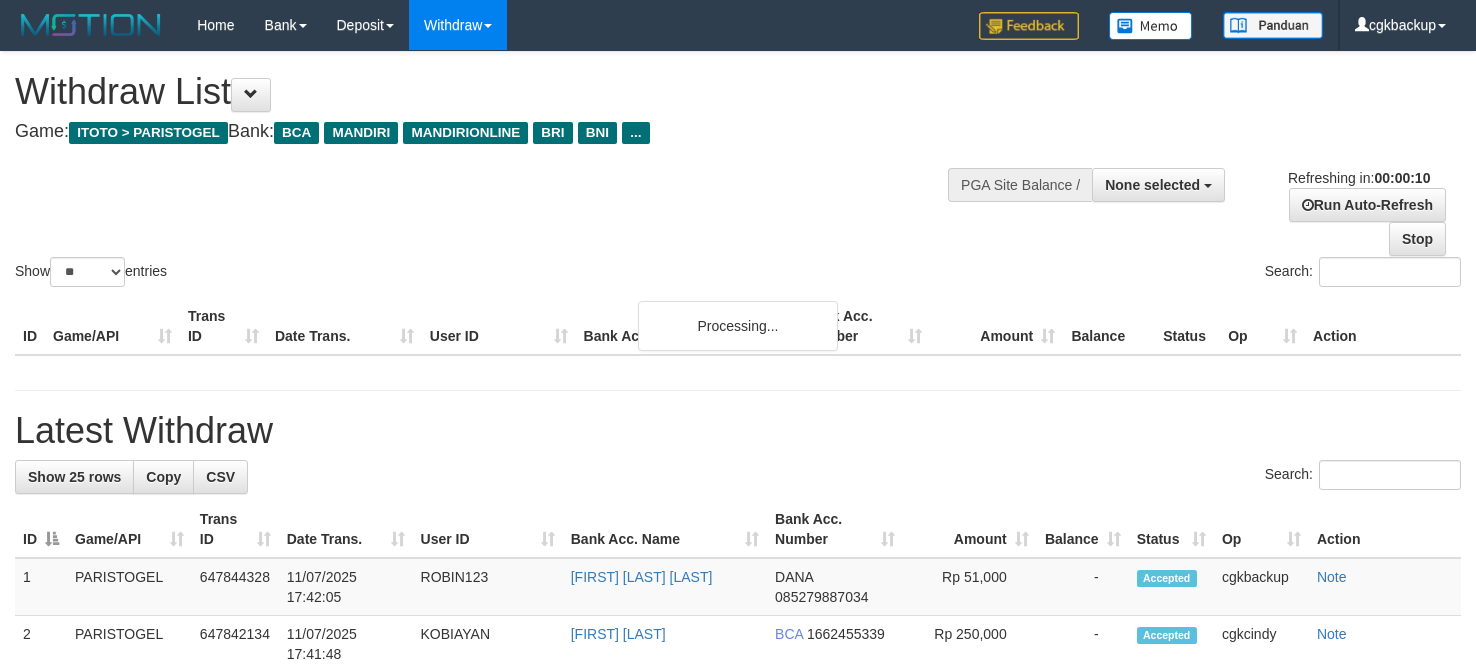 select 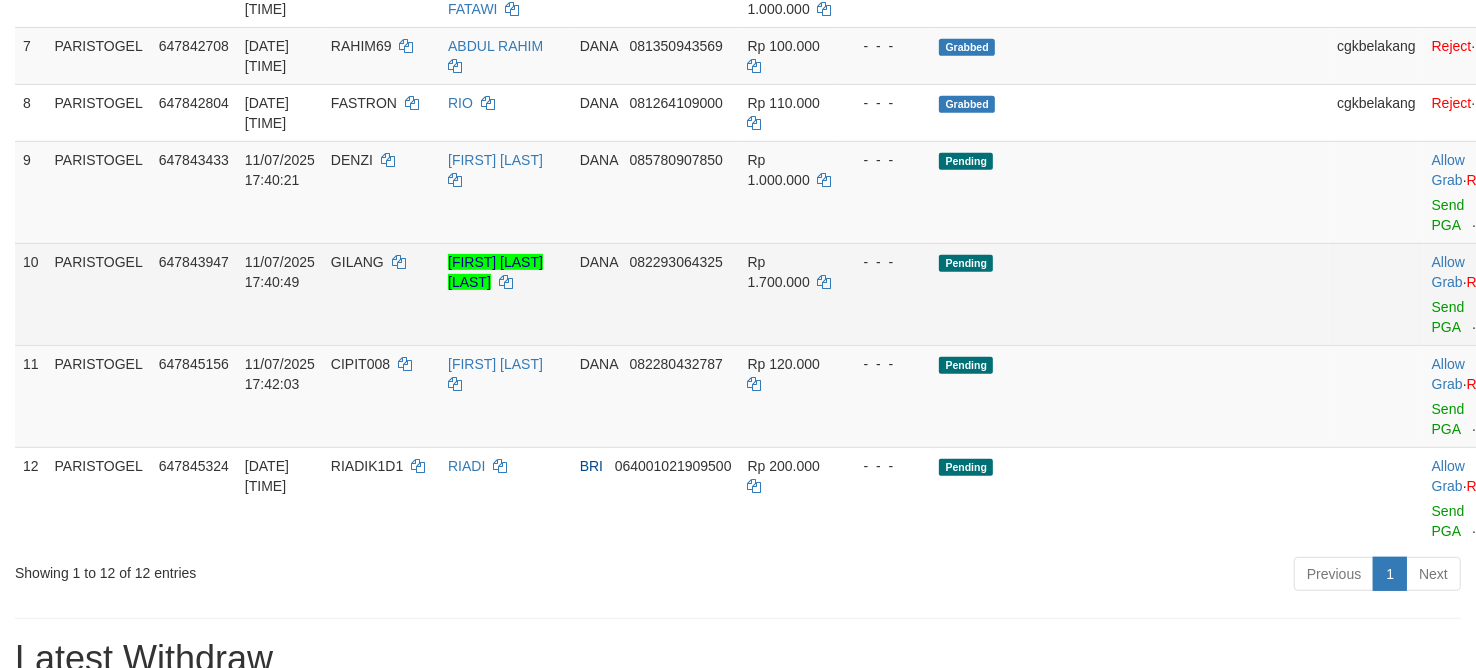 scroll, scrollTop: 825, scrollLeft: 0, axis: vertical 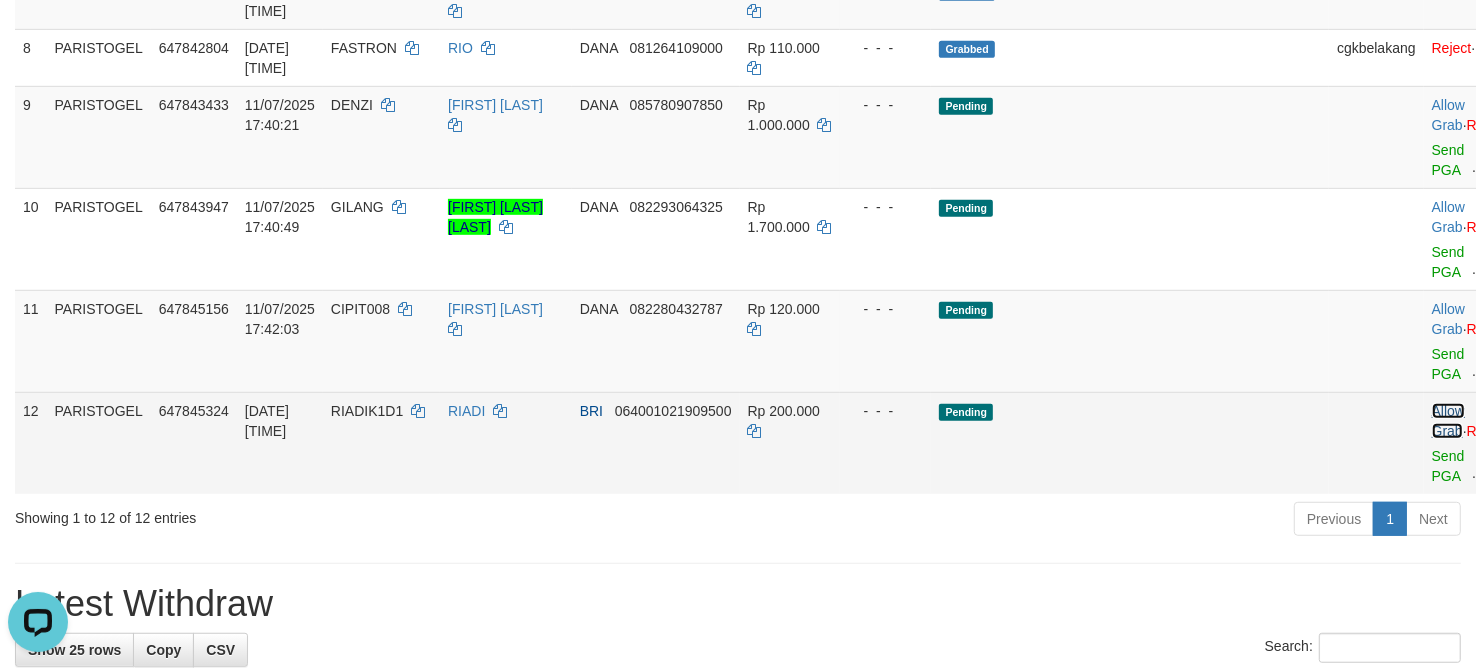 click on "Allow Grab" at bounding box center (1448, 421) 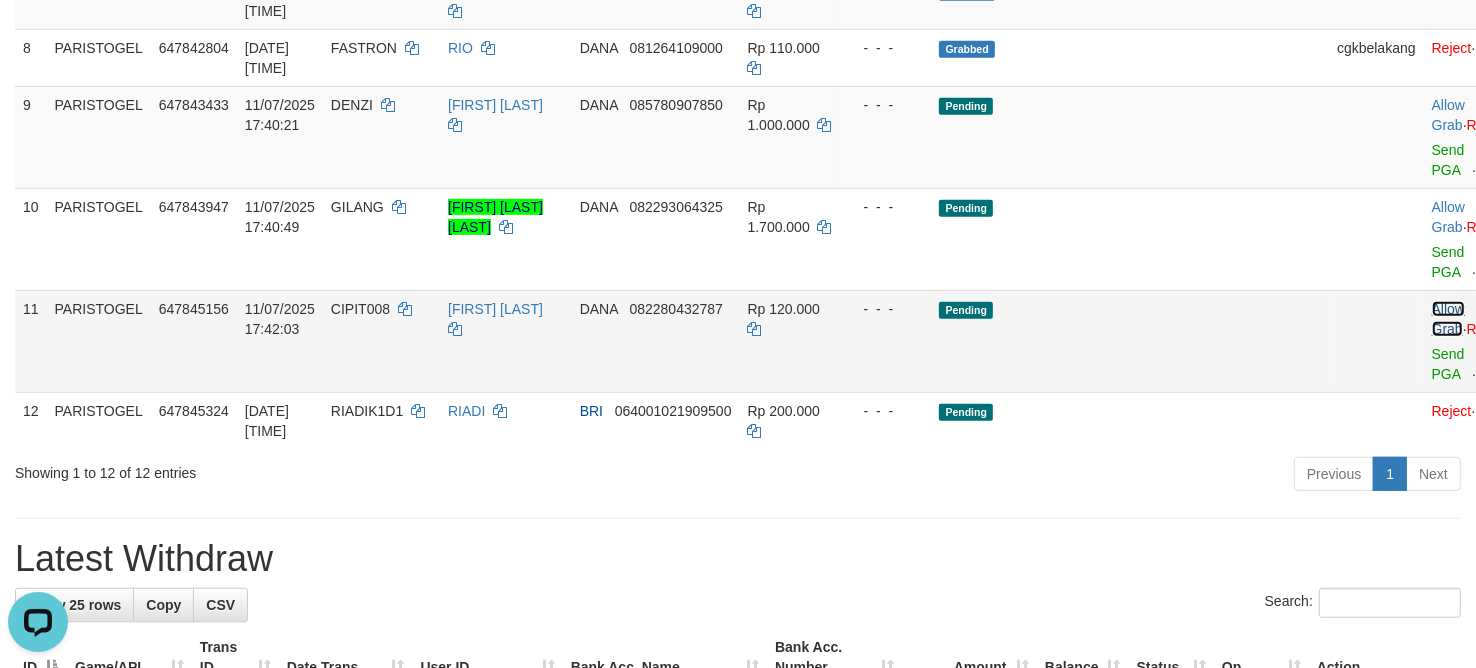 click on "Allow Grab" at bounding box center [1448, 319] 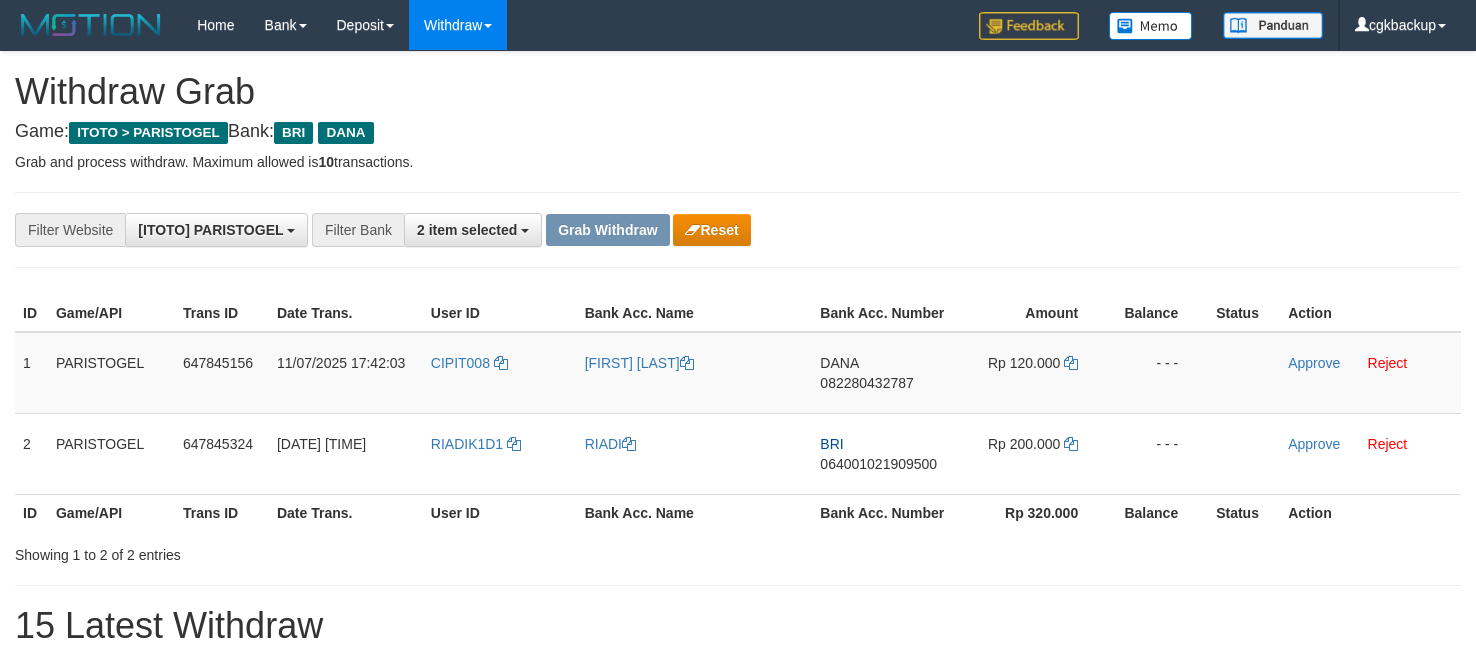 scroll, scrollTop: 0, scrollLeft: 0, axis: both 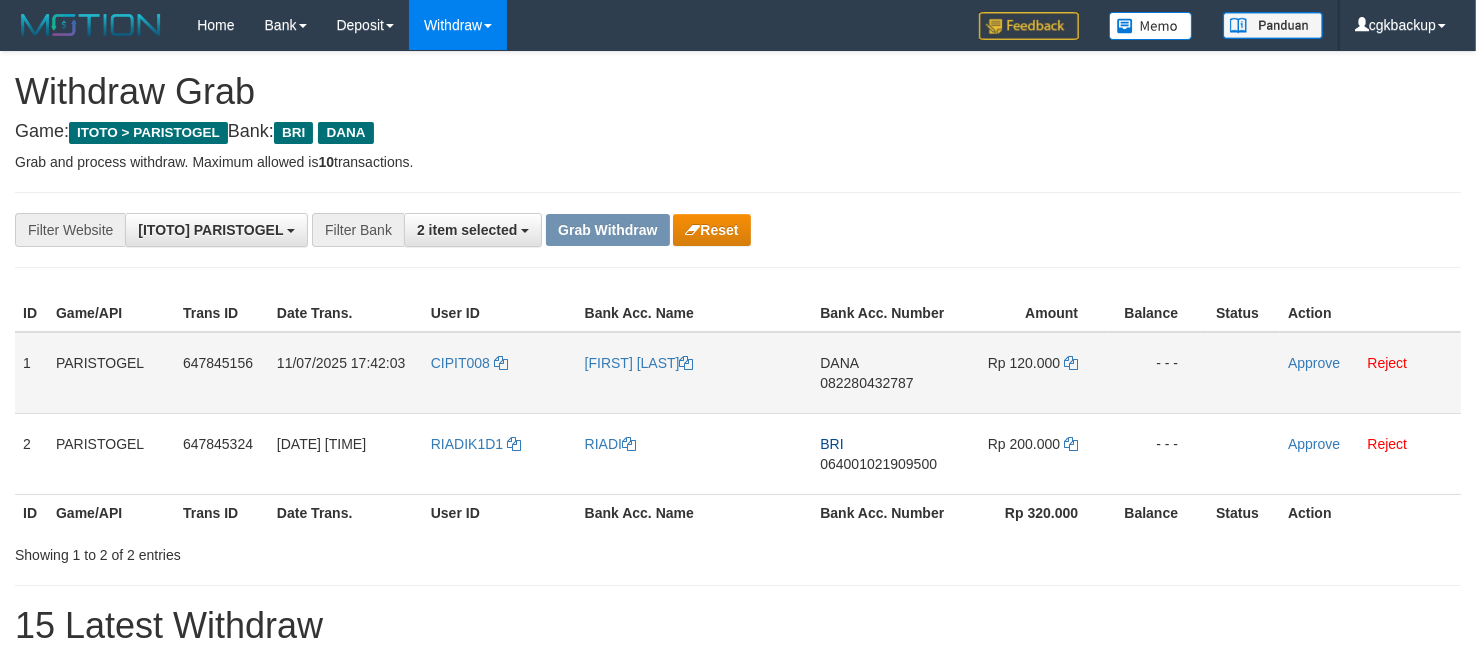 click on "CIPIT008" at bounding box center [500, 373] 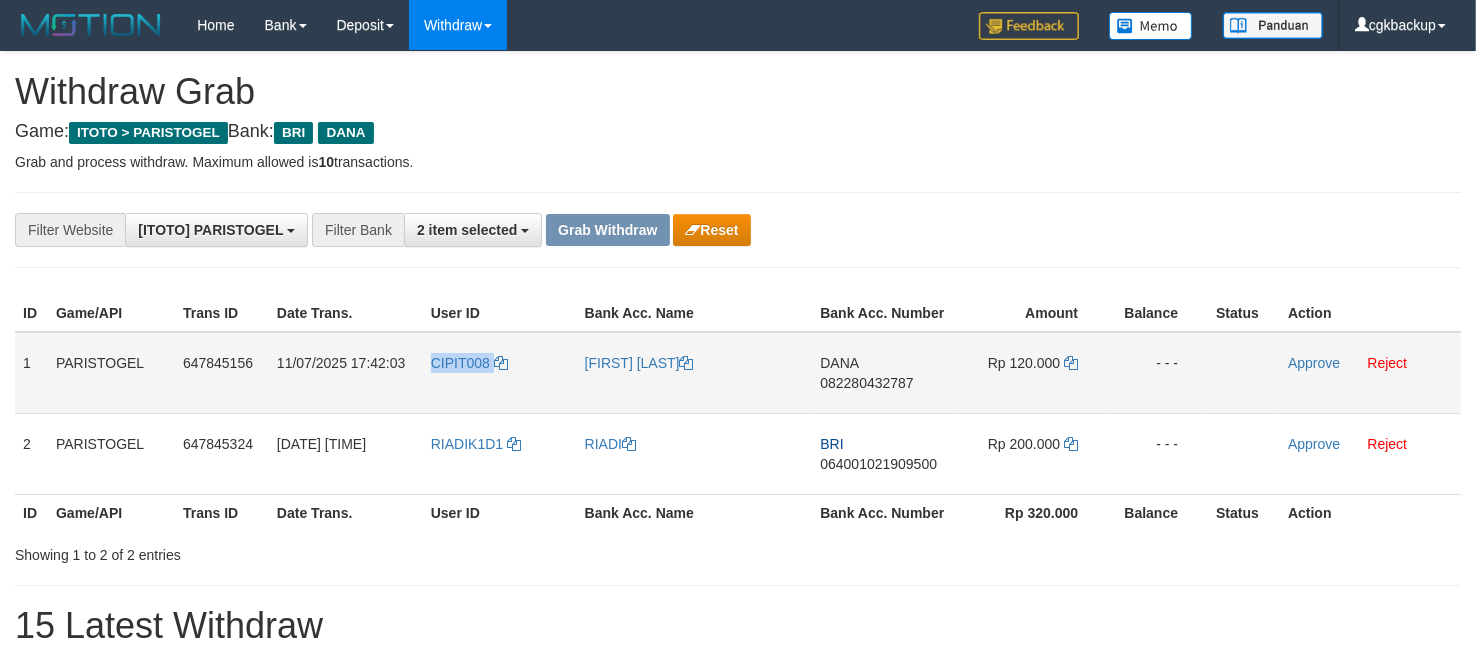 click on "CIPIT008" at bounding box center (500, 373) 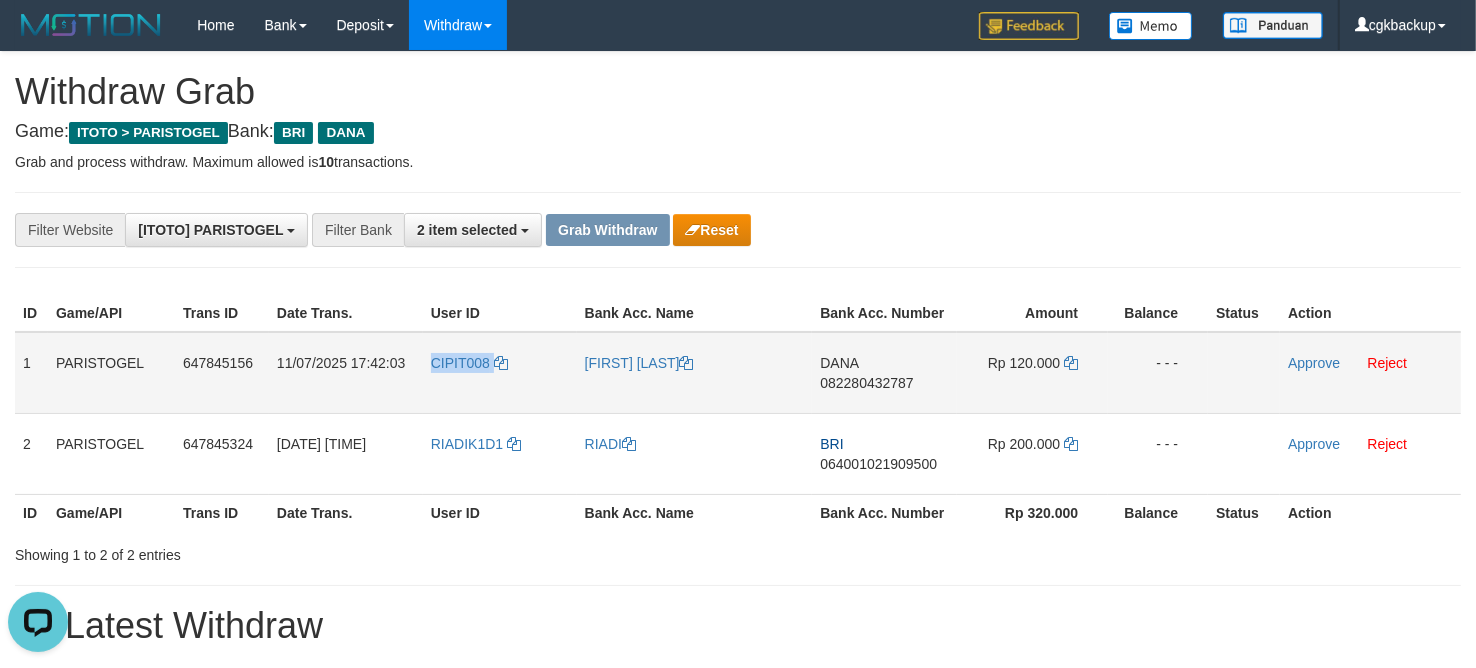 scroll, scrollTop: 0, scrollLeft: 0, axis: both 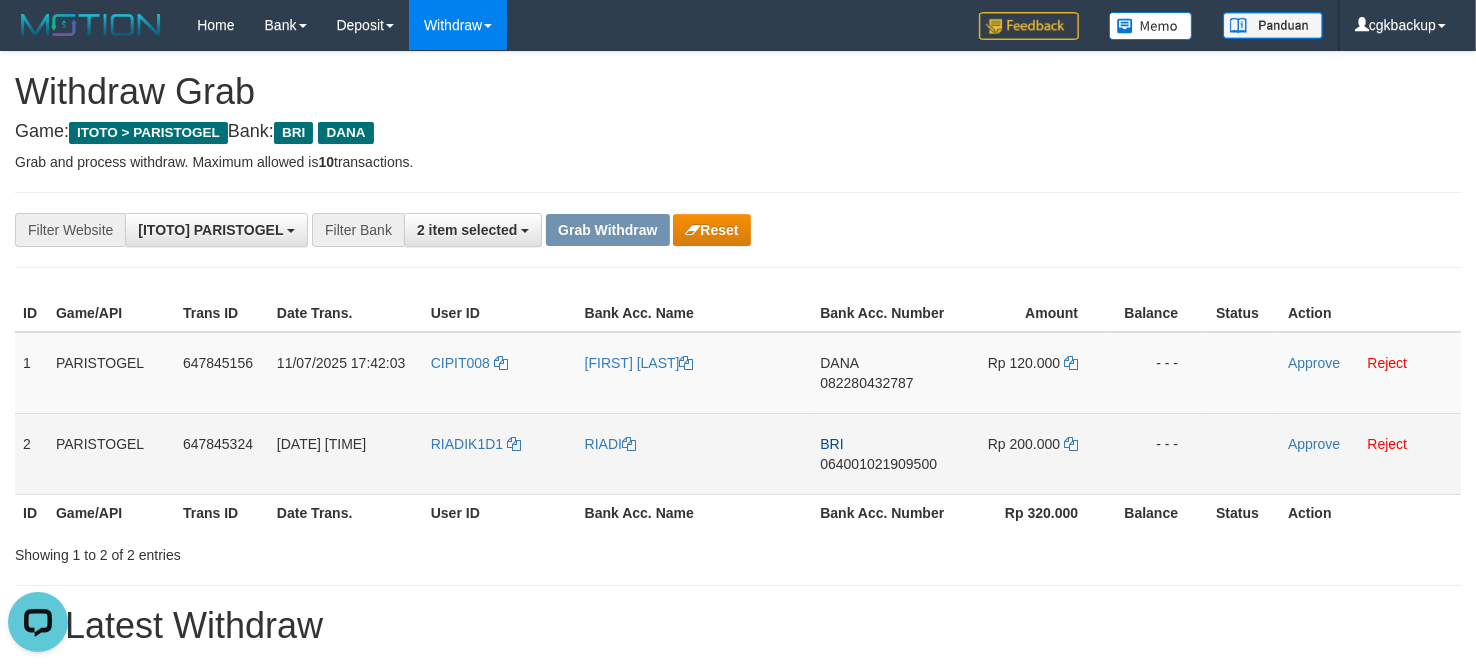 click on "RIADIK1D1" at bounding box center [500, 453] 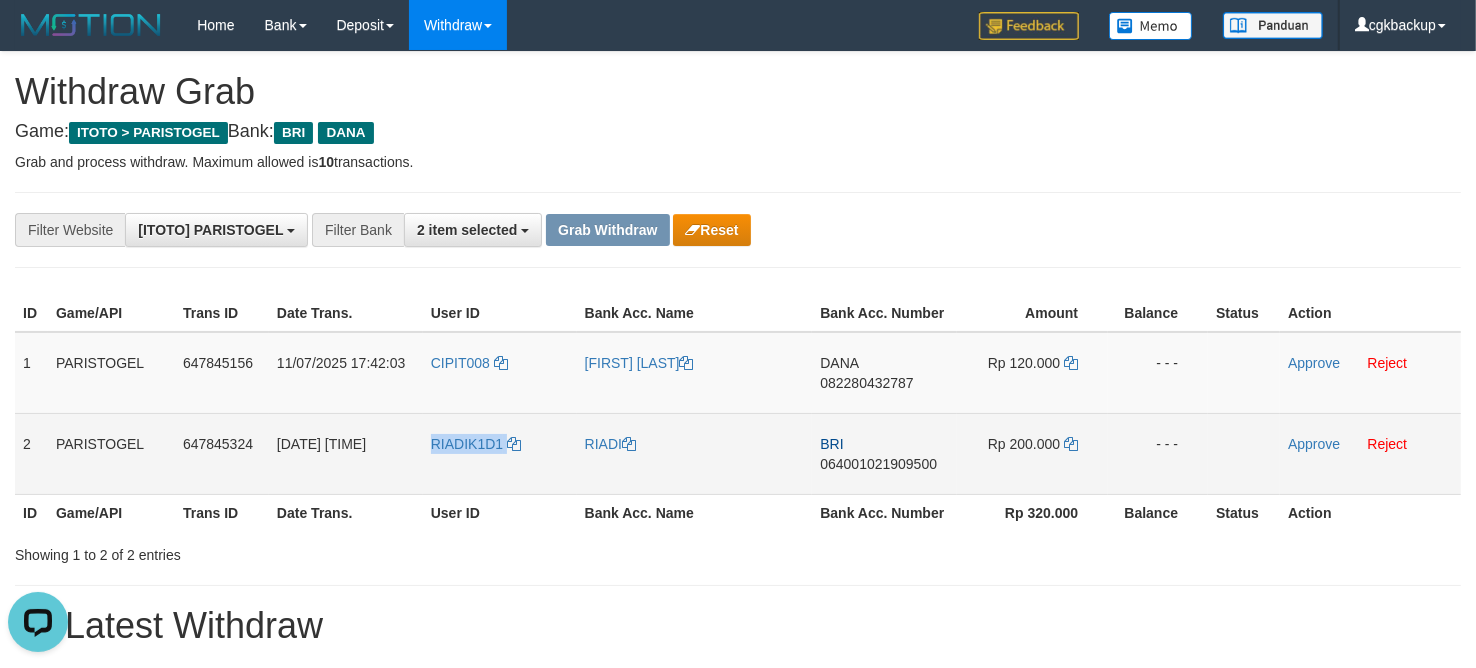 click on "RIADIK1D1" at bounding box center [500, 453] 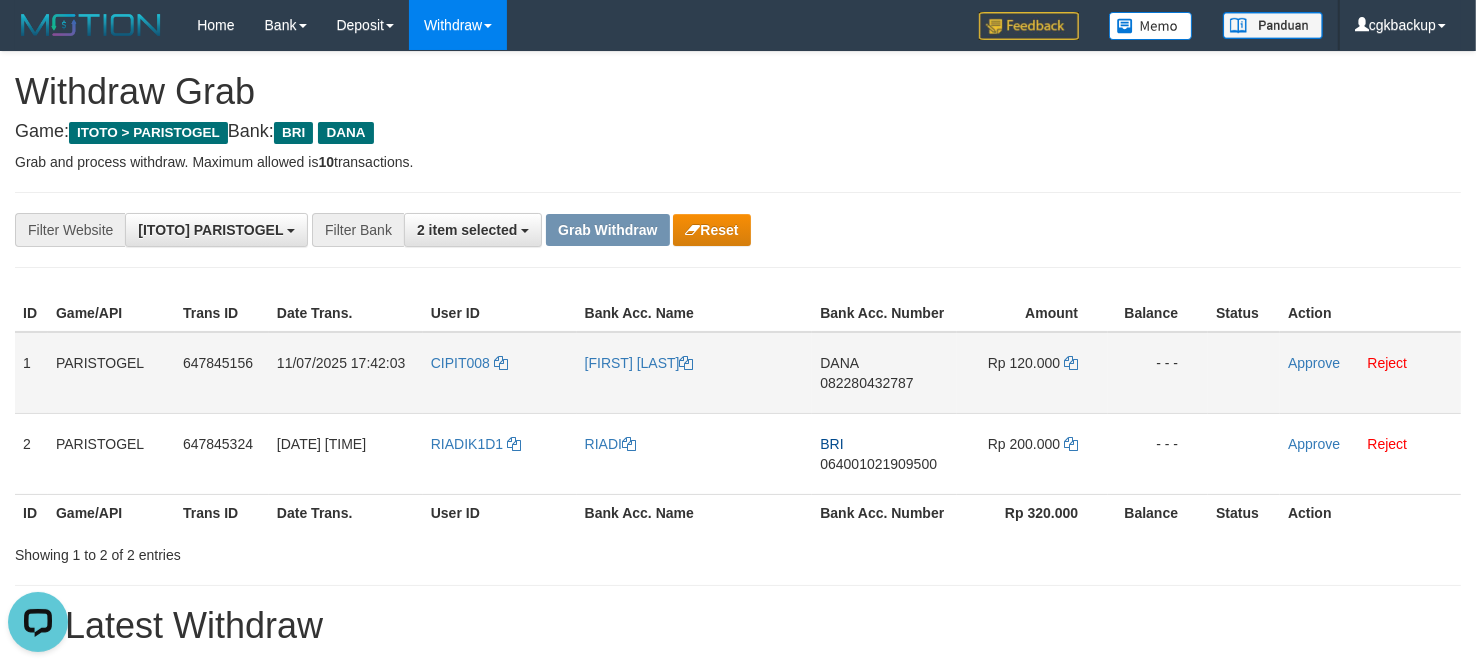 click on "[FIRST] [LAST]" at bounding box center [695, 373] 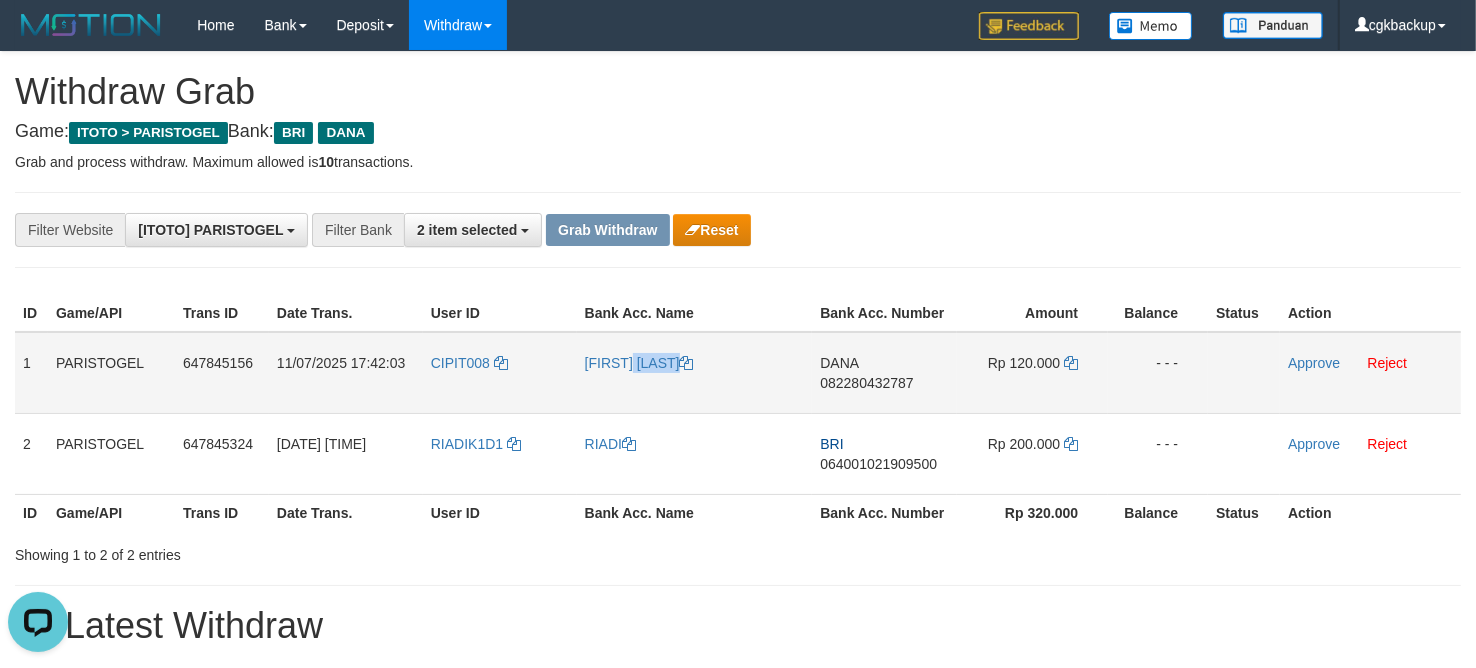 click on "[FIRST] [LAST]" at bounding box center (695, 373) 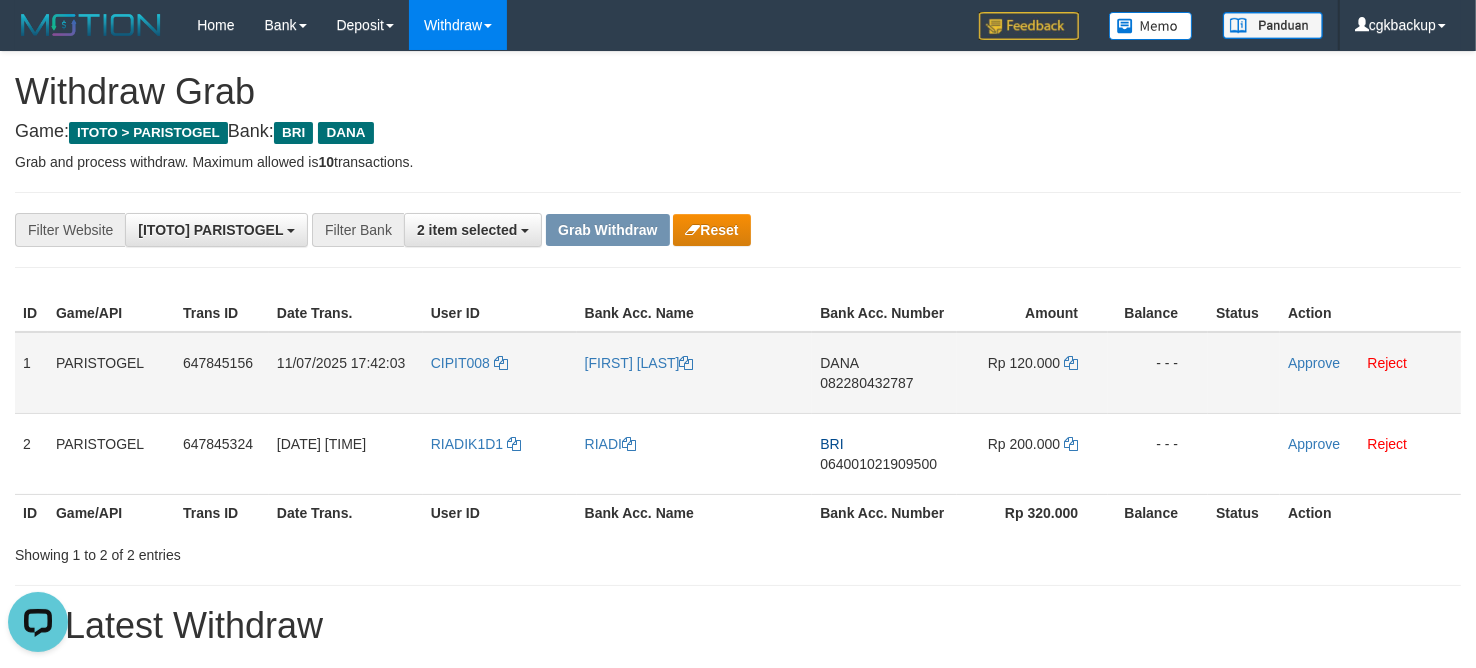 click on "CIPIT008" at bounding box center (500, 373) 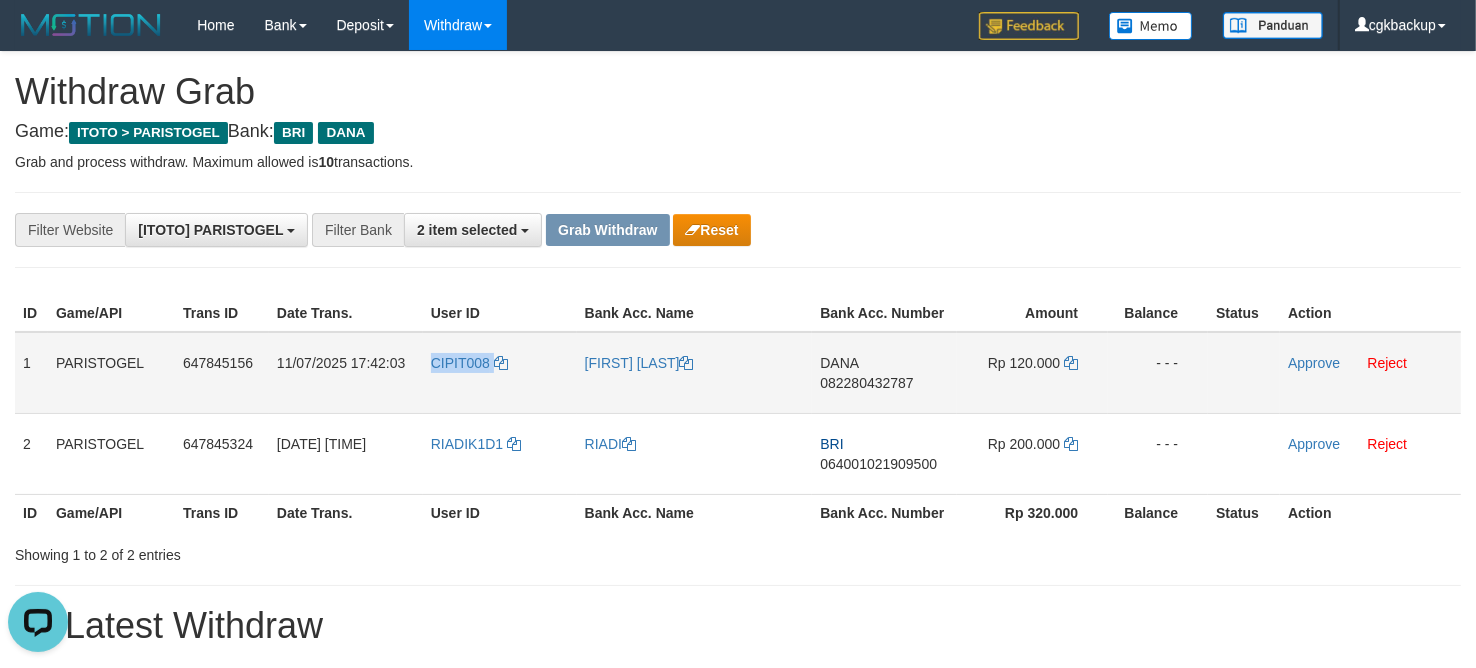 click on "CIPIT008" at bounding box center (500, 373) 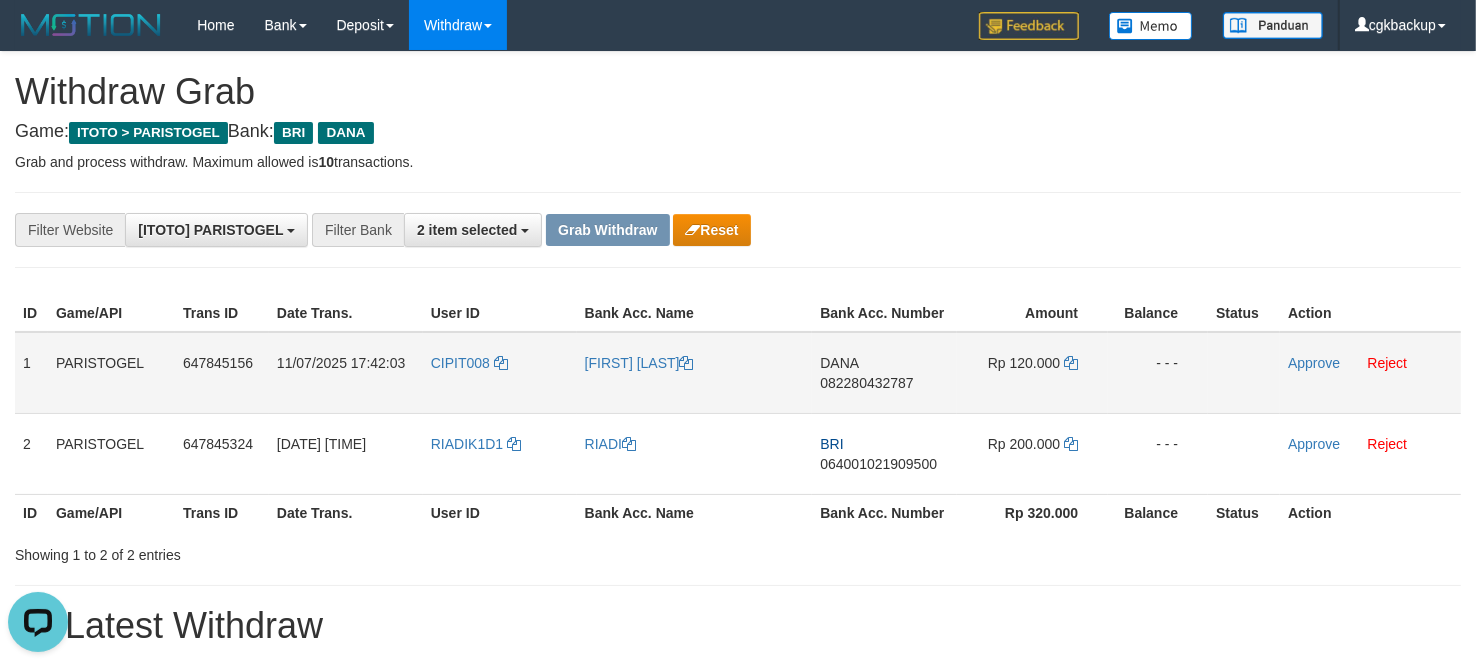 click on "DANA
082280432787" at bounding box center (884, 373) 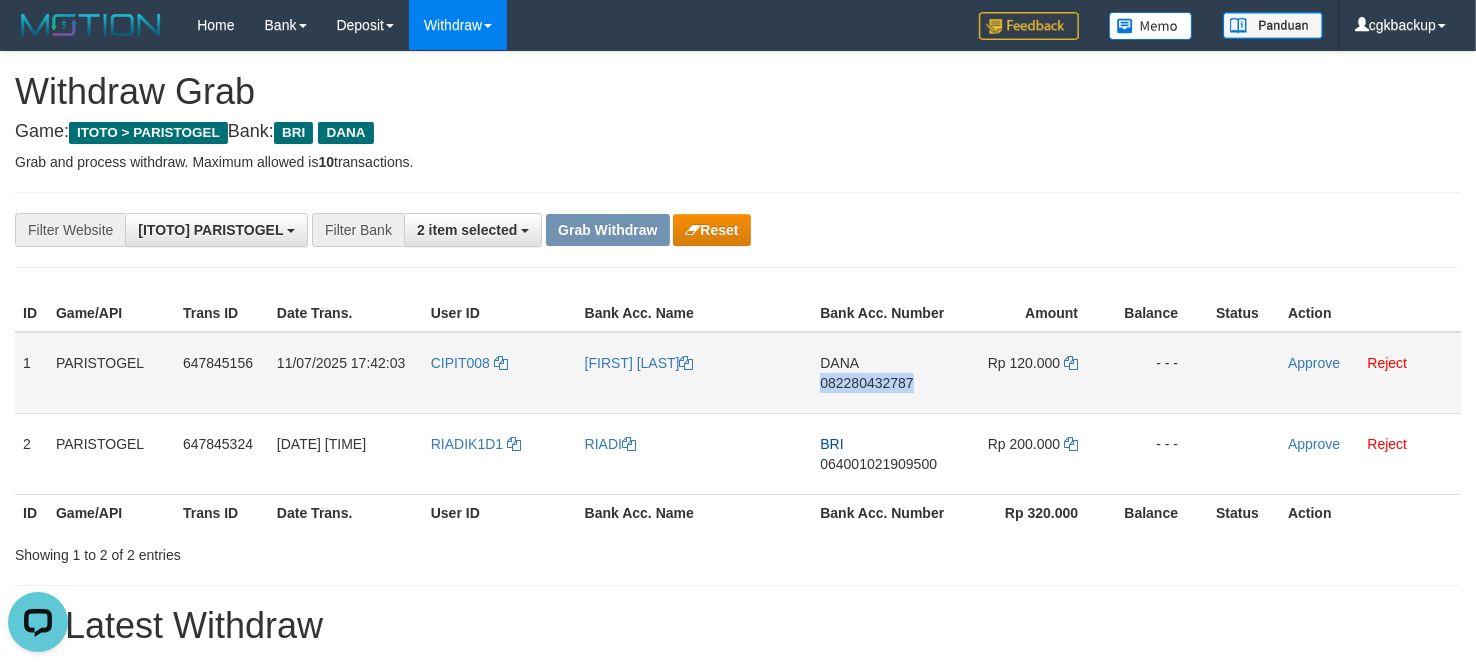 click on "DANA
082280432787" at bounding box center (884, 373) 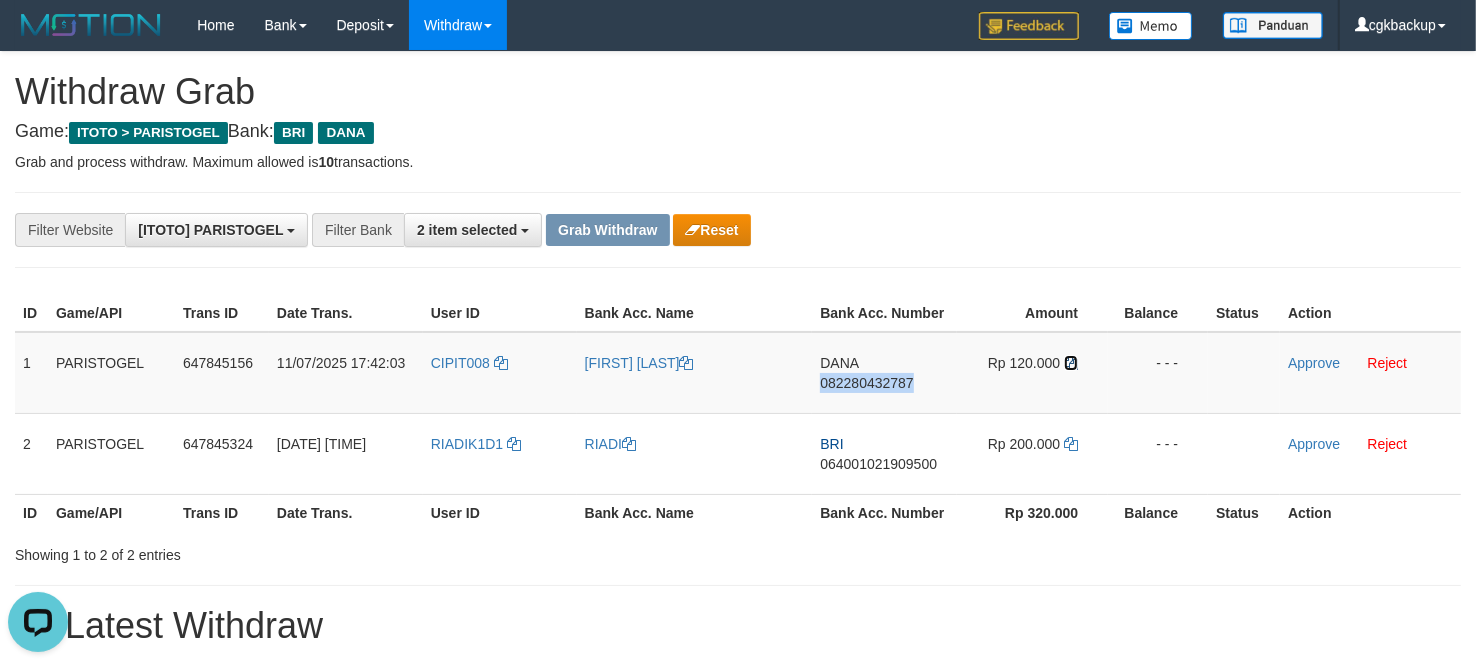 click at bounding box center [1071, 363] 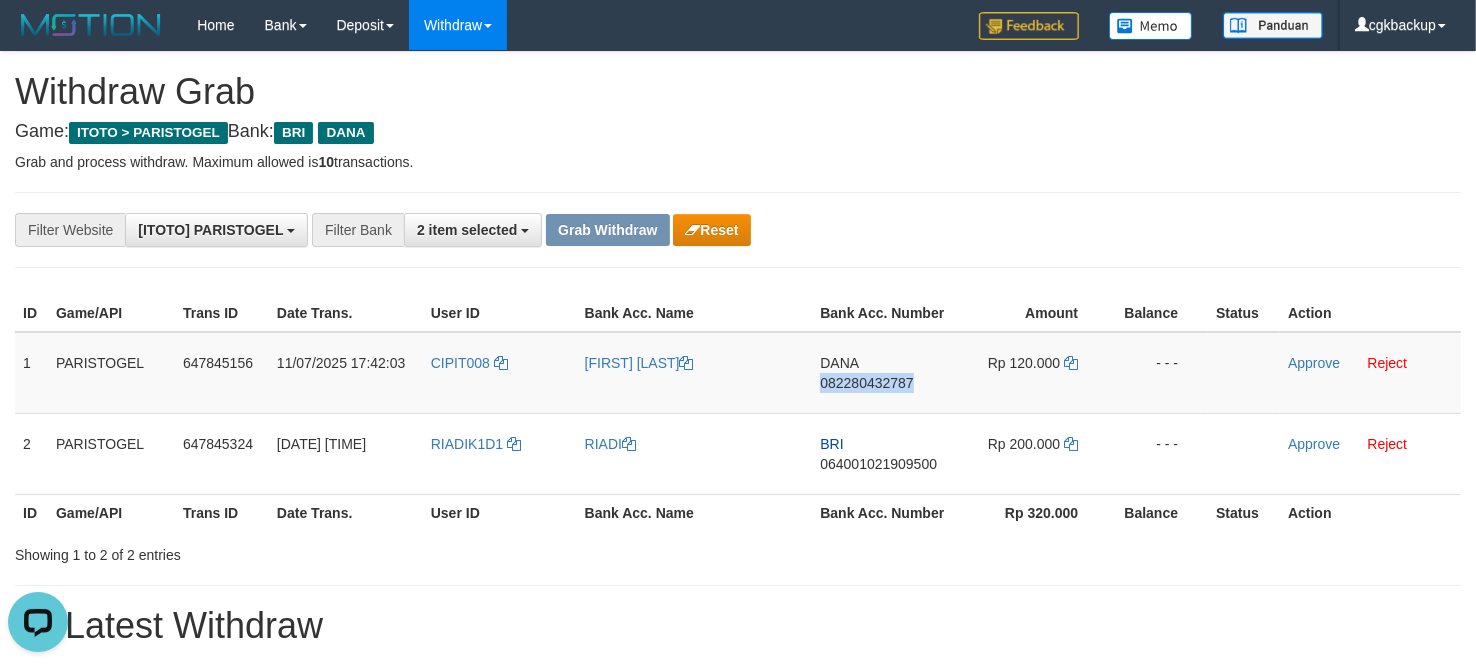 copy on "082280432787" 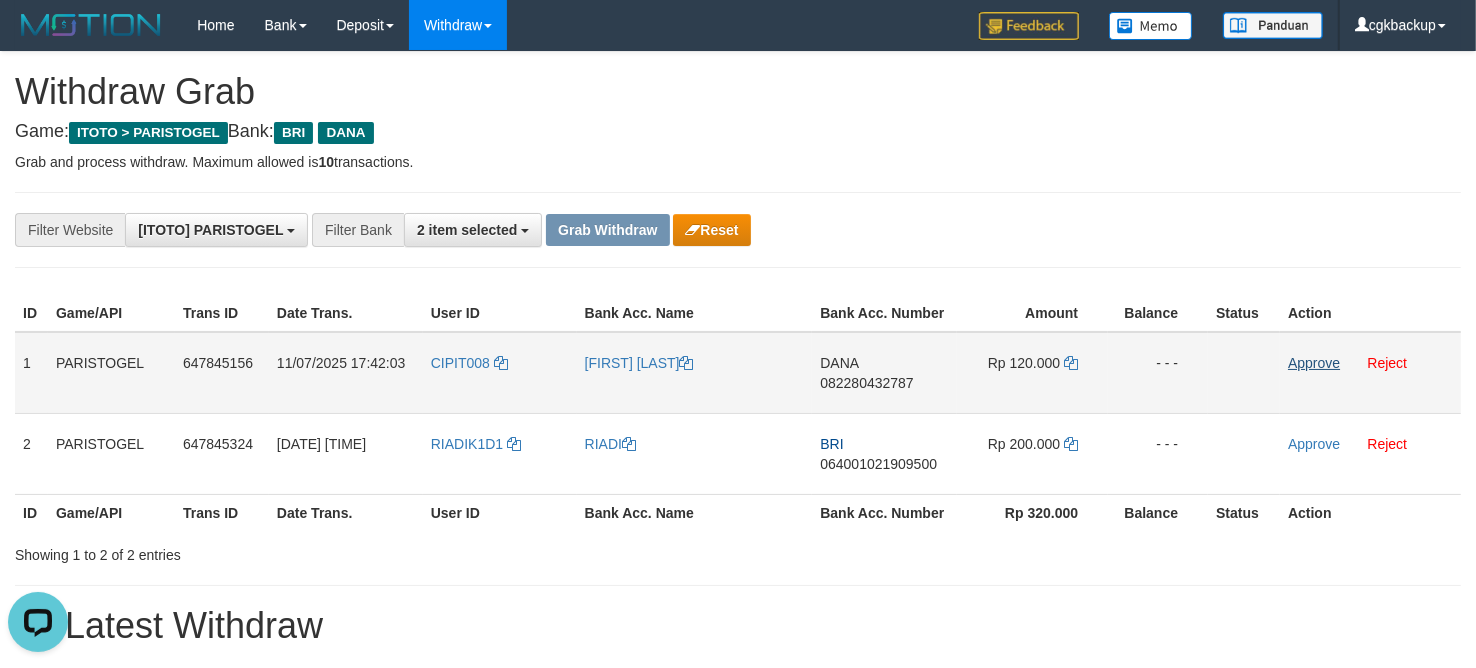 click on "Approve
Reject" at bounding box center [1370, 373] 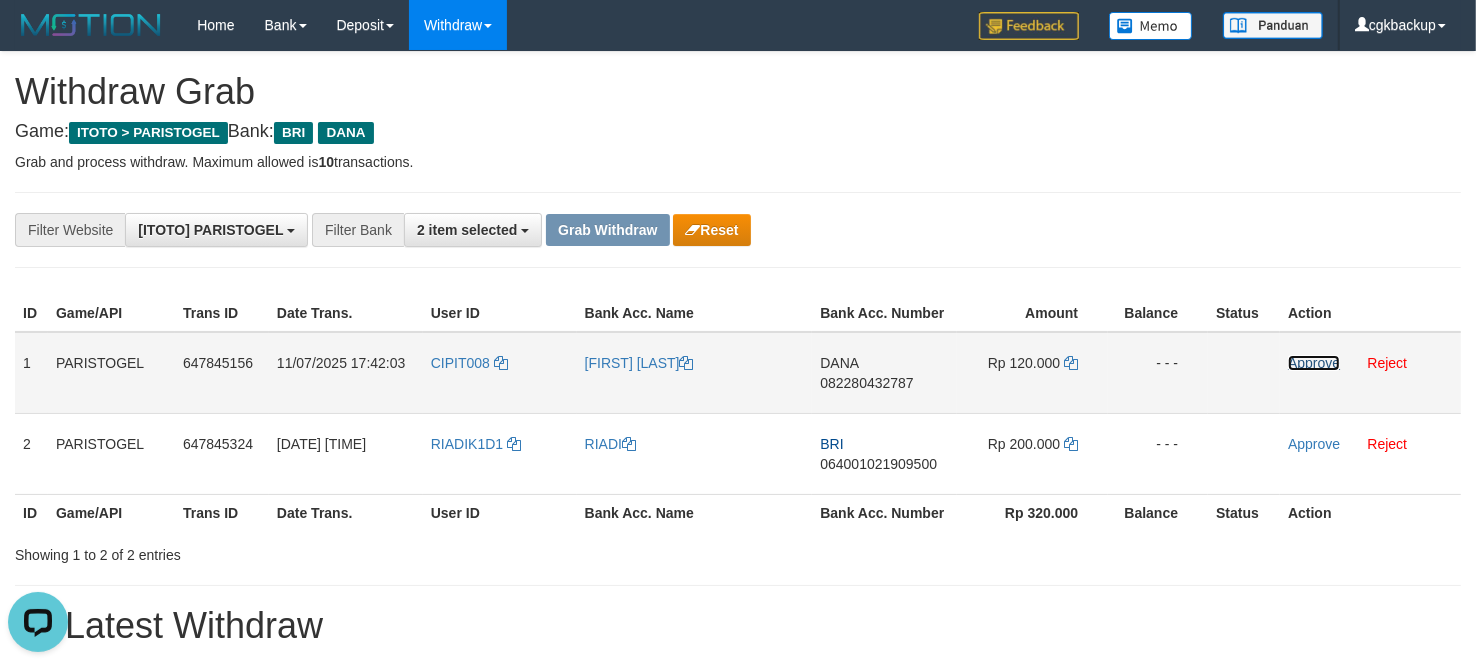 click on "Approve" at bounding box center [1314, 363] 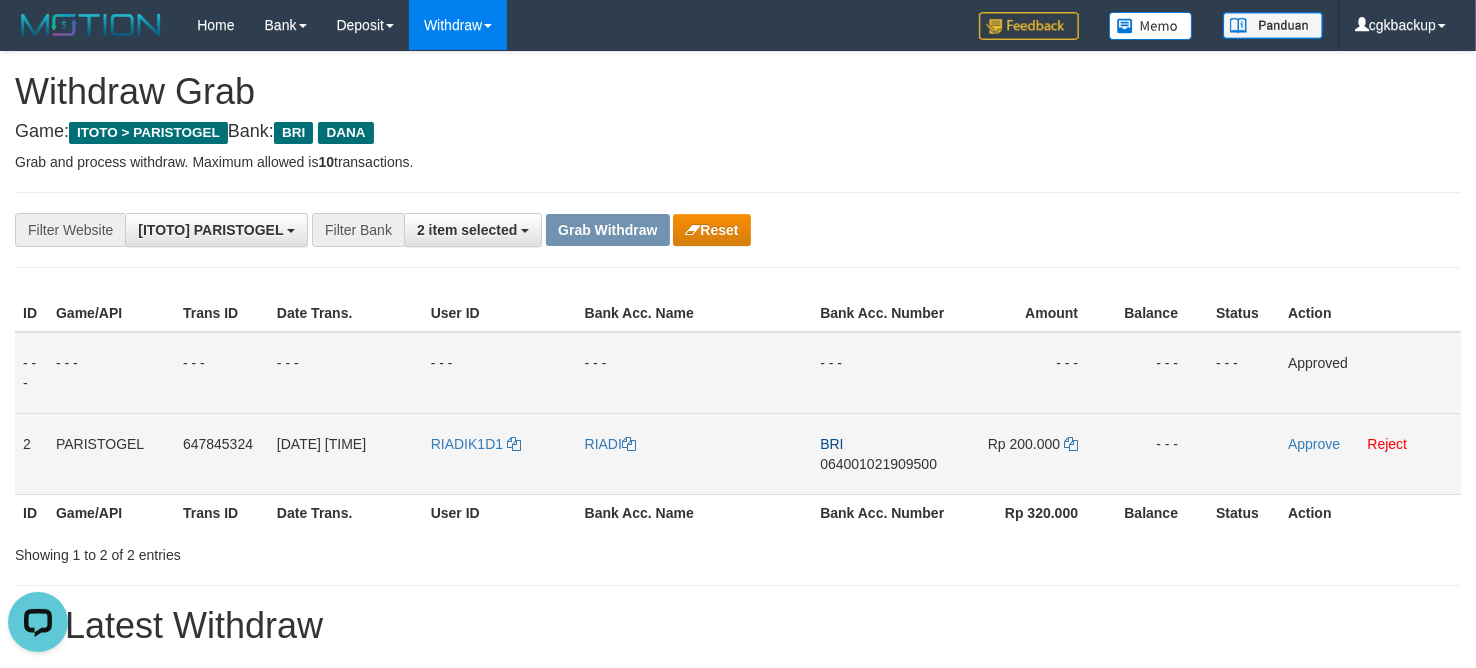click on "RIADI" at bounding box center (695, 453) 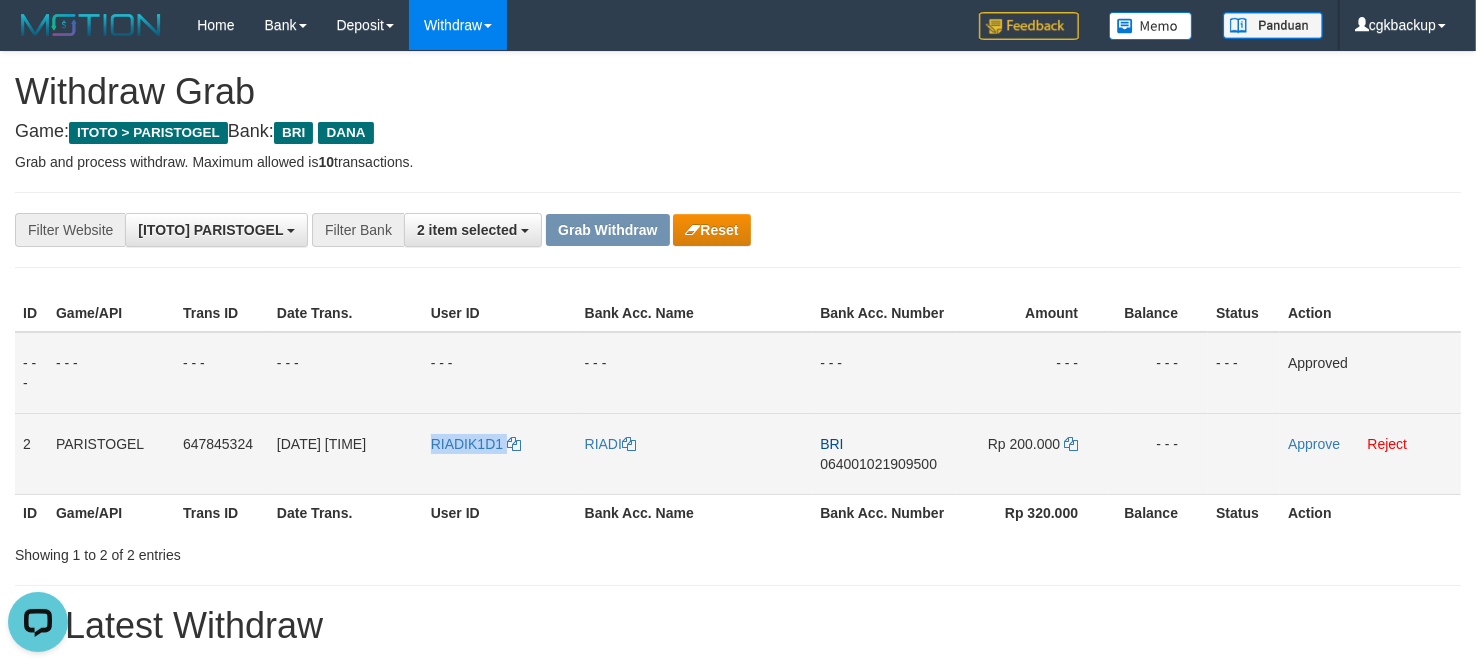 click on "RIADIK1D1" at bounding box center [500, 453] 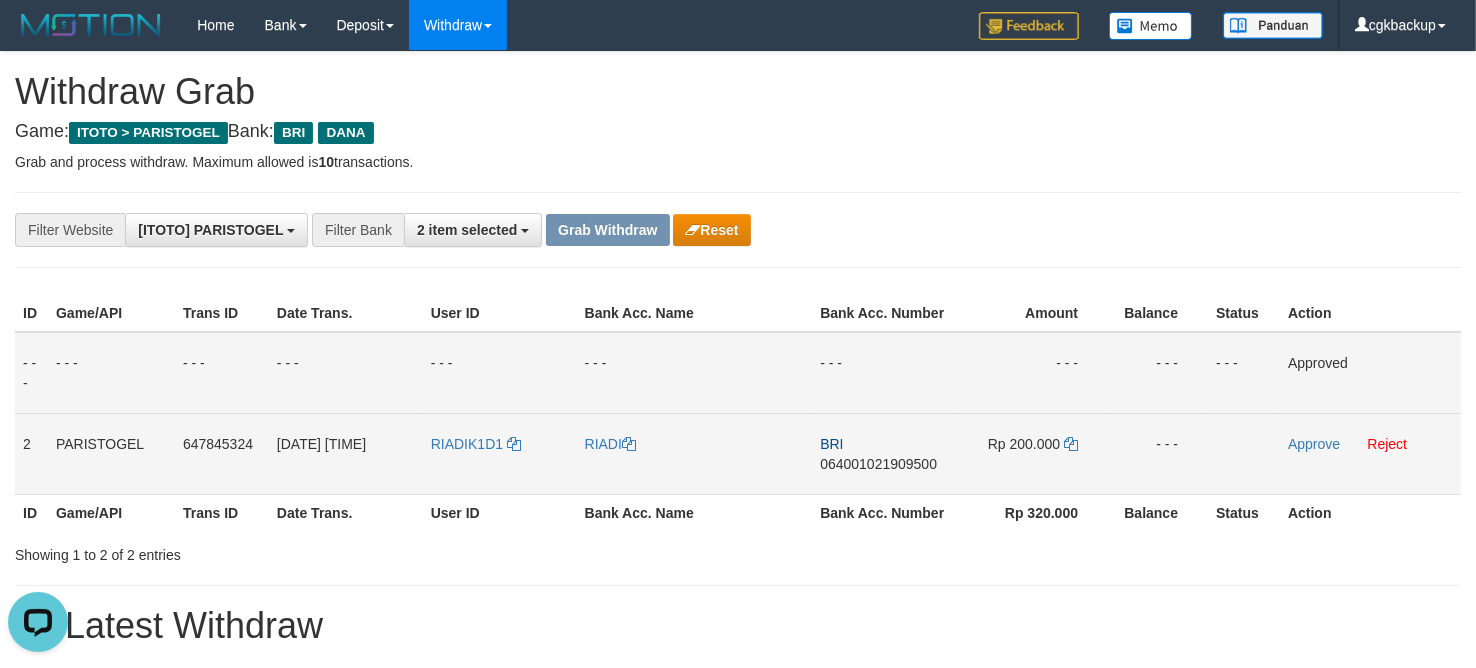 click on "BRI
064001021909500" at bounding box center [884, 453] 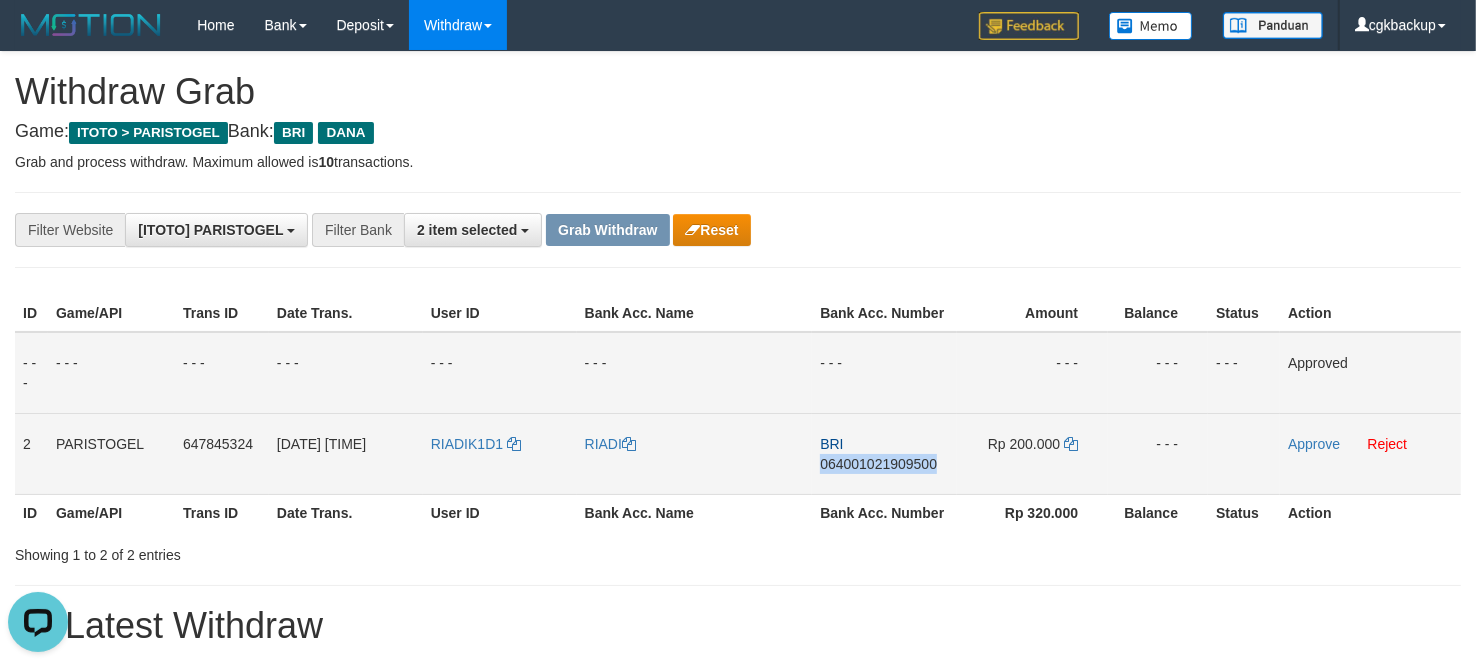 click on "BRI
064001021909500" at bounding box center (884, 453) 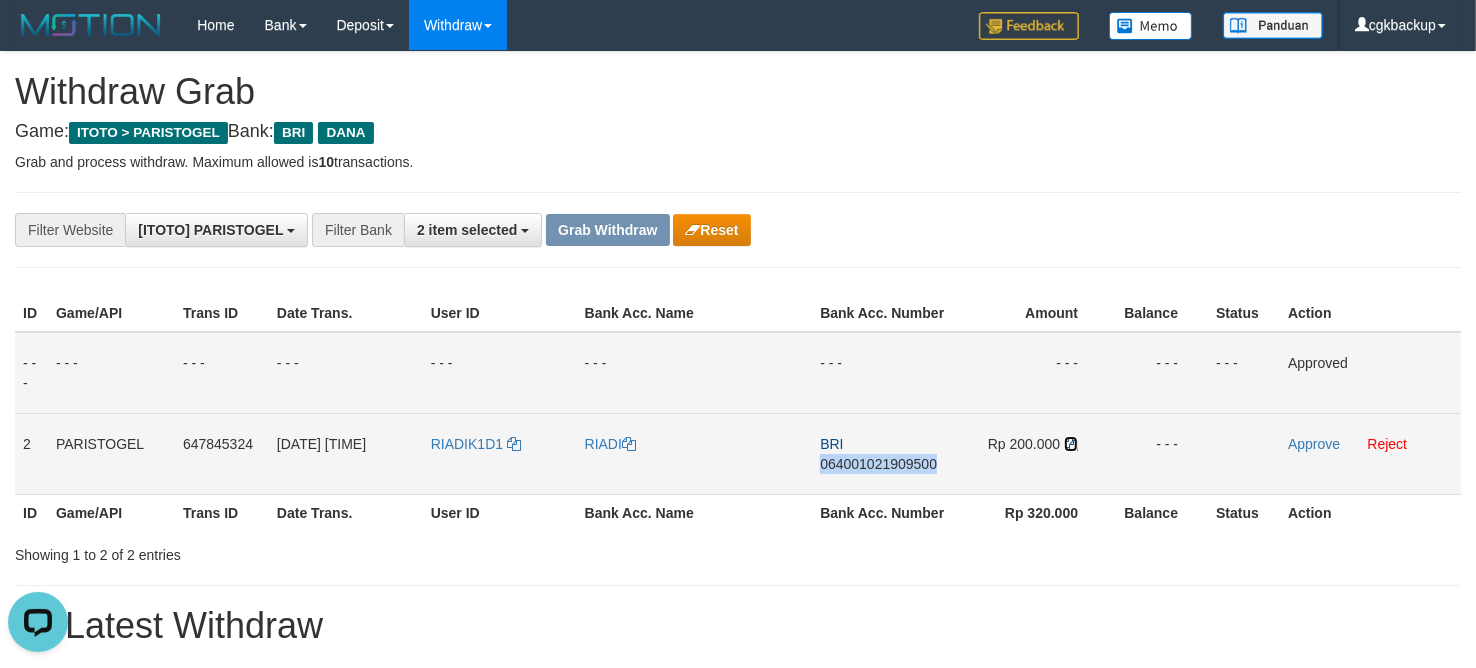drag, startPoint x: 1070, startPoint y: 448, endPoint x: 1100, endPoint y: 443, distance: 30.413813 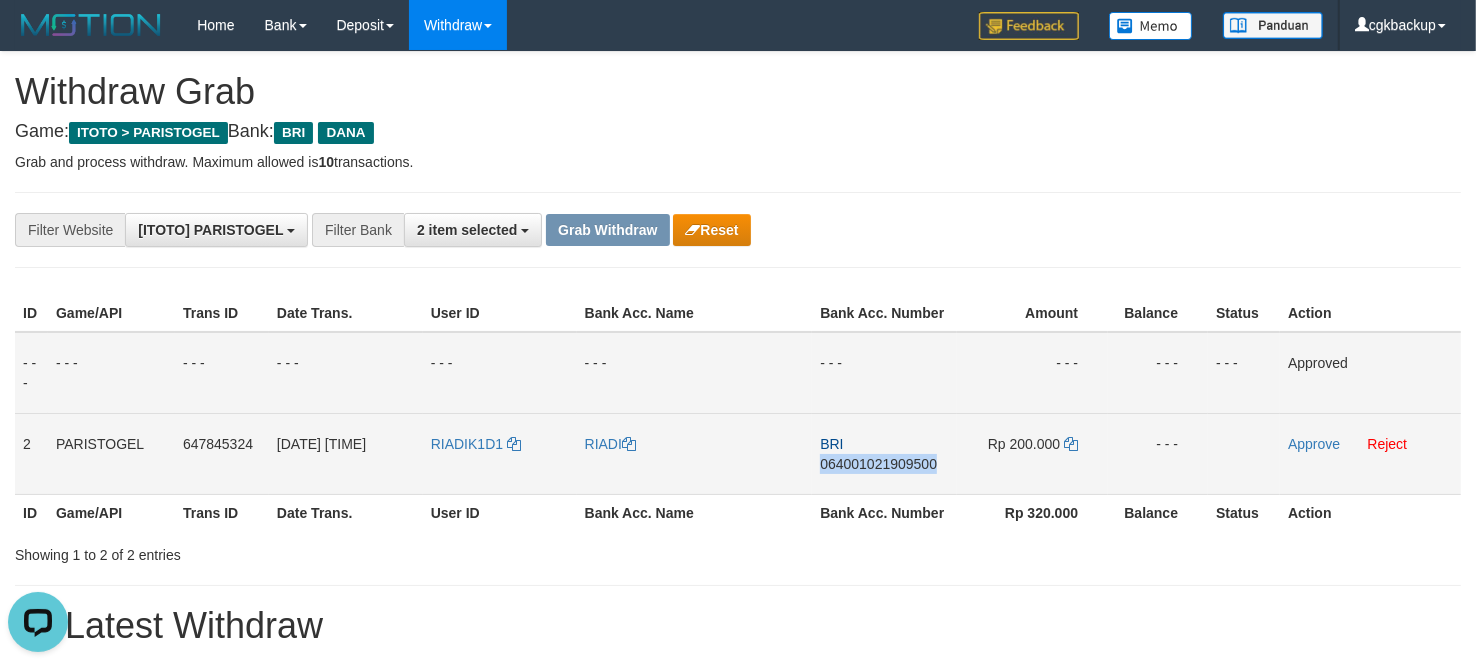 copy on "064001021909500" 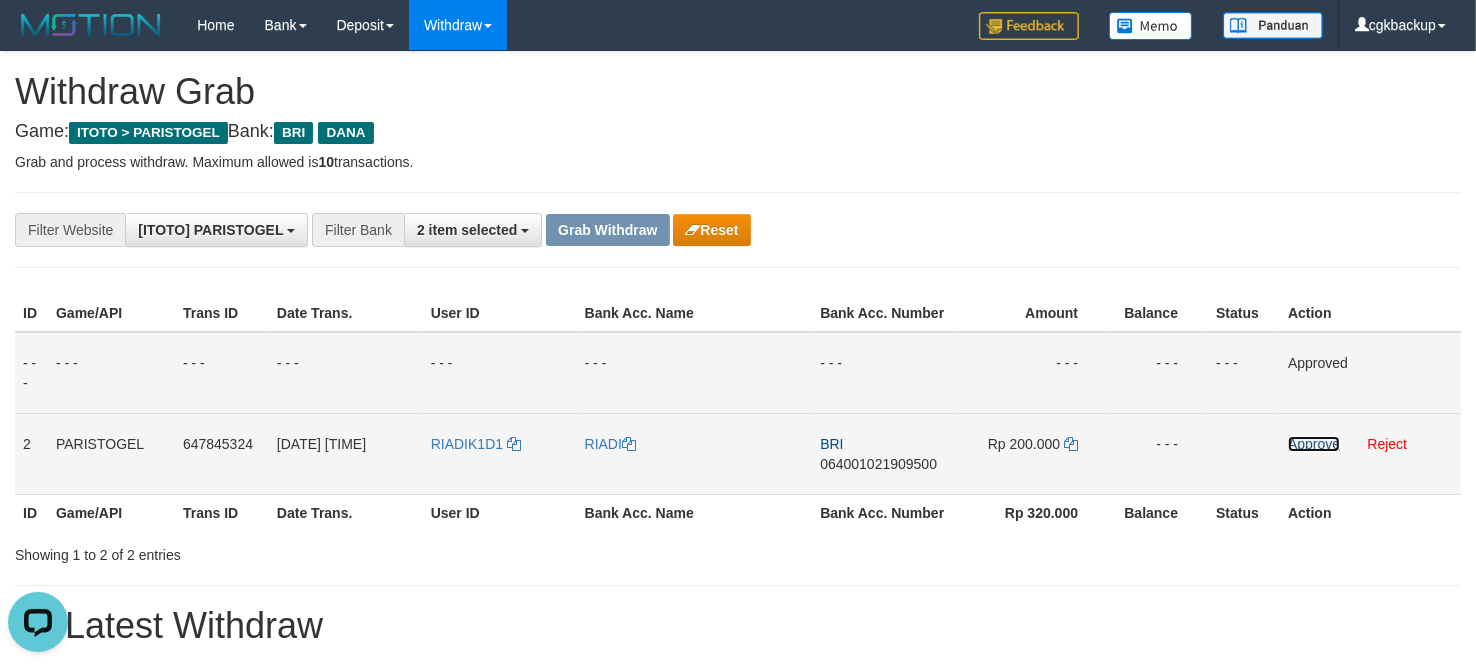 click on "Approve" at bounding box center [1314, 444] 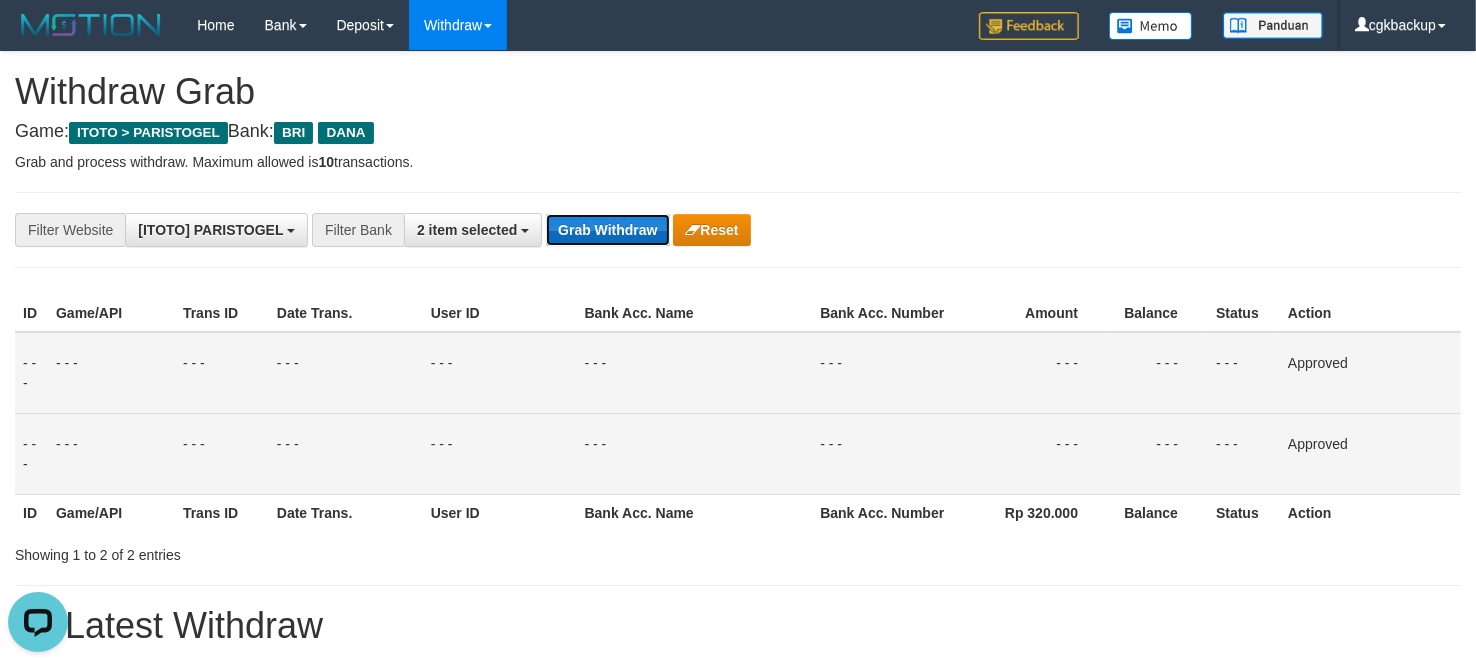 click on "Grab Withdraw" at bounding box center (607, 230) 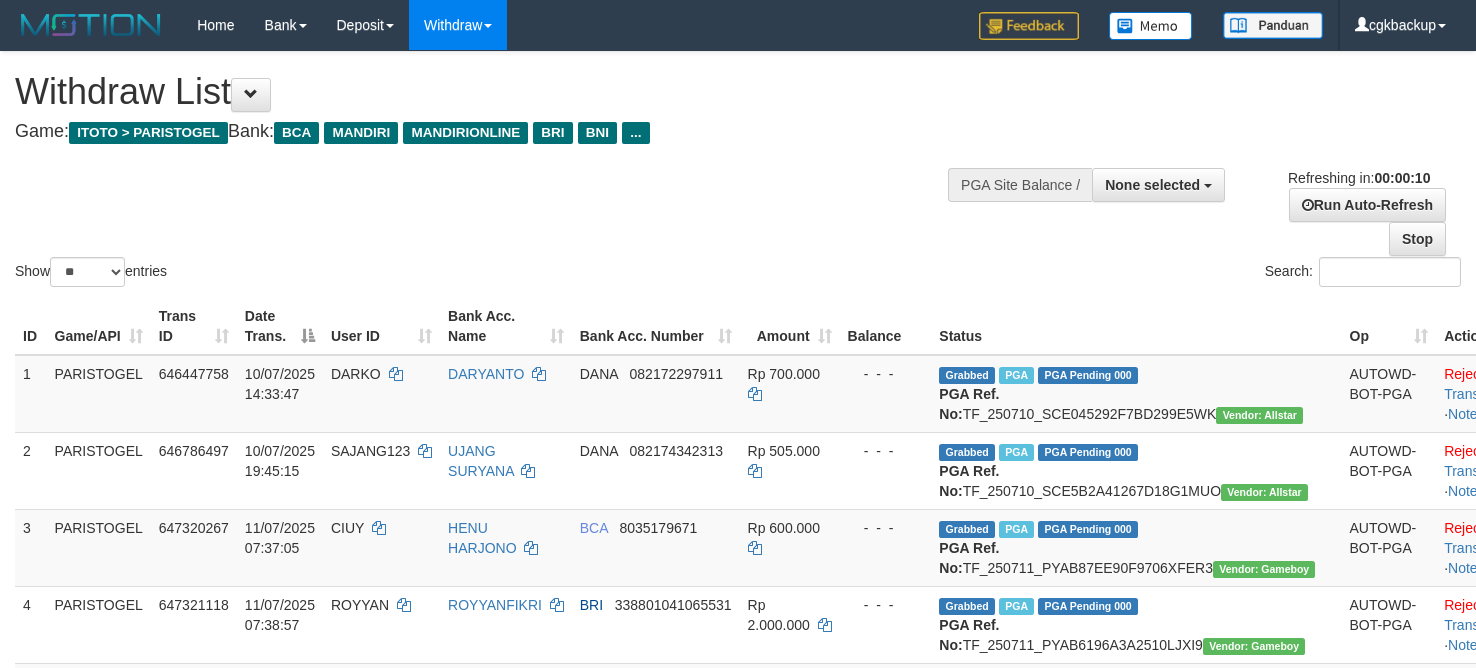 select 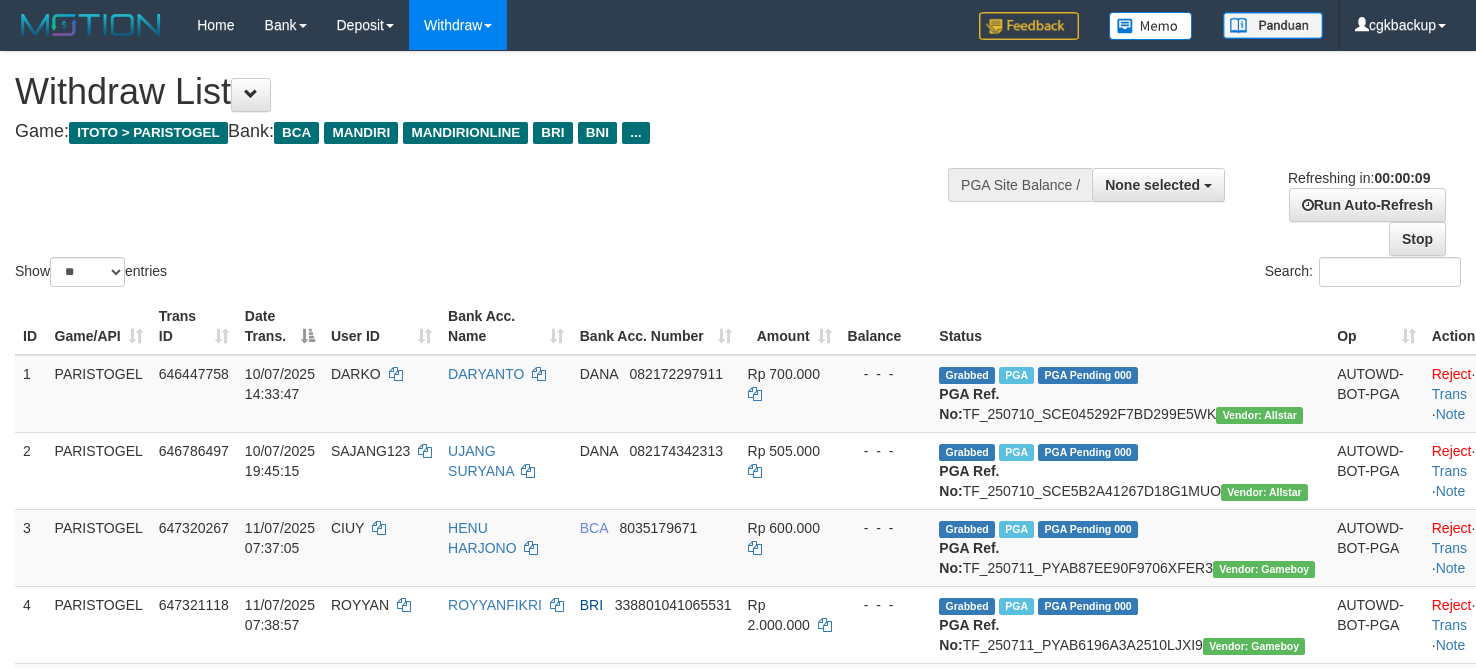 select 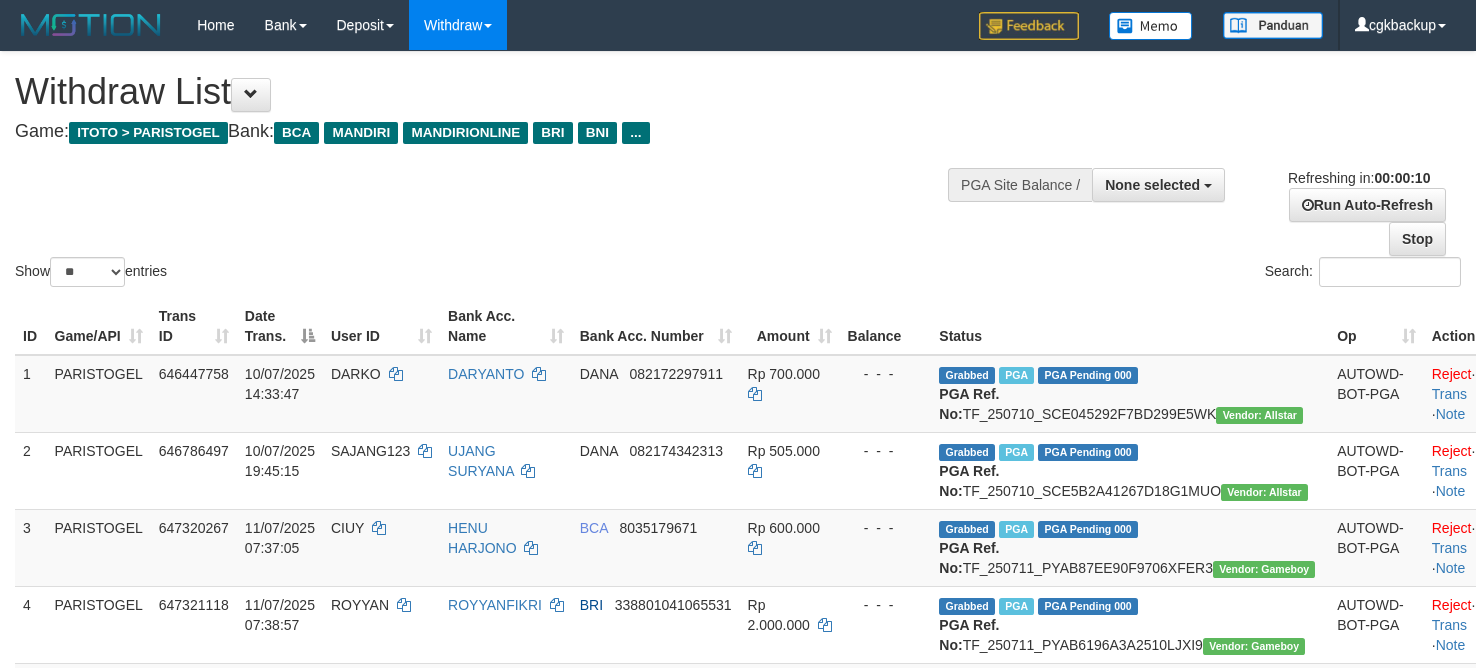 select 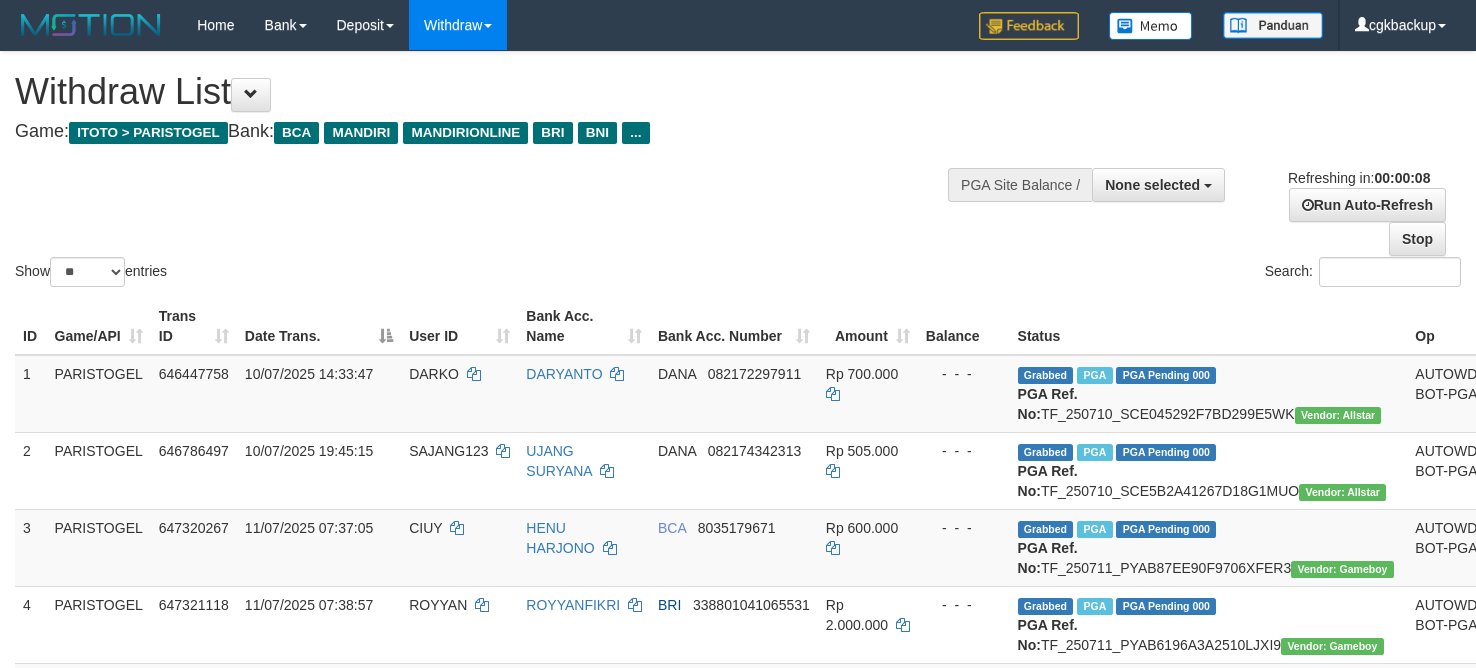 select 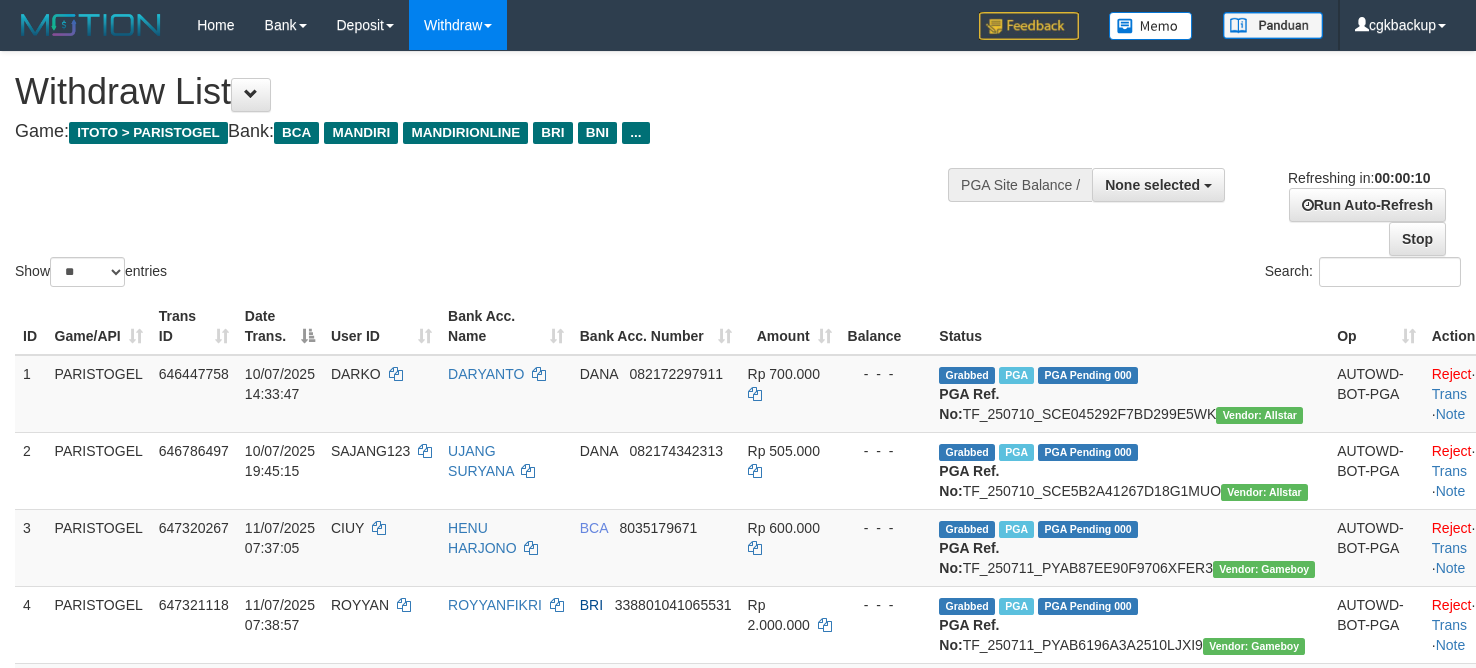 select 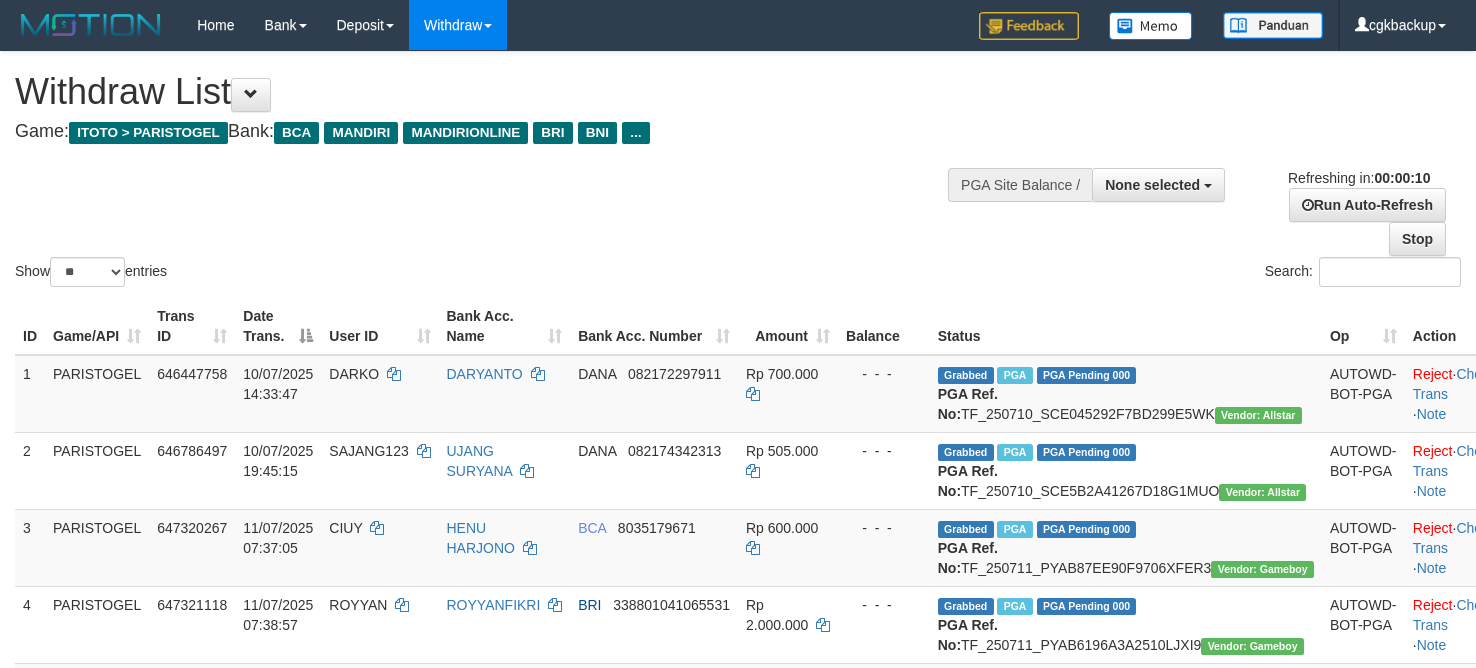 select 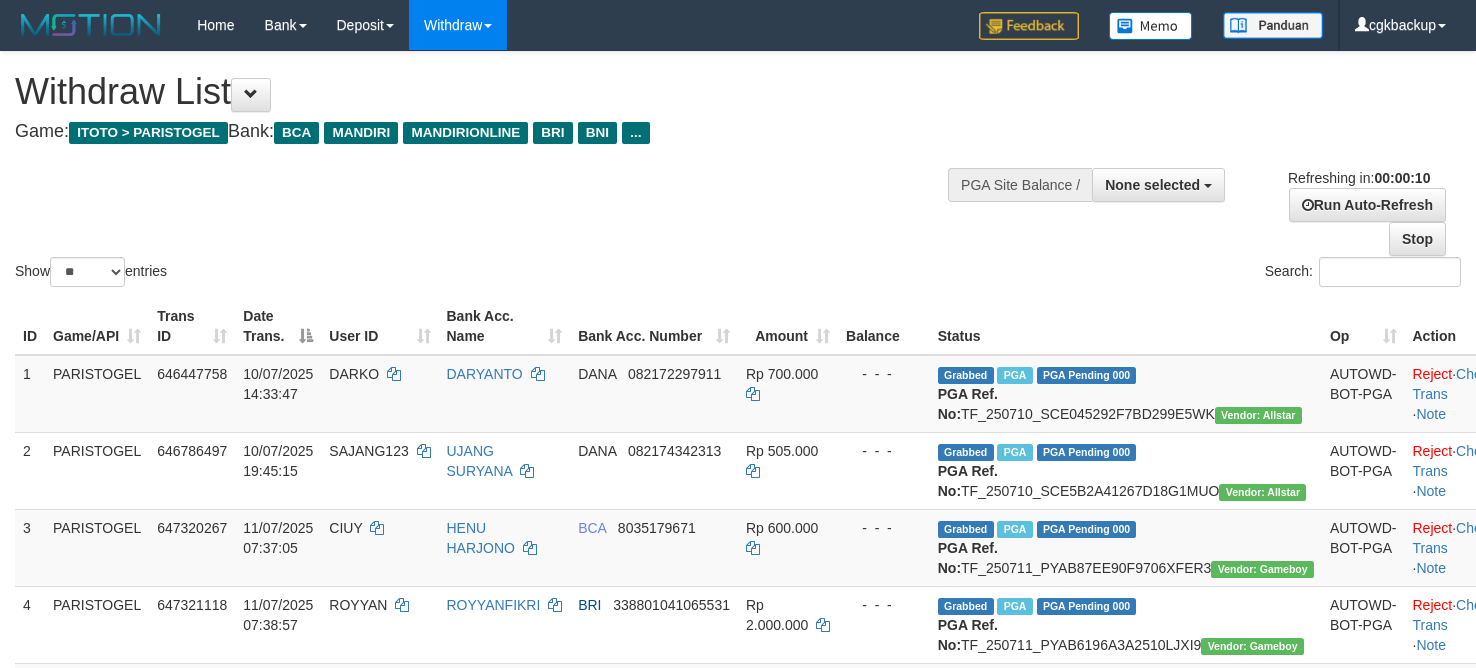 select 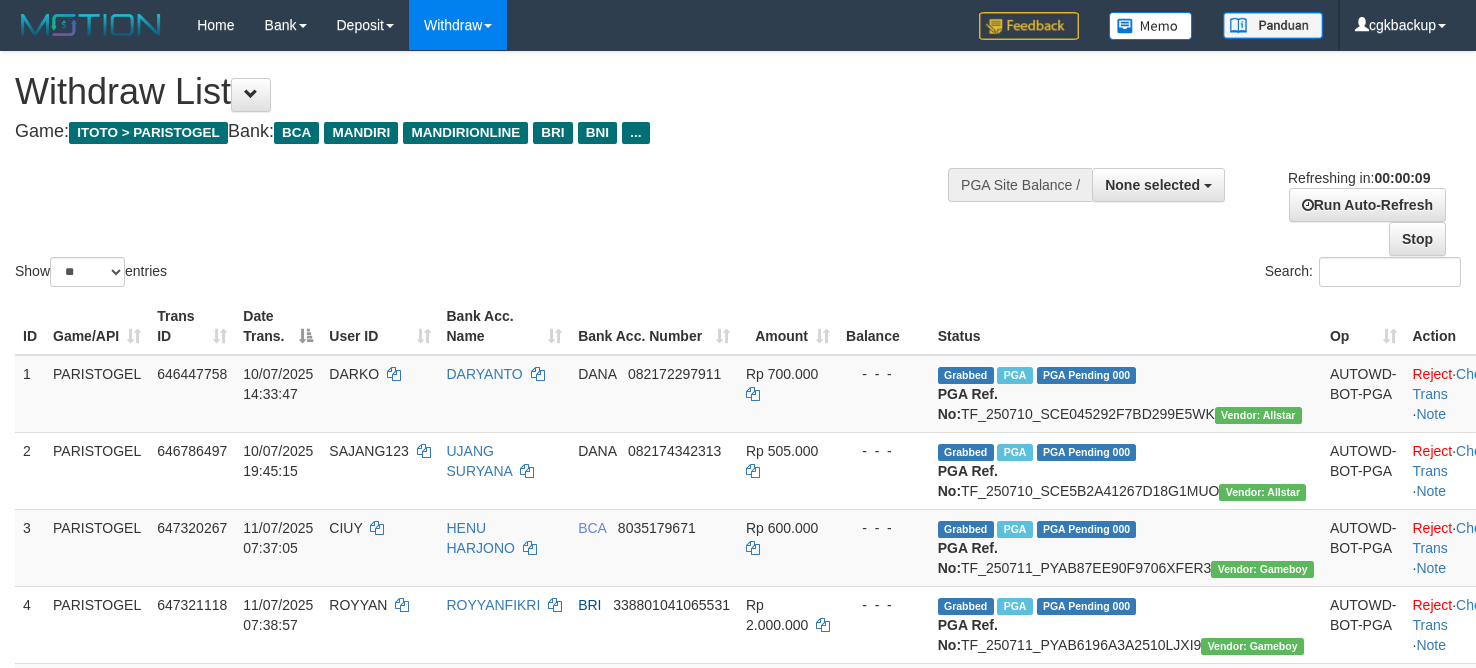 select 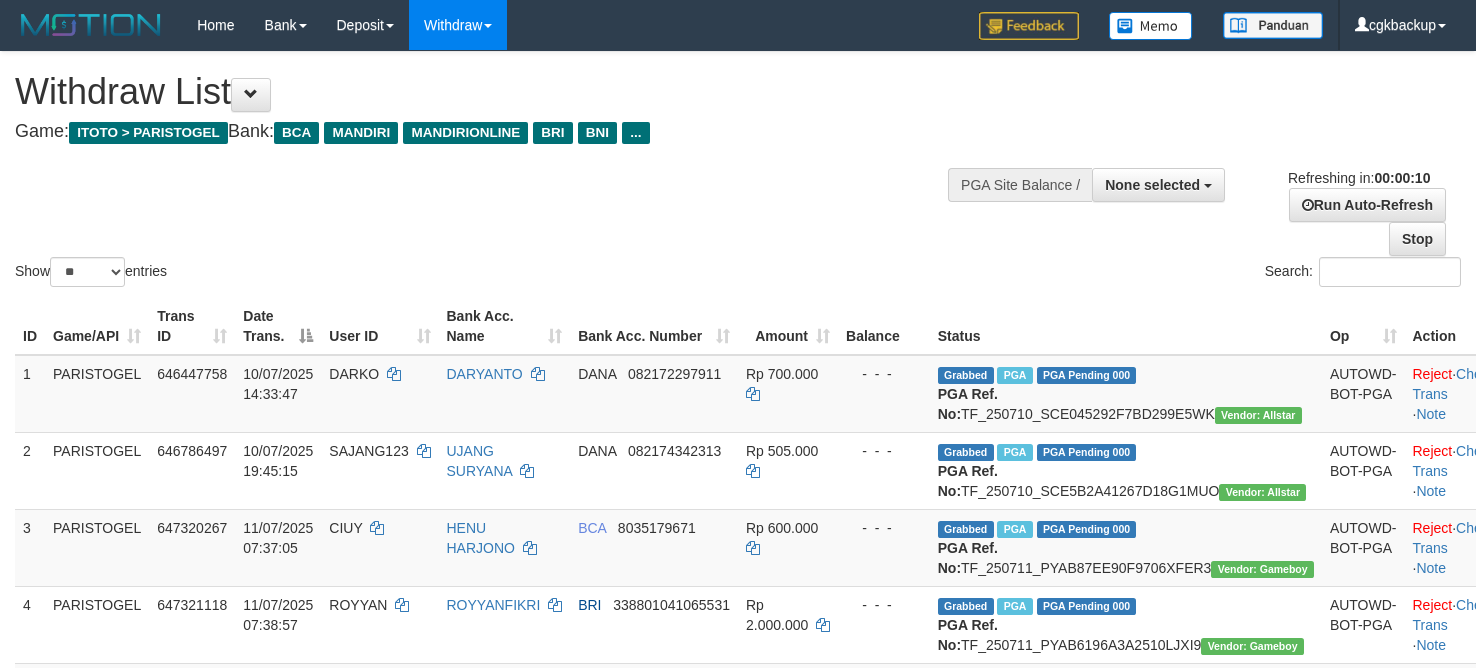 select 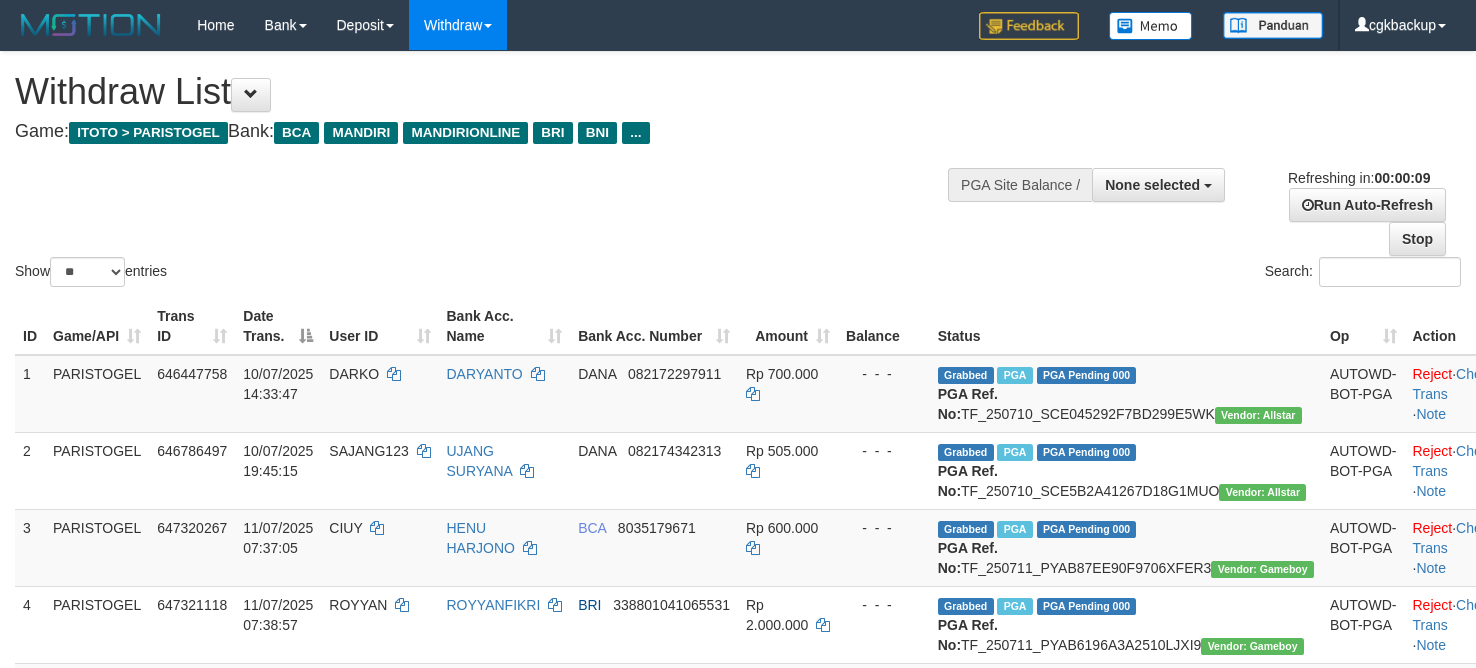 select 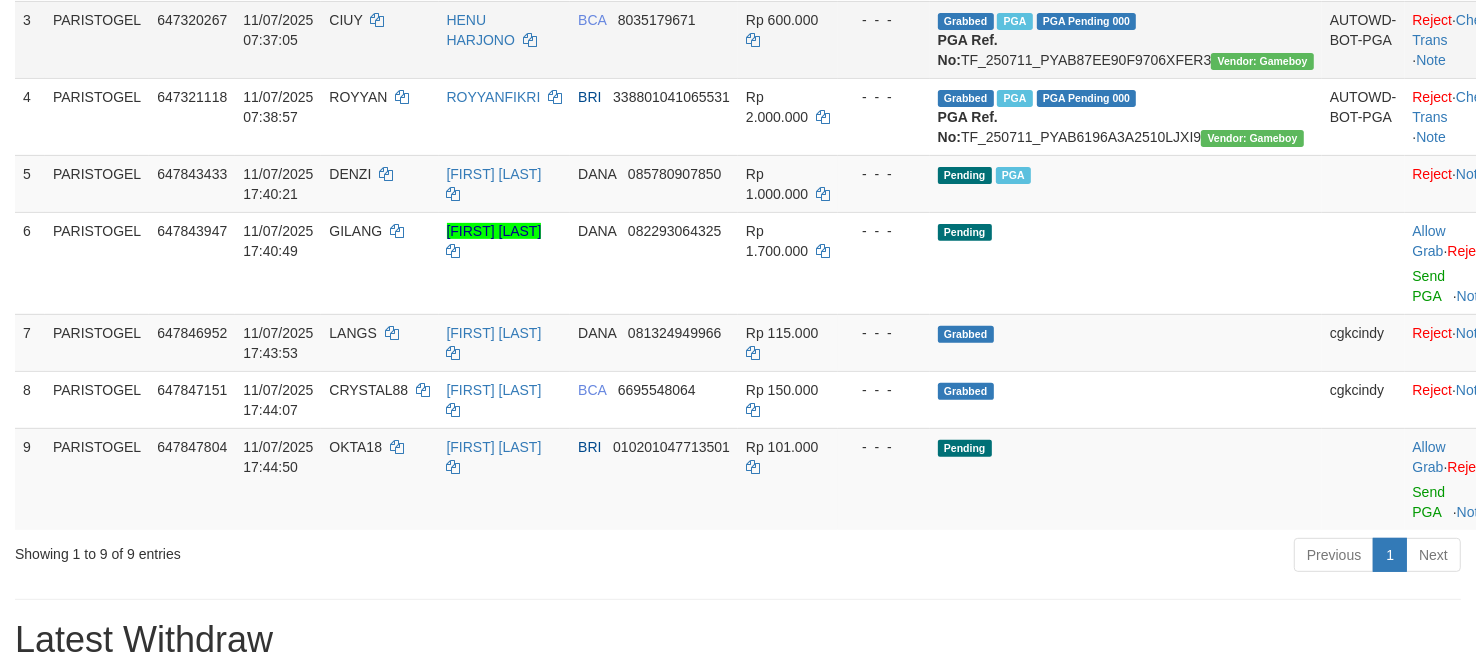 scroll, scrollTop: 625, scrollLeft: 0, axis: vertical 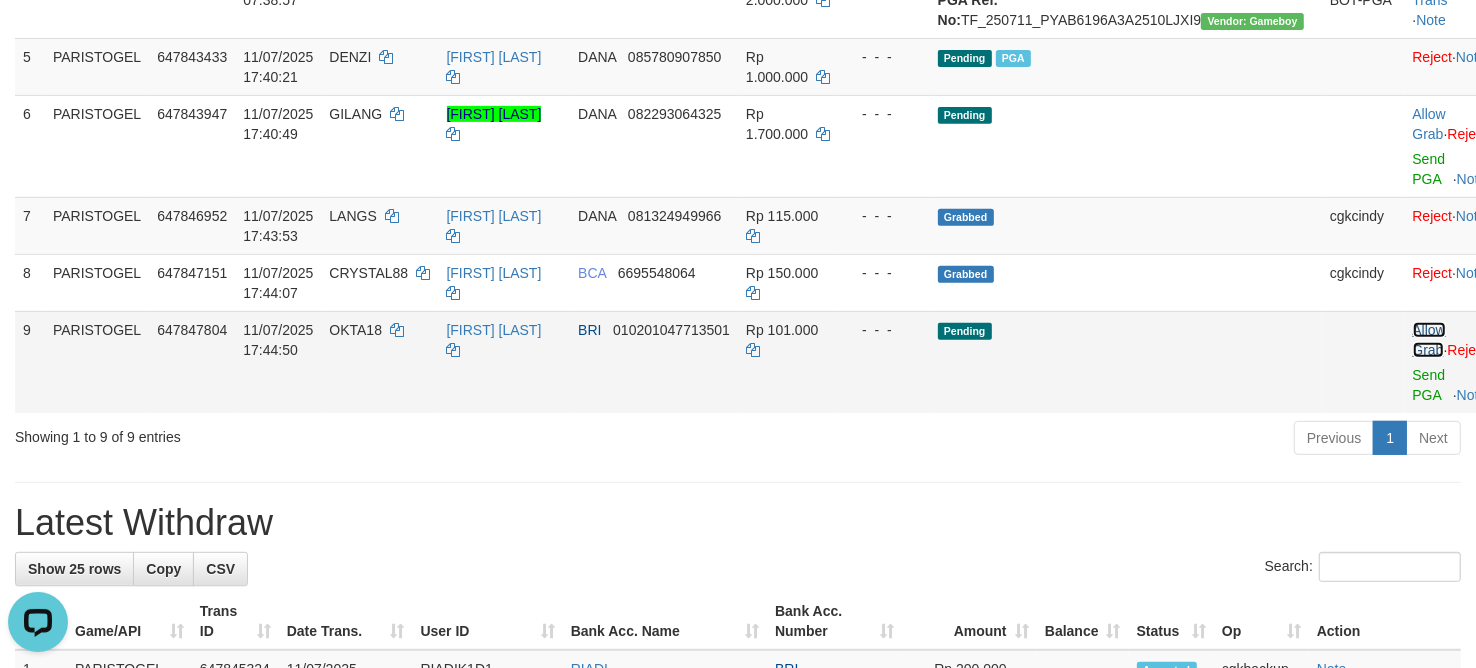 click on "Allow Grab" at bounding box center (1429, 340) 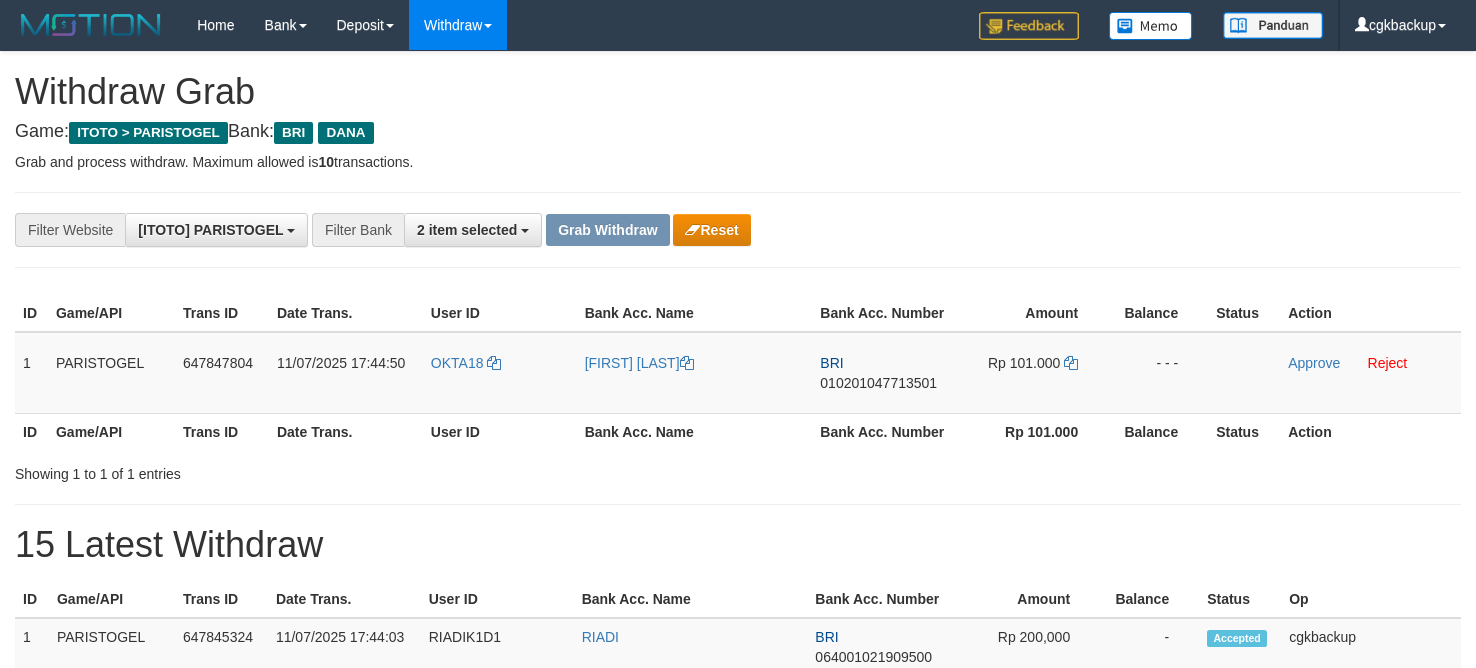 scroll, scrollTop: 0, scrollLeft: 0, axis: both 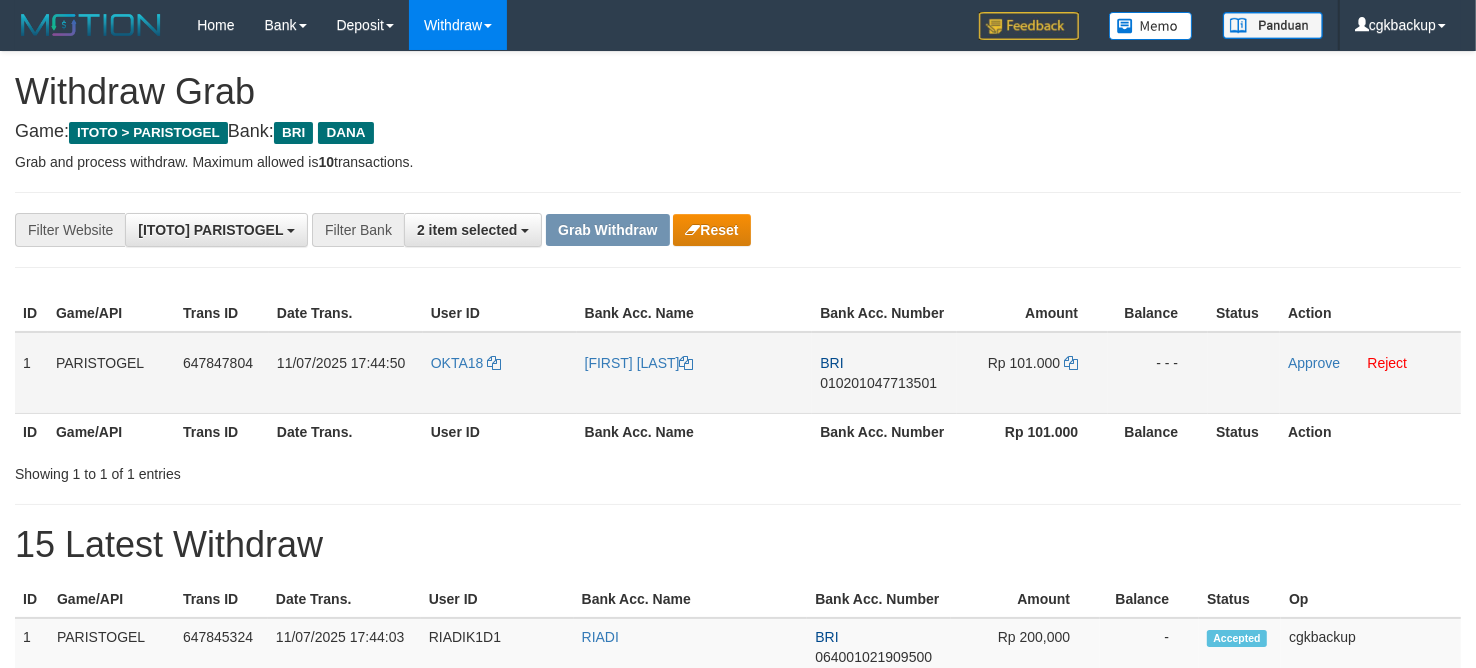 click on "OKTA18" at bounding box center (500, 373) 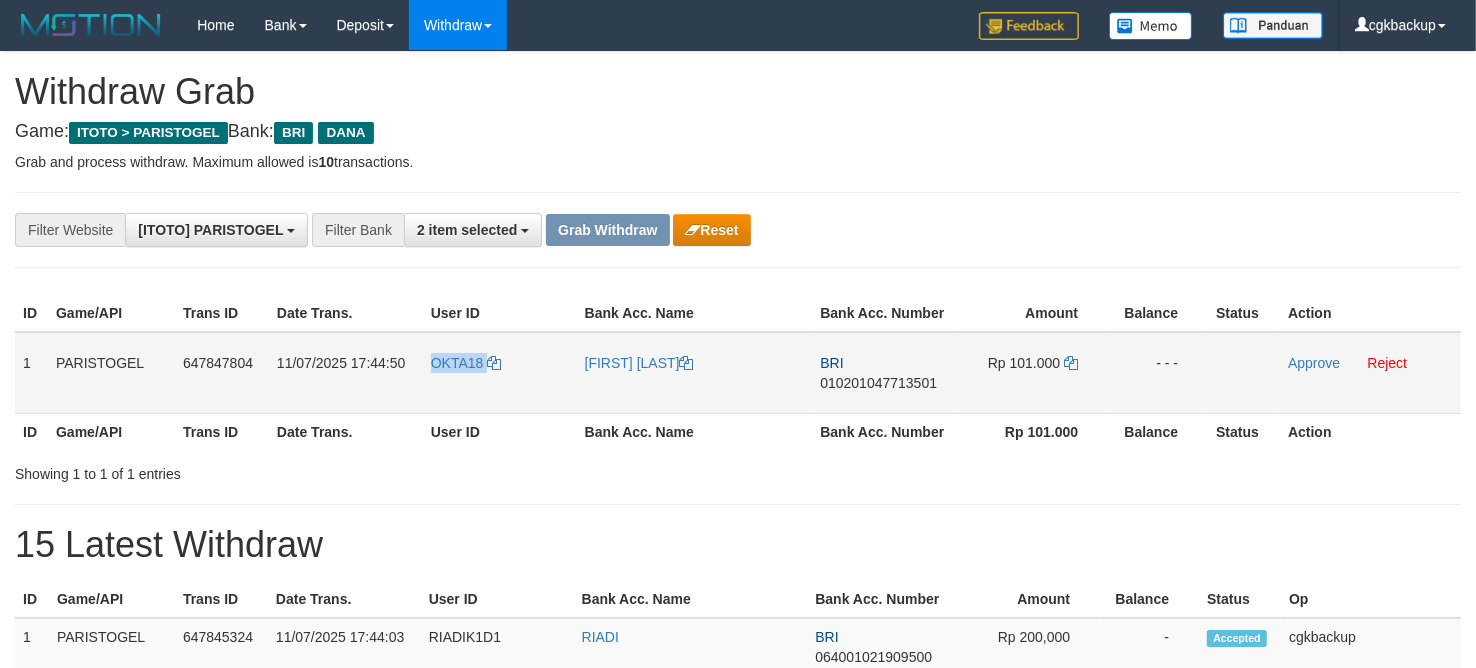 copy on "OKTA18" 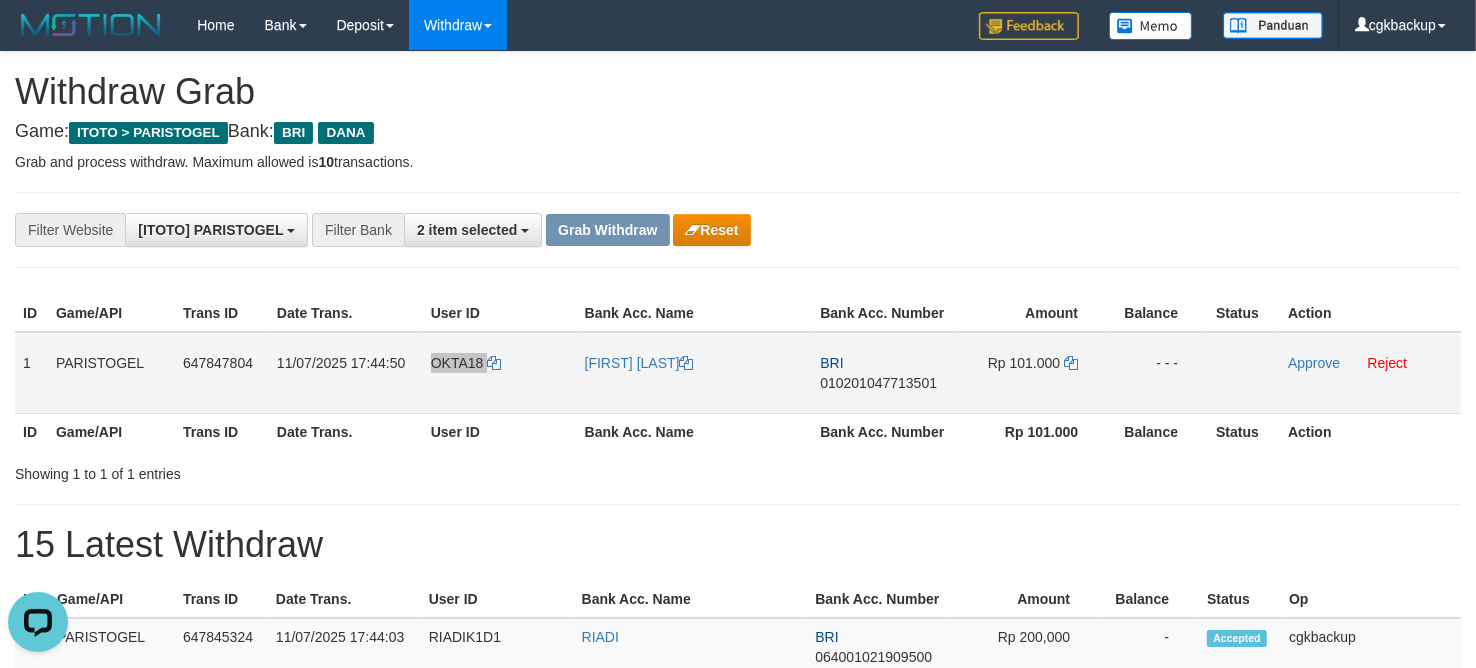scroll, scrollTop: 0, scrollLeft: 0, axis: both 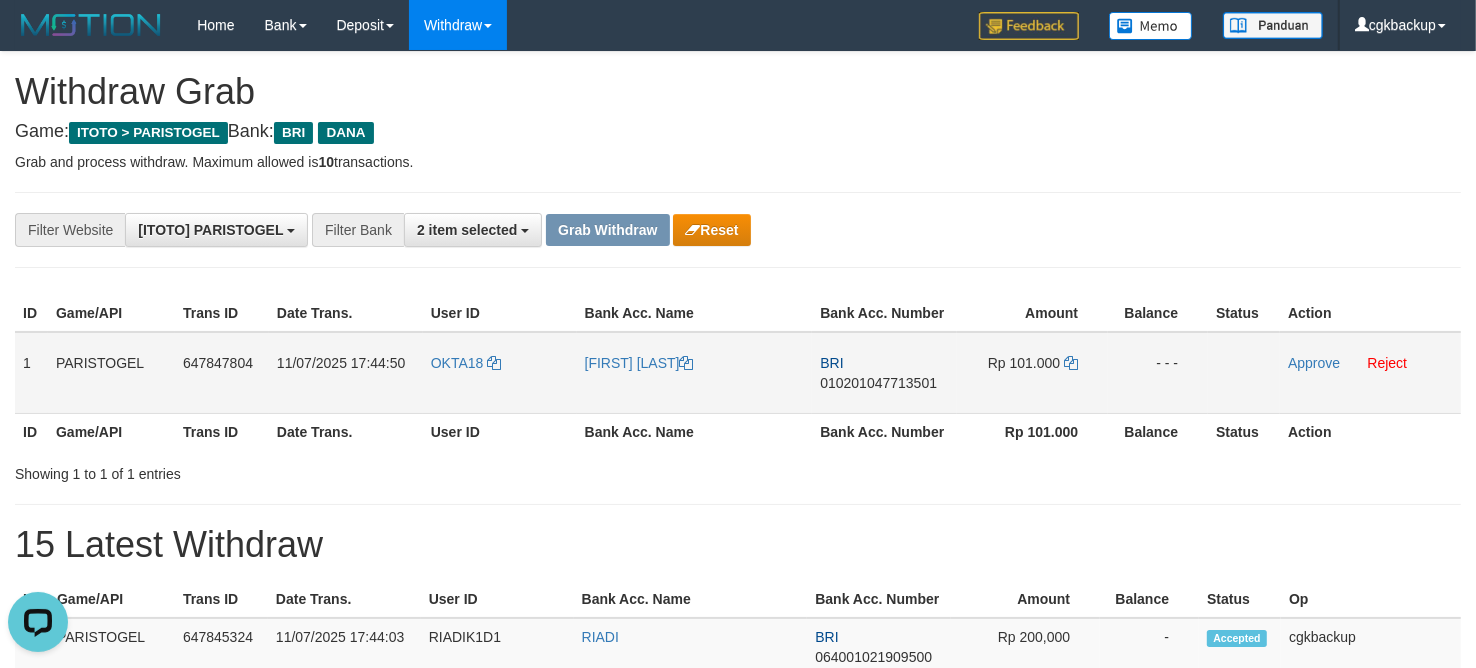 click on "[FIRST] [LAST]" at bounding box center (695, 373) 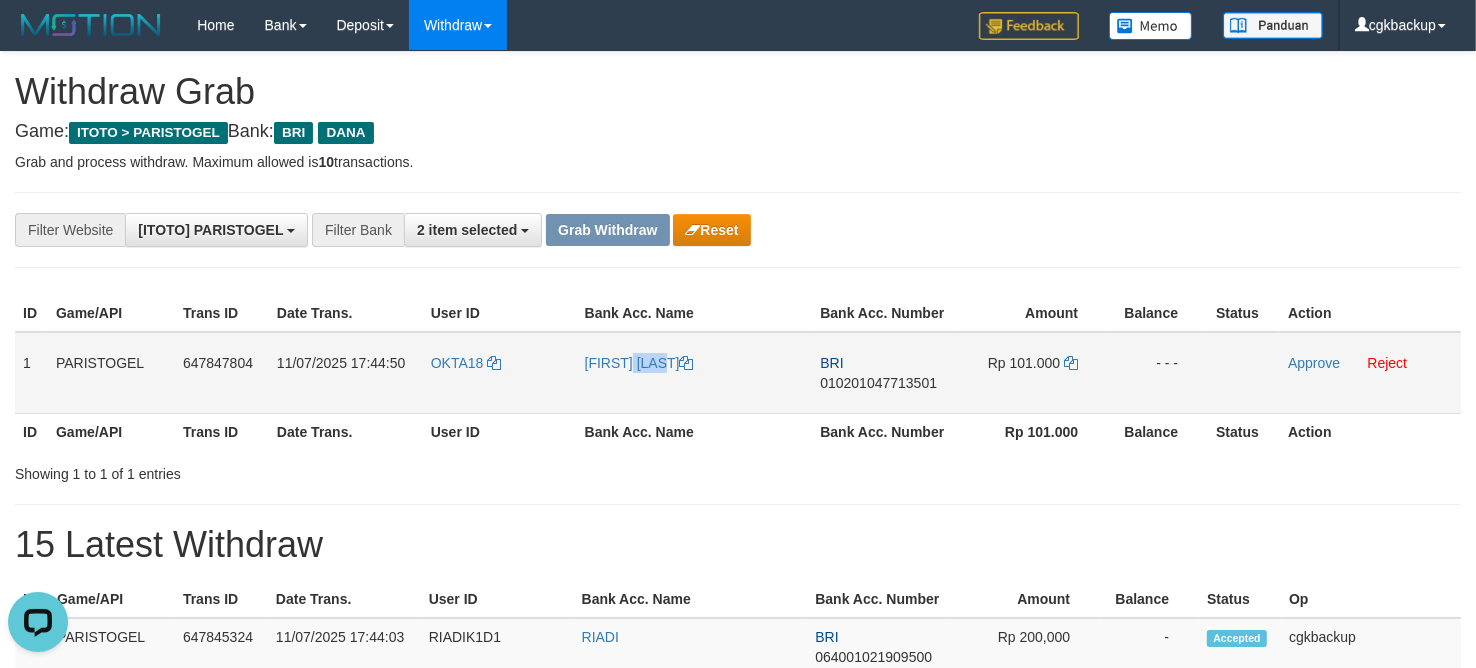click on "[FIRST] [LAST]" at bounding box center (695, 373) 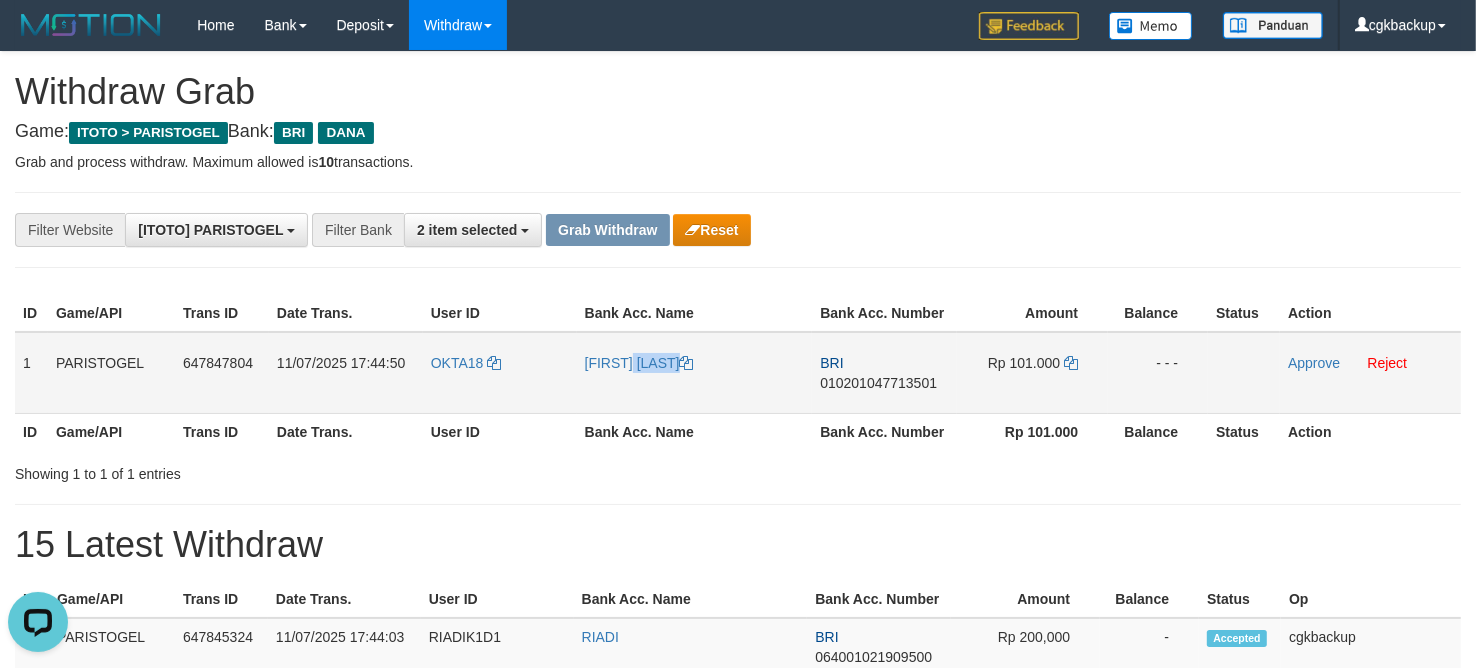 click on "[FIRST] [LAST]" at bounding box center (695, 373) 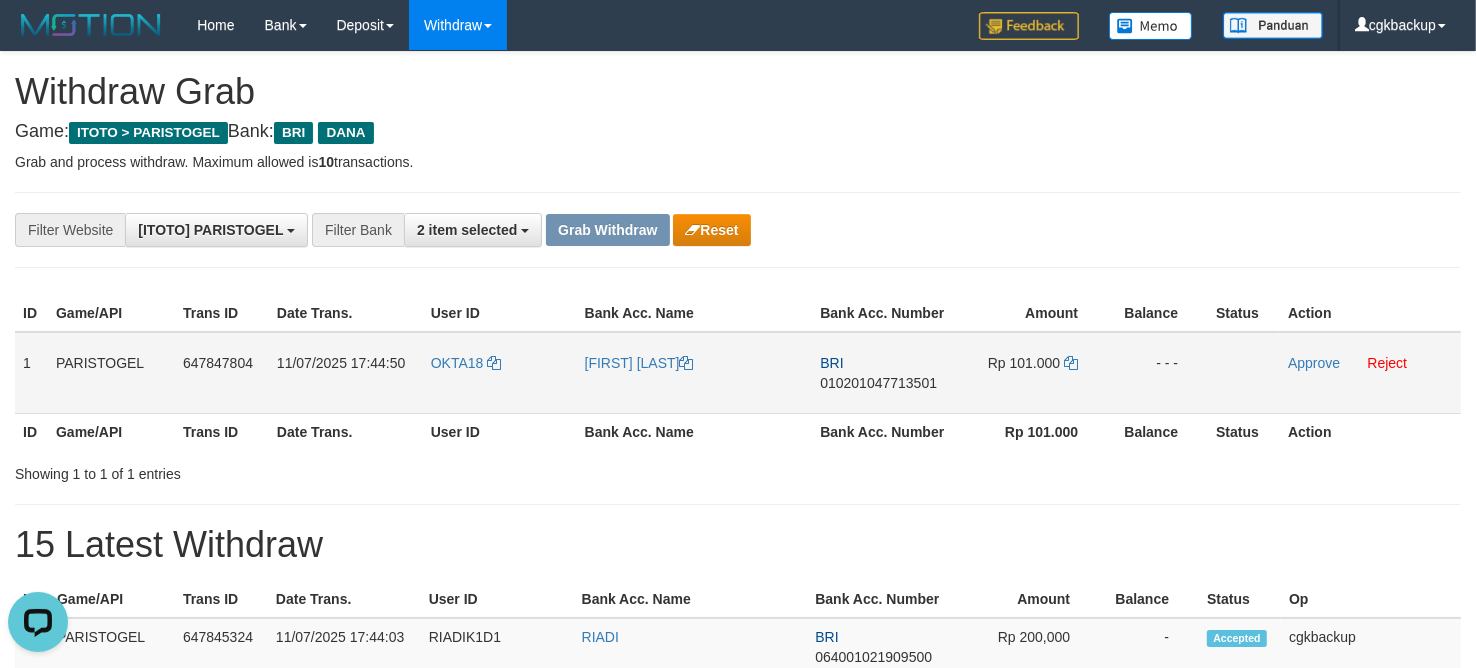 click on "OKTA18" at bounding box center (500, 373) 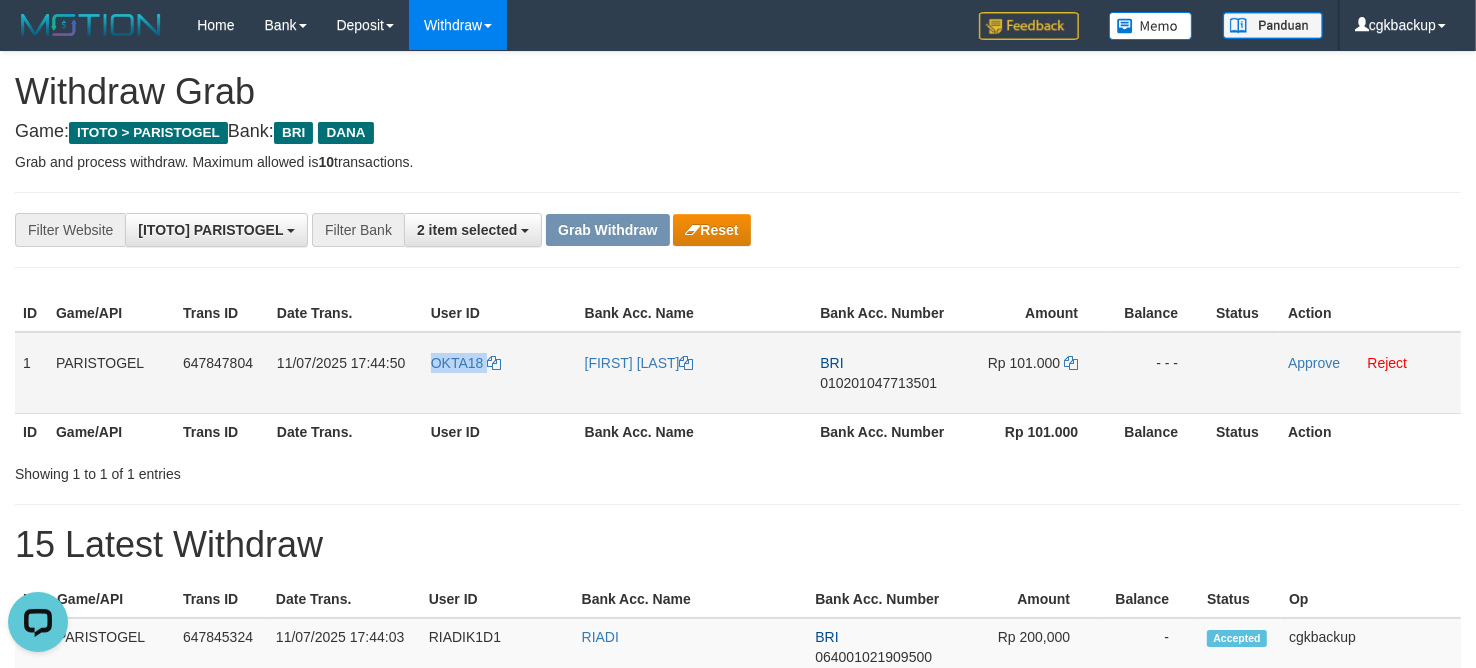copy on "OKTA18" 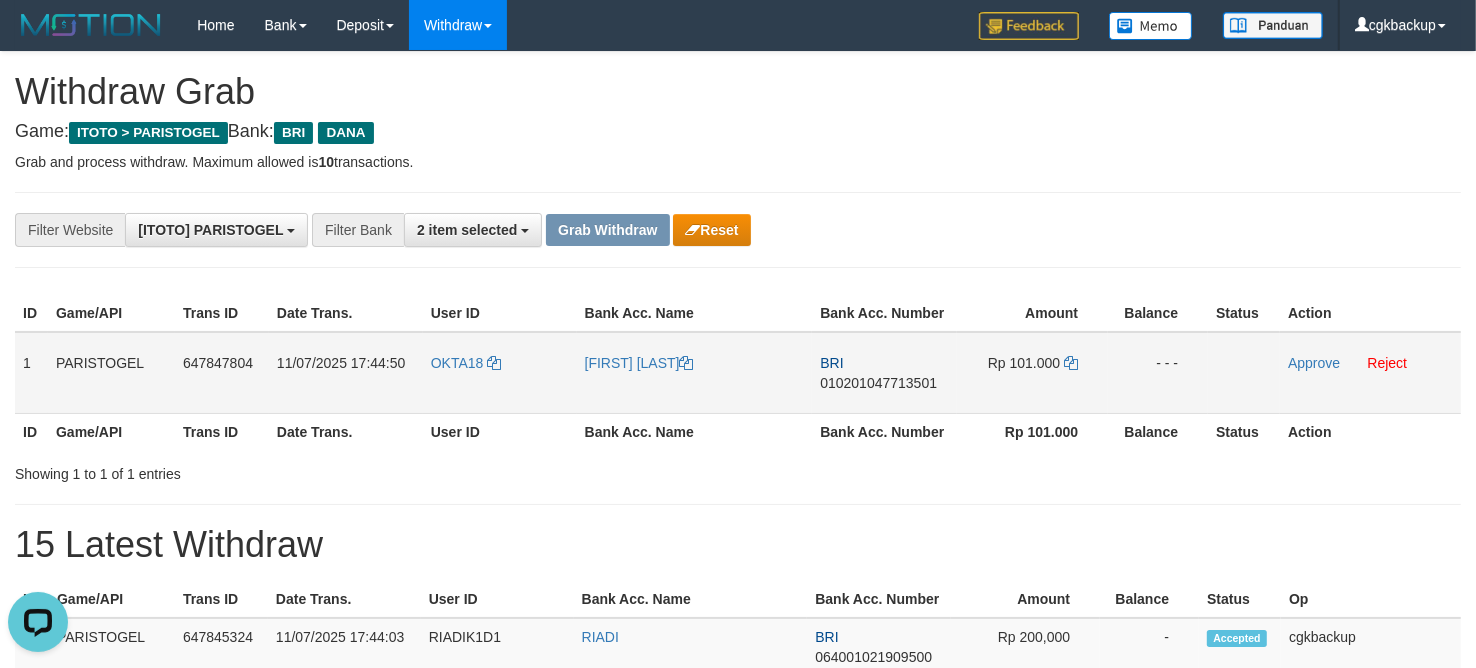 click on "BRI
010201047713501" at bounding box center (884, 373) 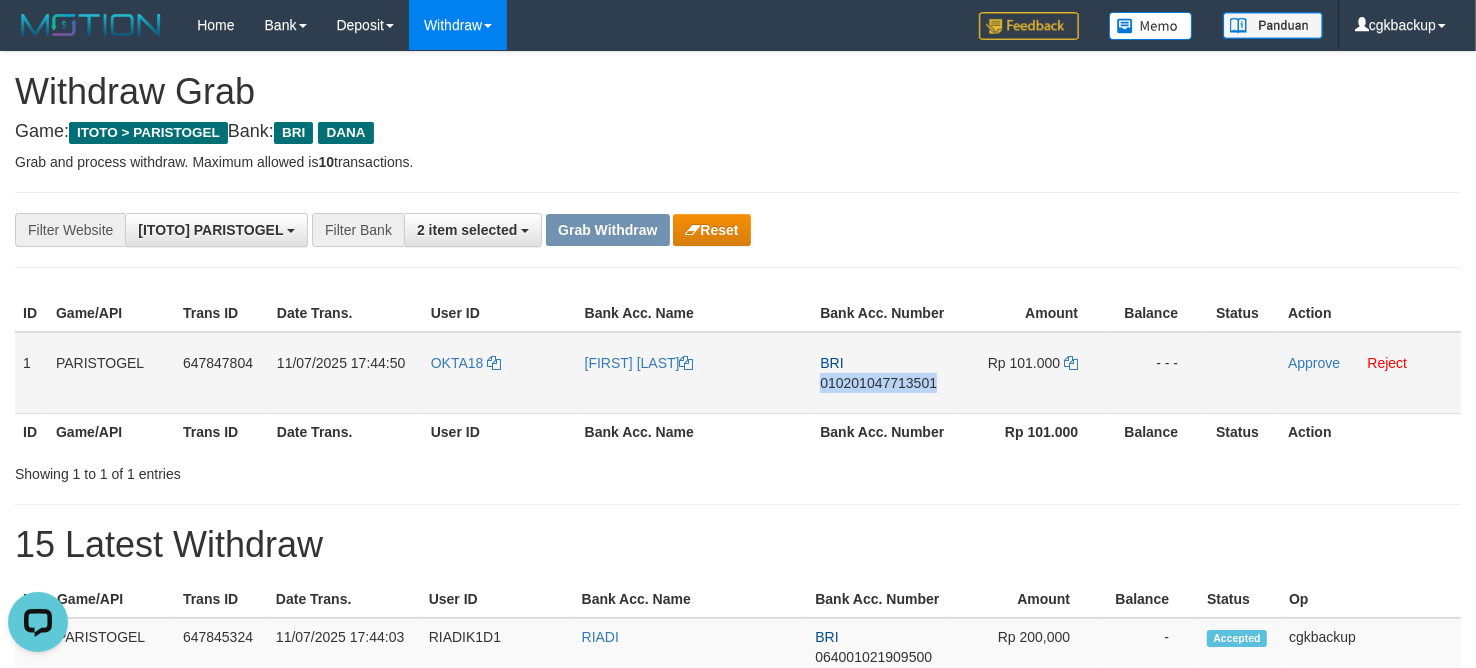 click on "BRI
010201047713501" at bounding box center [884, 373] 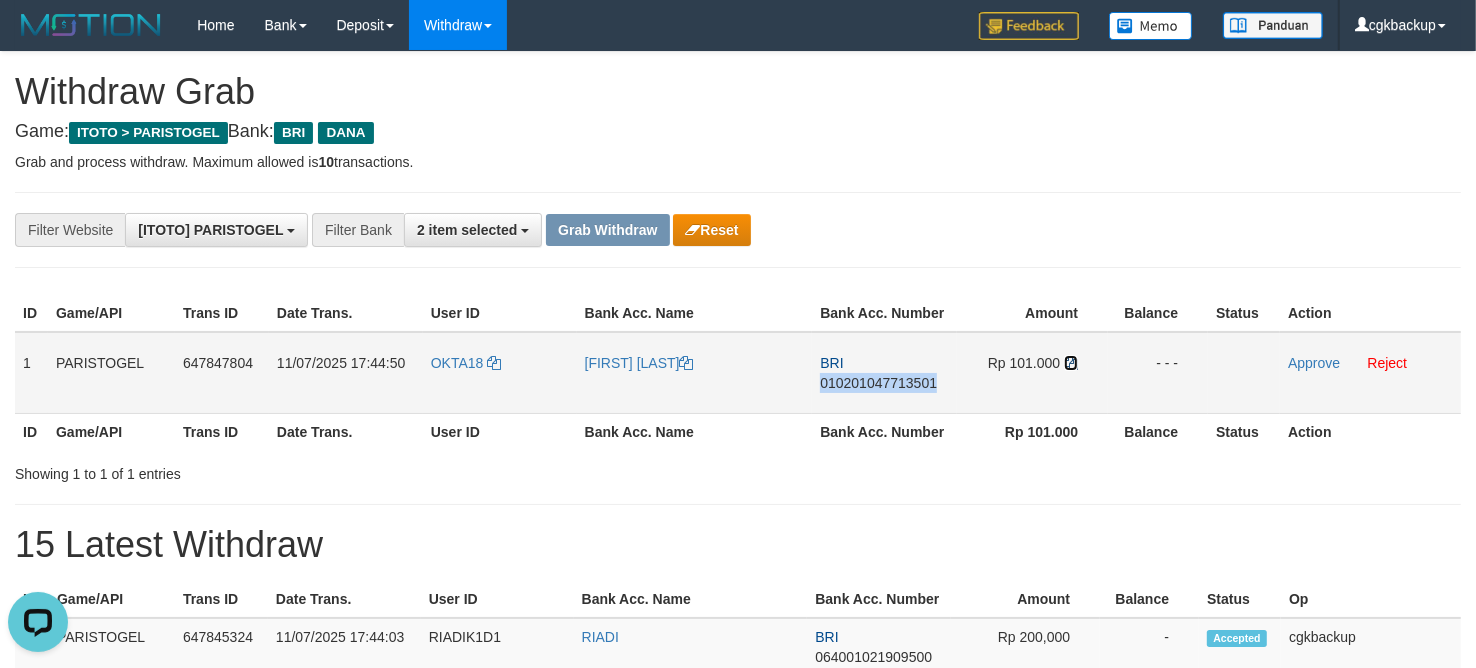click at bounding box center [1071, 363] 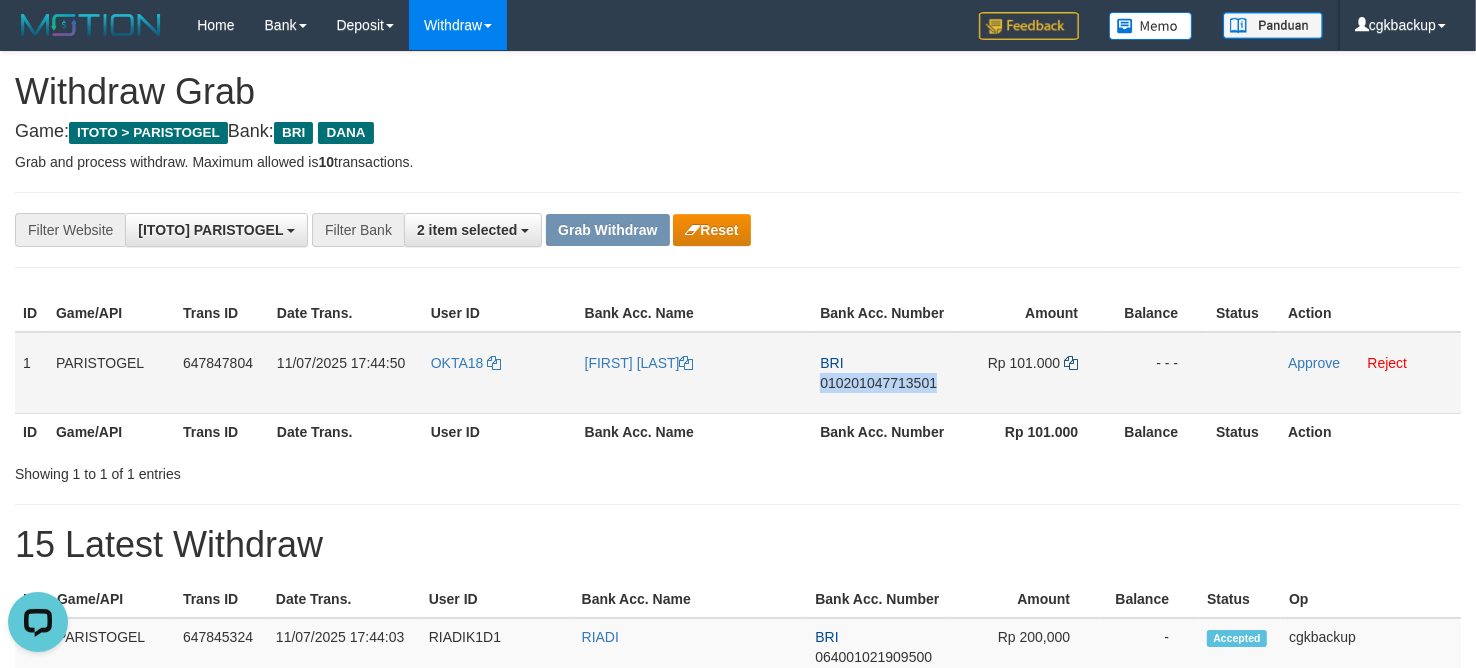 copy on "010201047713501" 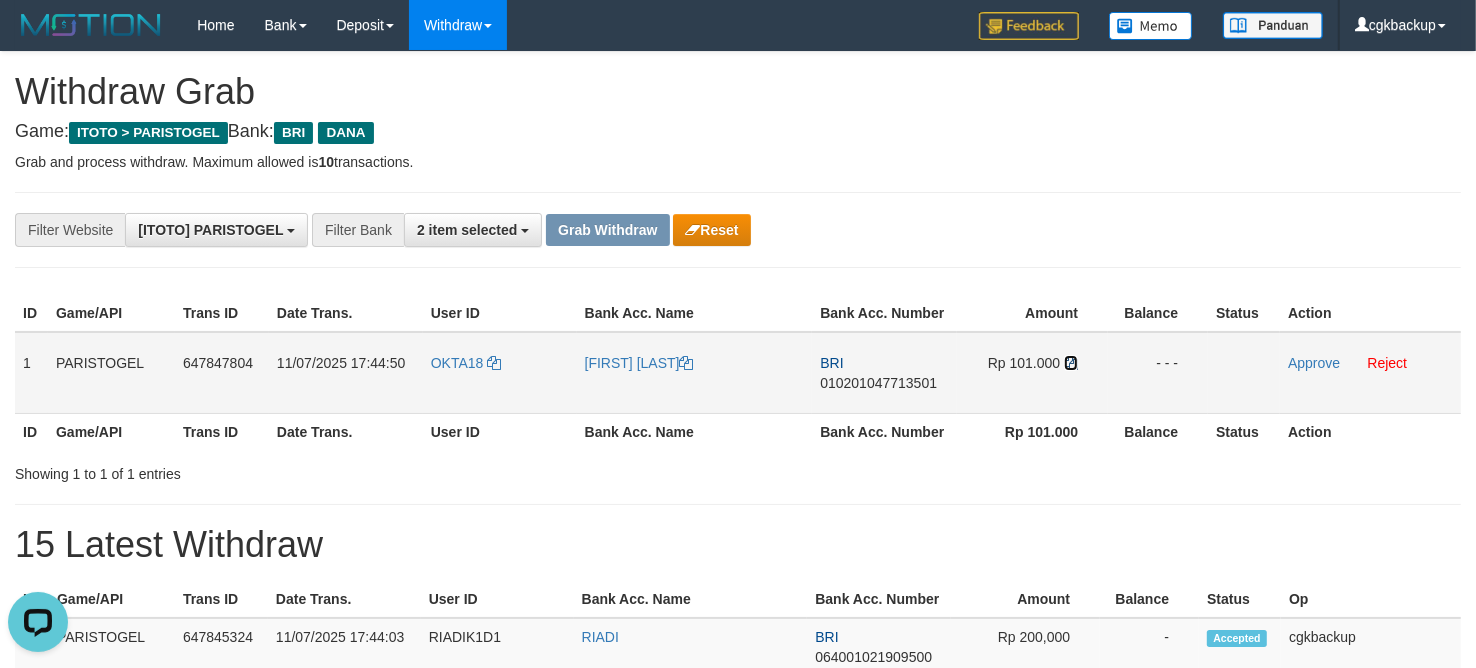 click at bounding box center [1071, 363] 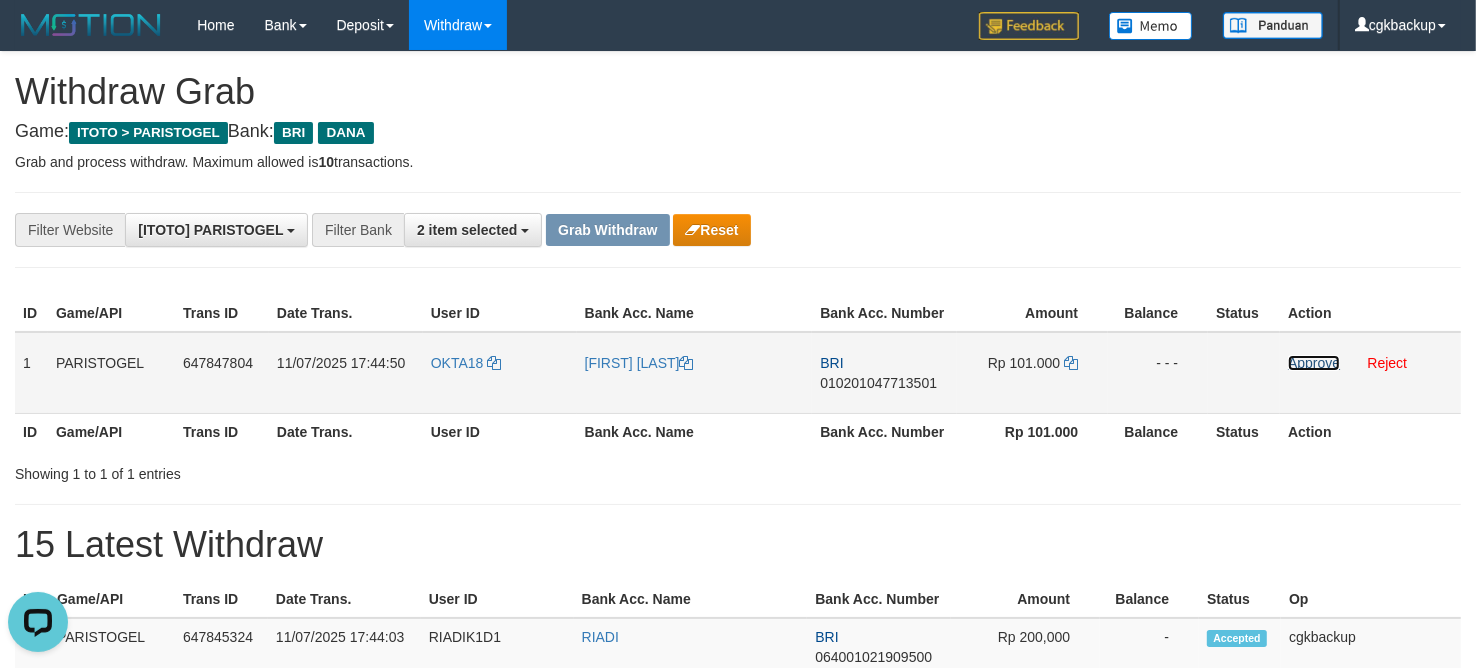 click on "Approve" at bounding box center [1314, 363] 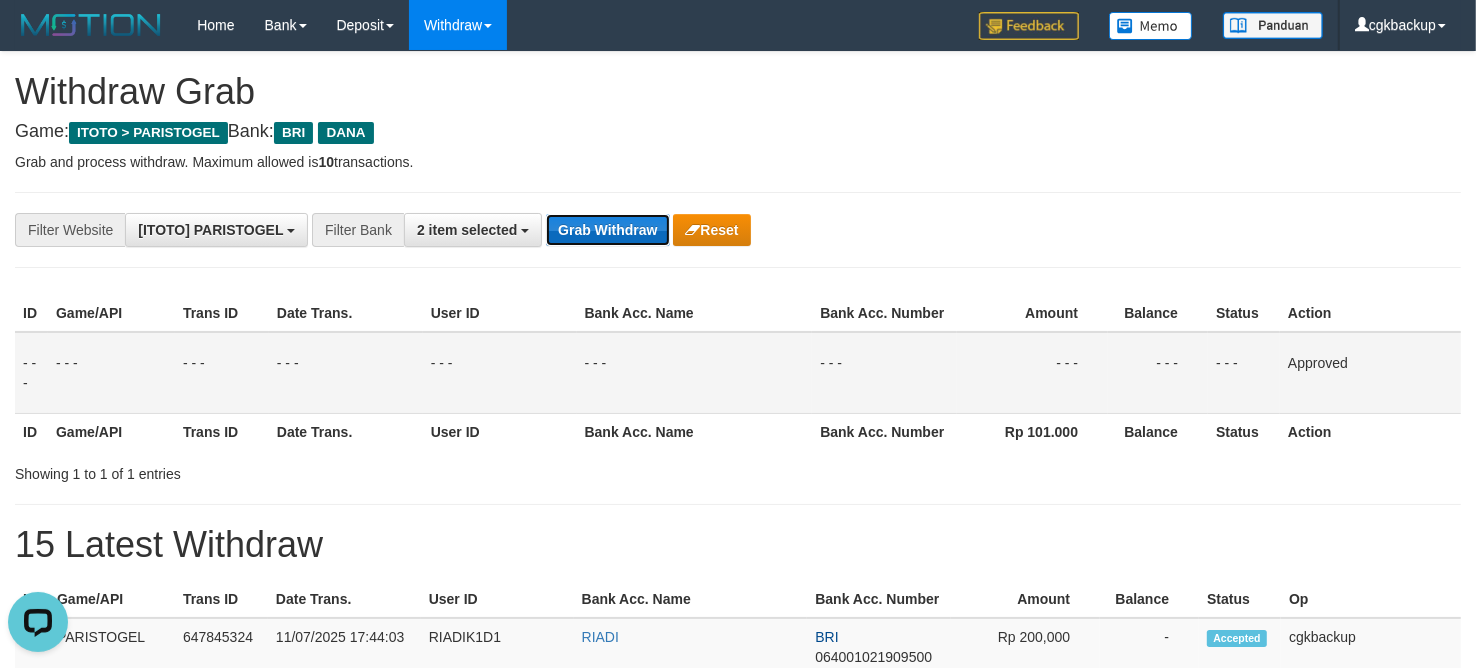 click on "Grab Withdraw" at bounding box center (607, 230) 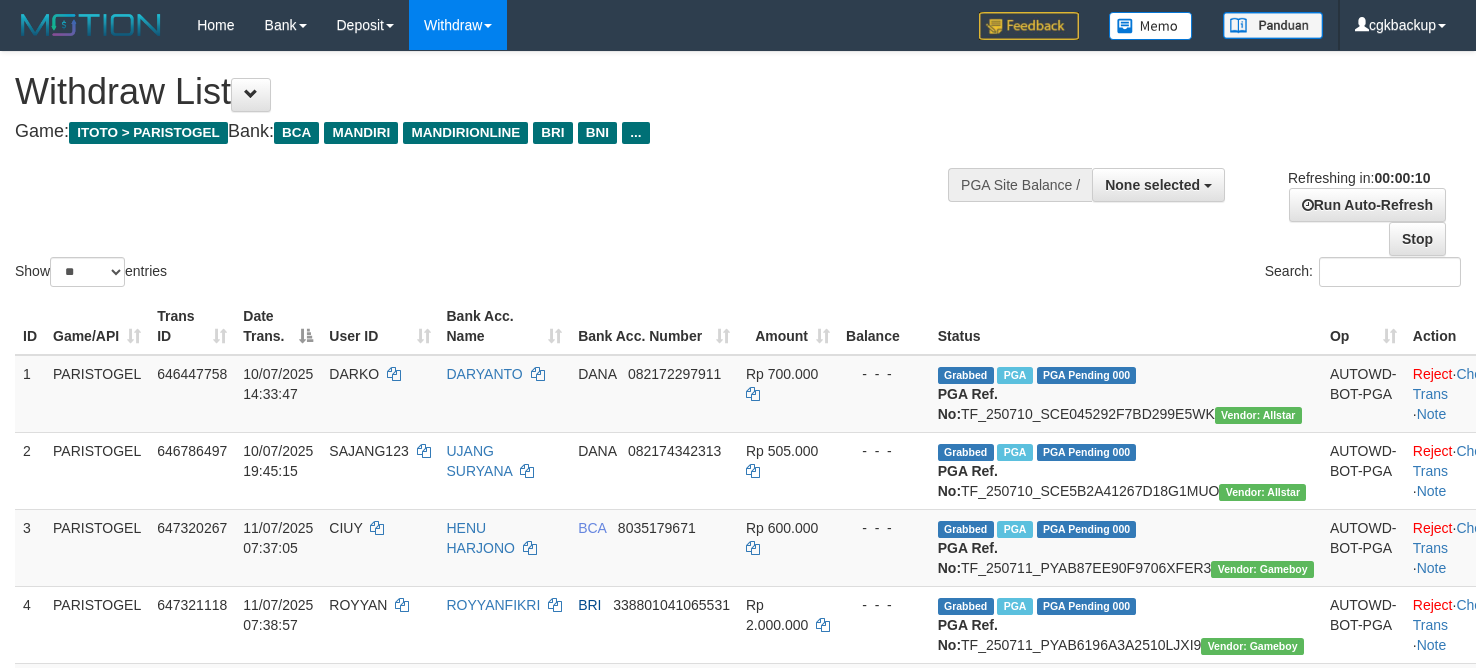 select 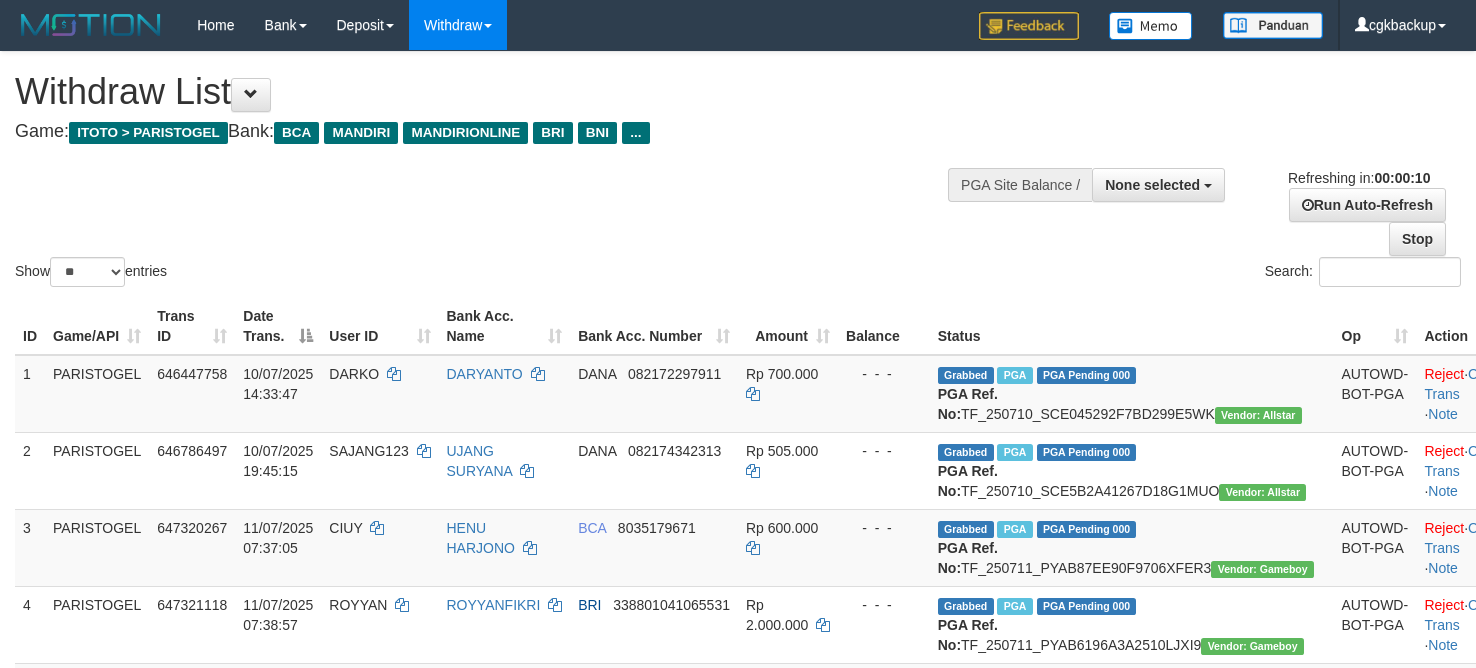 select 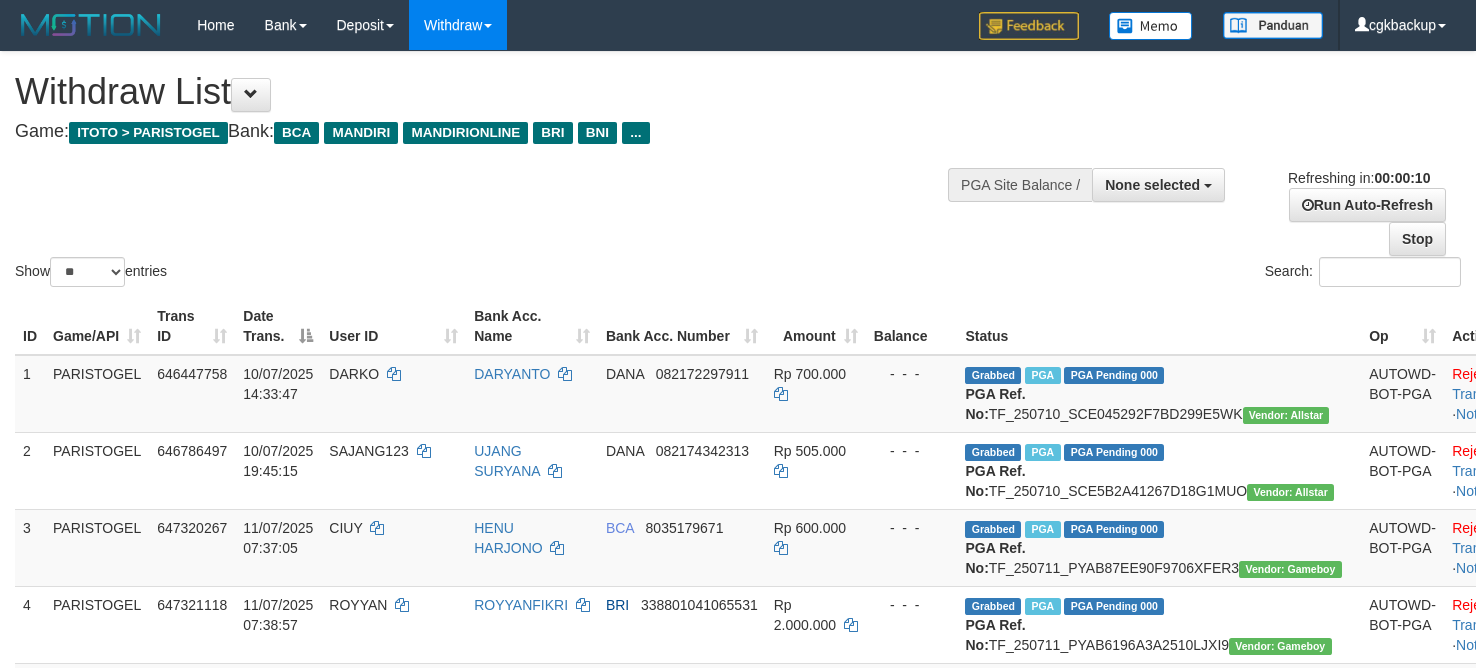 select 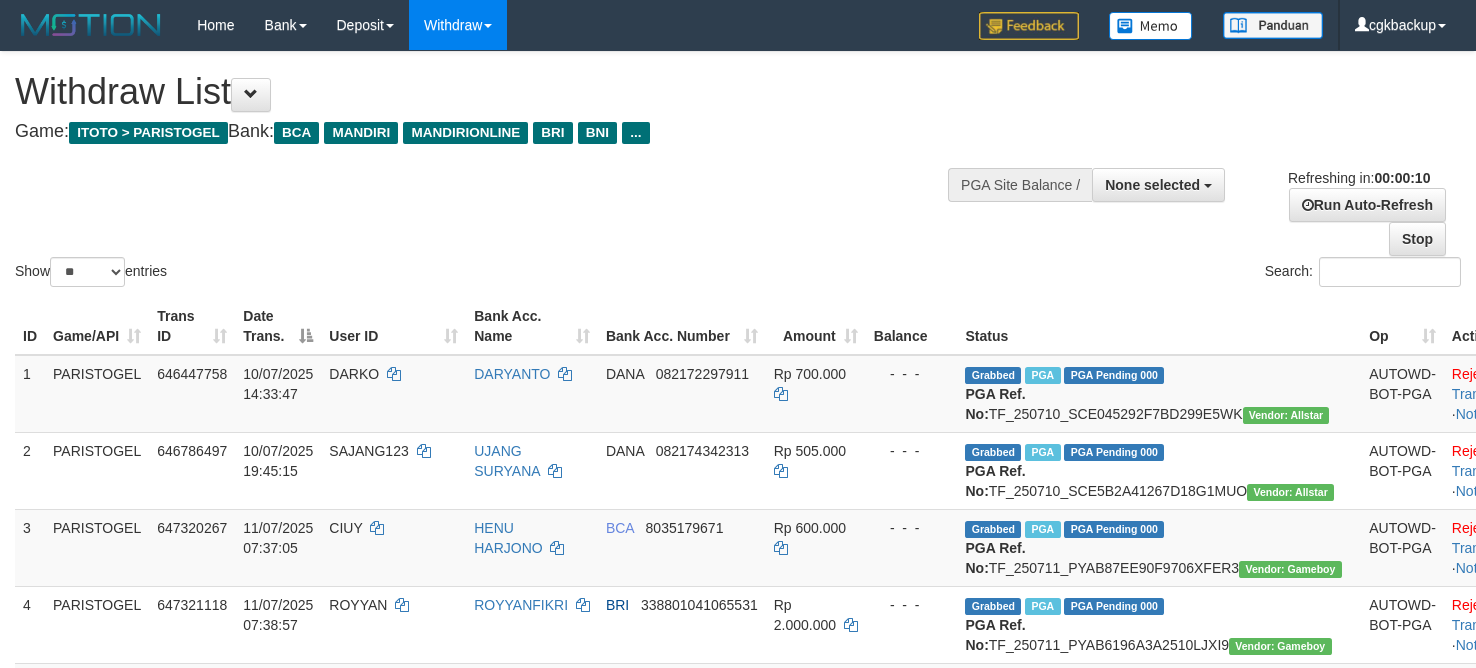 select 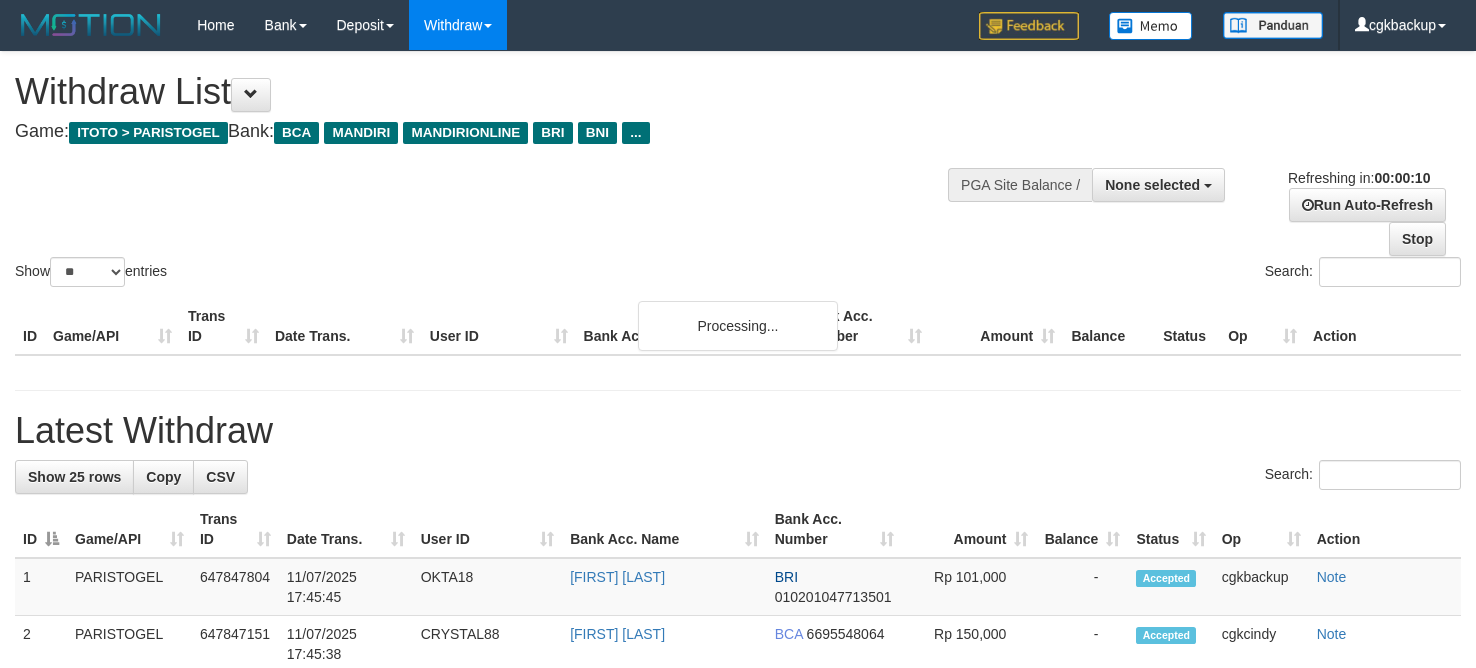 select 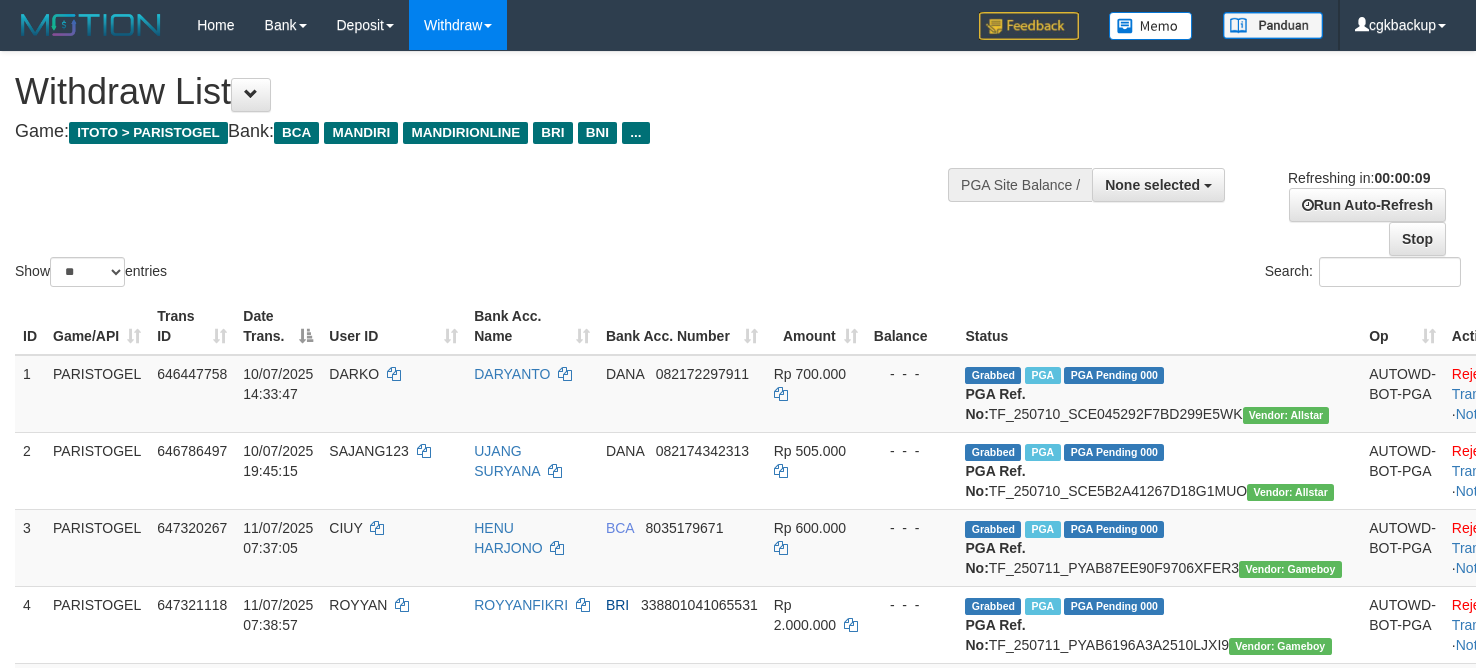 select 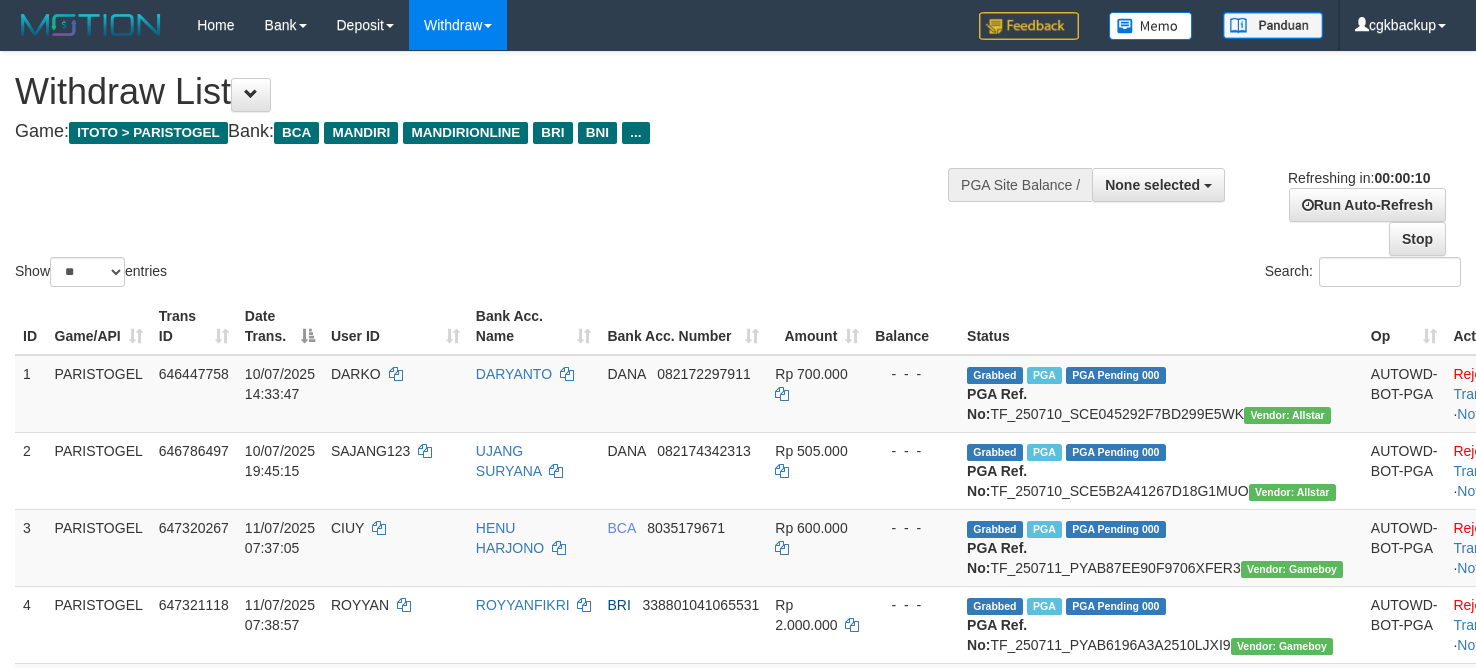 select 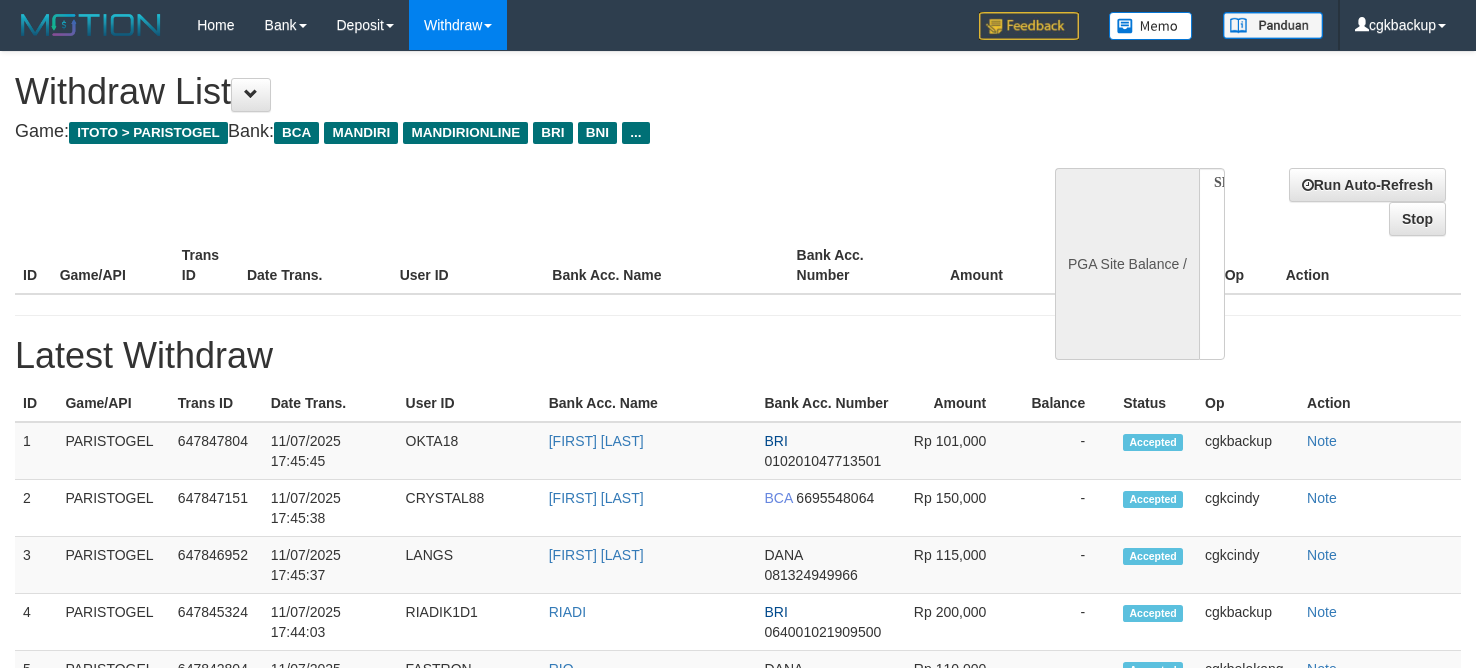 select 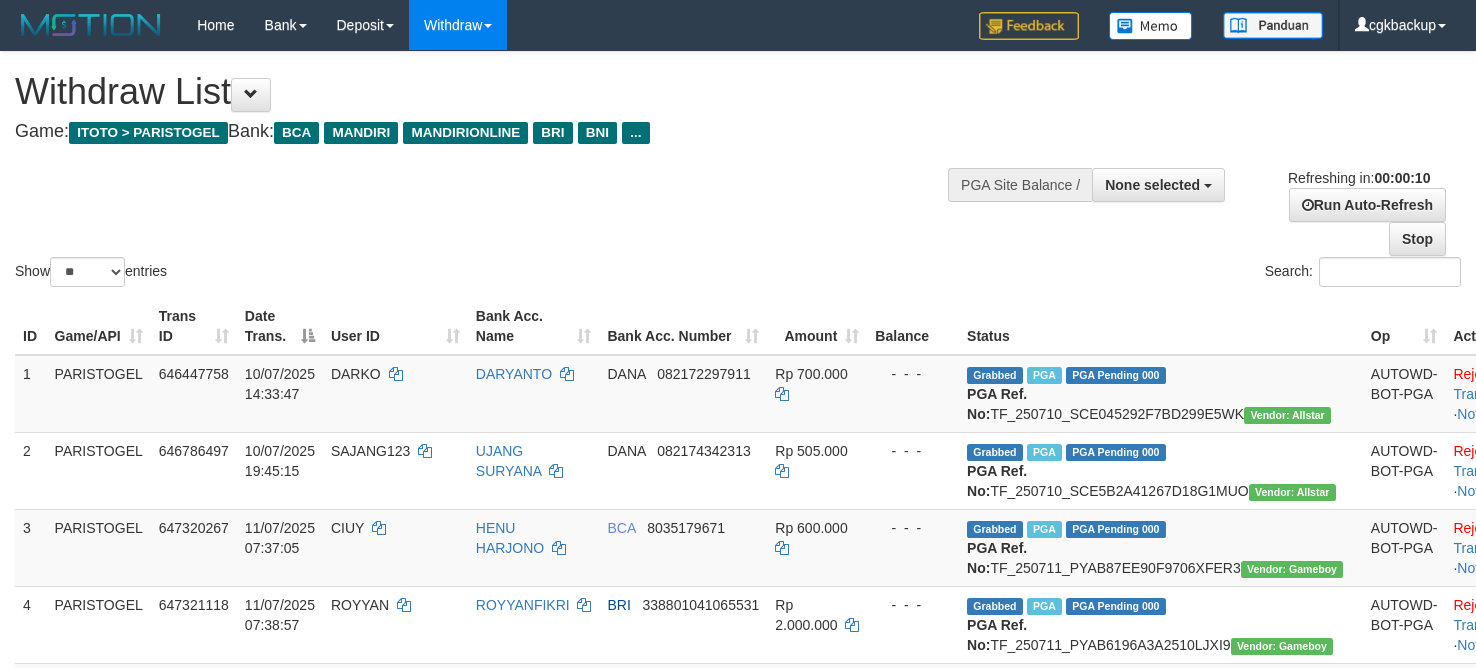 select 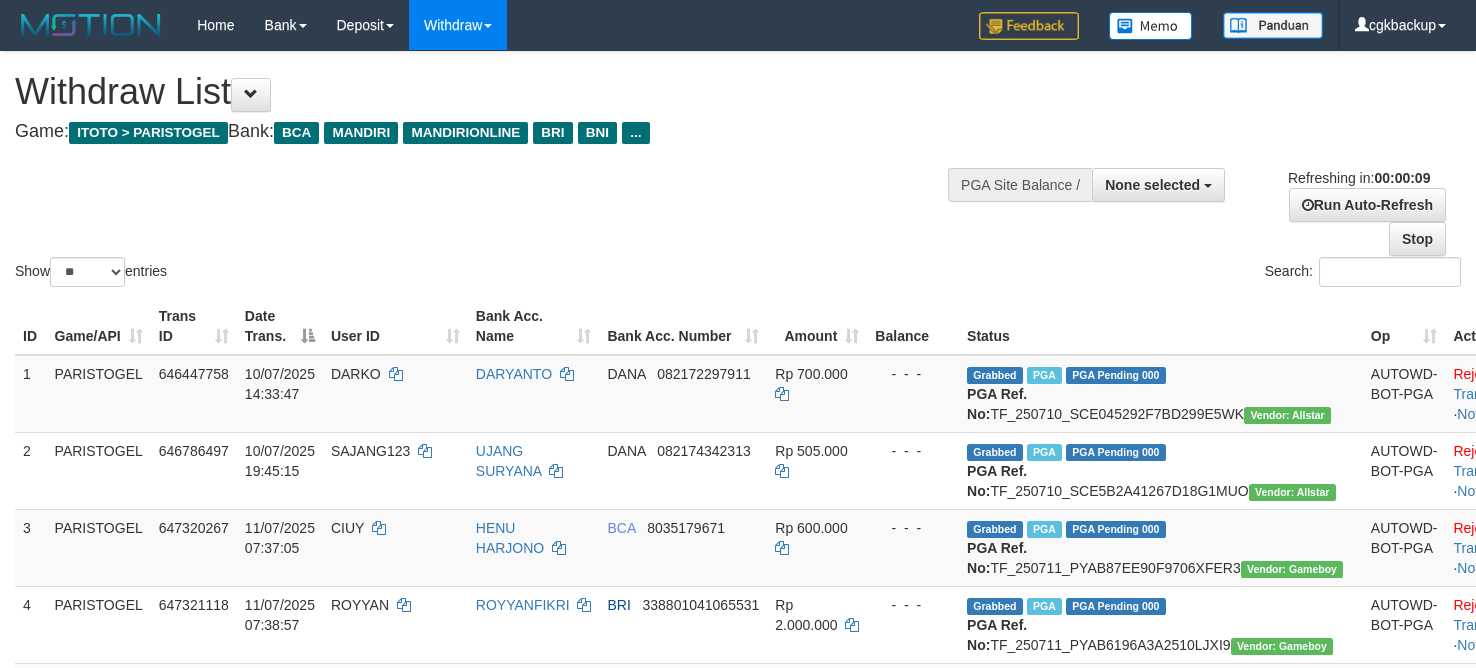 select 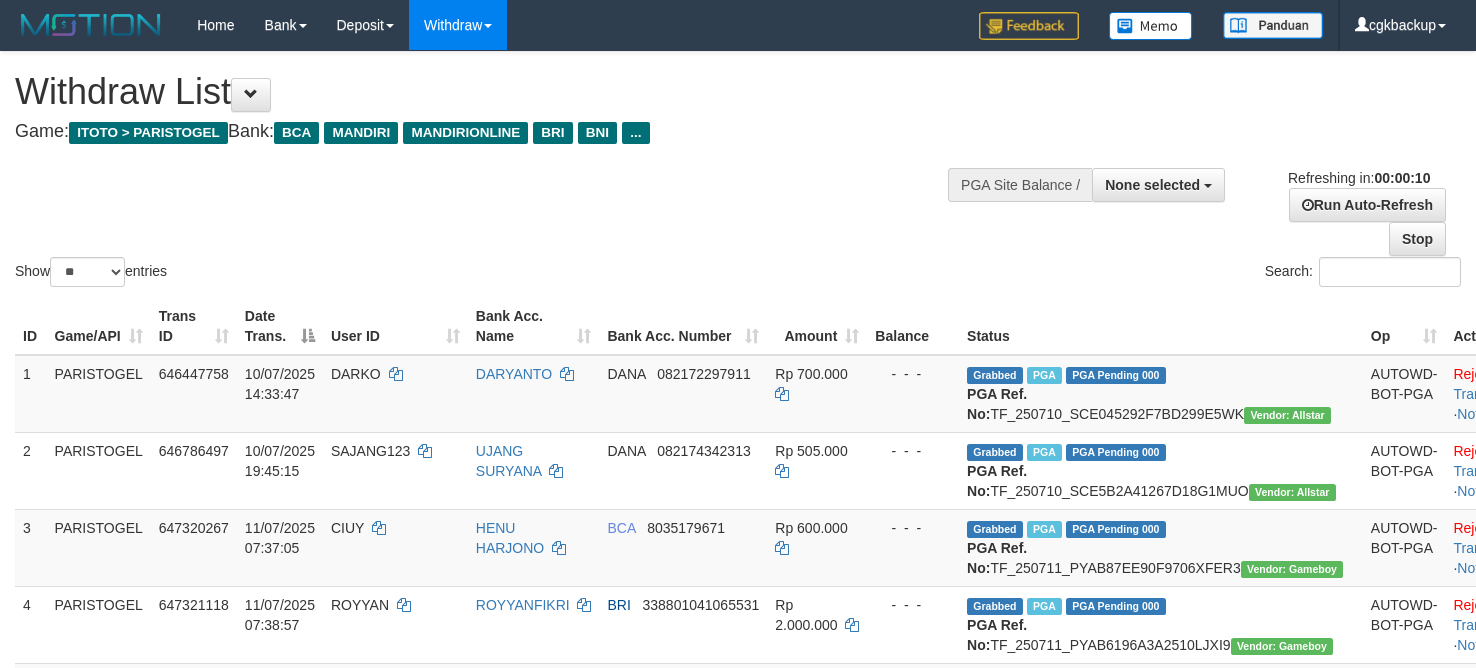 select 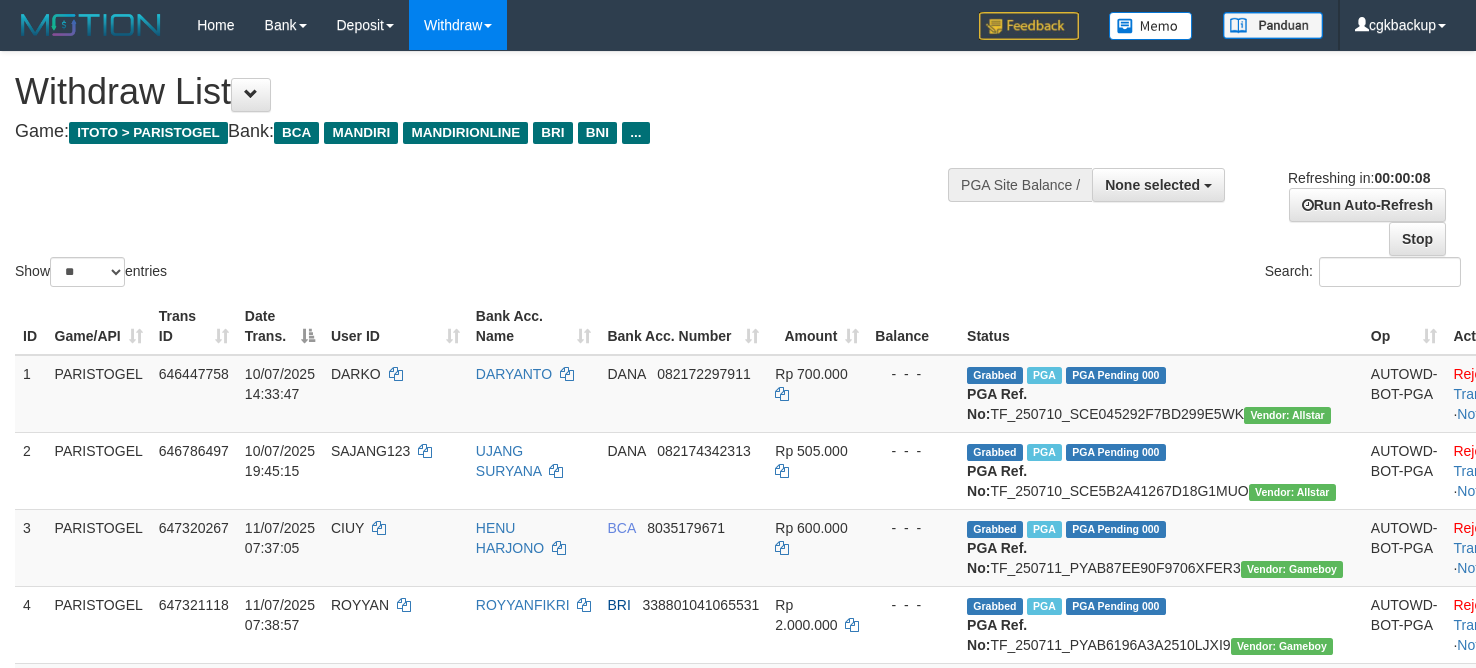 scroll, scrollTop: 0, scrollLeft: 0, axis: both 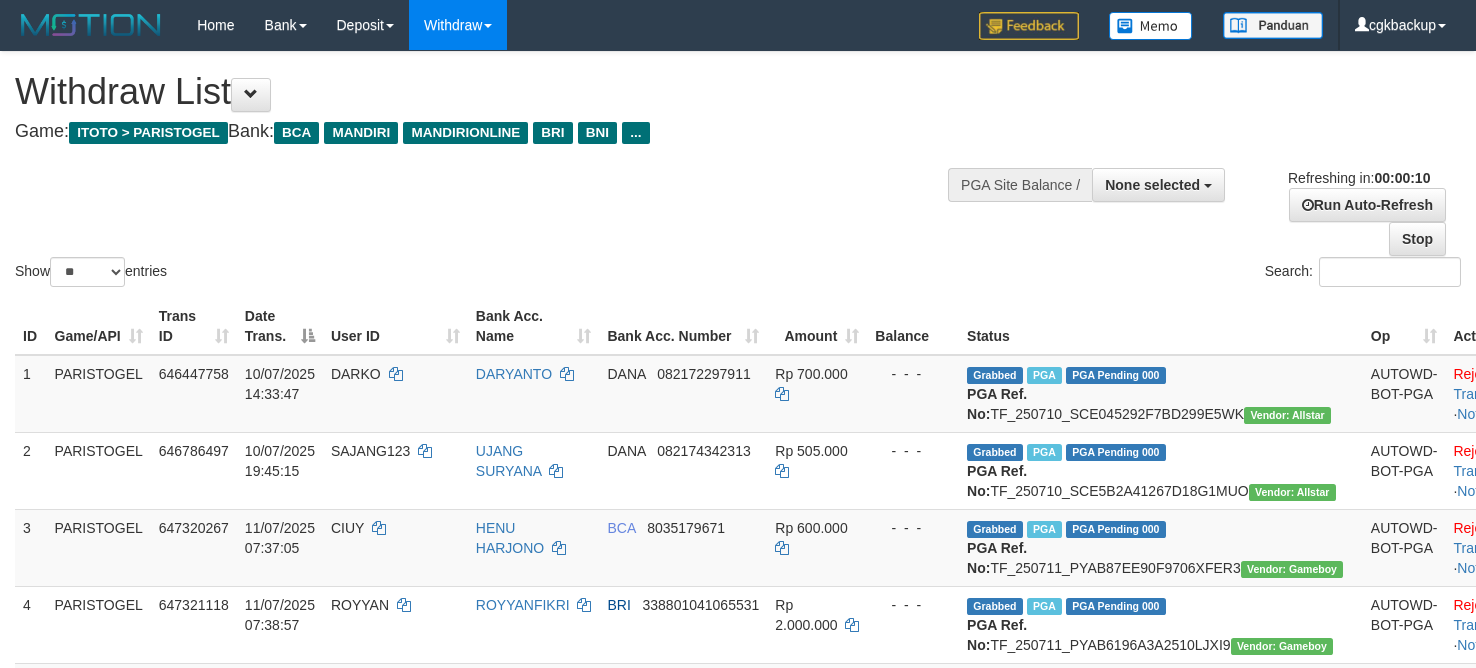 select 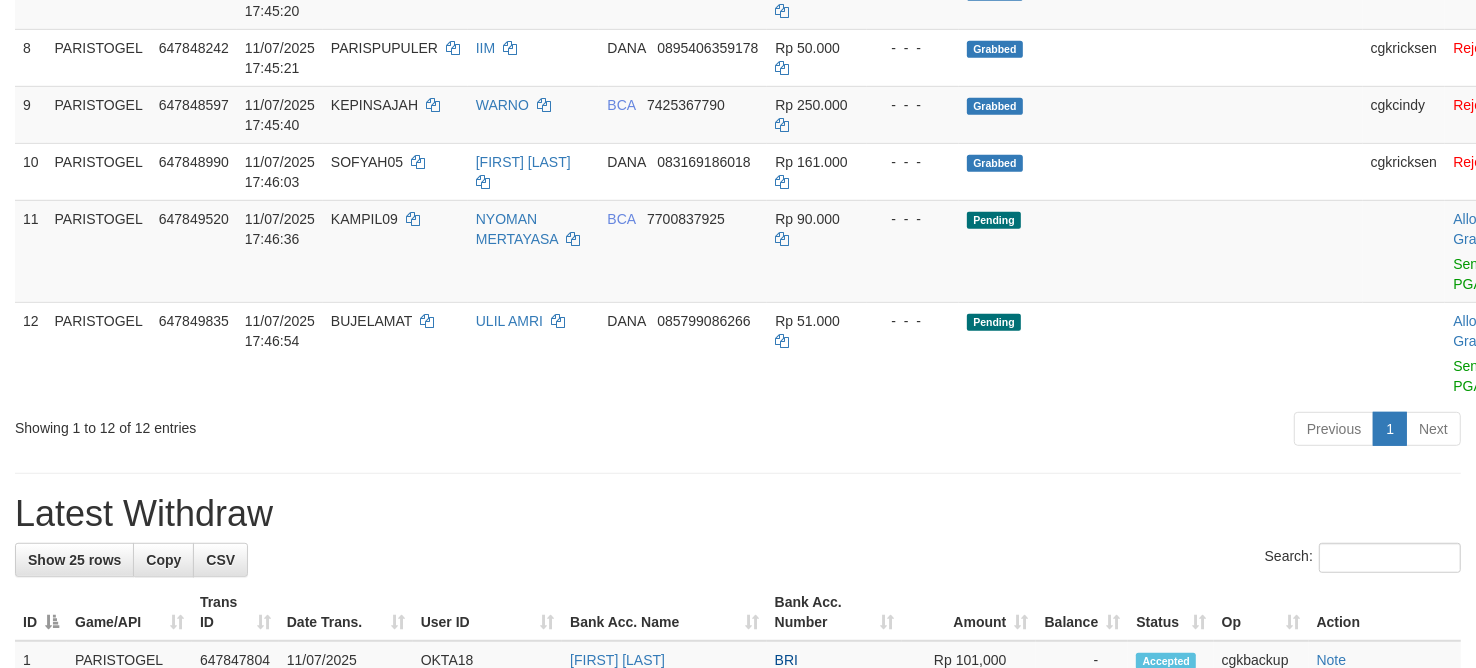 scroll, scrollTop: 750, scrollLeft: 0, axis: vertical 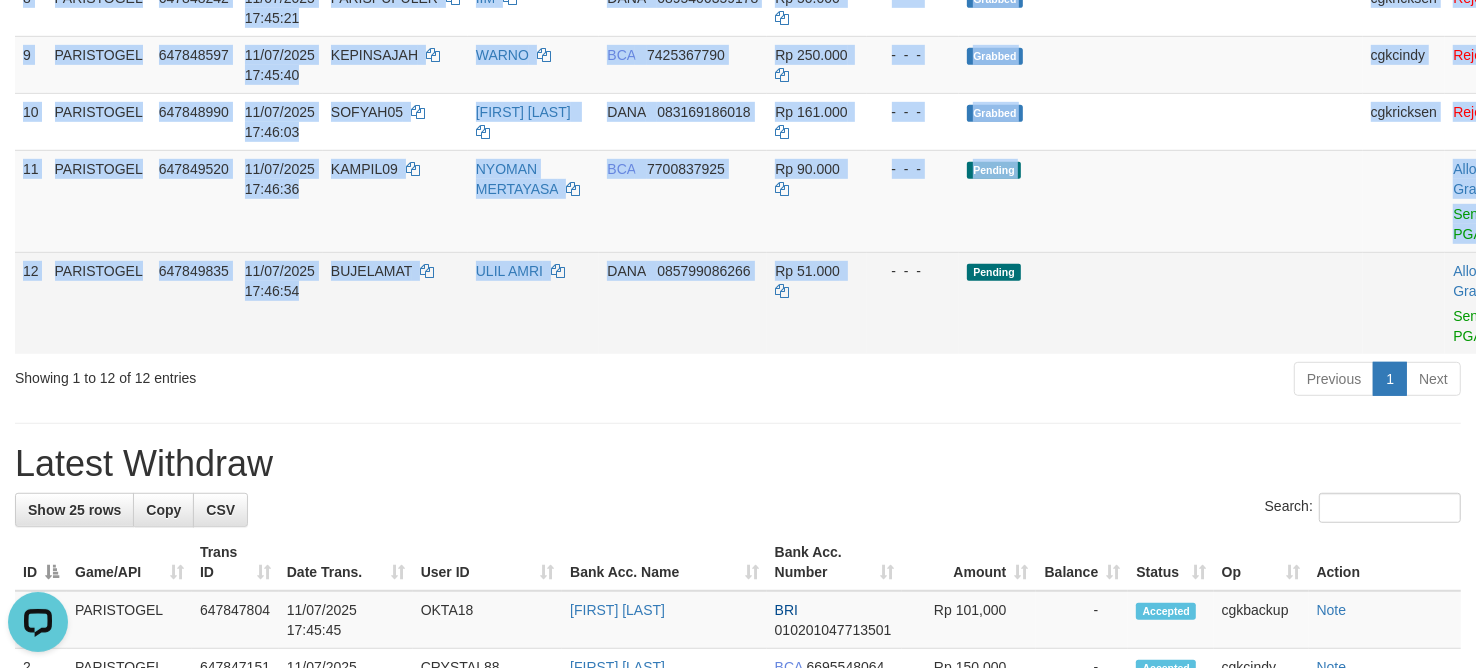 drag, startPoint x: 887, startPoint y: 457, endPoint x: 1066, endPoint y: 425, distance: 181.83784 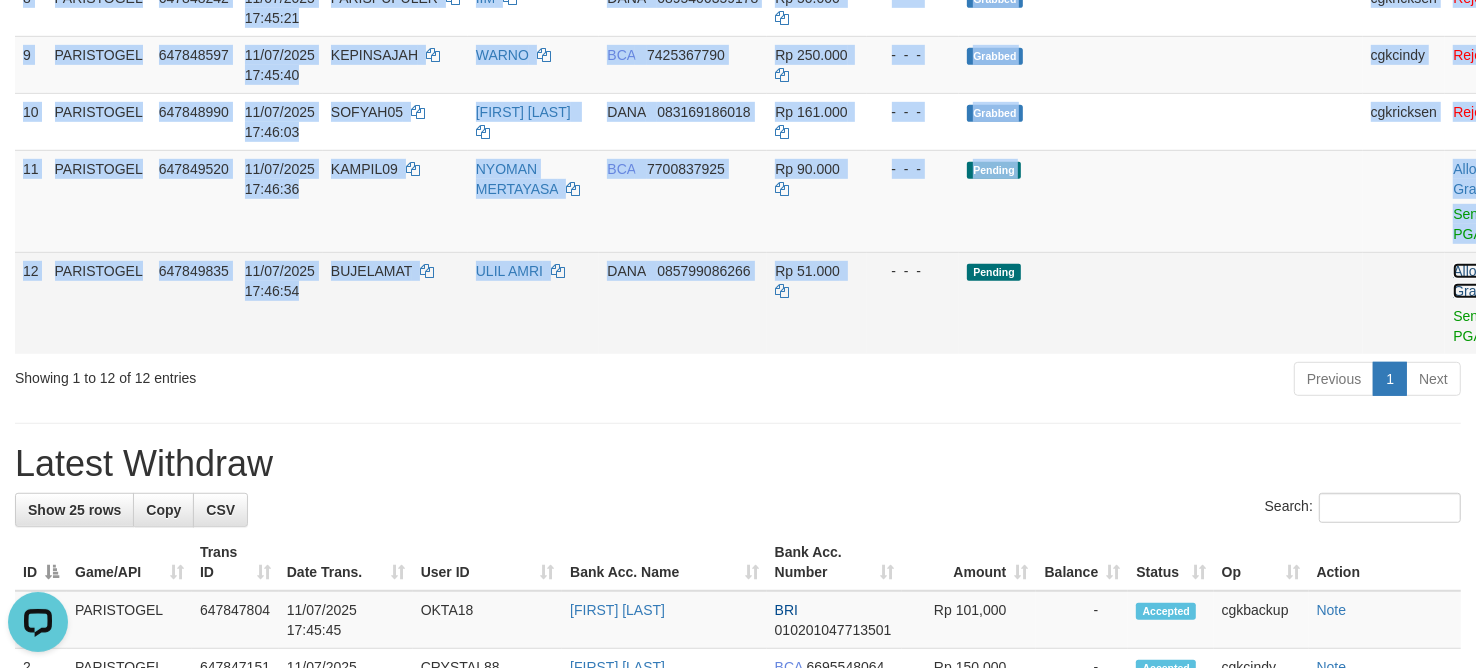 click on "Allow Grab" at bounding box center [1469, 281] 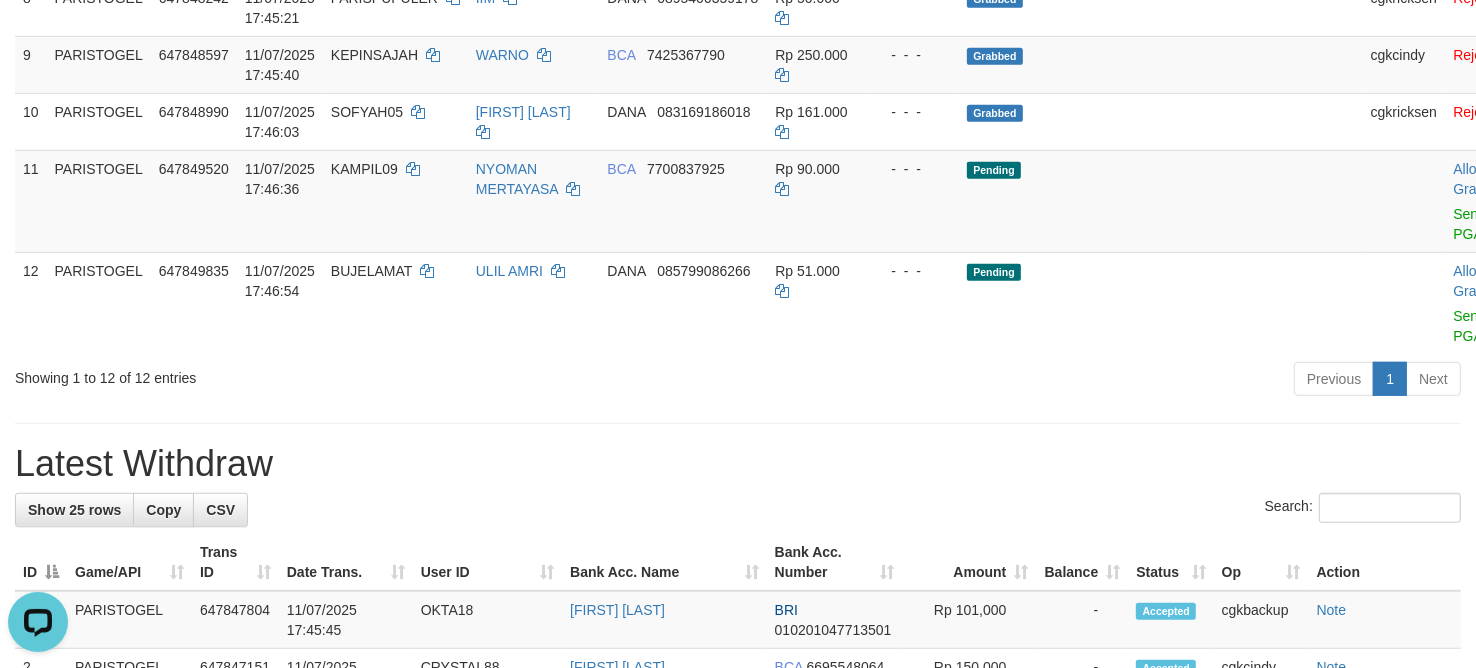 click on "**********" at bounding box center (738, 663) 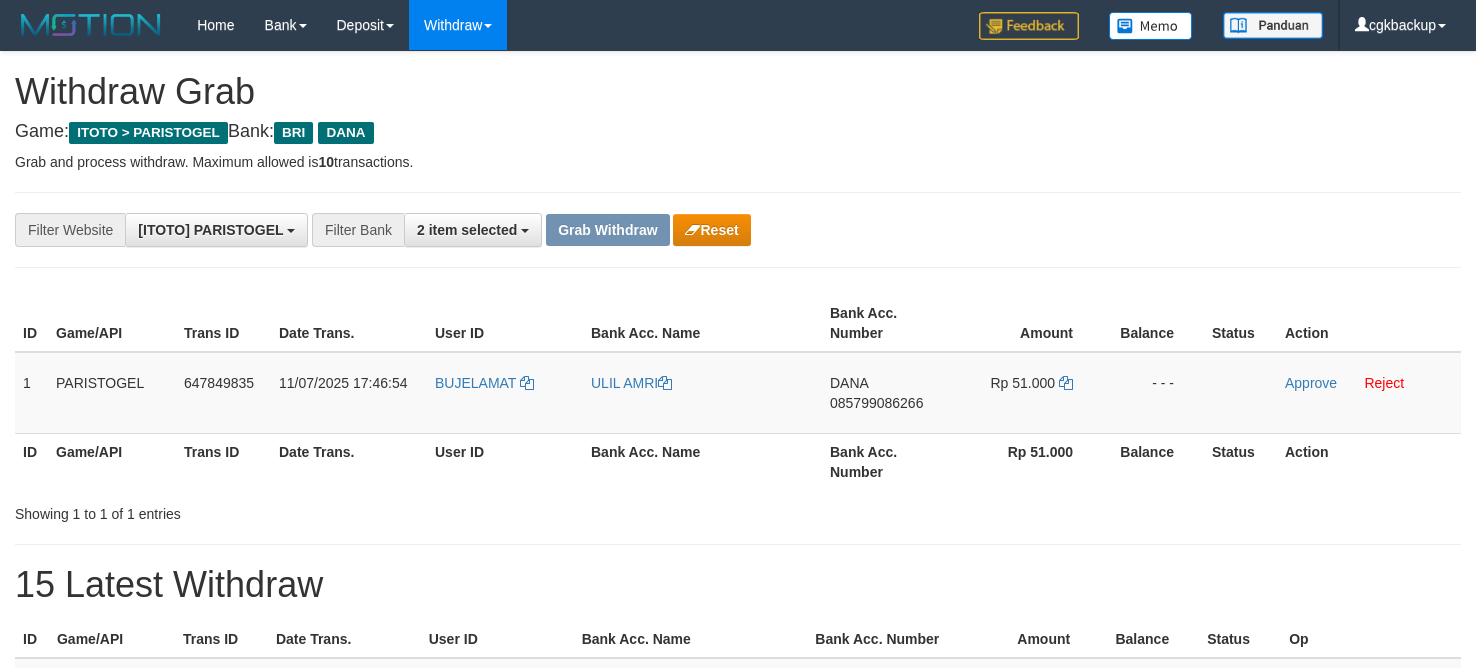 scroll, scrollTop: 0, scrollLeft: 0, axis: both 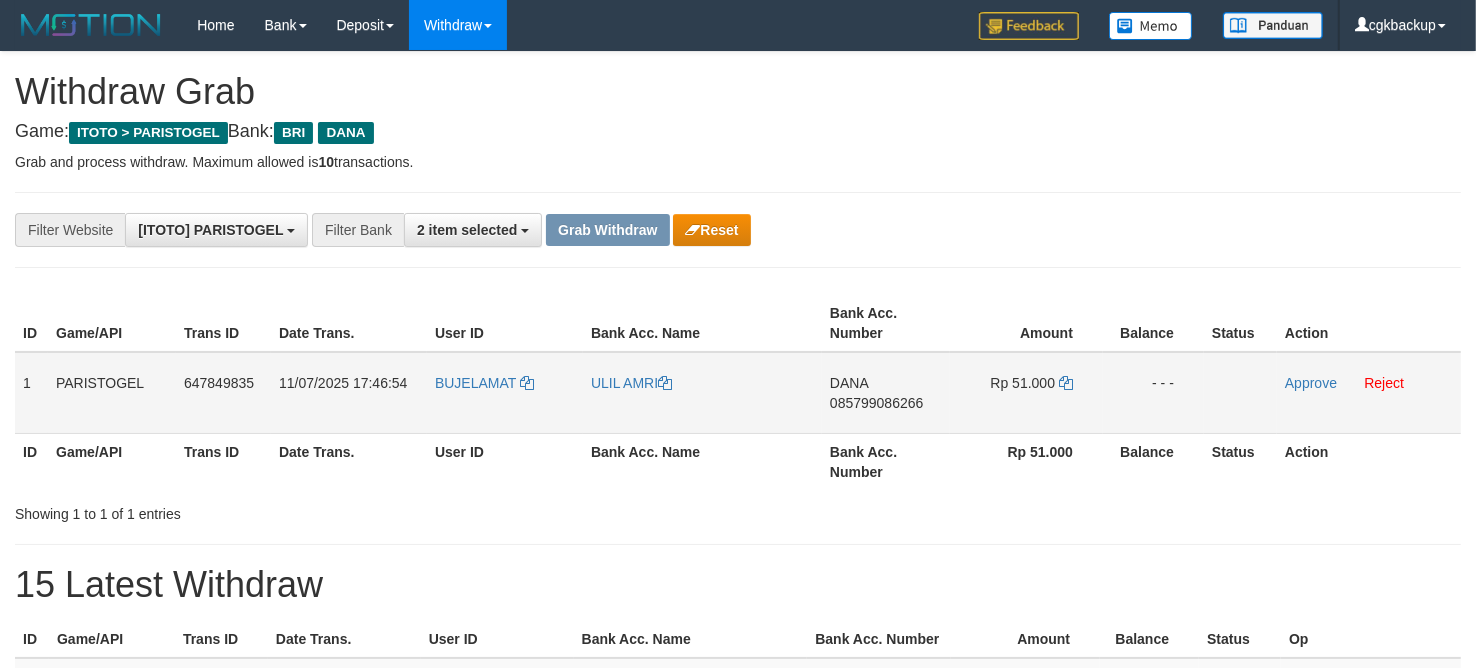 click on "BUJELAMAT" at bounding box center (505, 393) 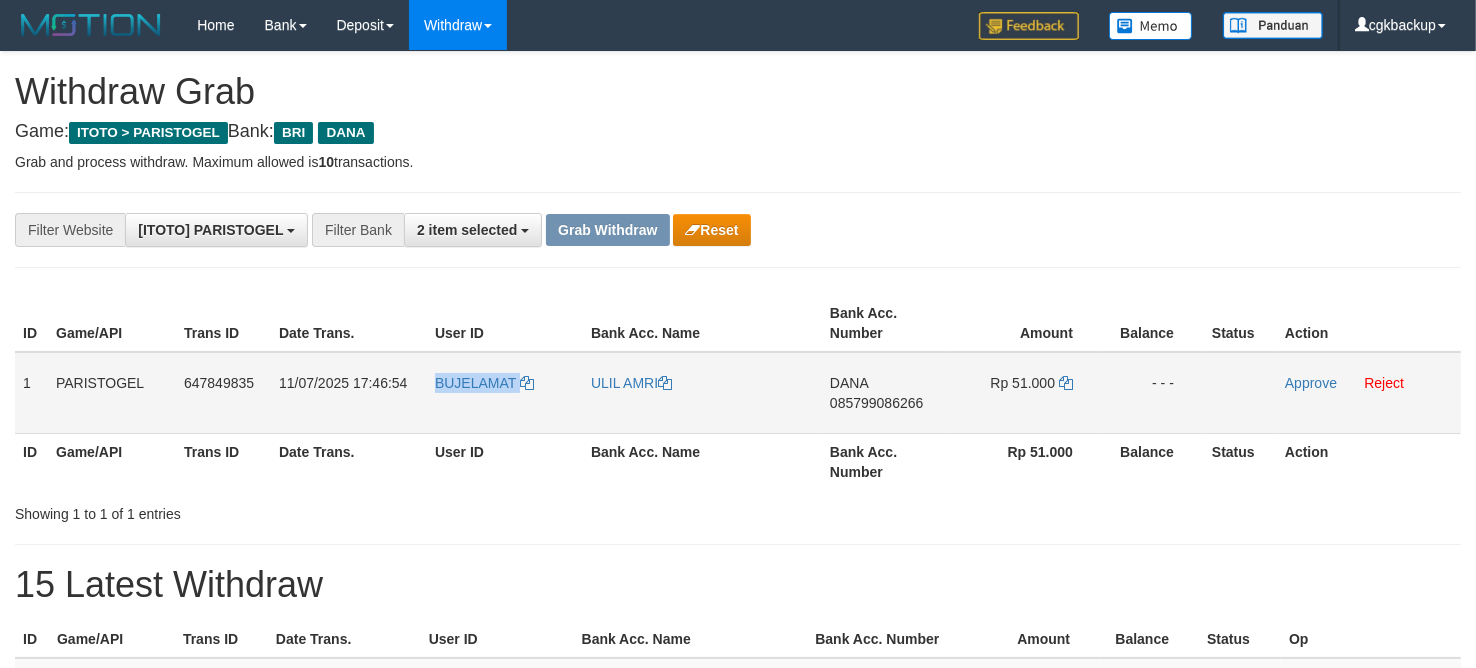 click on "BUJELAMAT" at bounding box center [505, 393] 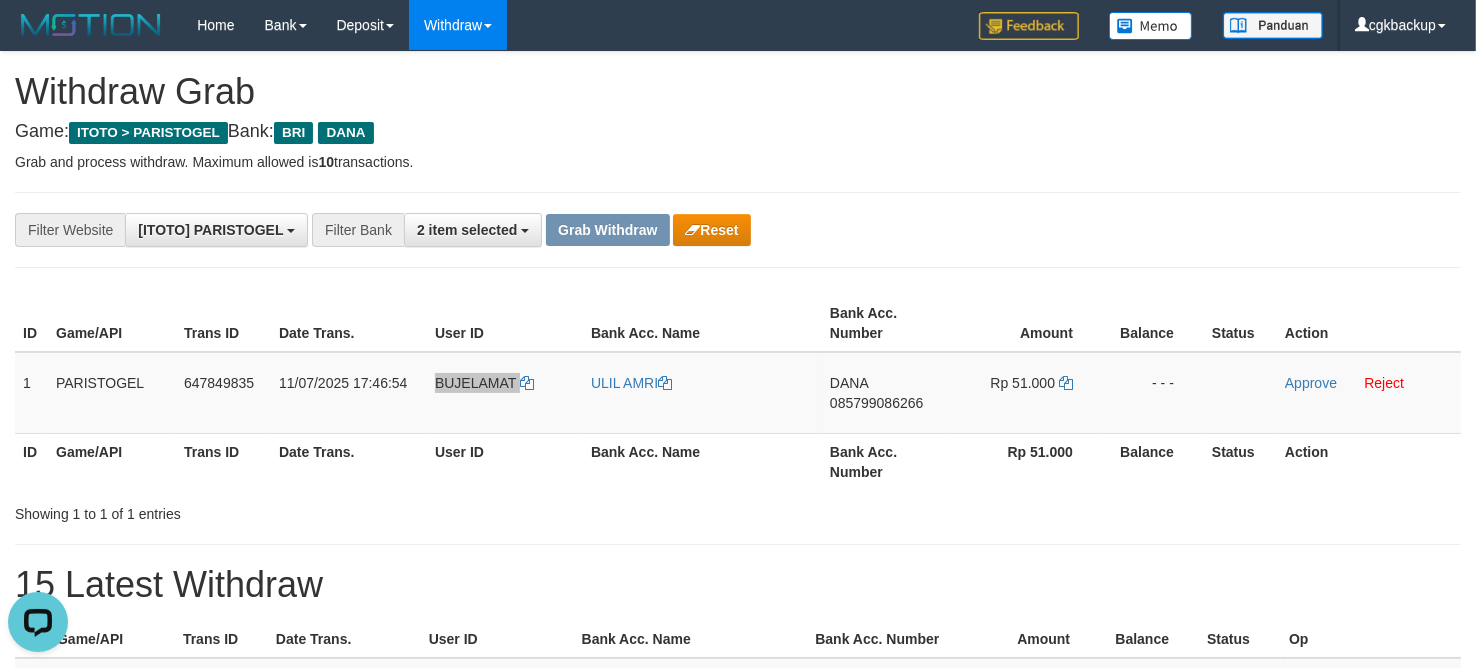scroll, scrollTop: 0, scrollLeft: 0, axis: both 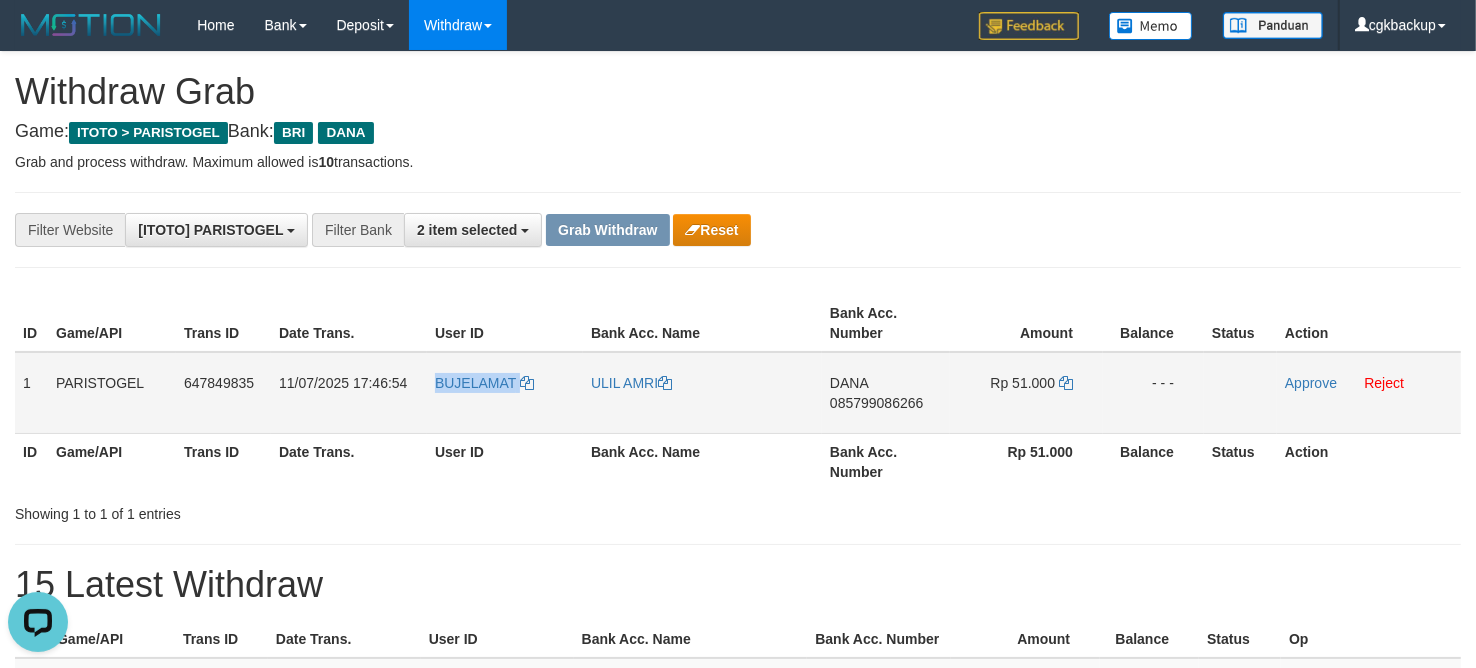 click on "BUJELAMAT" at bounding box center (505, 393) 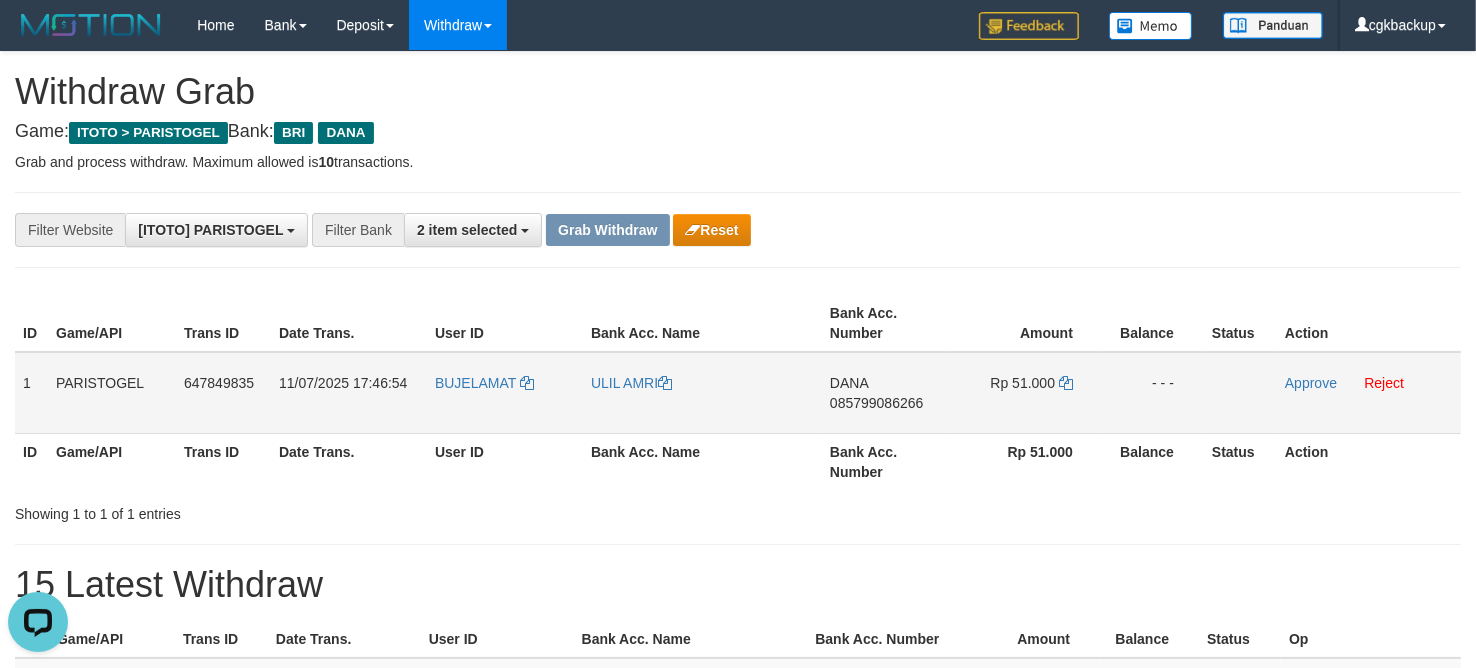 click on "ULIL AMRI" at bounding box center [702, 393] 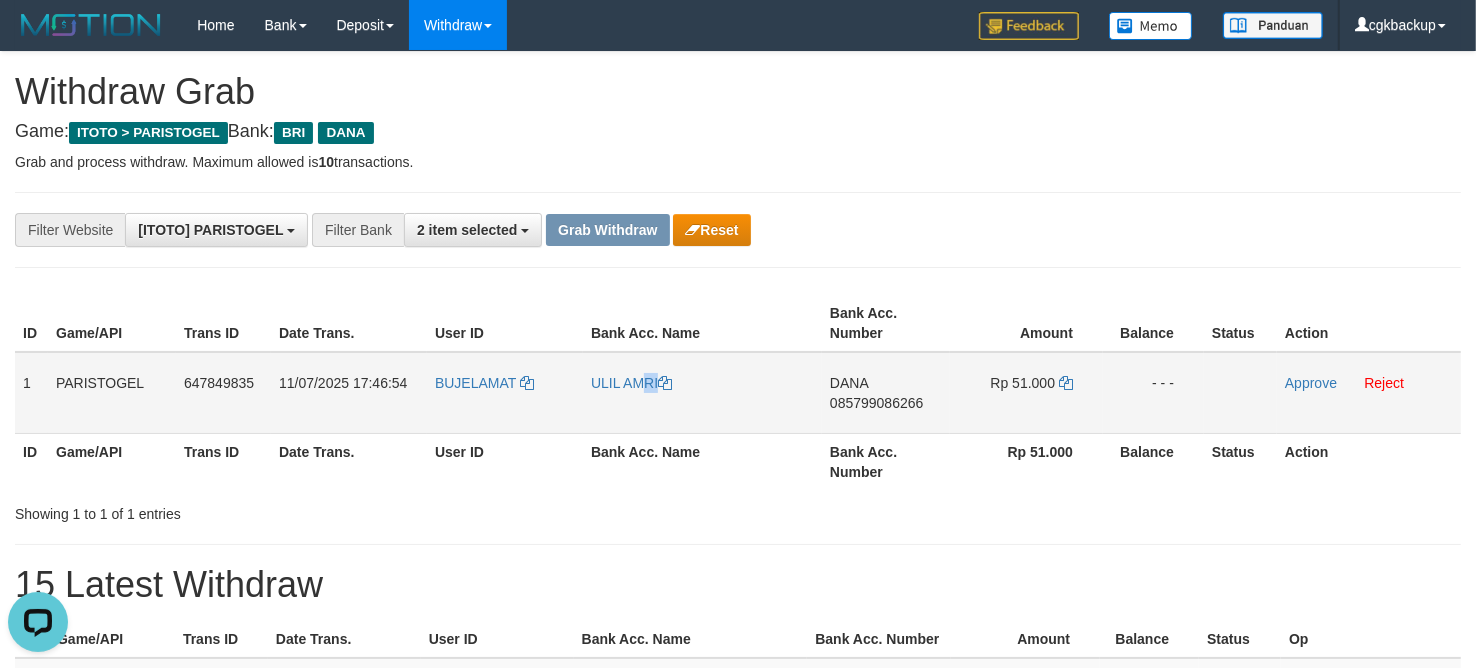 click on "ULIL AMRI" at bounding box center [702, 393] 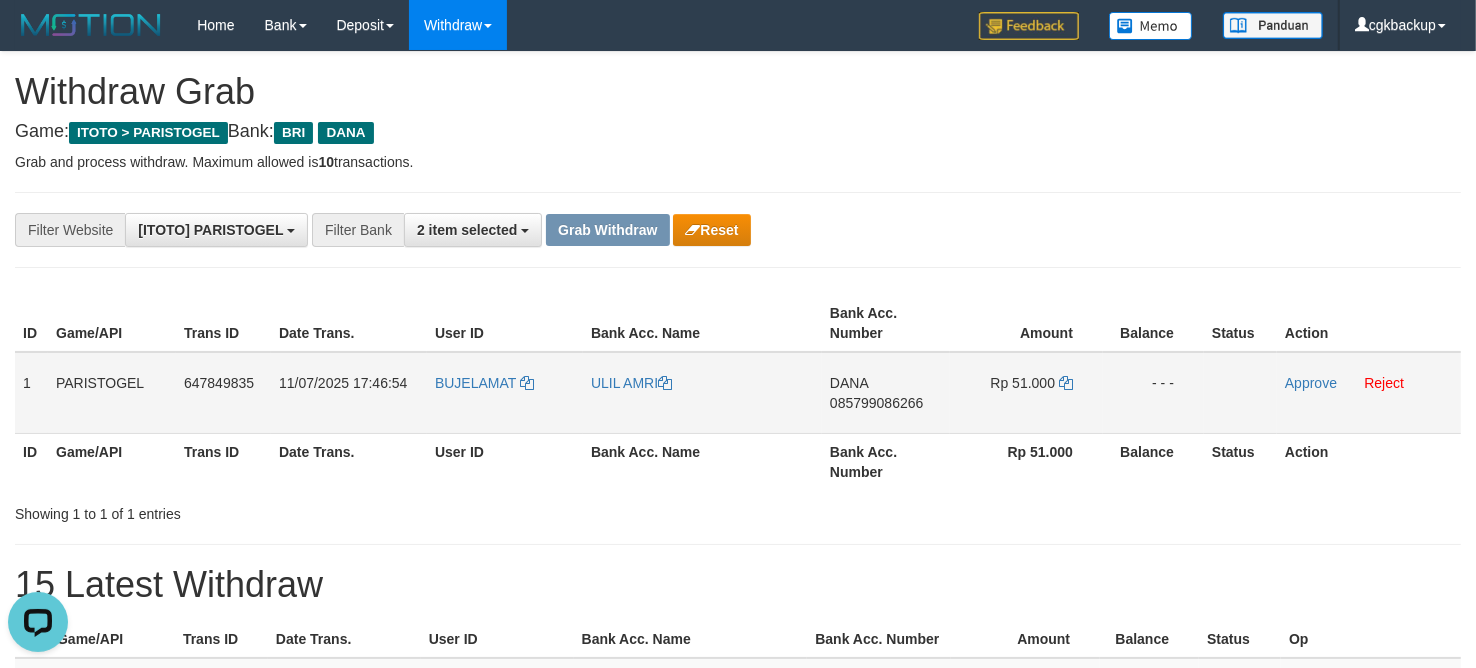 click on "BUJELAMAT" at bounding box center (505, 393) 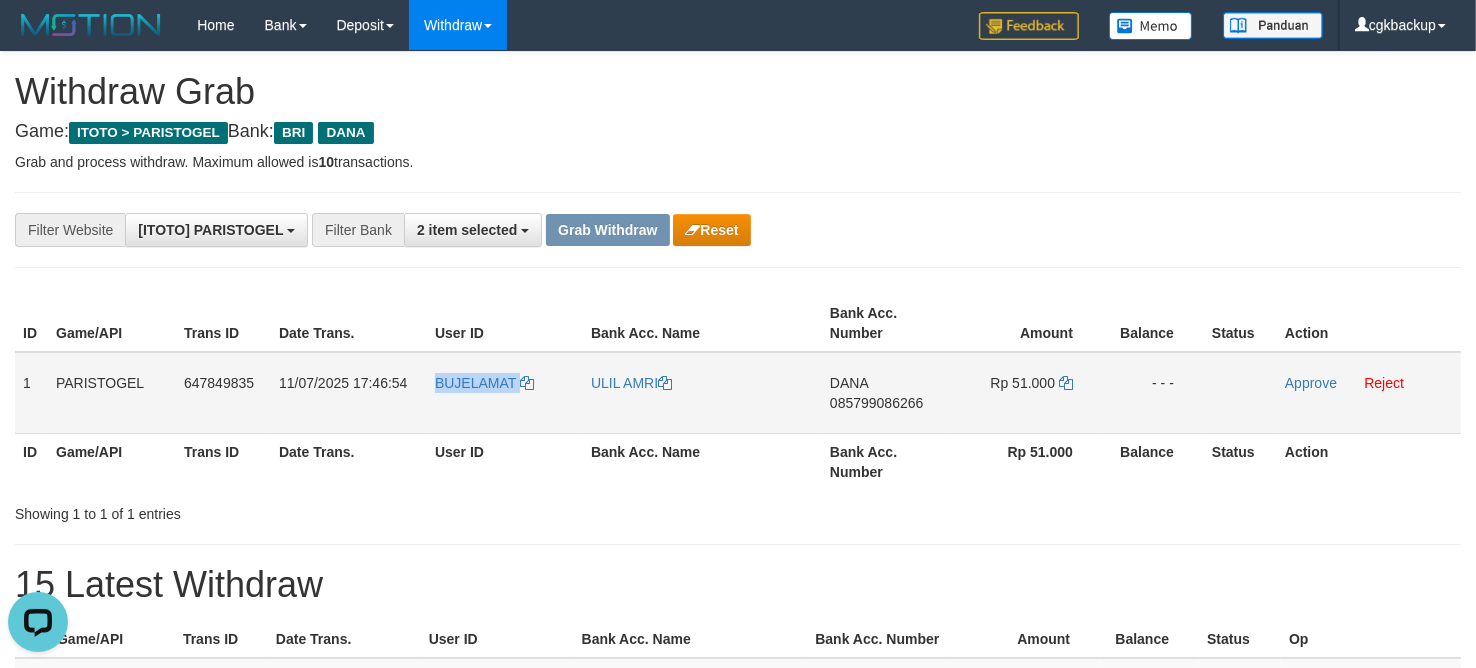 click on "BUJELAMAT" at bounding box center (505, 393) 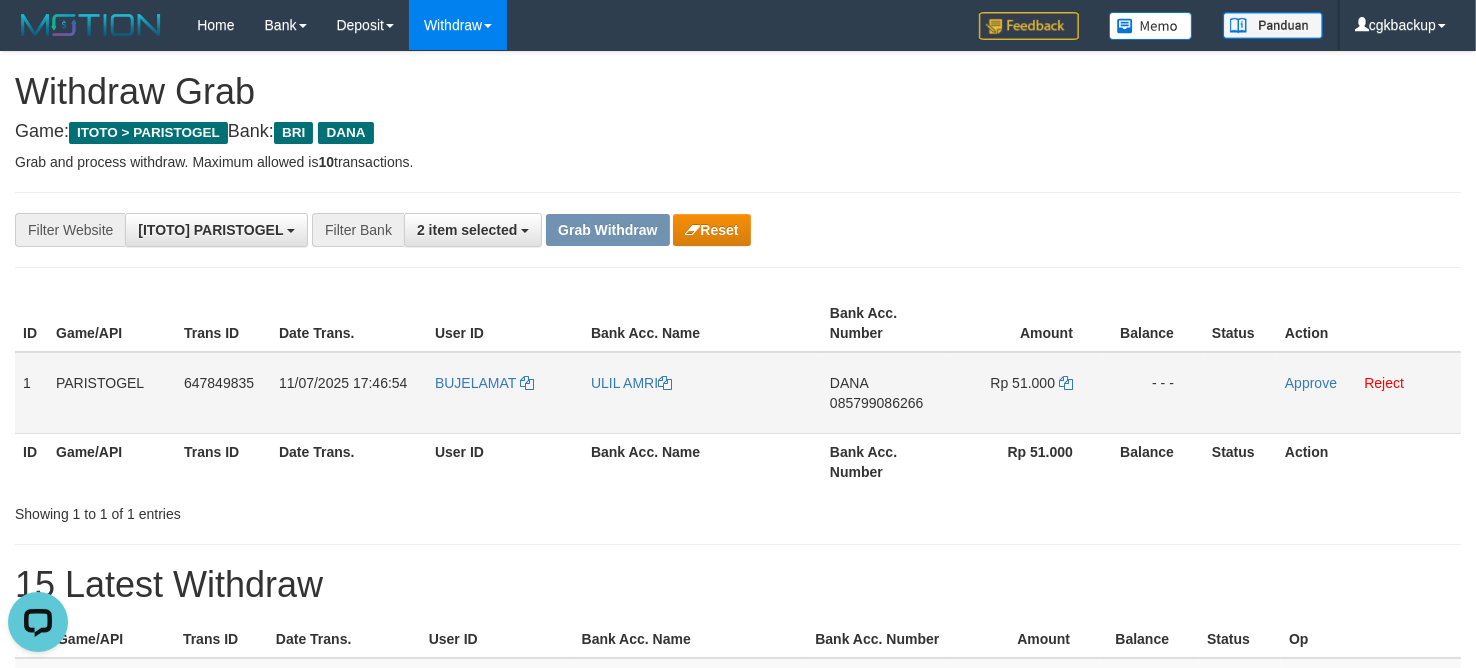 click on "DANA
085799086266" at bounding box center [886, 393] 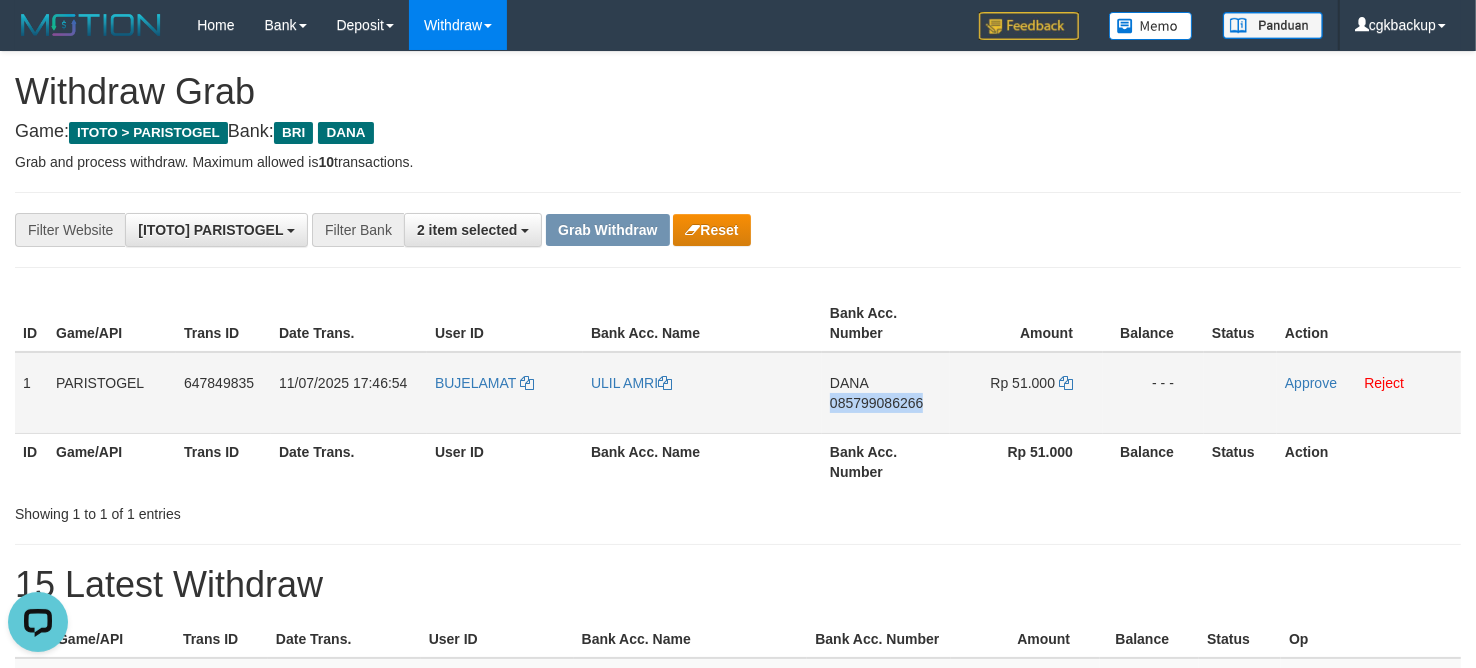 drag, startPoint x: 845, startPoint y: 417, endPoint x: 893, endPoint y: 406, distance: 49.24429 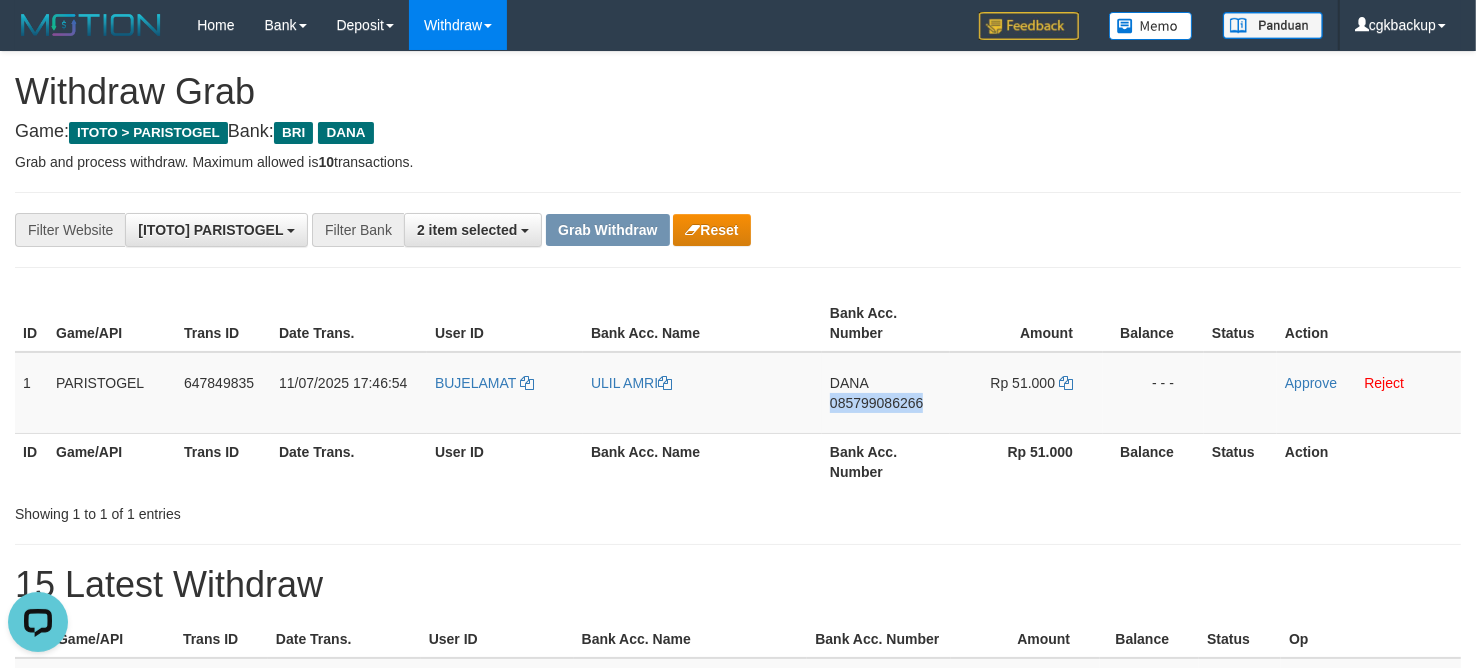 click at bounding box center [1059, 383] 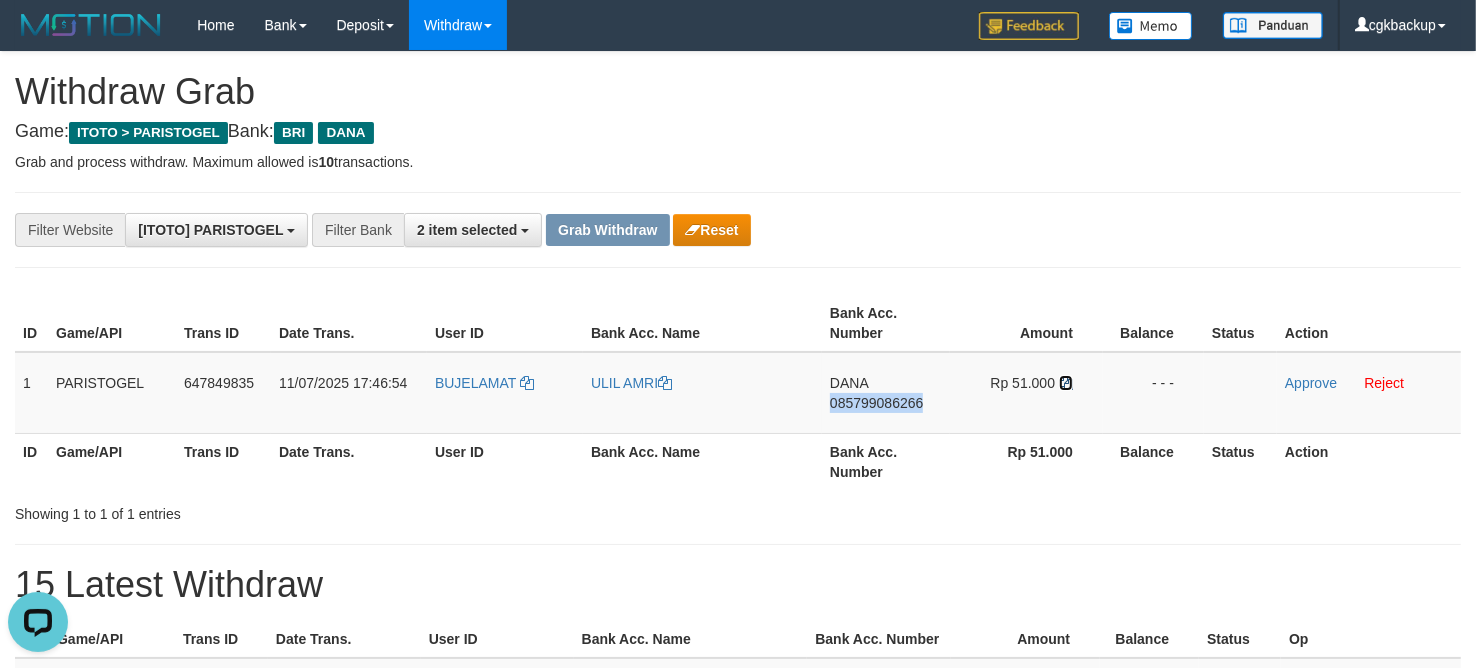 click at bounding box center (1066, 383) 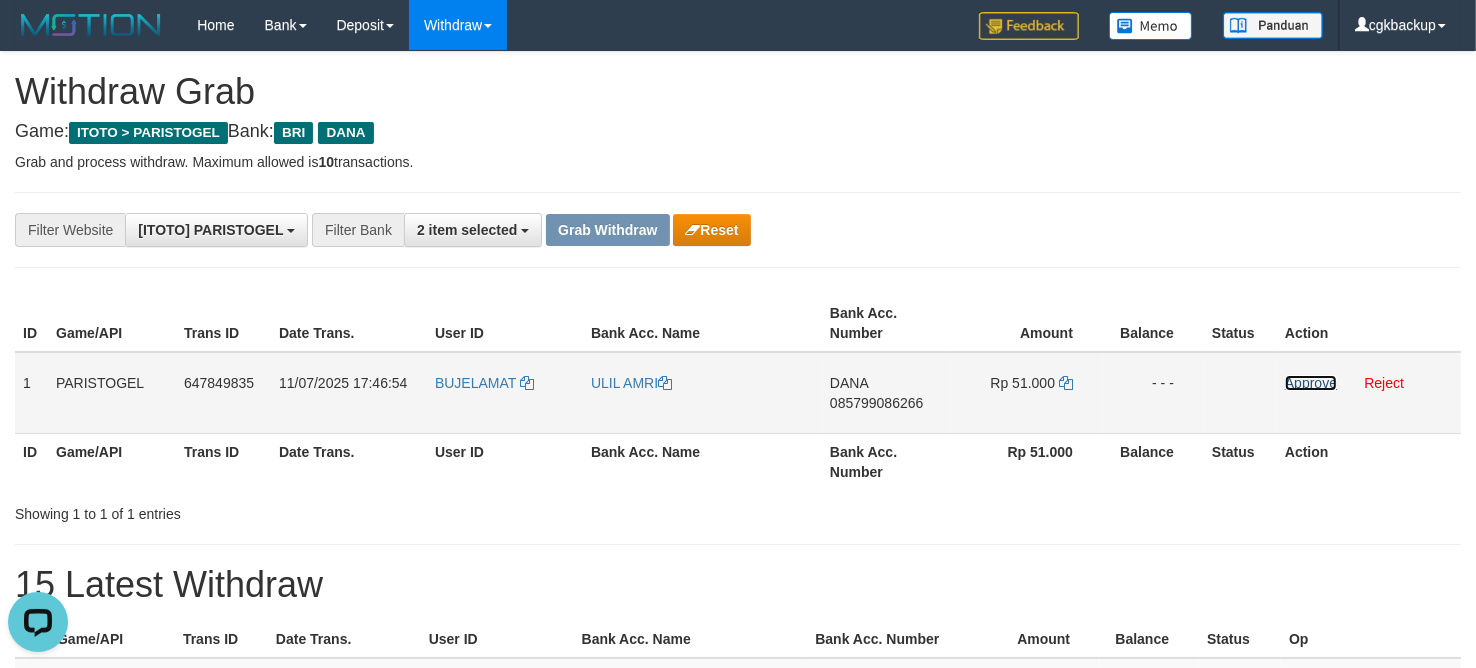 click on "Approve" at bounding box center (1311, 383) 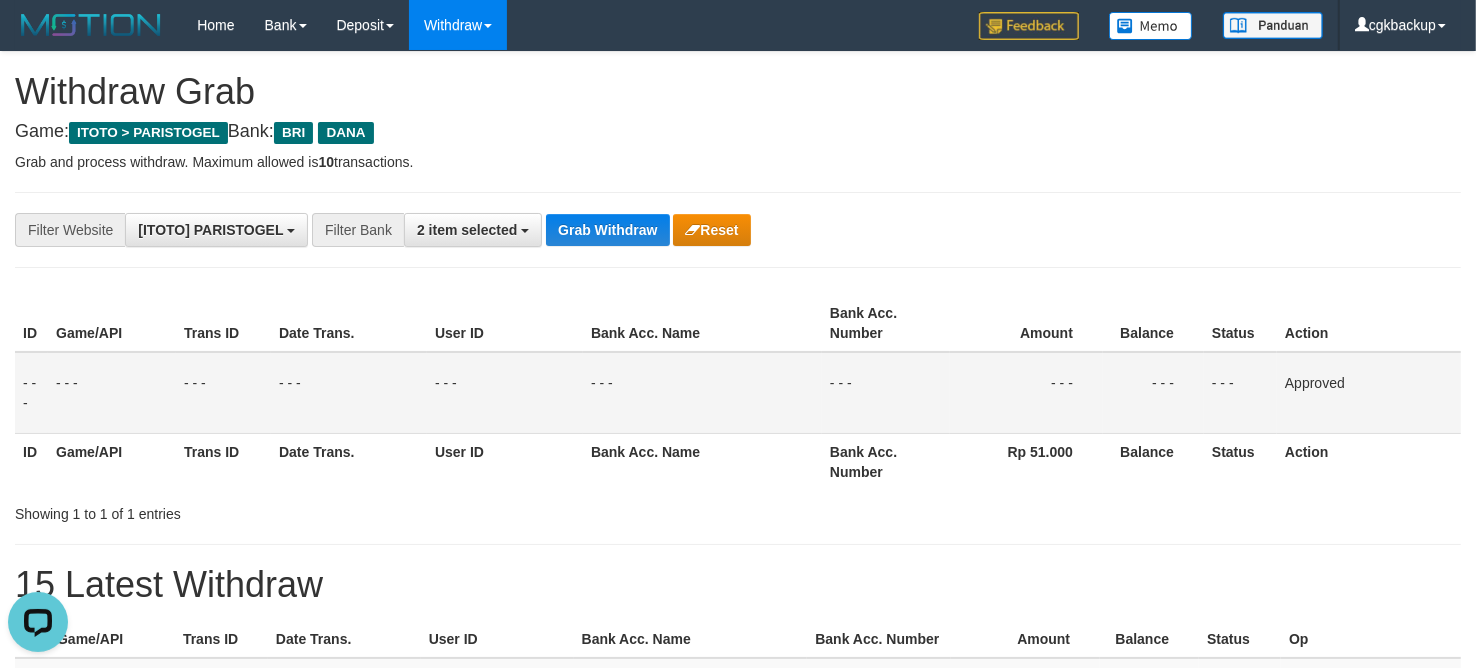 click on "**********" at bounding box center [738, 230] 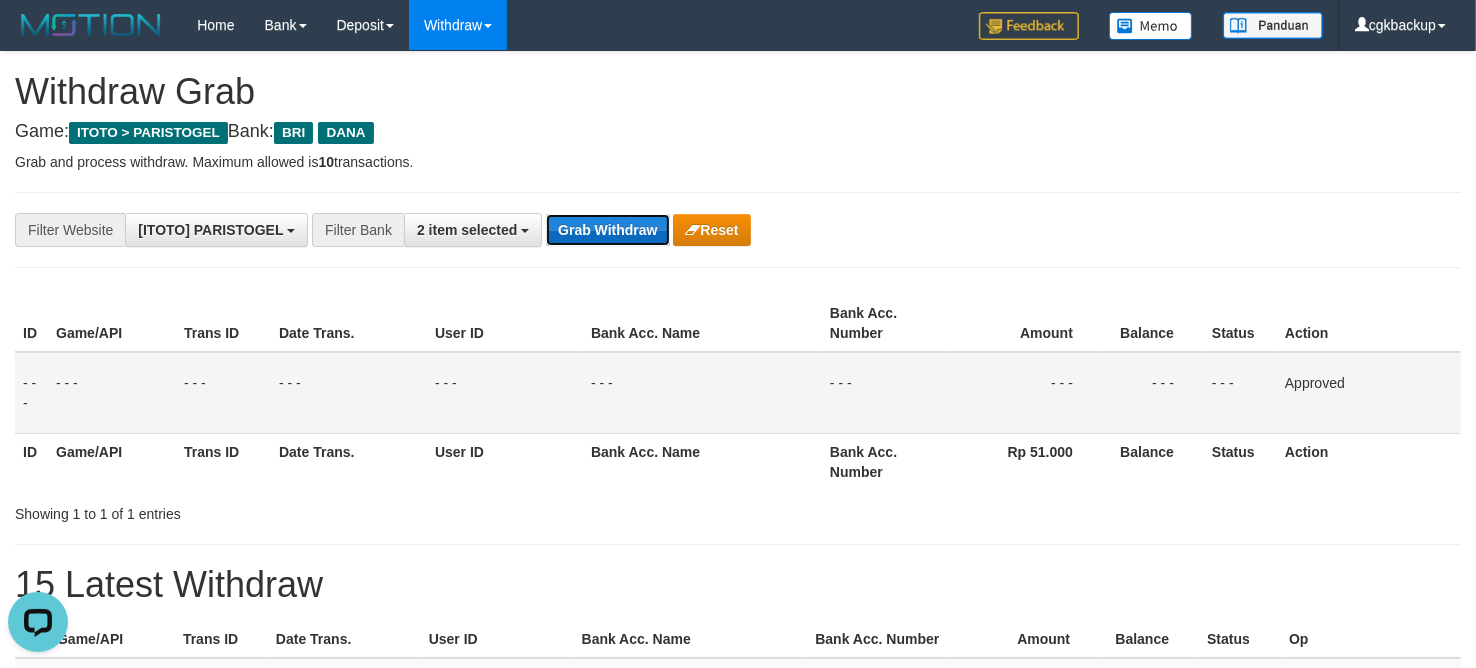 click on "Grab Withdraw" at bounding box center [607, 230] 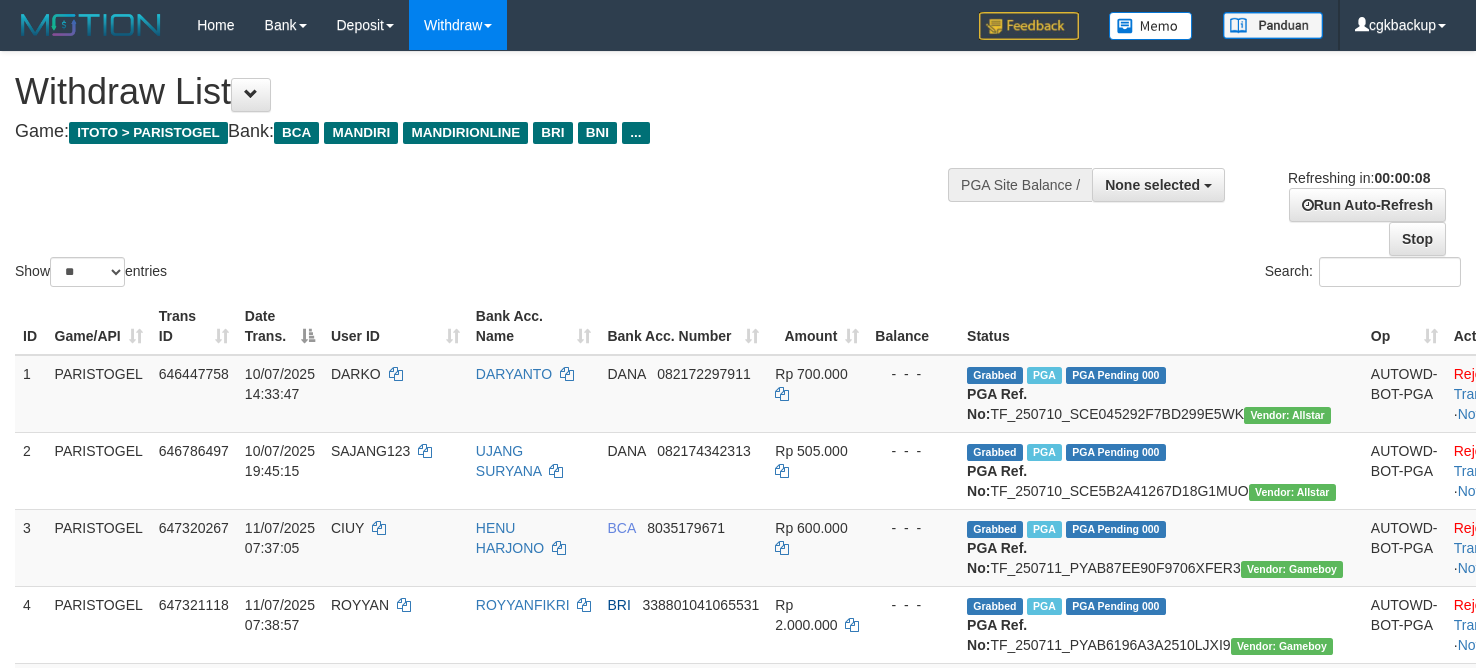 select 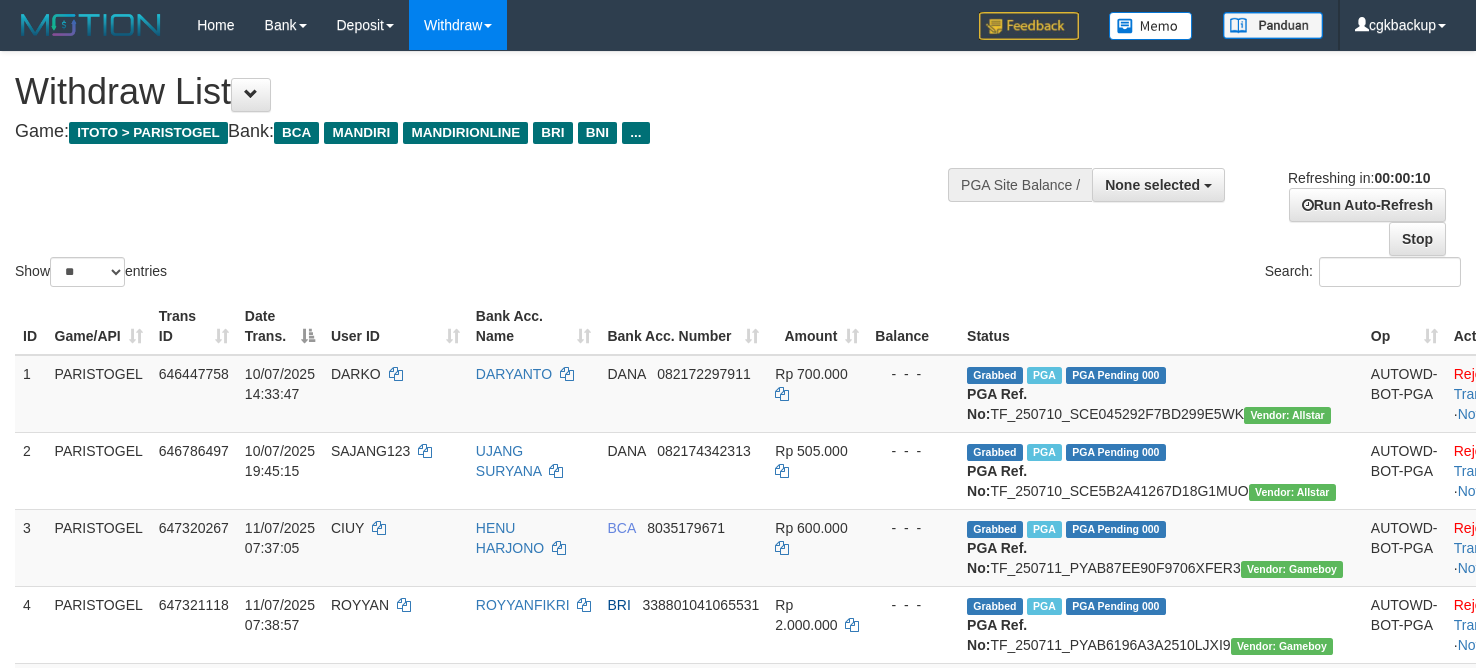 select 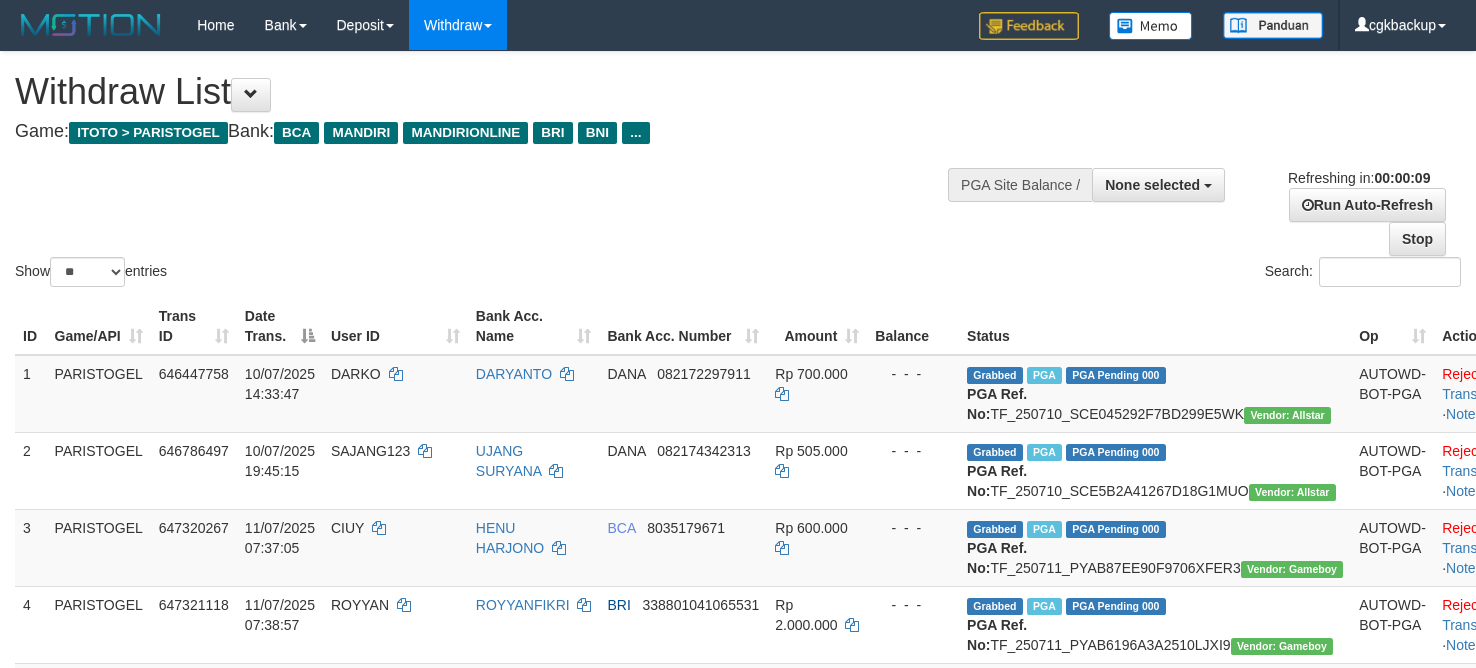 select 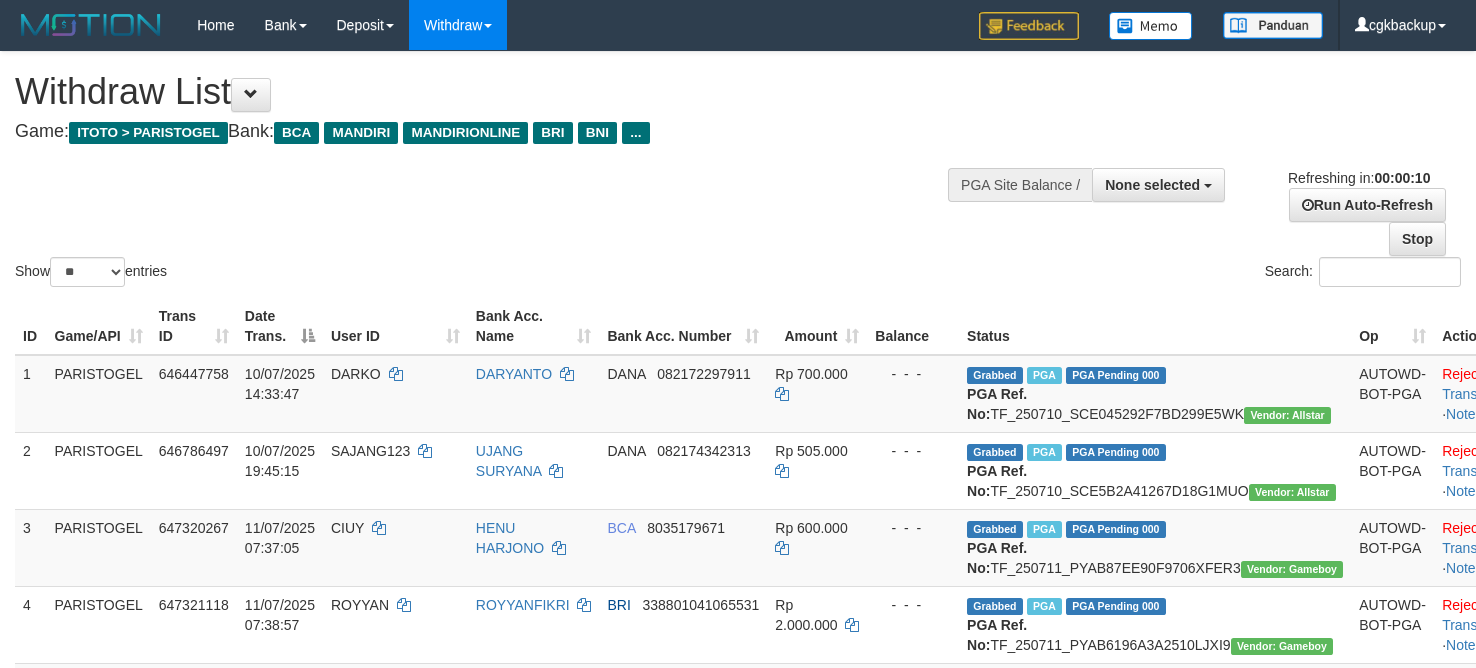 select 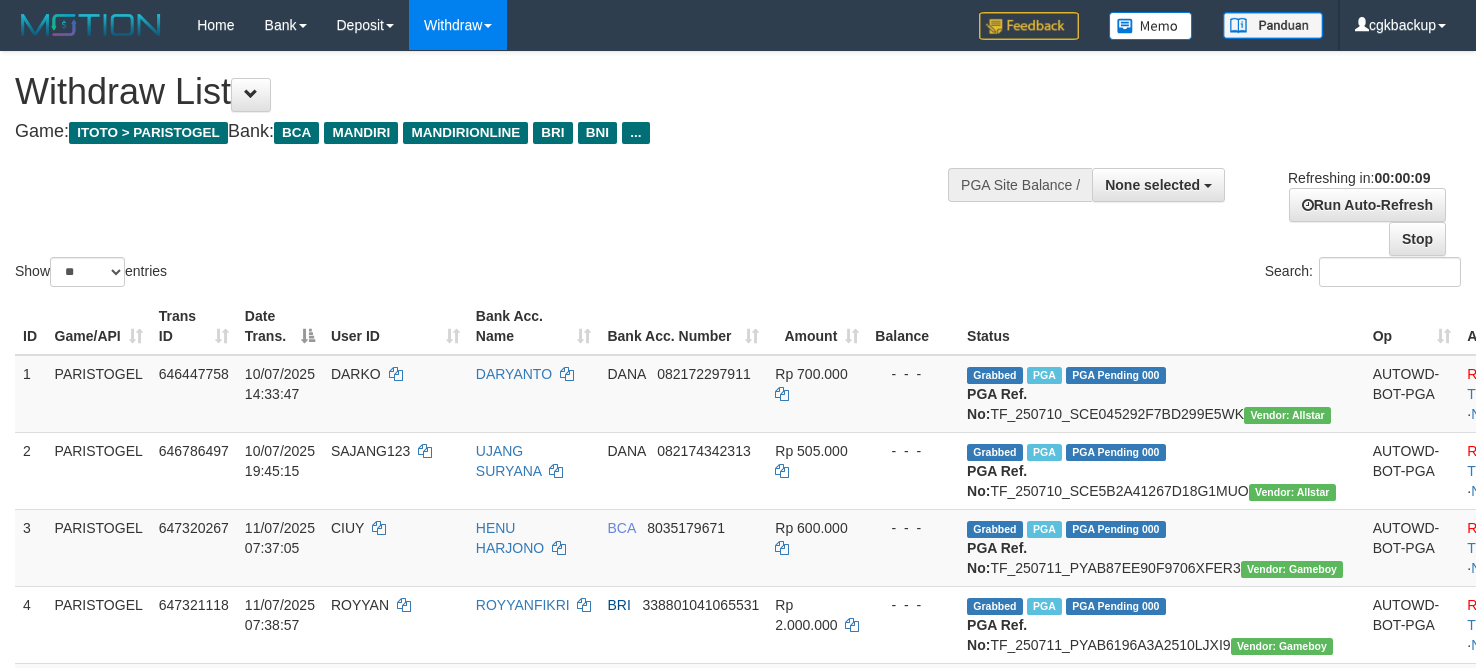 select 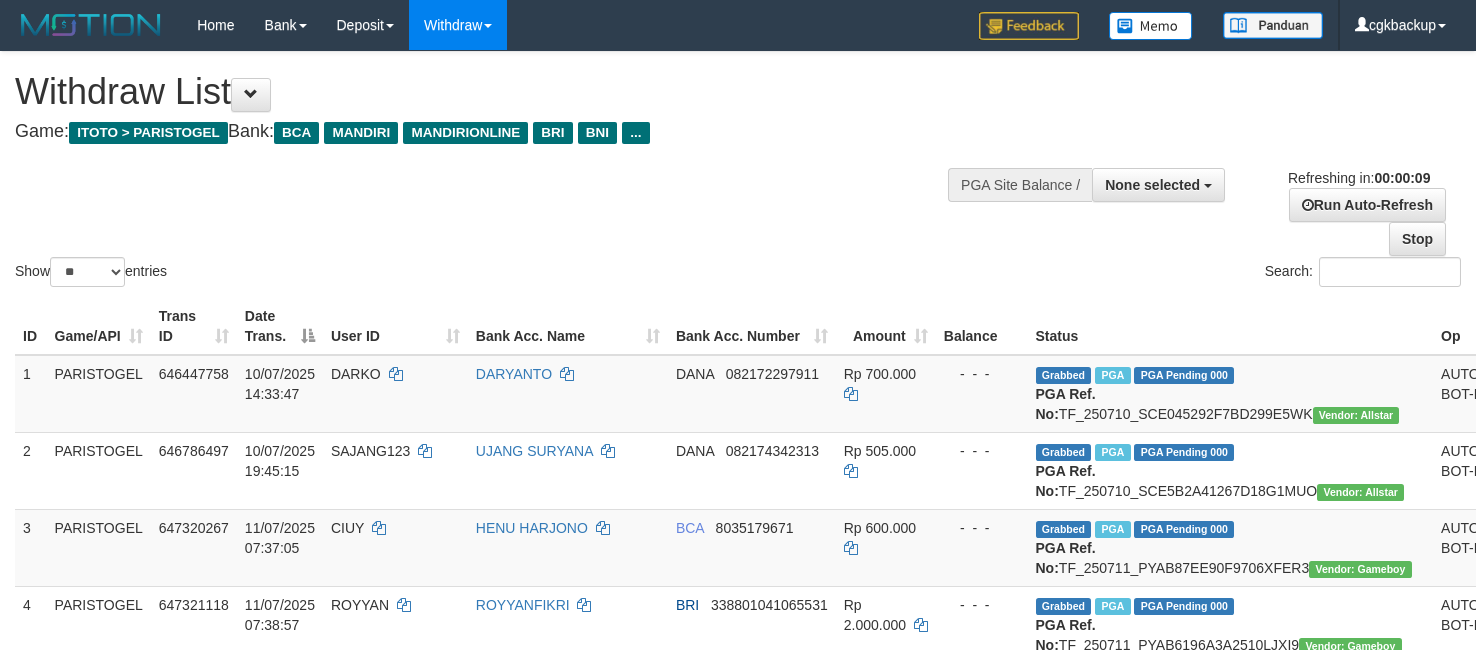 select 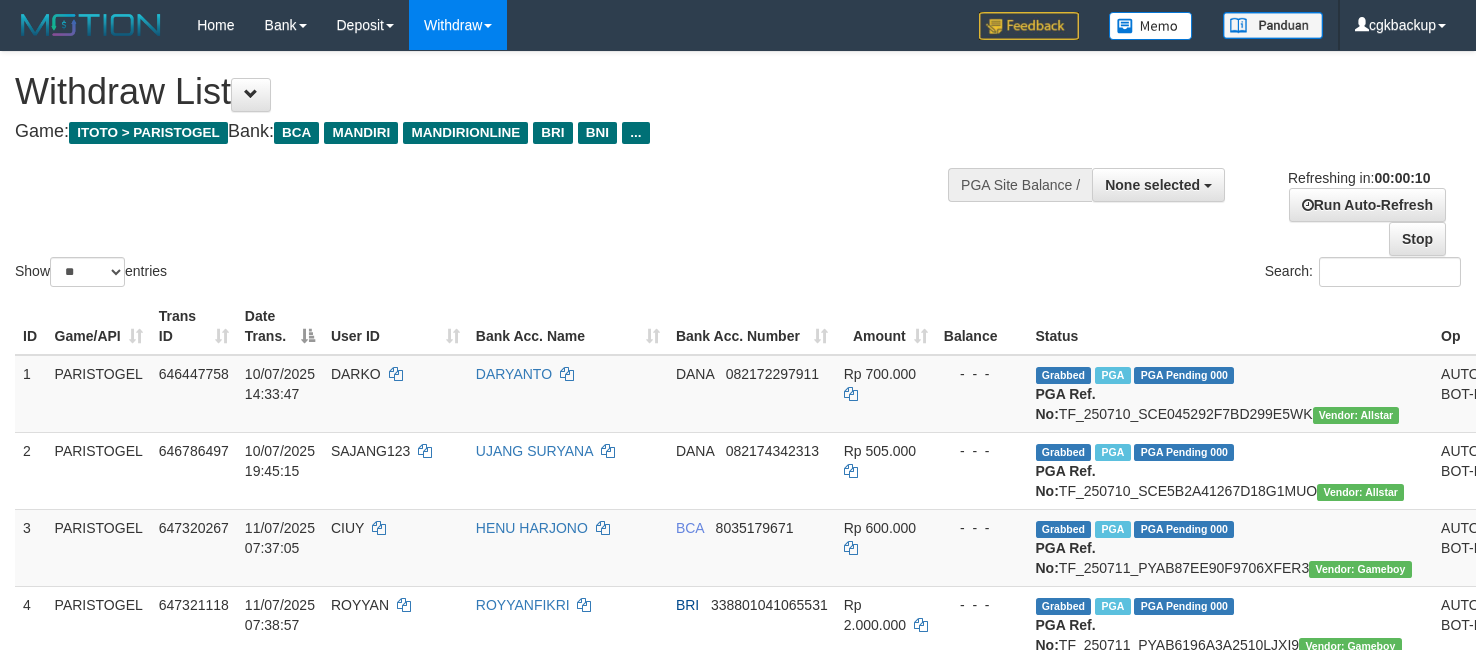 select 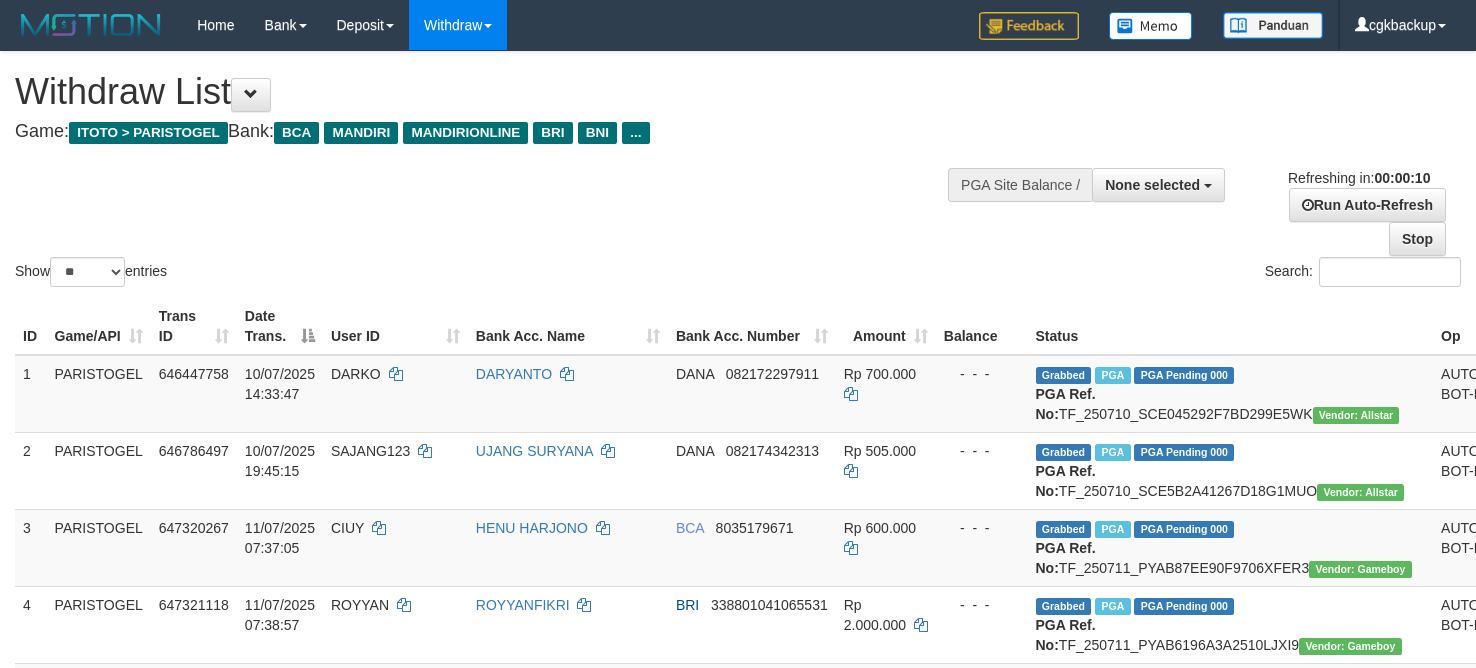select 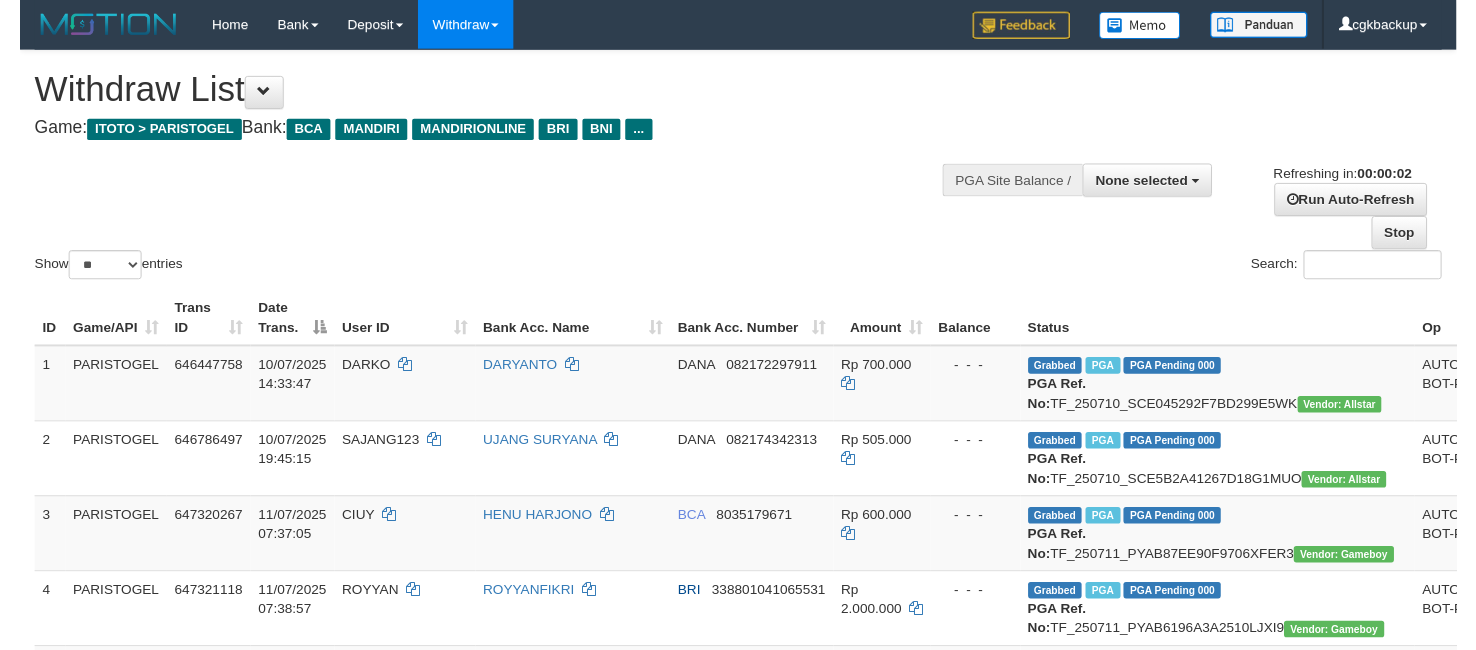 scroll, scrollTop: 0, scrollLeft: 0, axis: both 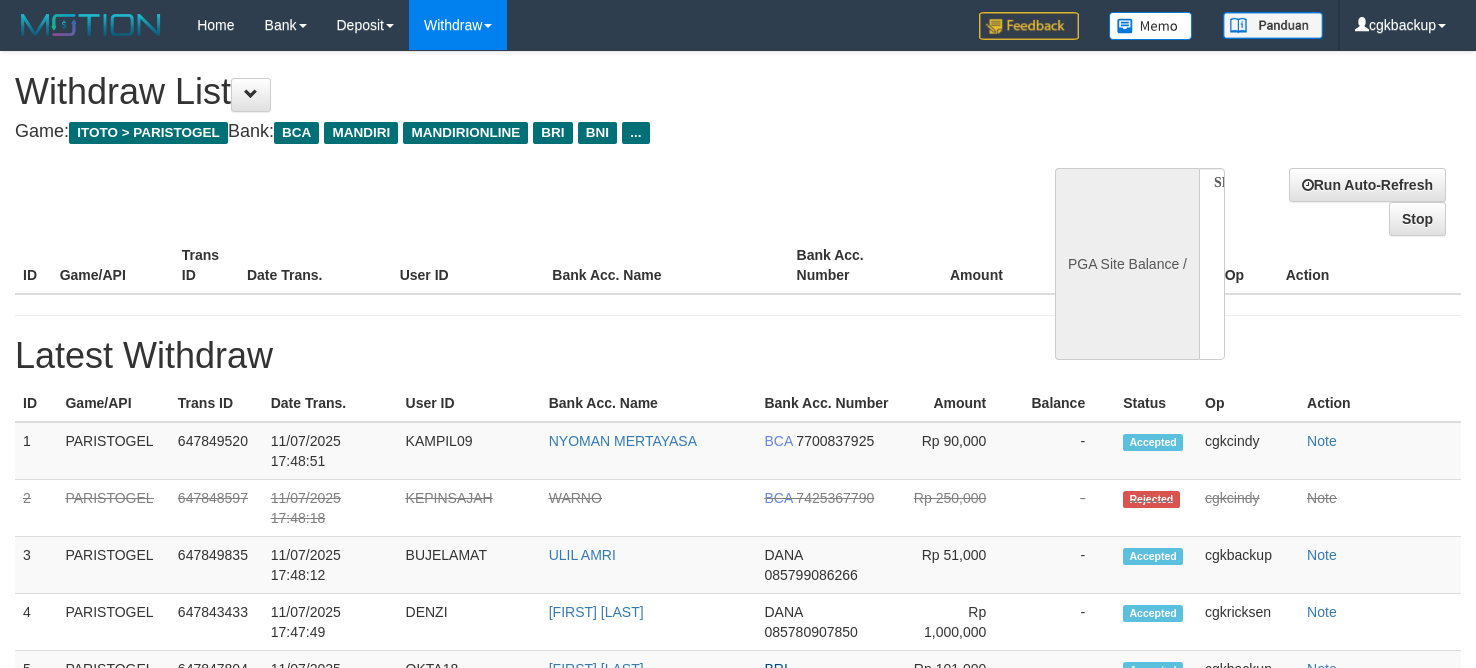 select 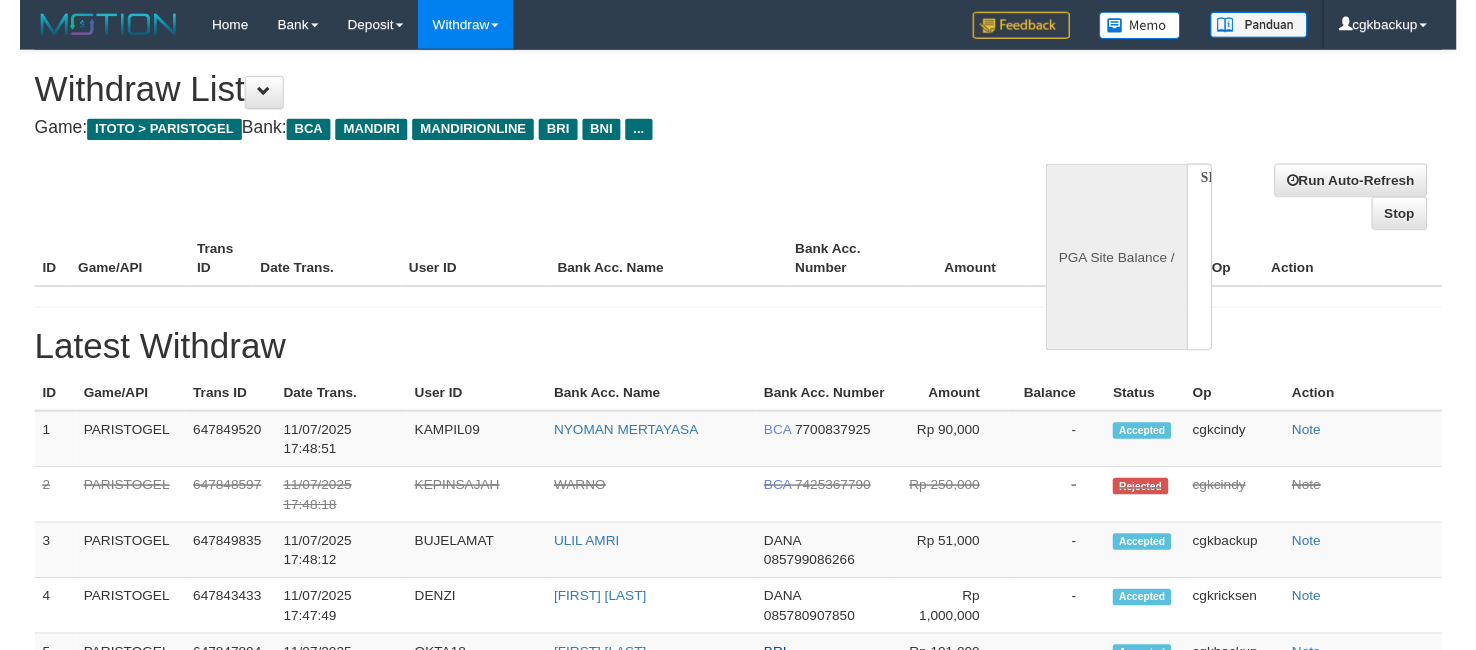 scroll, scrollTop: 0, scrollLeft: 0, axis: both 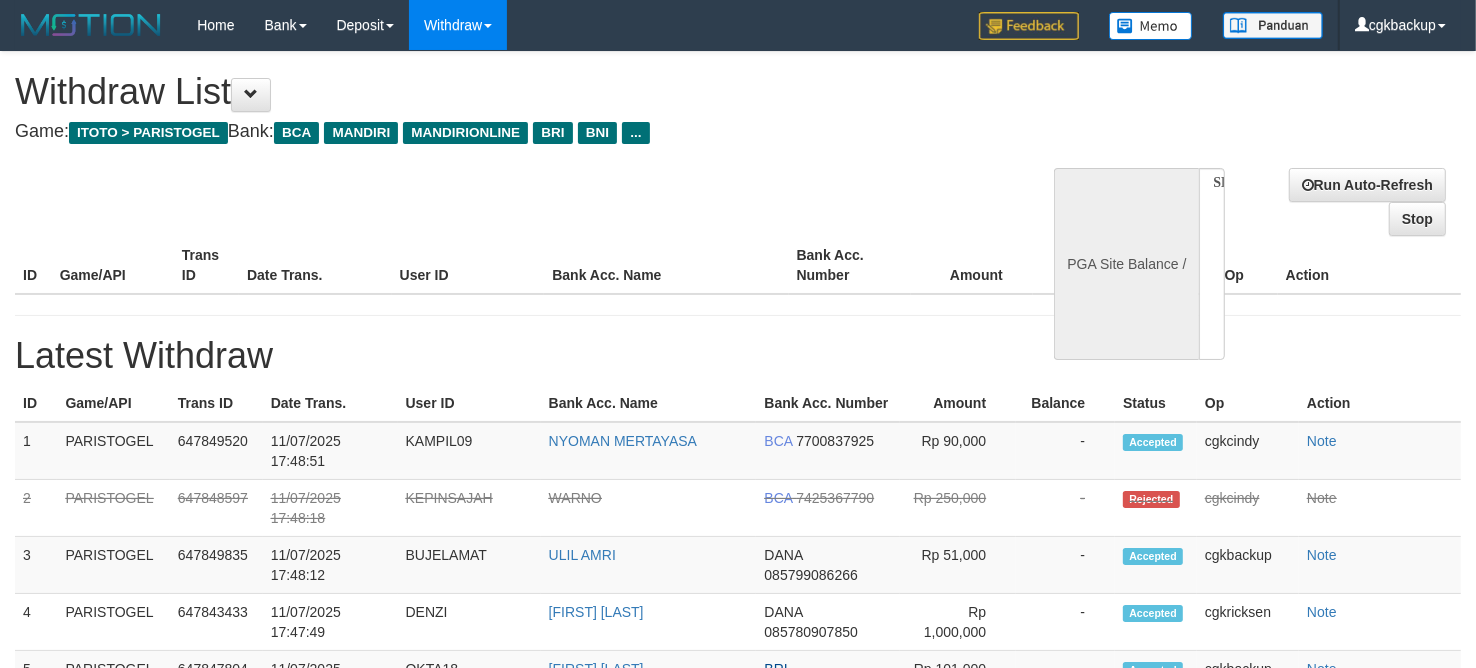 select on "**" 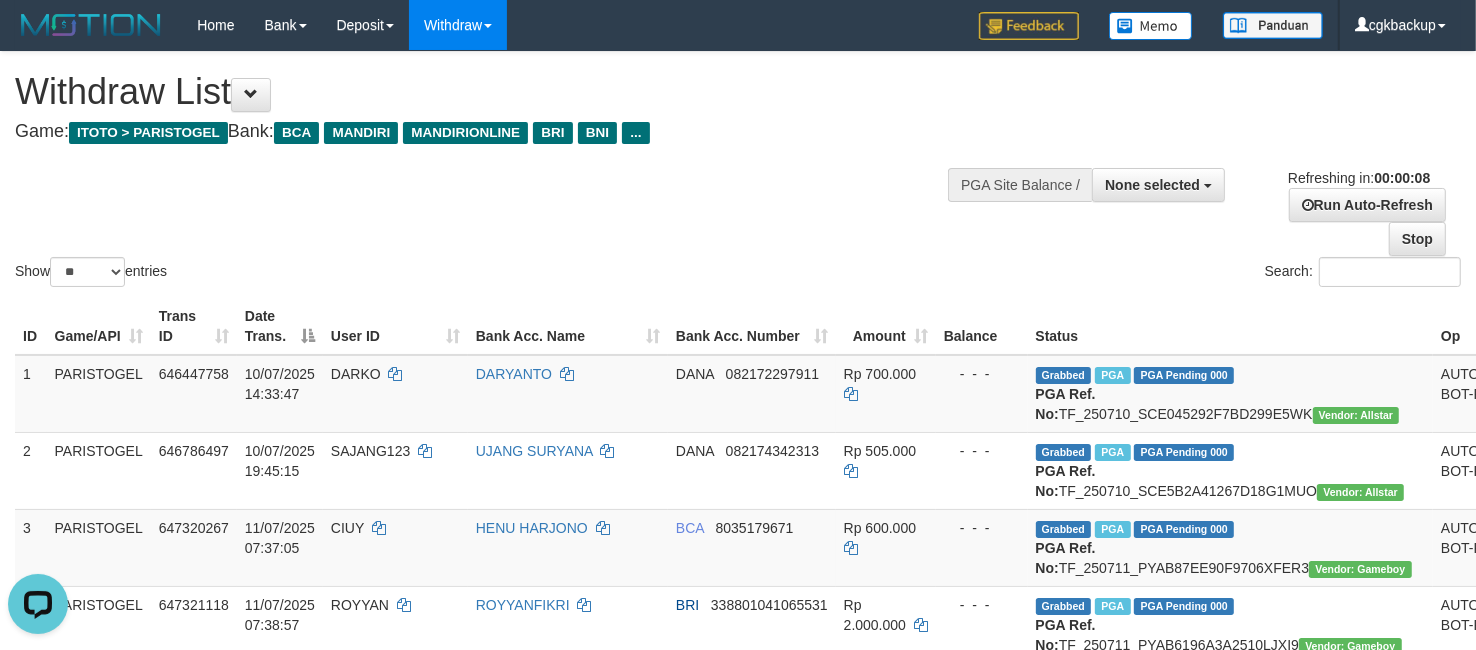 scroll, scrollTop: 0, scrollLeft: 0, axis: both 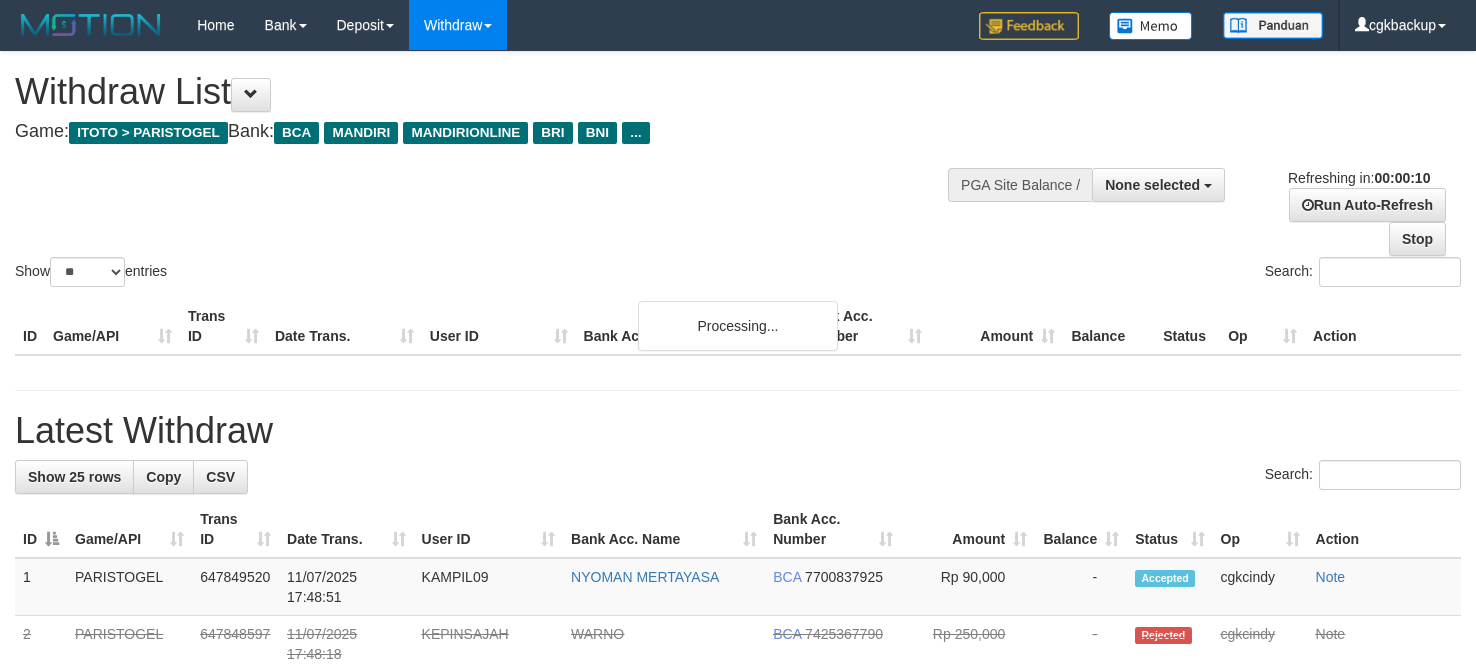 select 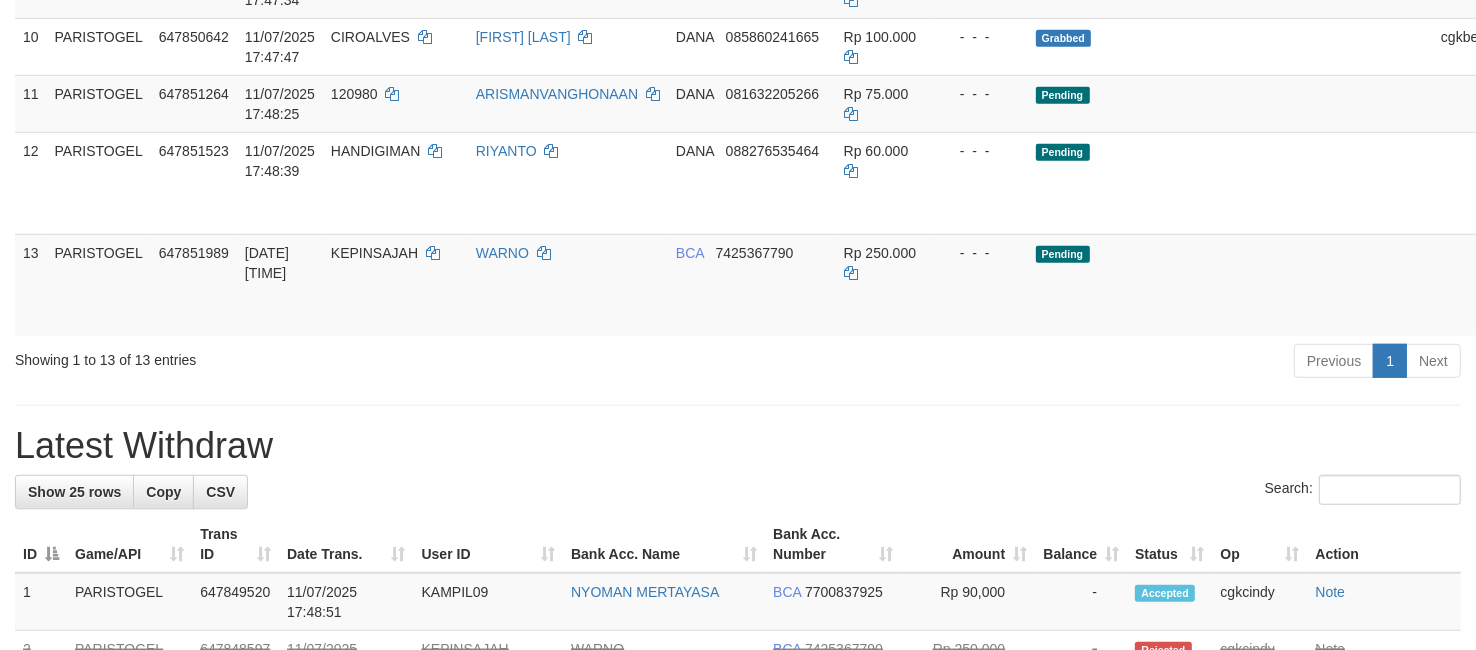 scroll, scrollTop: 875, scrollLeft: 0, axis: vertical 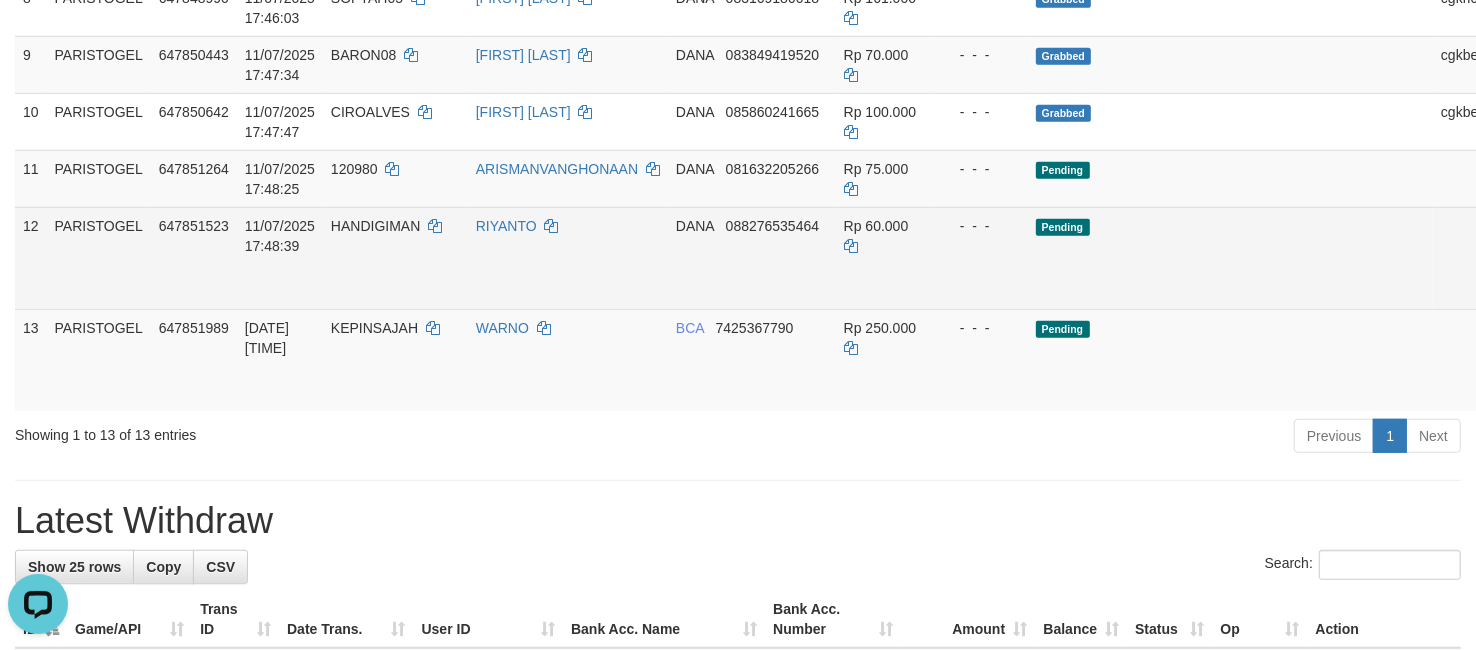 click on "Allow Grab" at bounding box center [1552, 236] 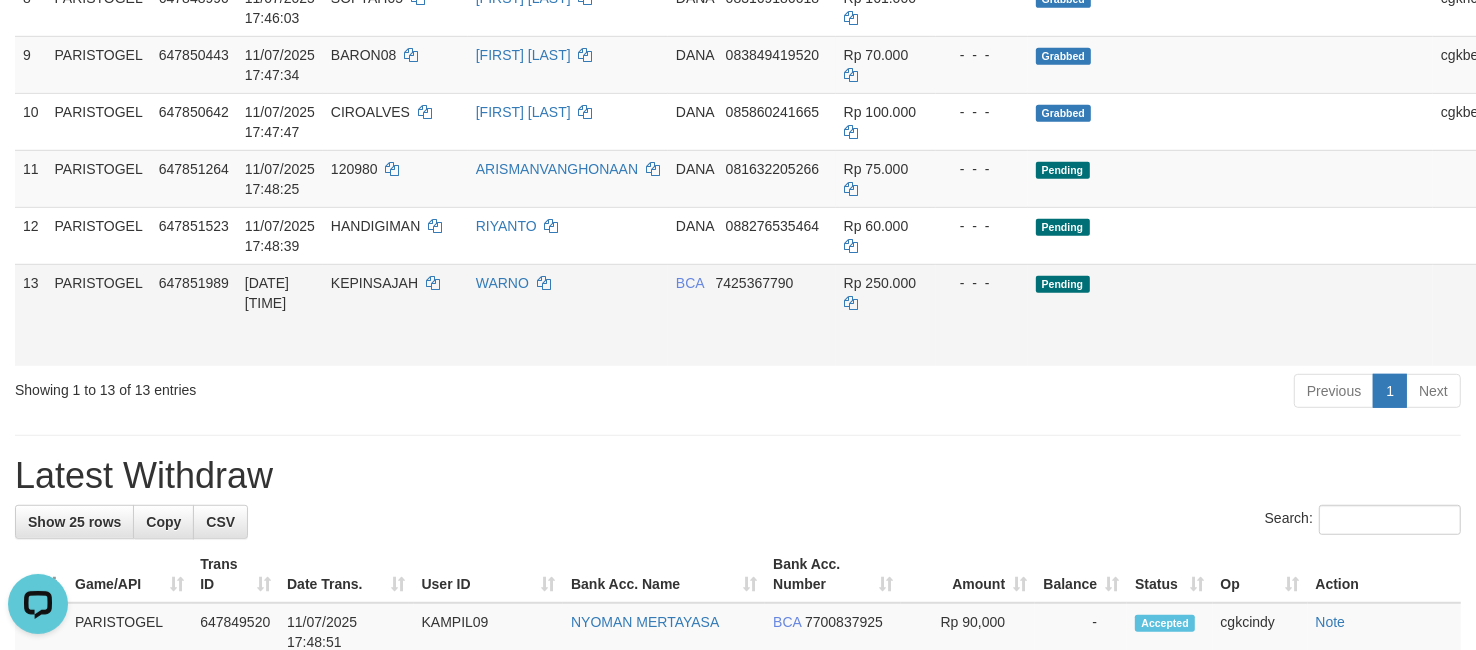 click on "Allow Grab" at bounding box center (1552, 293) 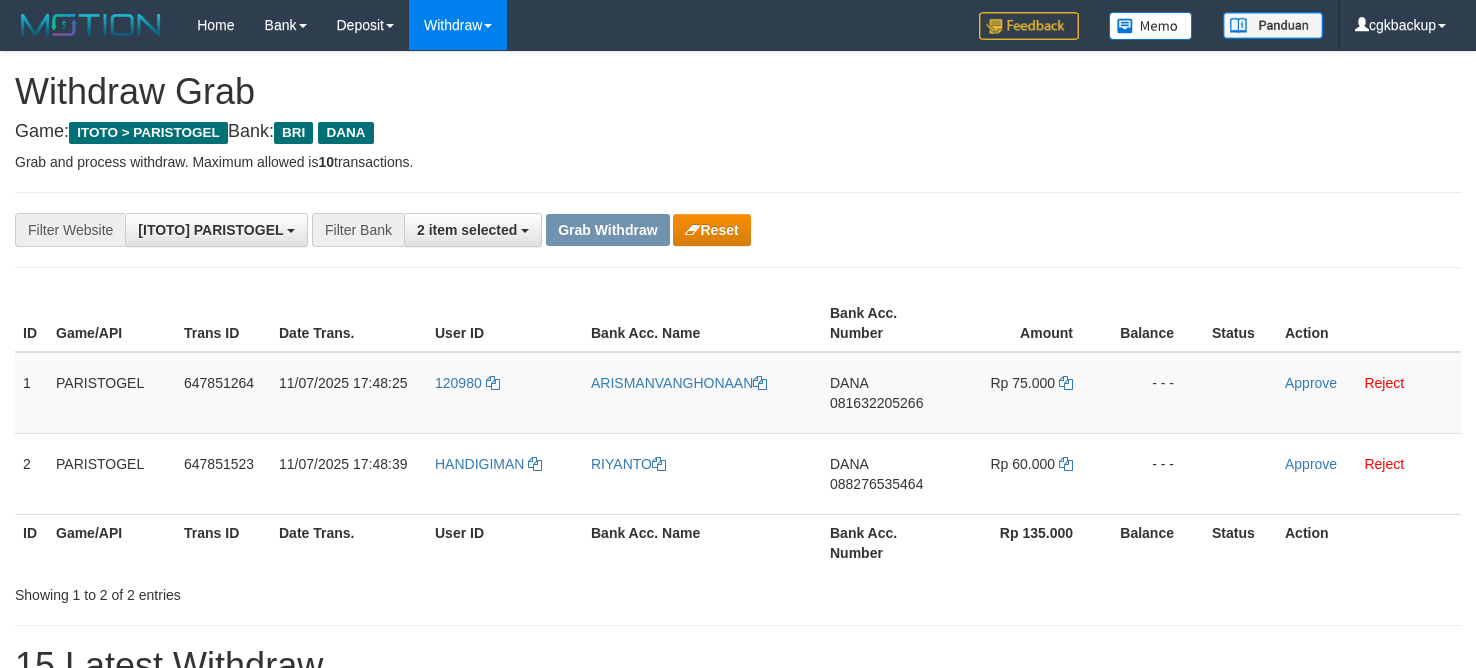 scroll, scrollTop: 0, scrollLeft: 0, axis: both 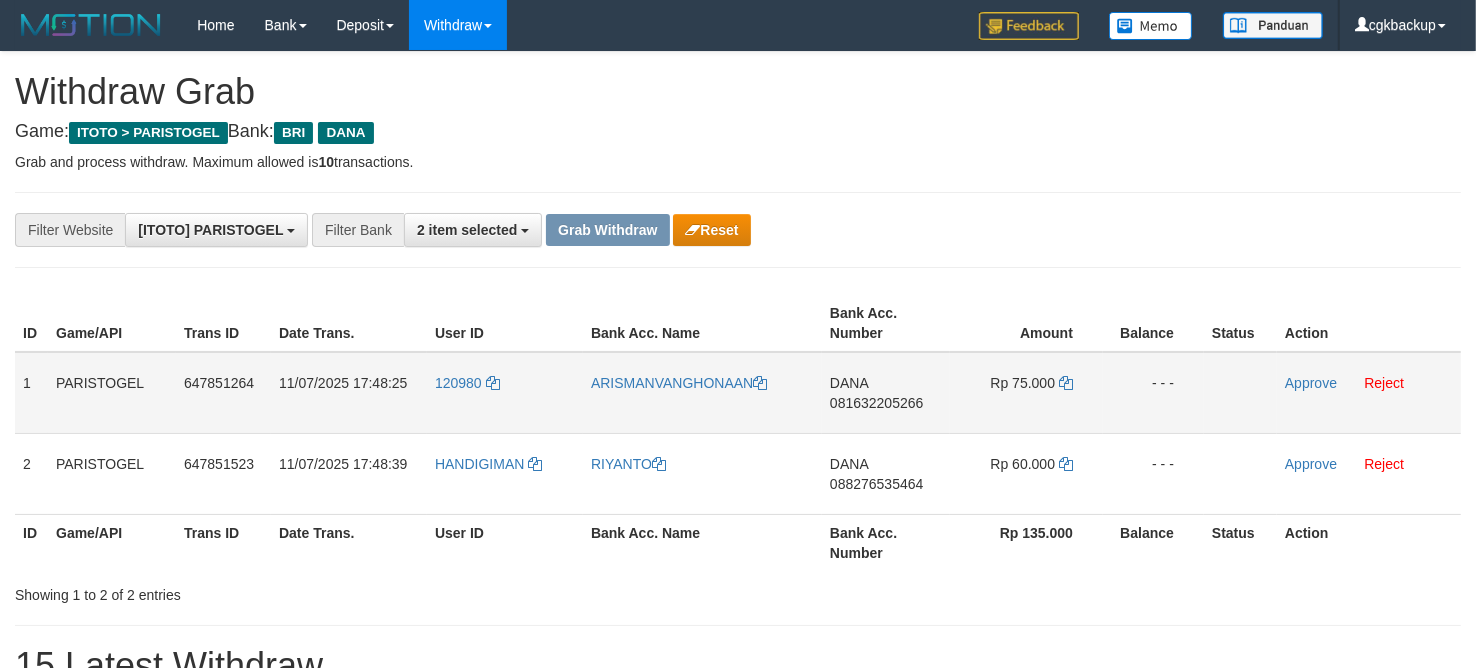 click on "120980" at bounding box center [505, 393] 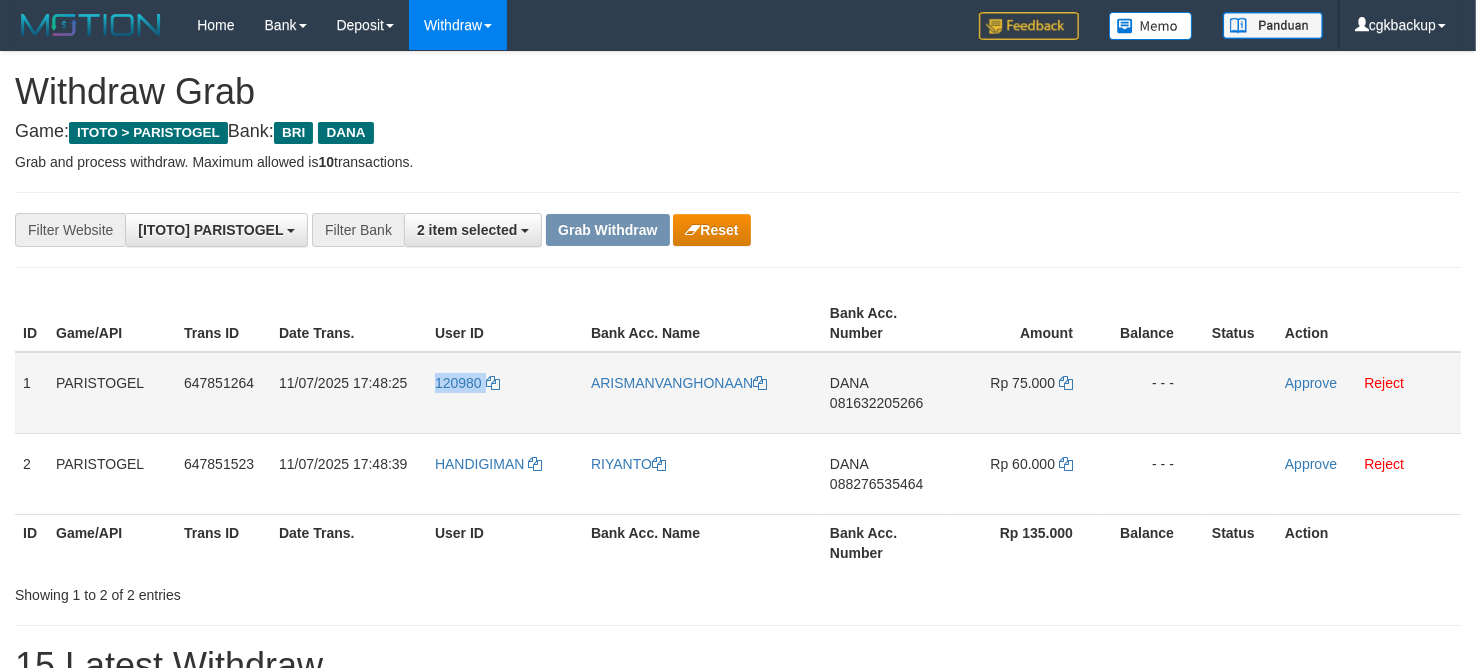 click on "120980" at bounding box center [505, 393] 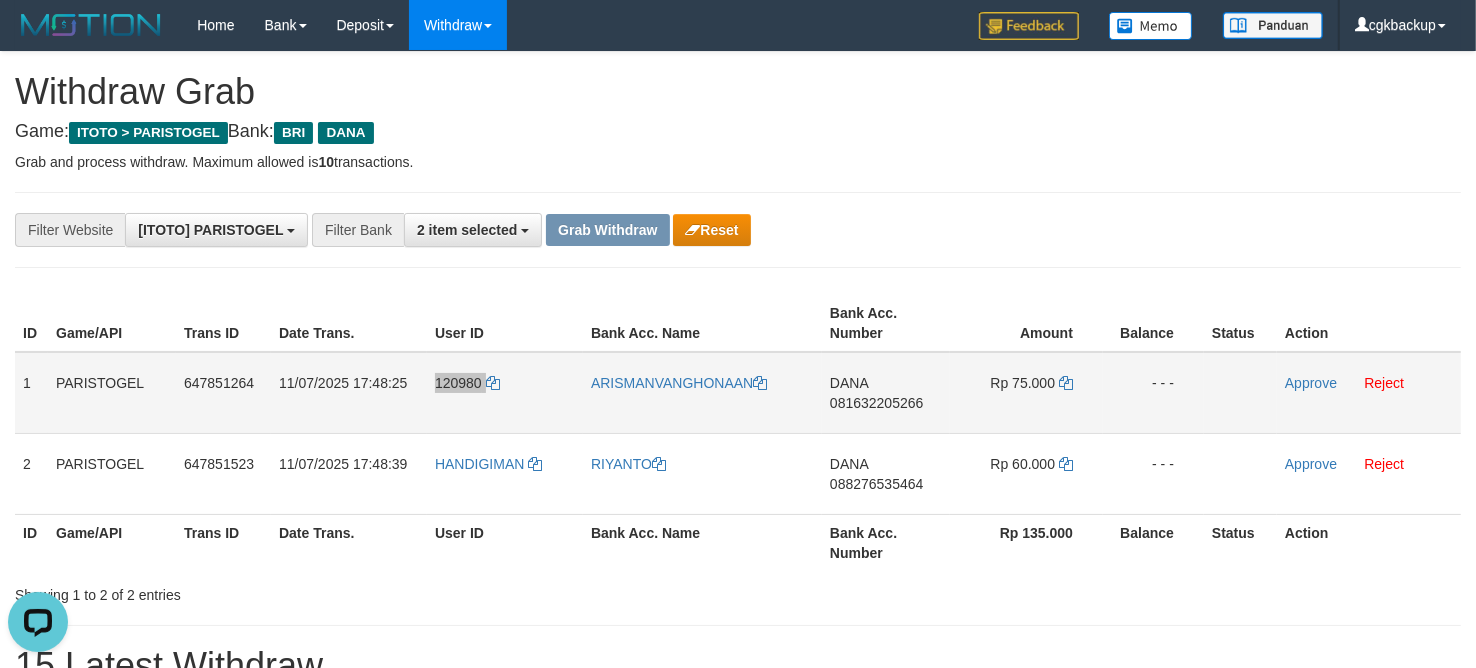 scroll, scrollTop: 0, scrollLeft: 0, axis: both 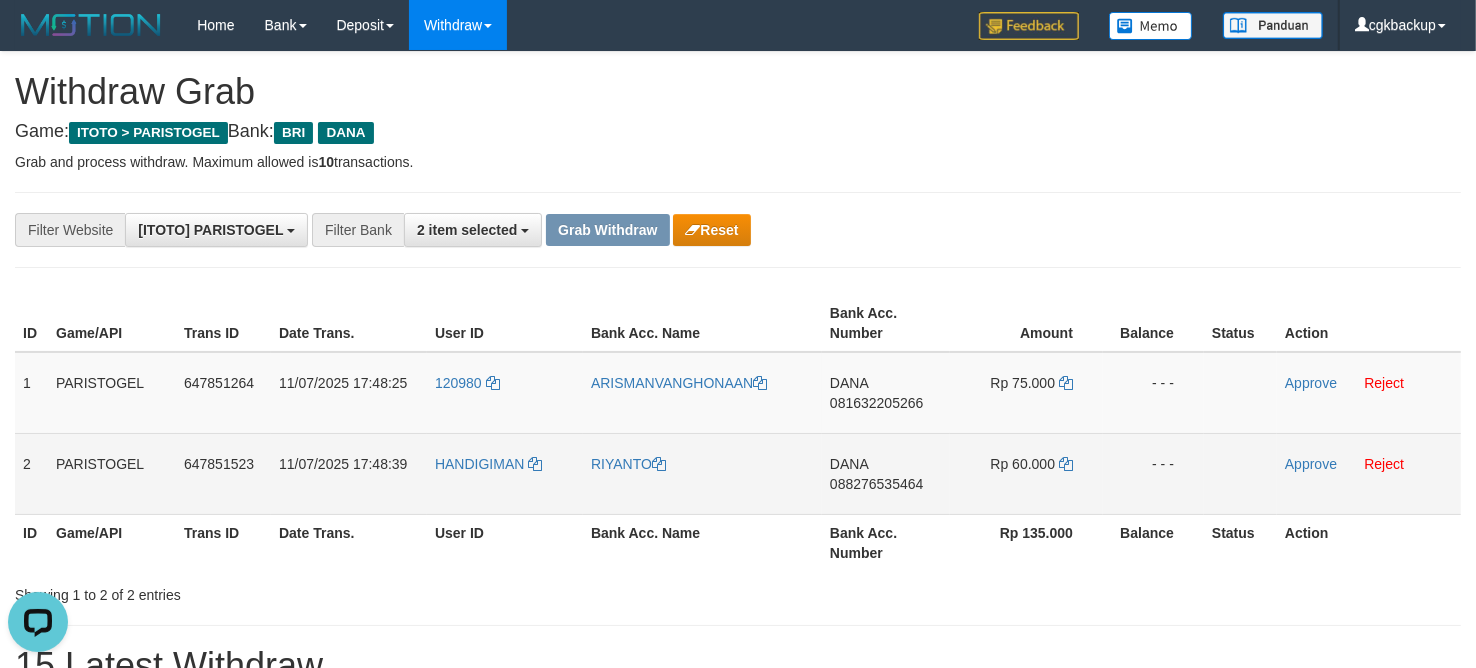 click on "HANDIGIMAN" at bounding box center [505, 473] 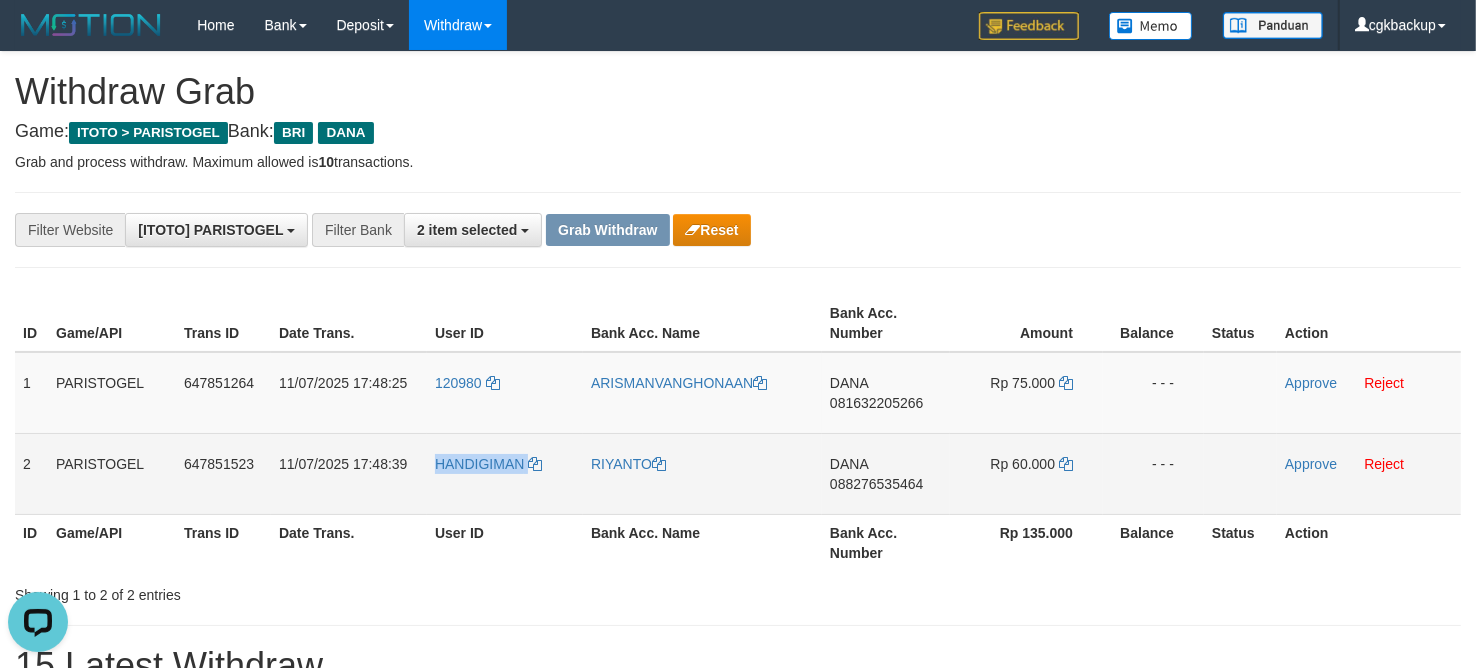 click on "HANDIGIMAN" at bounding box center (505, 473) 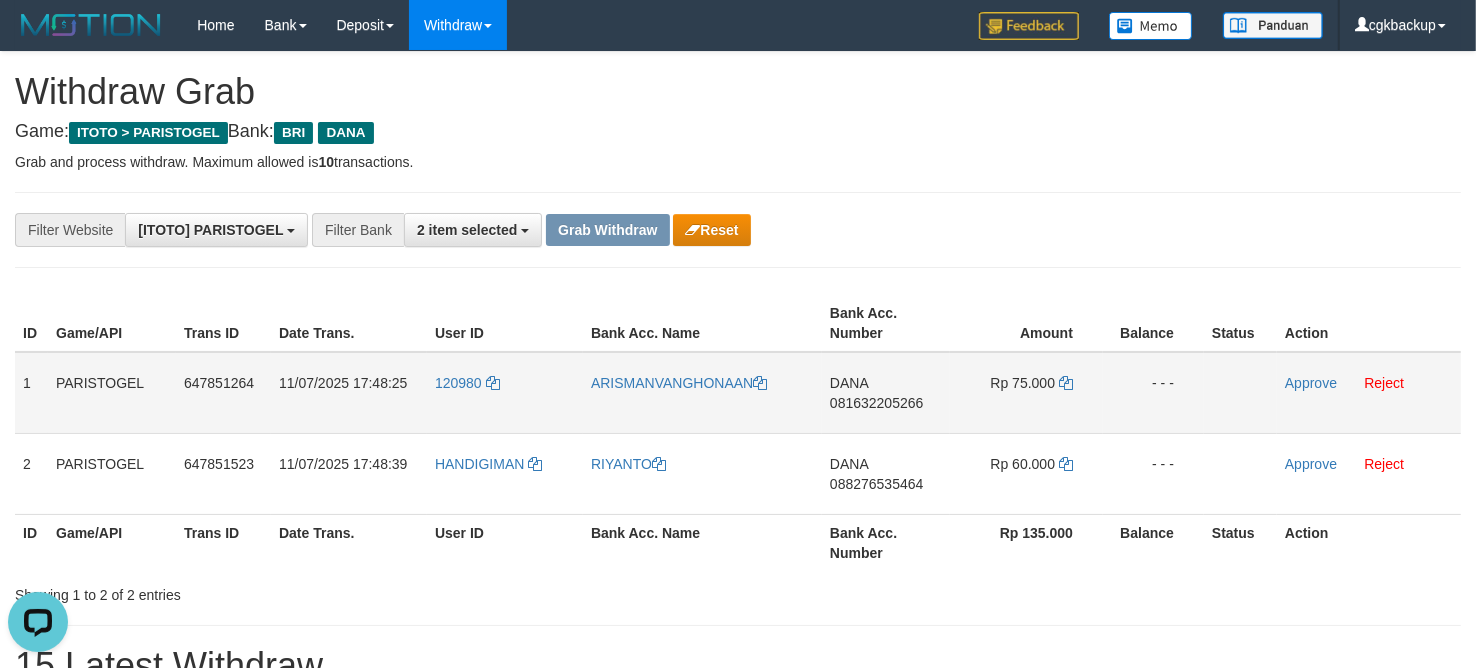 click on "ARISMANVANGHONAAN" at bounding box center [702, 393] 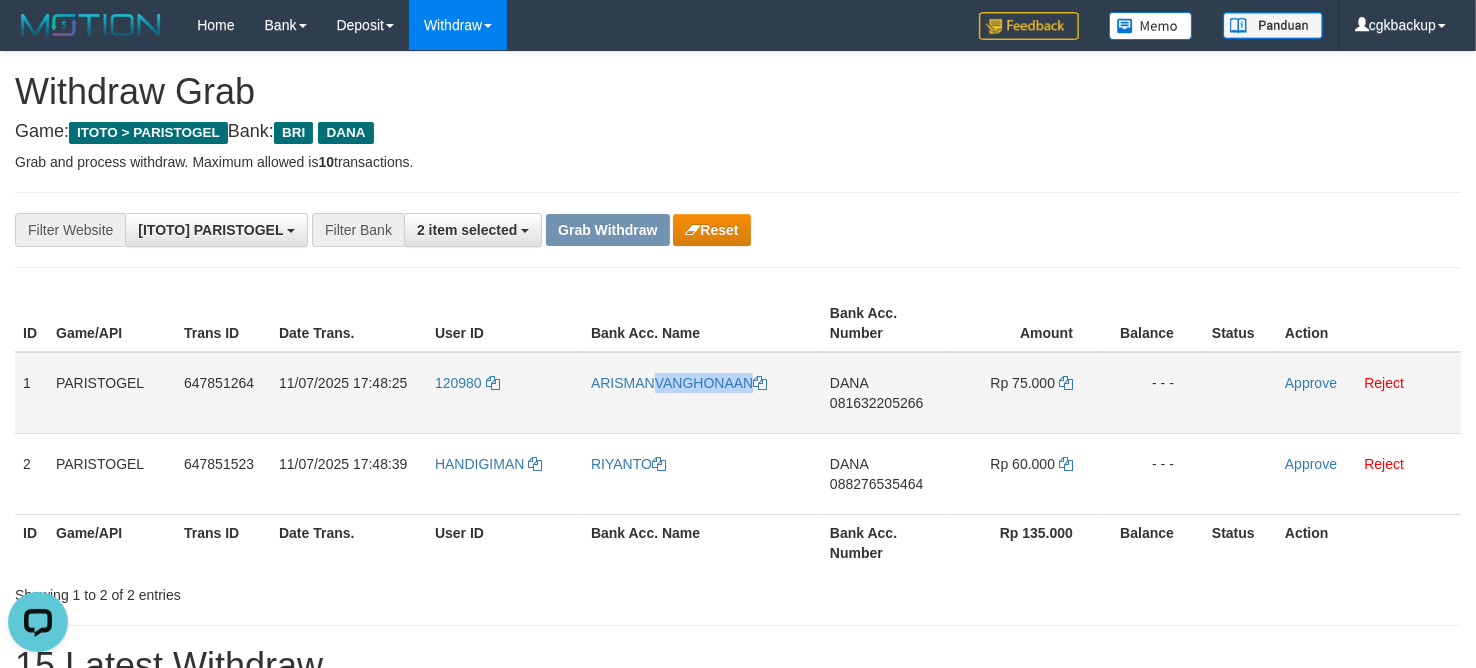click on "ARISMANVANGHONAAN" at bounding box center [702, 393] 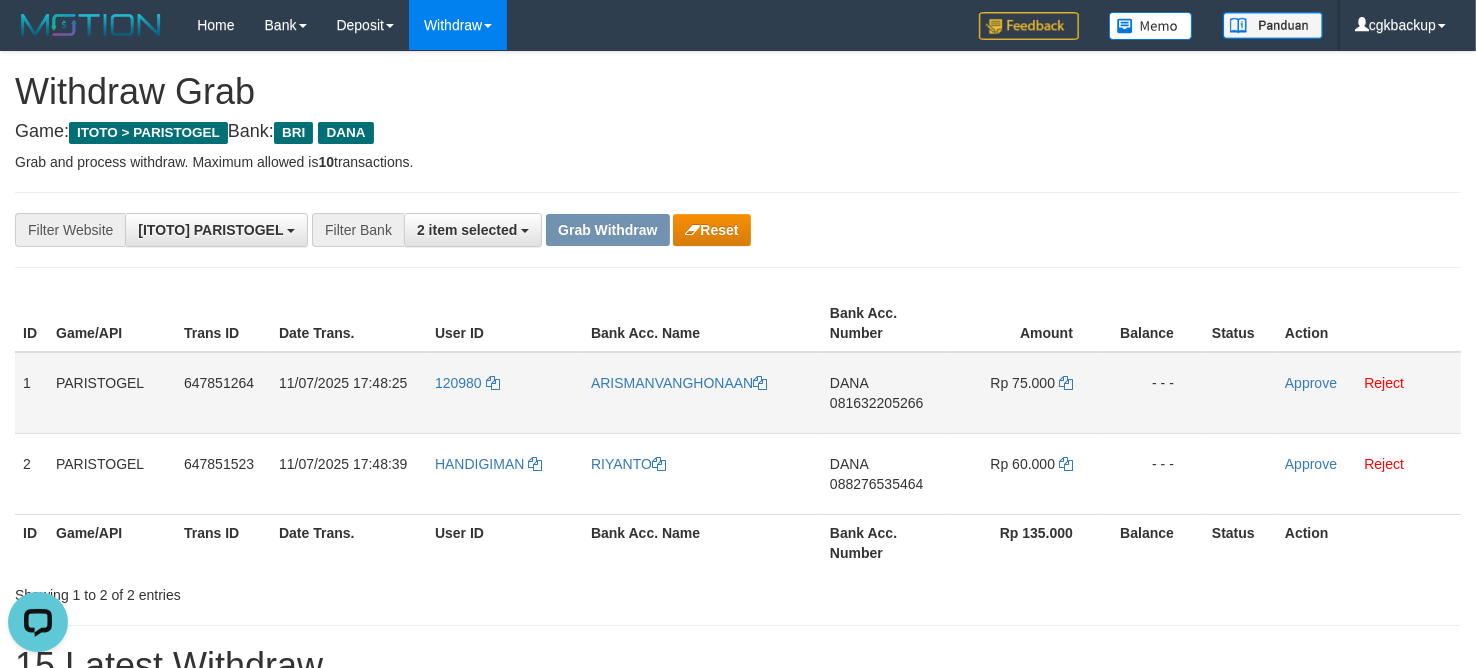 click on "120980" at bounding box center [505, 393] 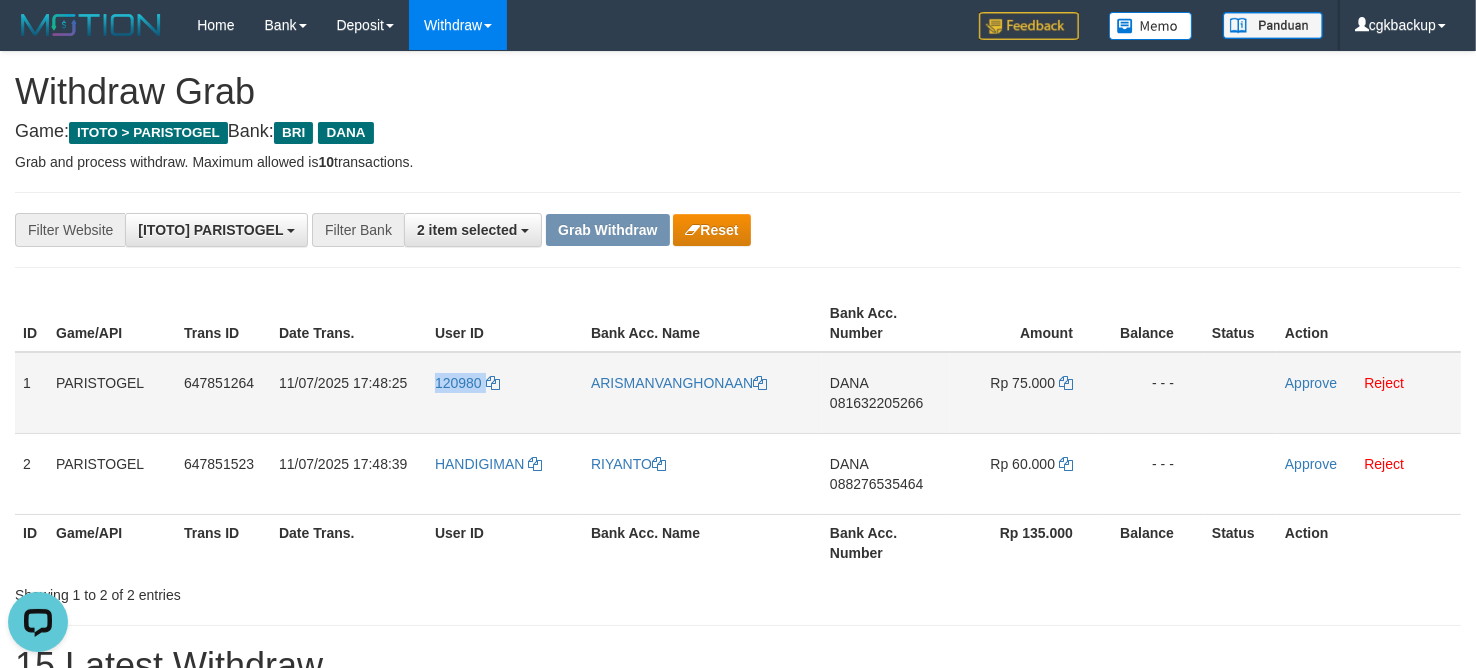 click on "120980" at bounding box center [505, 393] 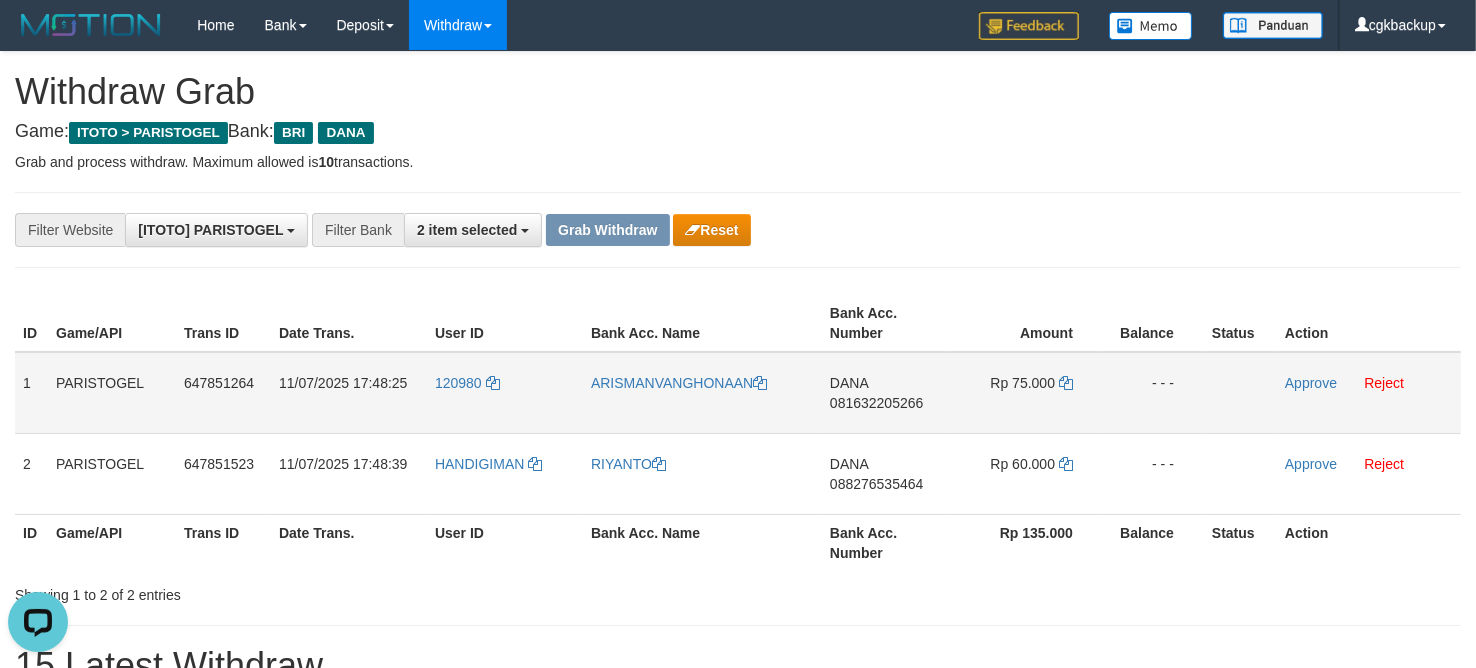 click on "DANA
081632205266" at bounding box center [886, 393] 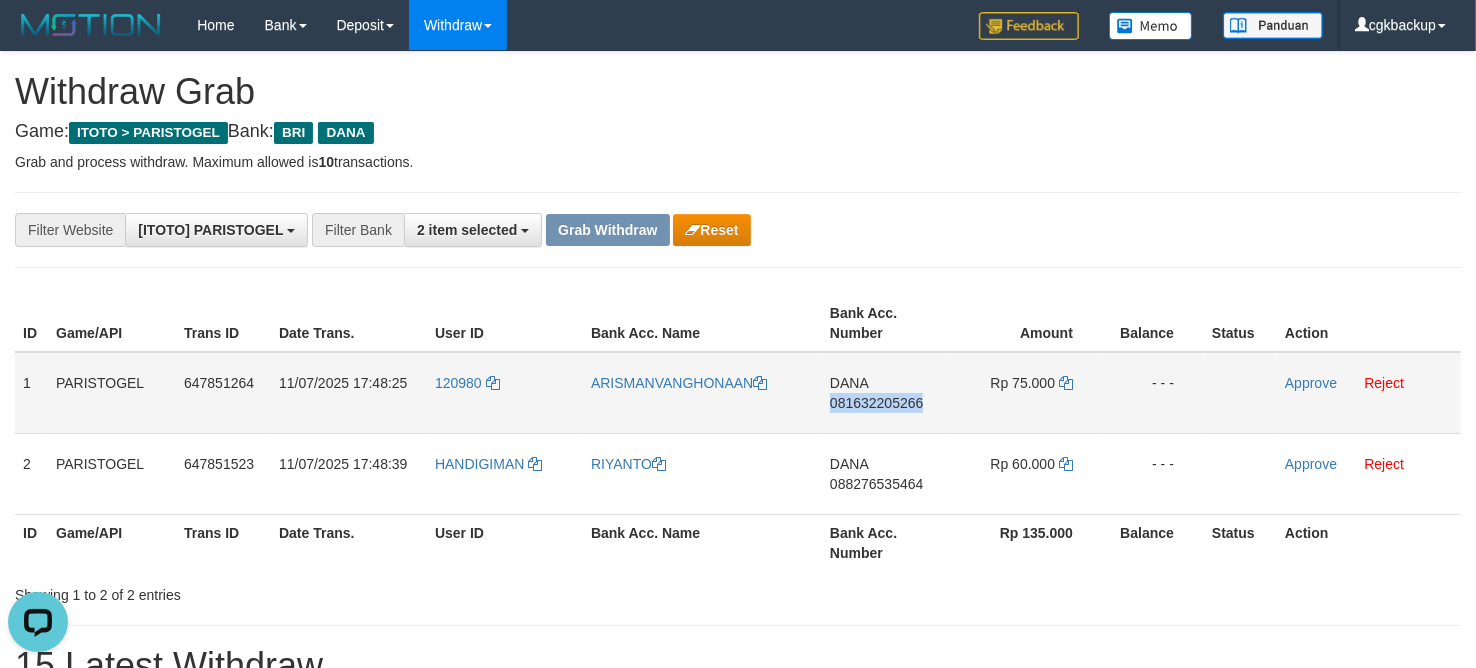 click on "DANA
081632205266" at bounding box center (886, 393) 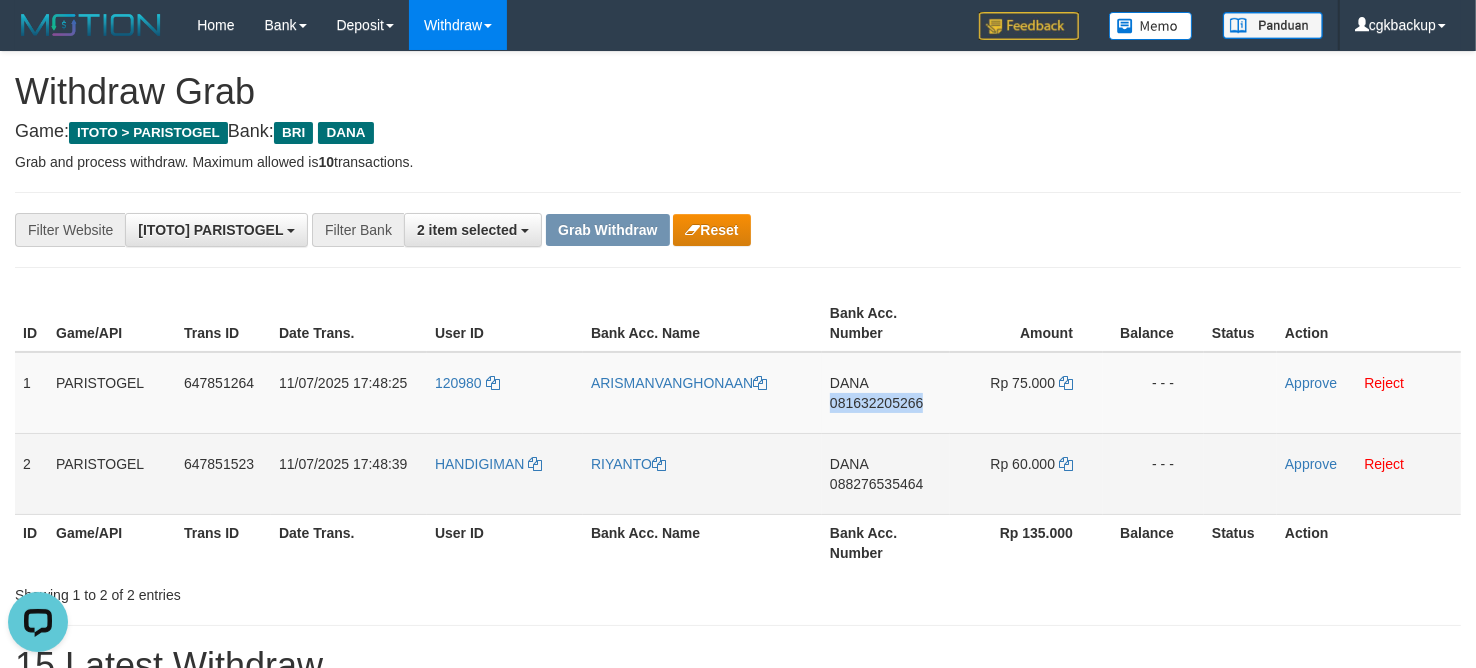 copy on "081632205266" 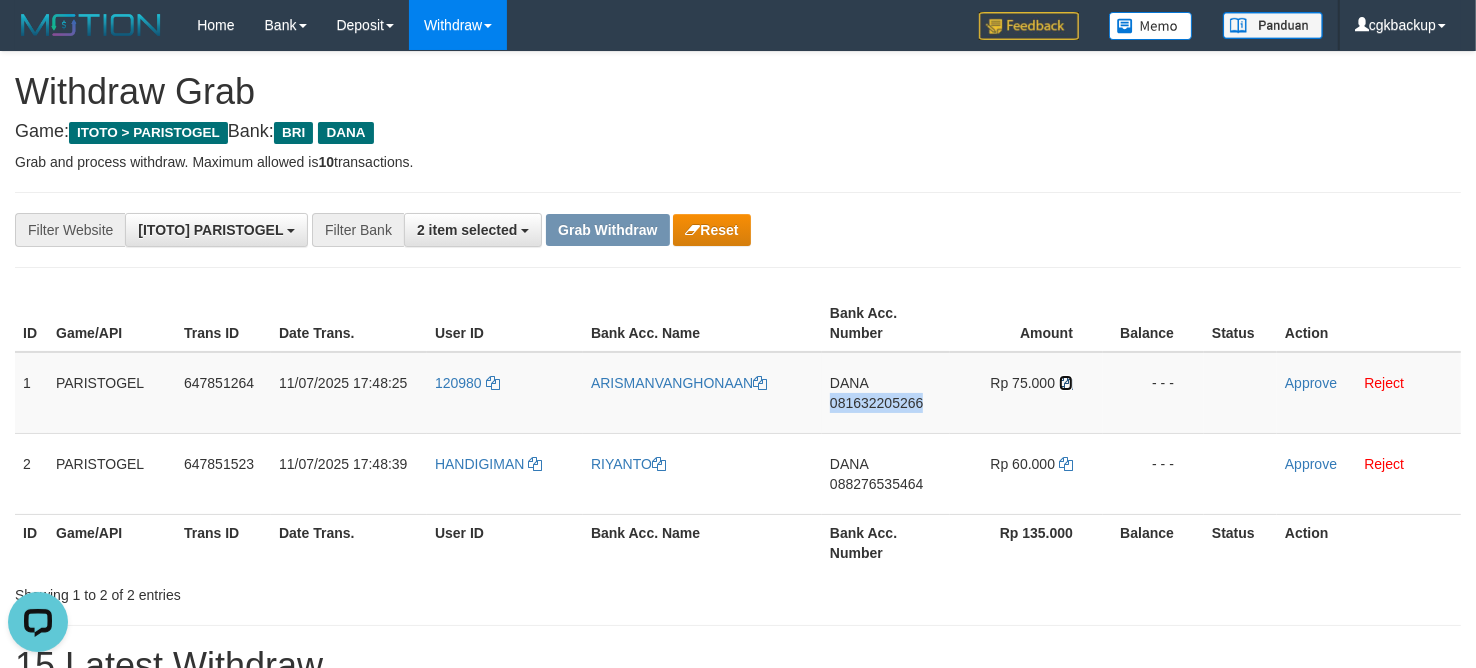 click at bounding box center (1066, 383) 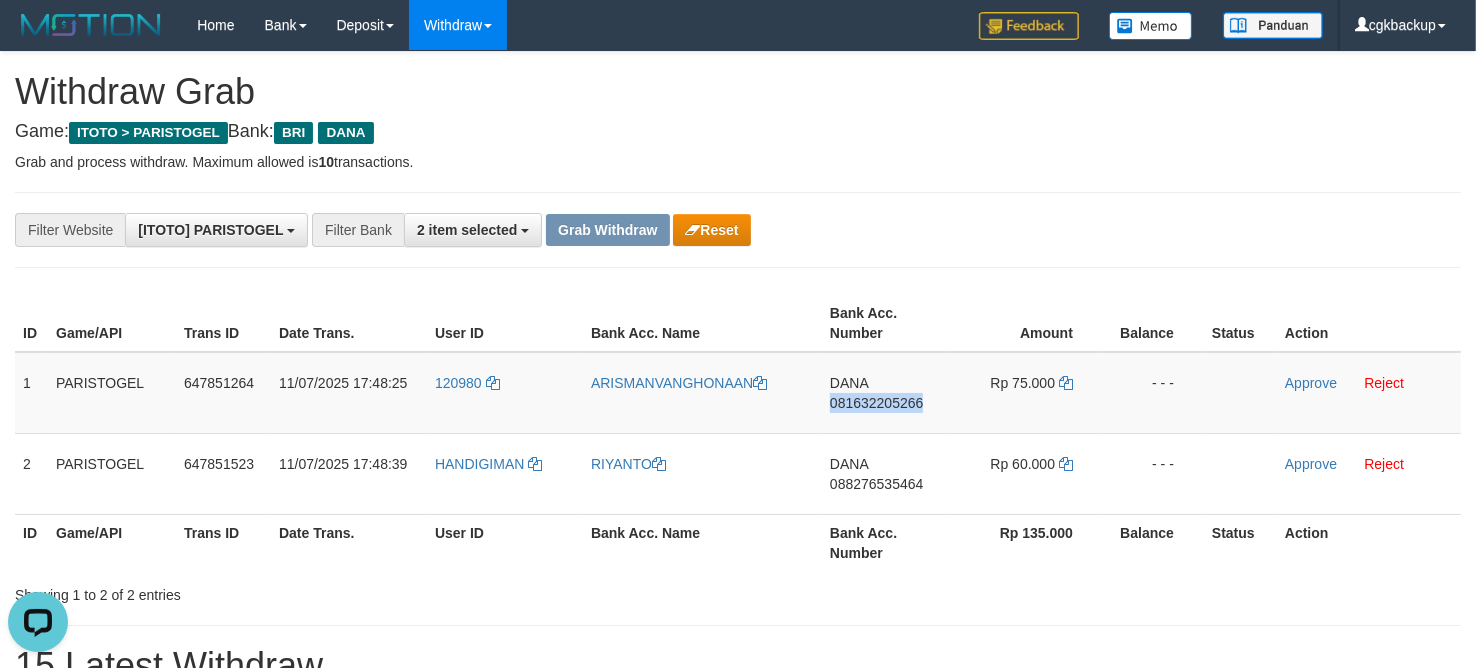 copy on "081632205266" 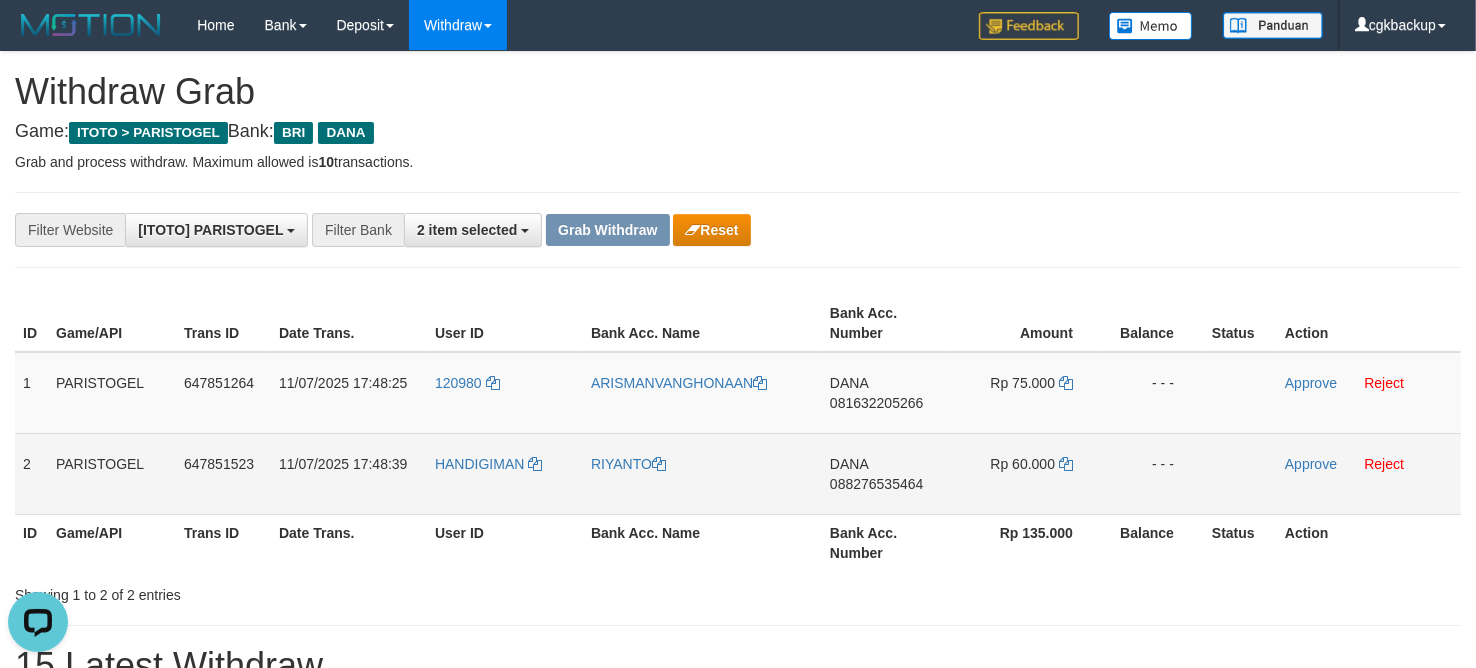 click on "DANA
088276535464" at bounding box center (886, 473) 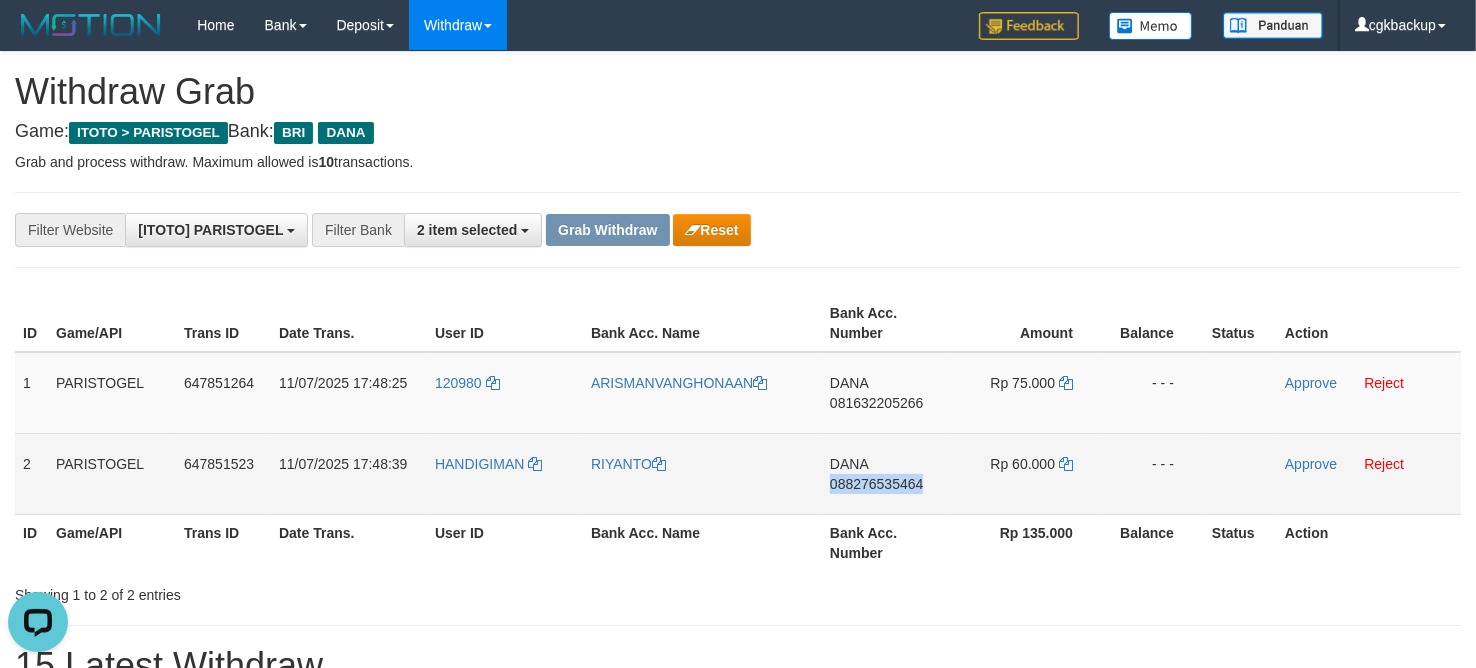 click on "DANA
088276535464" at bounding box center [886, 473] 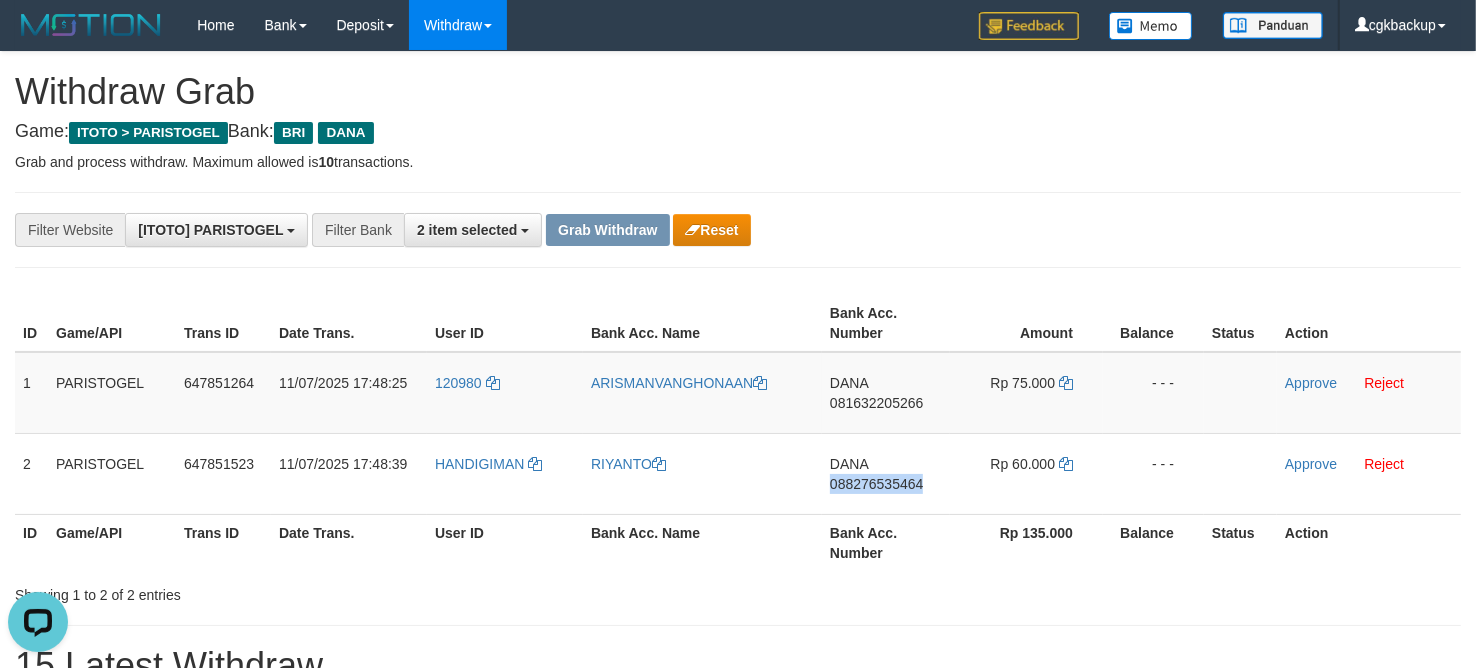 copy on "088276535464" 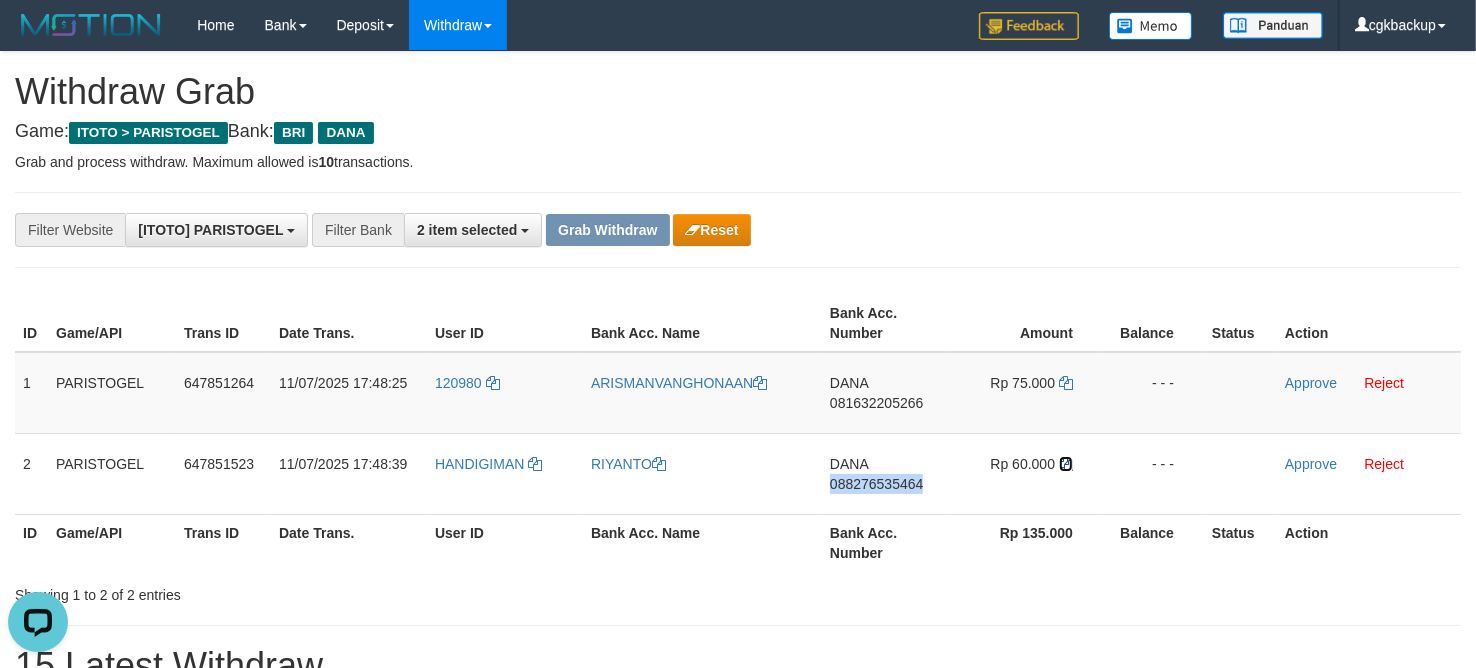 click at bounding box center (1066, 464) 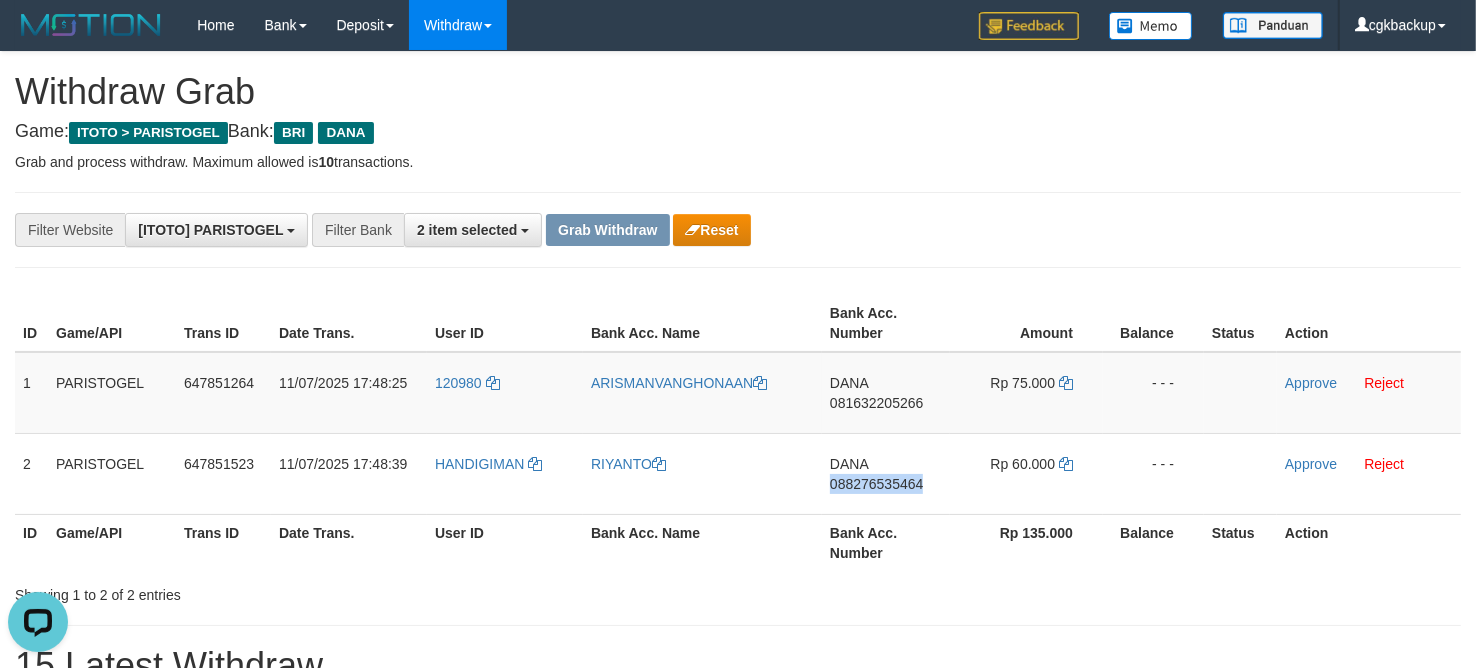 copy on "088276535464" 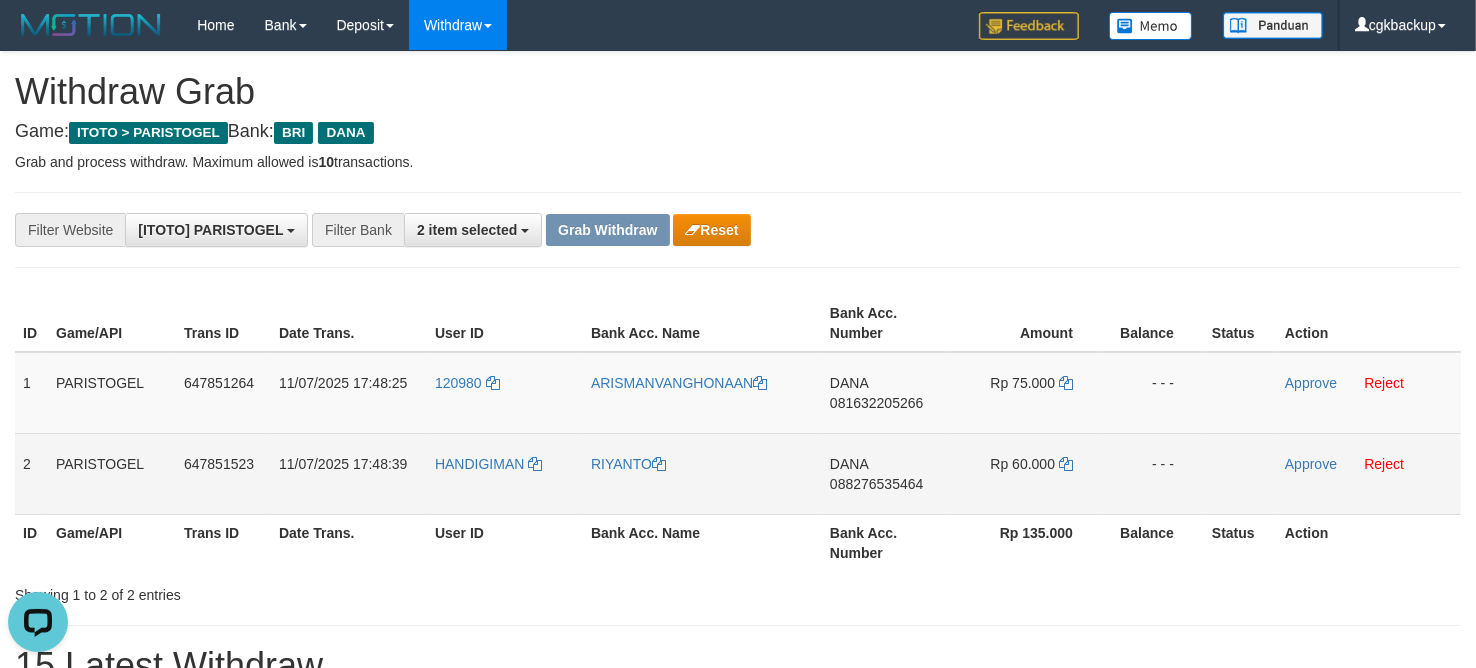 click on "RIYANTO" at bounding box center (702, 473) 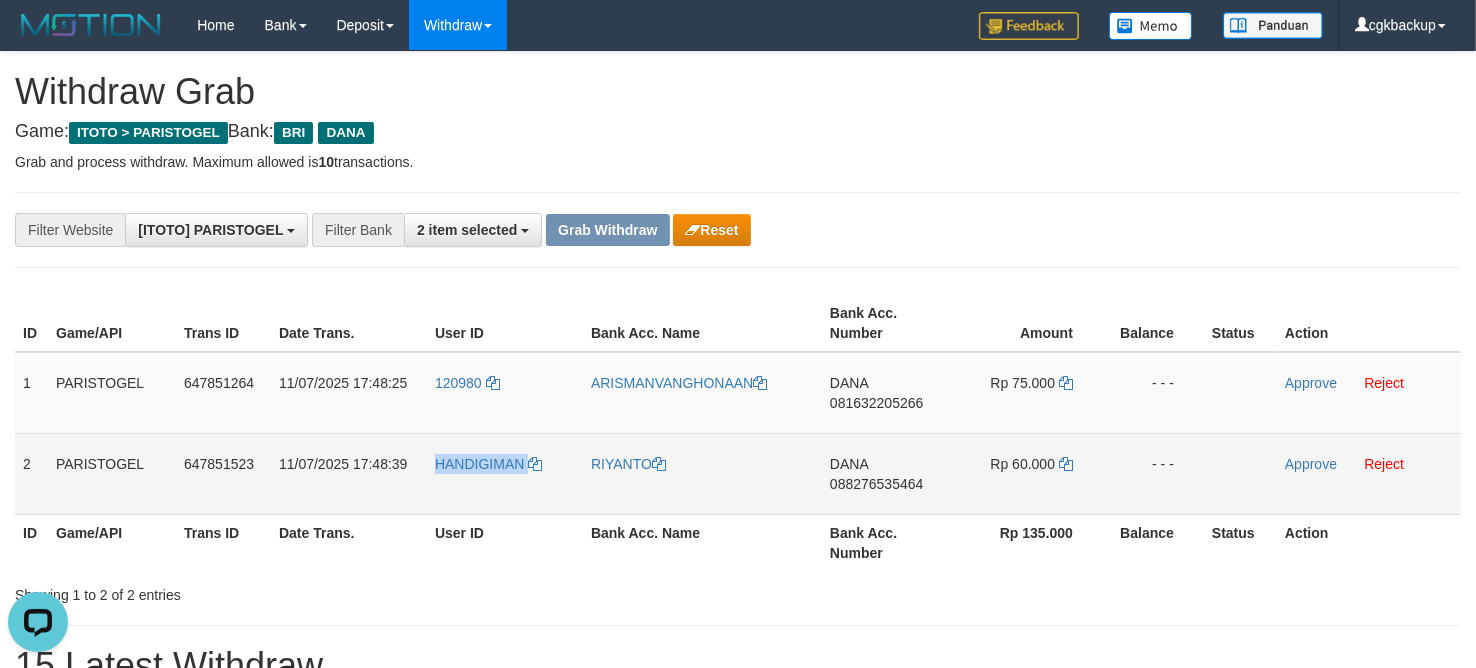 click on "HANDIGIMAN" at bounding box center (505, 473) 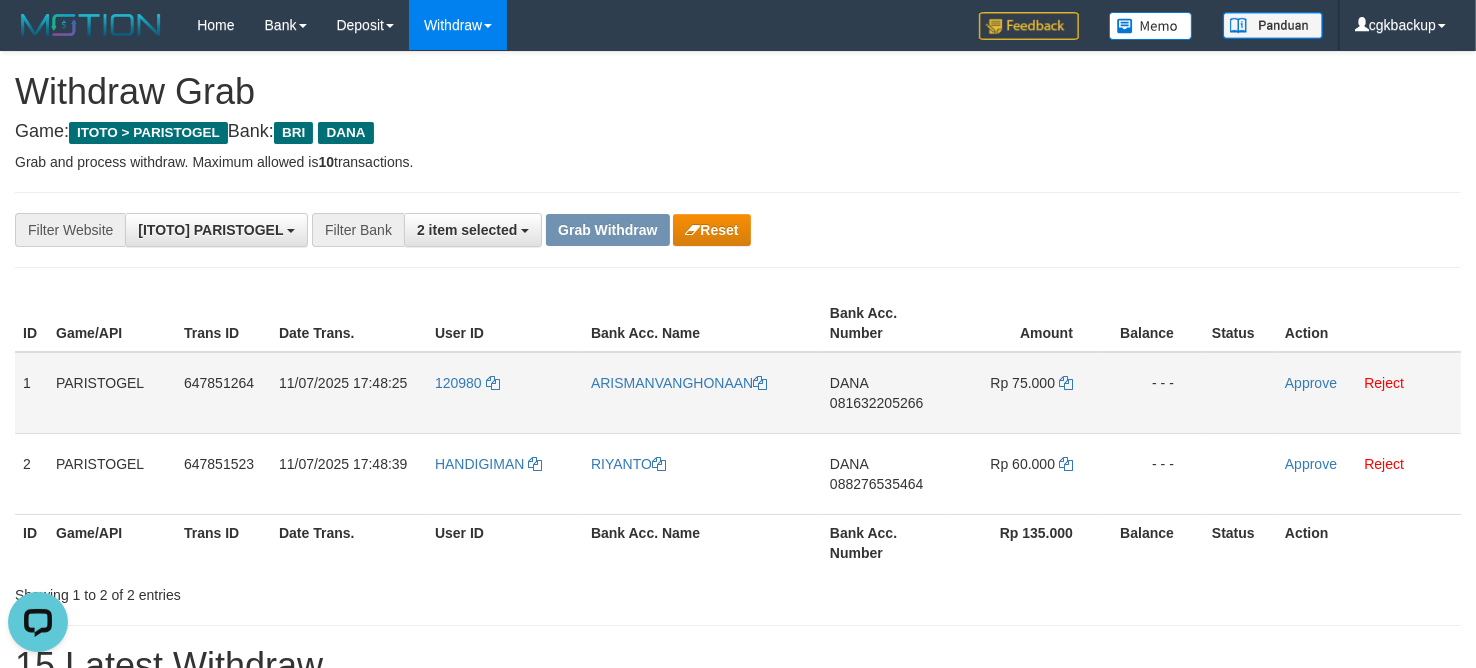 click on "Approve
Reject" at bounding box center [1369, 393] 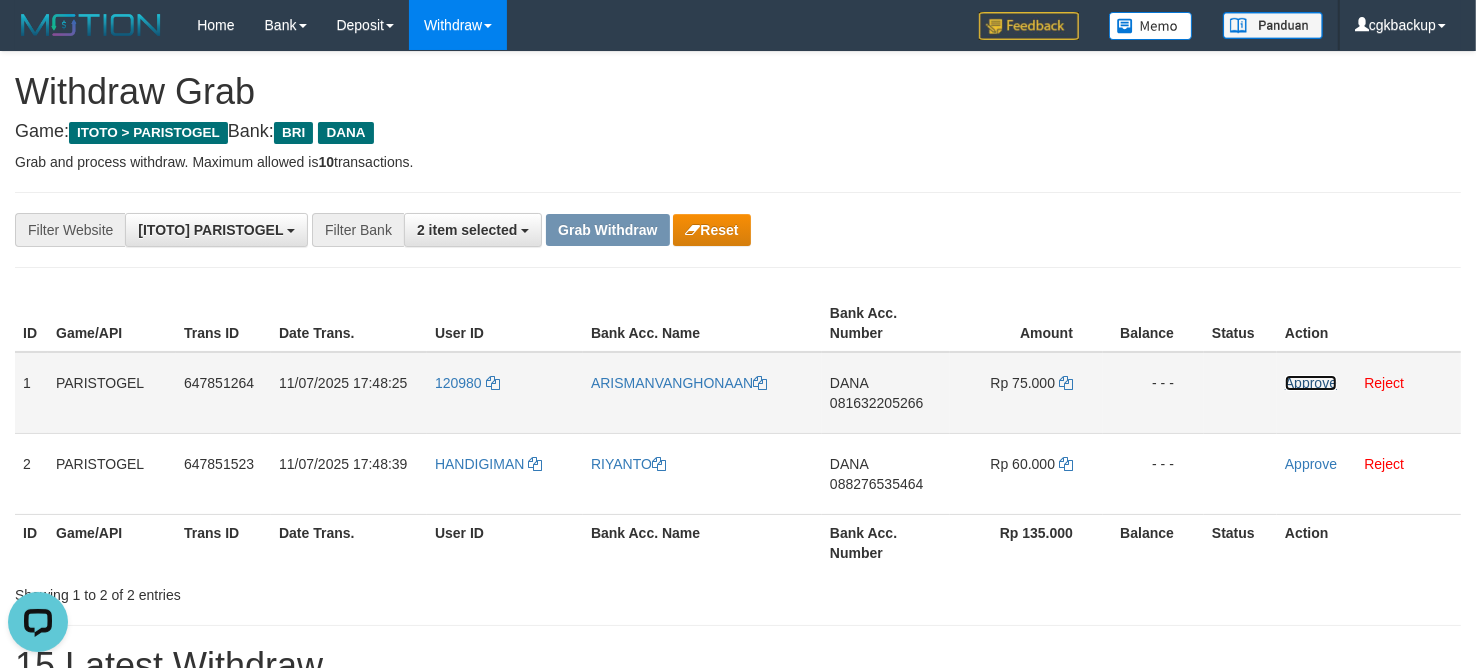 click on "Approve" at bounding box center (1311, 383) 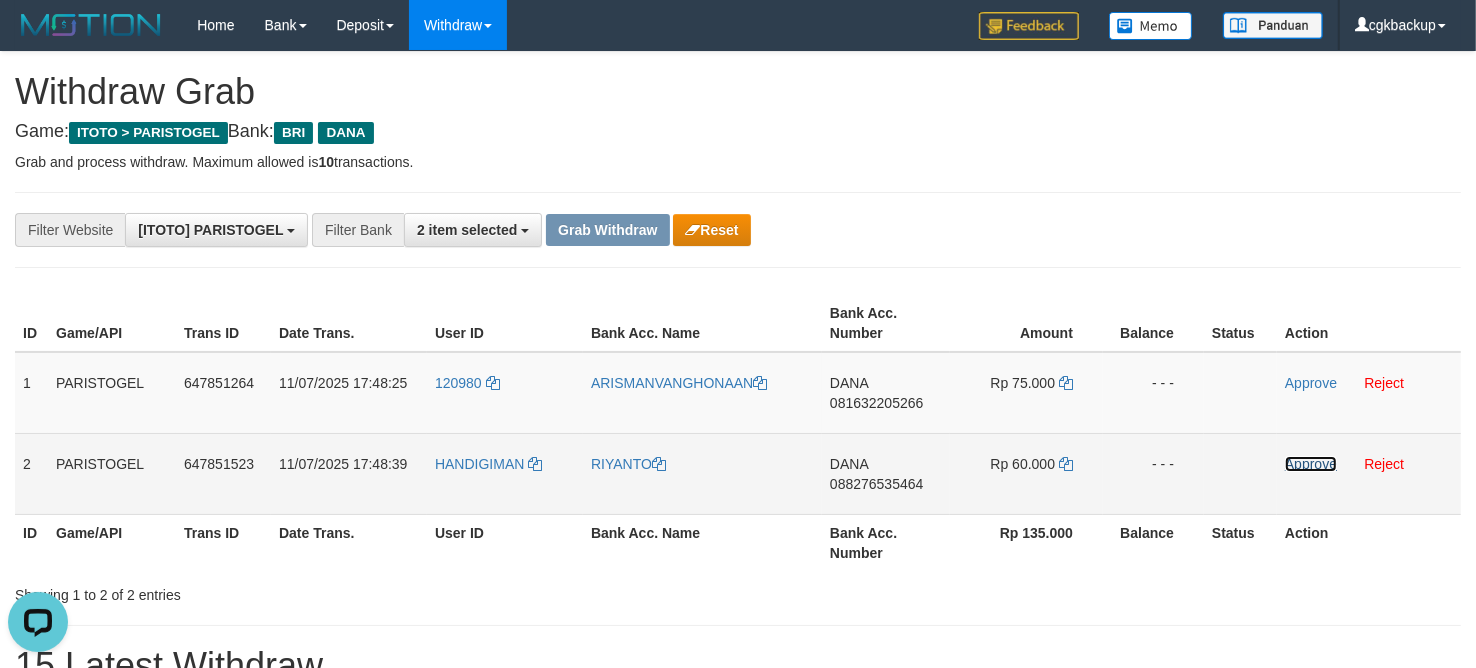 click on "Approve" at bounding box center [1311, 464] 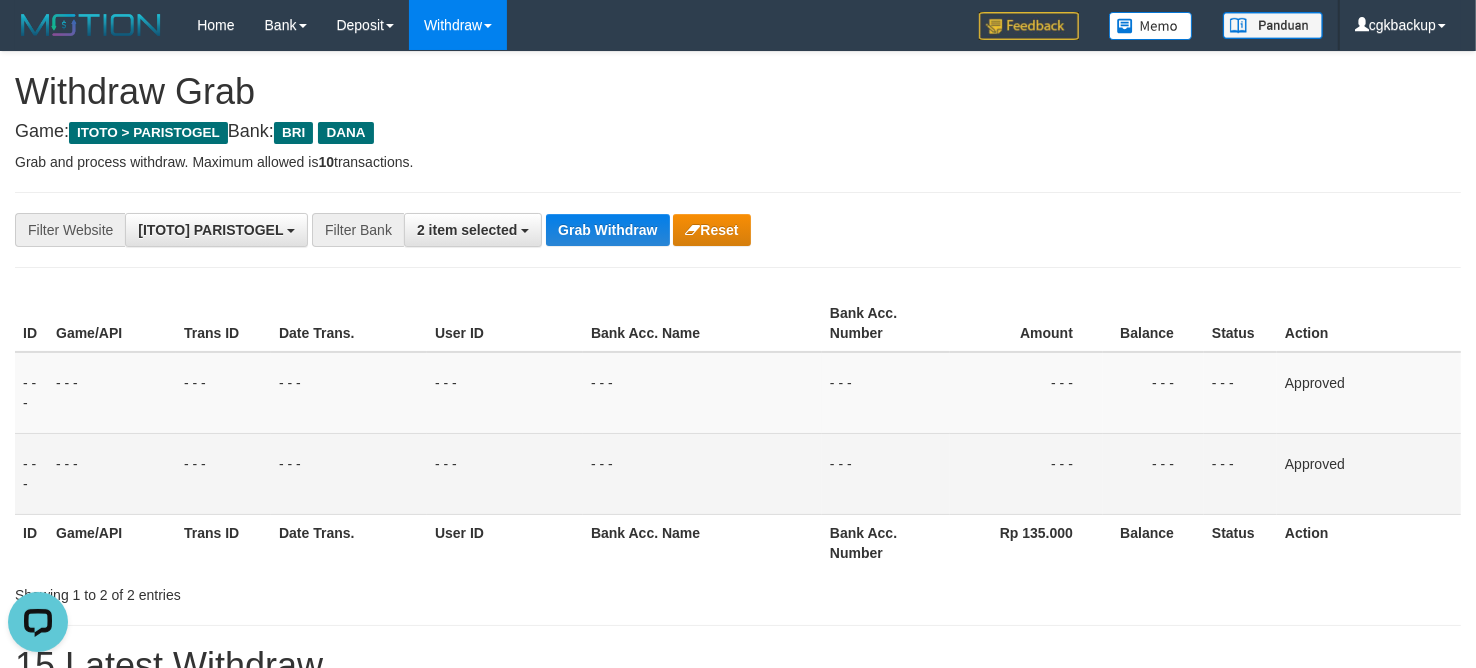 drag, startPoint x: 840, startPoint y: 193, endPoint x: 880, endPoint y: 191, distance: 40.04997 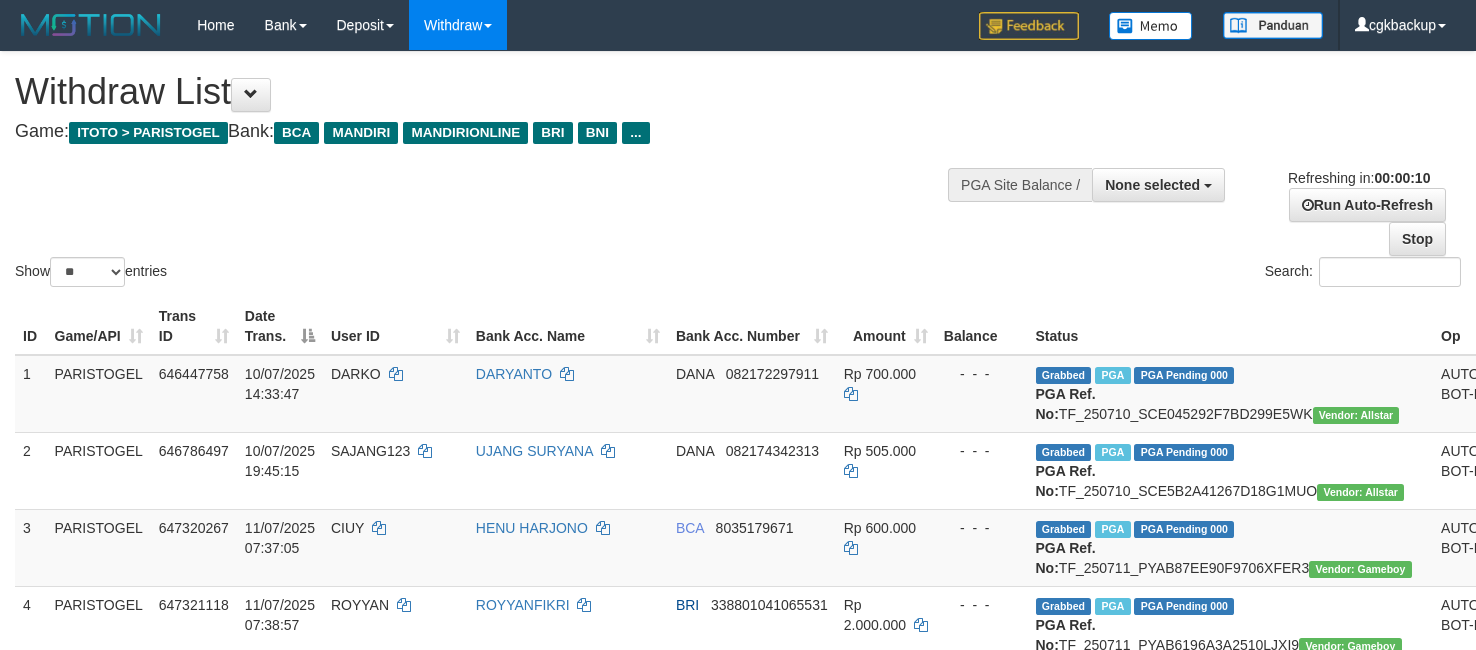 select 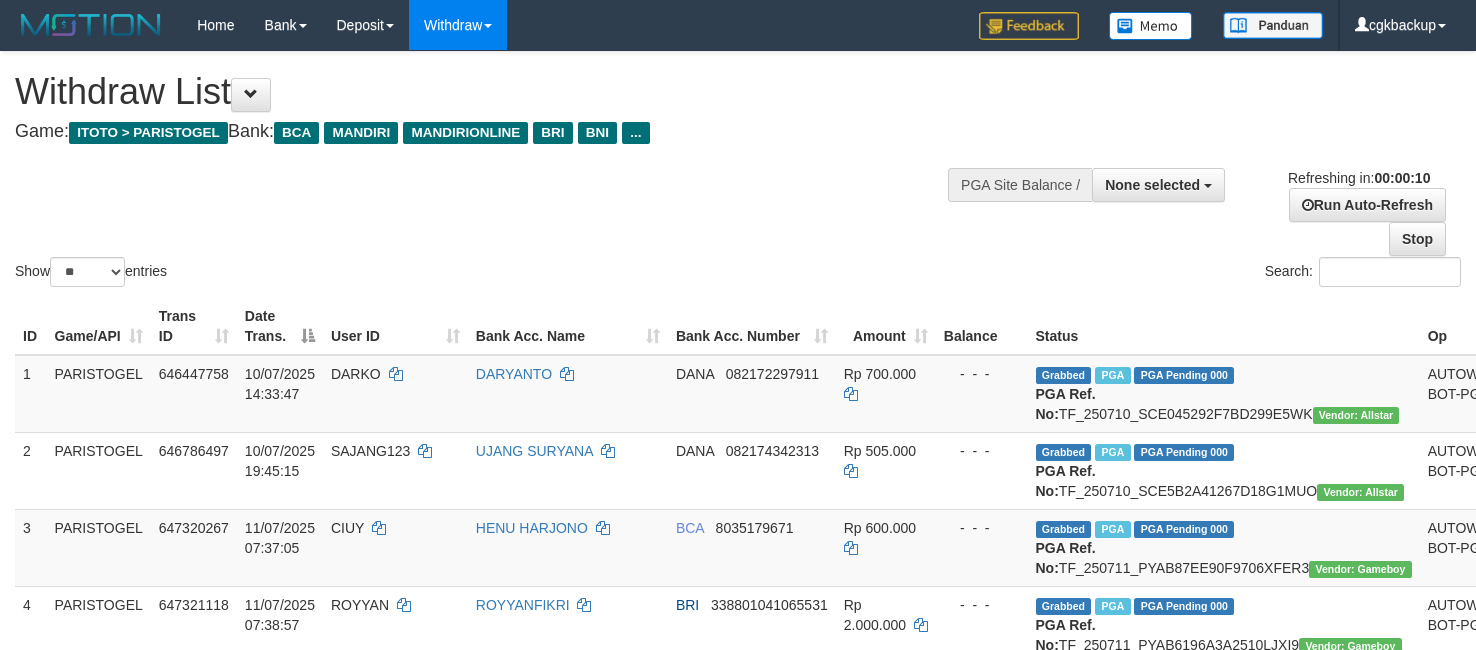select 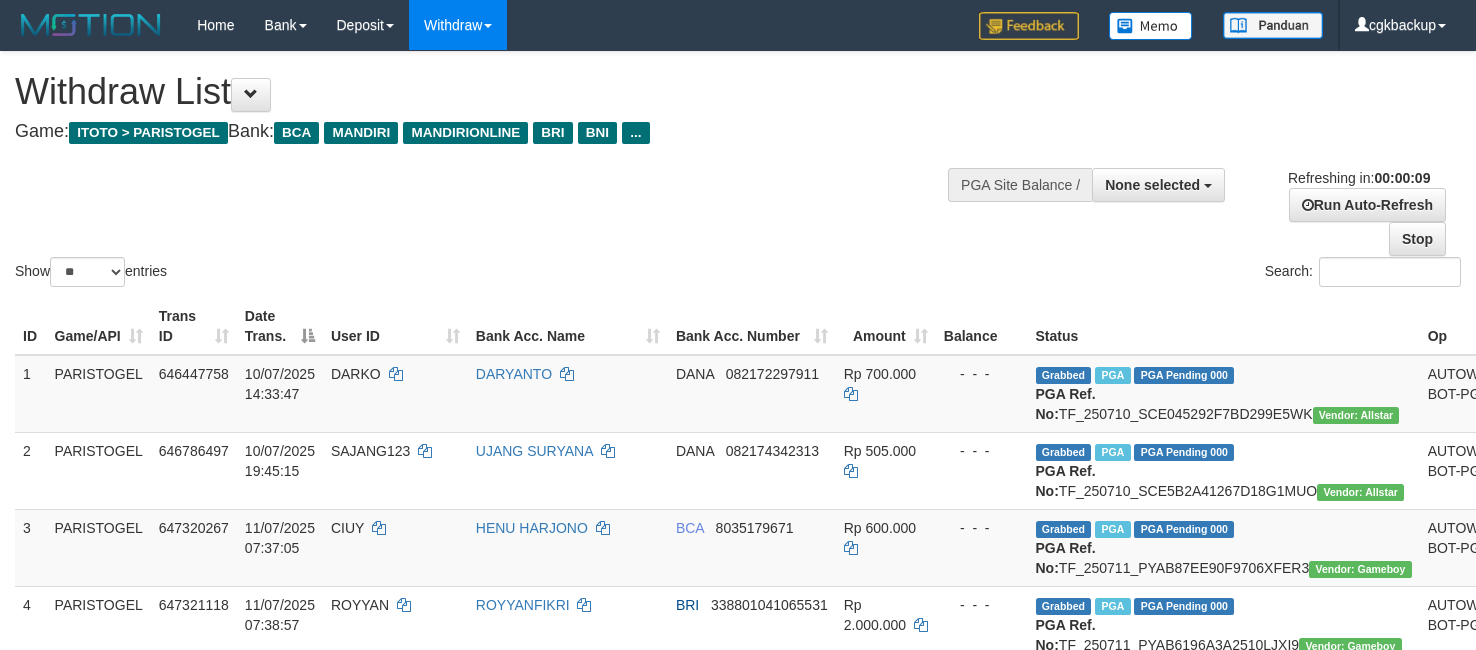 select 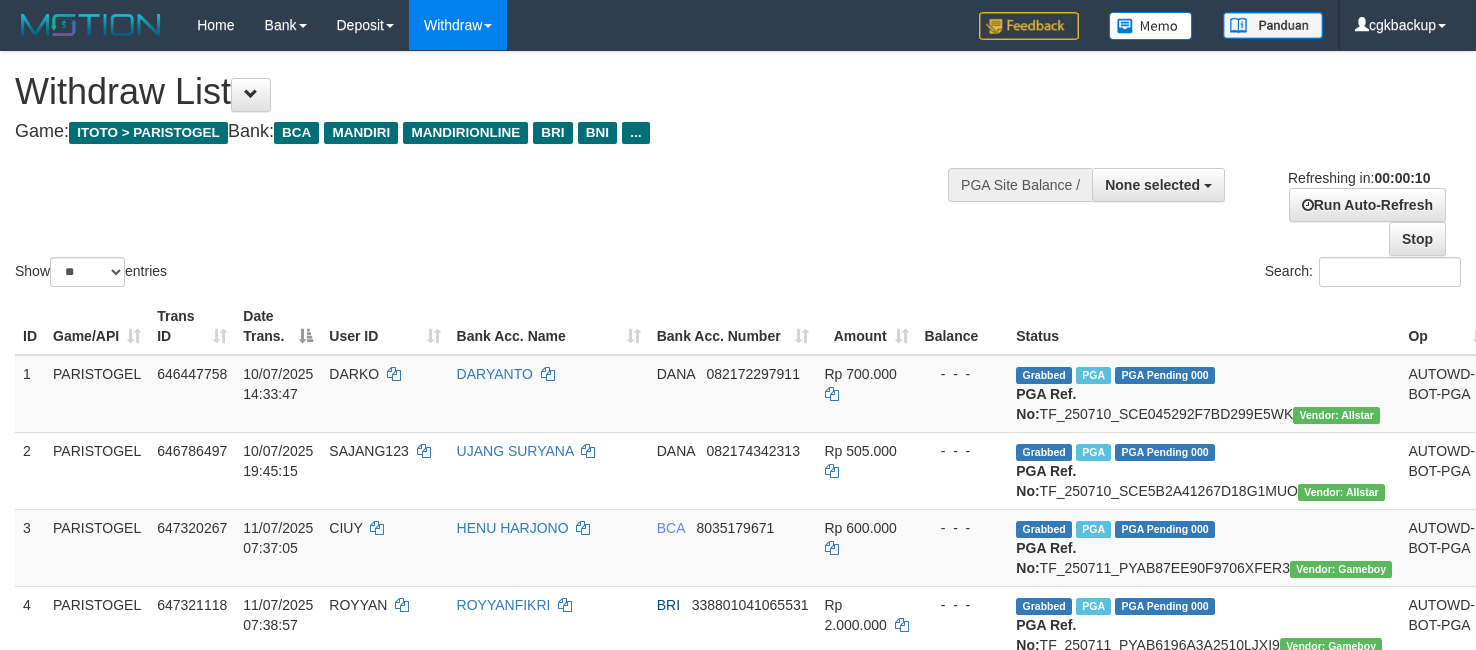 select 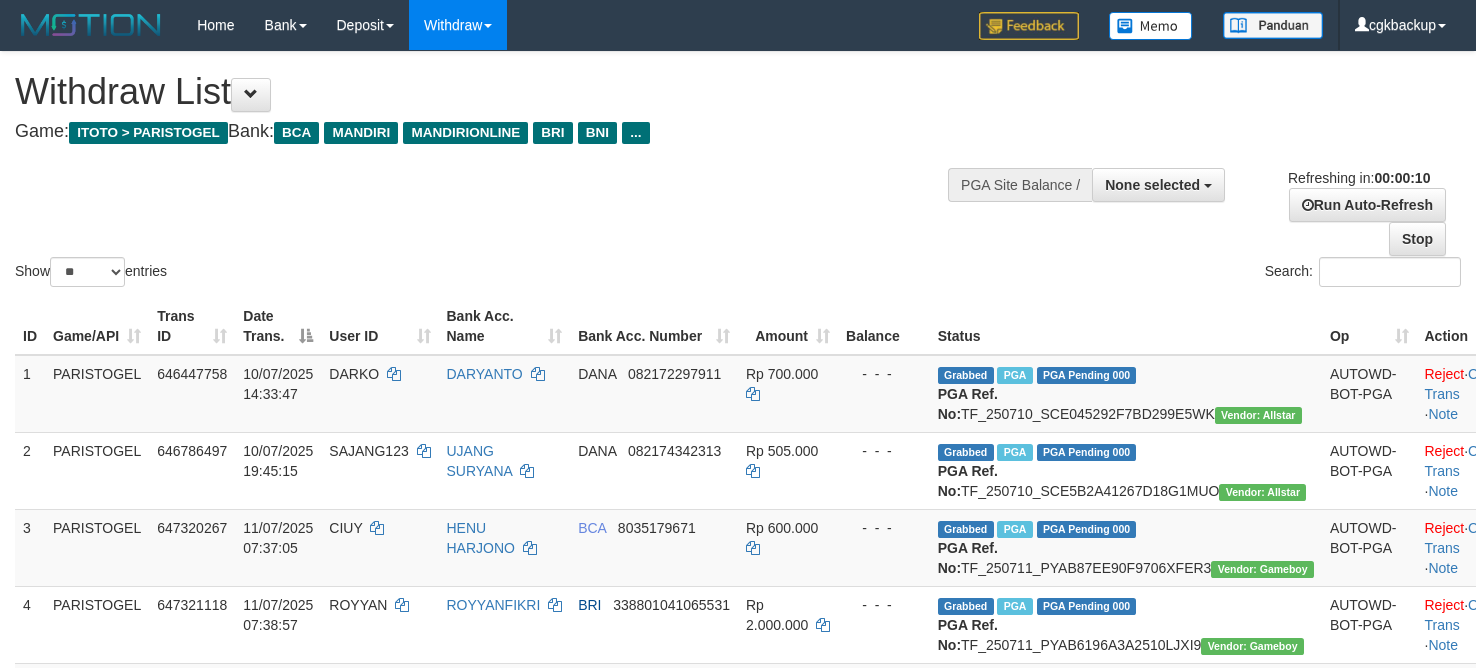 select 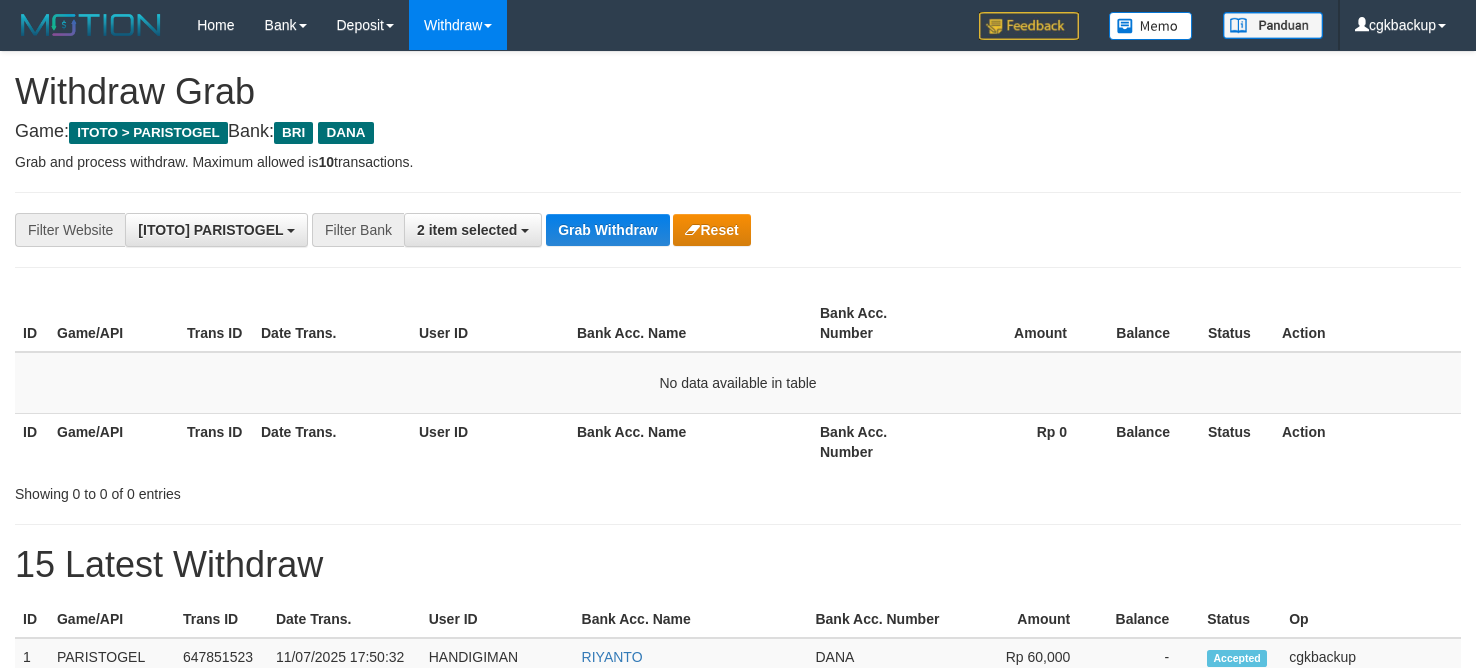 scroll, scrollTop: 0, scrollLeft: 0, axis: both 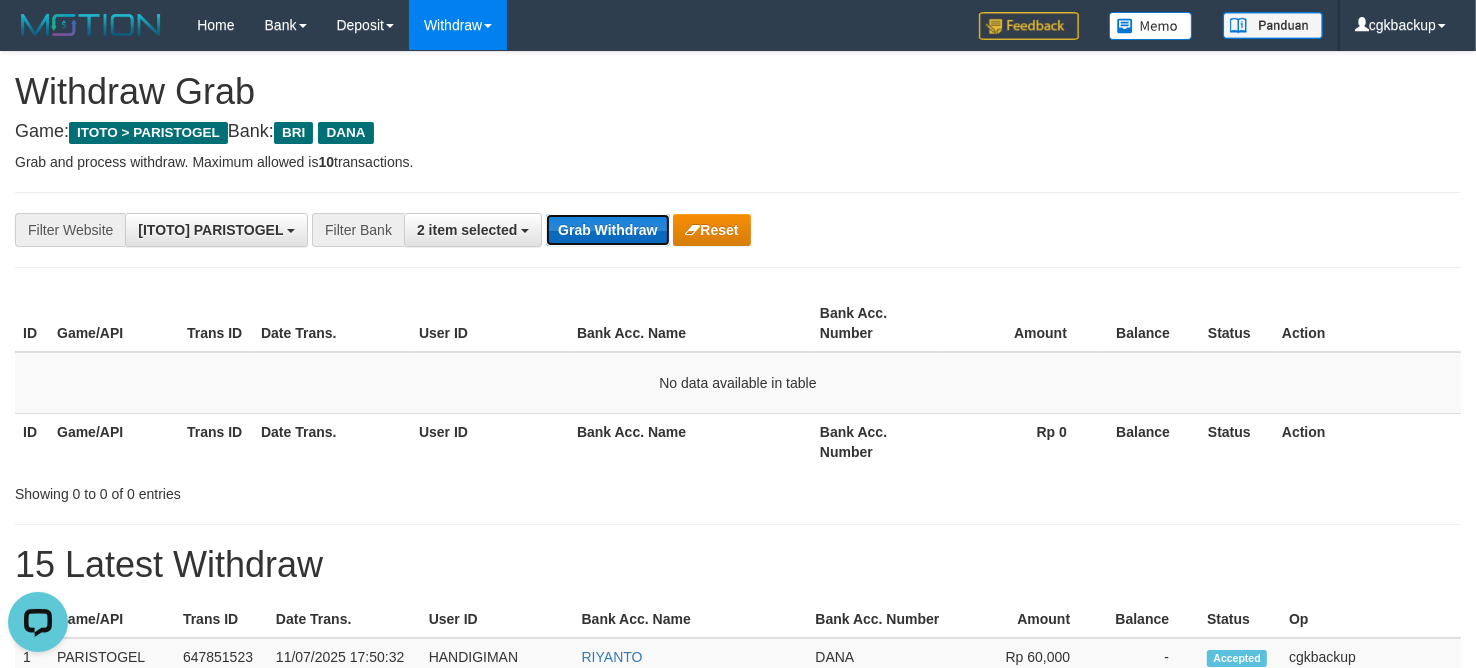 click on "Grab Withdraw" at bounding box center [607, 230] 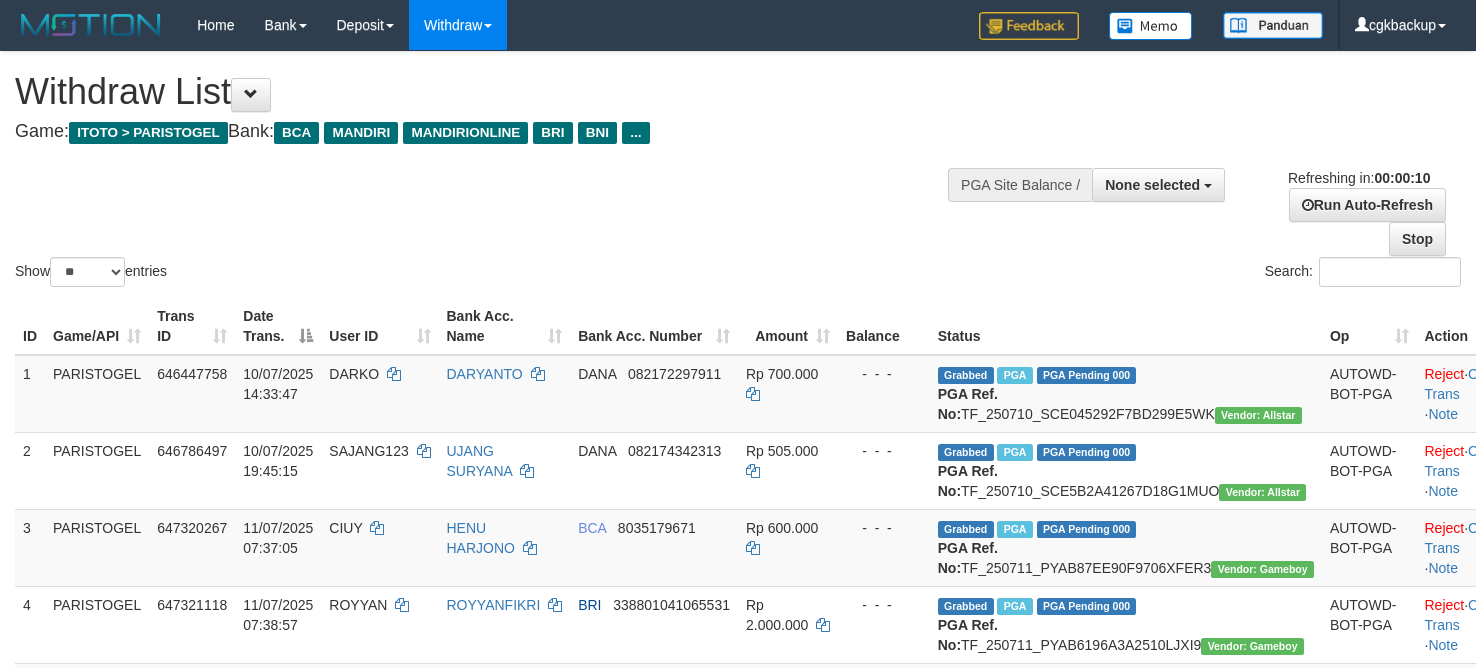 select 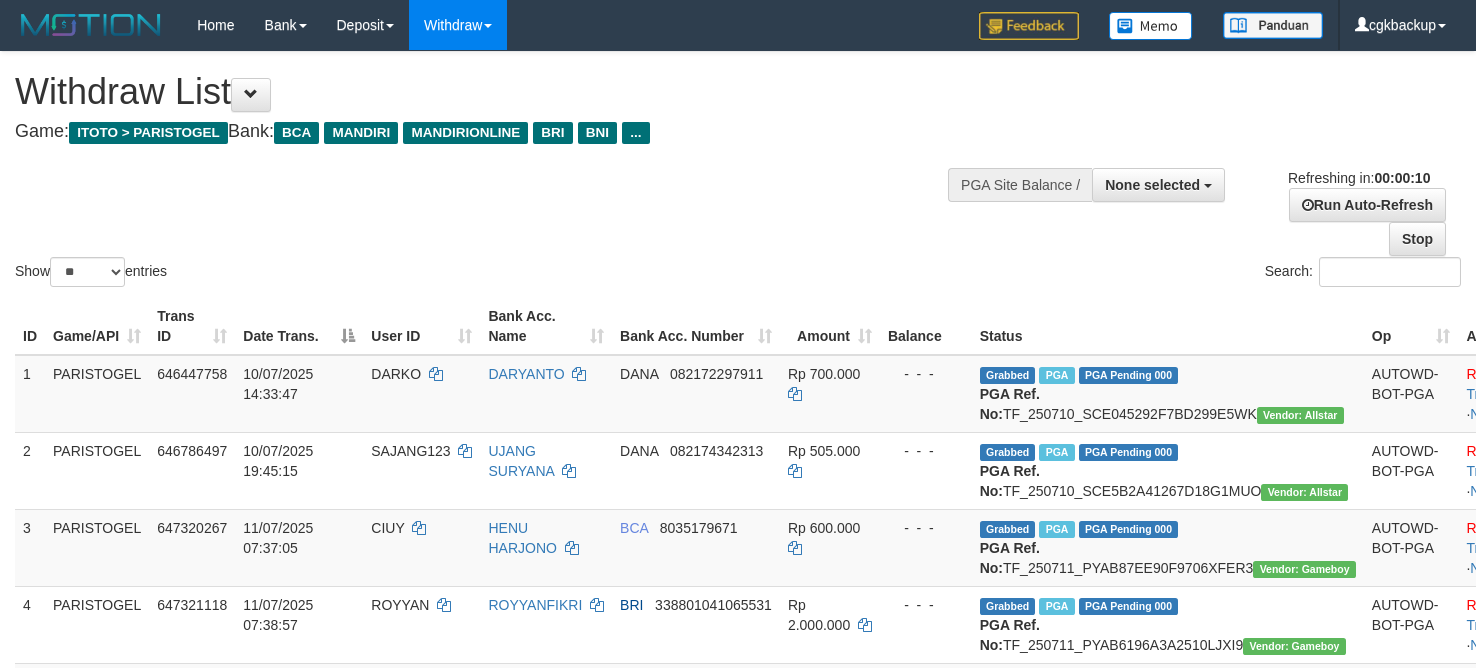 select 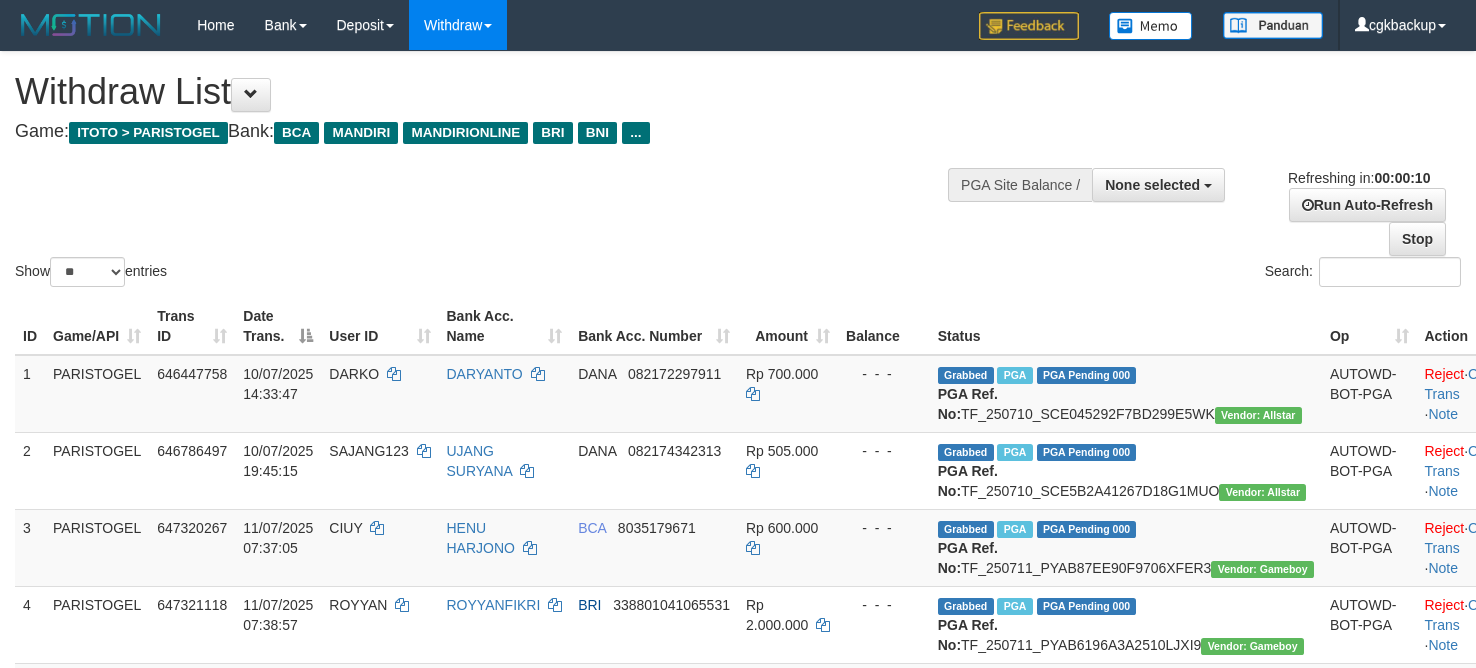 select 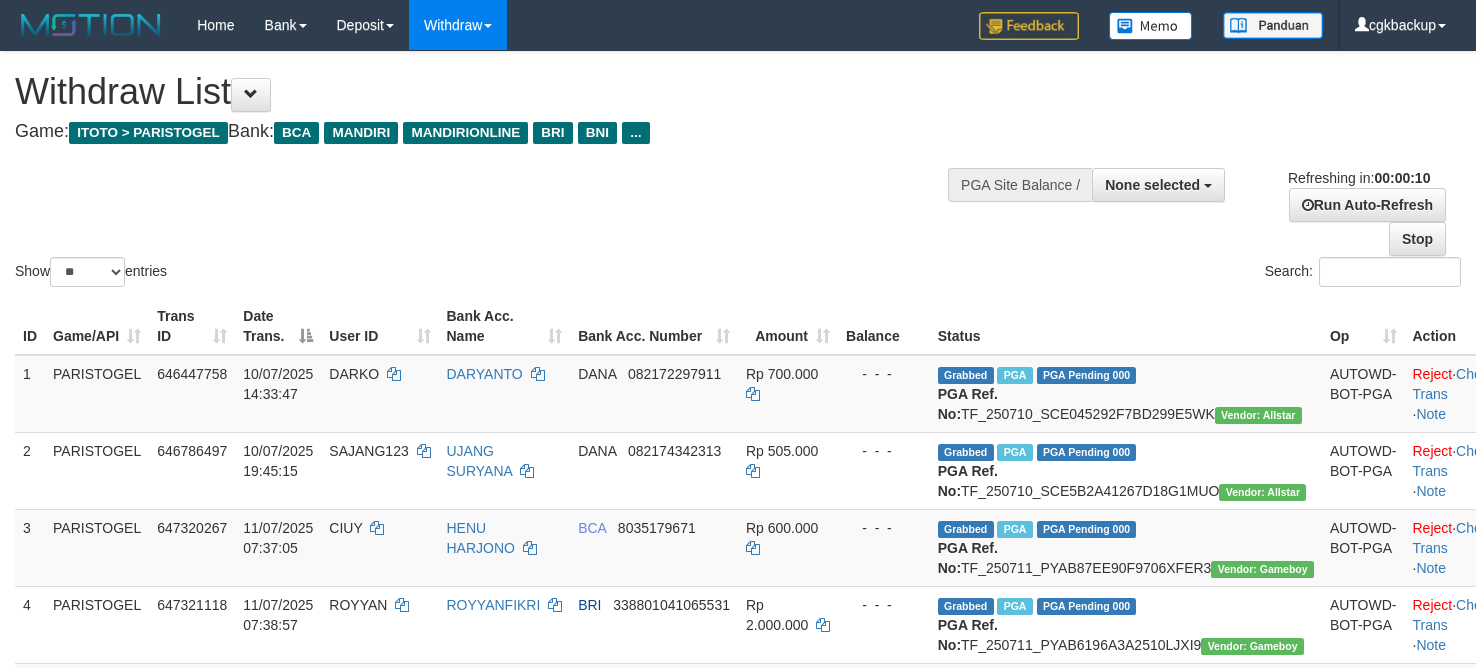 select 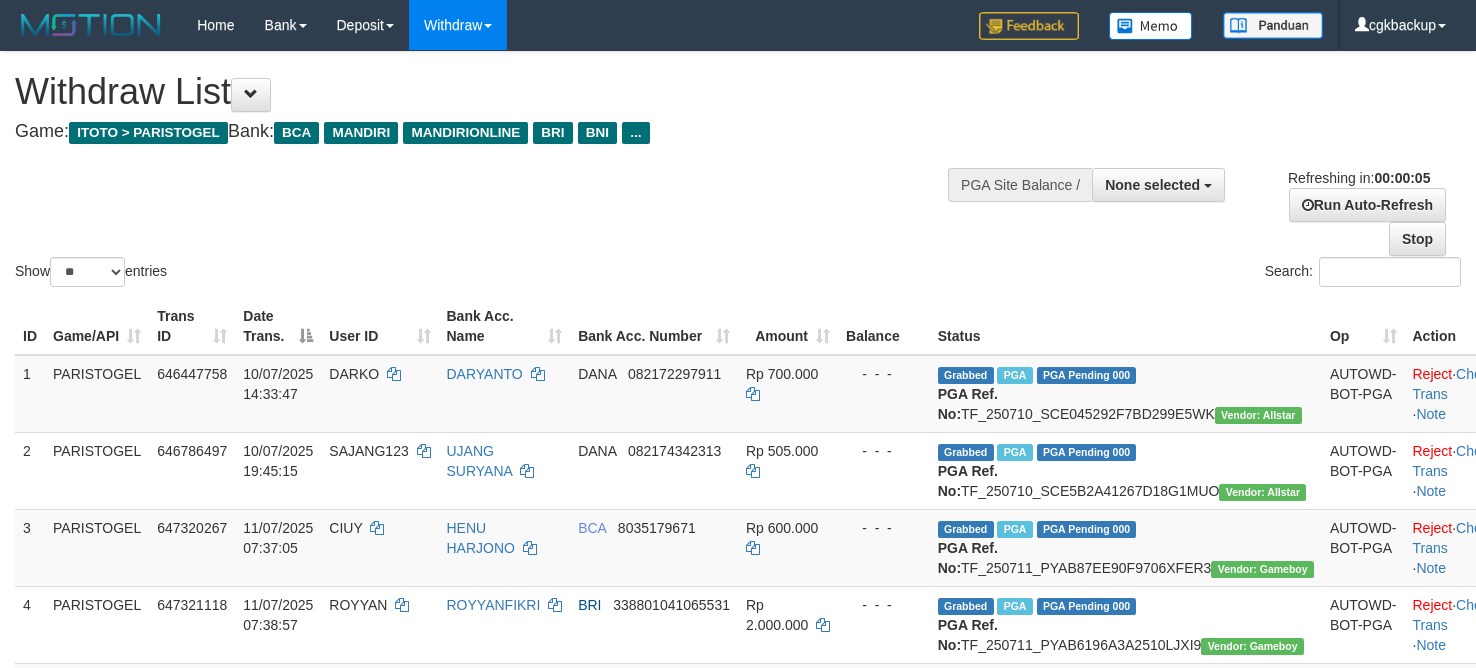 scroll, scrollTop: 0, scrollLeft: 0, axis: both 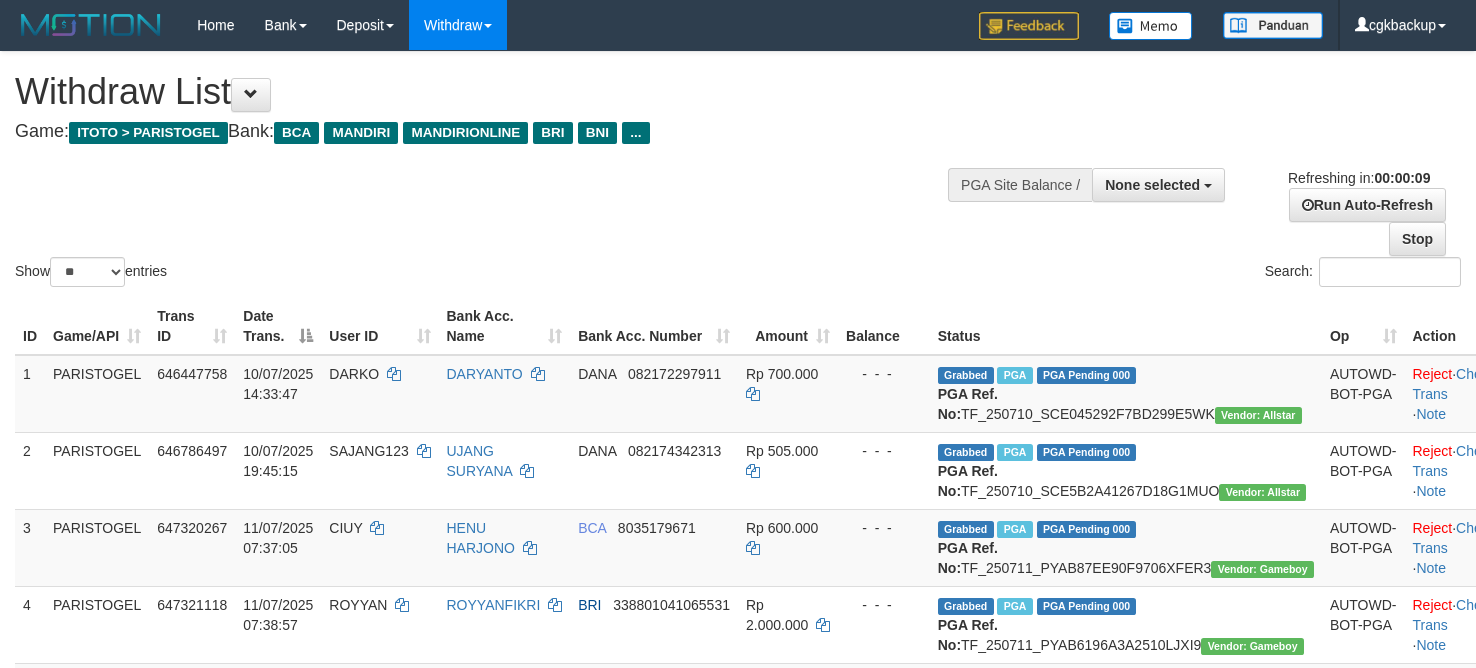 select 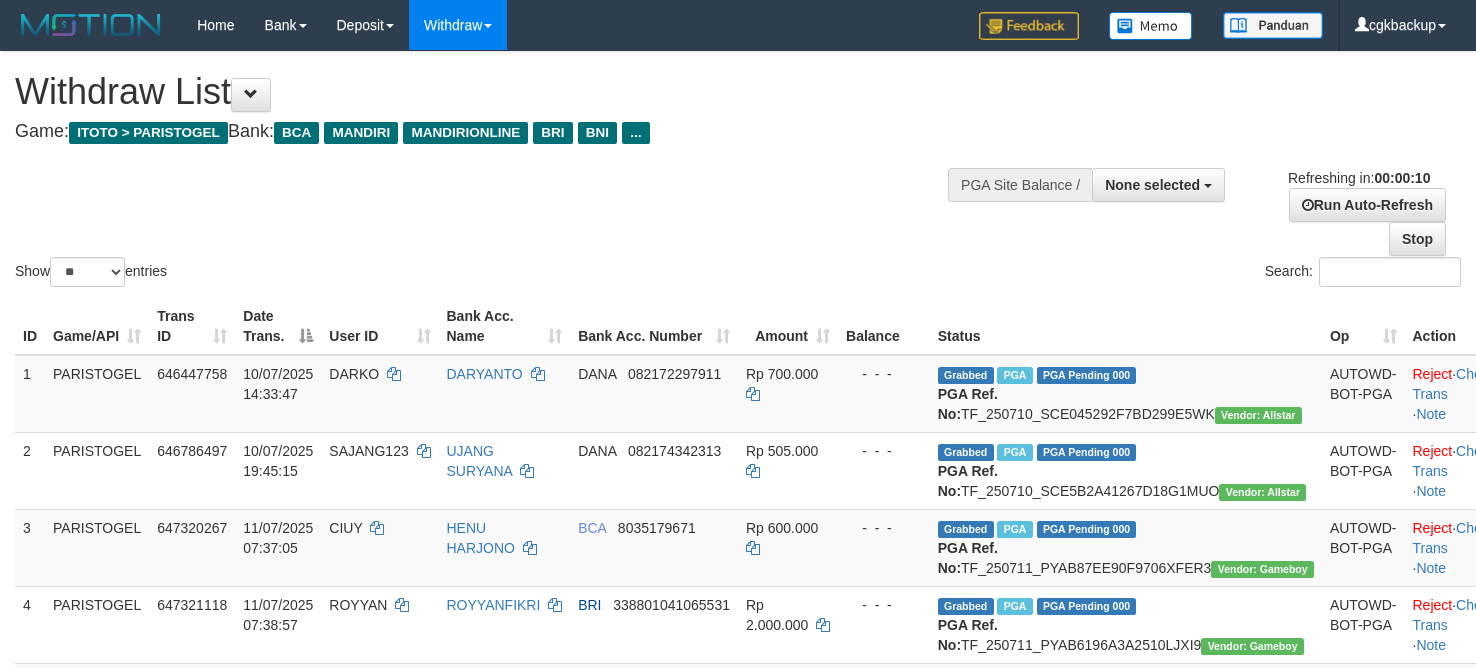 select 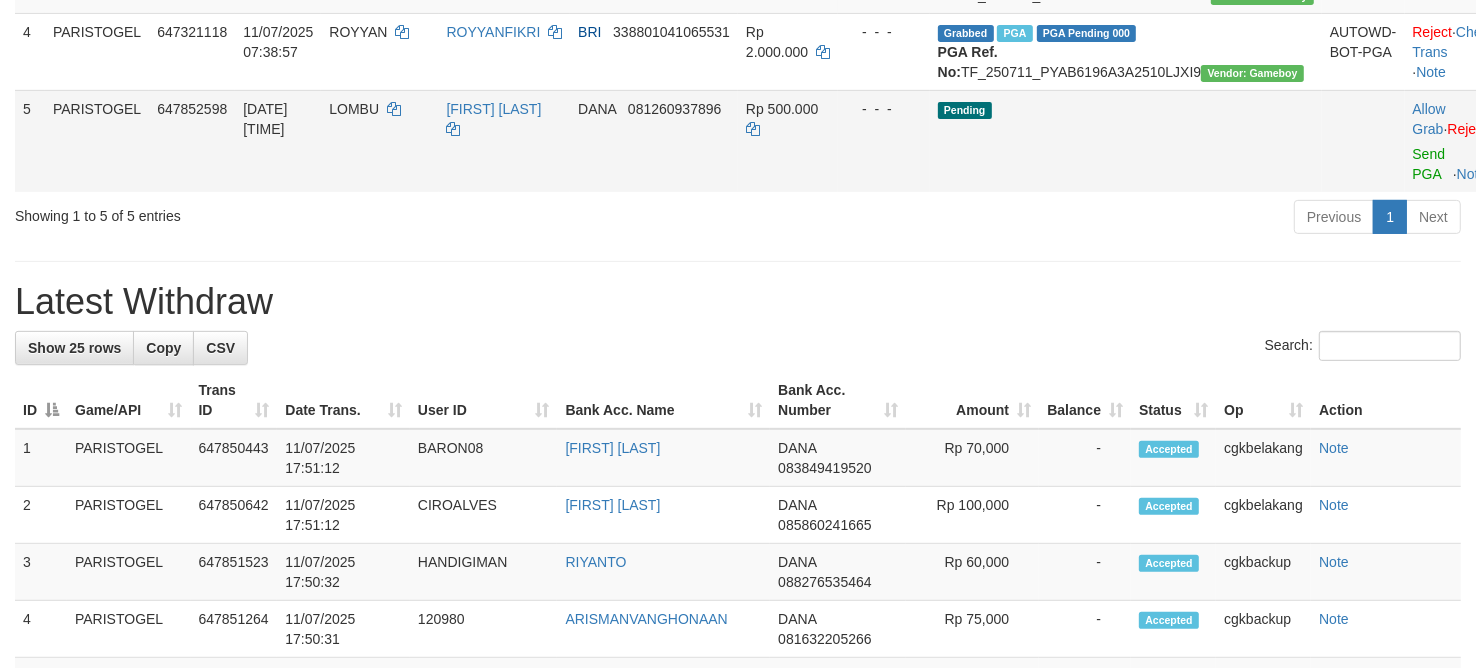 scroll, scrollTop: 325, scrollLeft: 0, axis: vertical 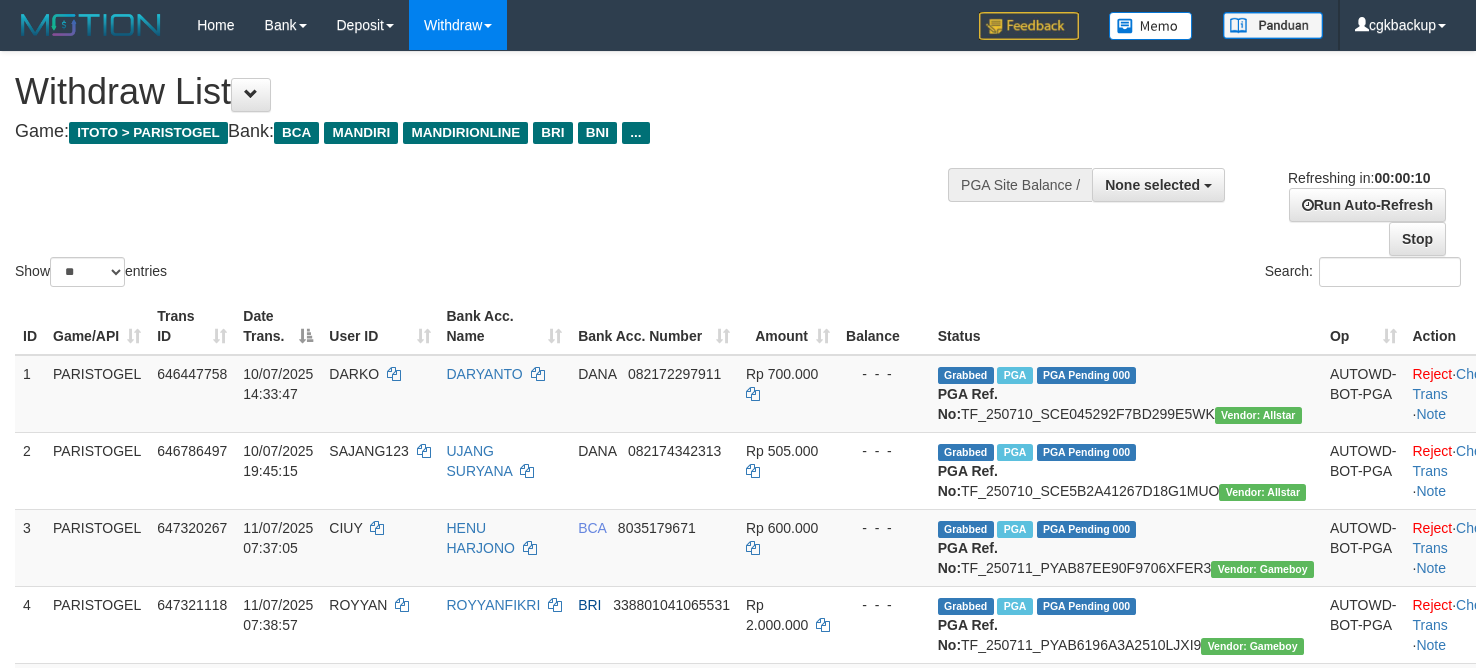 select 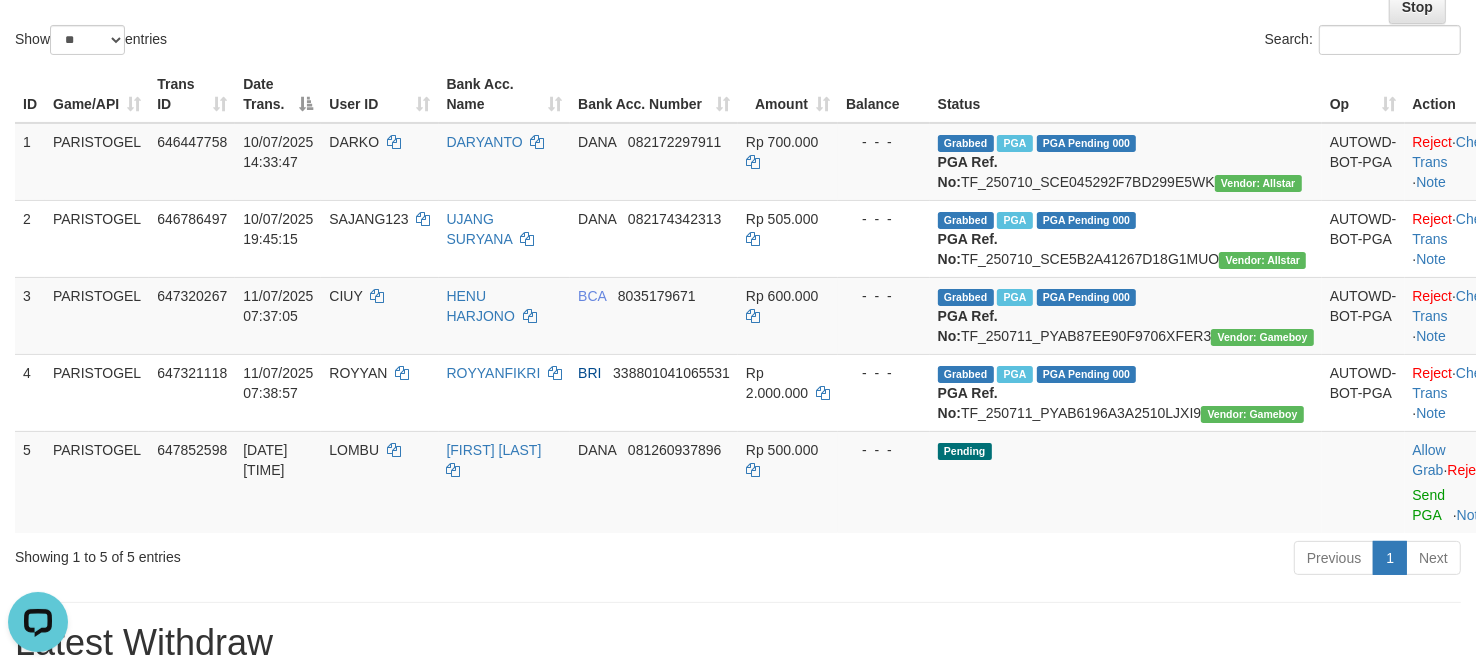 scroll, scrollTop: 0, scrollLeft: 0, axis: both 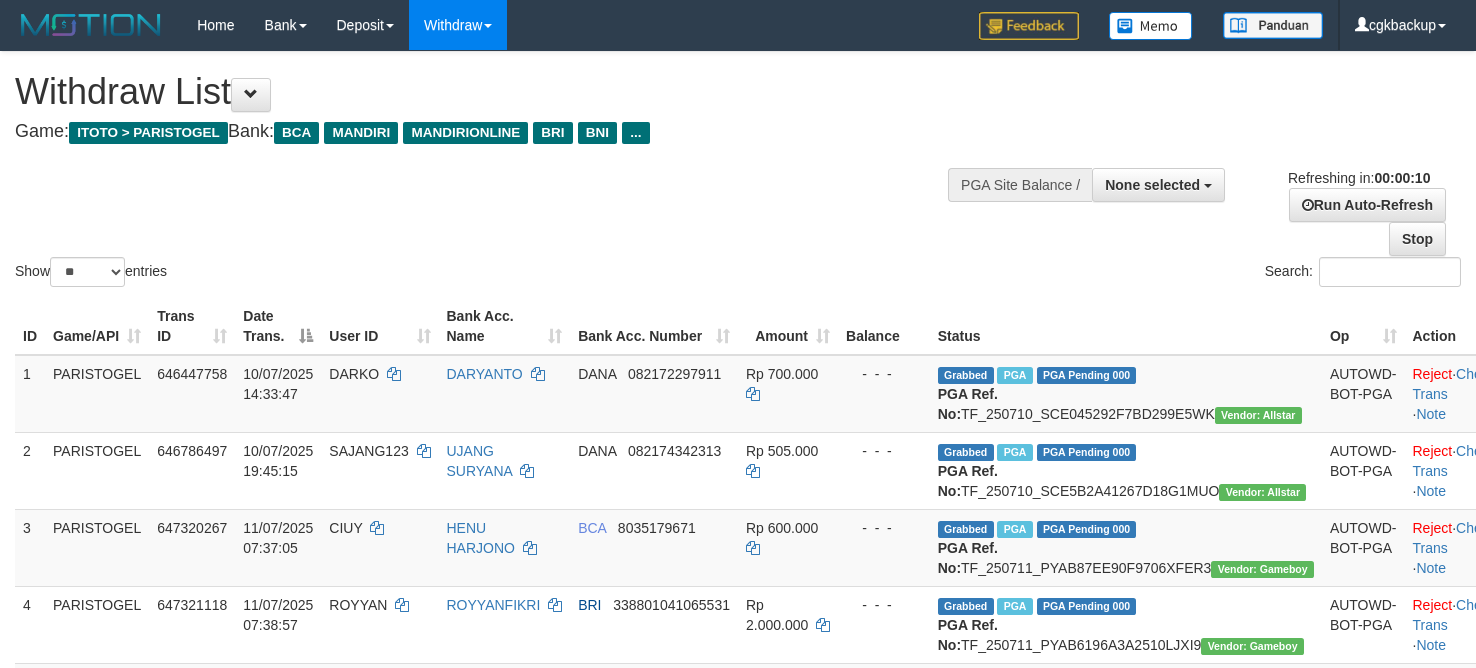 select 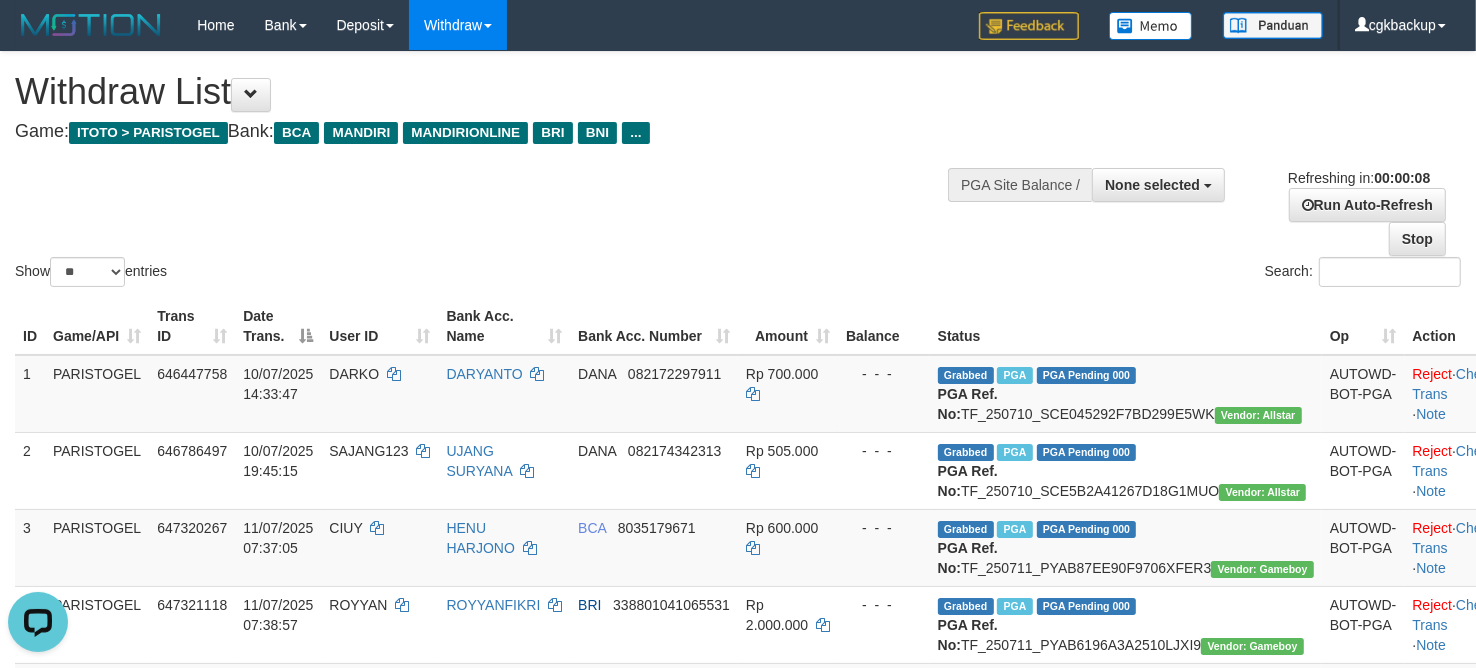 scroll, scrollTop: 0, scrollLeft: 0, axis: both 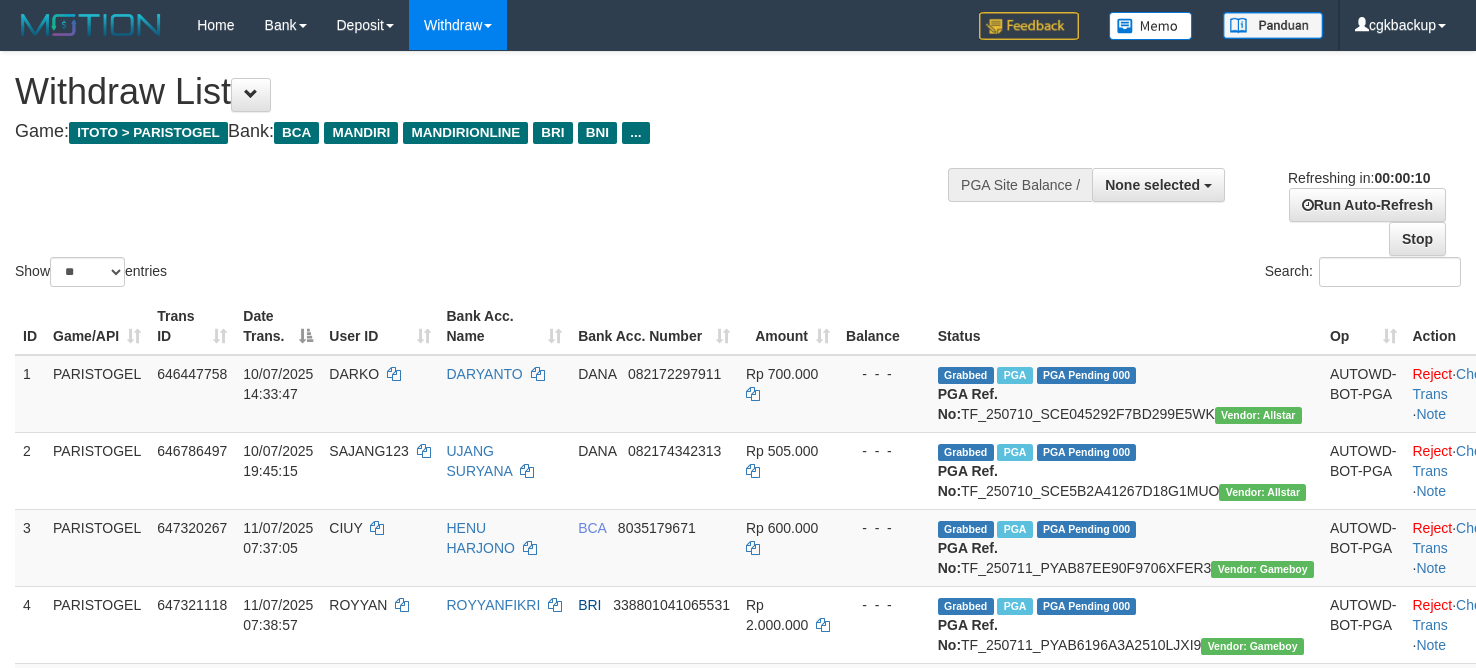 select 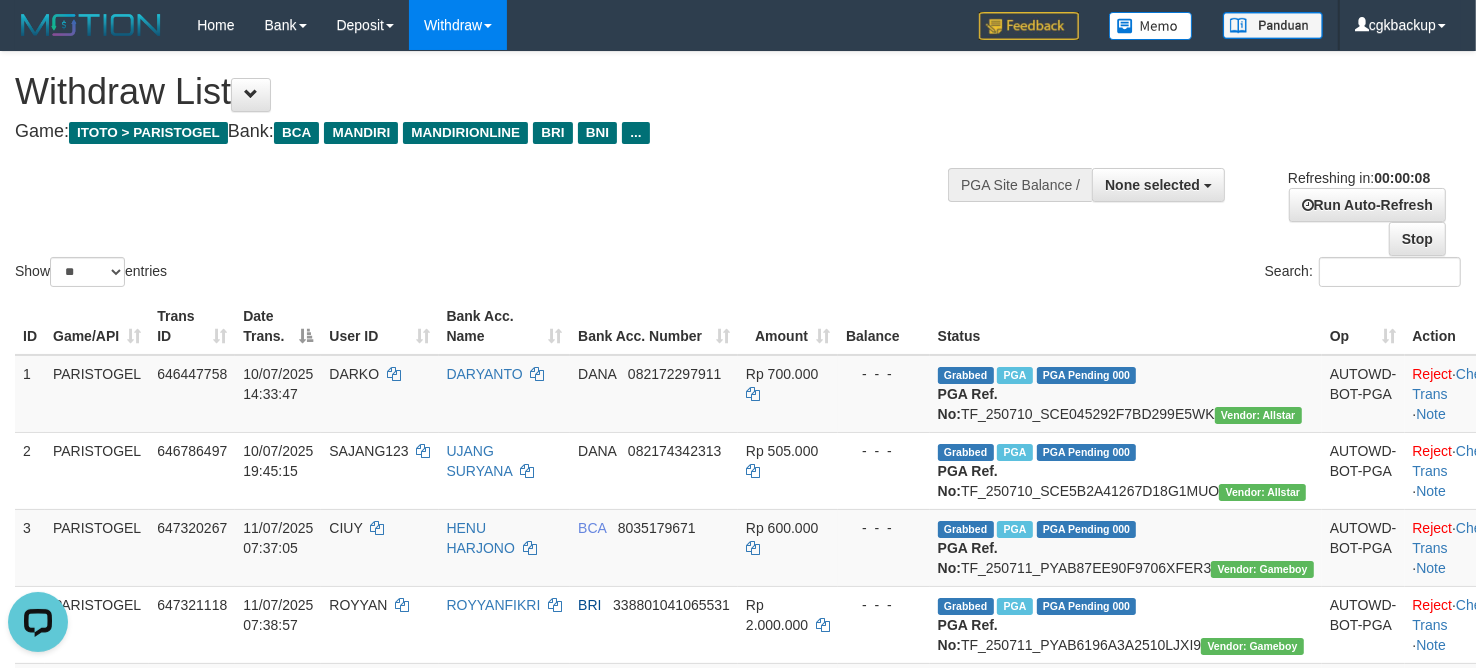 scroll, scrollTop: 0, scrollLeft: 0, axis: both 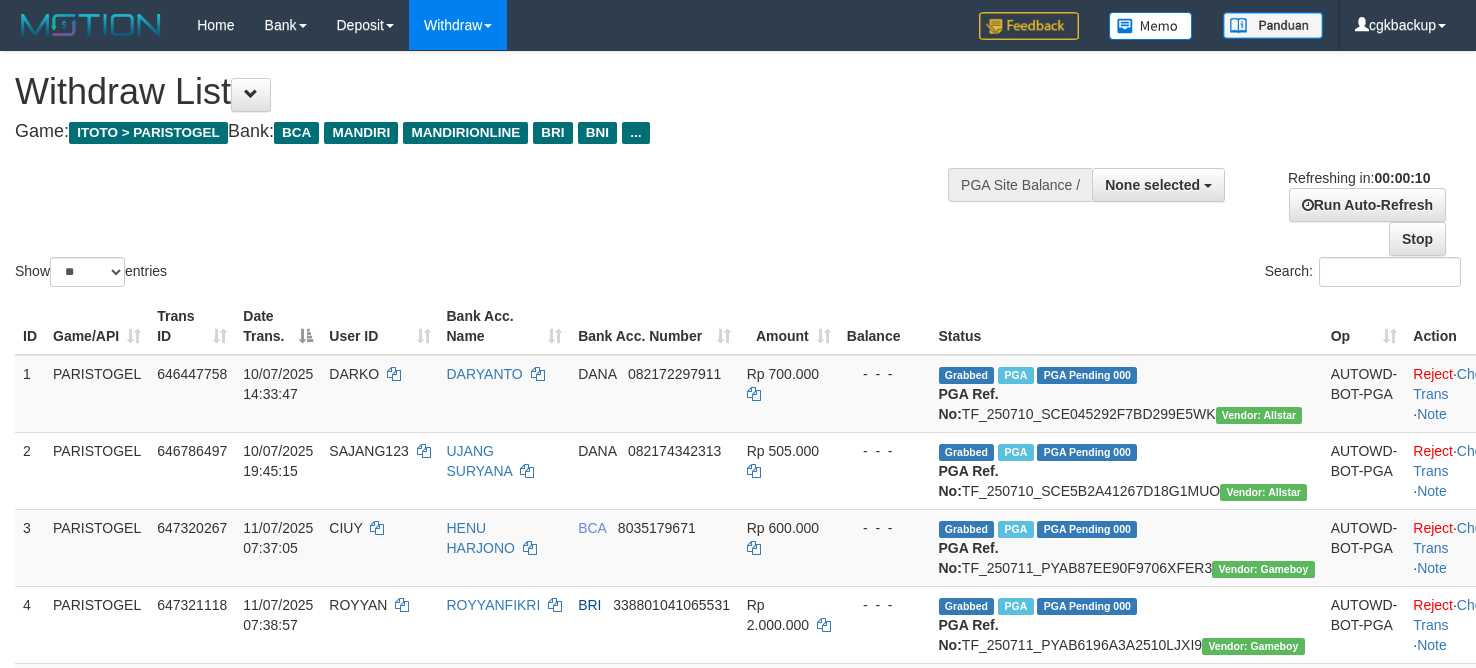 select 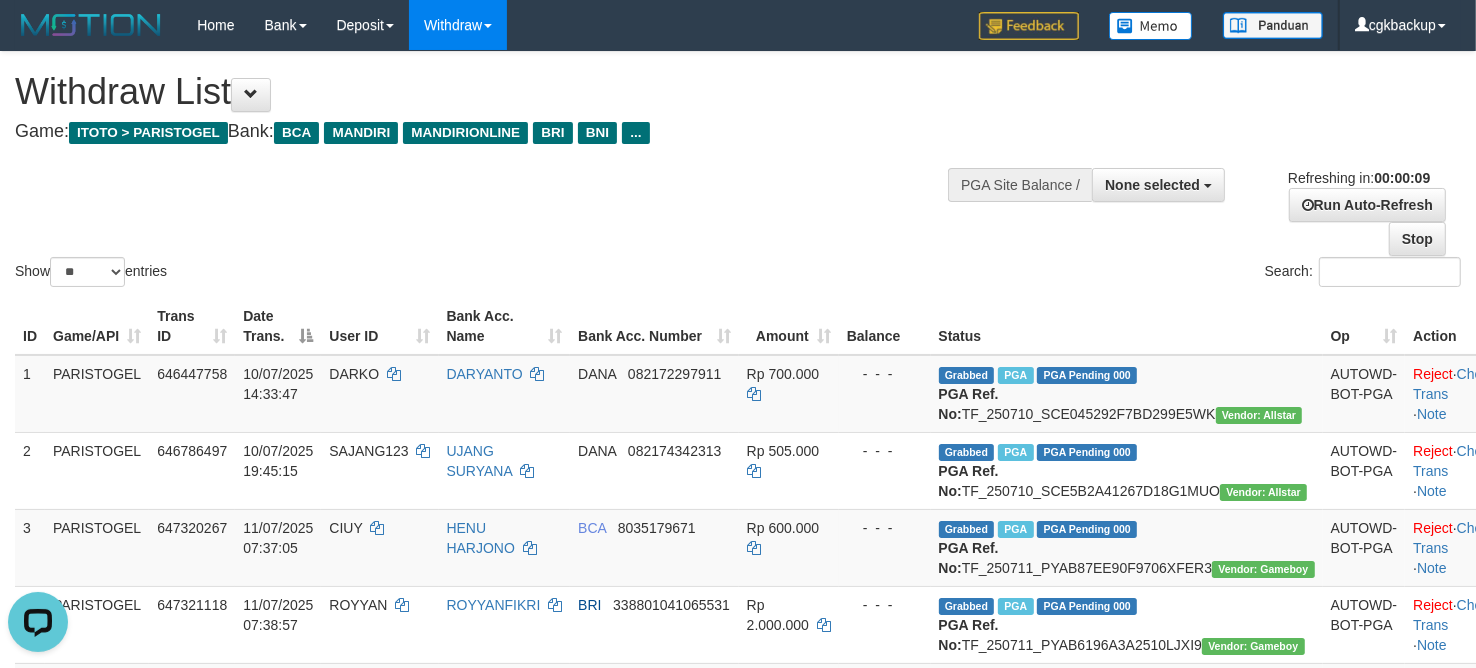 scroll, scrollTop: 0, scrollLeft: 0, axis: both 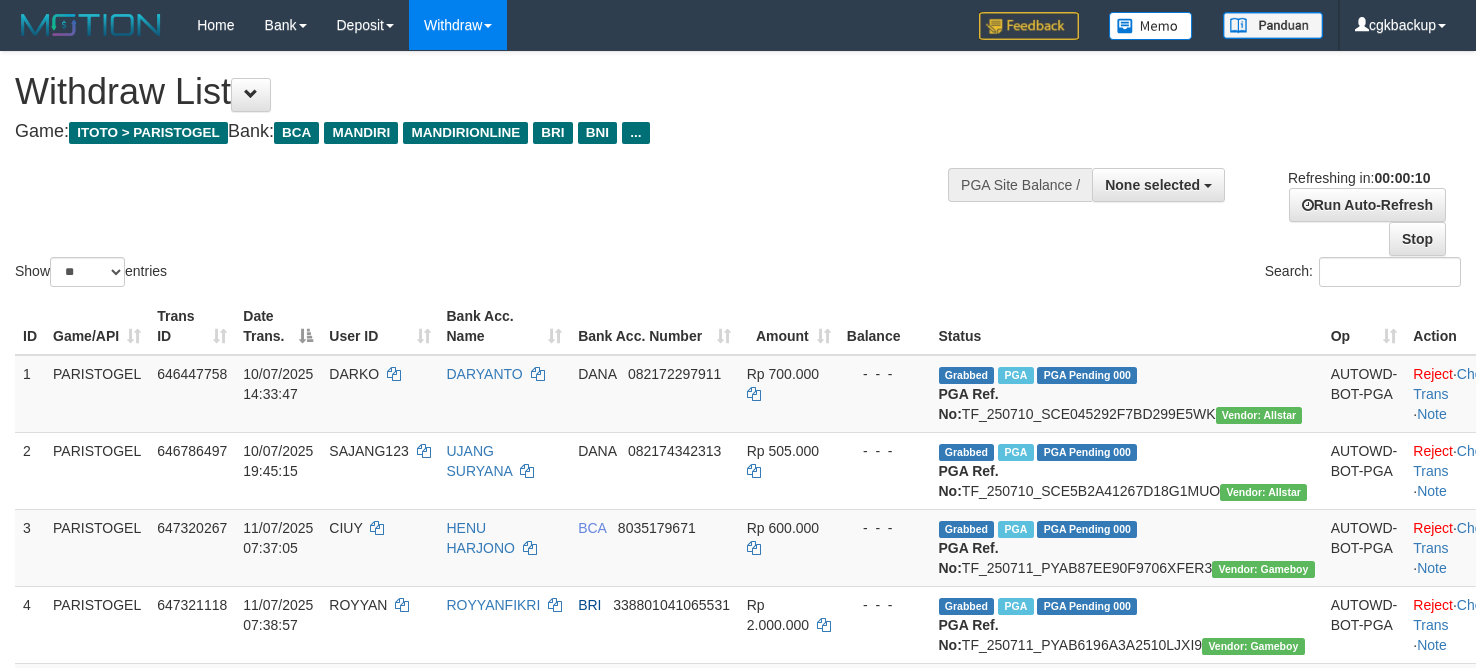 select 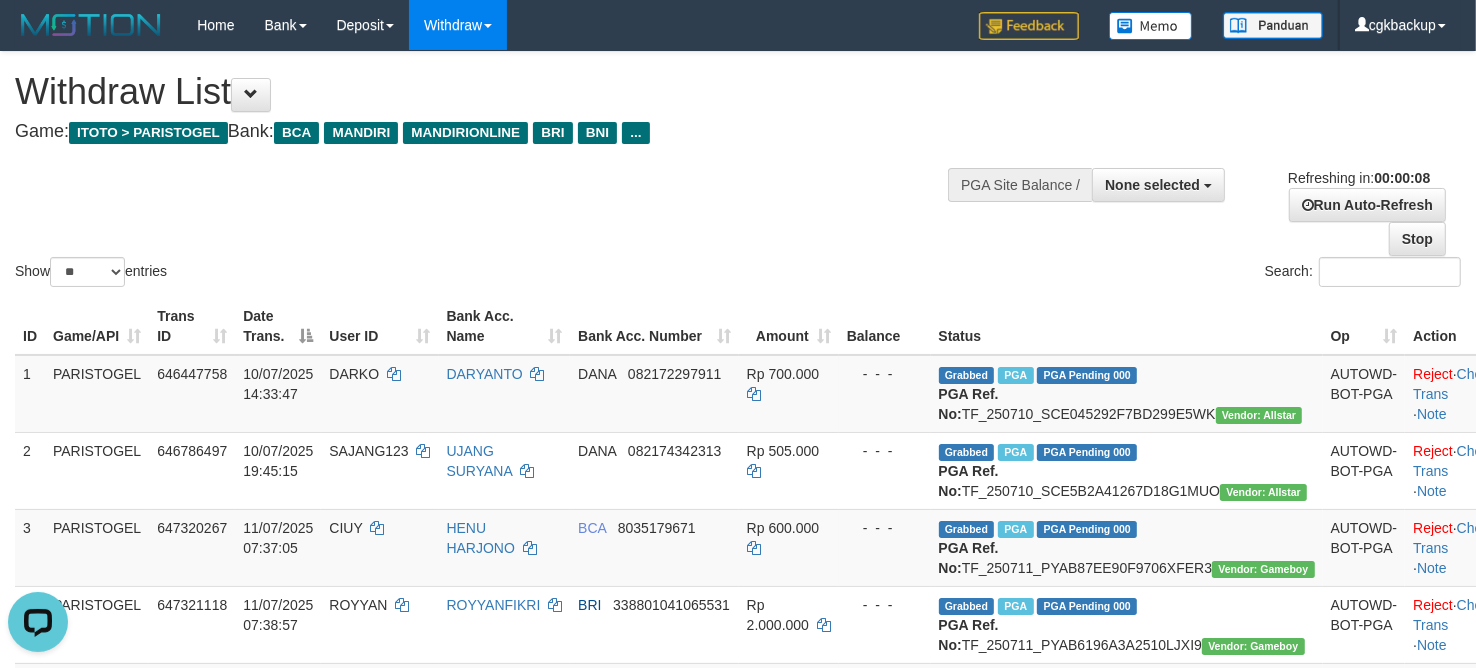 scroll, scrollTop: 0, scrollLeft: 0, axis: both 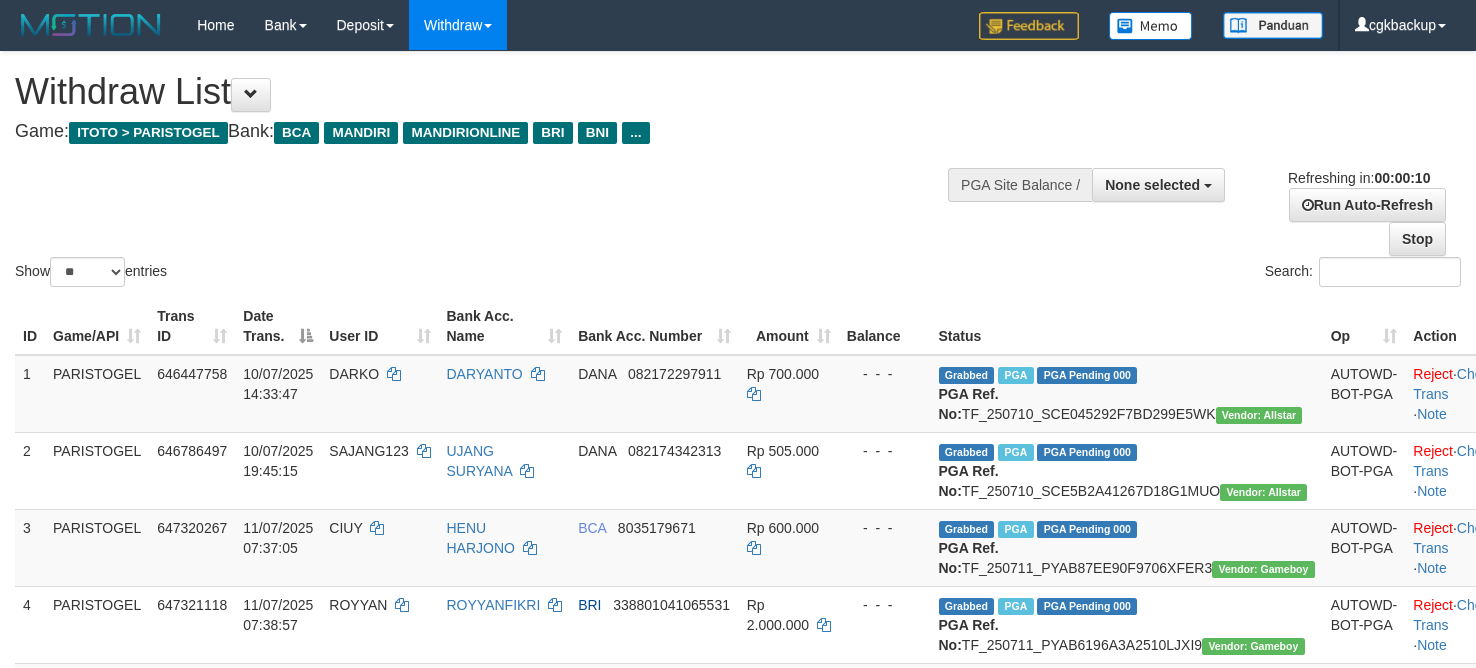 select 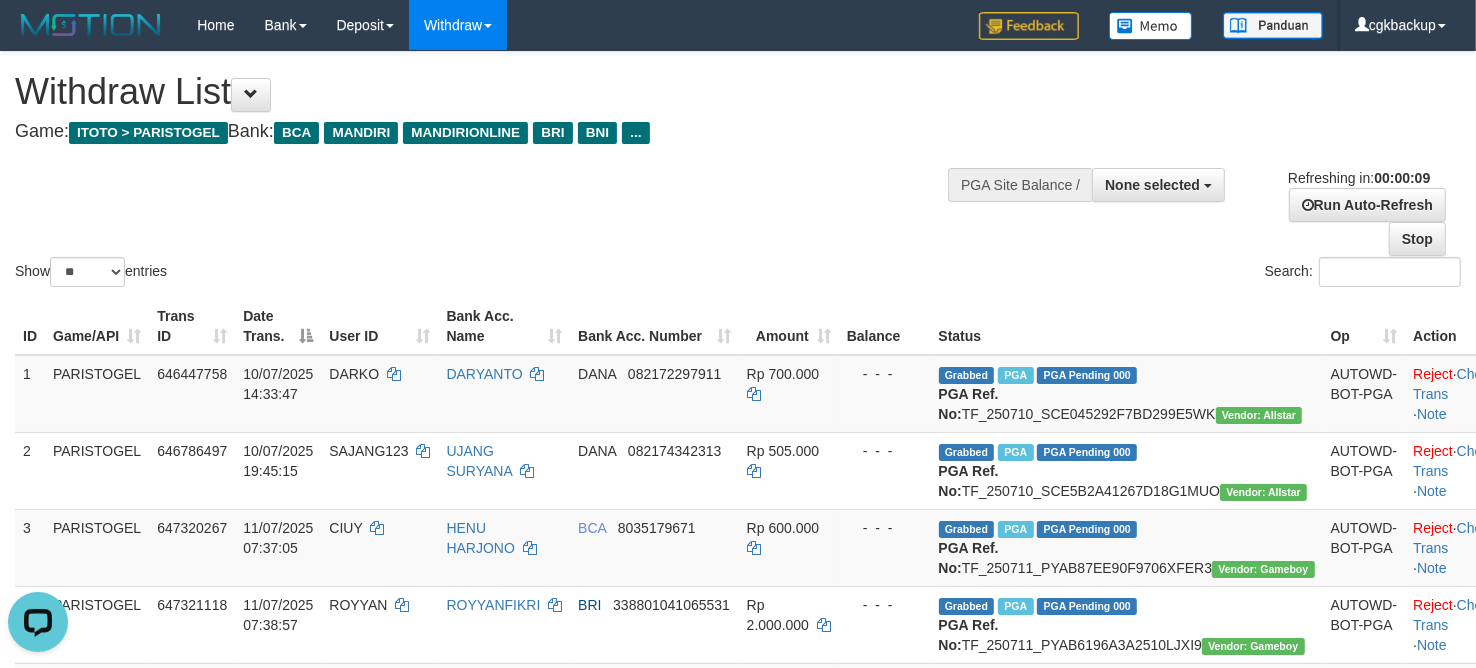scroll, scrollTop: 0, scrollLeft: 0, axis: both 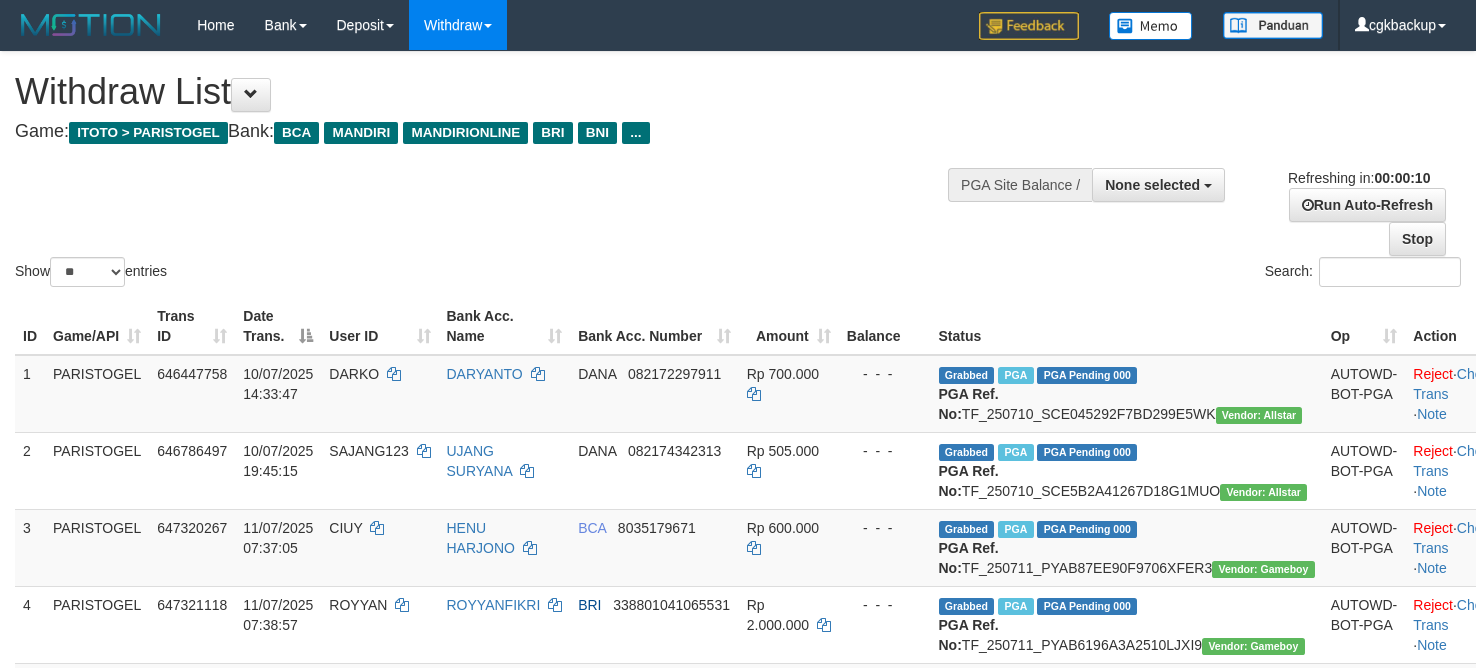 select 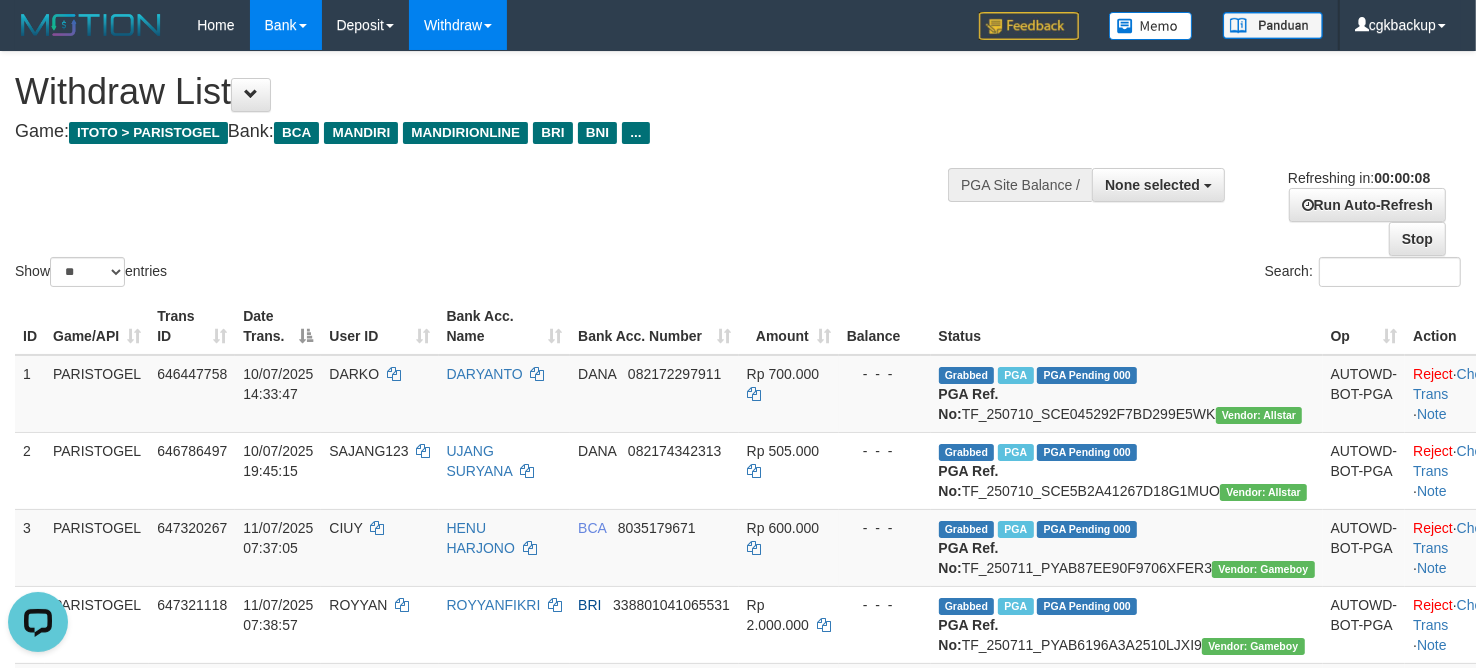 scroll, scrollTop: 0, scrollLeft: 0, axis: both 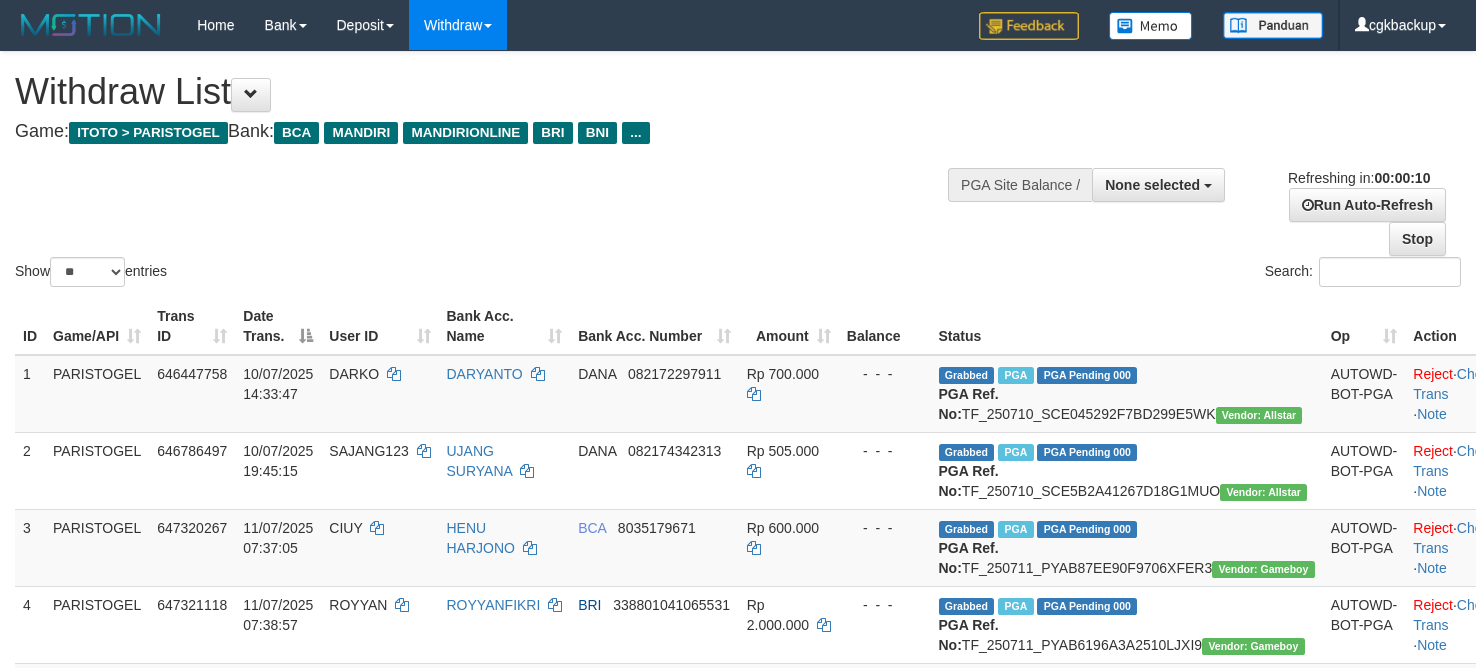 select 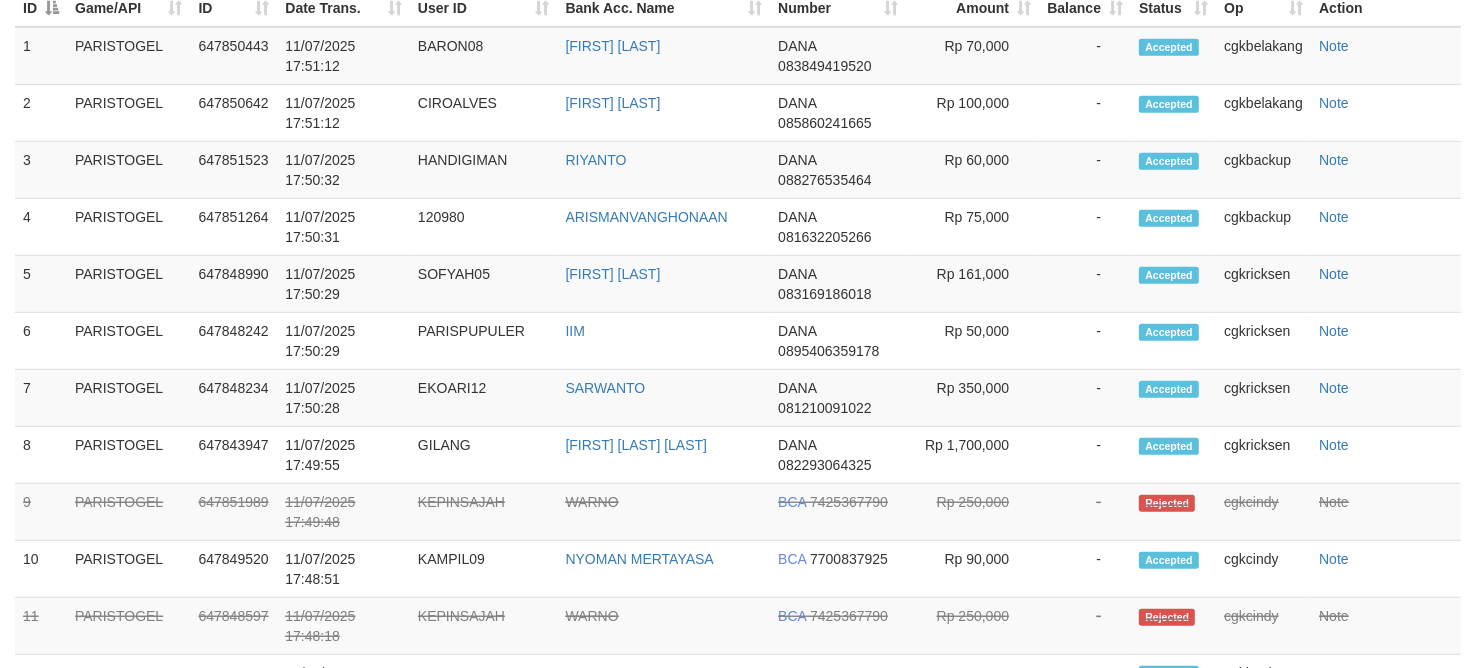 scroll, scrollTop: 375, scrollLeft: 0, axis: vertical 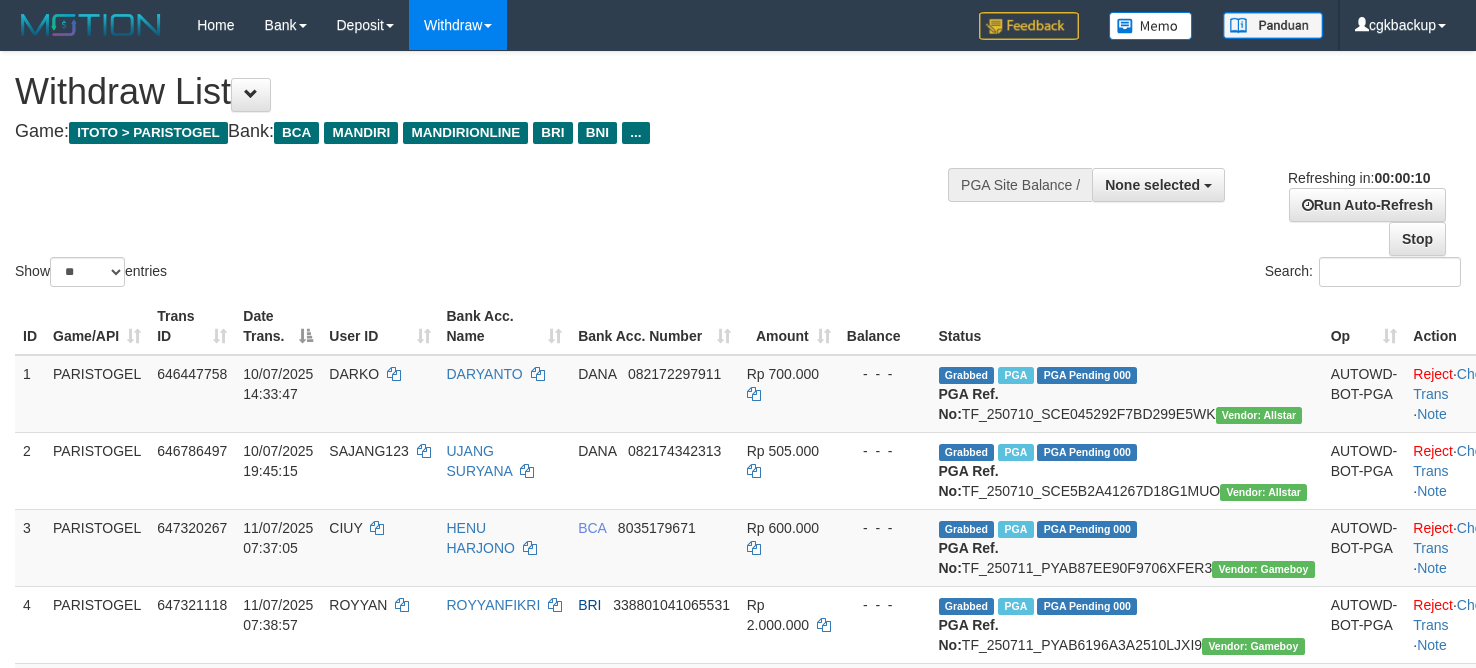 select 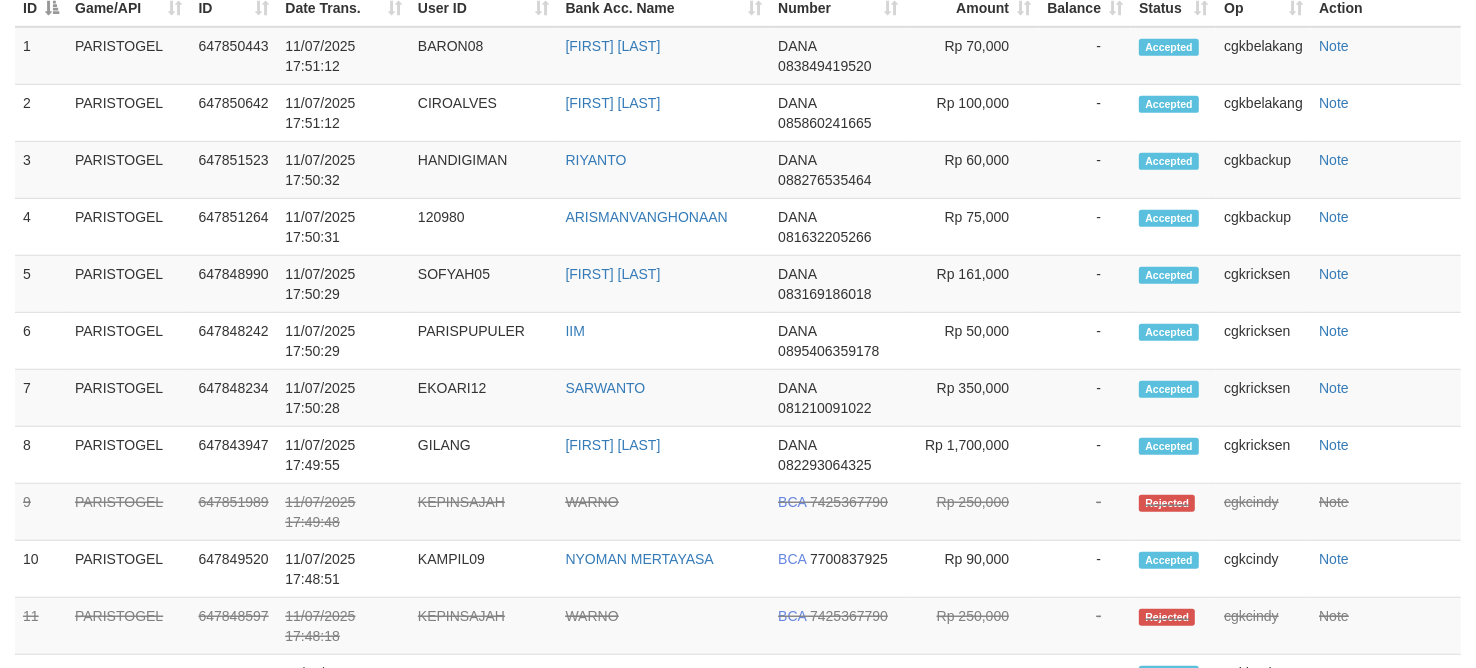 scroll, scrollTop: 375, scrollLeft: 0, axis: vertical 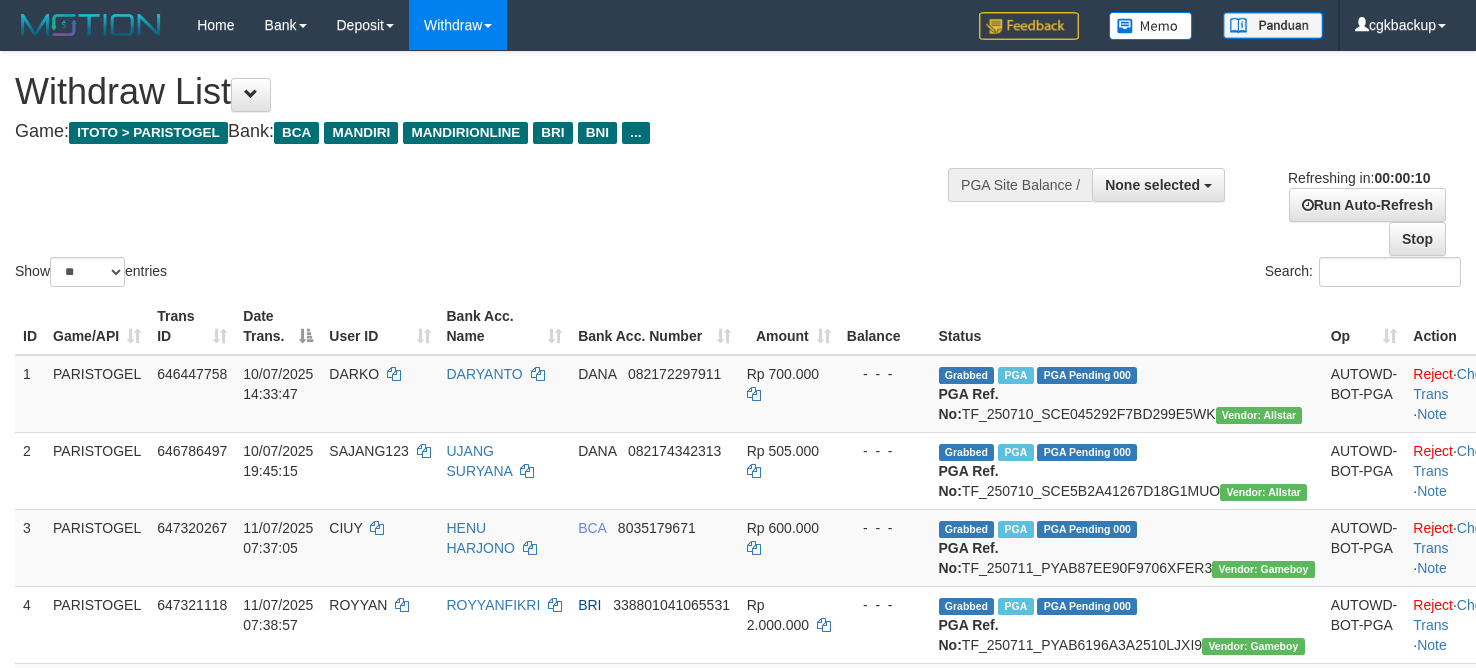 select 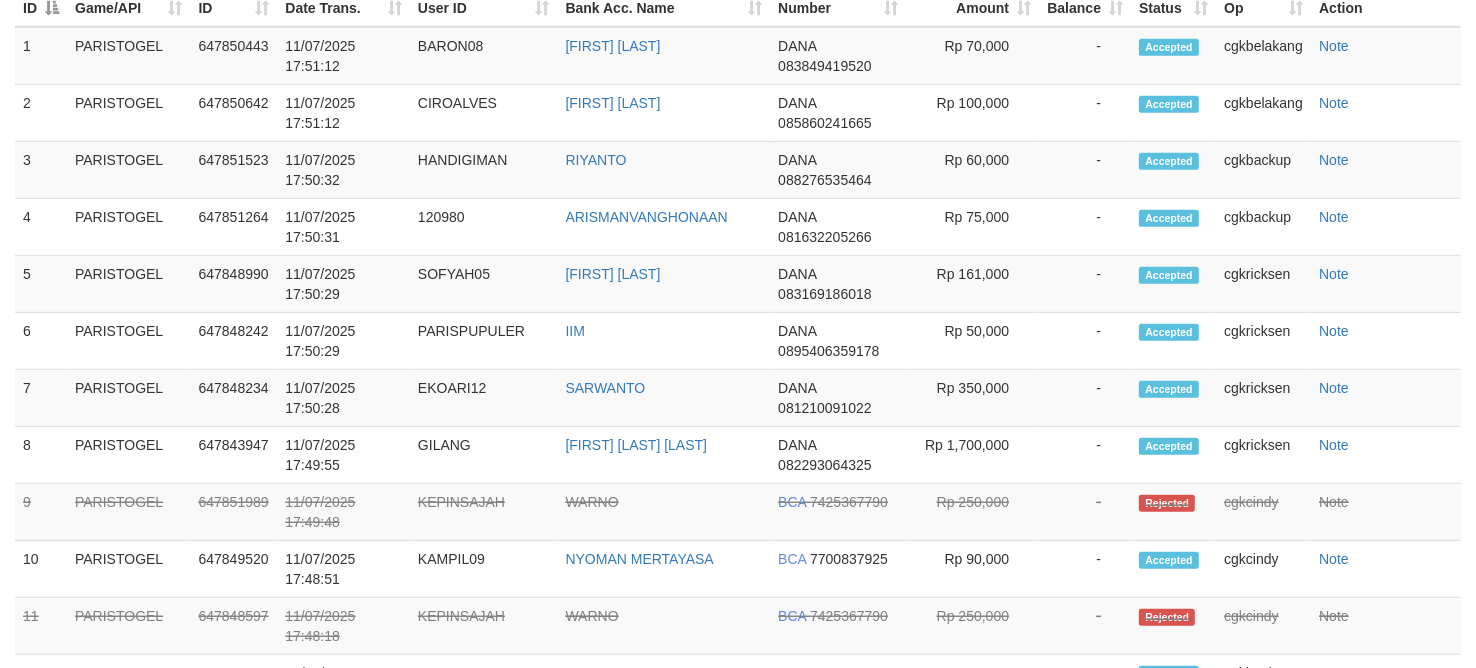 scroll, scrollTop: 375, scrollLeft: 0, axis: vertical 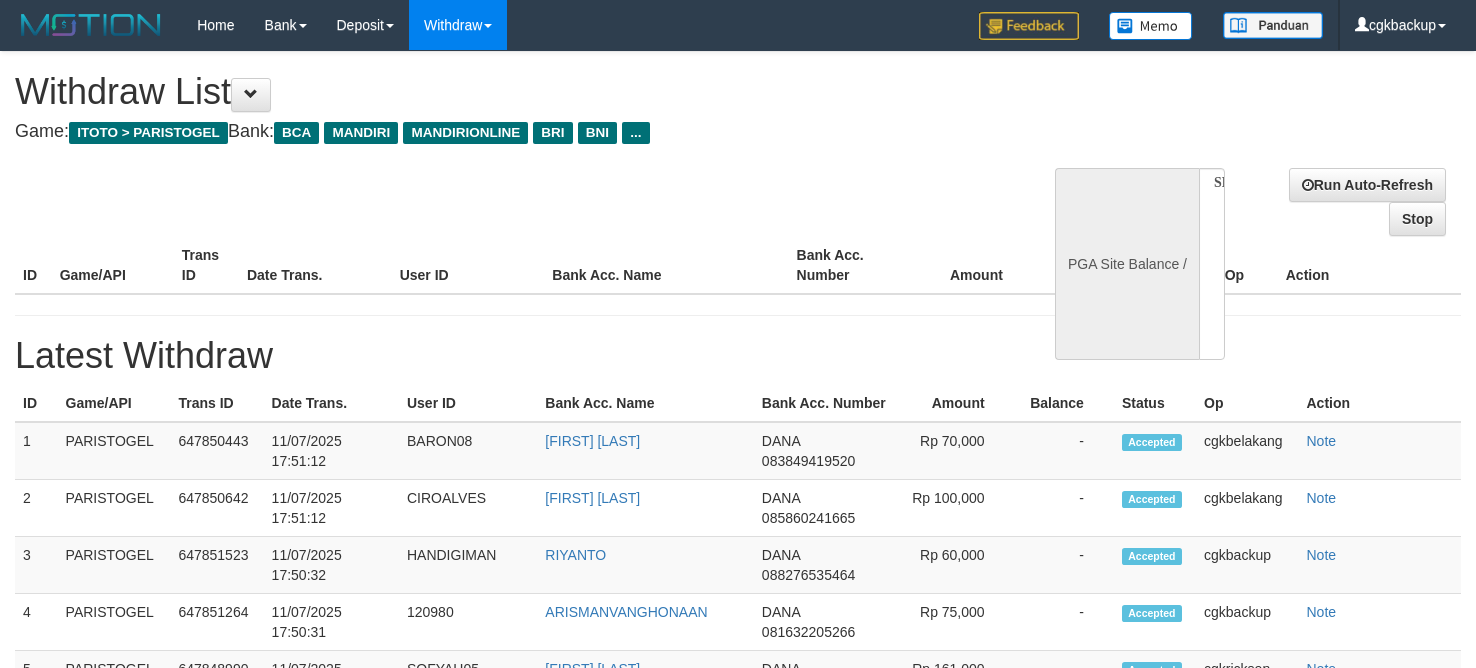 select 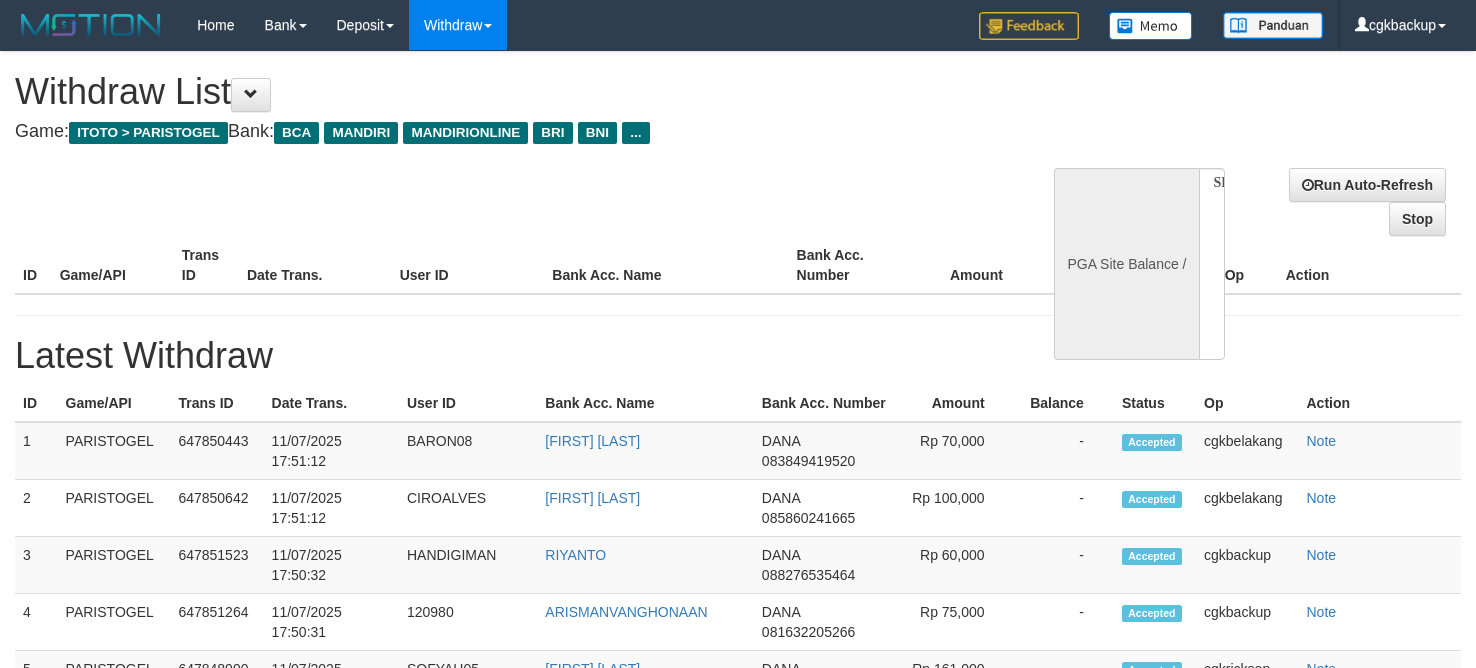 scroll, scrollTop: 0, scrollLeft: 0, axis: both 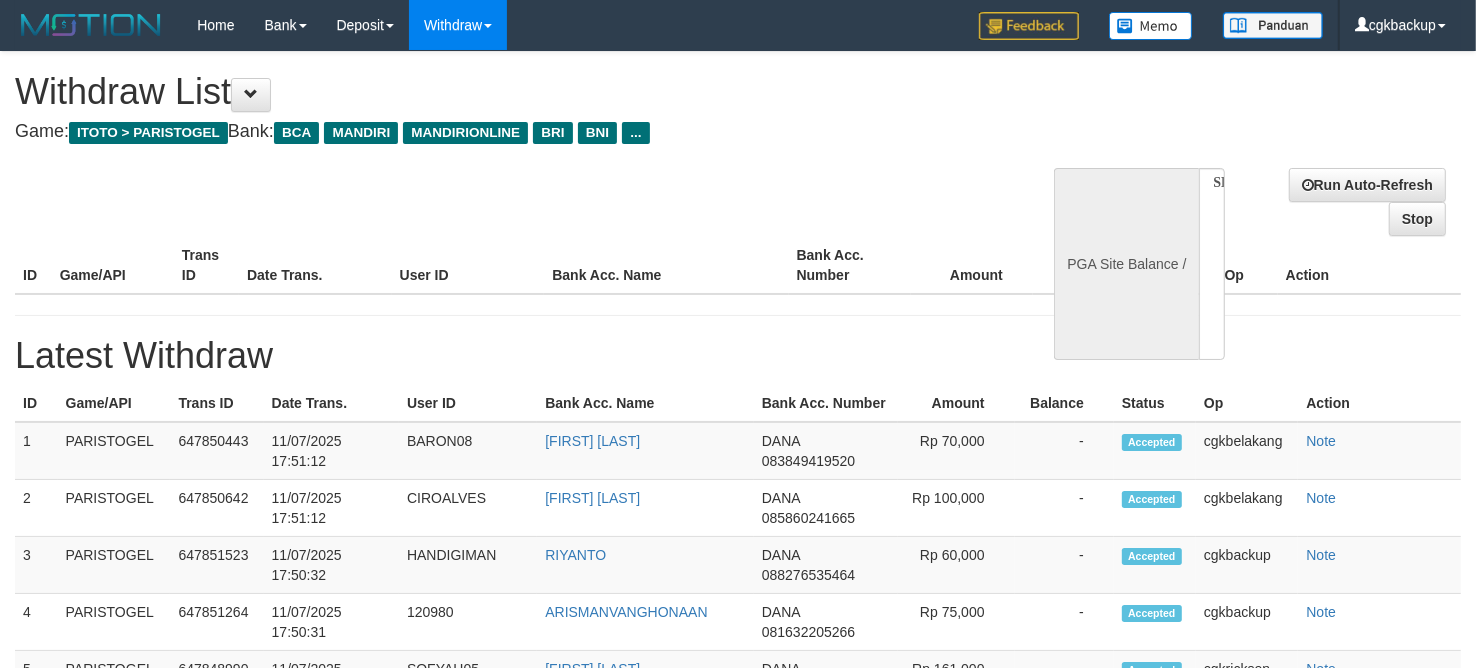select on "**" 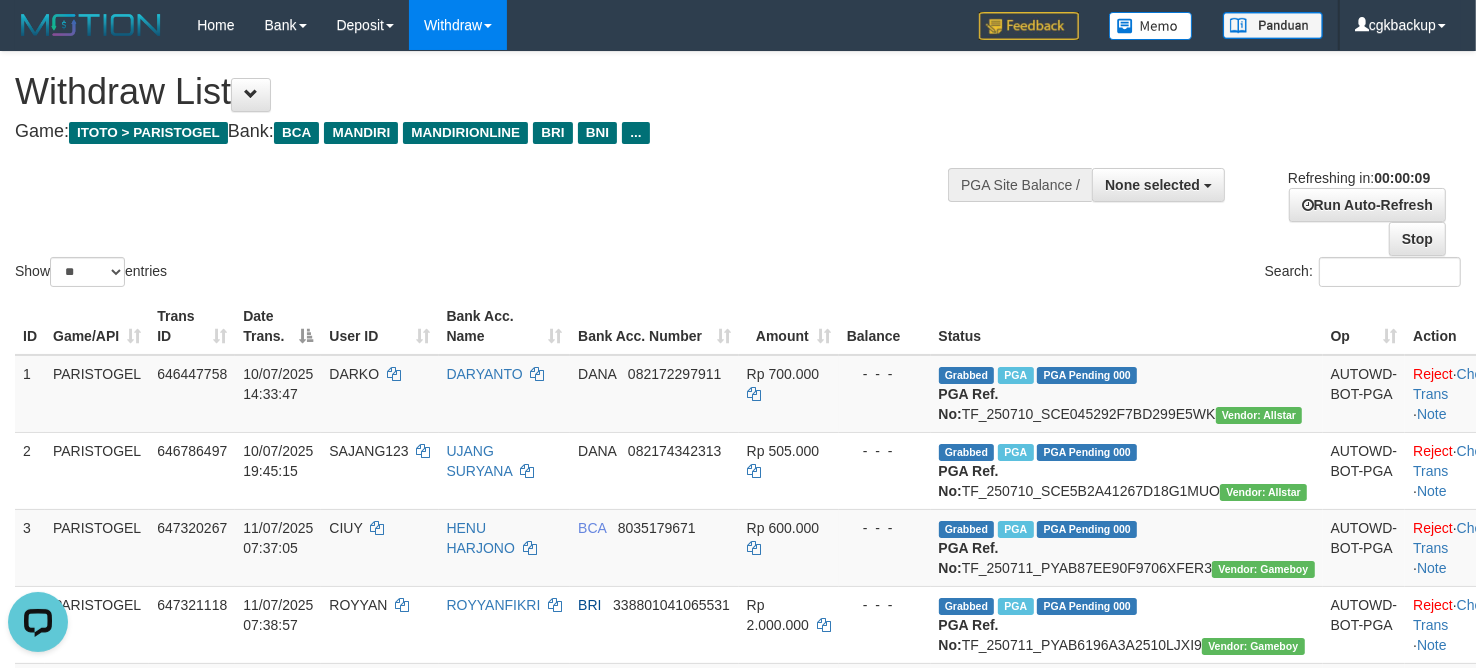 scroll, scrollTop: 0, scrollLeft: 0, axis: both 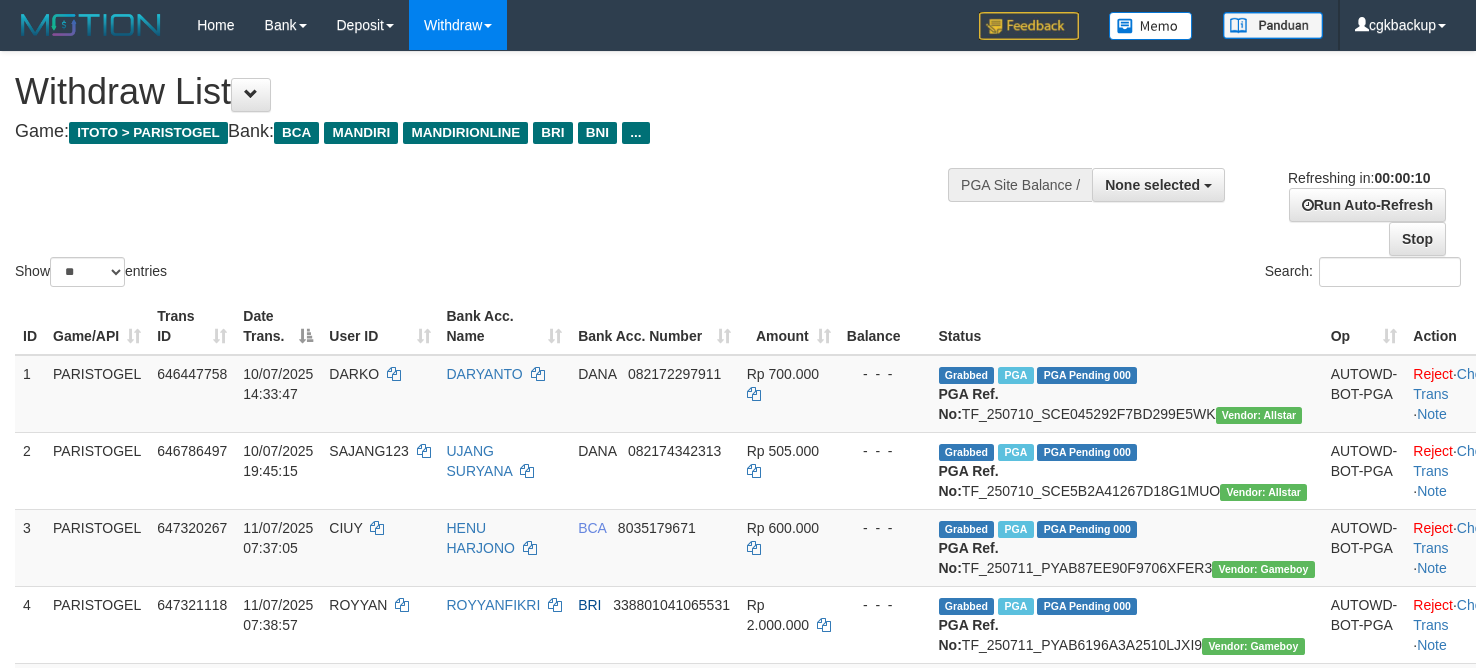 select 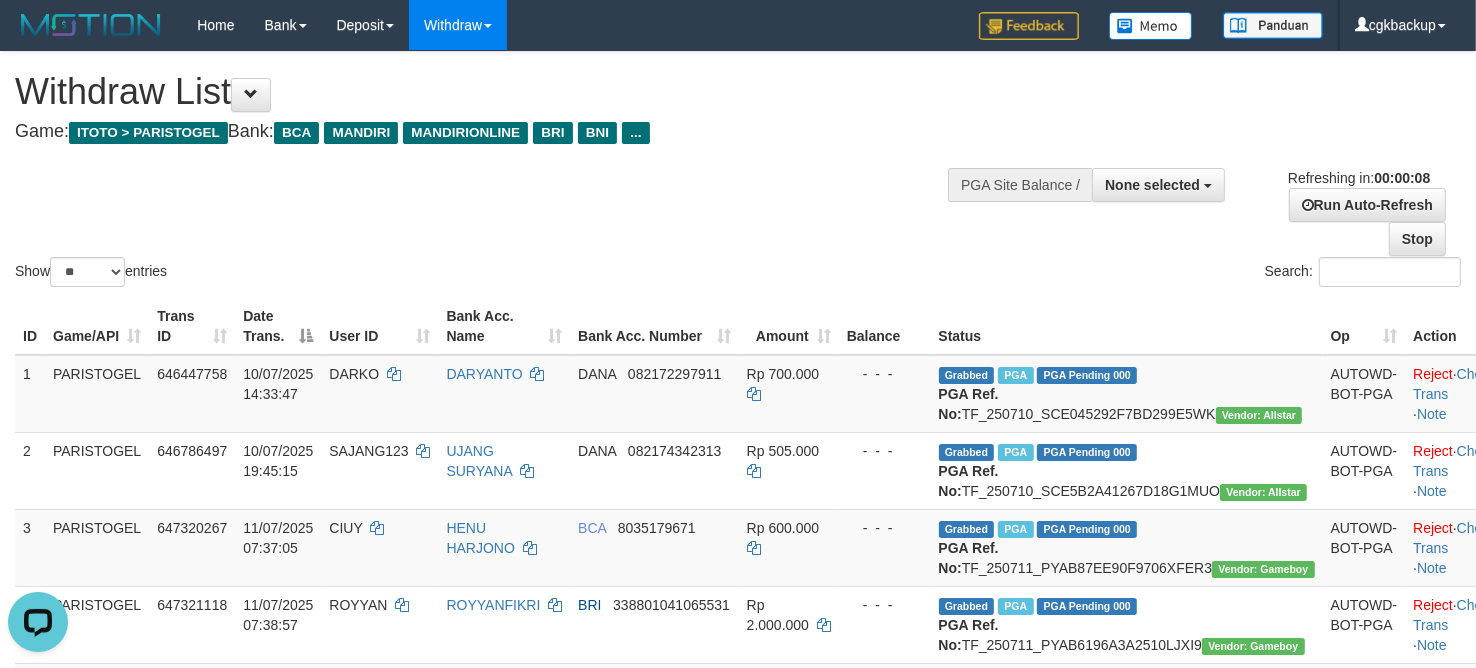 scroll, scrollTop: 0, scrollLeft: 0, axis: both 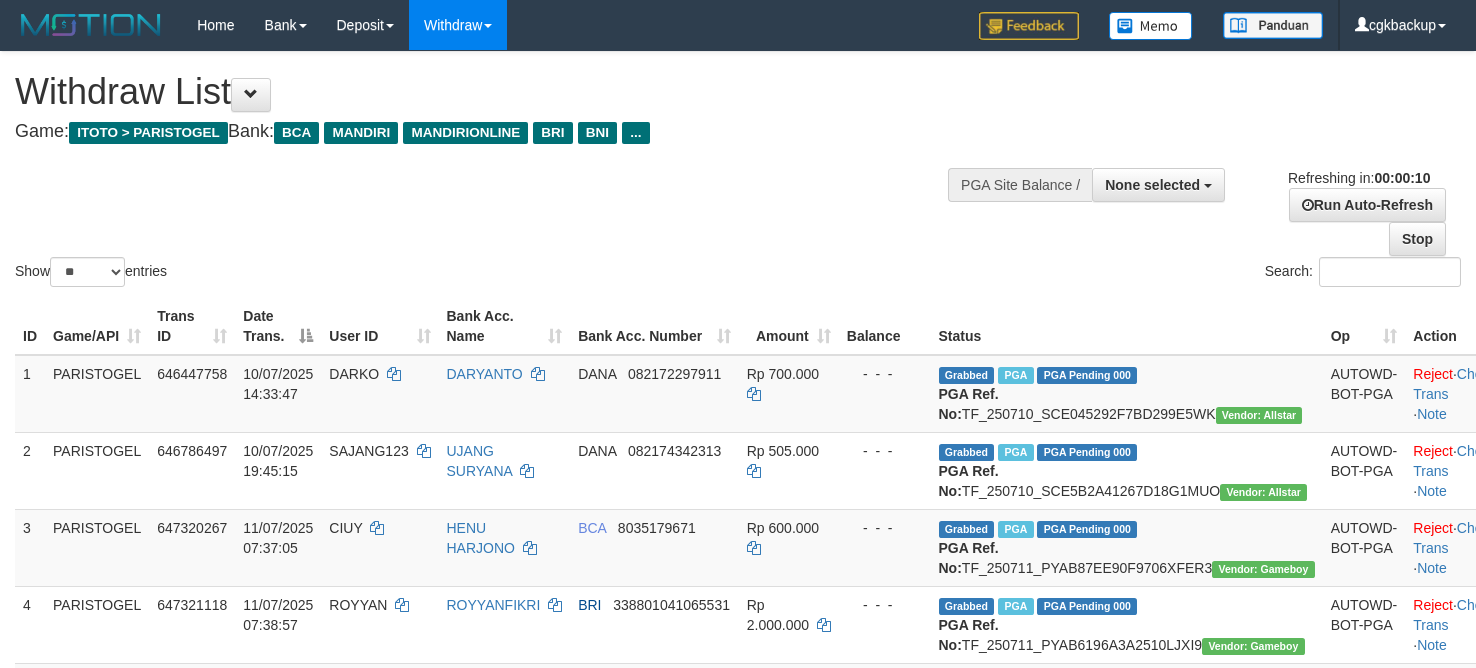 select 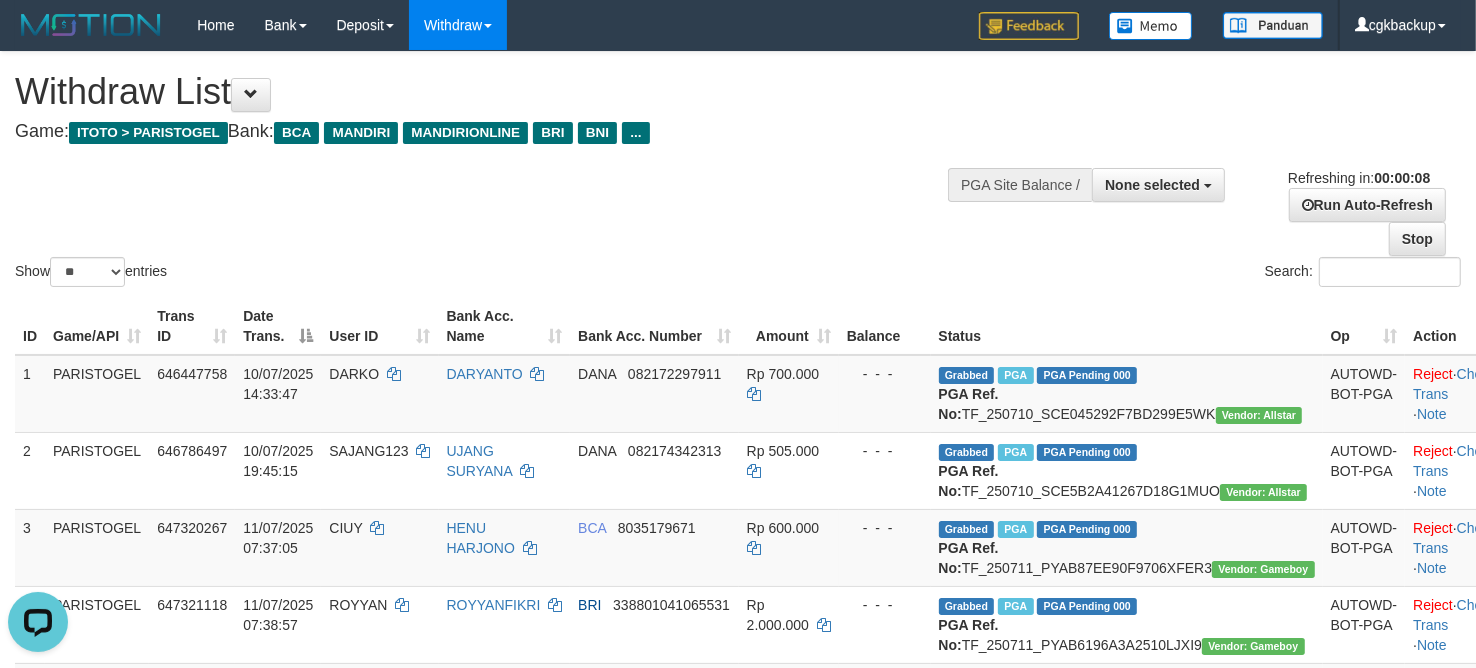 scroll, scrollTop: 0, scrollLeft: 0, axis: both 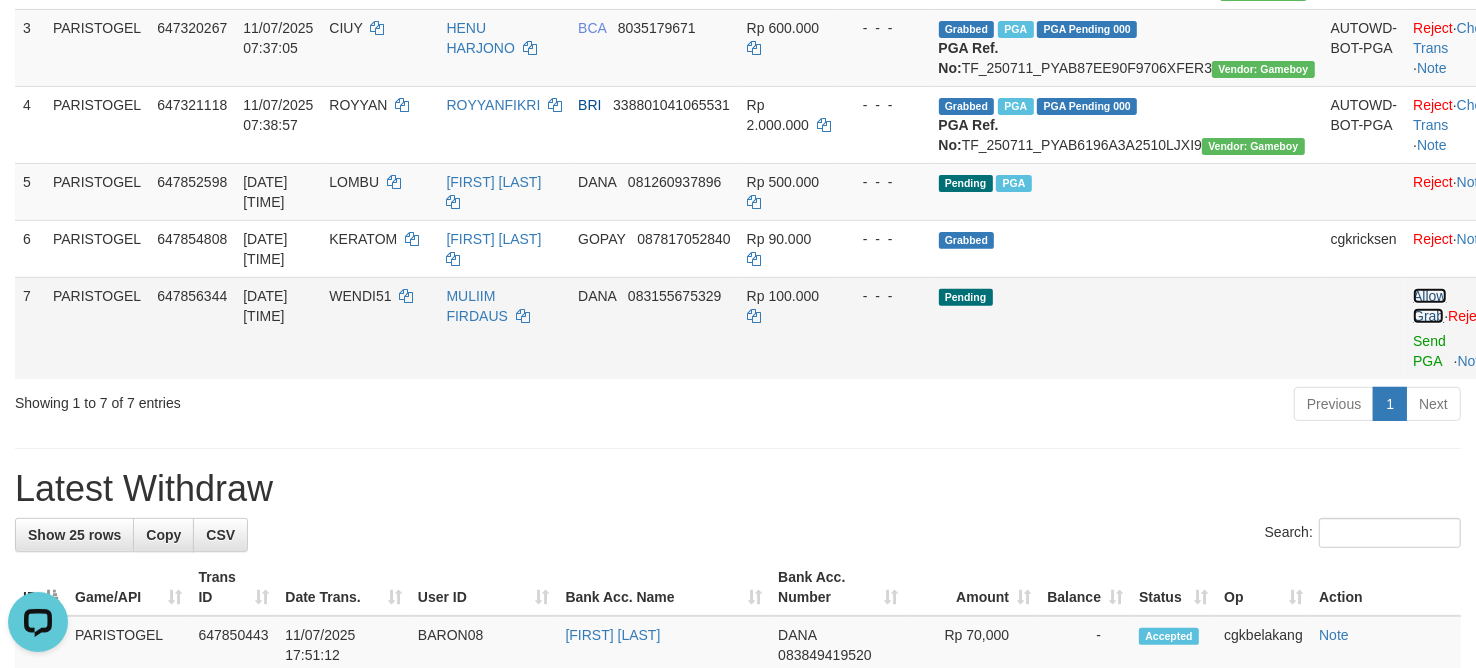 click on "Allow Grab" at bounding box center (1429, 306) 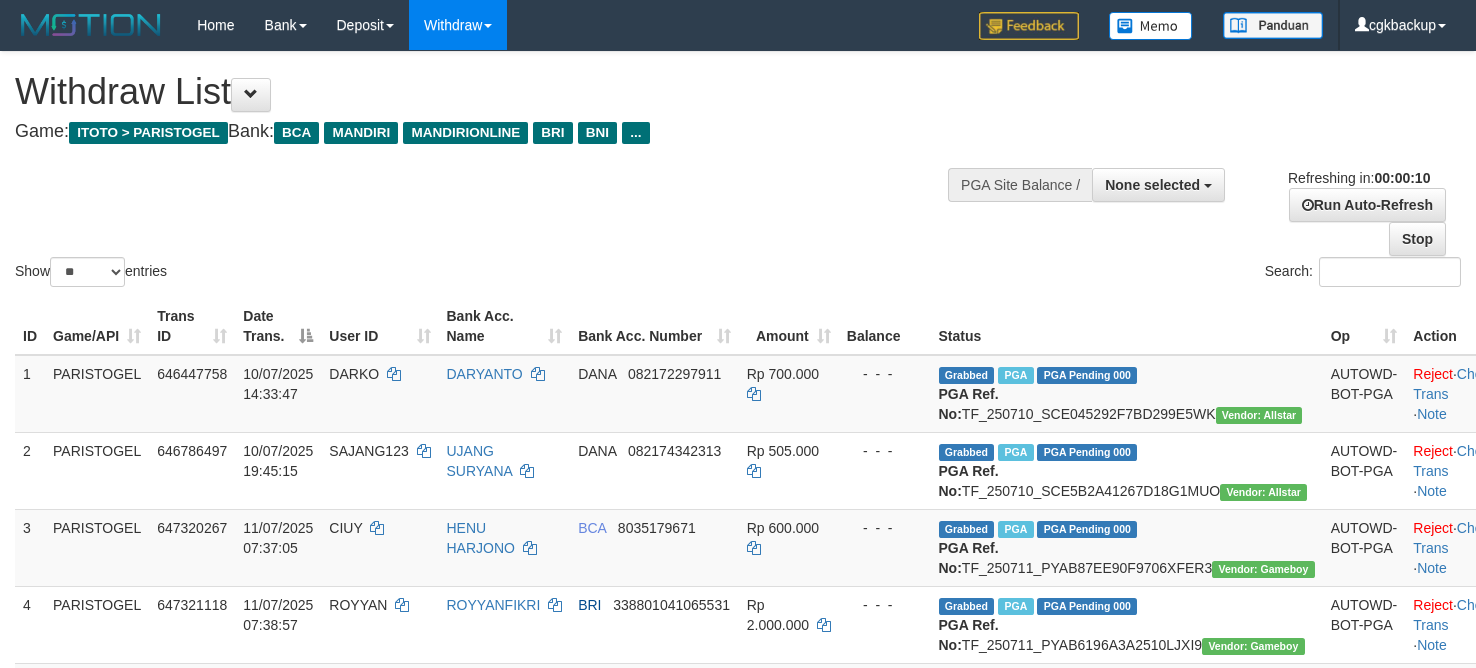 select 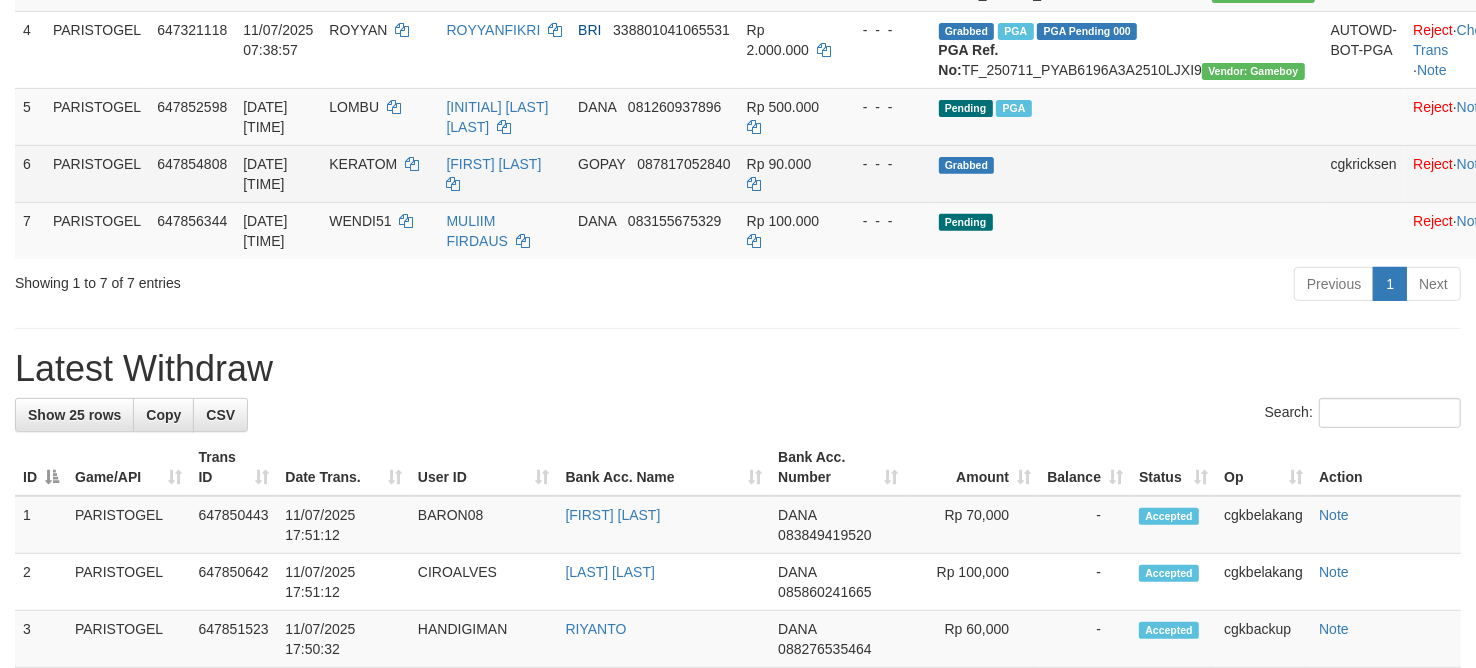 scroll, scrollTop: 500, scrollLeft: 0, axis: vertical 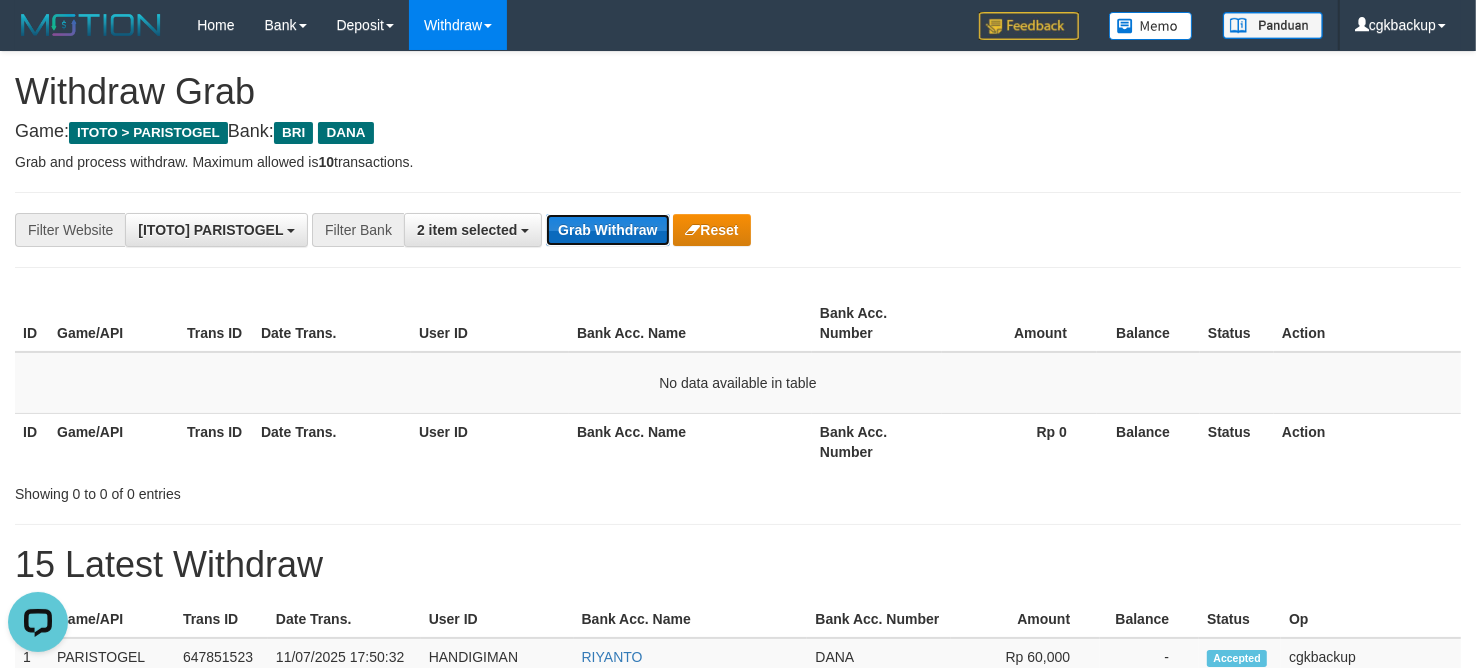 click on "Grab Withdraw" at bounding box center (607, 230) 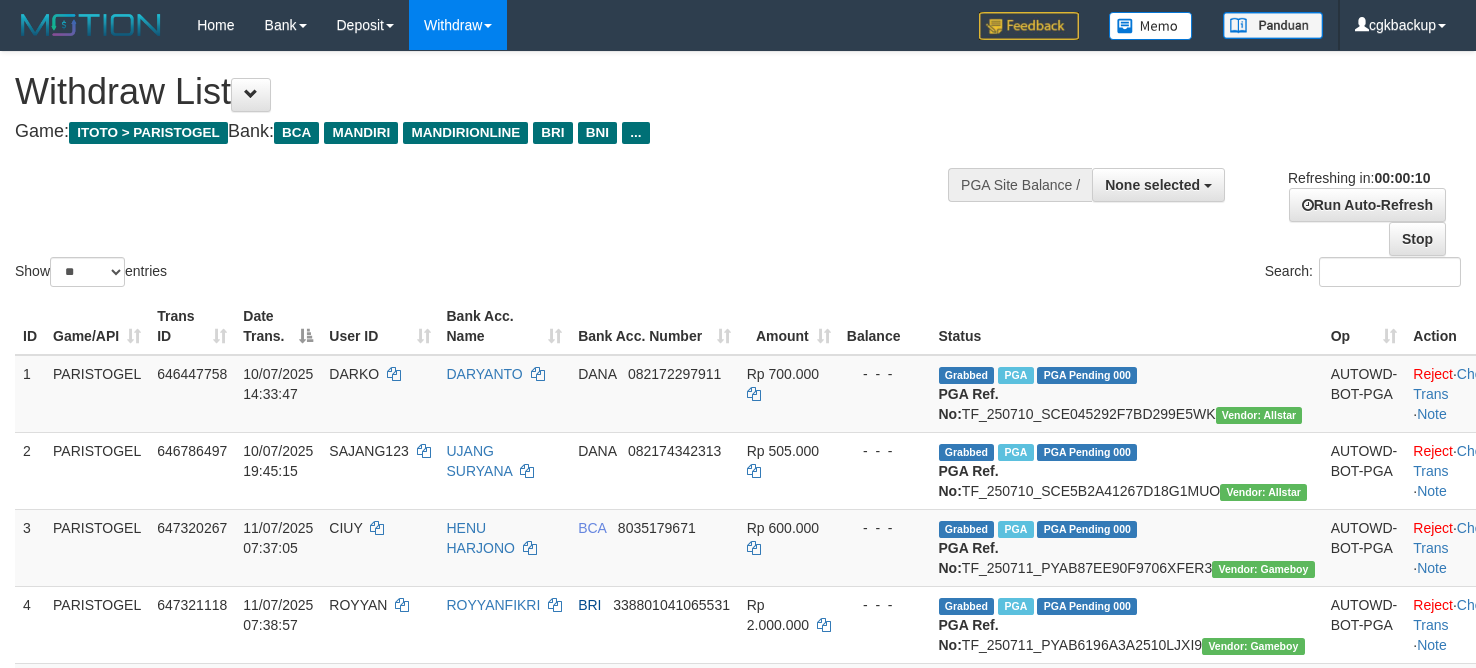 select 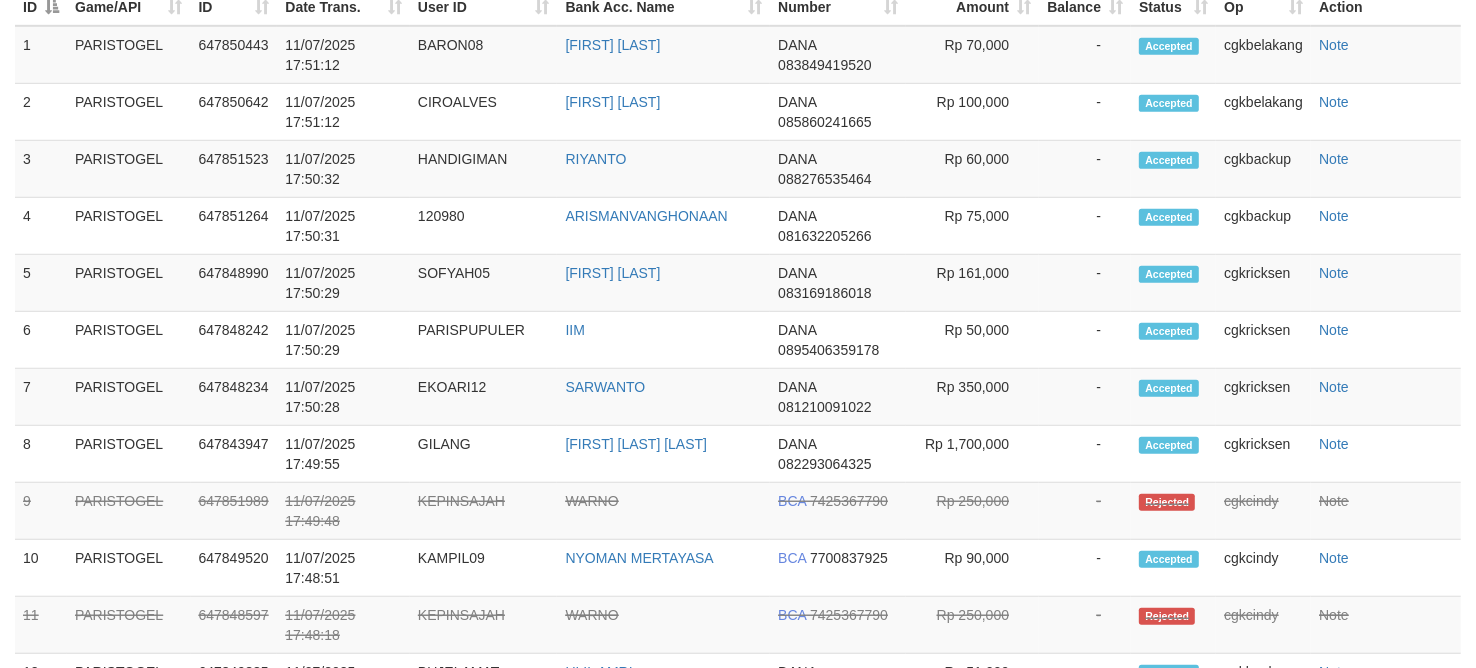 scroll, scrollTop: 375, scrollLeft: 0, axis: vertical 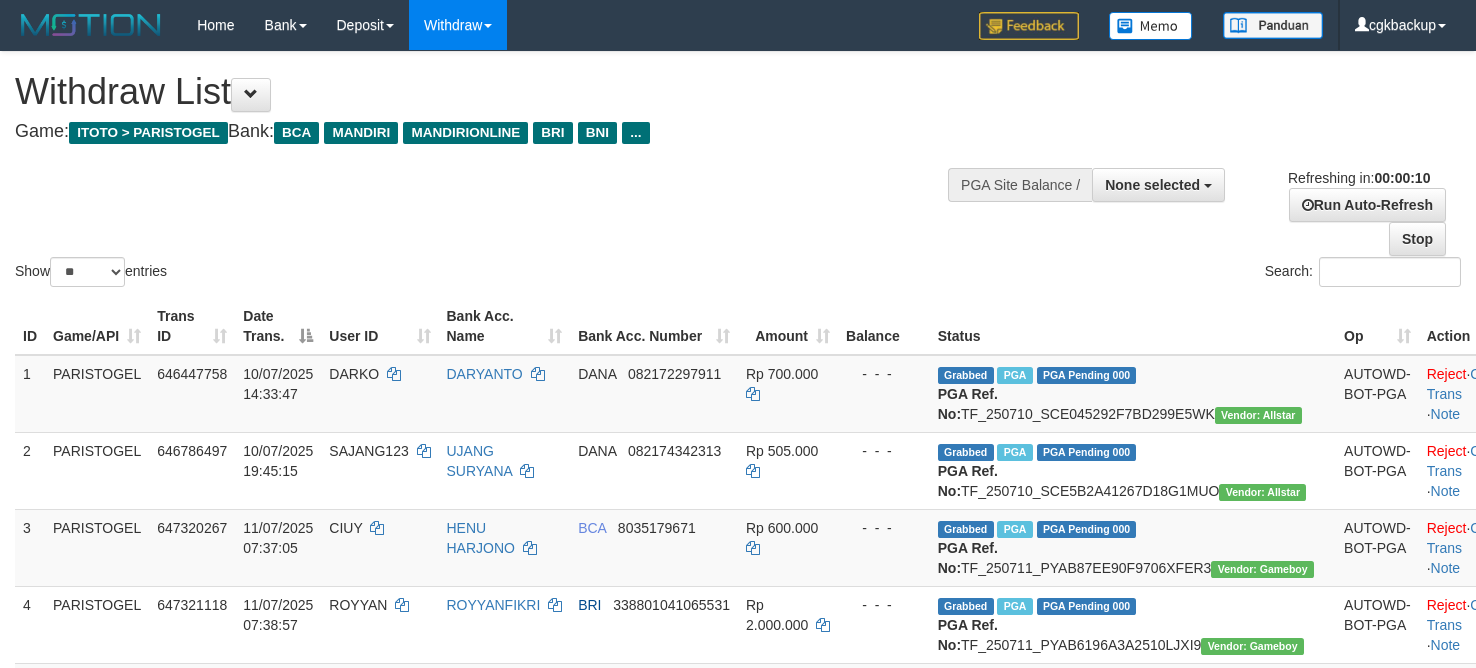 select 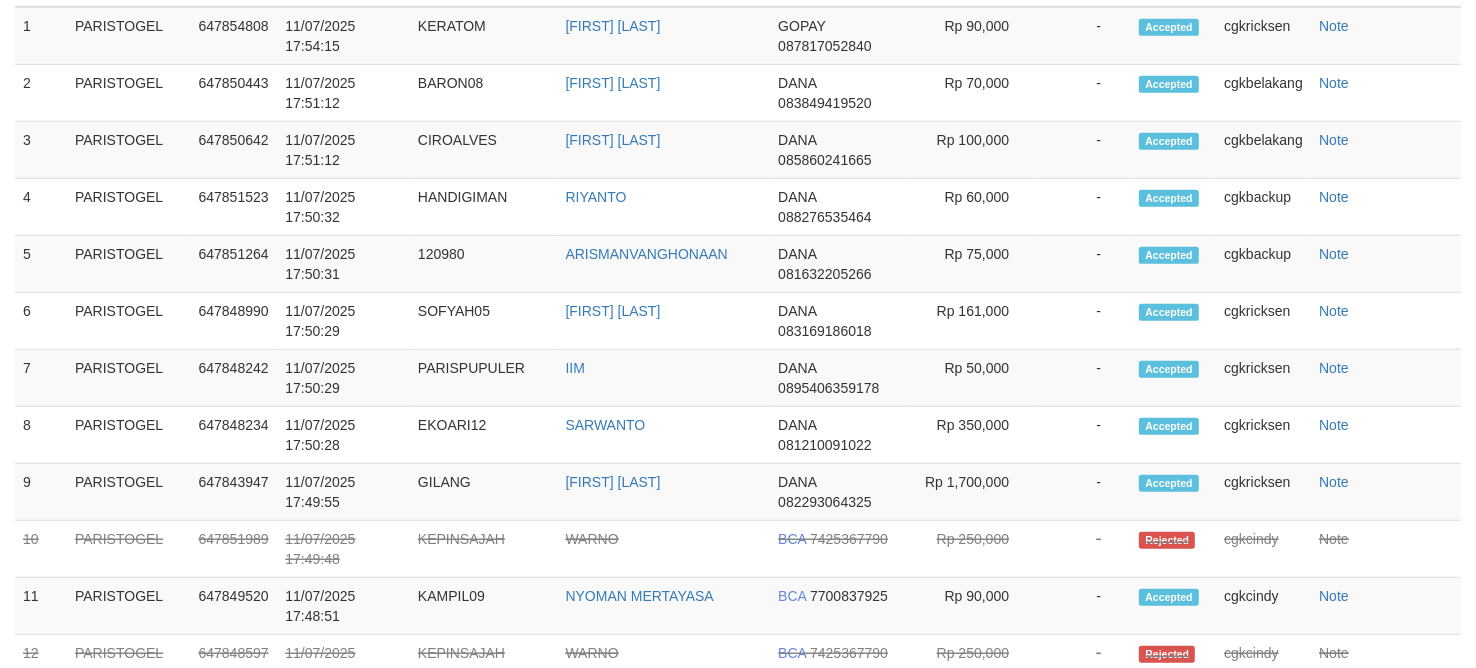 scroll, scrollTop: 375, scrollLeft: 0, axis: vertical 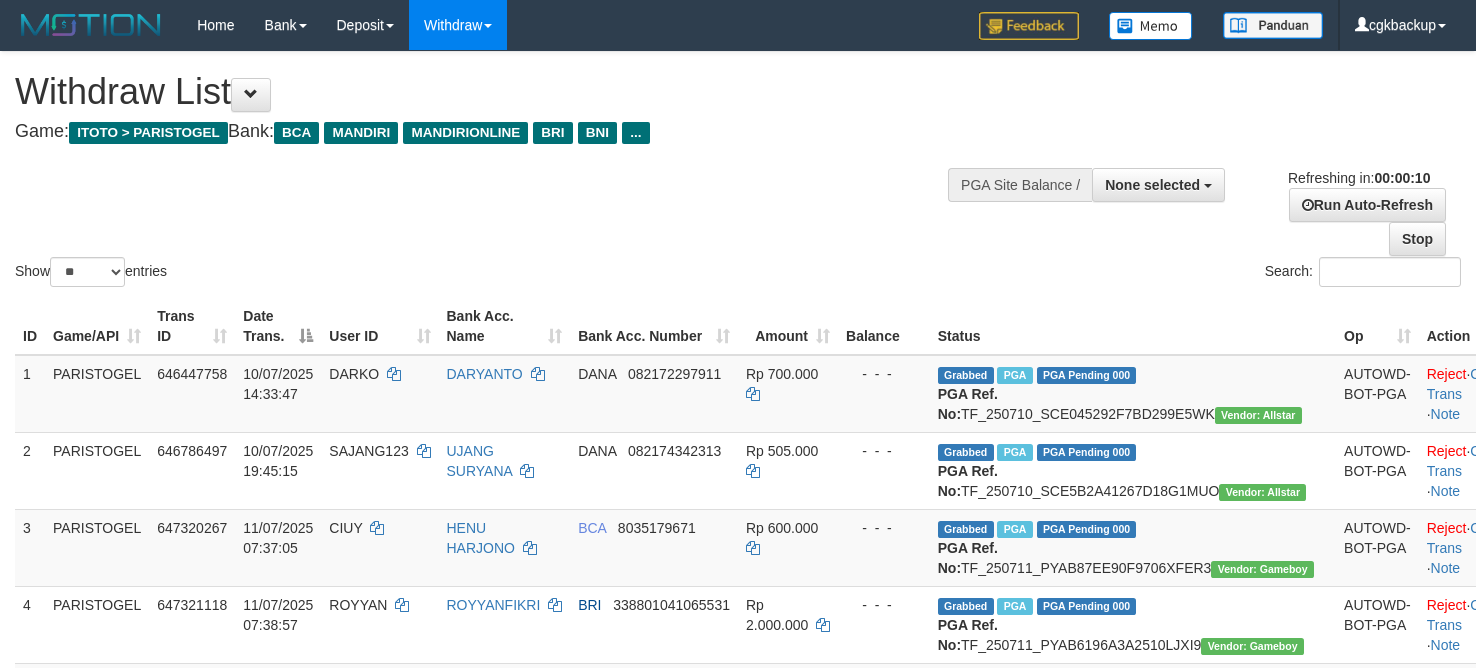 select 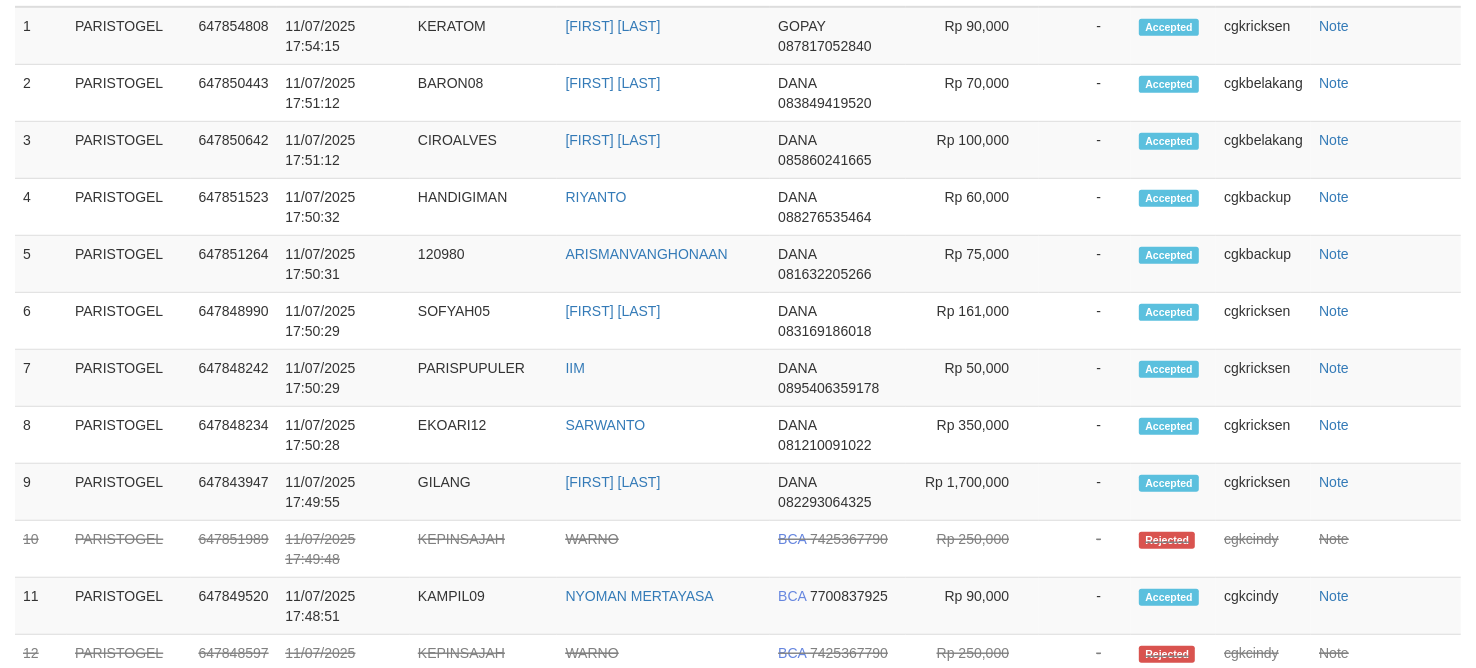 scroll, scrollTop: 375, scrollLeft: 0, axis: vertical 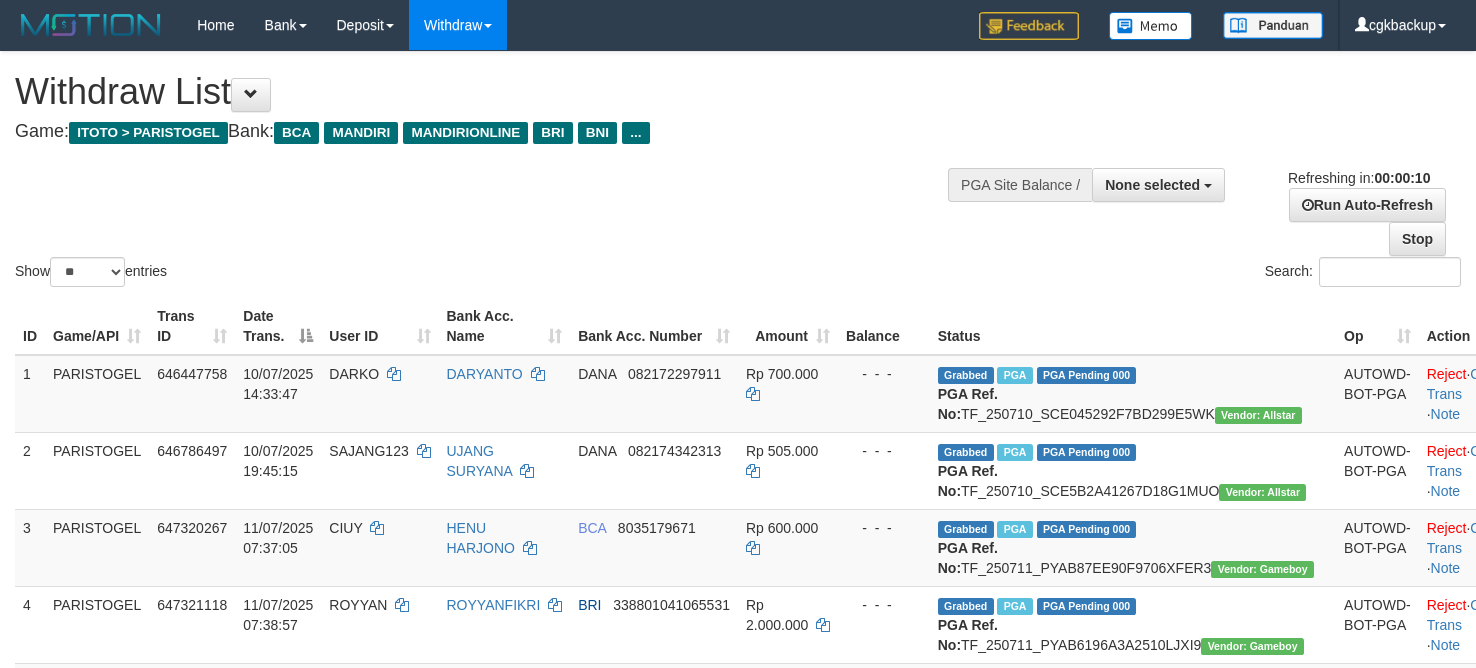 select 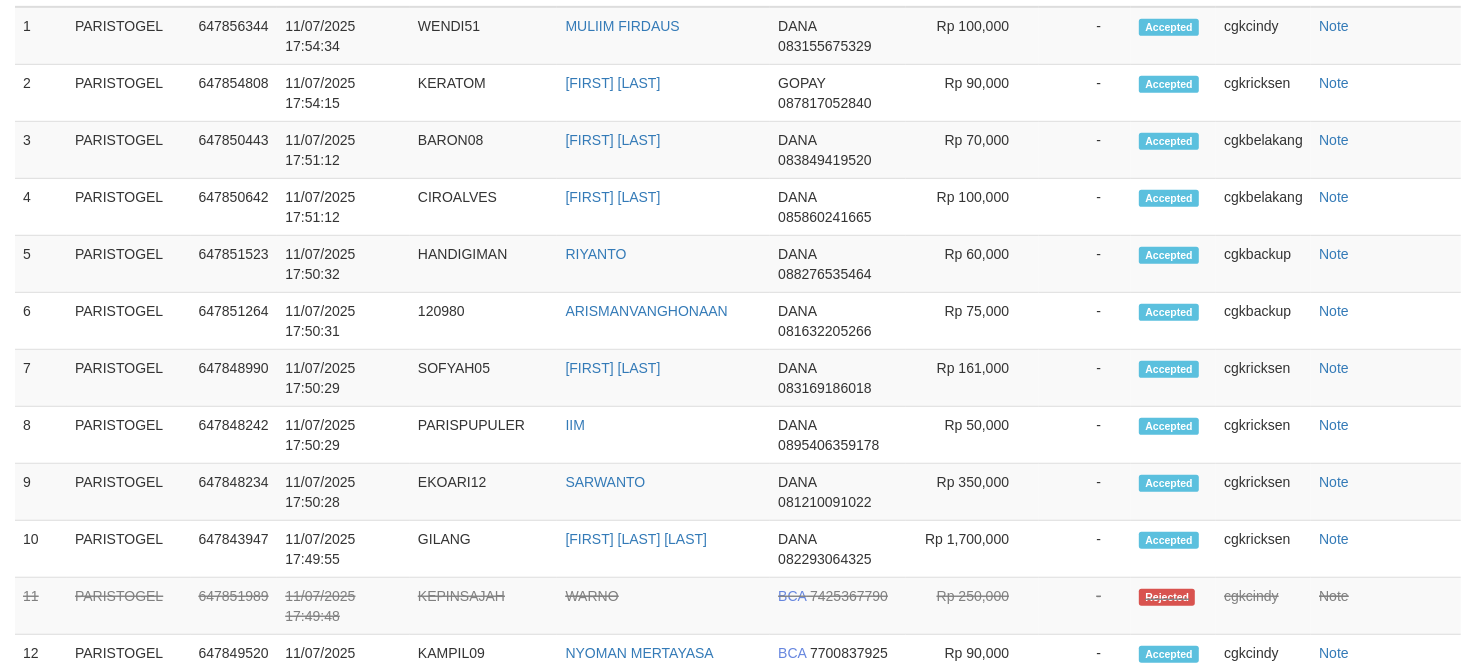 scroll, scrollTop: 375, scrollLeft: 0, axis: vertical 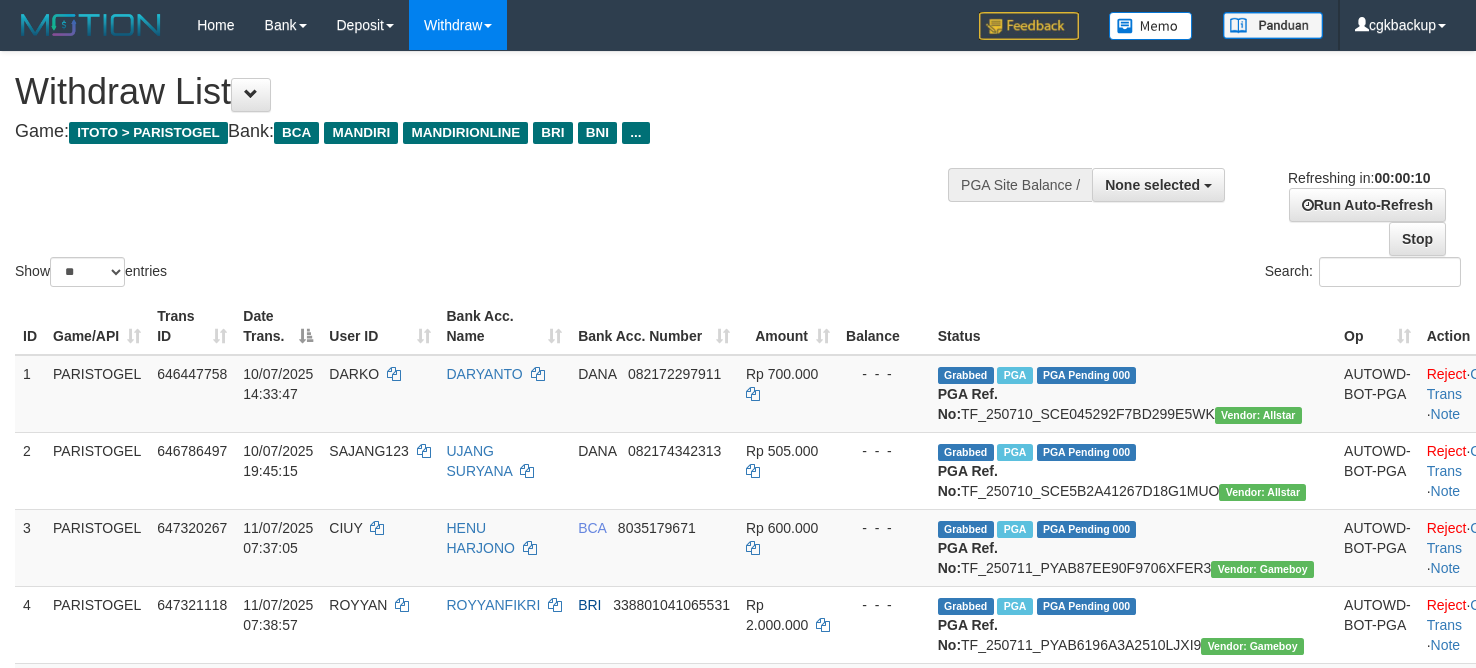 select 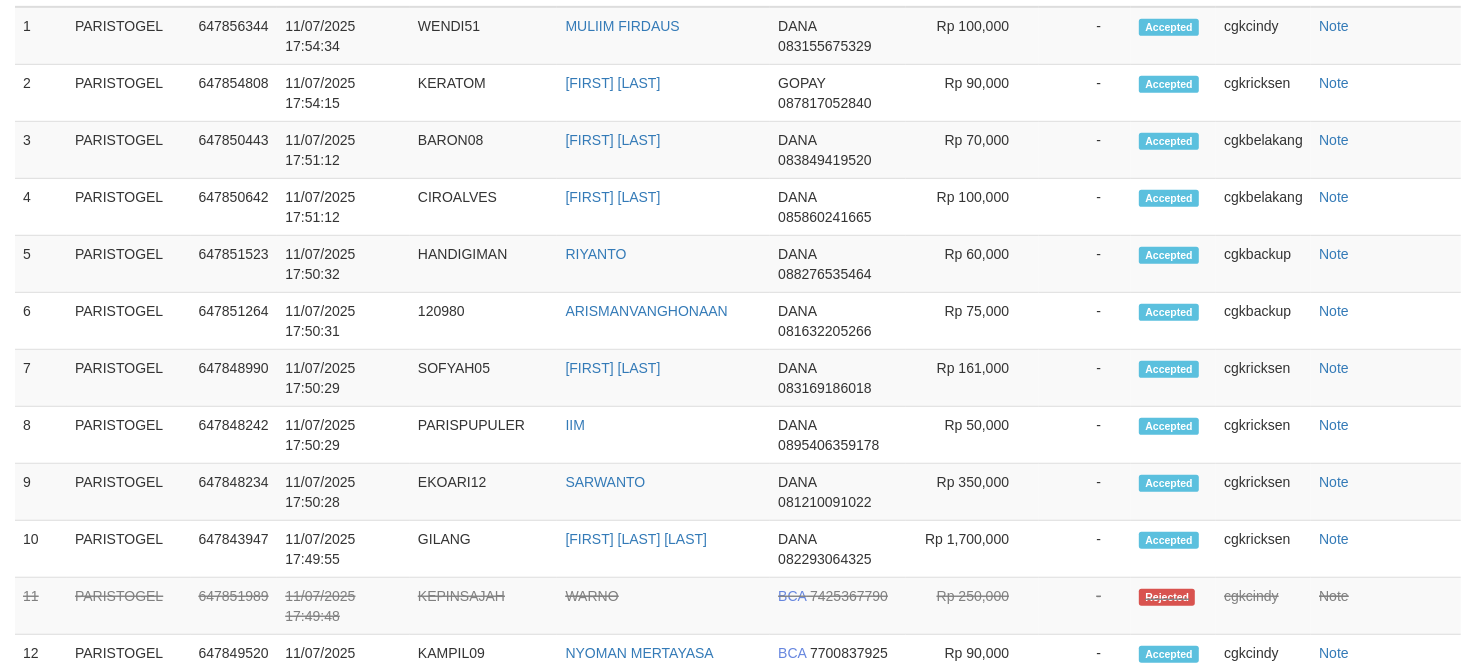 scroll, scrollTop: 375, scrollLeft: 0, axis: vertical 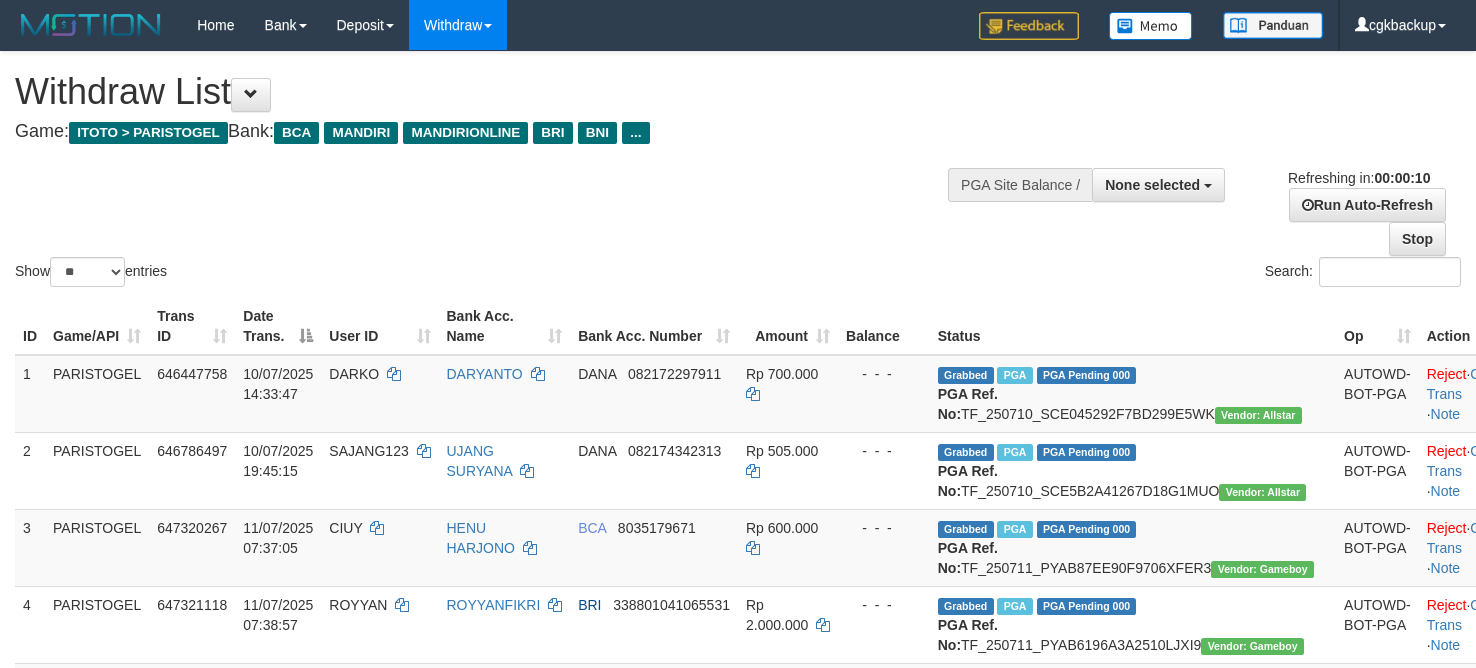 select 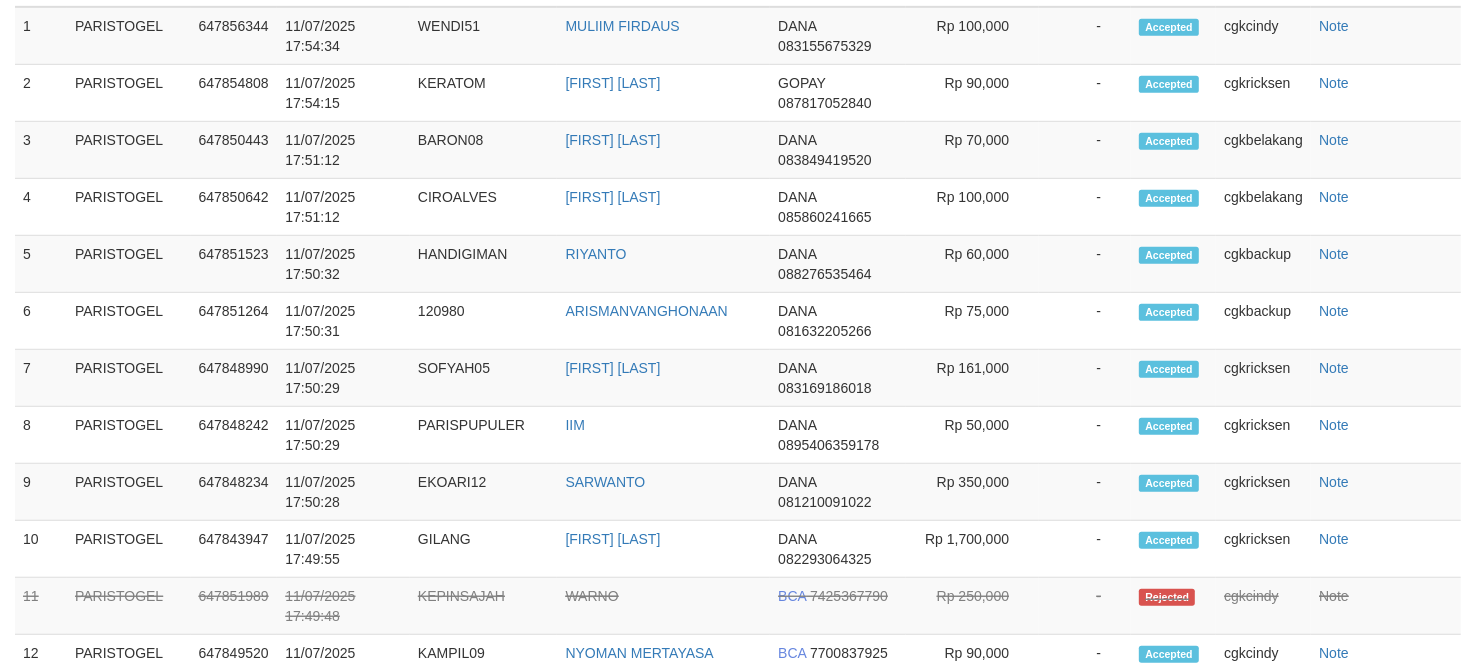 scroll, scrollTop: 375, scrollLeft: 0, axis: vertical 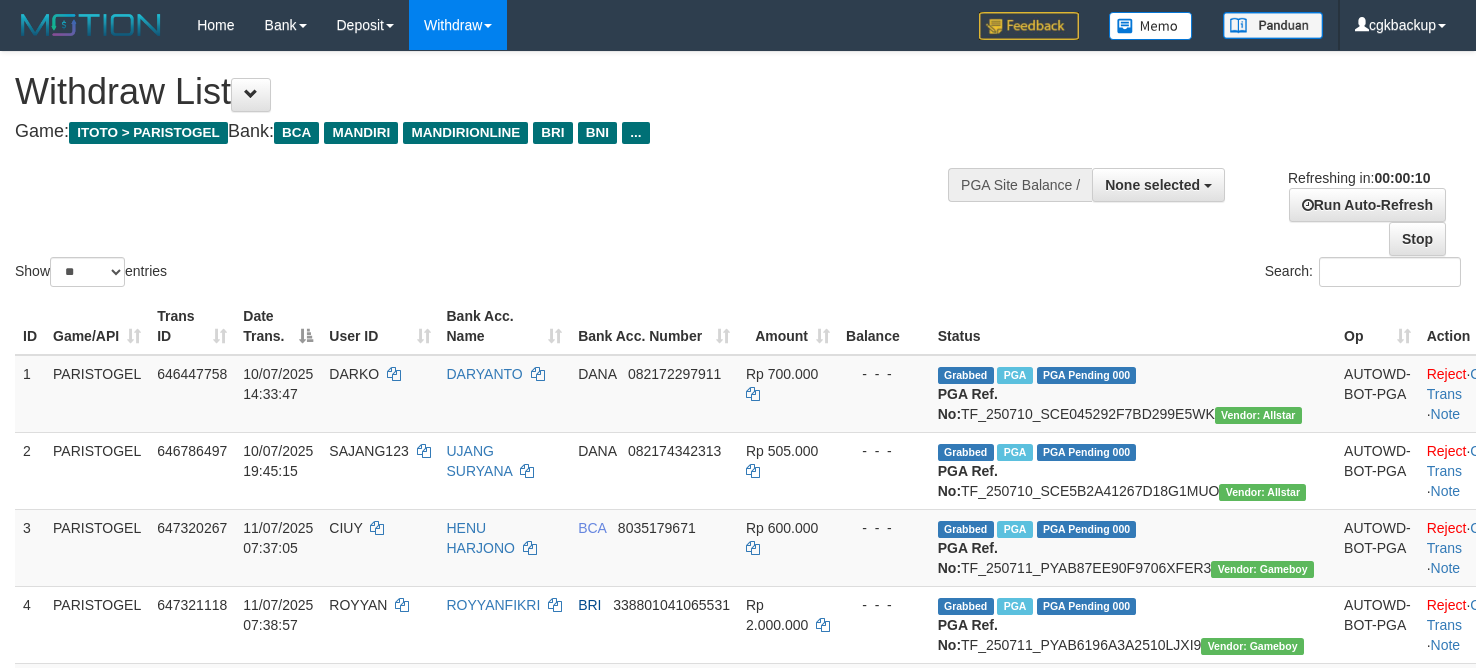 select 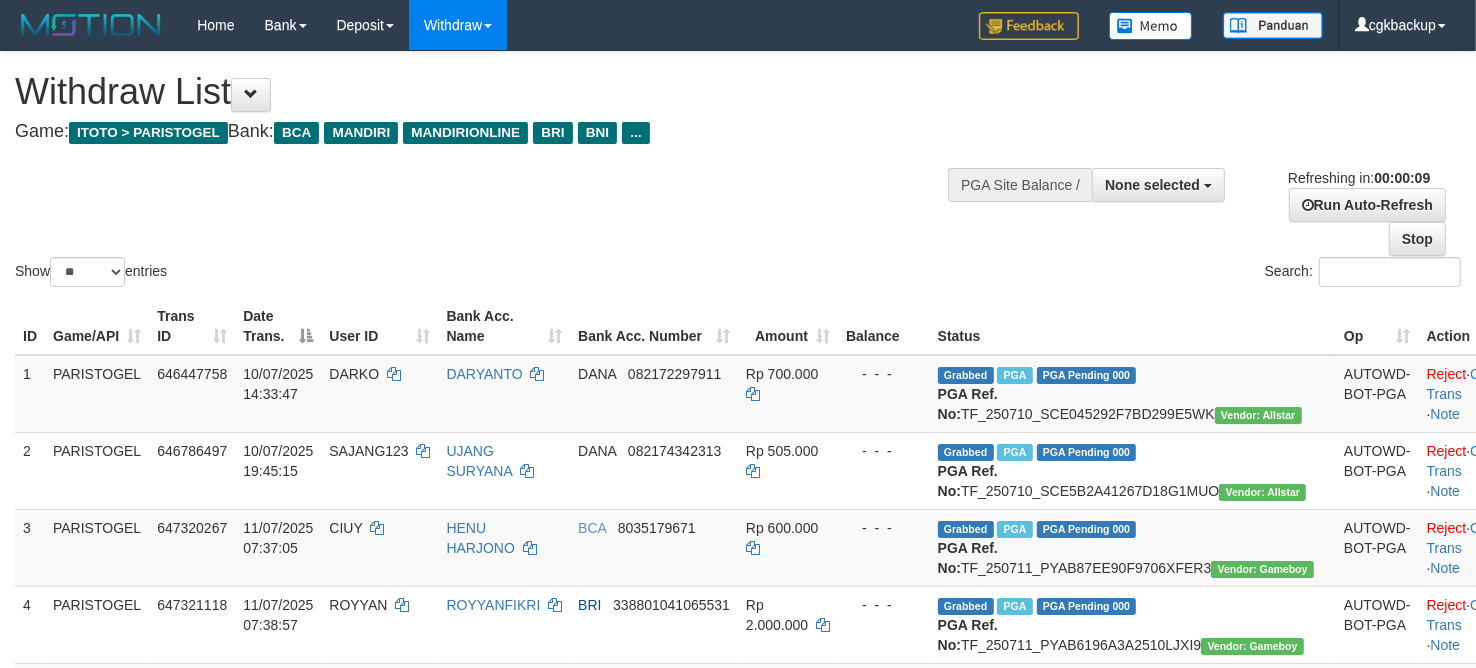 click on "Show  ** ** ** ***  entries Search:" at bounding box center (738, 171) 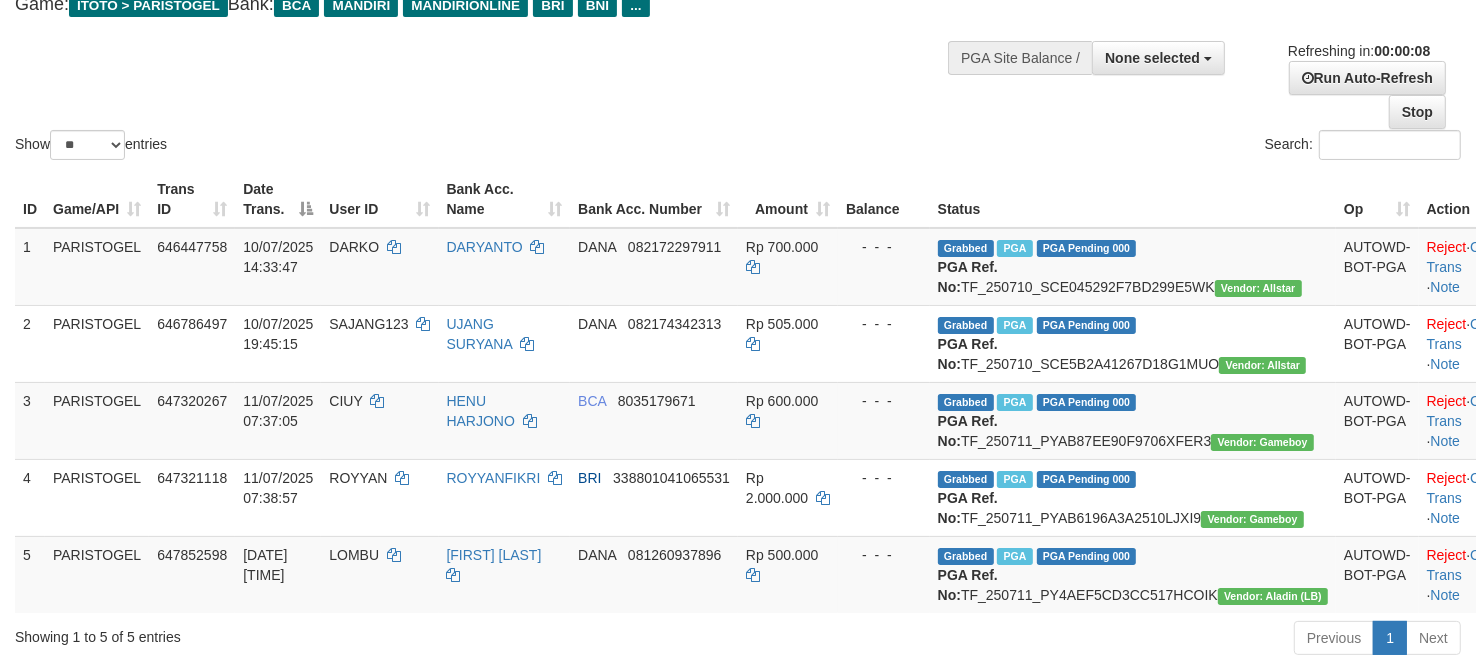 scroll, scrollTop: 441, scrollLeft: 0, axis: vertical 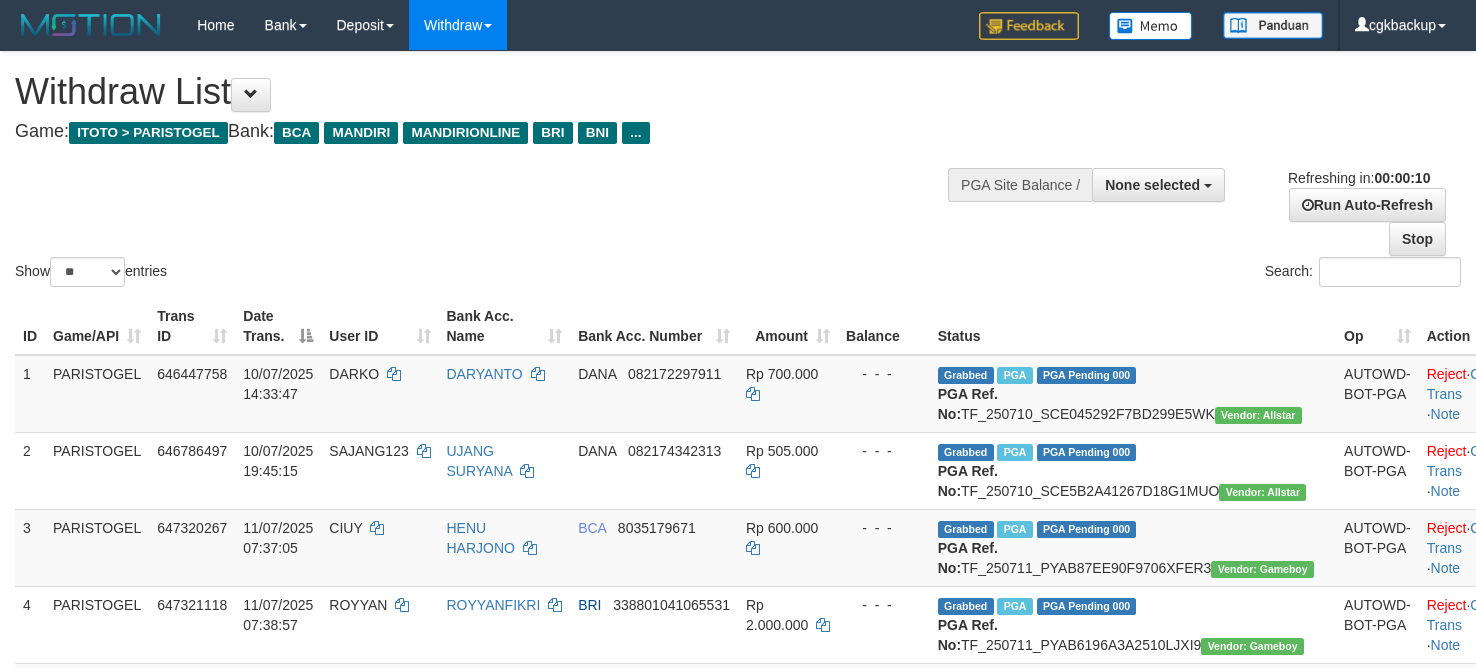 select 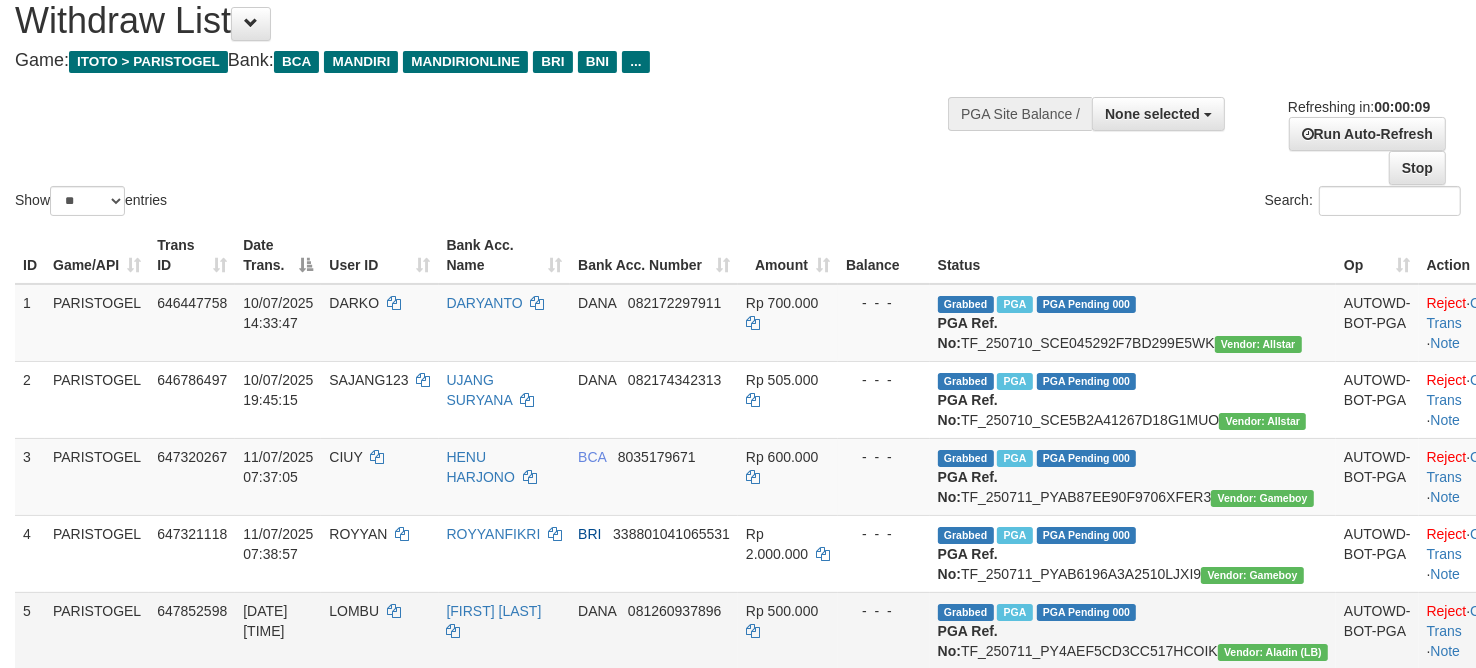 scroll, scrollTop: 46, scrollLeft: 0, axis: vertical 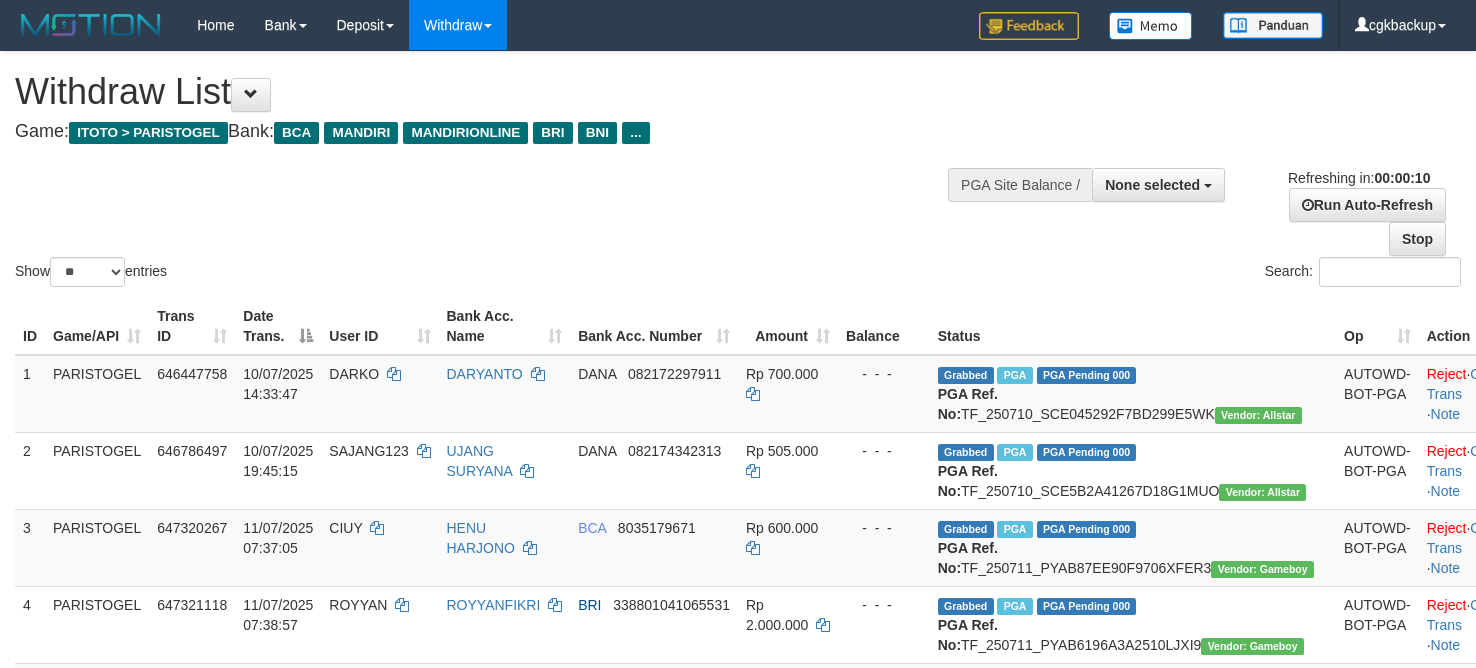 select 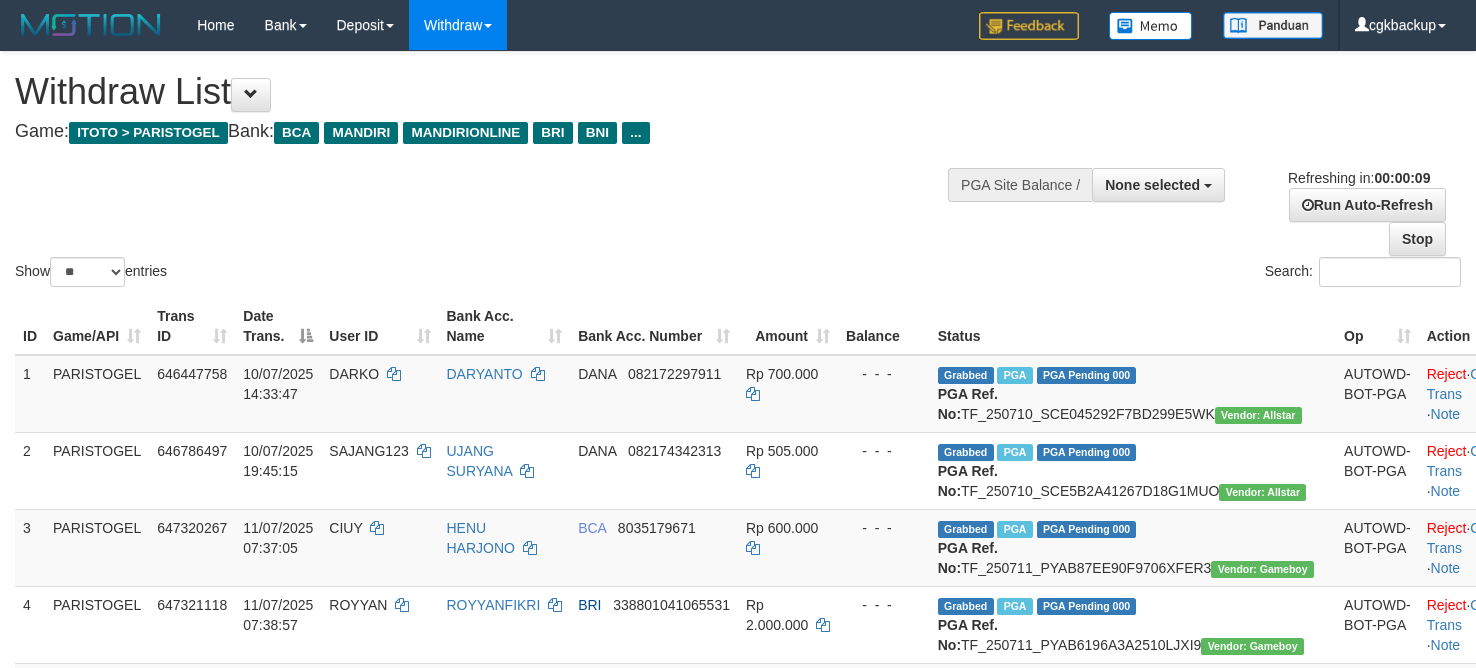 select 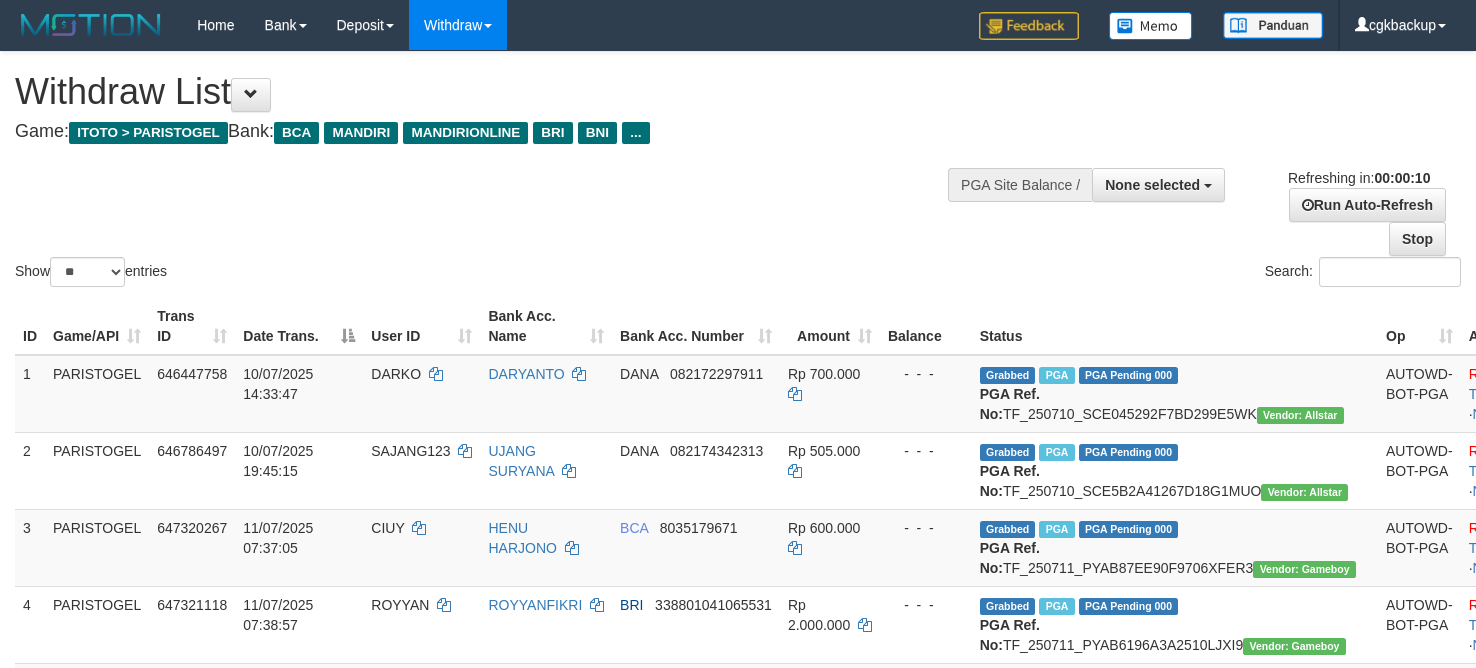 select 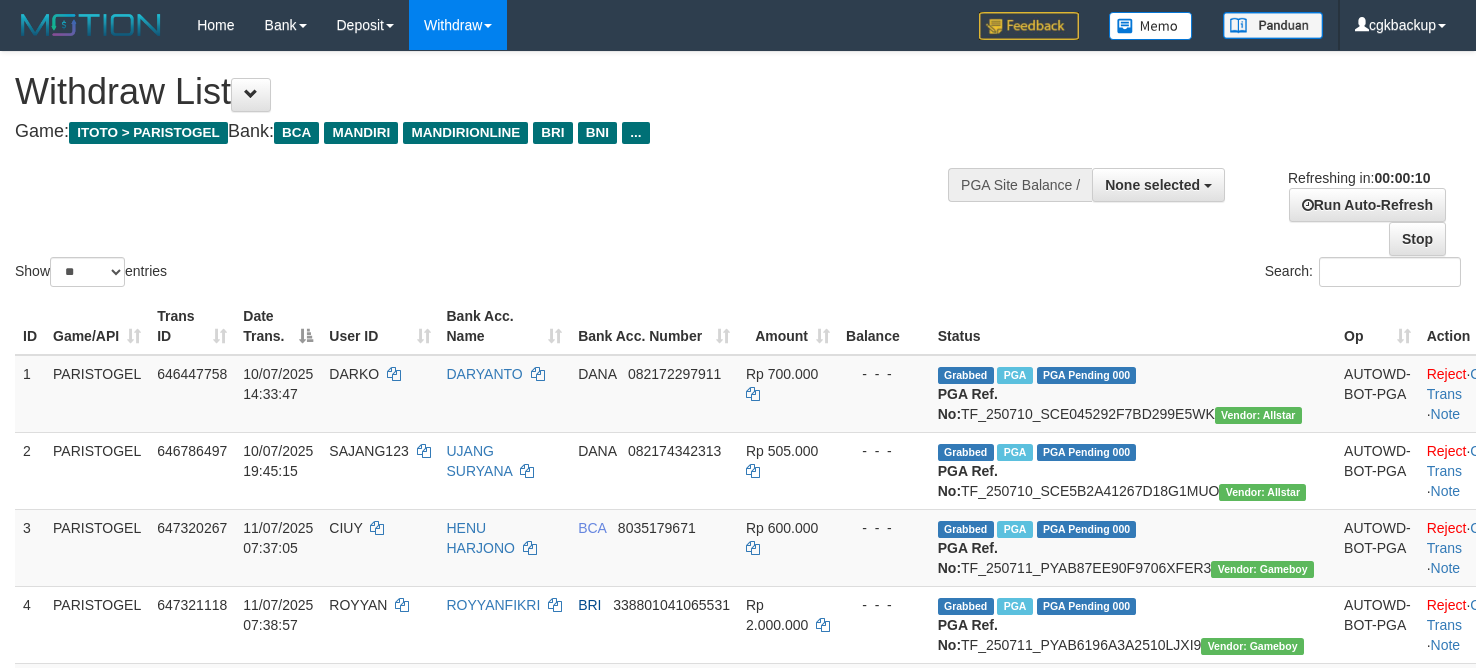 select 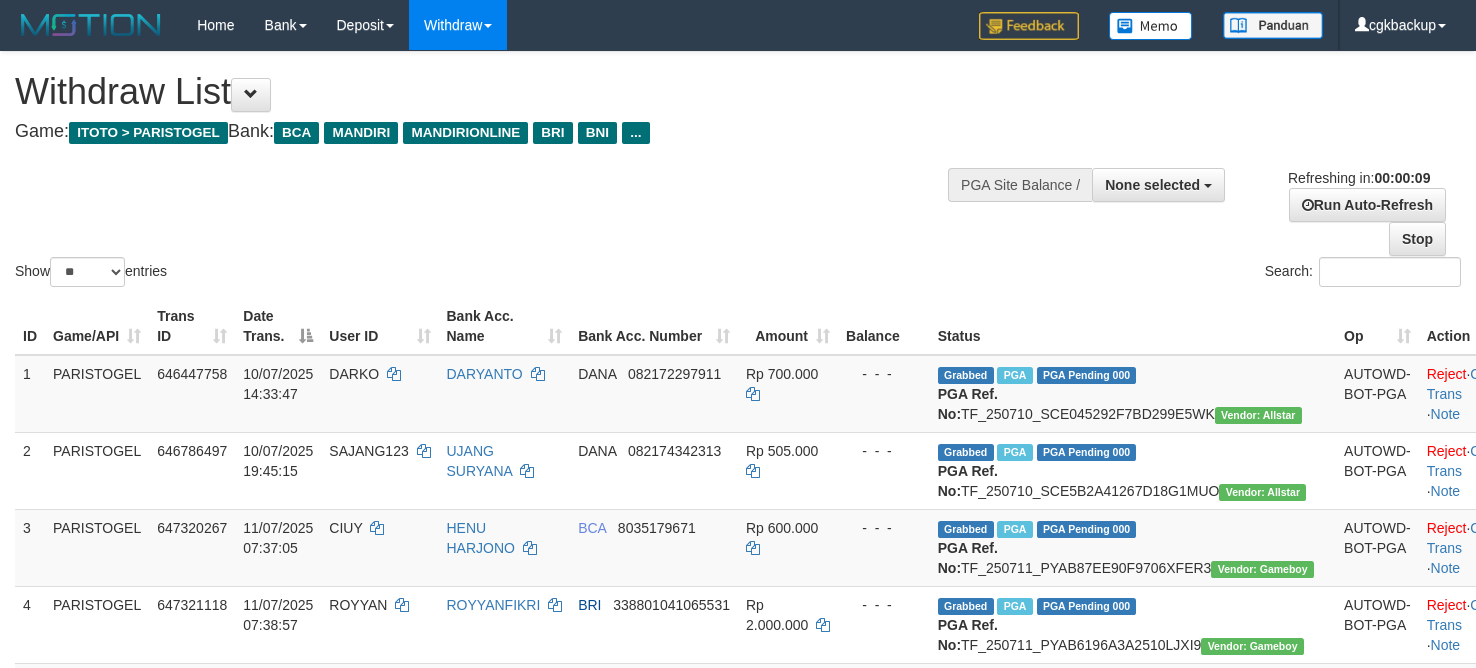 select 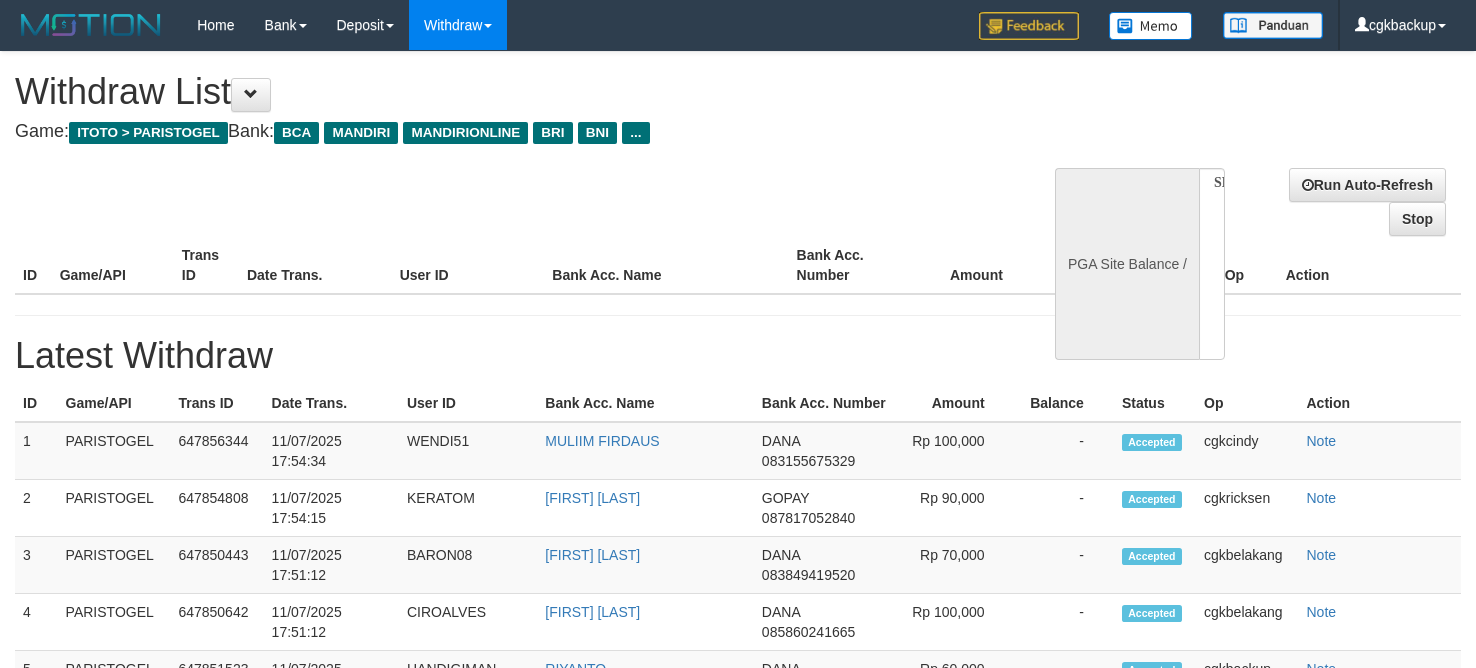 select 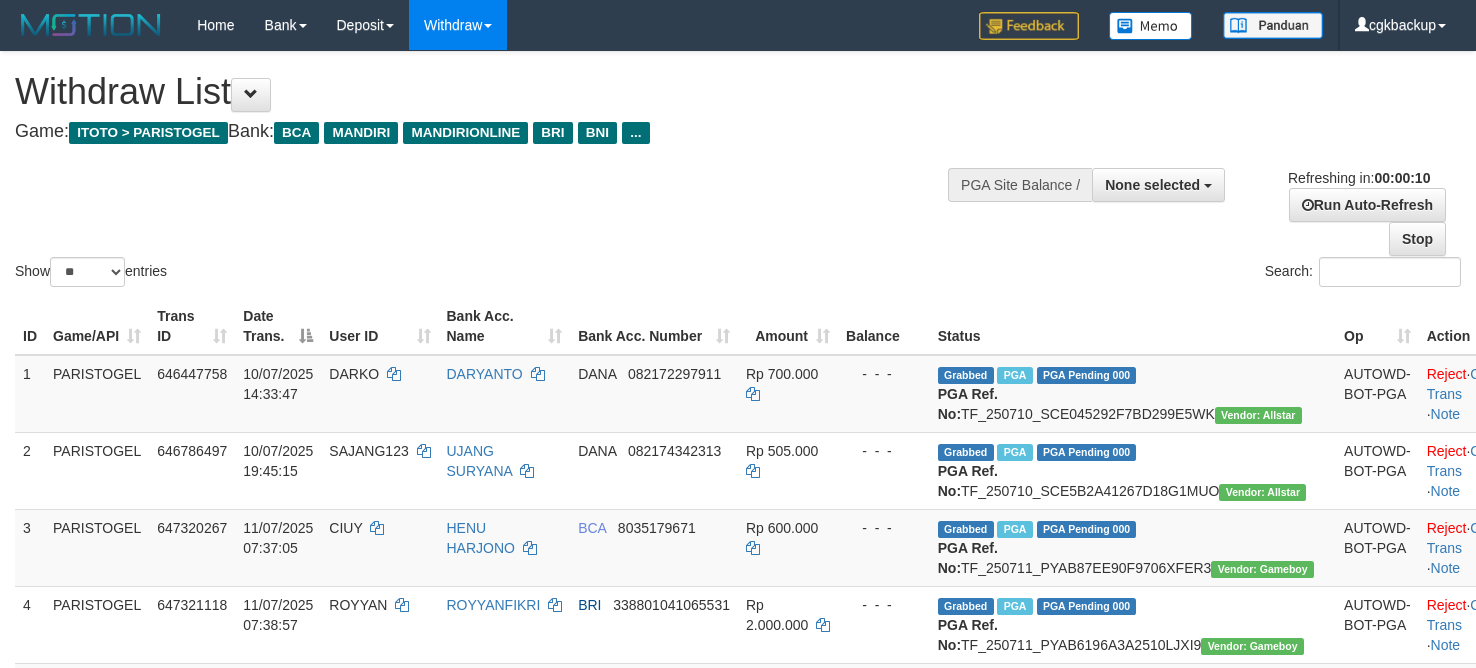 select 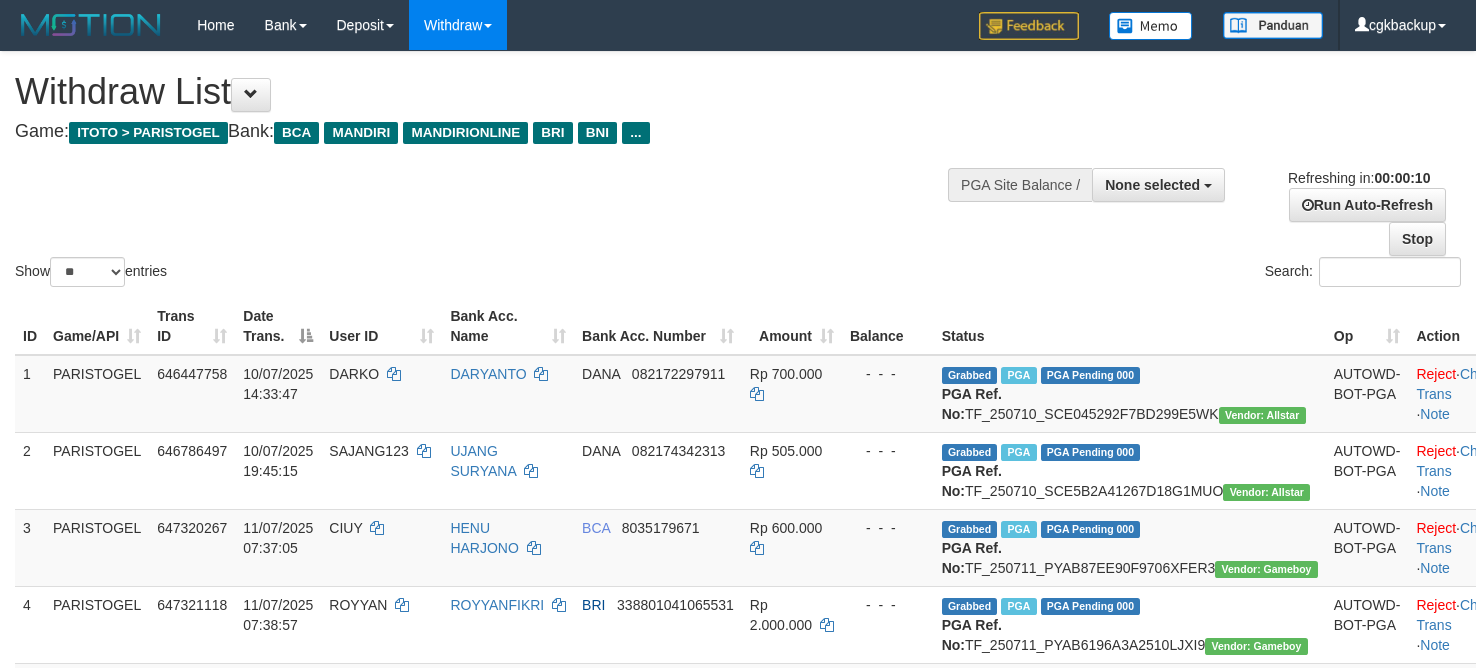 select 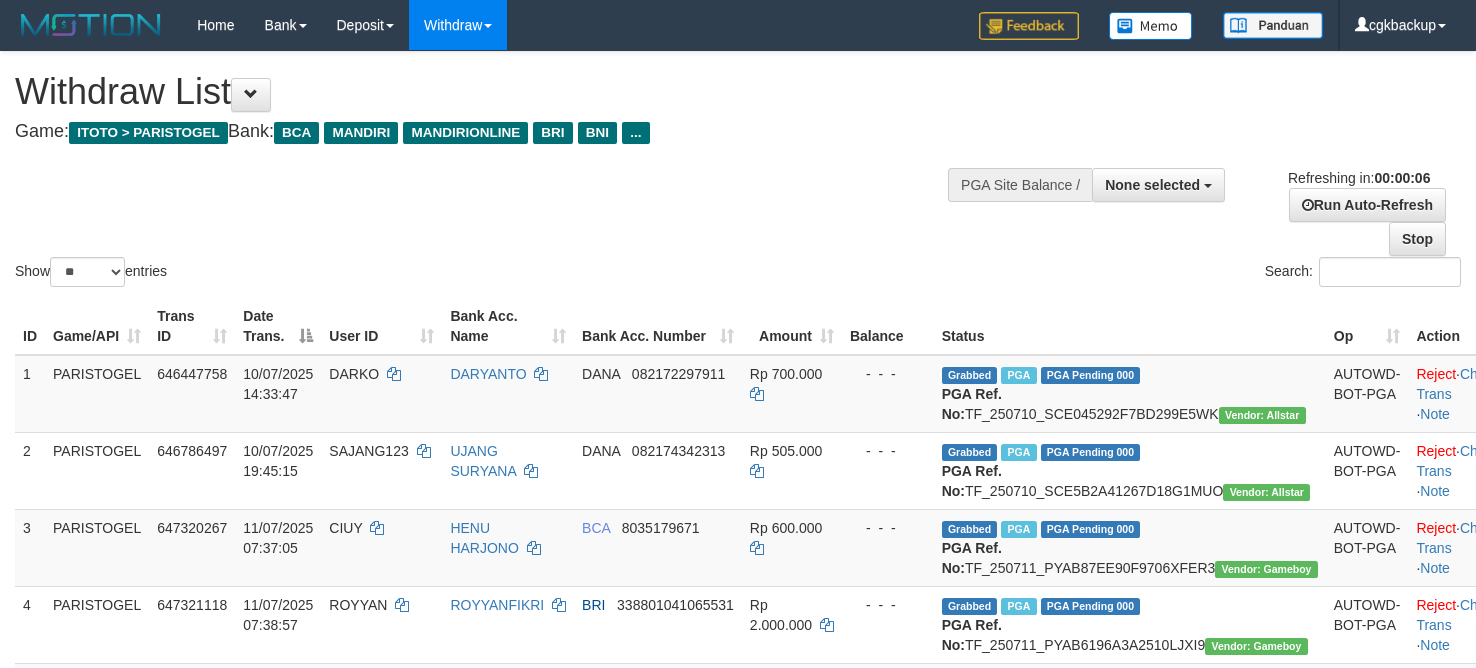 scroll, scrollTop: 0, scrollLeft: 0, axis: both 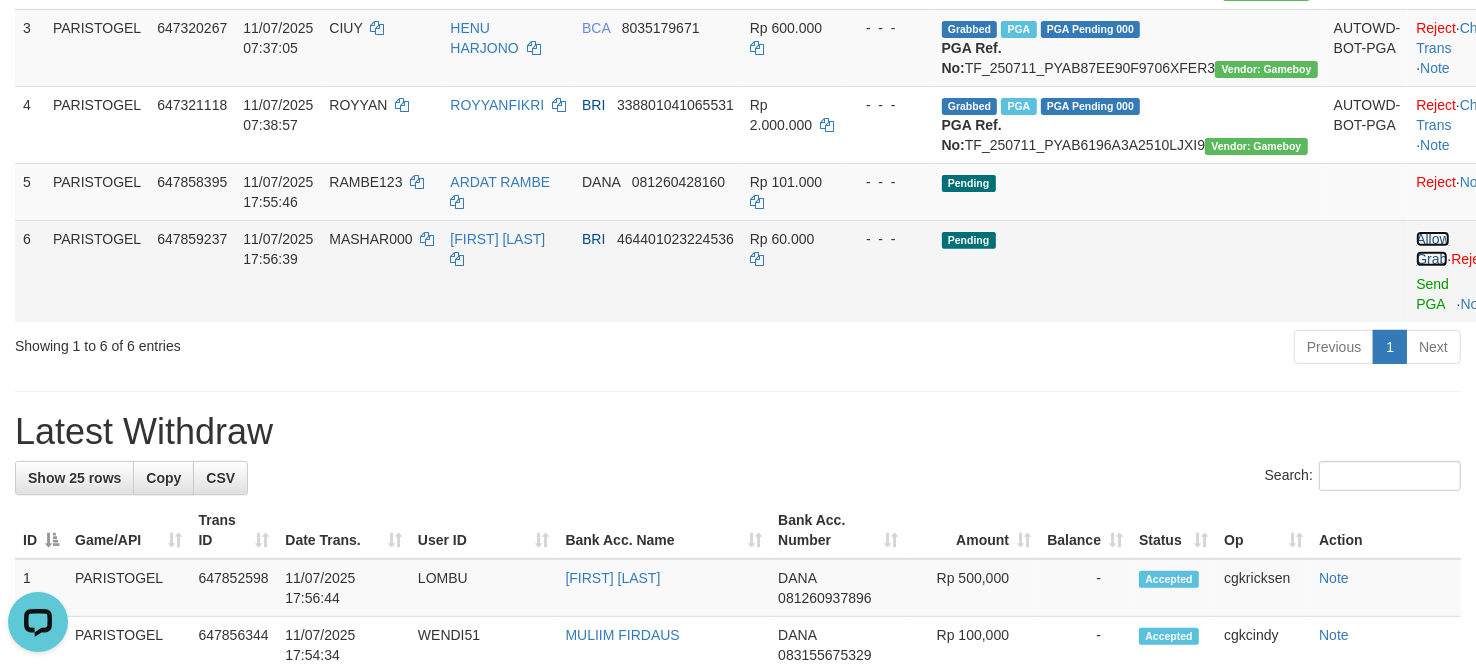click on "Allow Grab" at bounding box center (1432, 249) 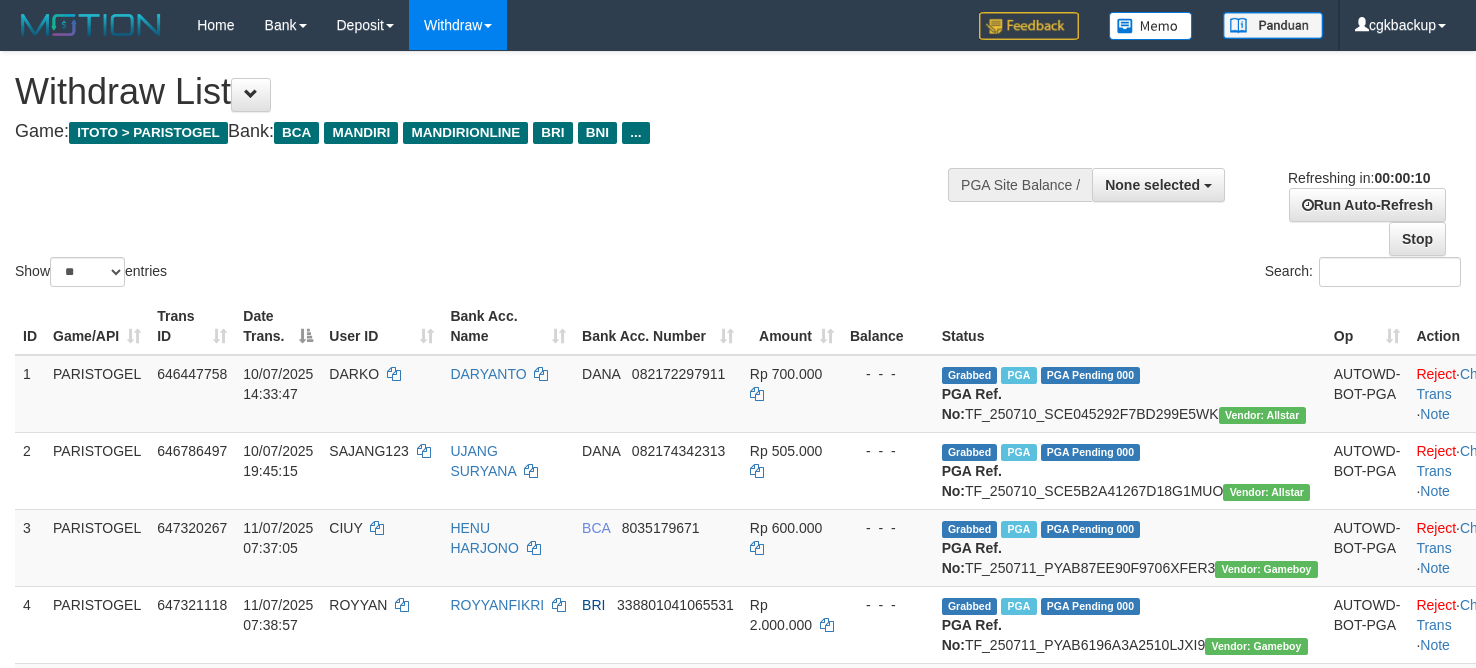 select 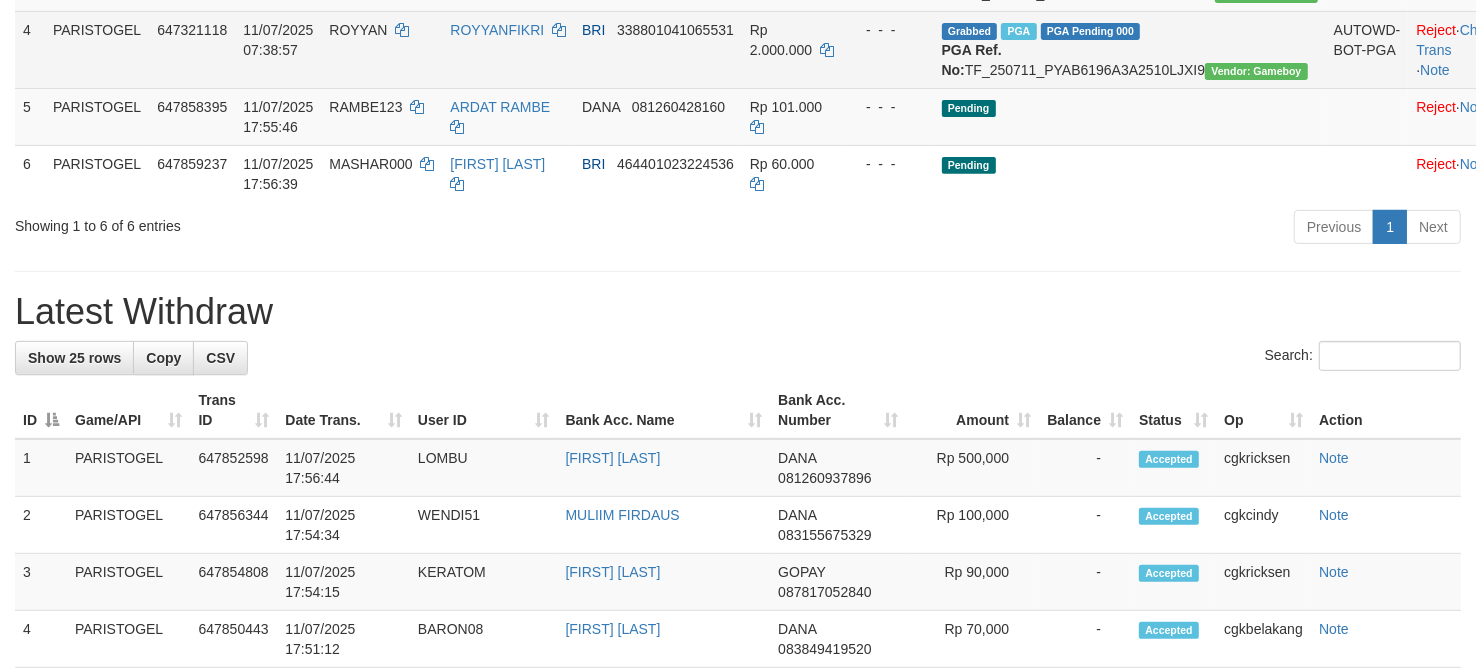 scroll, scrollTop: 500, scrollLeft: 0, axis: vertical 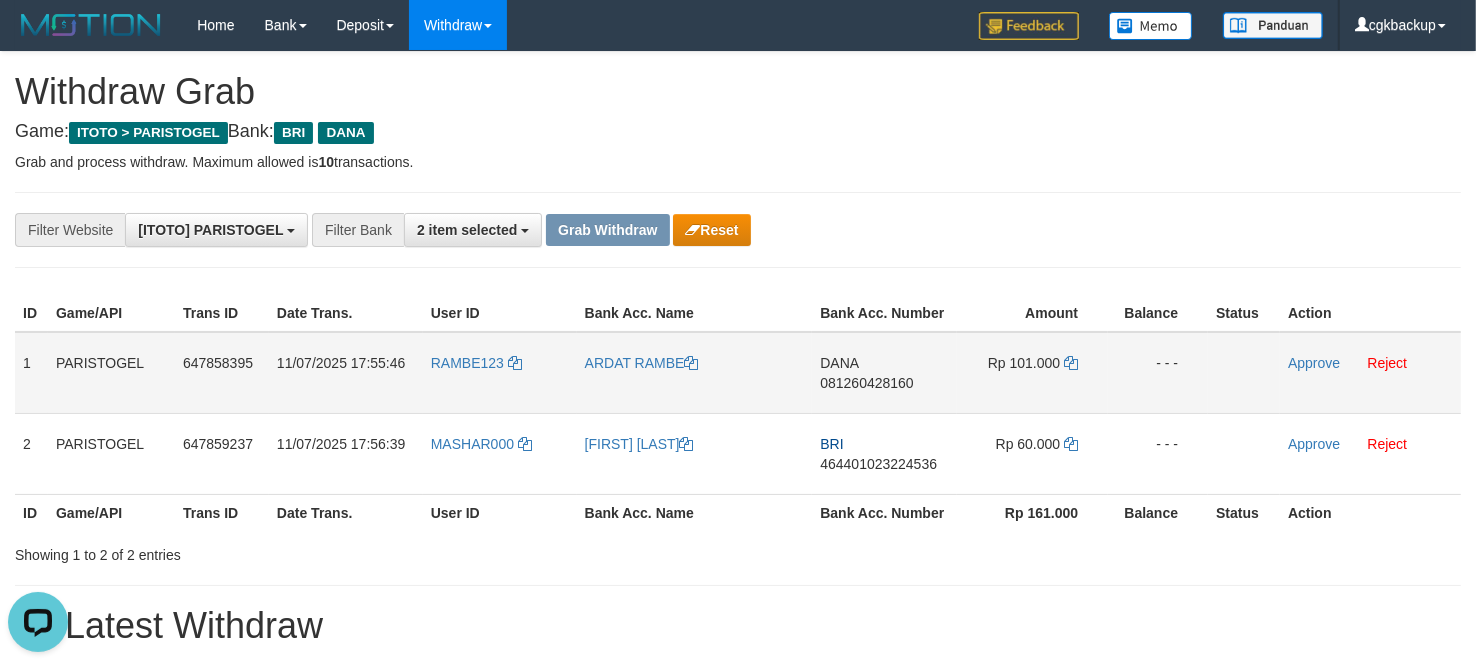 click on "RAMBE123" at bounding box center [500, 373] 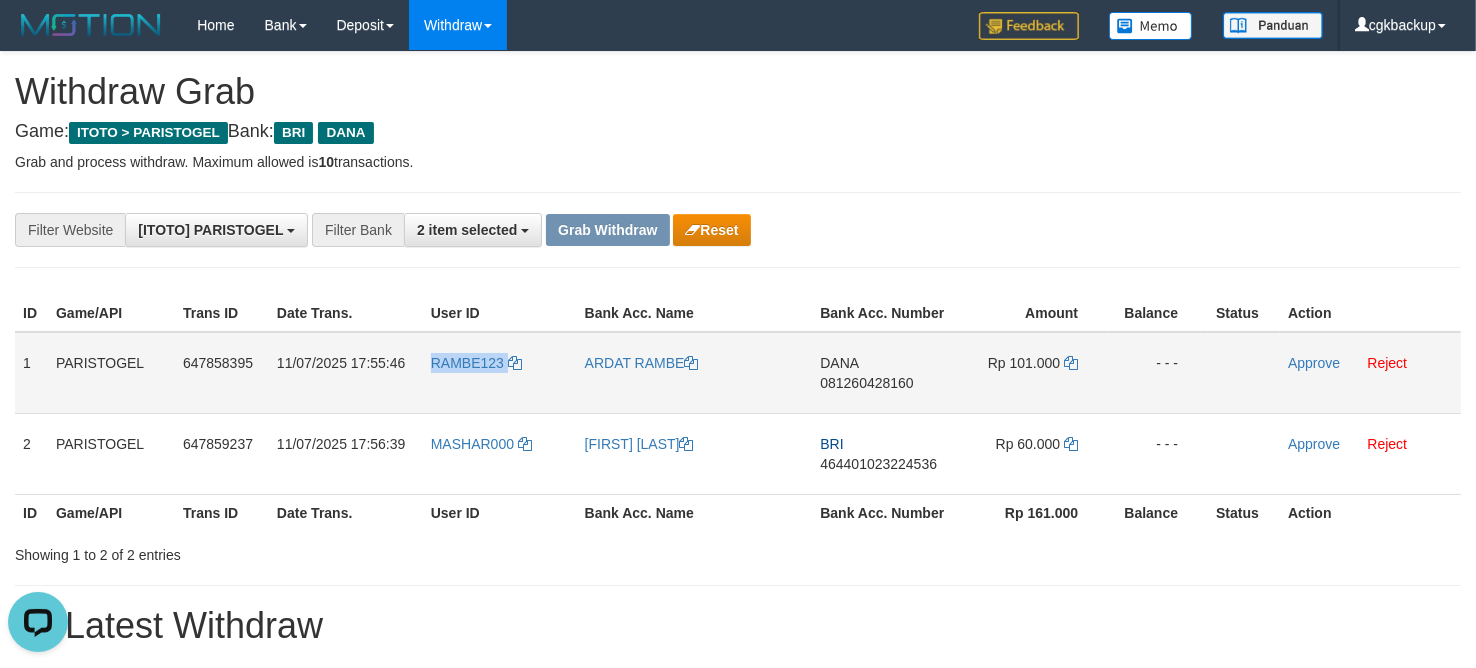 click on "RAMBE123" at bounding box center (500, 373) 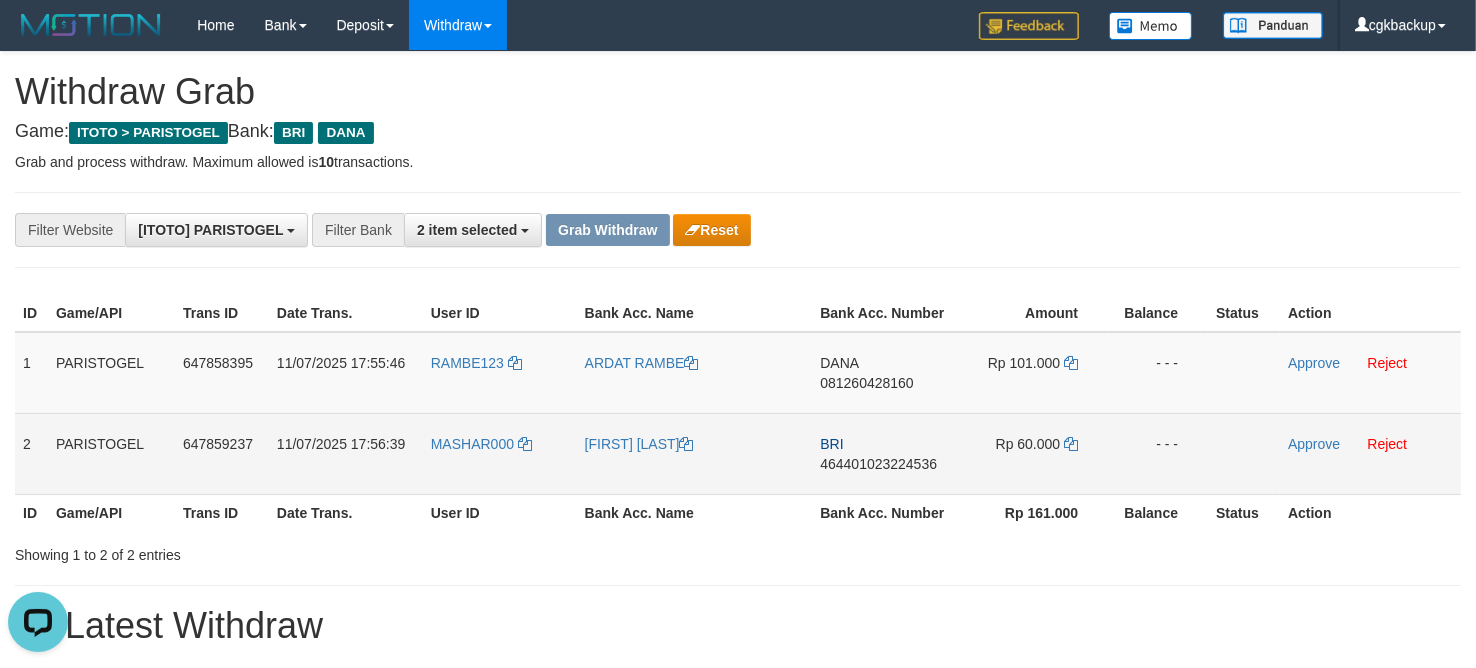 click on "MASHAR000" at bounding box center [500, 453] 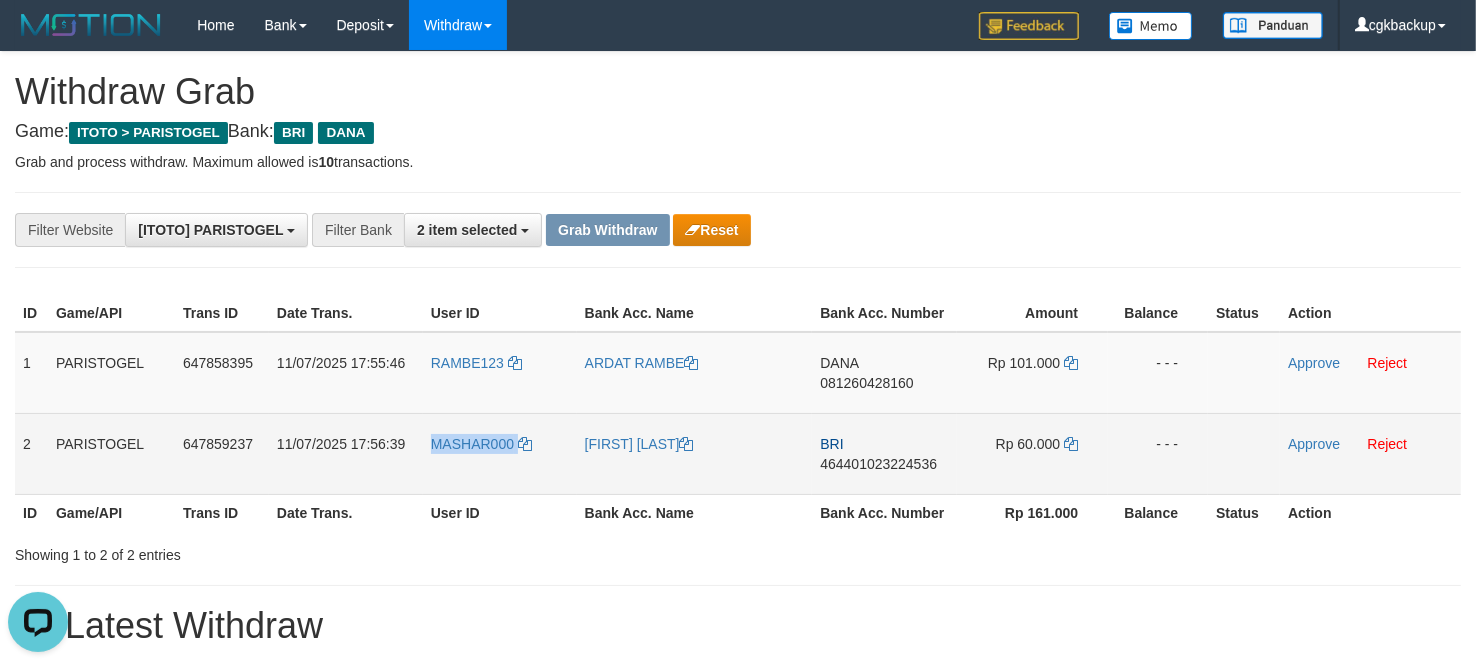 click on "MASHAR000" at bounding box center (500, 453) 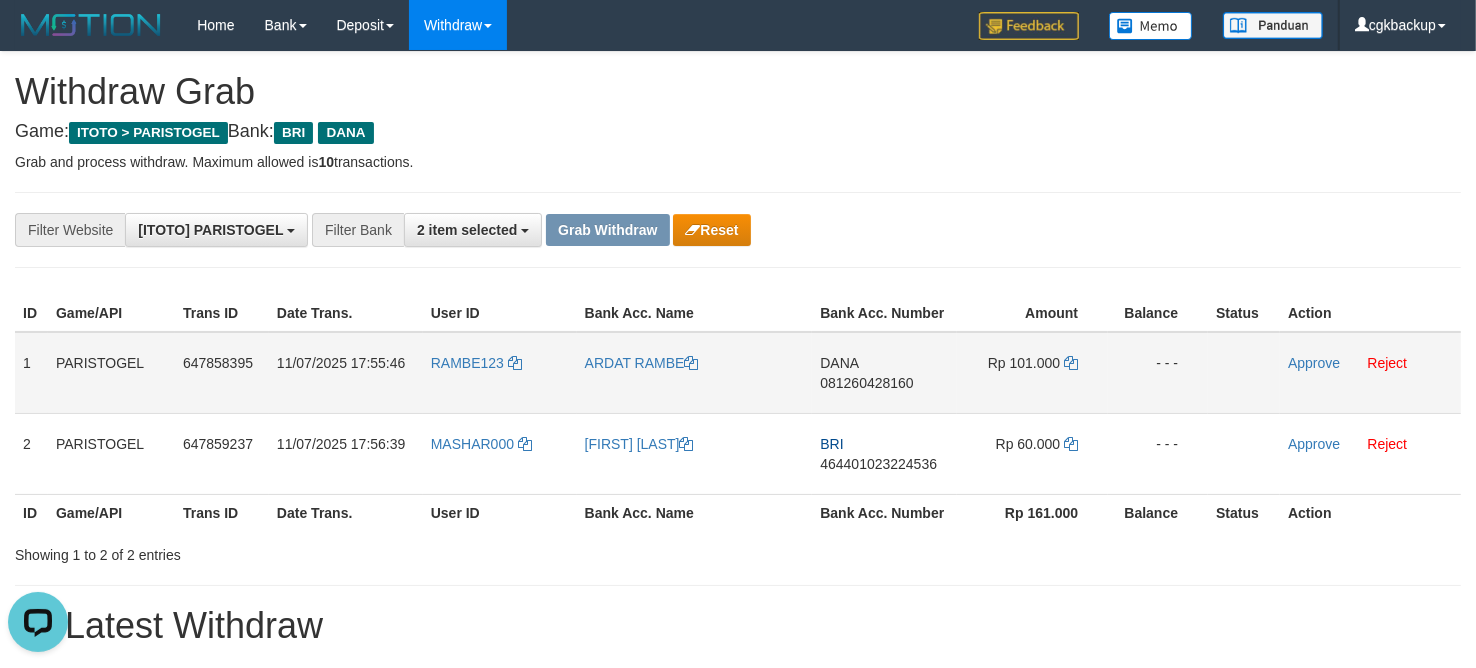 click on "ARDAT RAMBE" at bounding box center [695, 373] 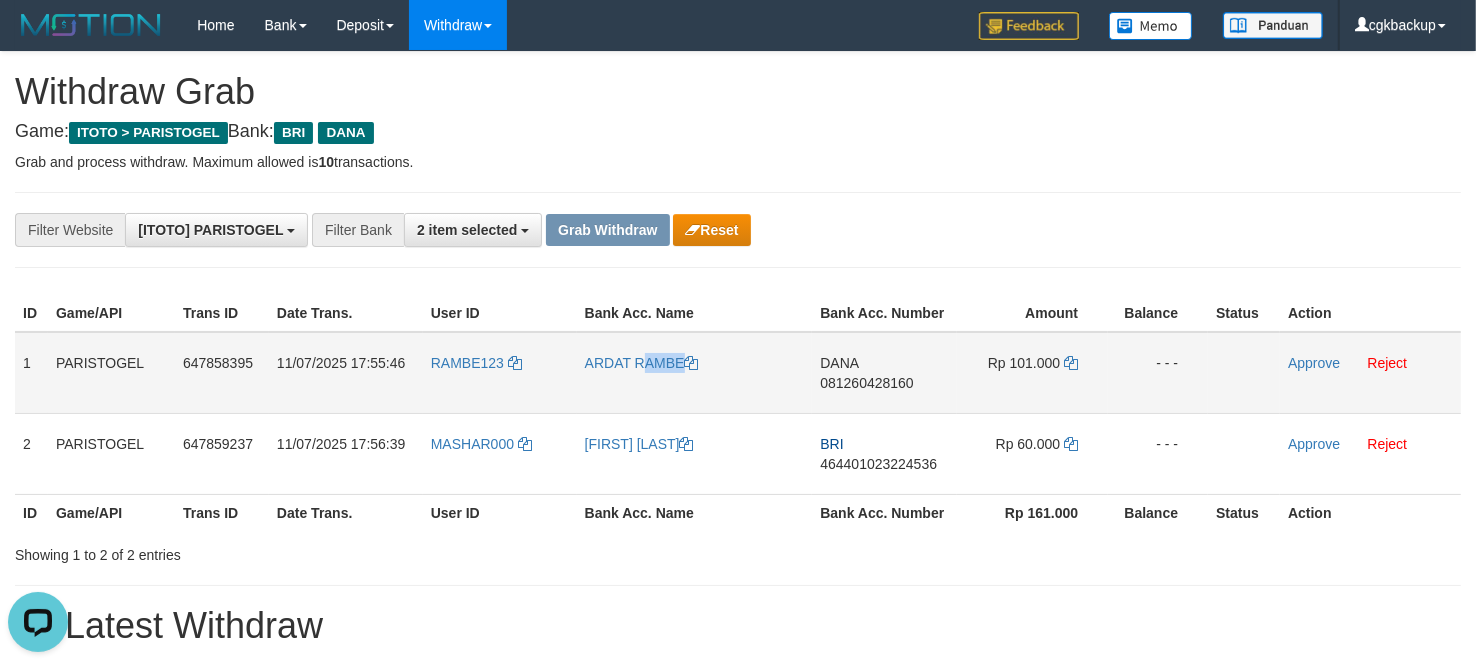 copy on "ARDAT RAMBE" 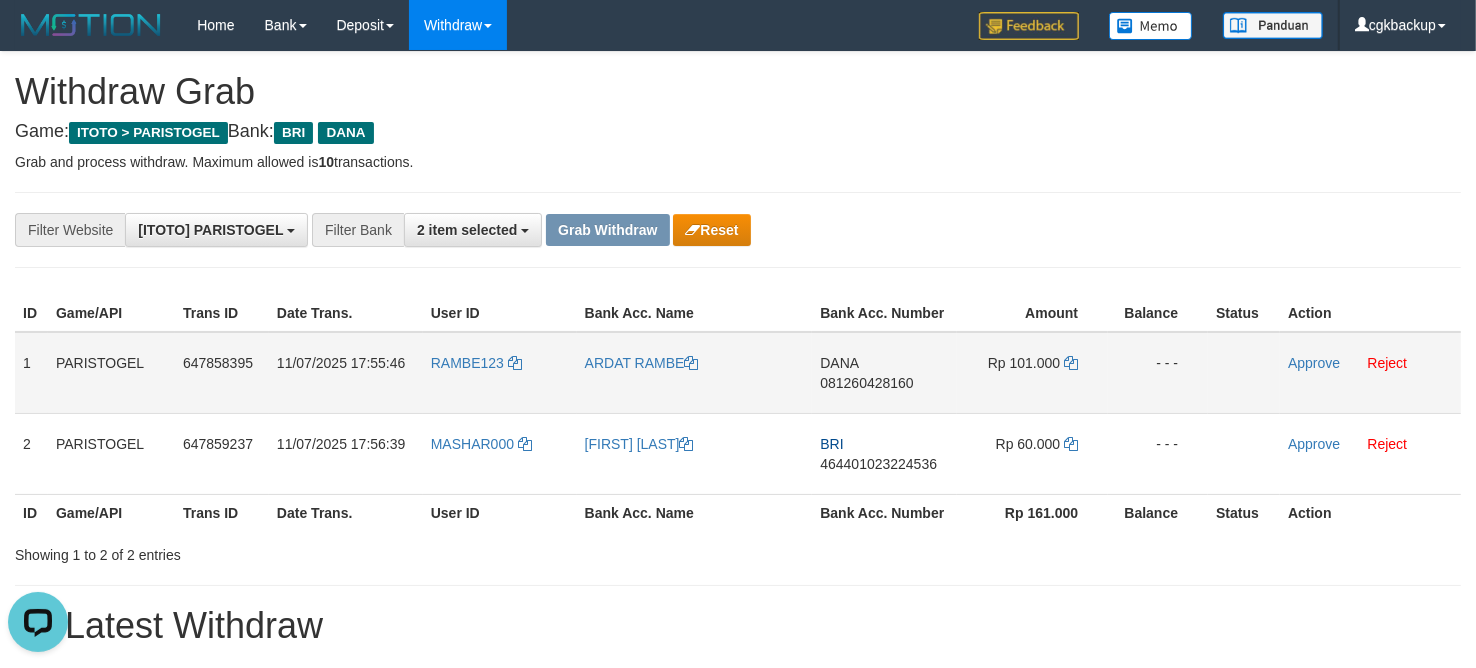 click on "RAMBE123" at bounding box center [500, 373] 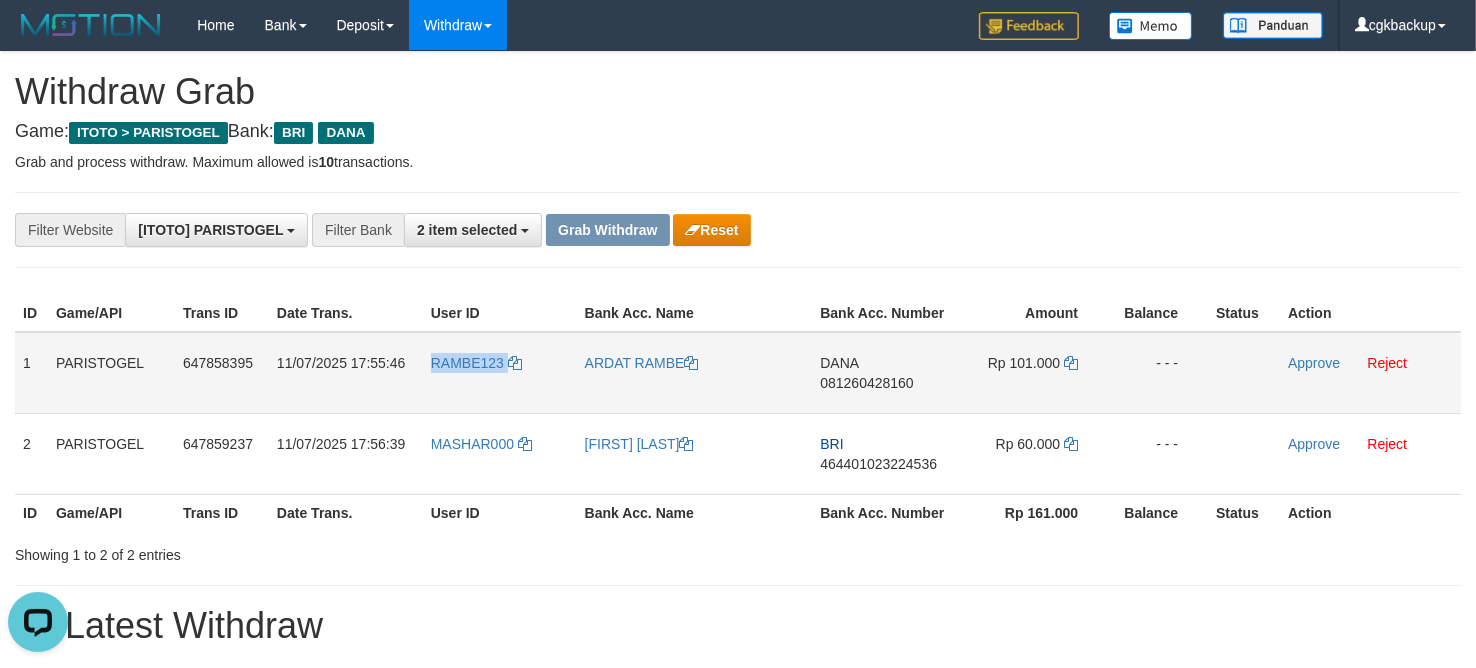 click on "RAMBE123" at bounding box center (500, 373) 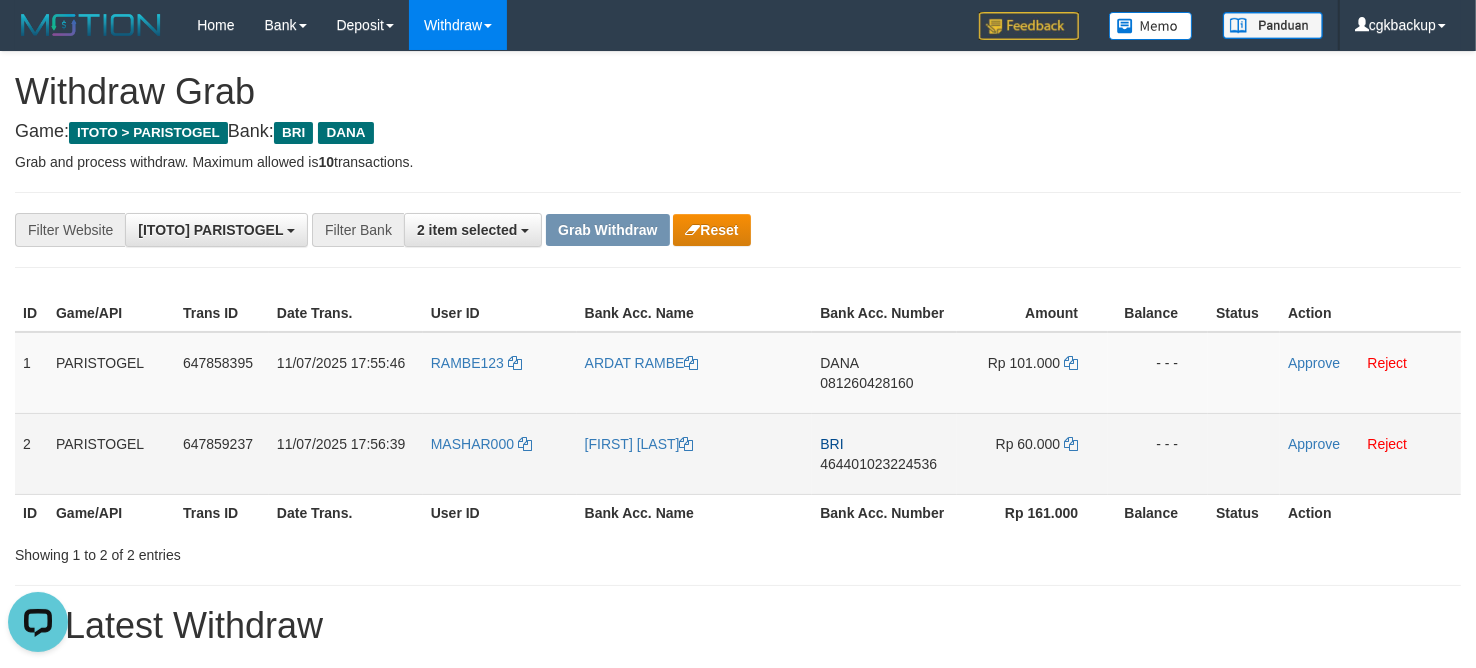 click on "[FIRST] [LAST]" at bounding box center [695, 453] 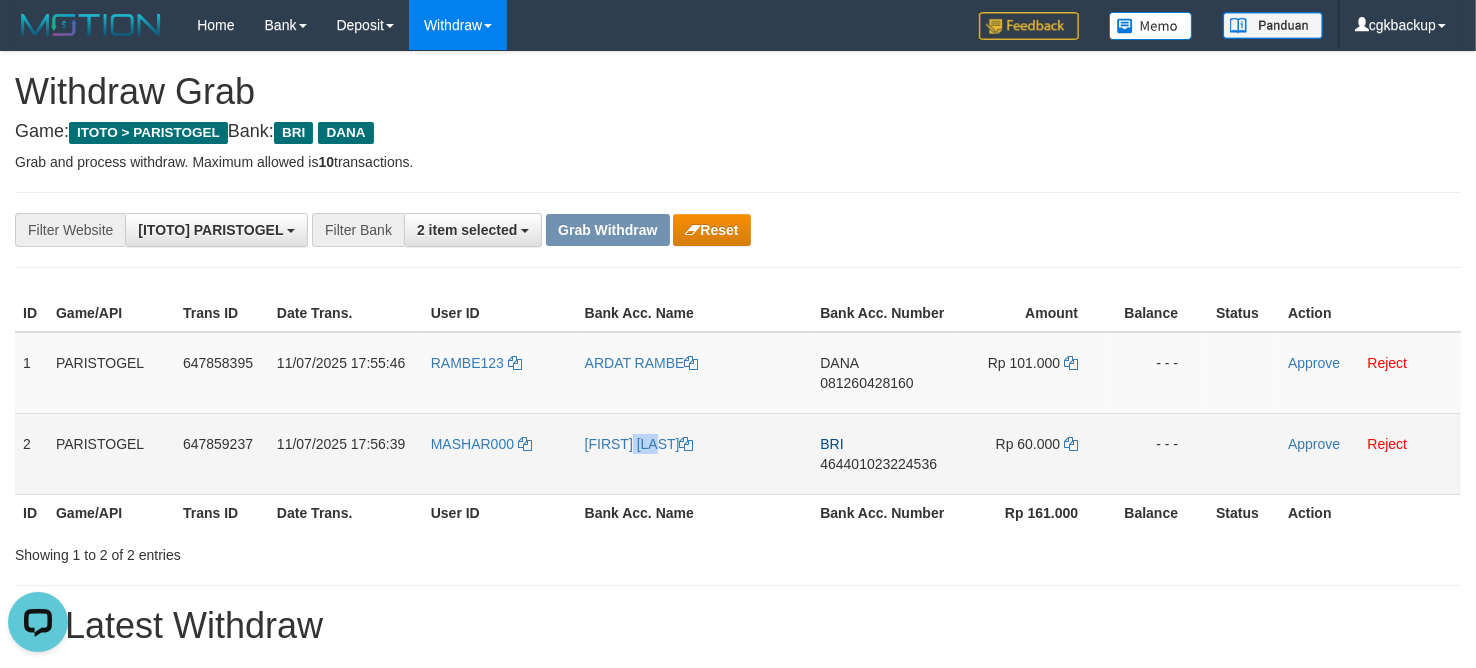 click on "[FIRST] [LAST]" at bounding box center [695, 453] 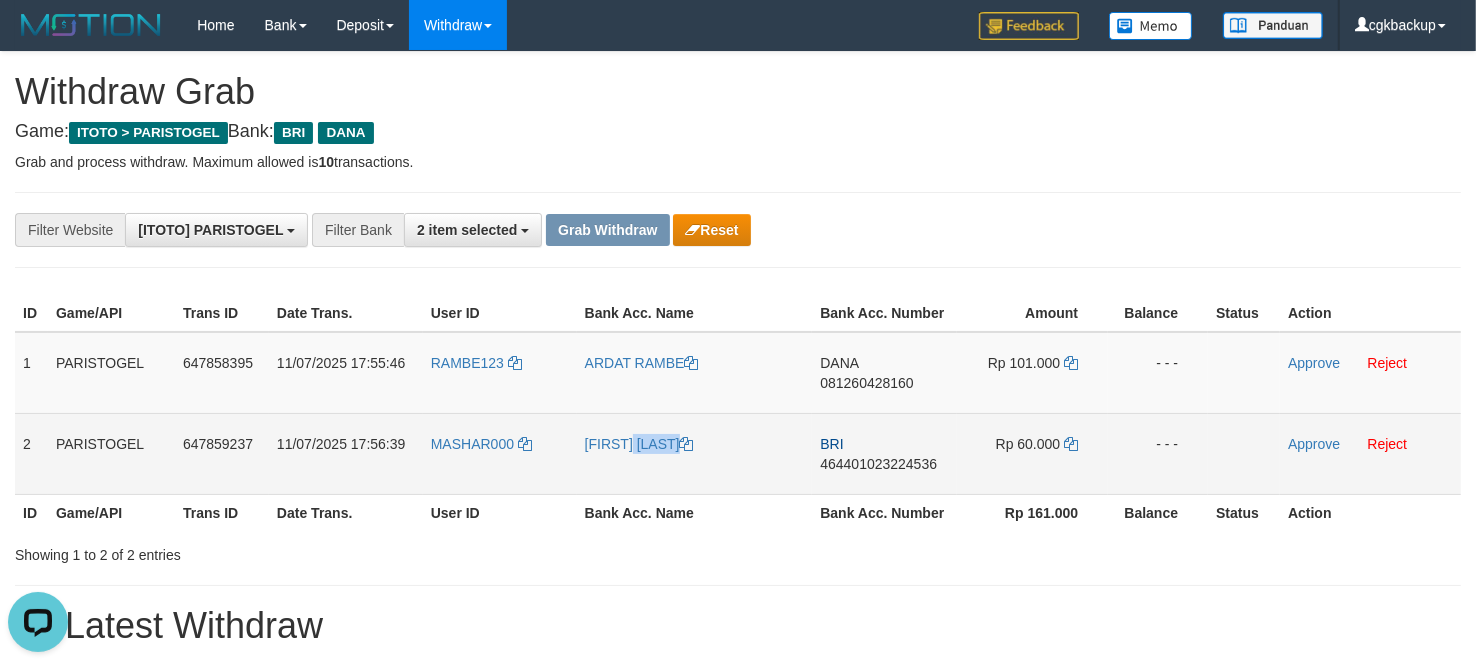 copy on "[FIRST] [LAST]" 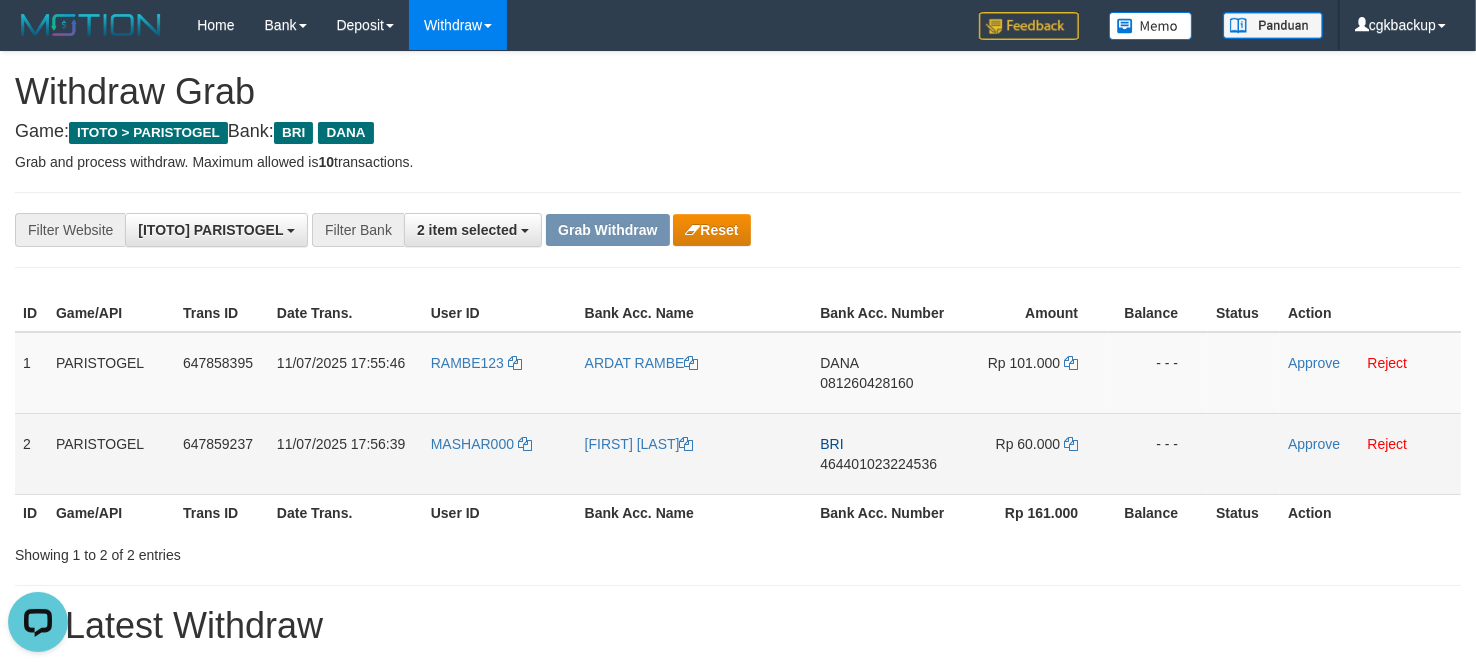 click on "MASHAR000" at bounding box center (500, 453) 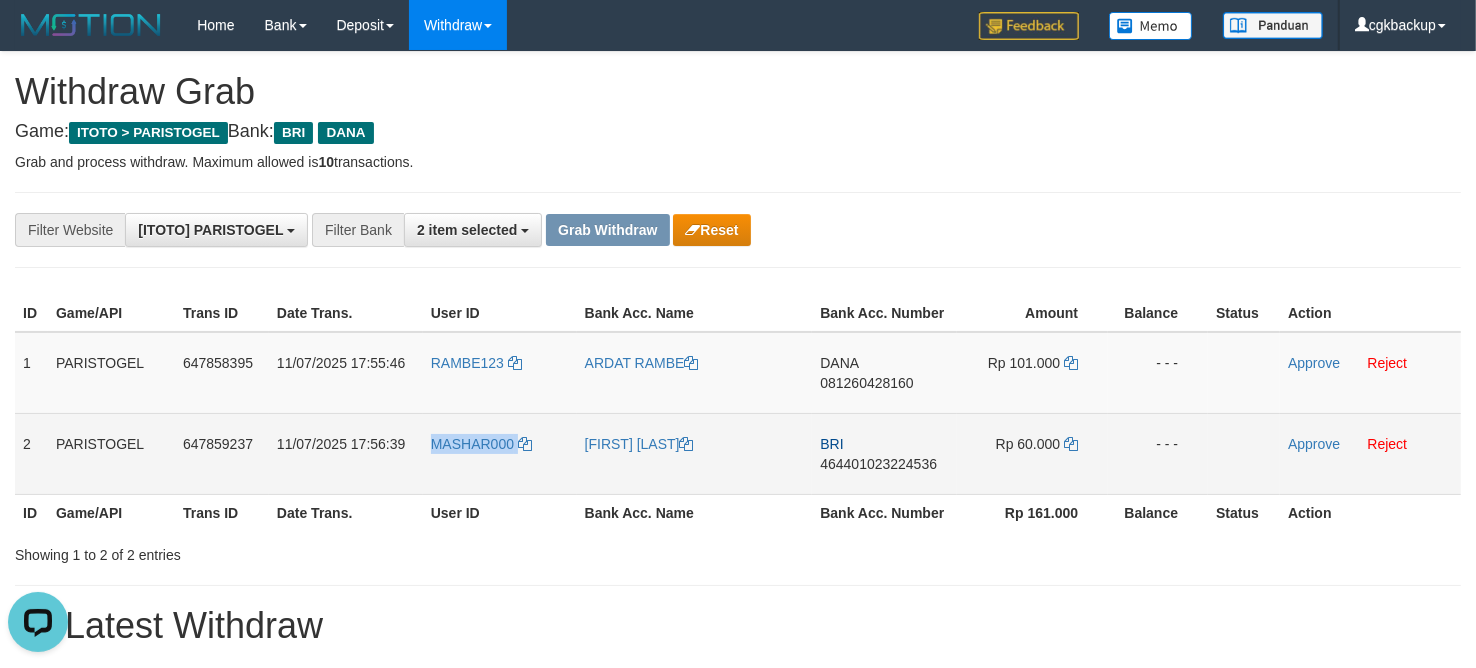 click on "MASHAR000" at bounding box center [500, 453] 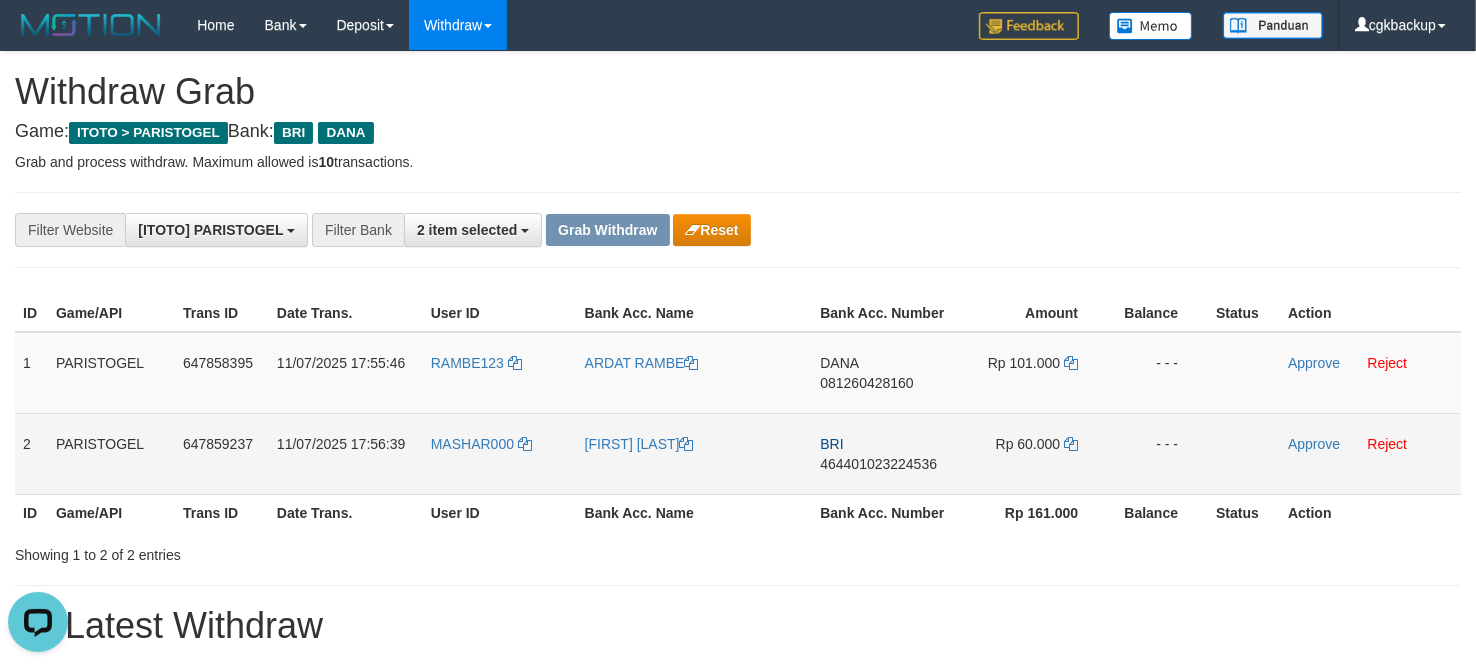 click on "464401023224536" at bounding box center (878, 464) 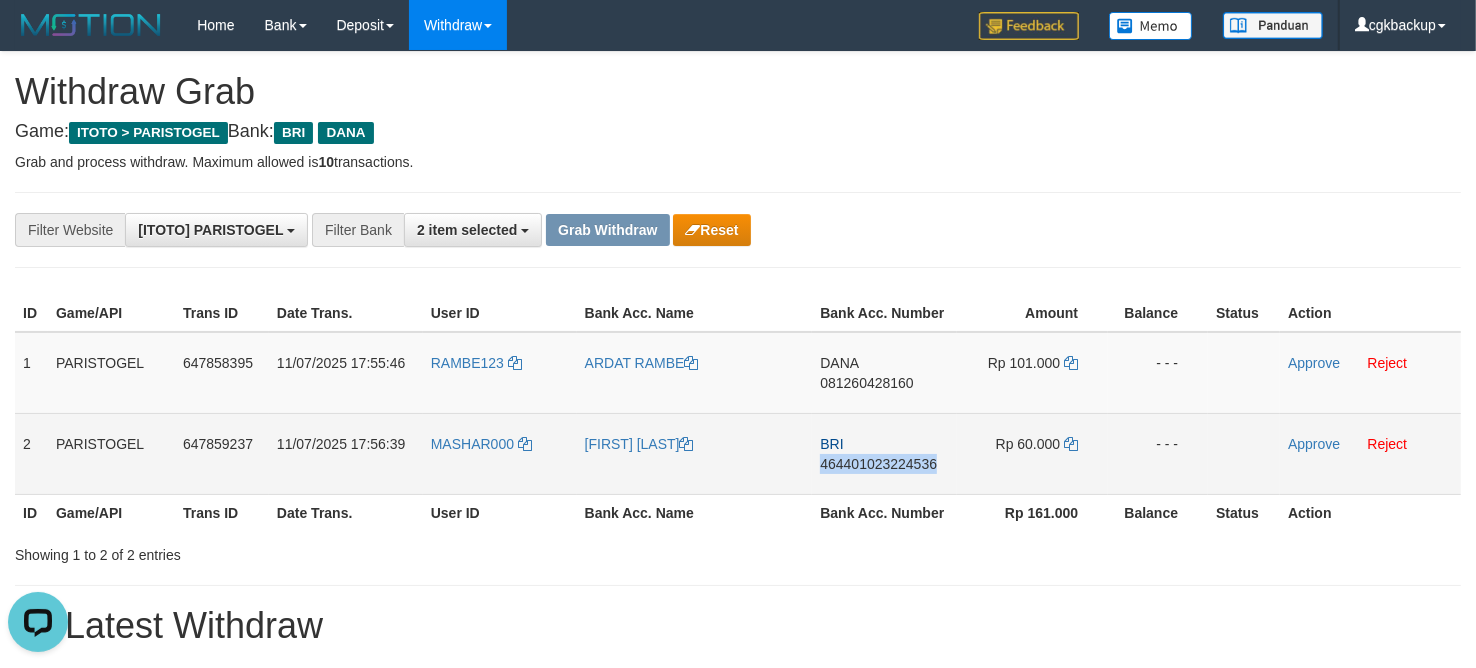 click on "BRI
464401023224536" at bounding box center [884, 453] 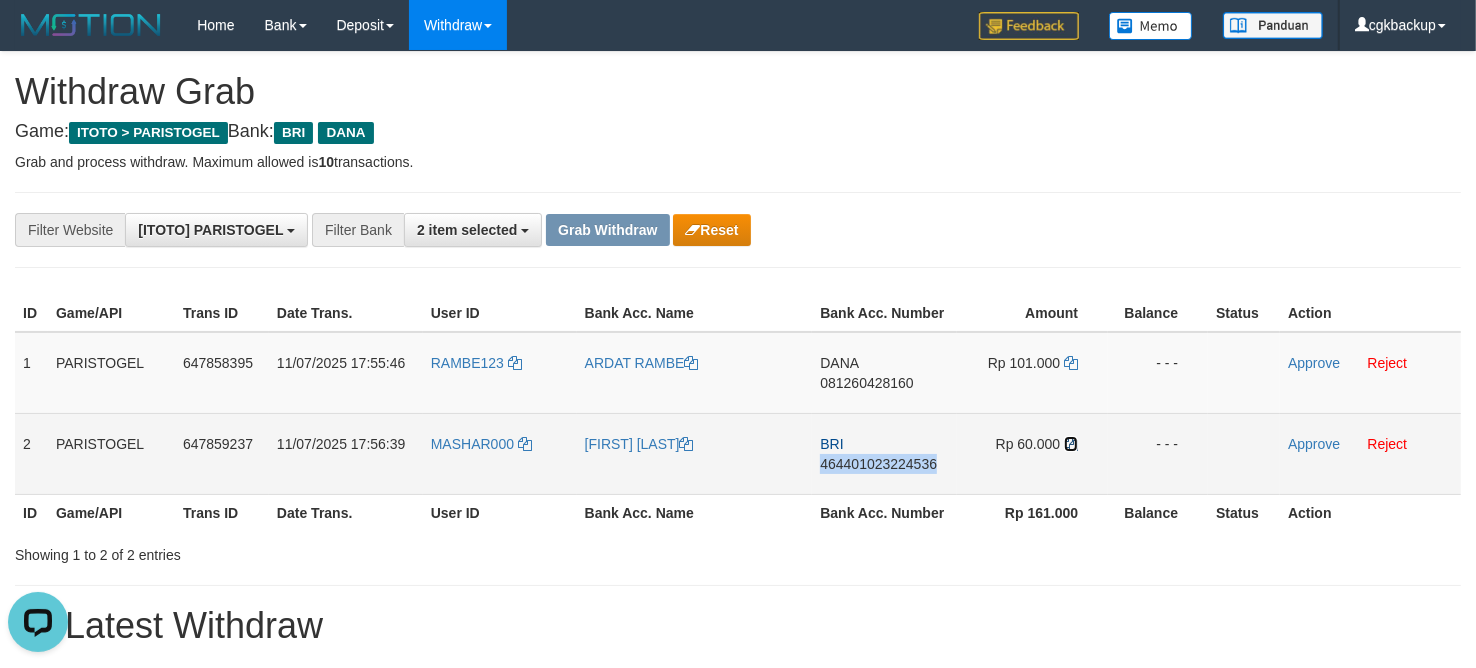 click at bounding box center (1071, 444) 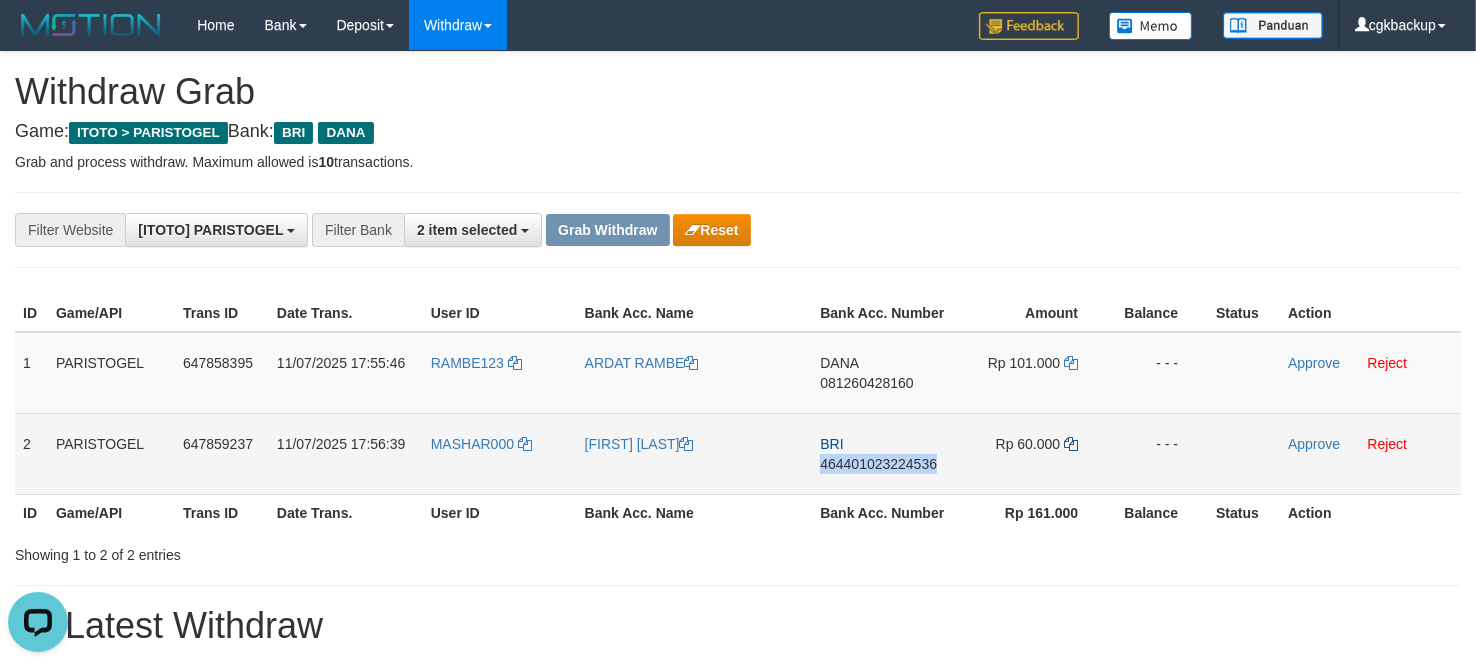 copy on "464401023224536" 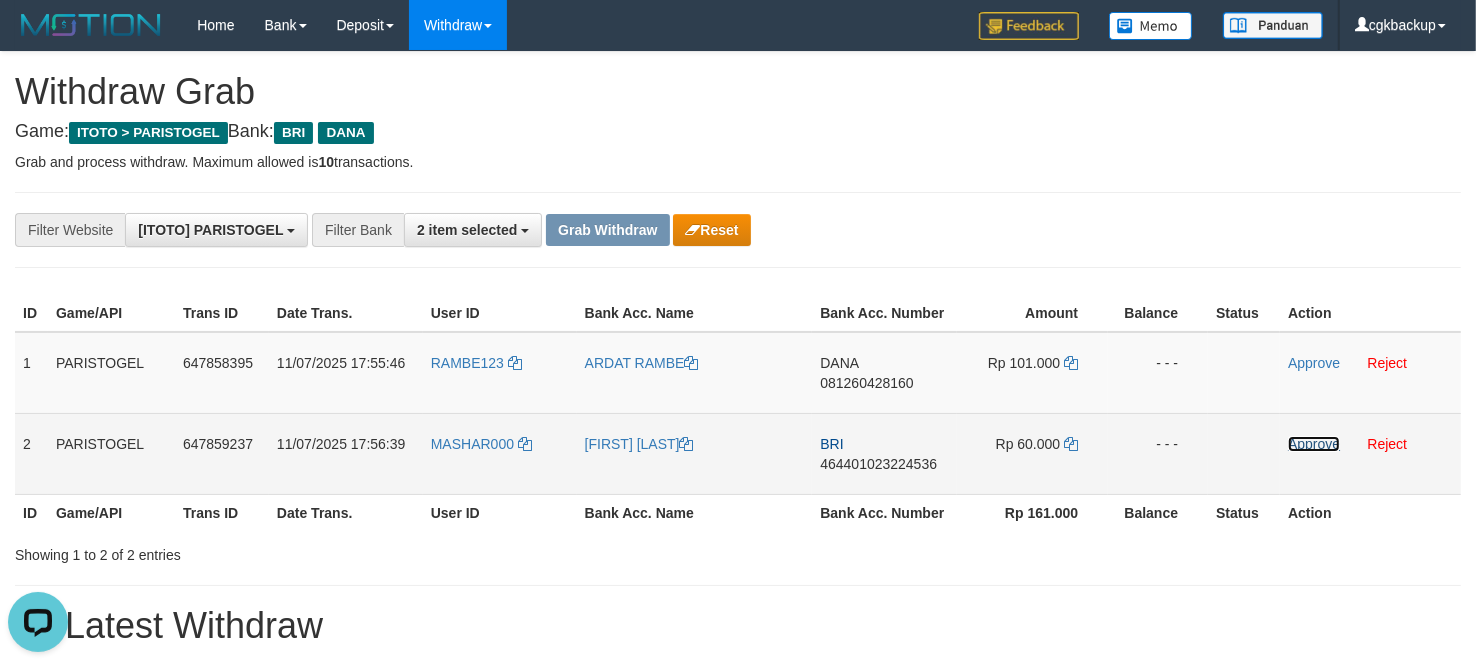 click on "Approve" at bounding box center (1314, 444) 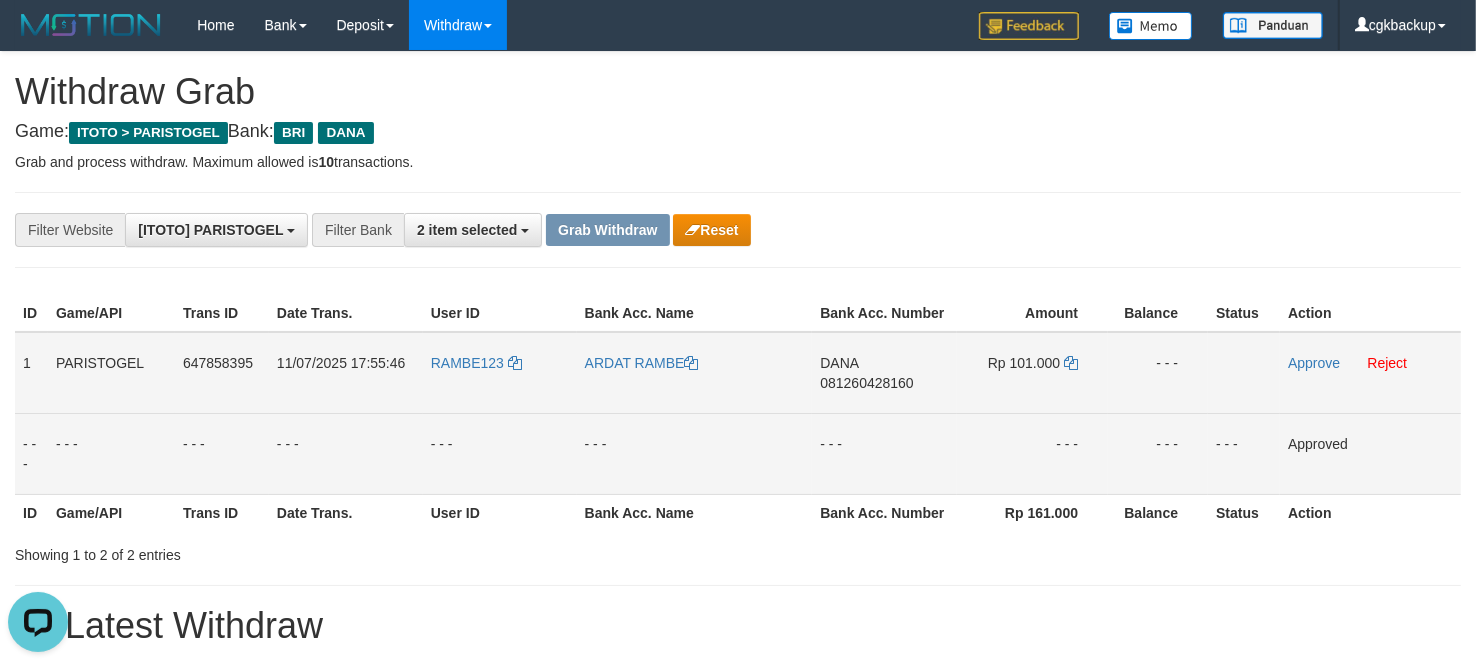 click on "ARDAT RAMBE" at bounding box center (695, 373) 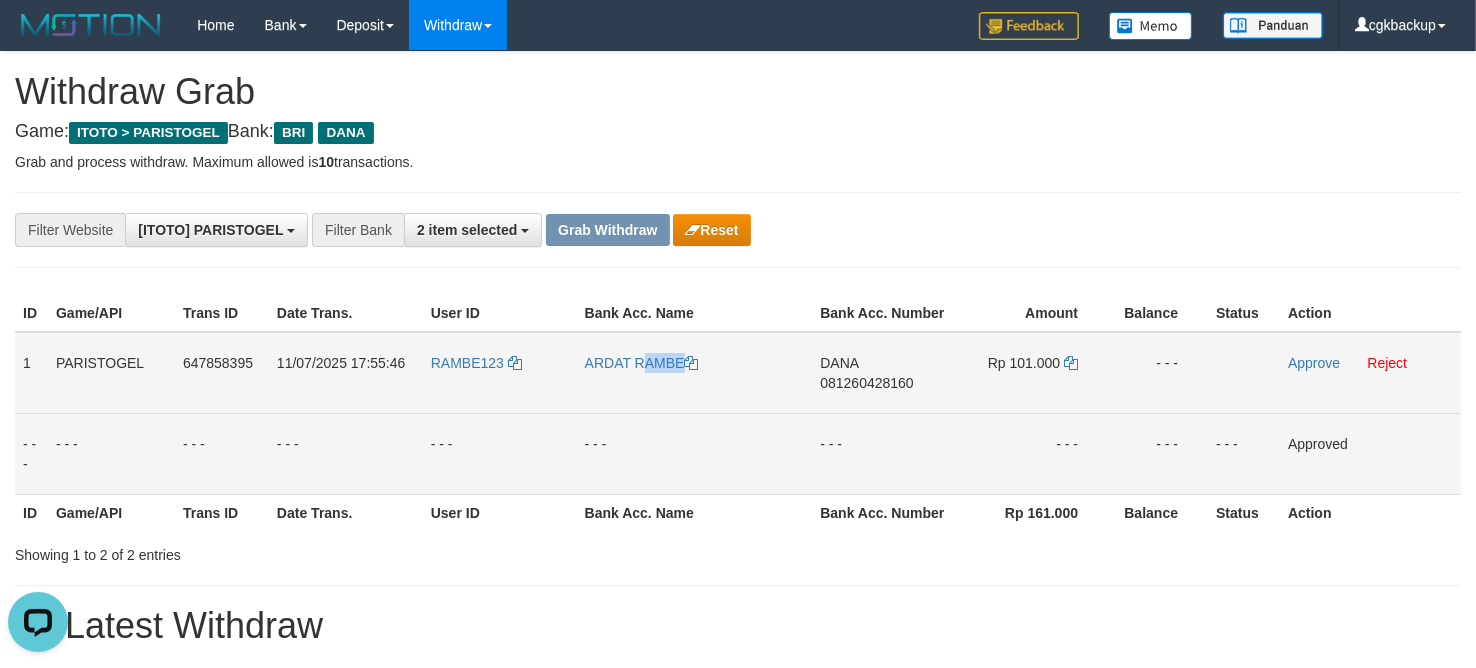 click on "ARDAT RAMBE" at bounding box center (695, 373) 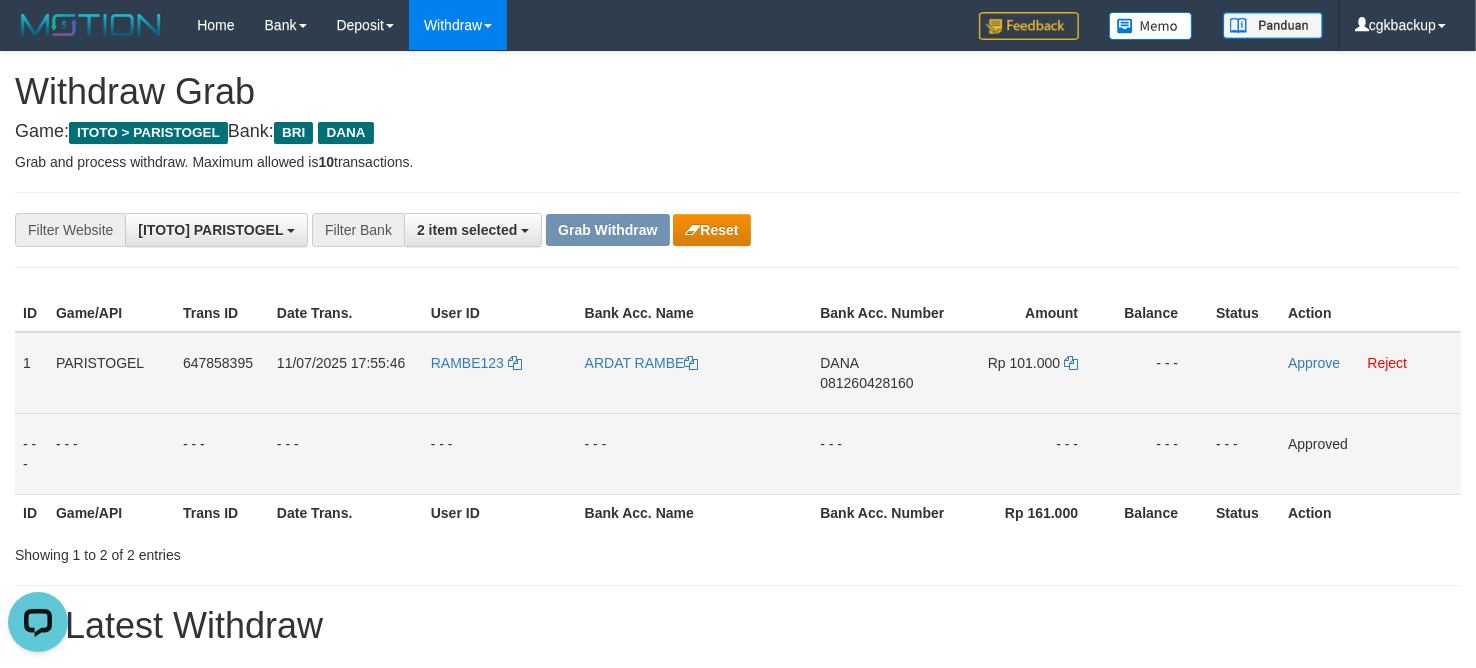 click on "RAMBE123" at bounding box center (500, 373) 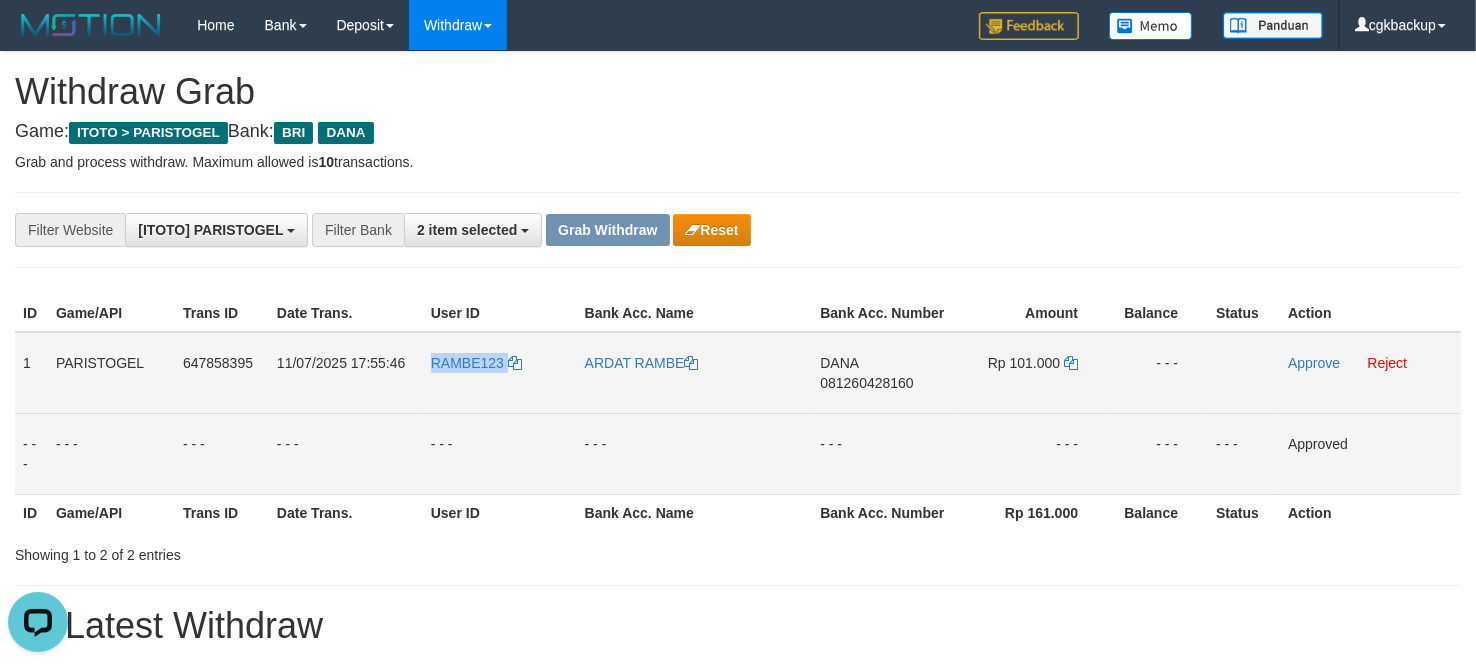 click on "RAMBE123" at bounding box center (500, 373) 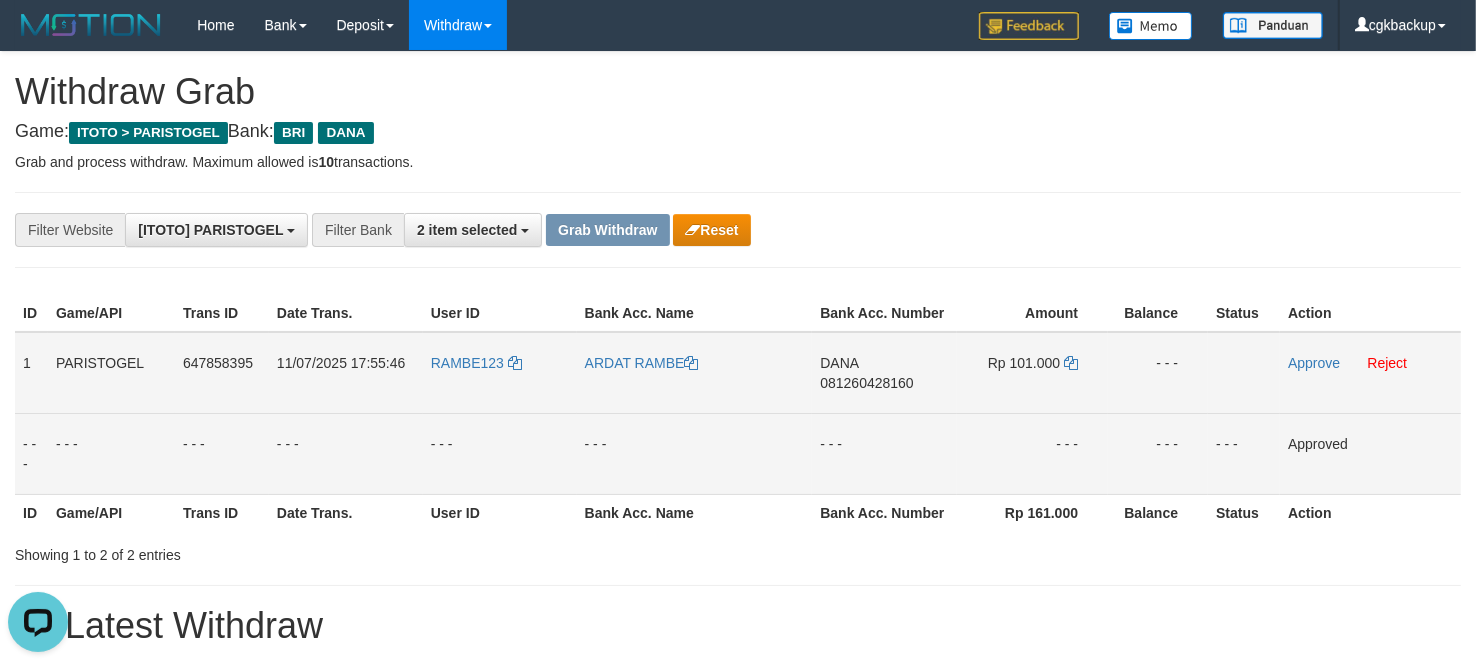 click on "DANA
081260428160" at bounding box center (884, 373) 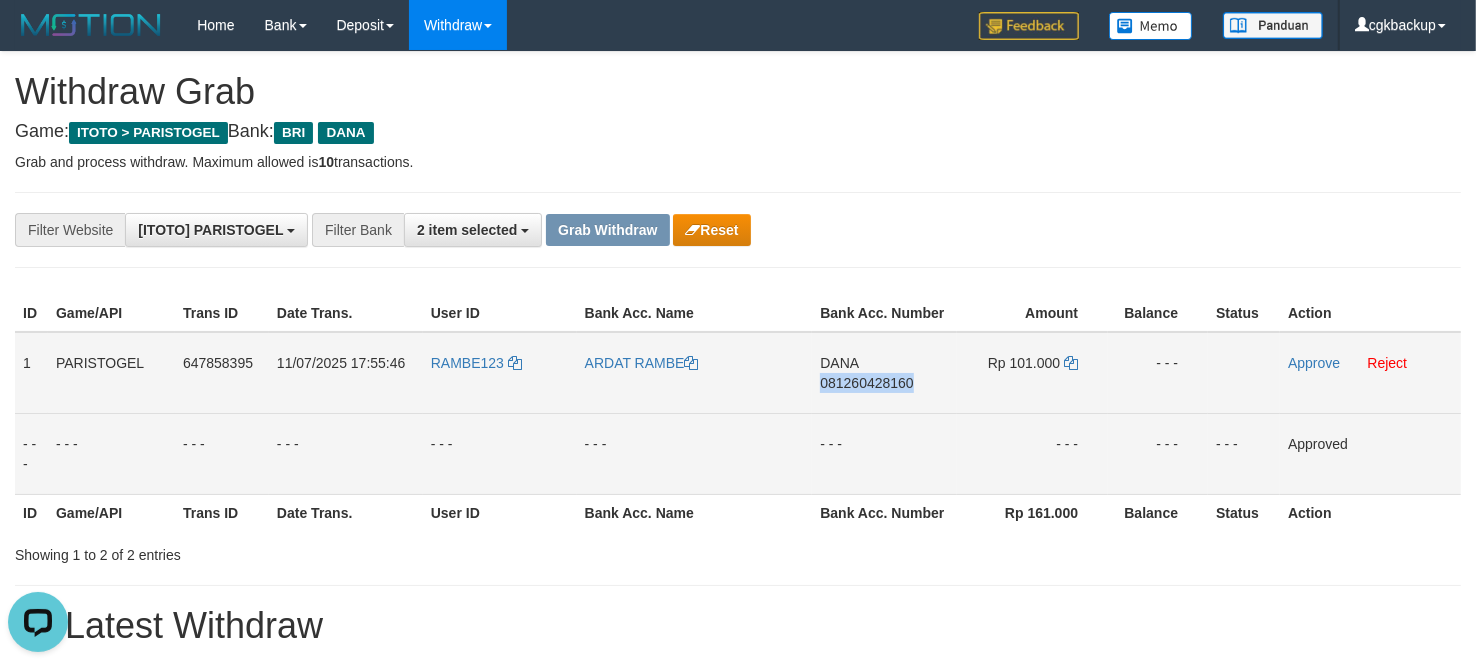 click on "DANA
081260428160" at bounding box center [884, 373] 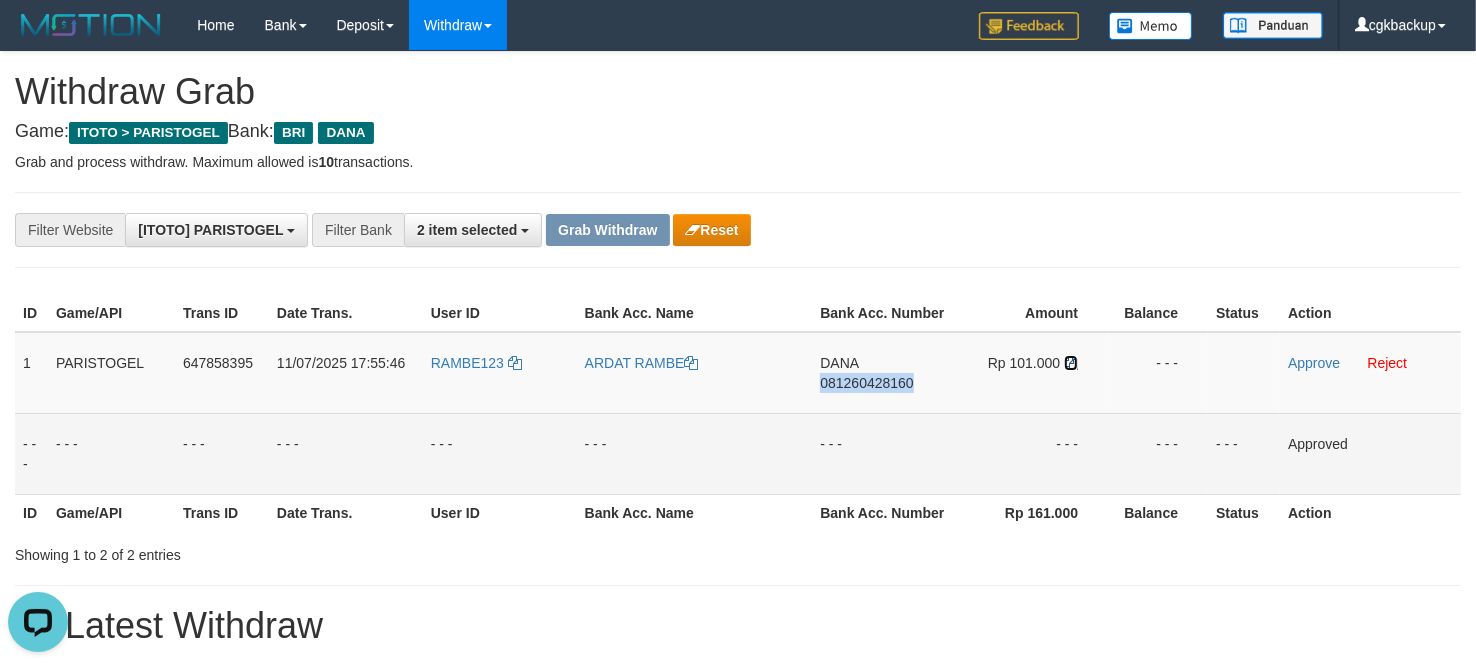 click at bounding box center [1071, 363] 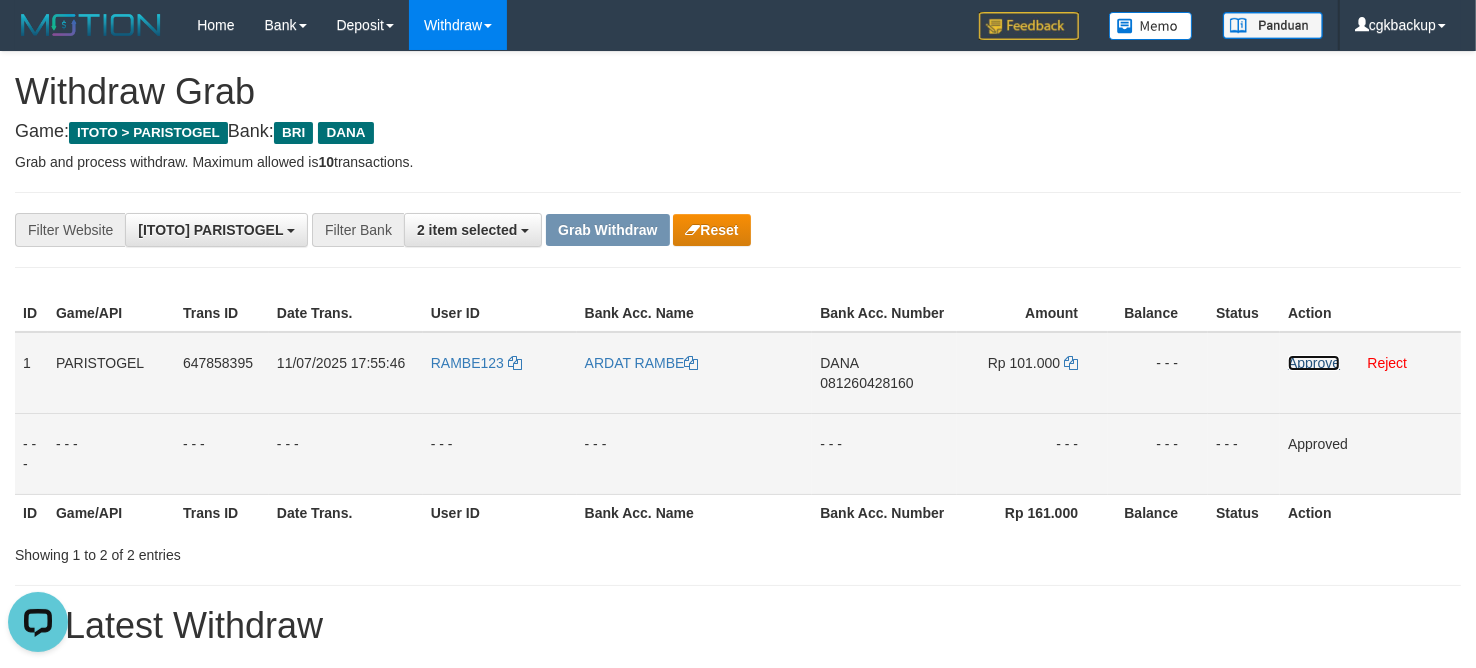 click on "Approve" at bounding box center [1314, 363] 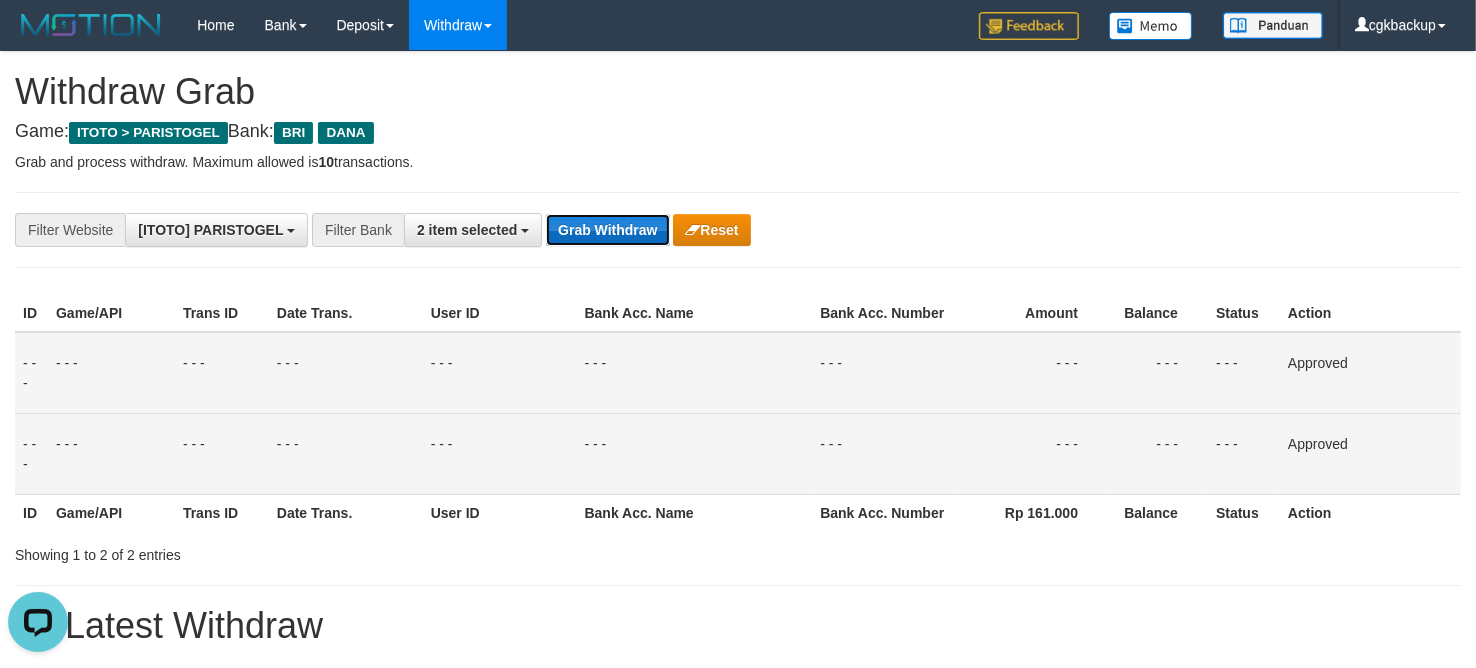 click on "Grab Withdraw" at bounding box center (607, 230) 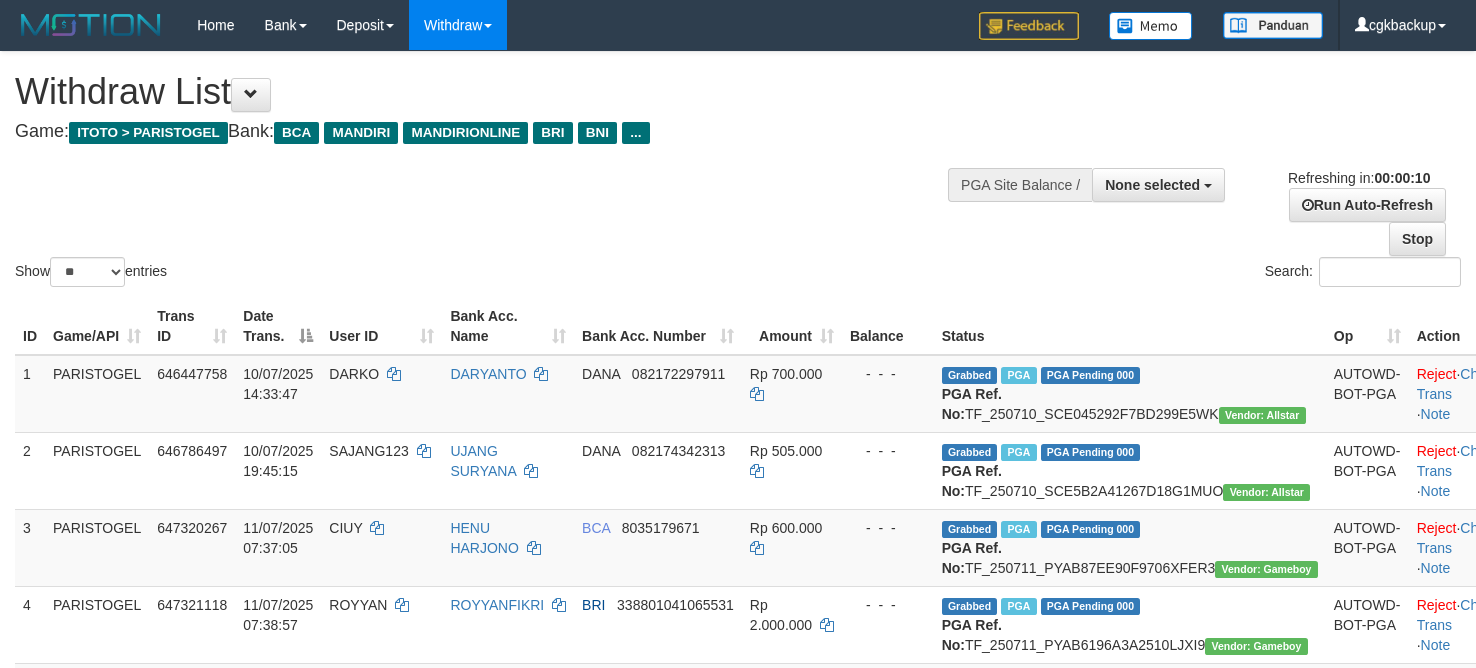 select 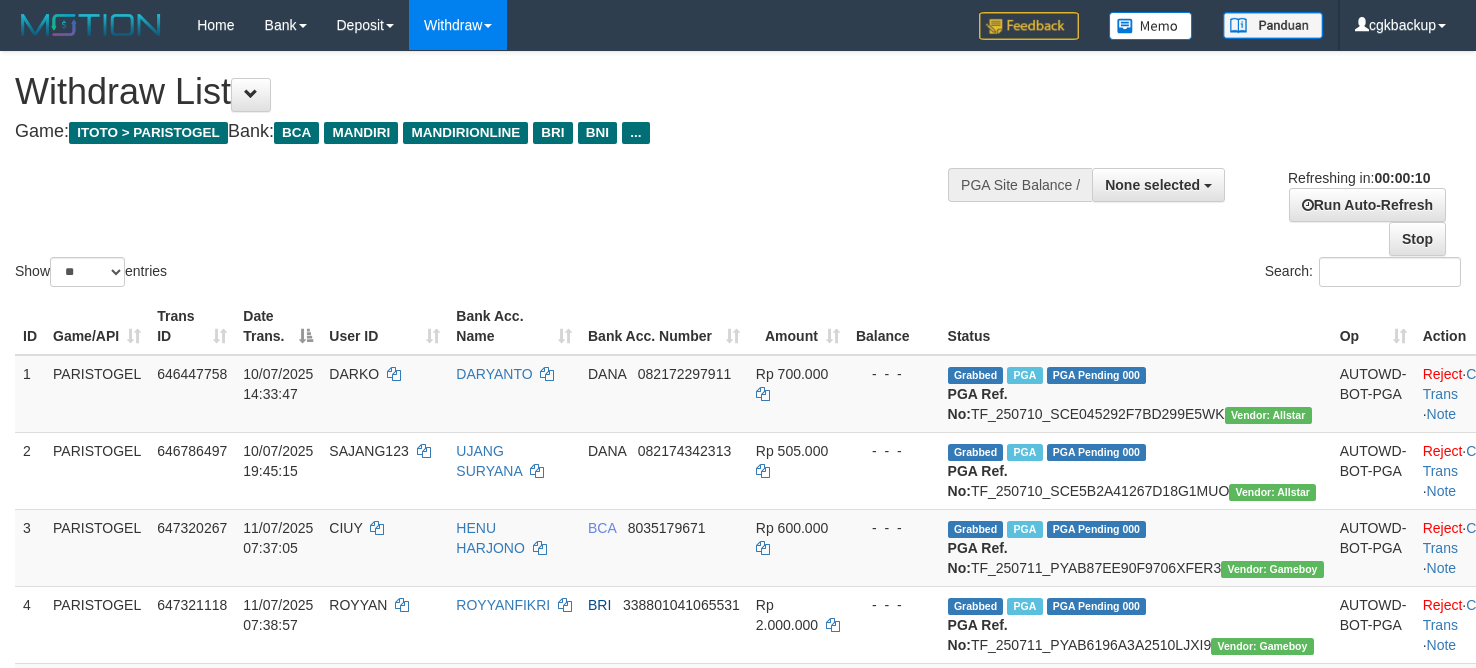select 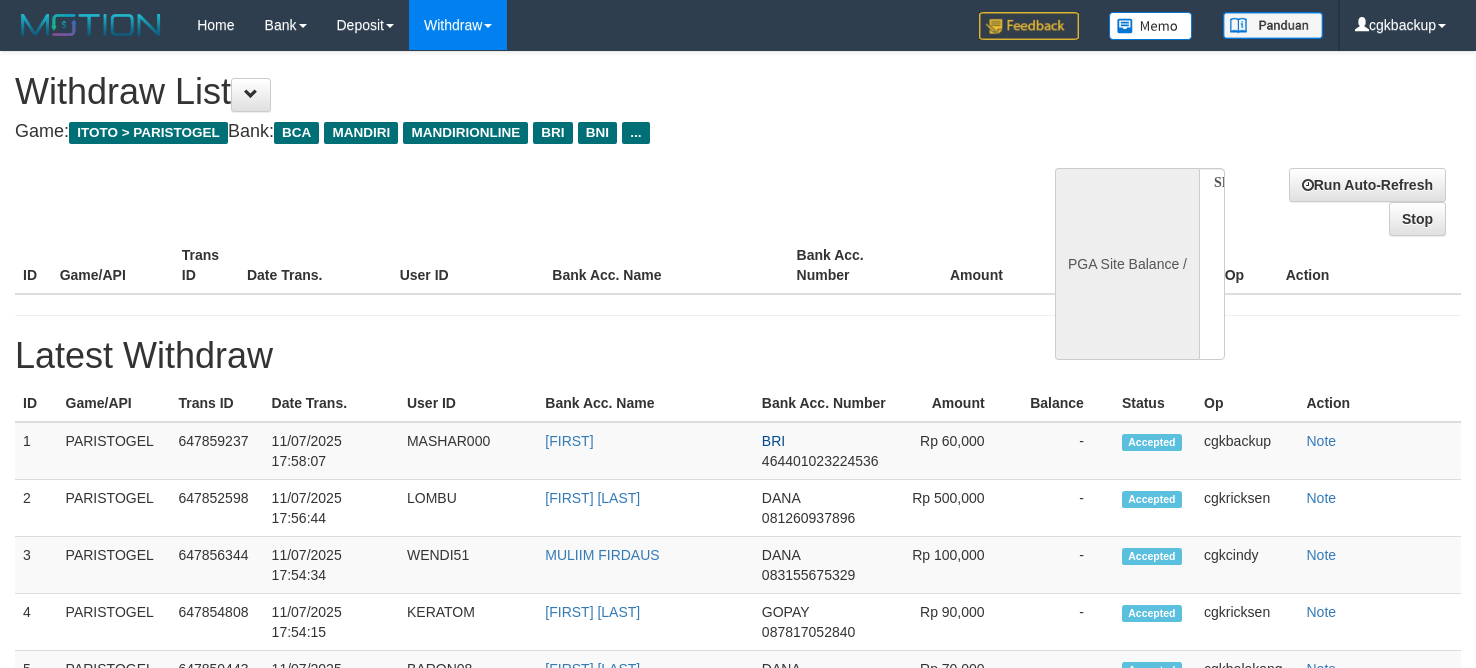 select 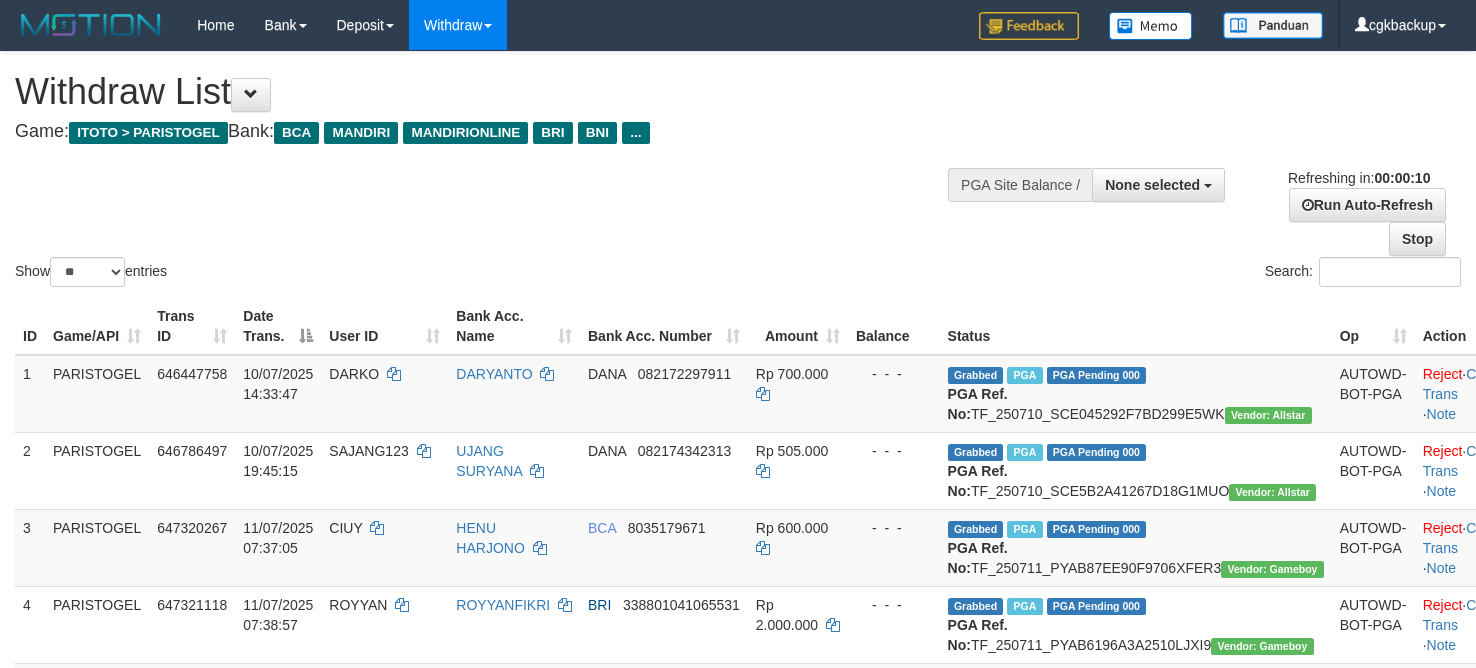 select 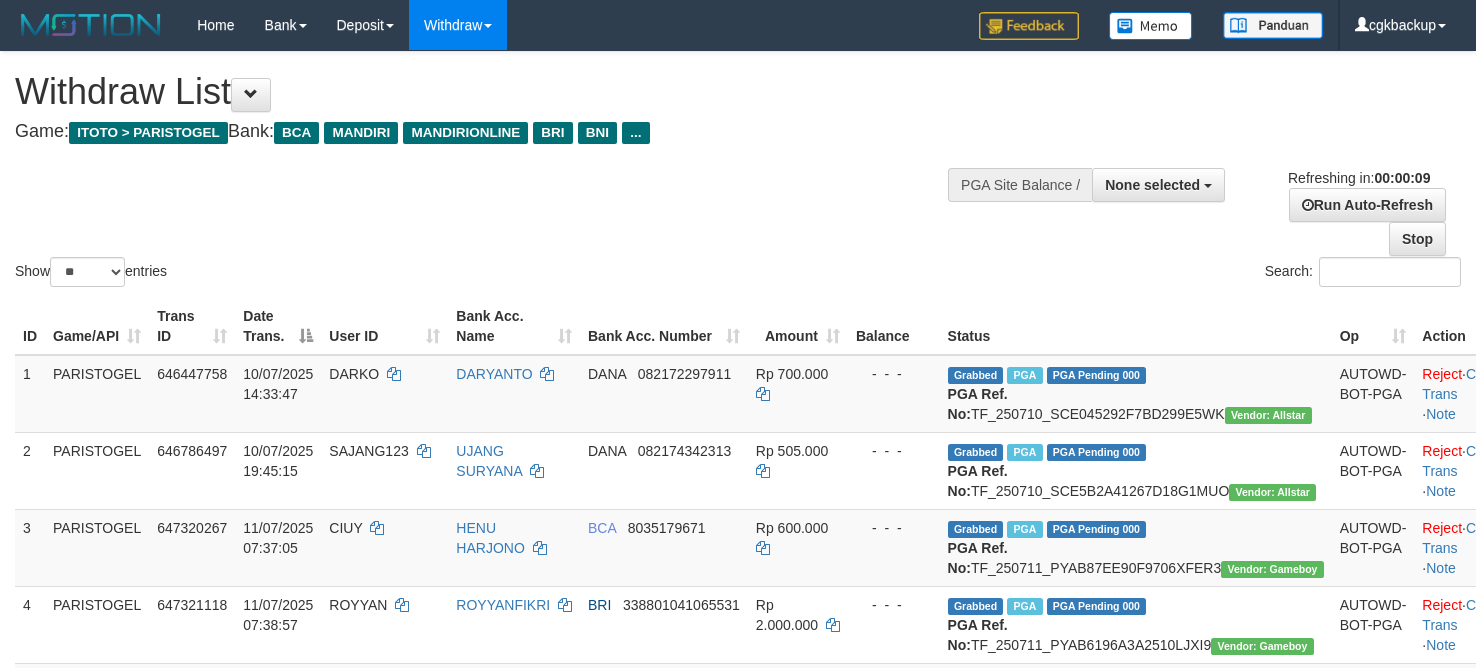 select 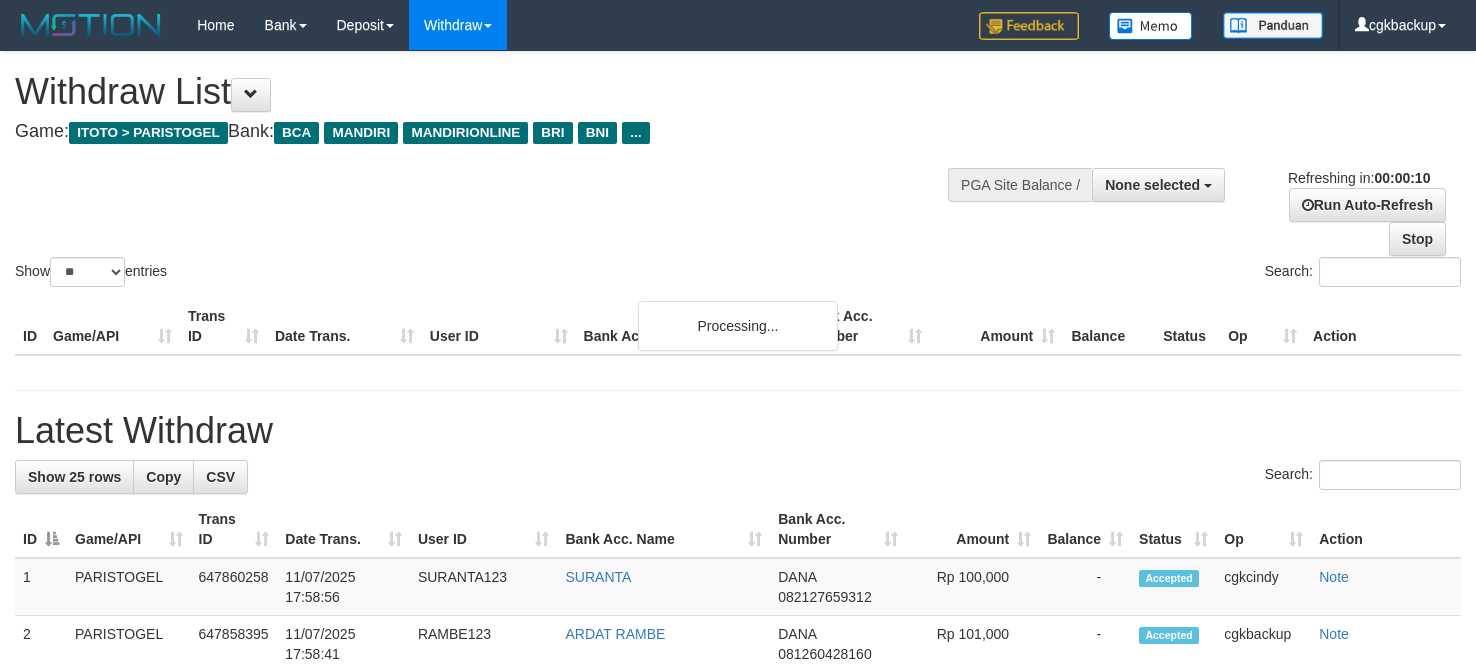 select 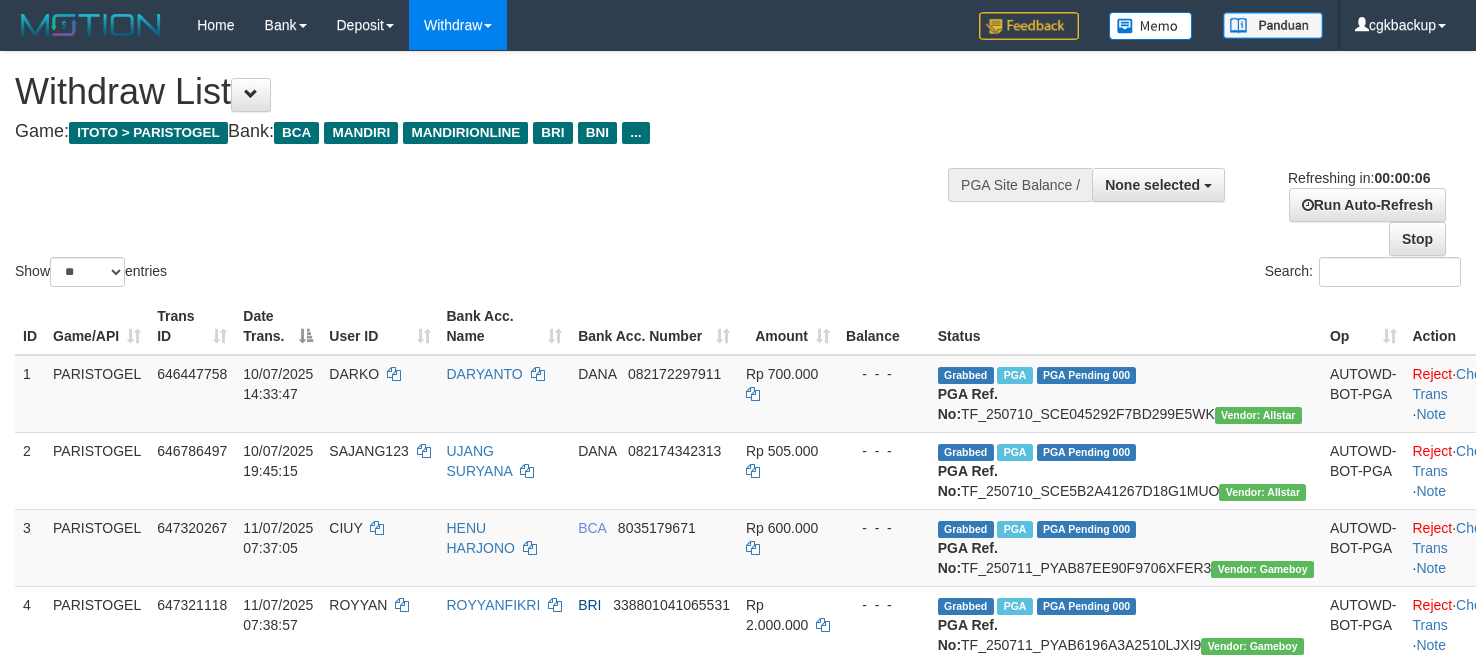 scroll, scrollTop: 0, scrollLeft: 0, axis: both 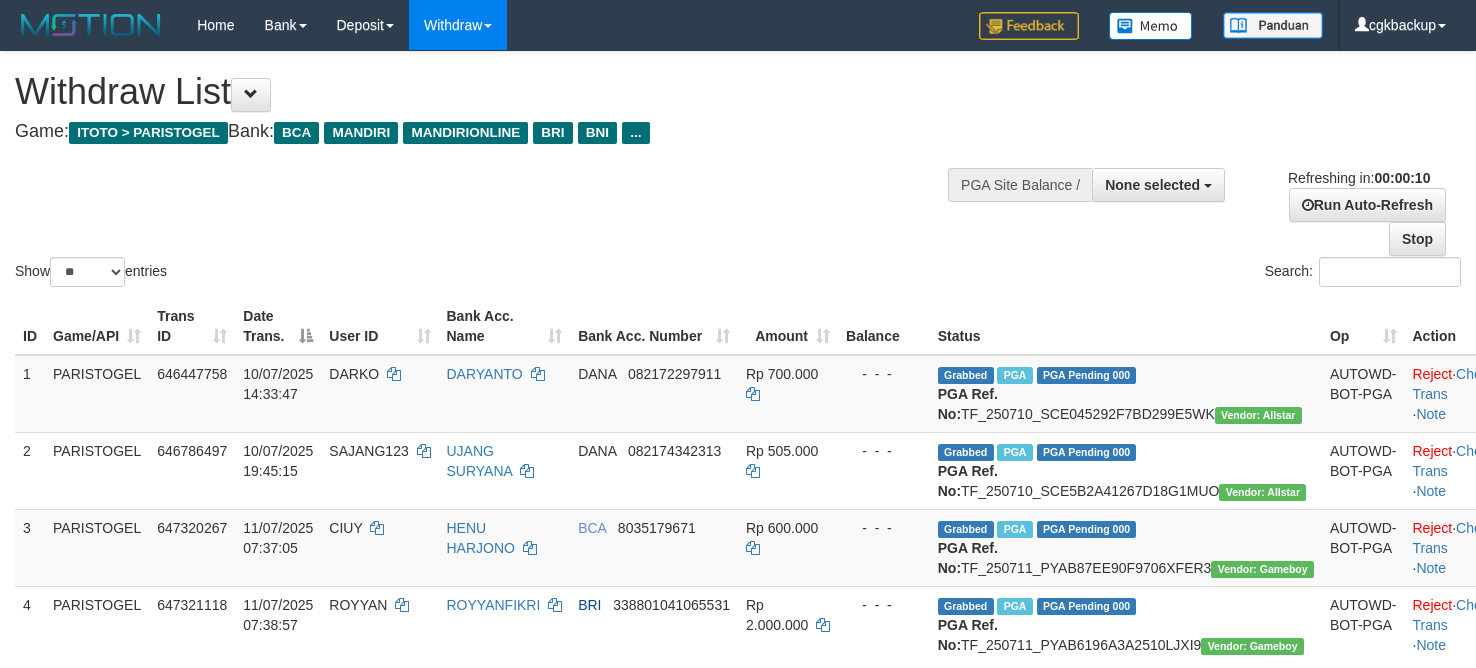 select 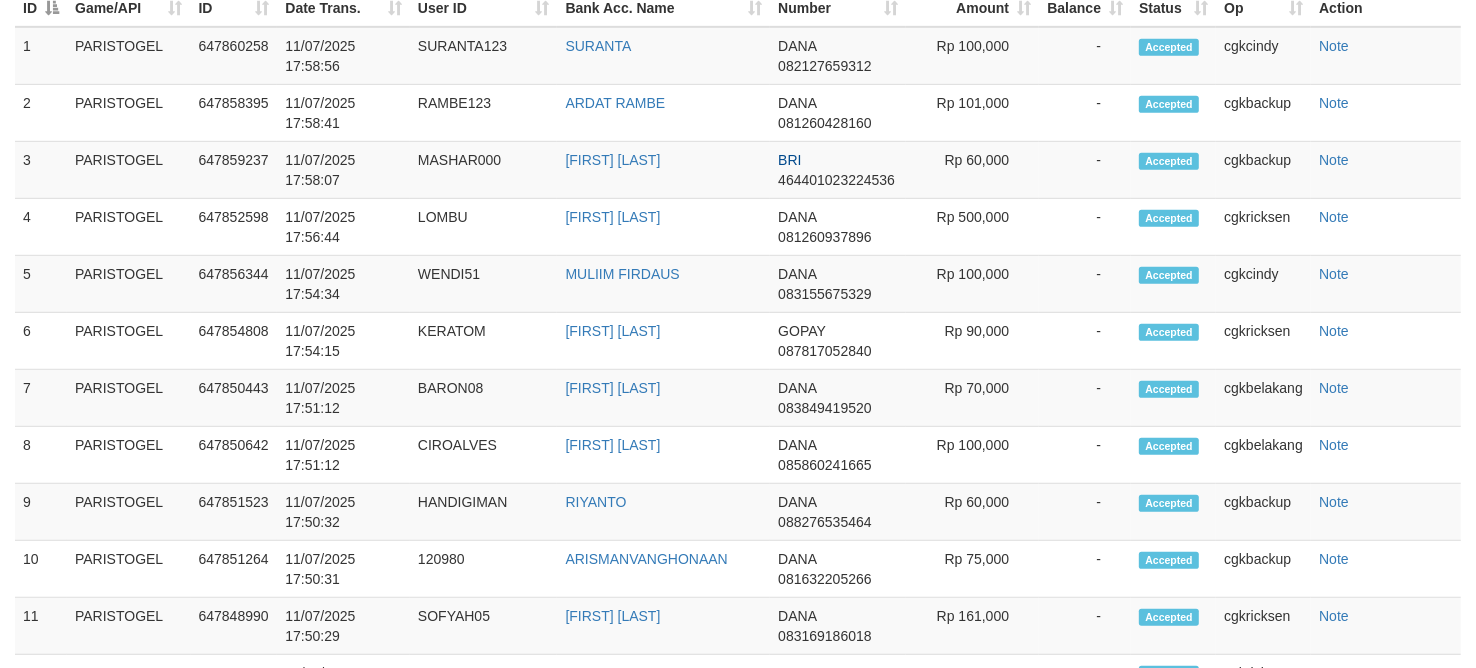scroll, scrollTop: 375, scrollLeft: 0, axis: vertical 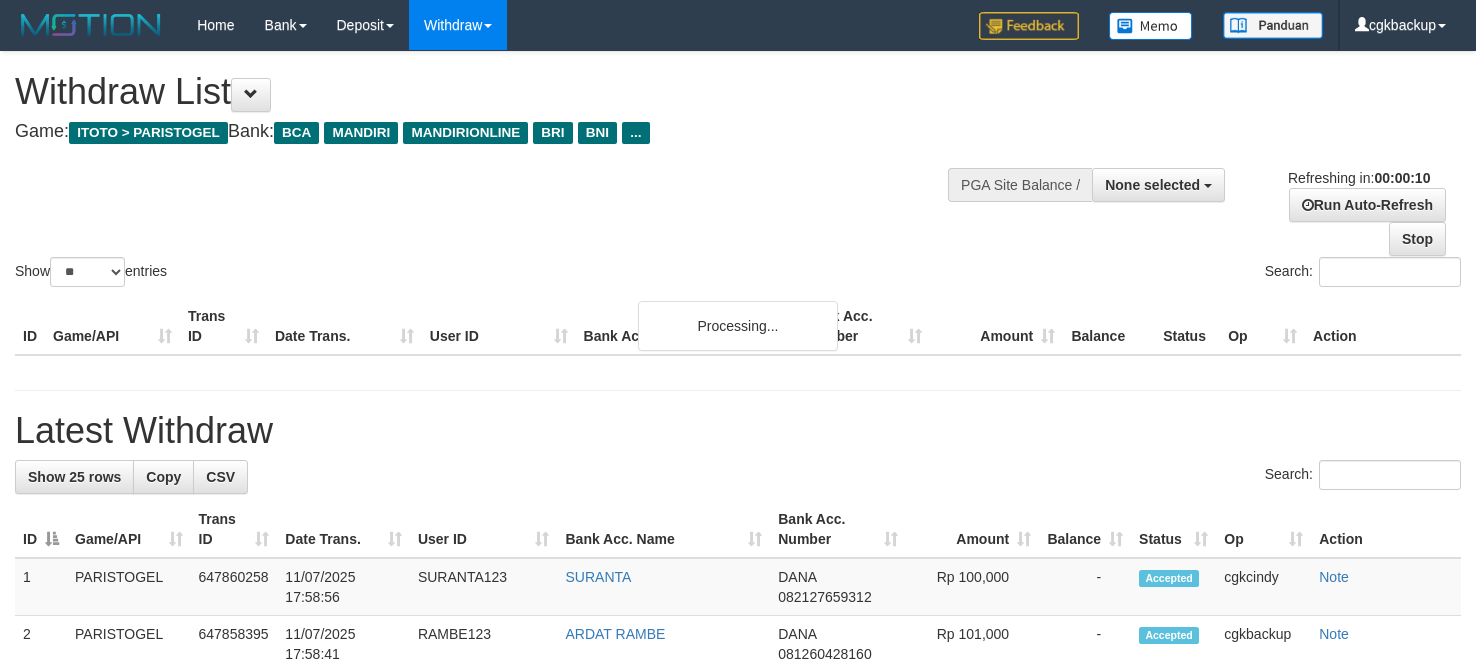 select 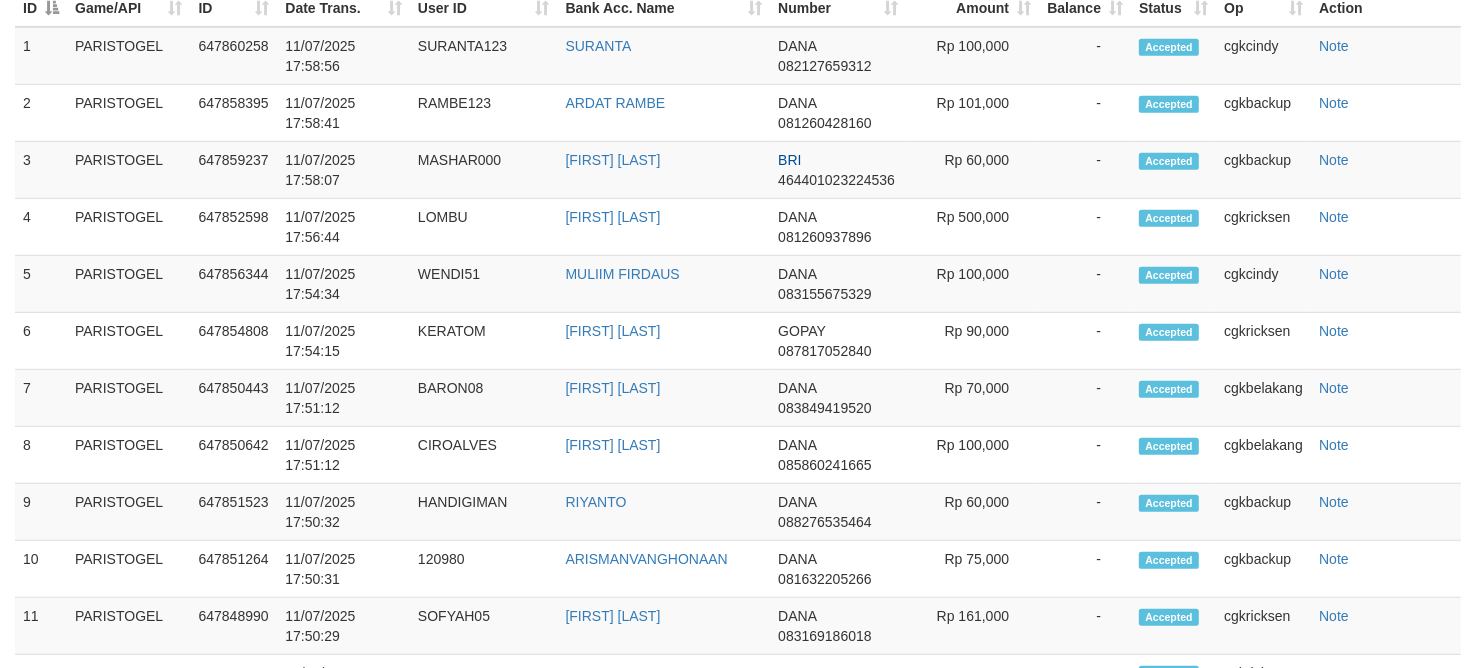 scroll, scrollTop: 375, scrollLeft: 0, axis: vertical 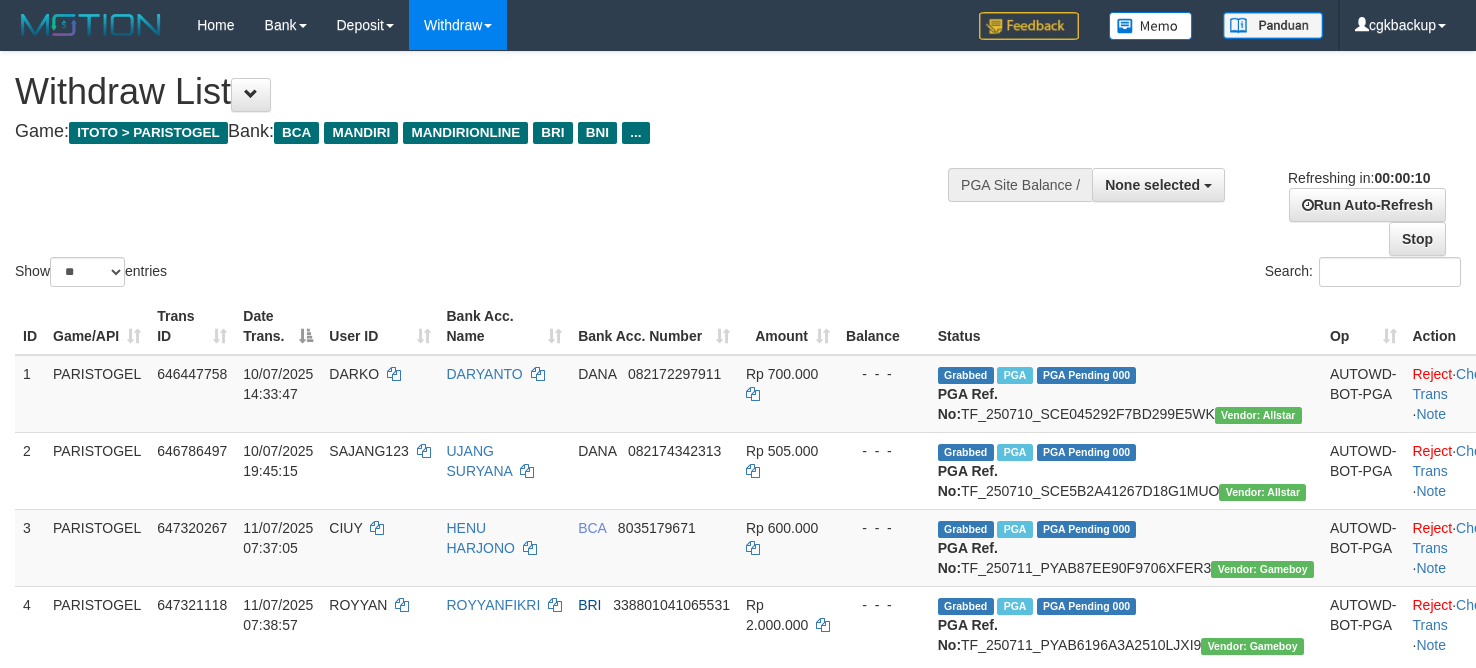 select 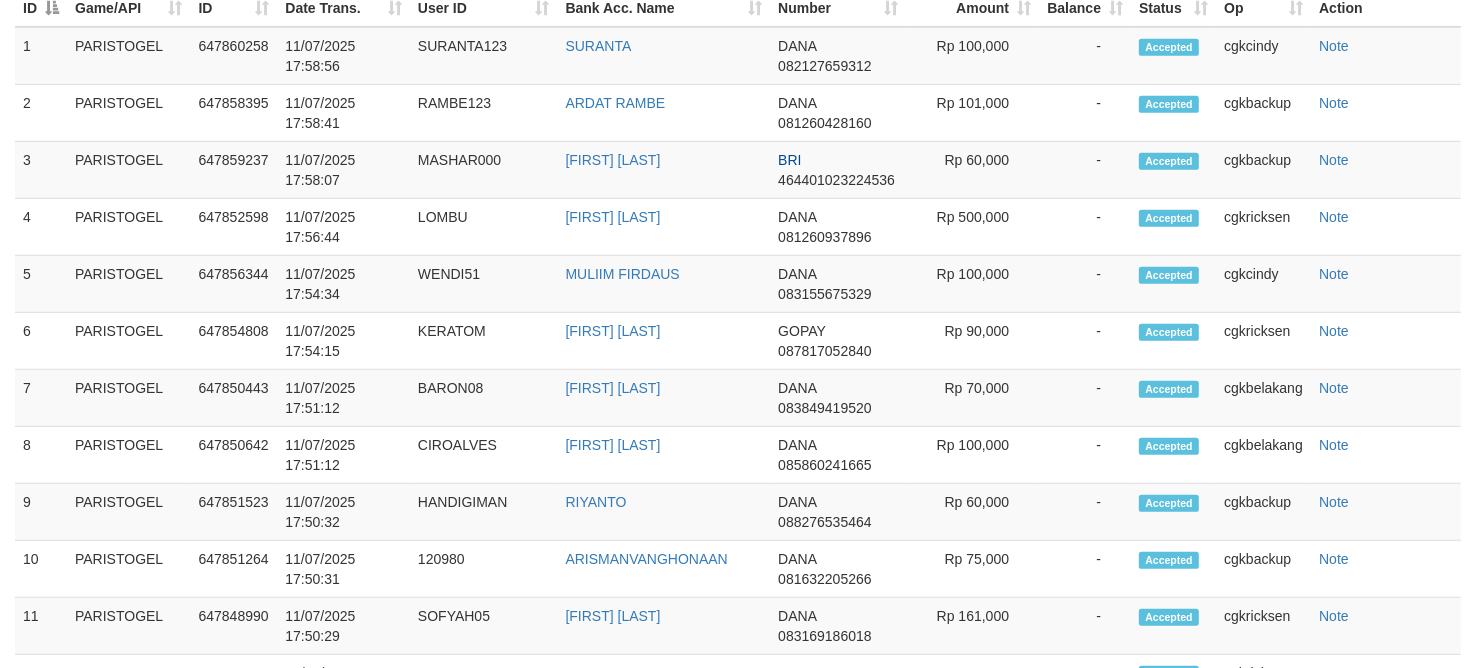 scroll, scrollTop: 375, scrollLeft: 0, axis: vertical 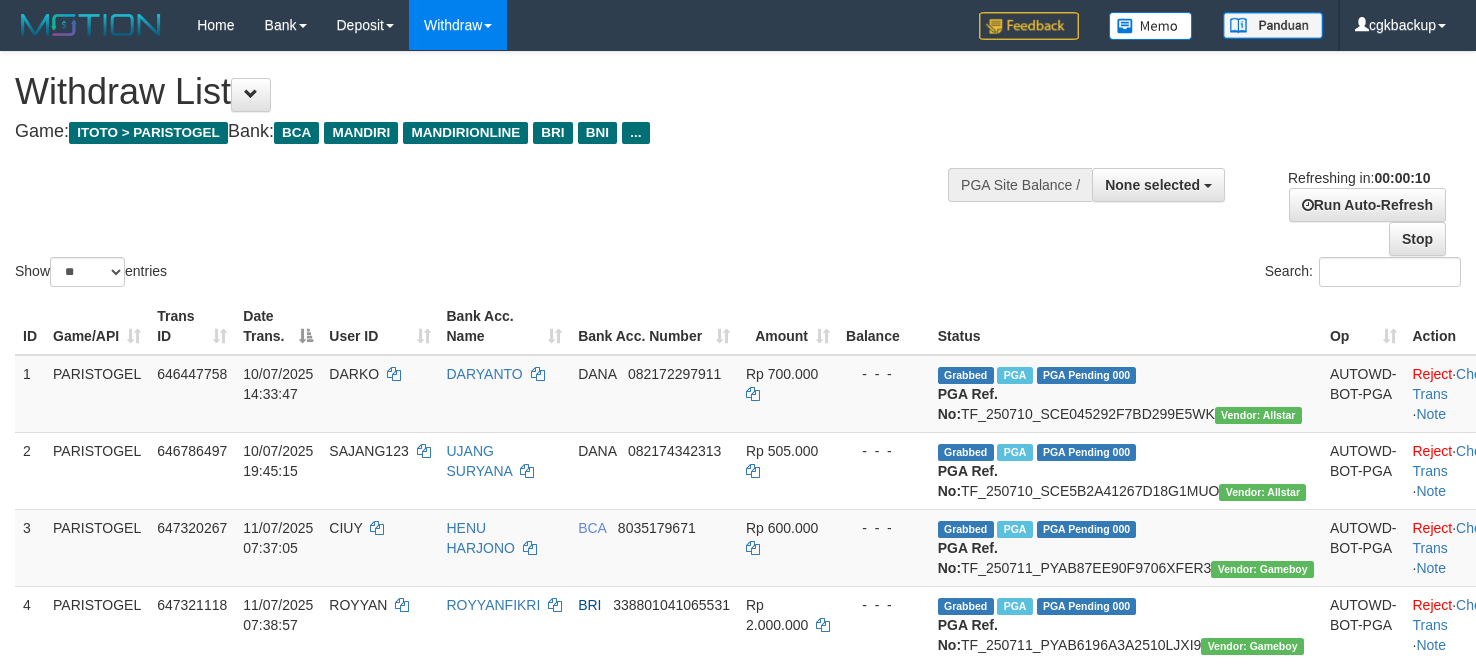 select 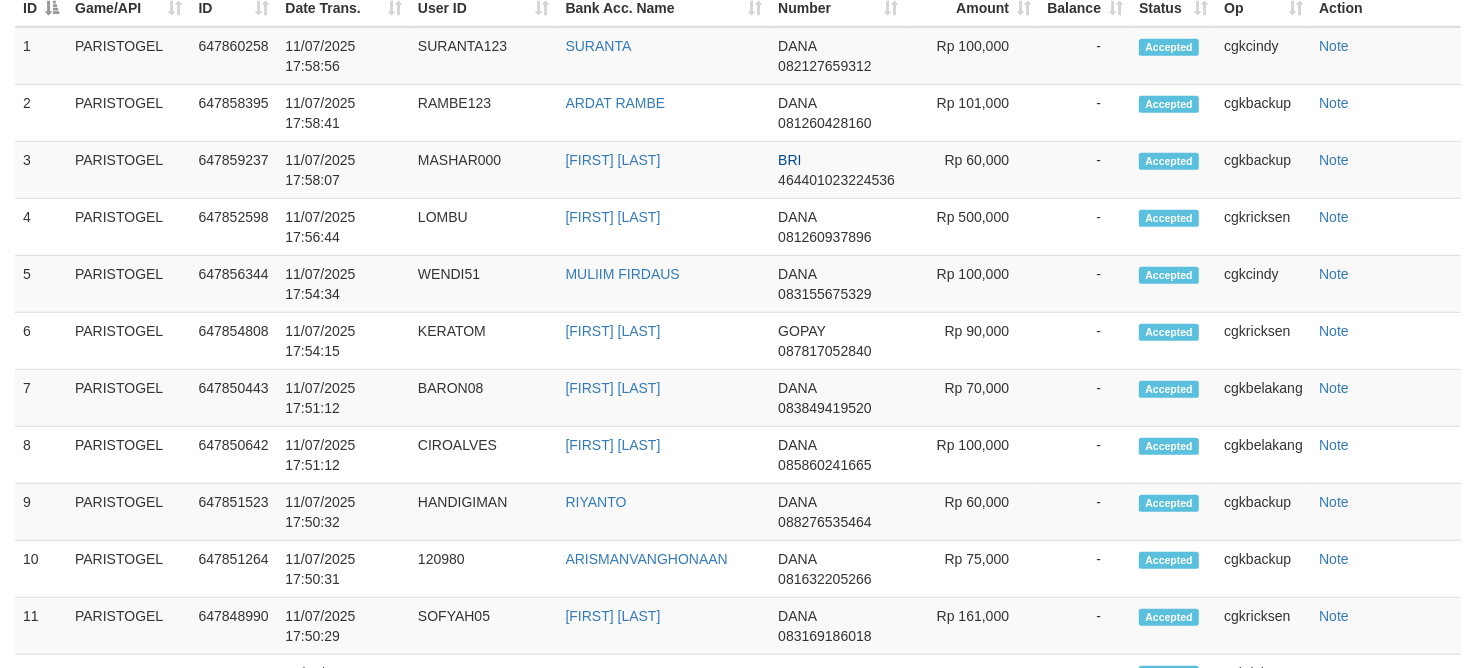scroll, scrollTop: 375, scrollLeft: 0, axis: vertical 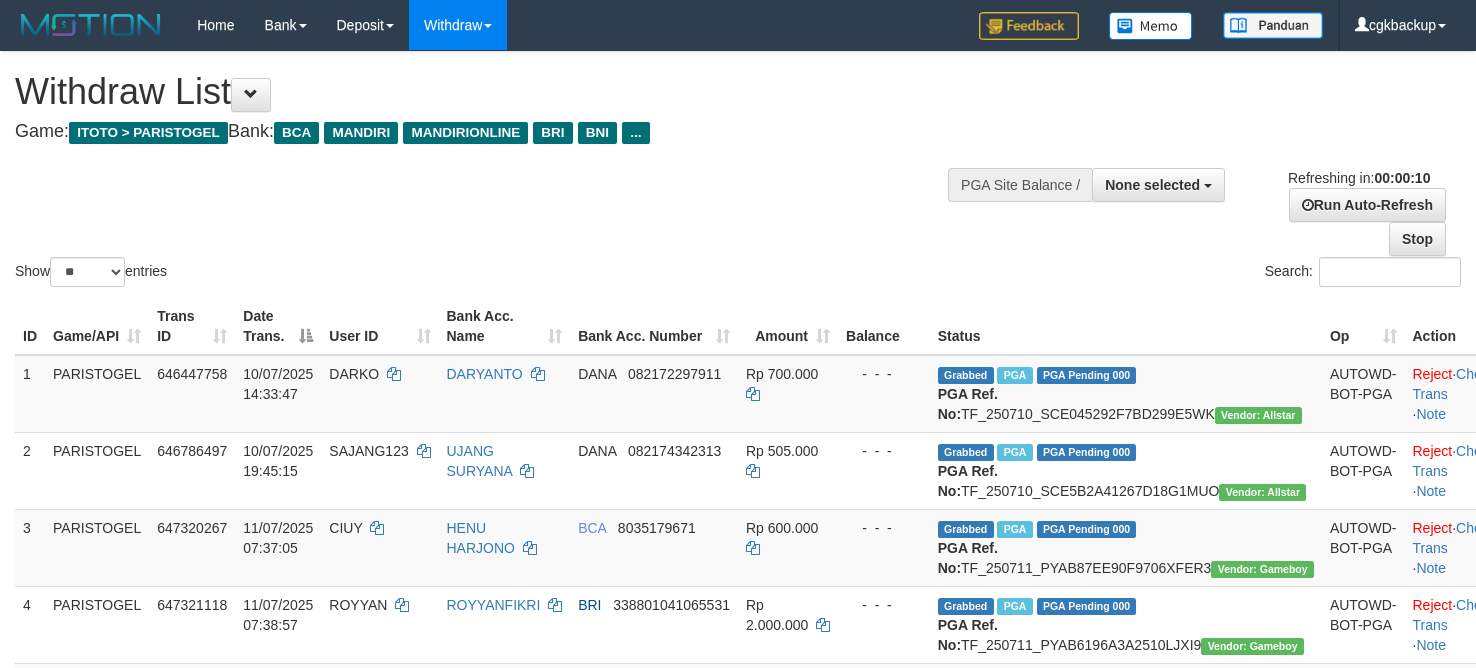 select 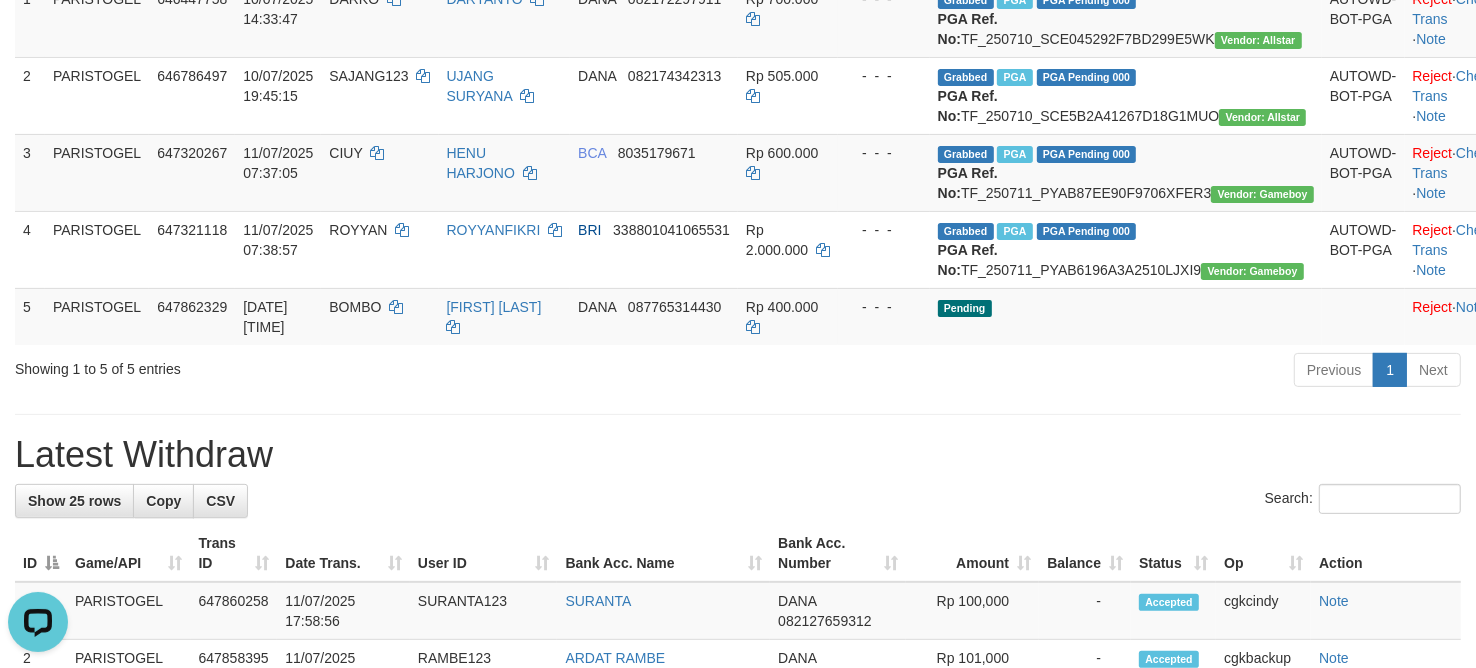 scroll, scrollTop: 375, scrollLeft: 0, axis: vertical 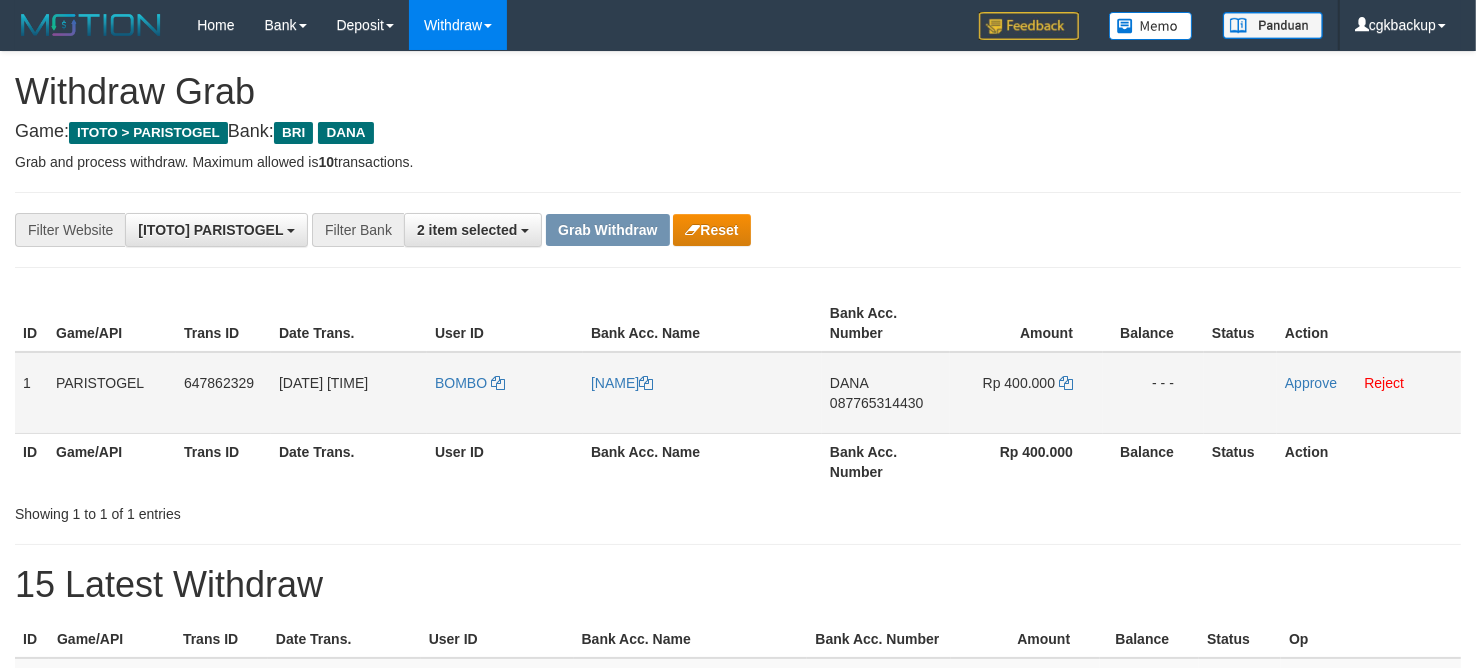 click on "BOMBO" at bounding box center (505, 393) 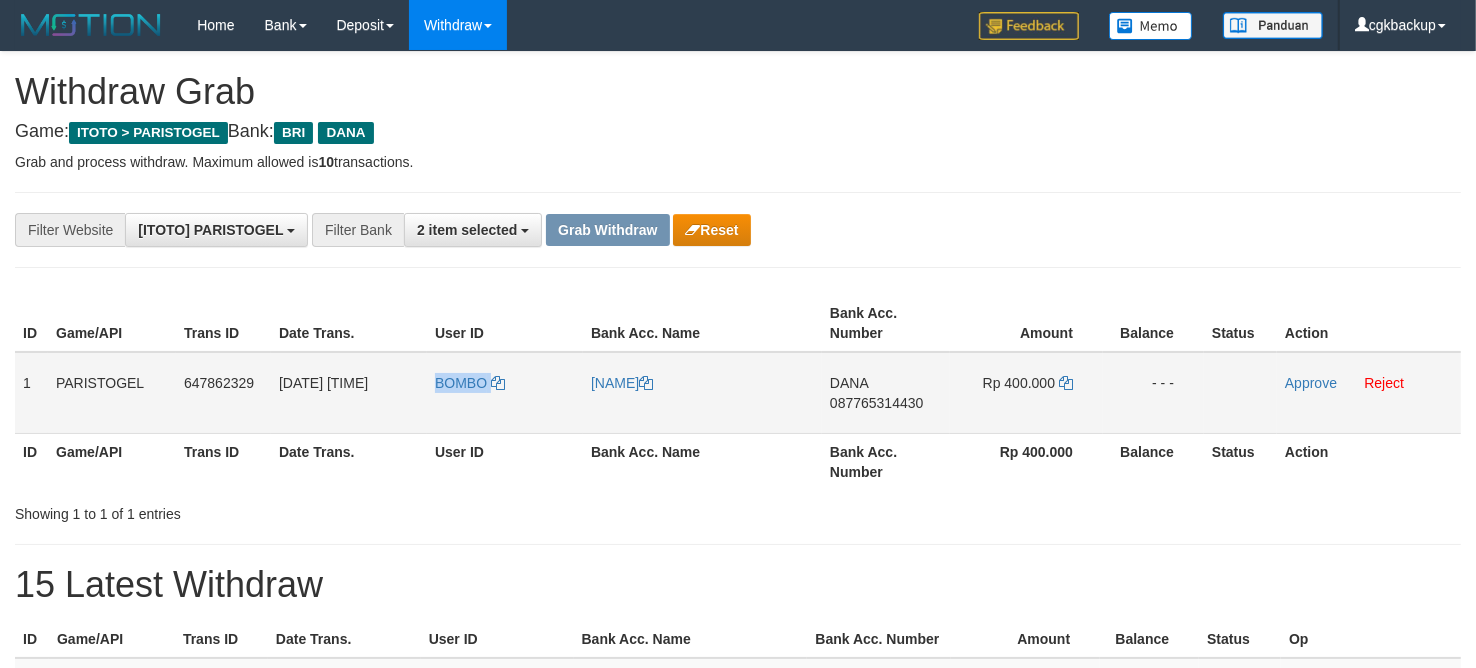 click on "BOMBO" at bounding box center [505, 393] 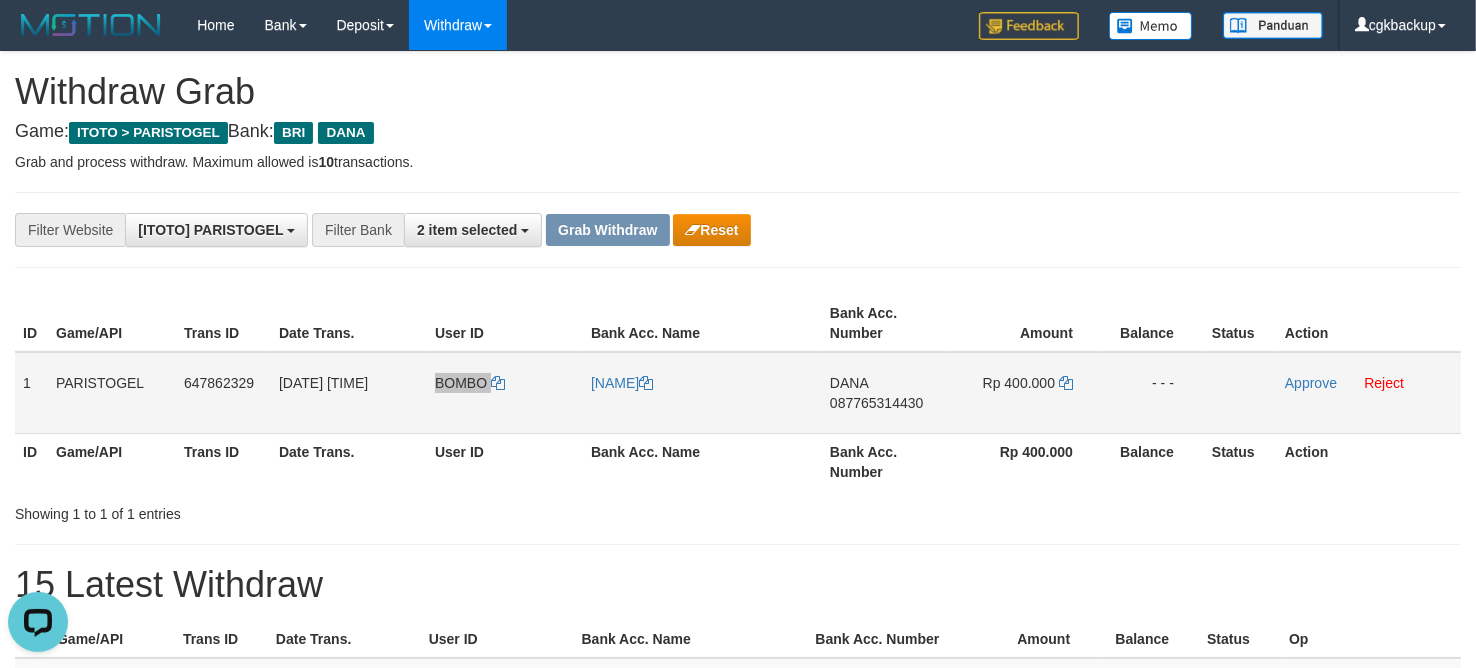 scroll, scrollTop: 0, scrollLeft: 0, axis: both 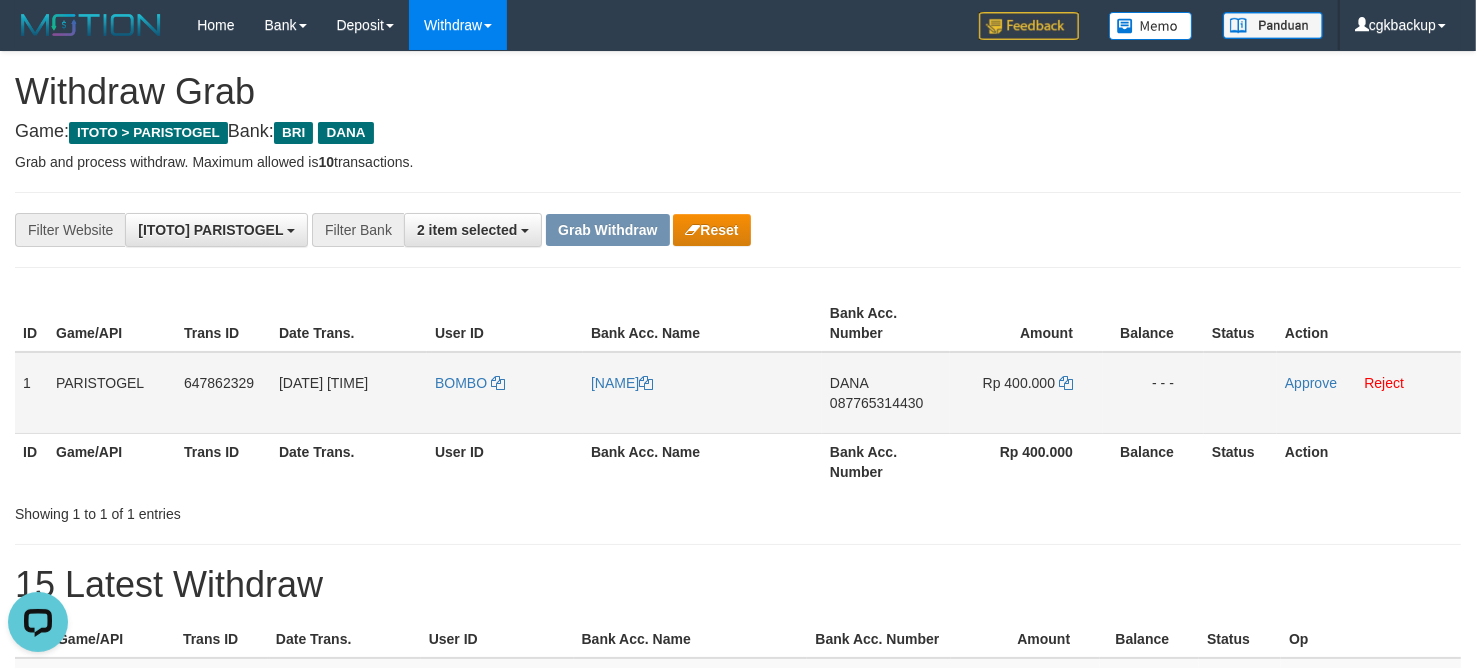 click on "[FIRST] [LAST]" at bounding box center [702, 393] 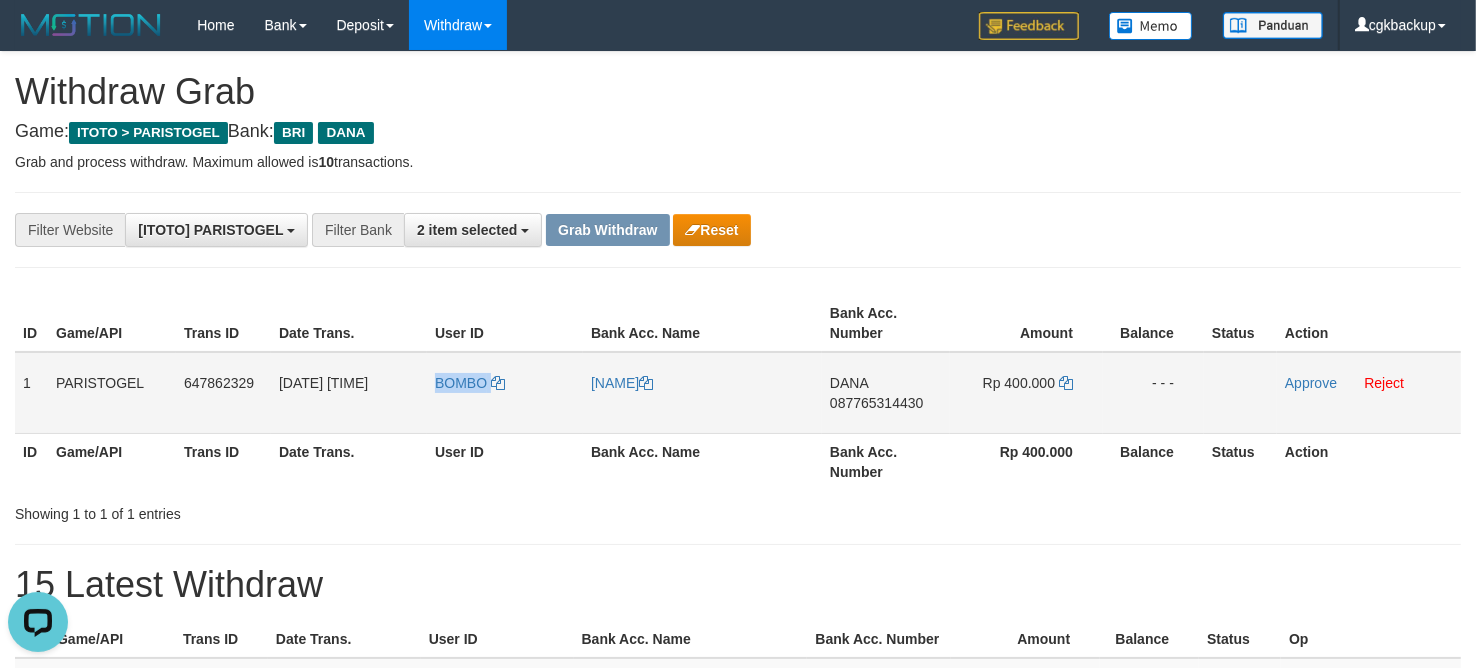 click on "BOMBO" at bounding box center [505, 393] 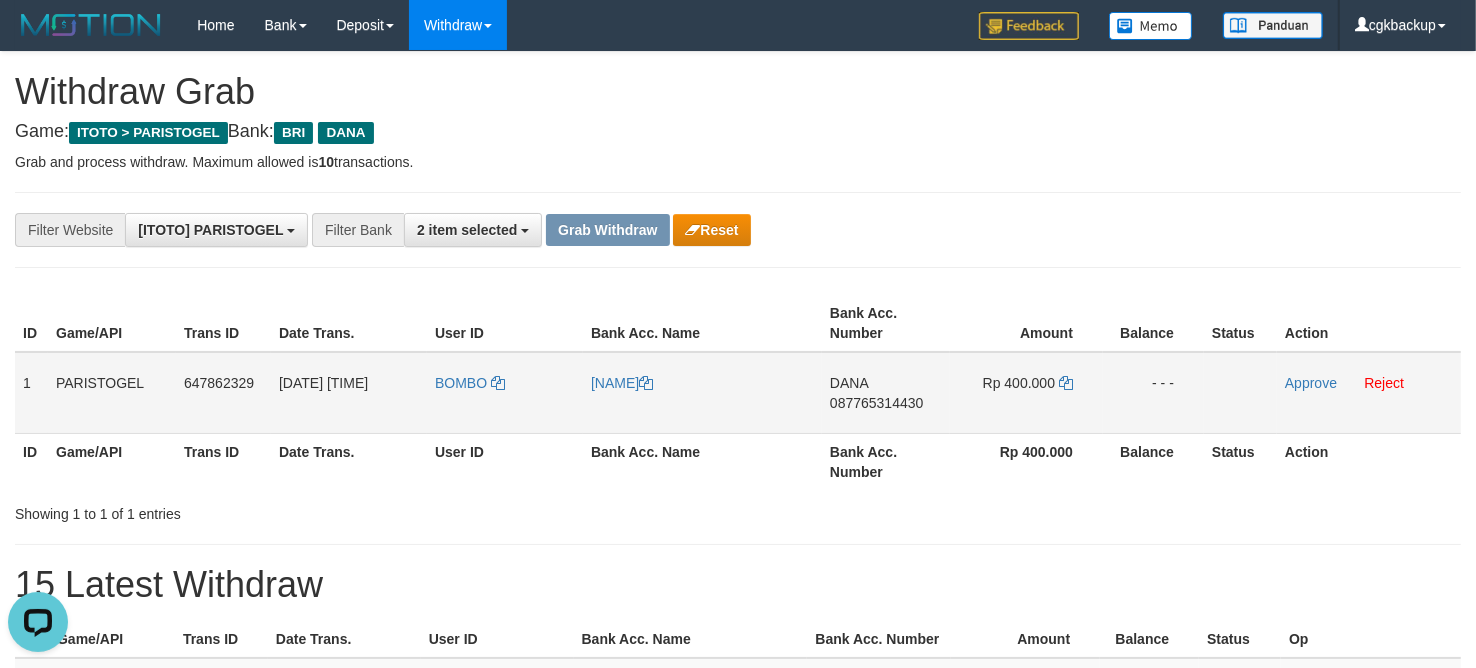 click on "DANA
087765314430" at bounding box center (886, 393) 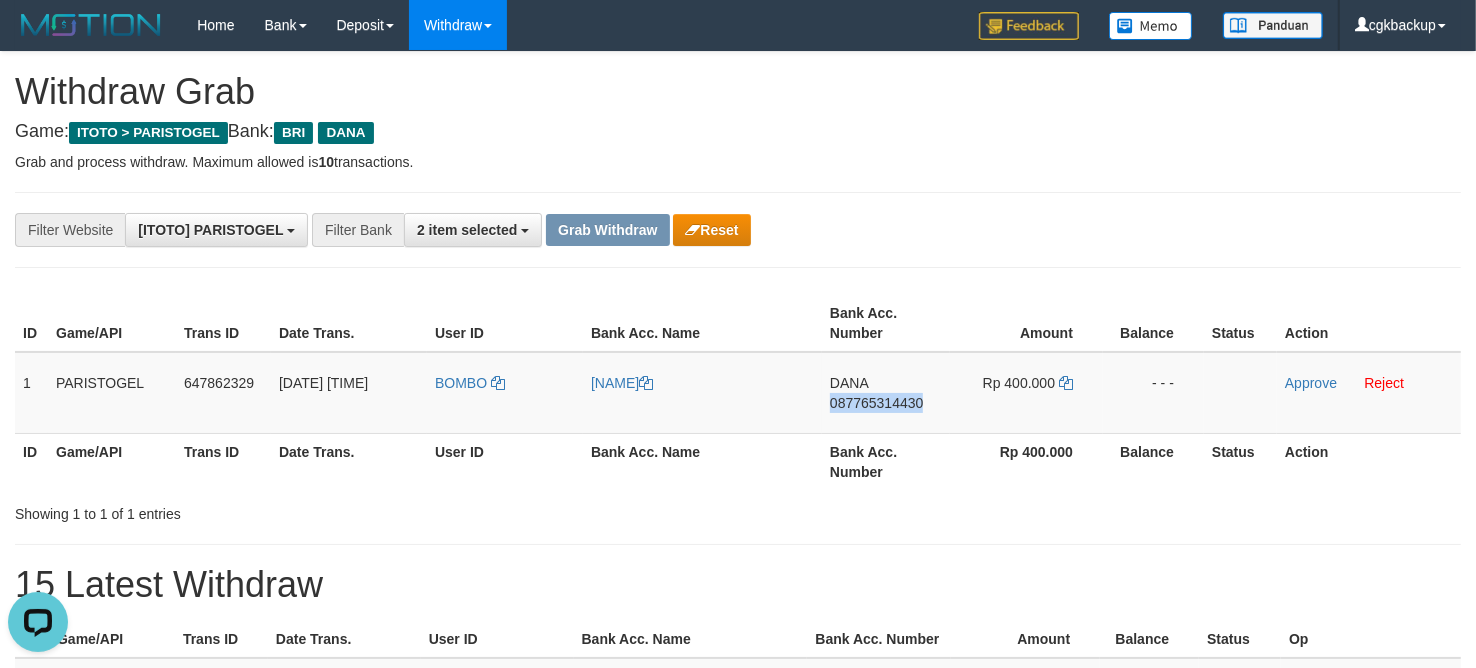 drag, startPoint x: 861, startPoint y: 423, endPoint x: 1472, endPoint y: 506, distance: 616.6117 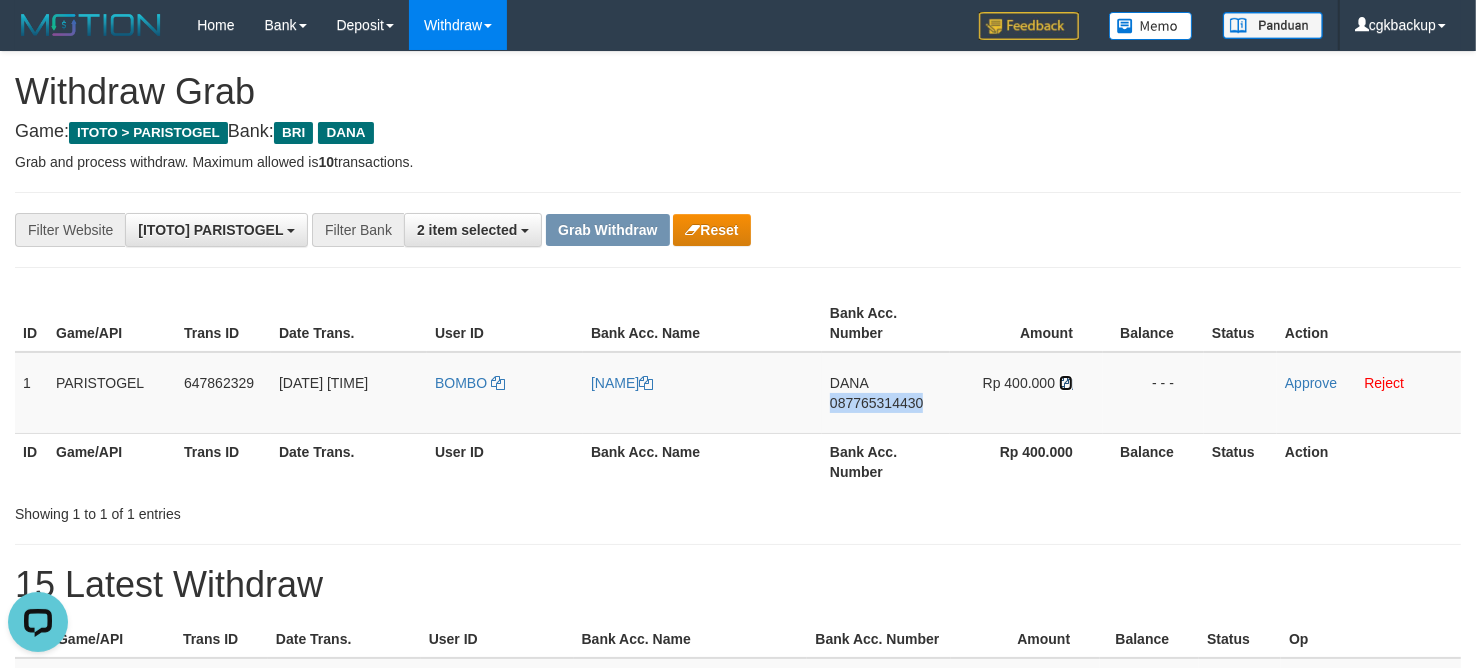click at bounding box center (1066, 383) 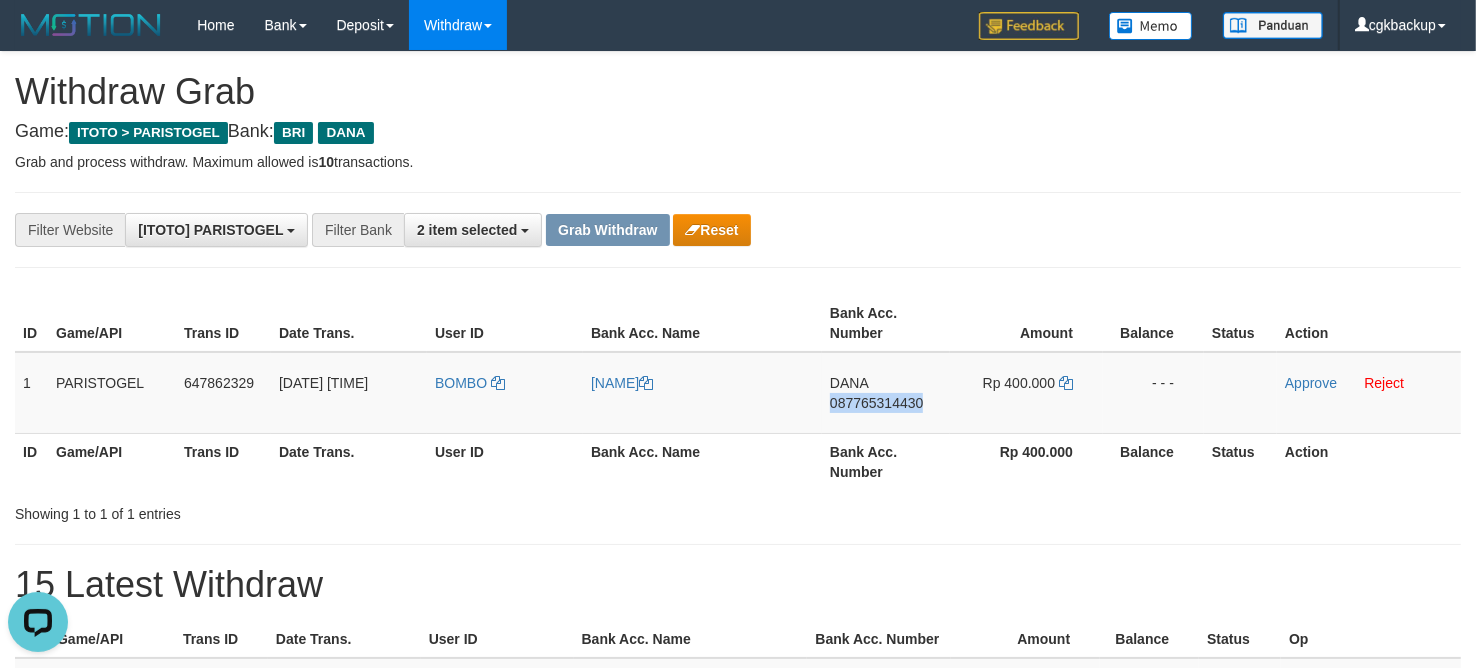 copy on "087765314430" 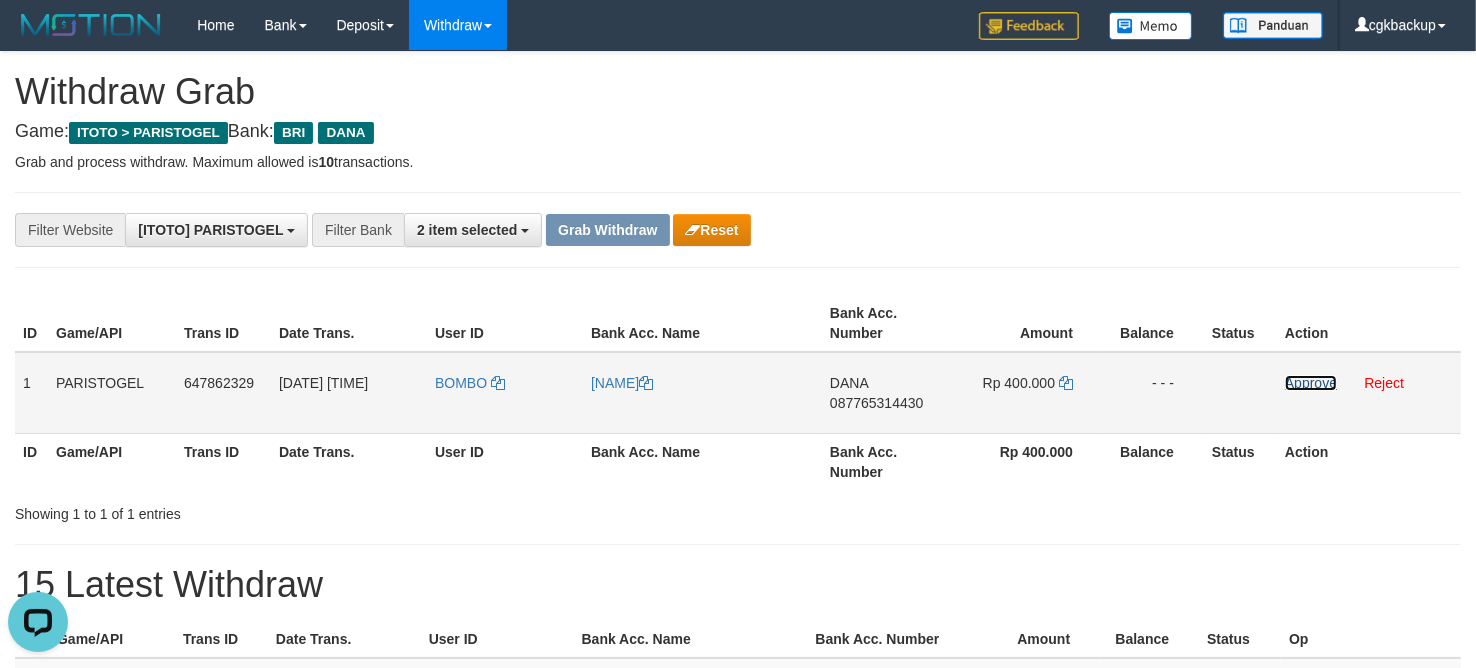 click on "Approve" at bounding box center (1311, 383) 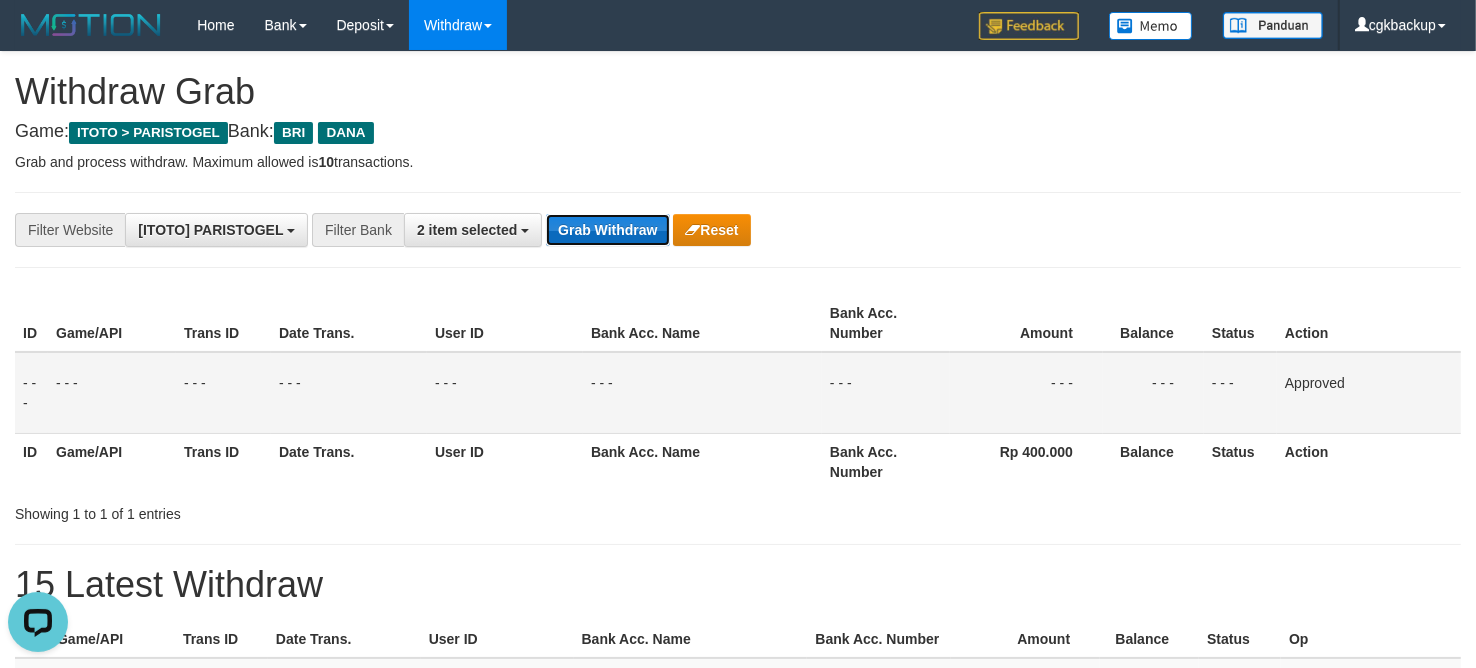 click on "Grab Withdraw" at bounding box center (607, 230) 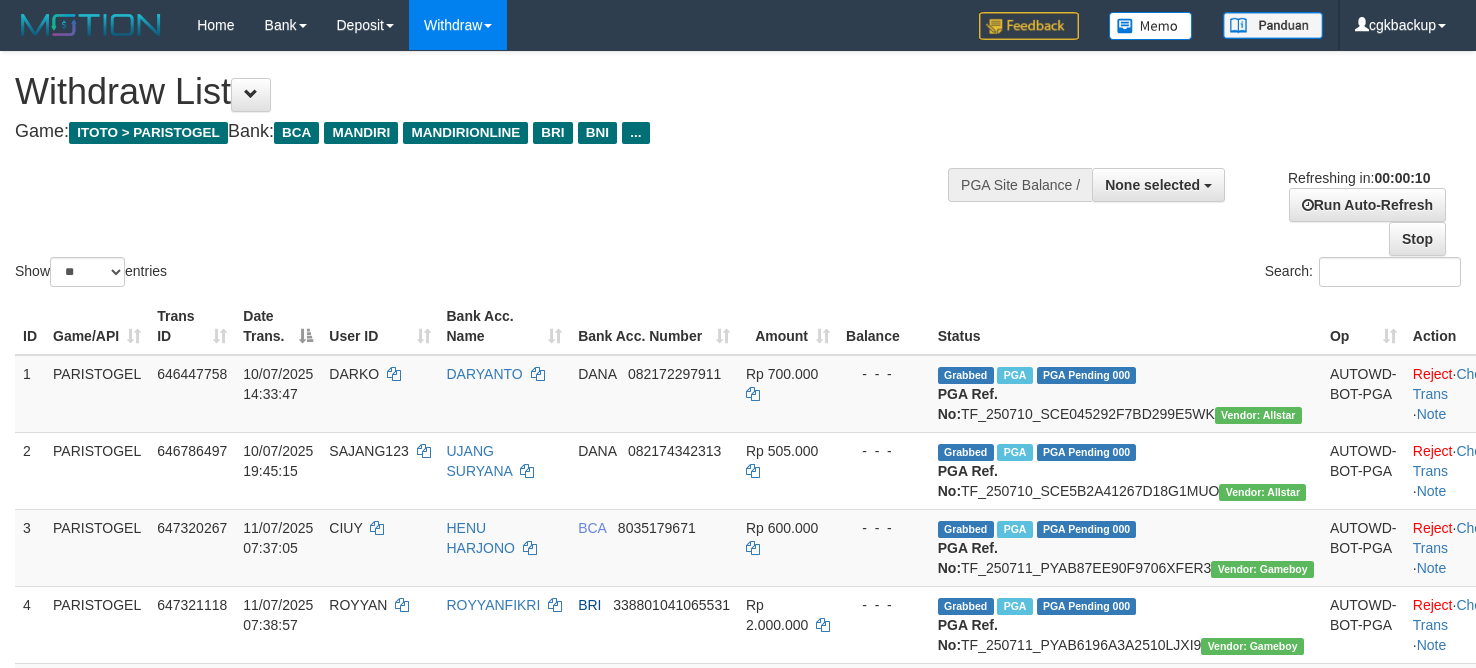 select 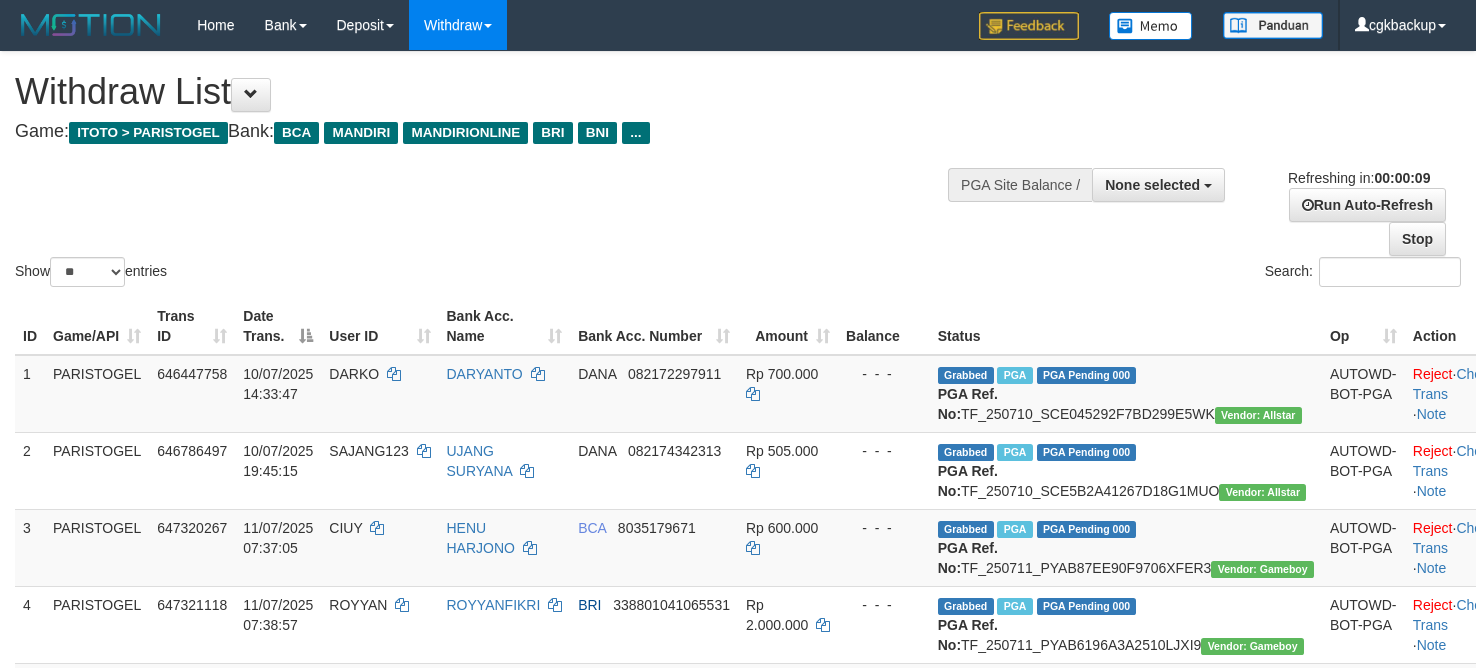 select 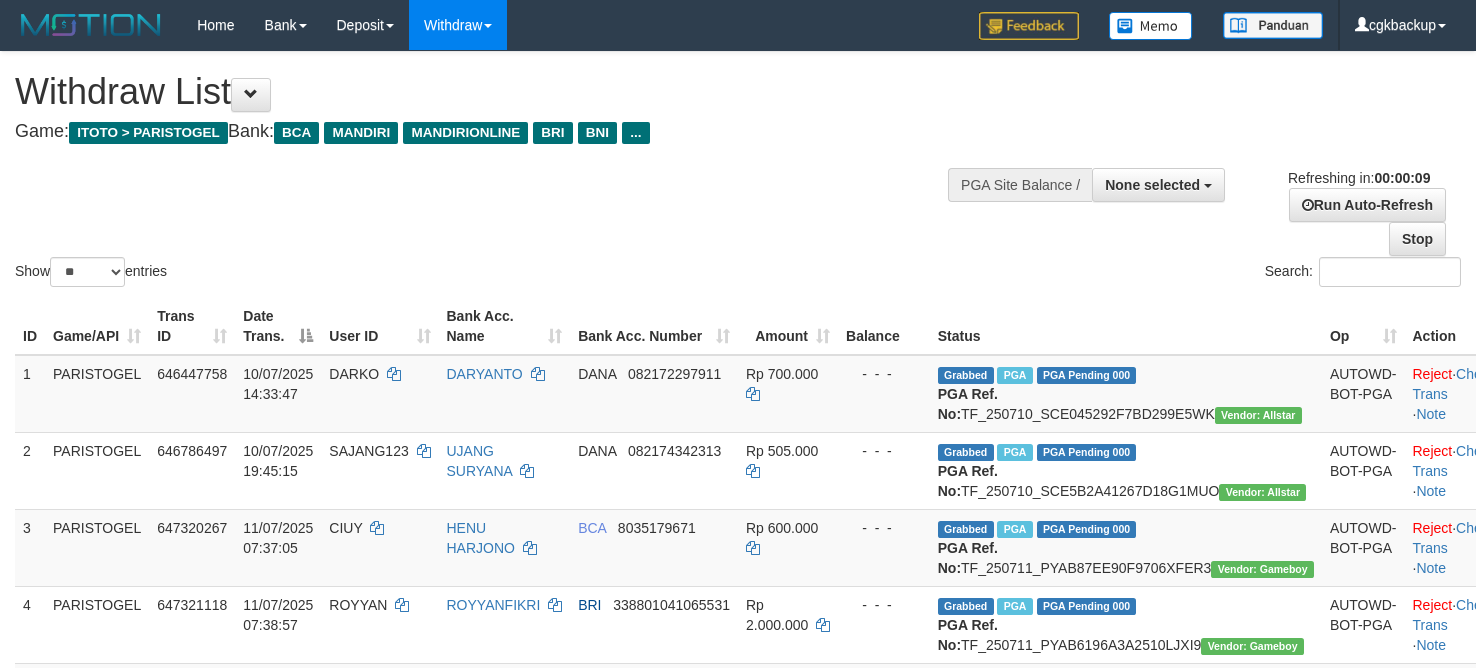 select 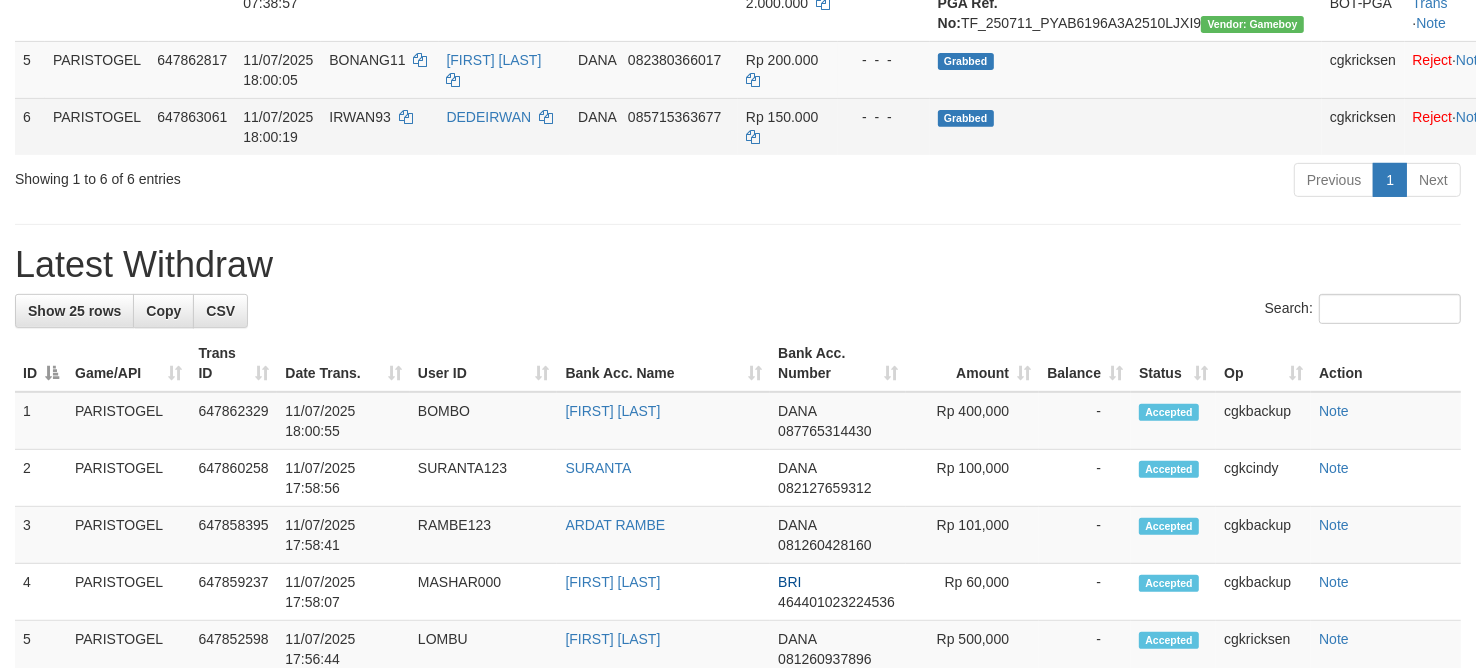 scroll, scrollTop: 625, scrollLeft: 0, axis: vertical 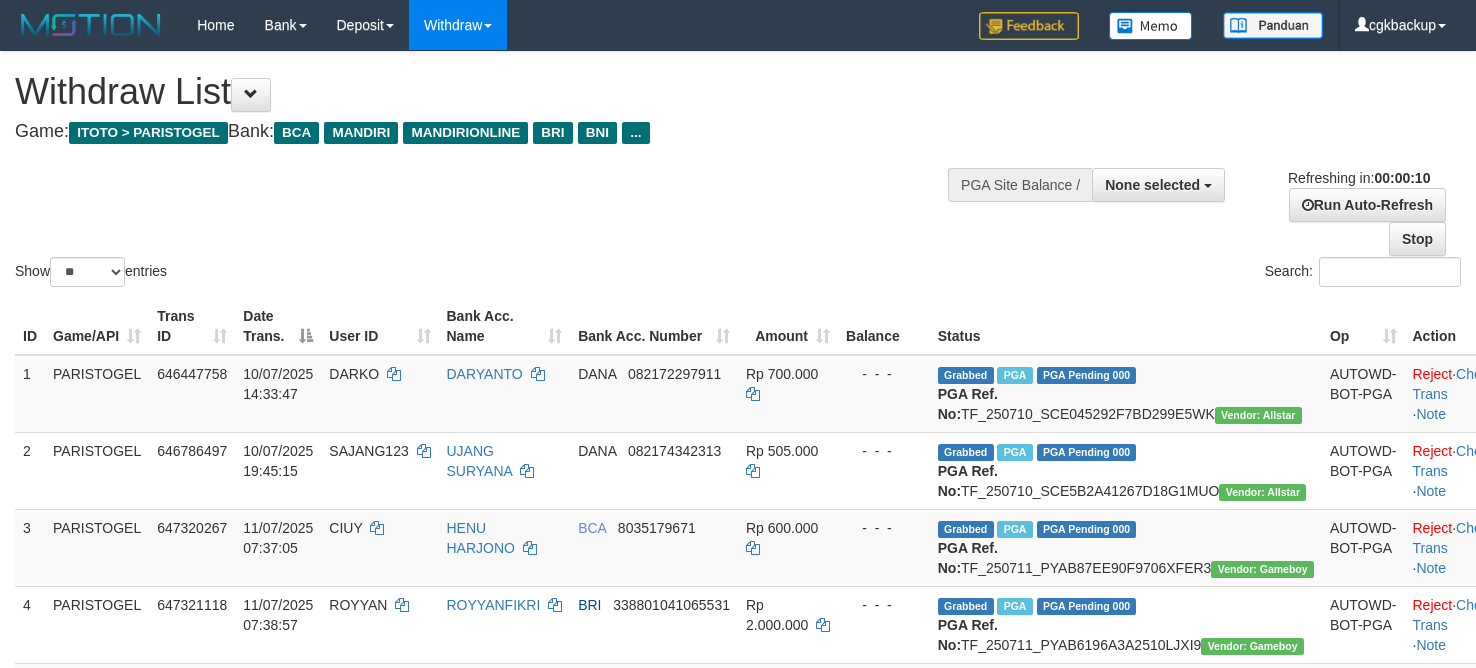 select 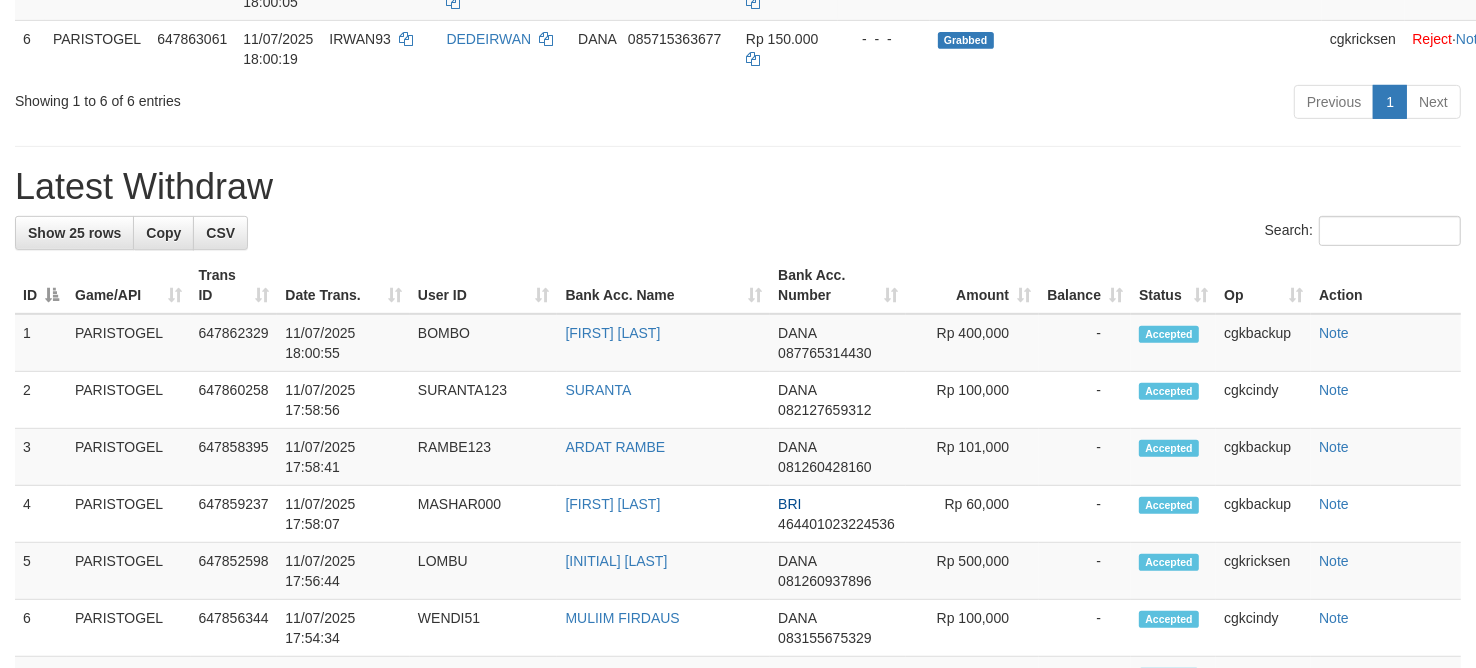 scroll, scrollTop: 625, scrollLeft: 0, axis: vertical 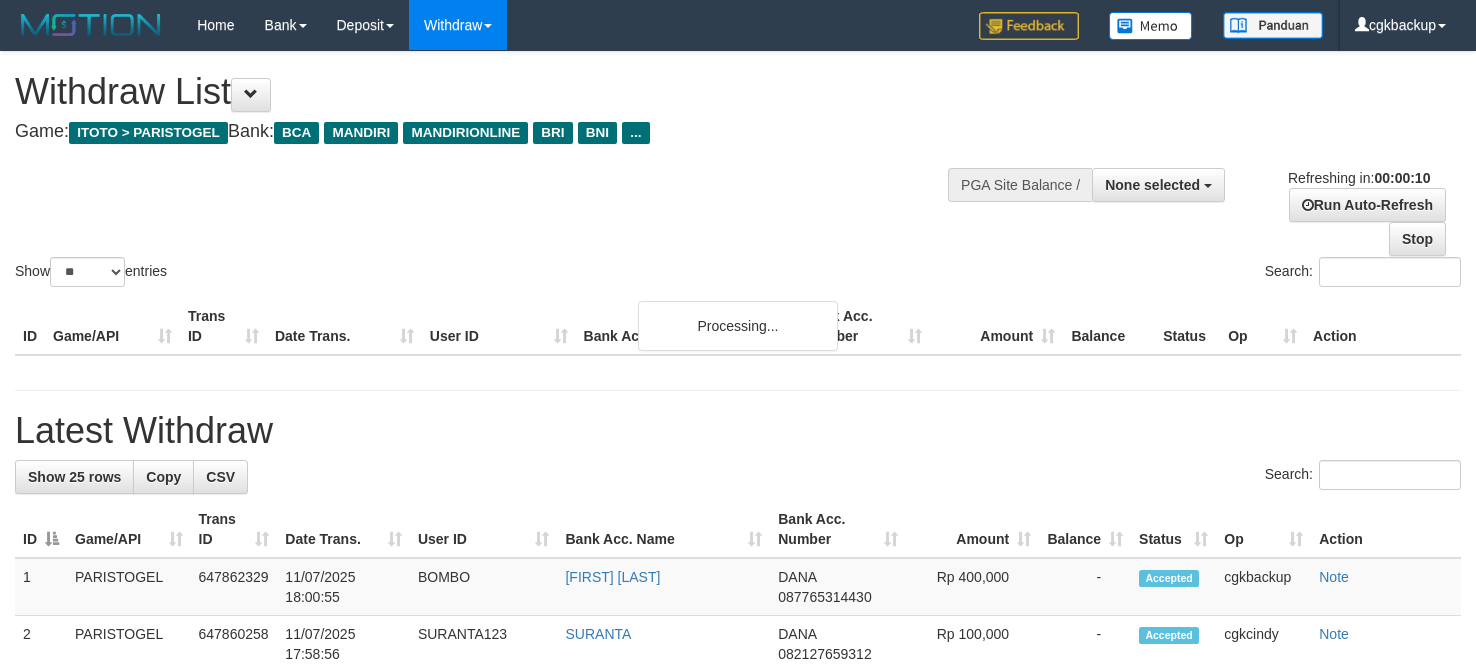 select 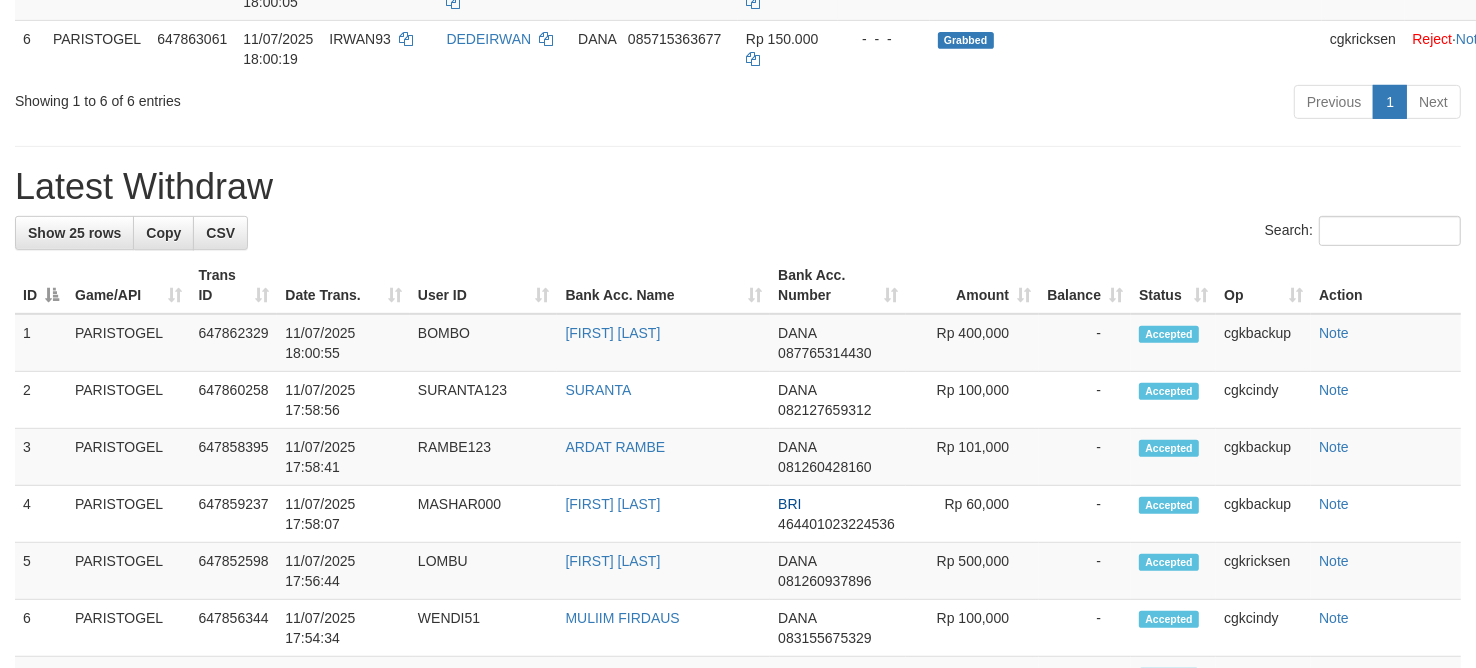 scroll, scrollTop: 625, scrollLeft: 0, axis: vertical 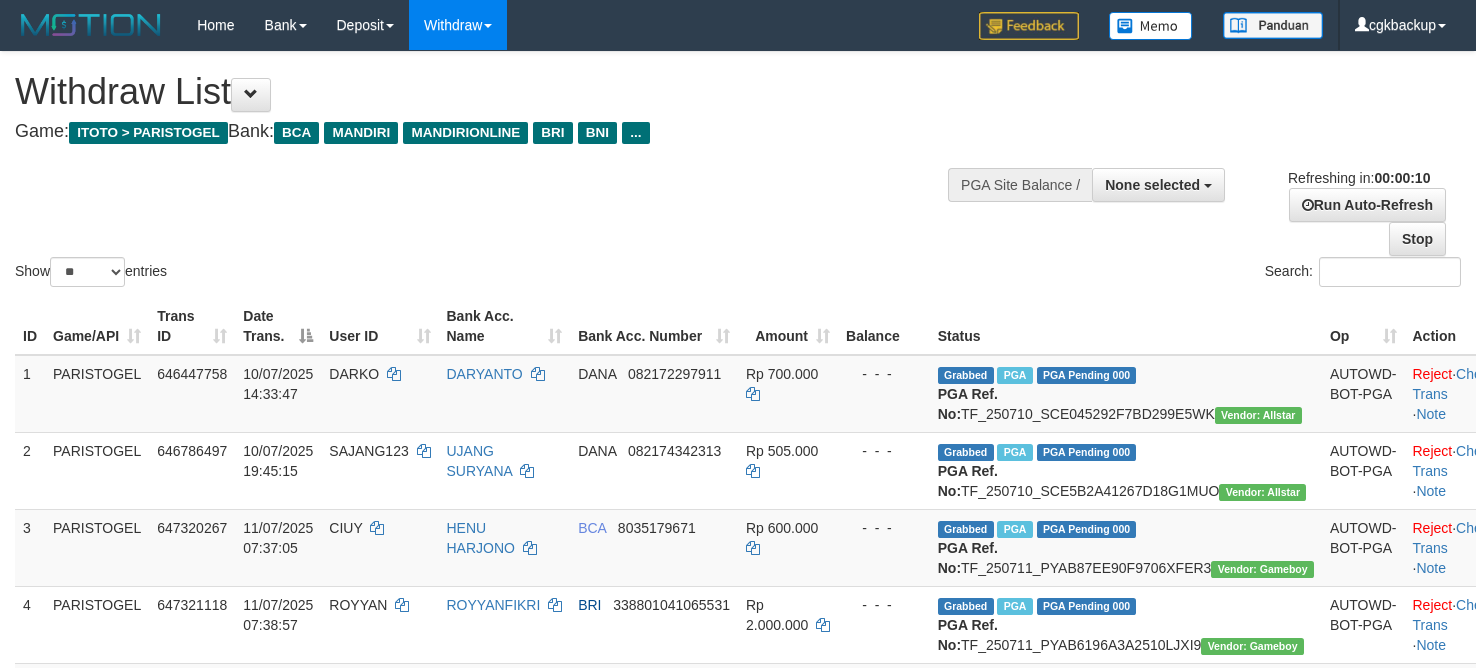 select 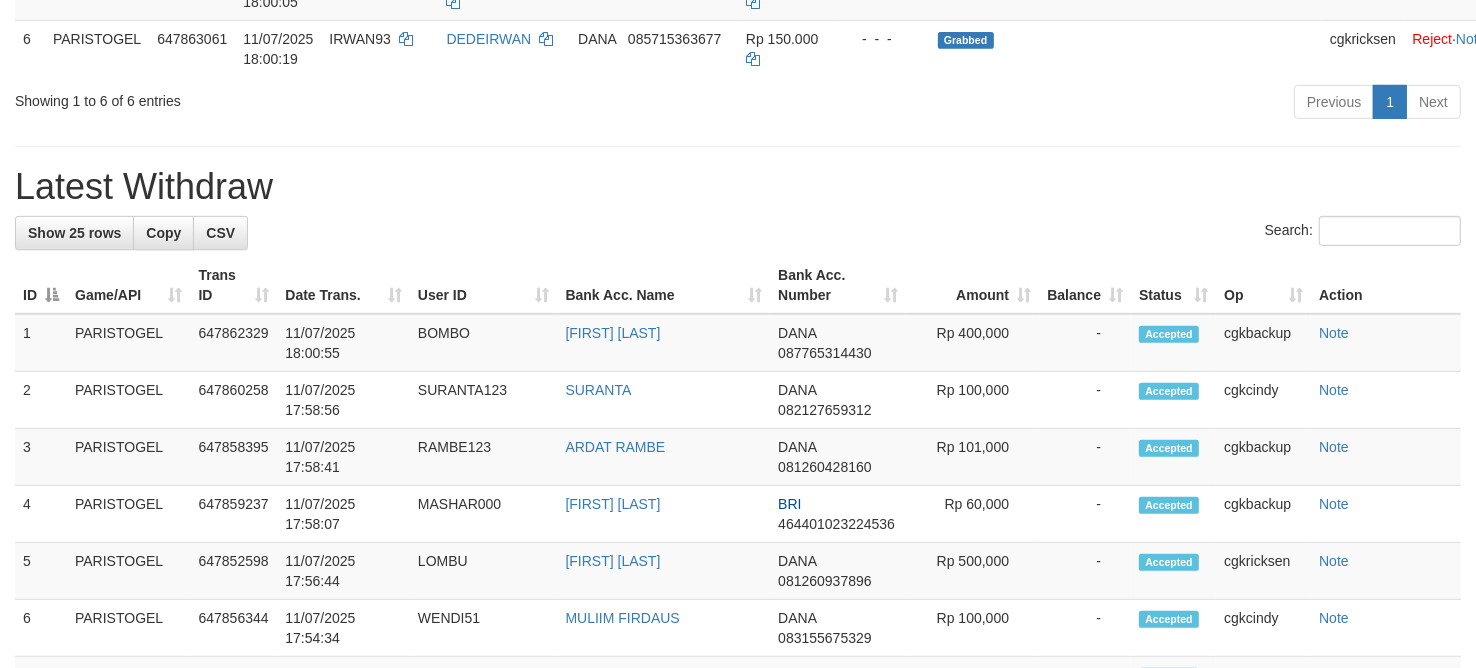 scroll, scrollTop: 625, scrollLeft: 0, axis: vertical 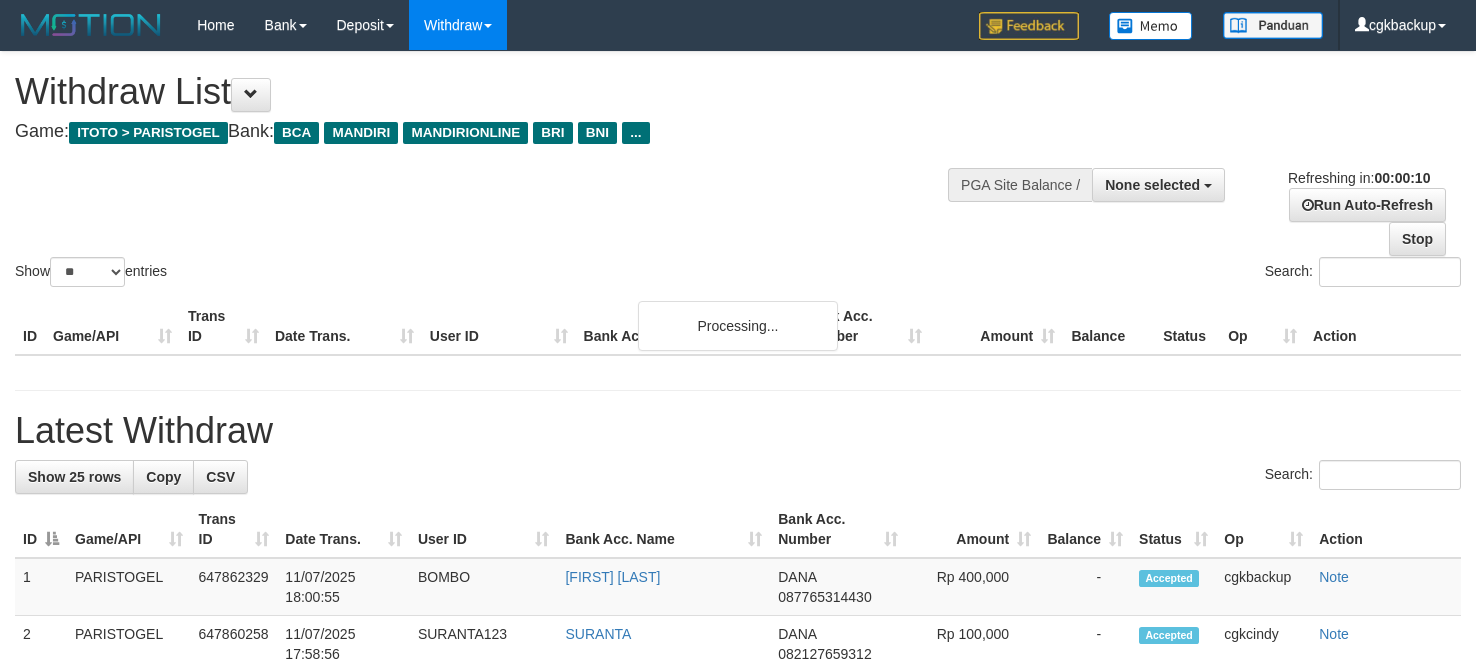 select 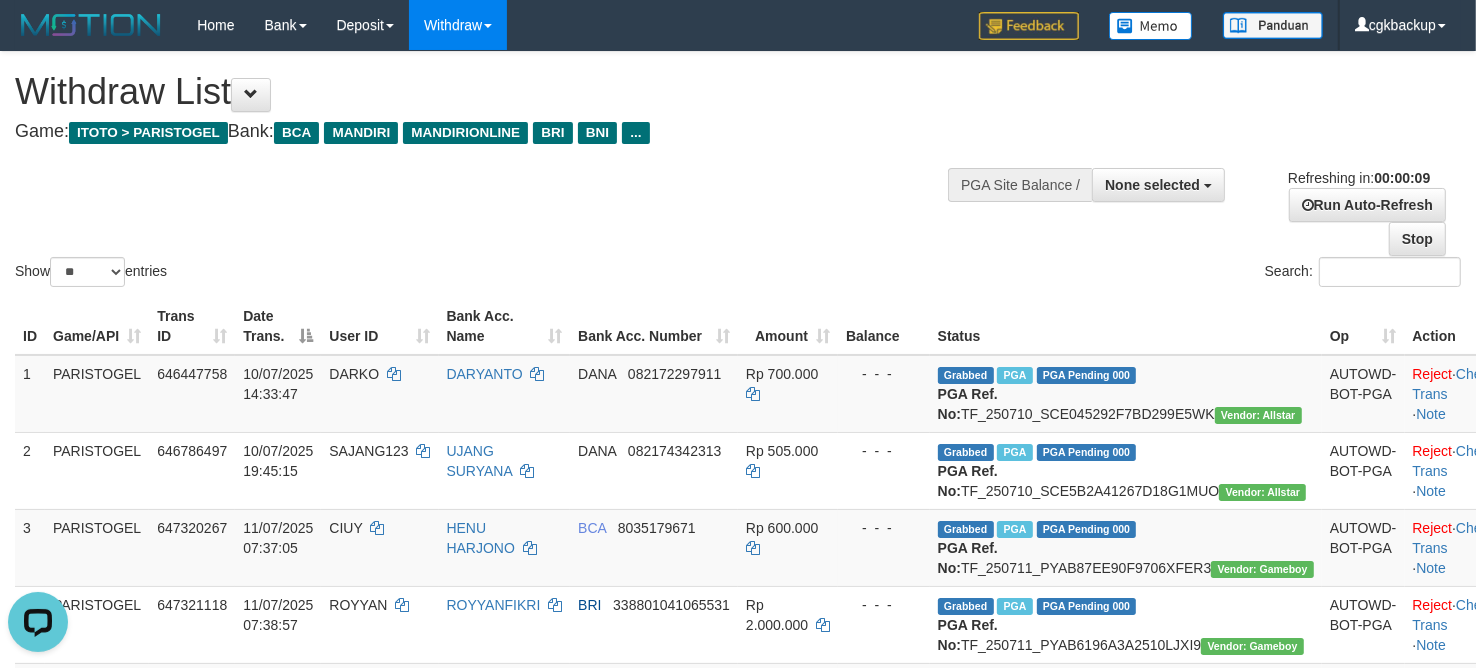 scroll, scrollTop: 0, scrollLeft: 0, axis: both 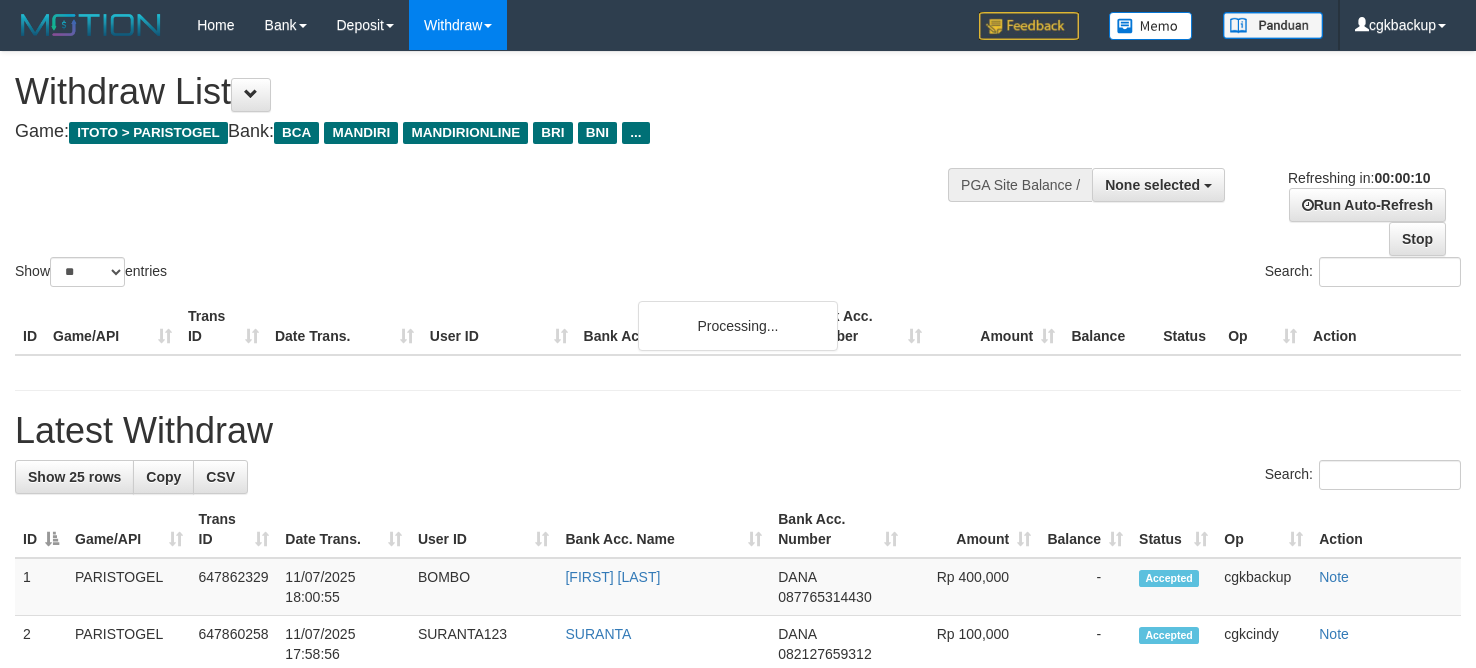 select 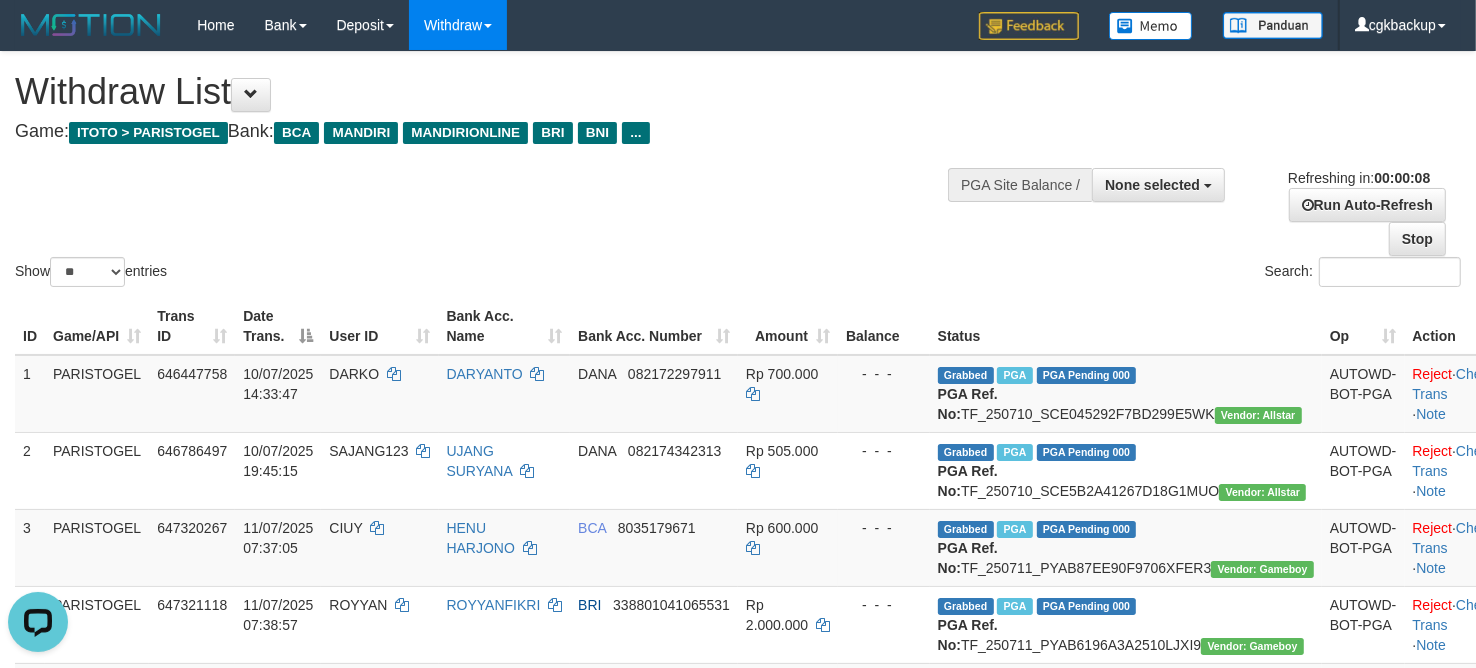scroll, scrollTop: 0, scrollLeft: 0, axis: both 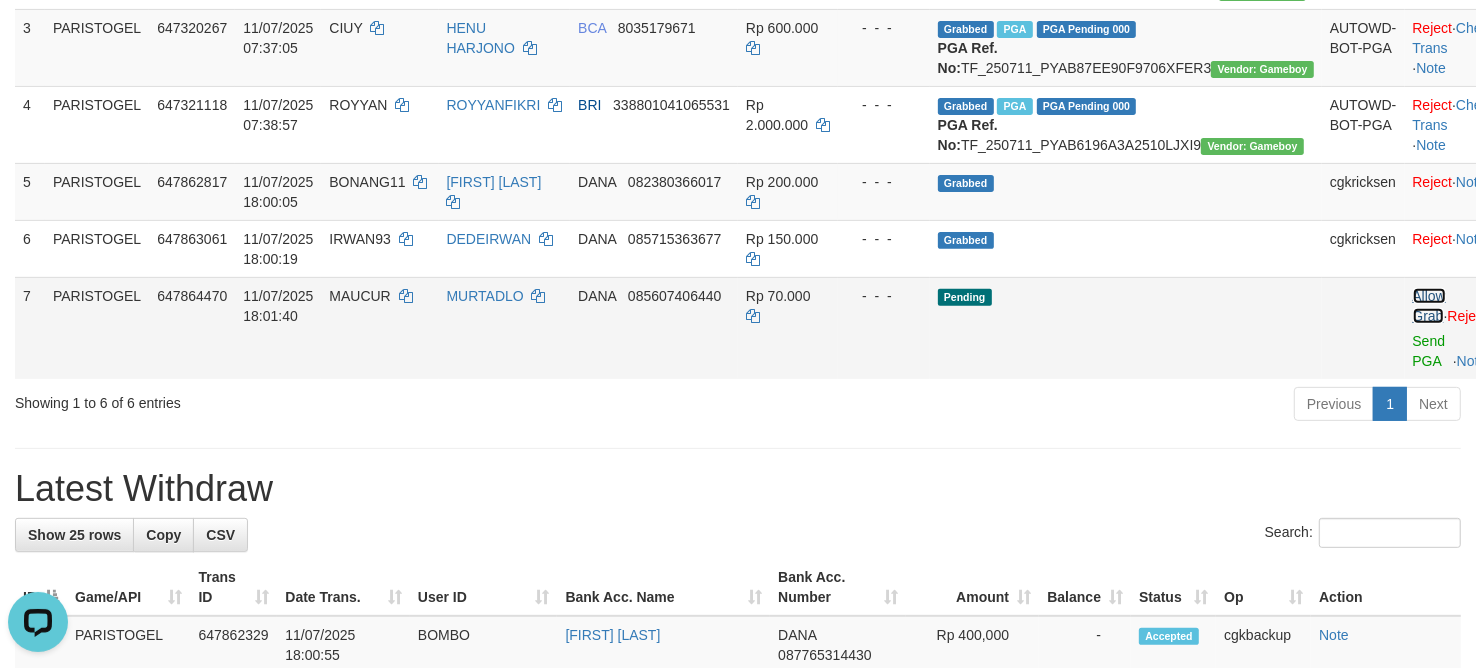 click on "Allow Grab" at bounding box center (1429, 306) 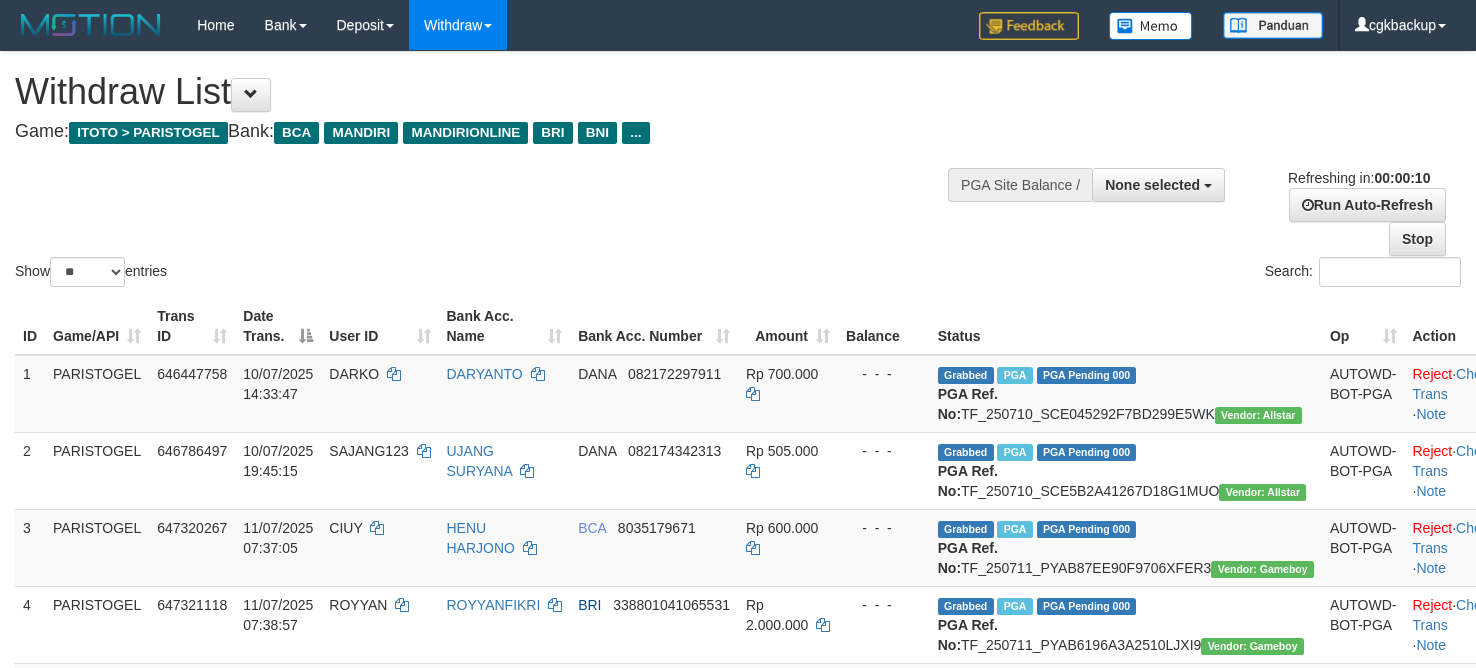 select 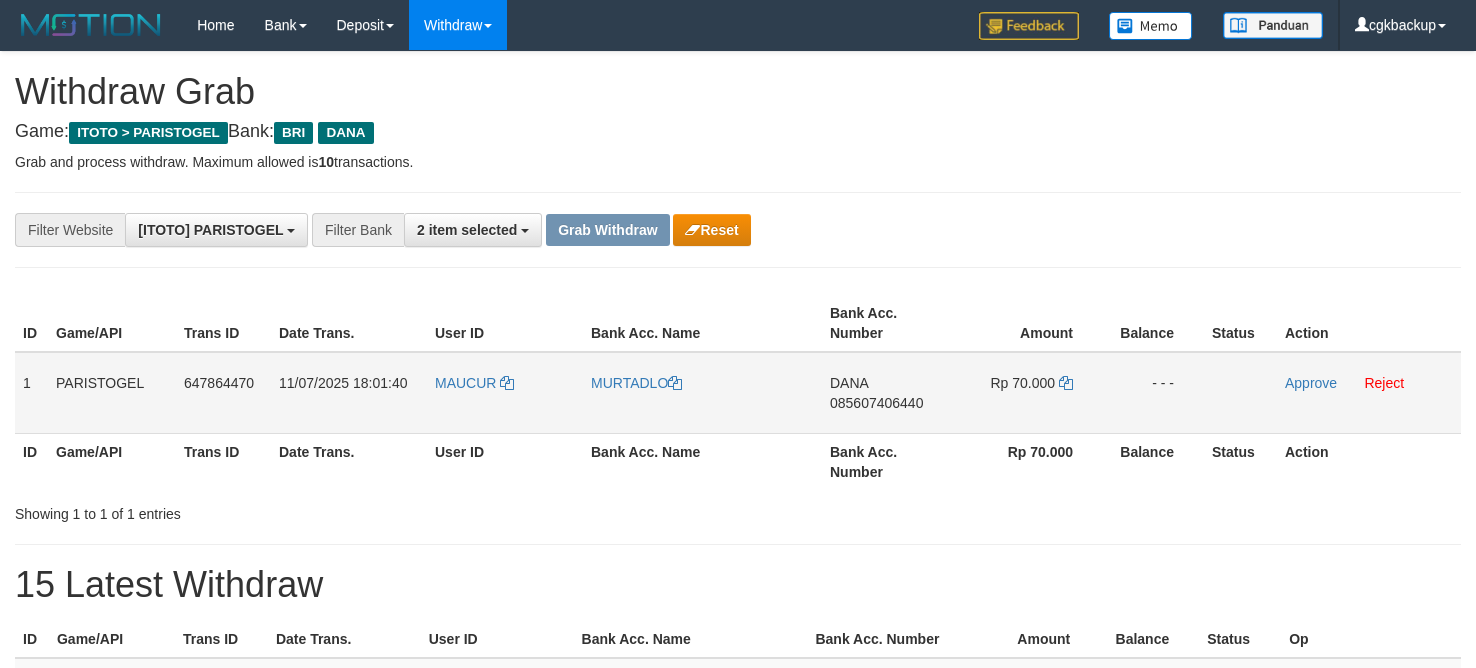scroll, scrollTop: 0, scrollLeft: 0, axis: both 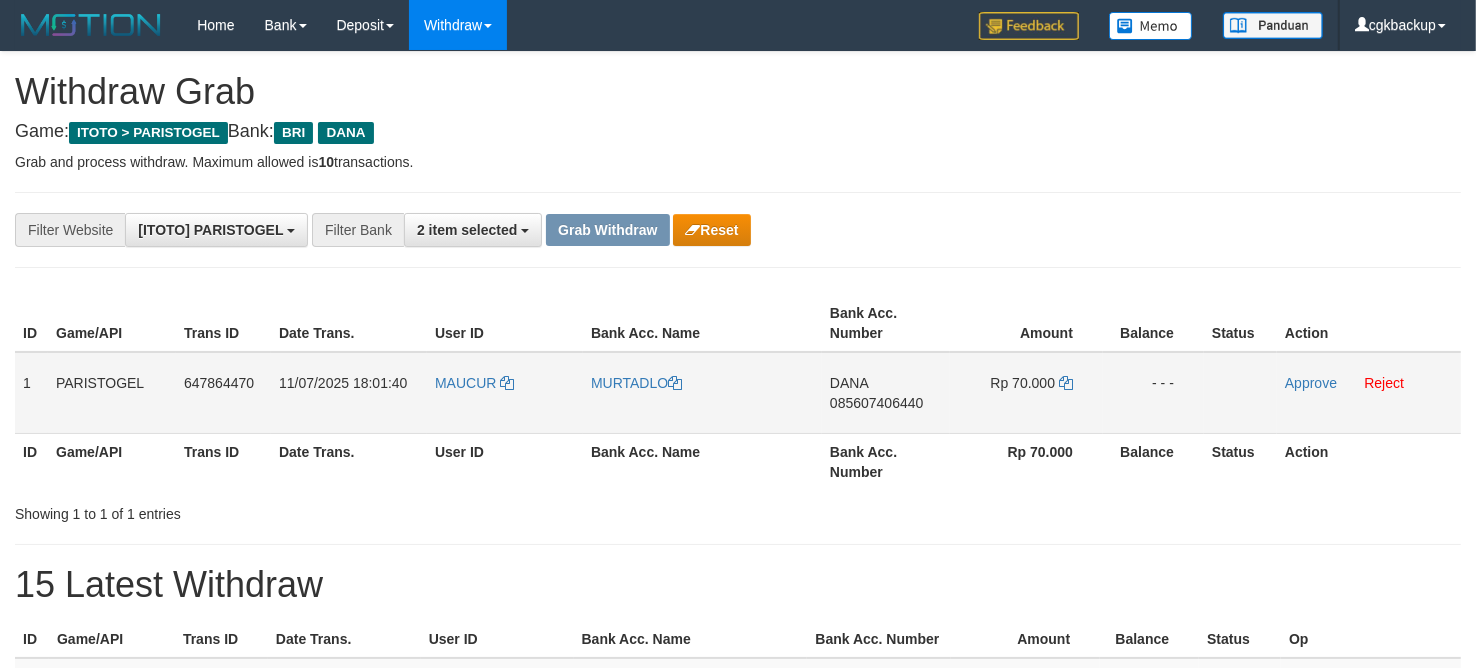 click on "MAUCUR" at bounding box center (505, 393) 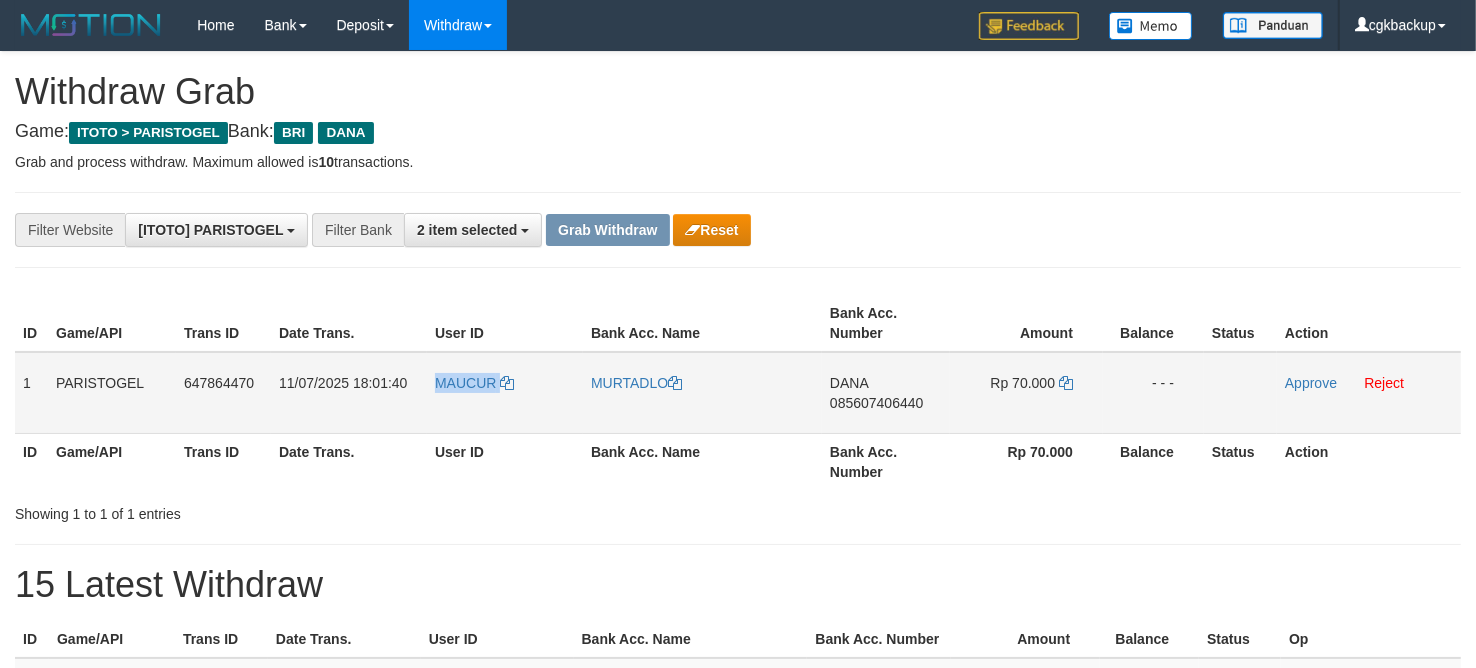 click on "MAUCUR" at bounding box center [505, 393] 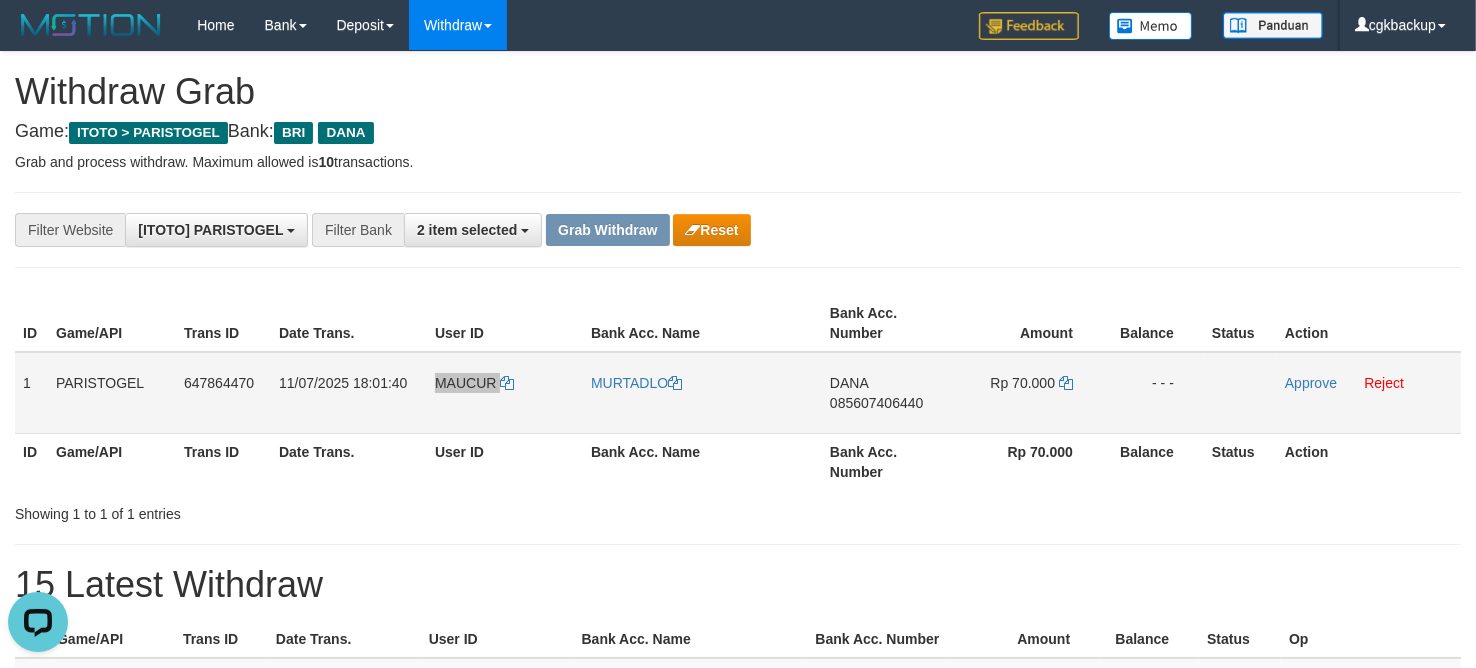 scroll, scrollTop: 0, scrollLeft: 0, axis: both 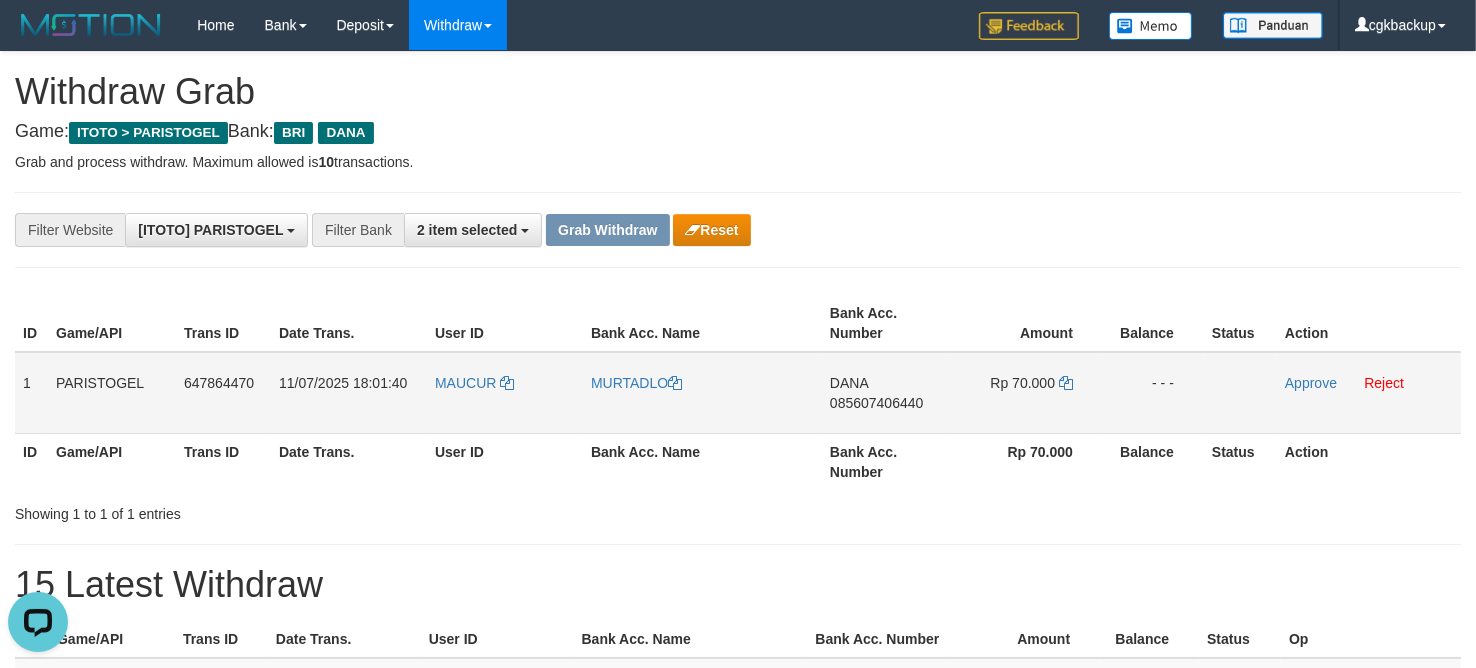 click on "MURTADLO" at bounding box center [702, 393] 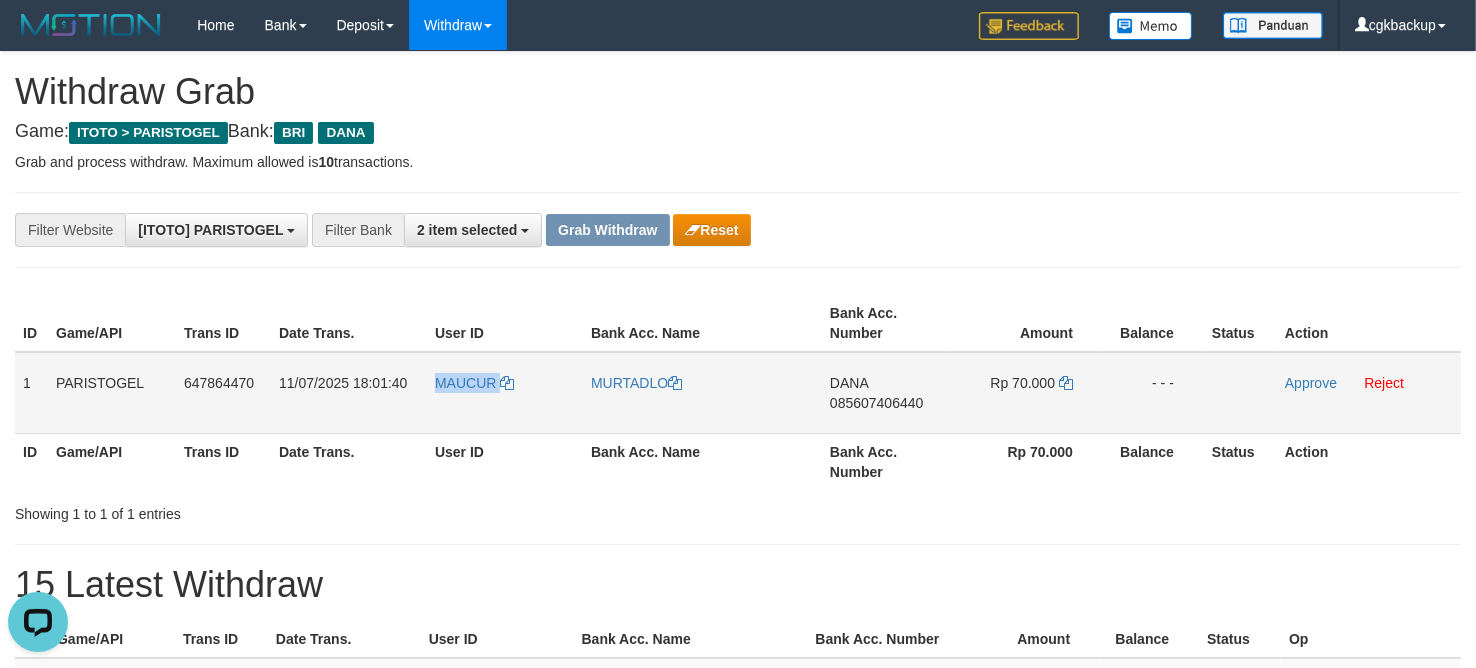 click on "MAUCUR" at bounding box center (505, 393) 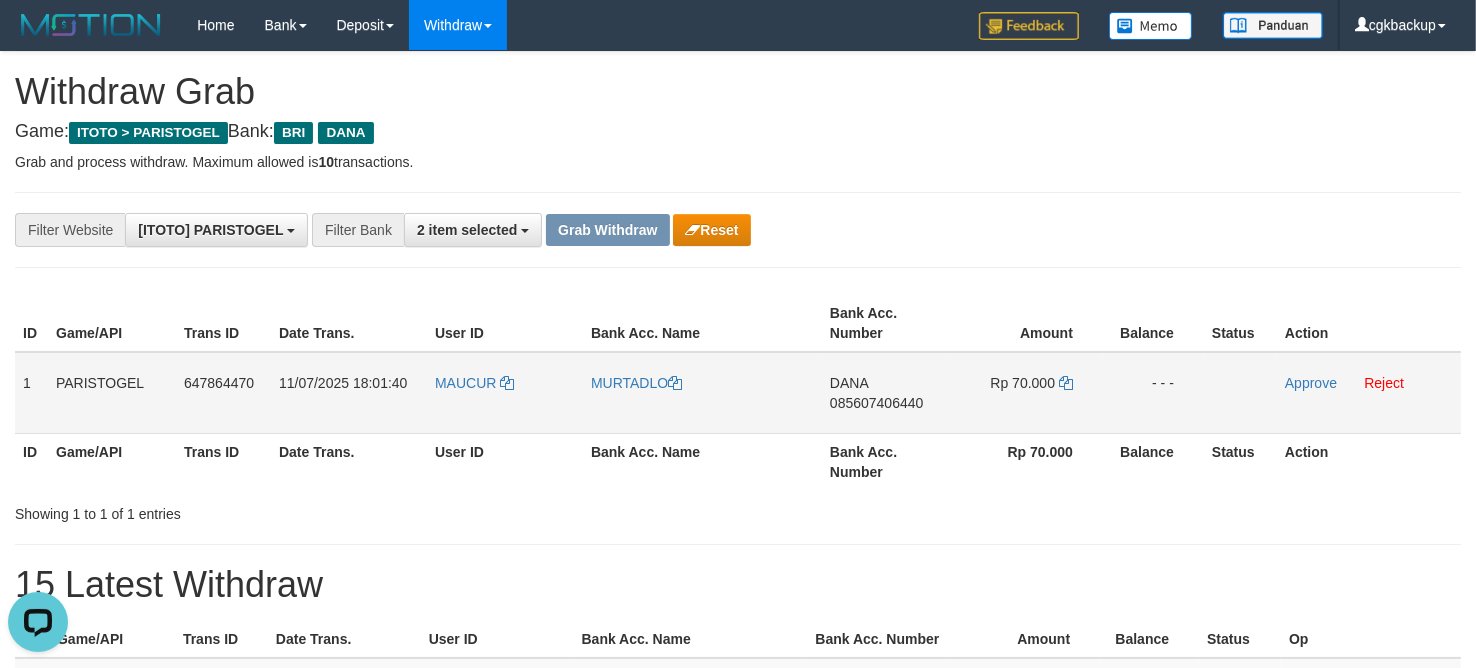 click on "MURTADLO" at bounding box center (702, 393) 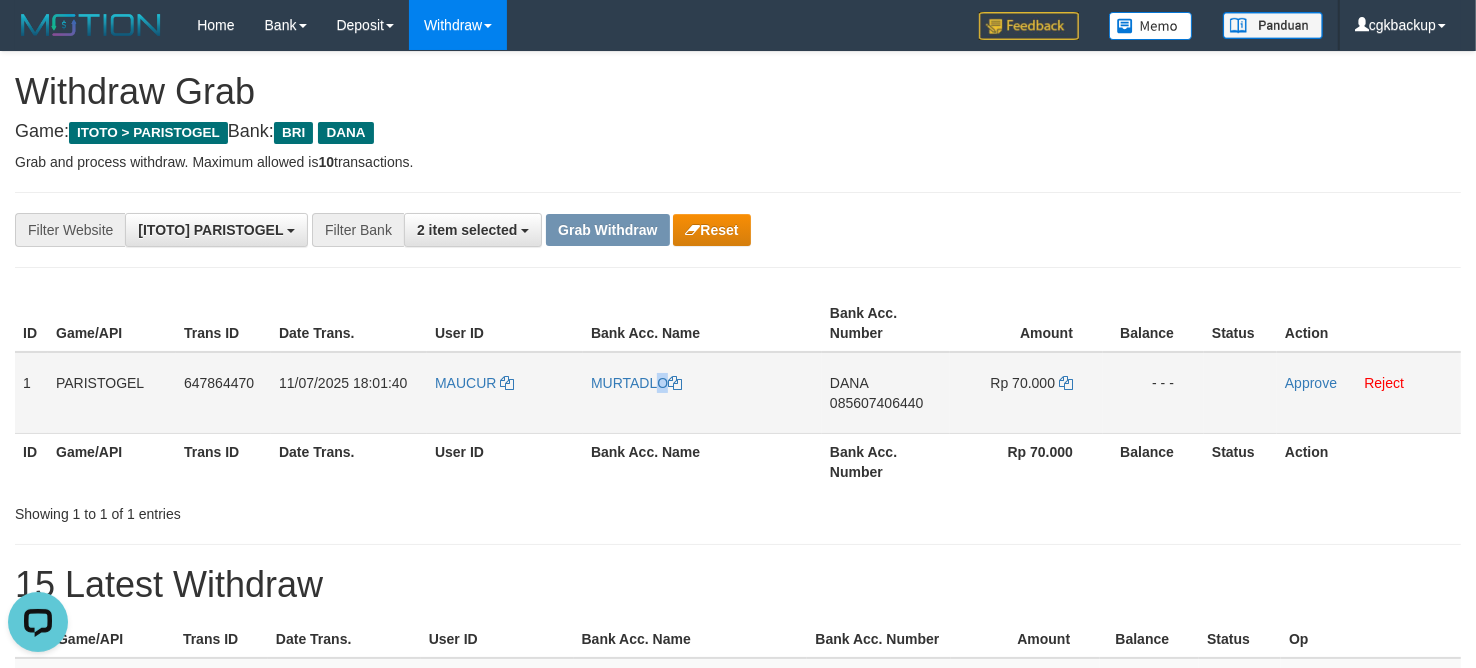 click on "MURTADLO" at bounding box center [702, 393] 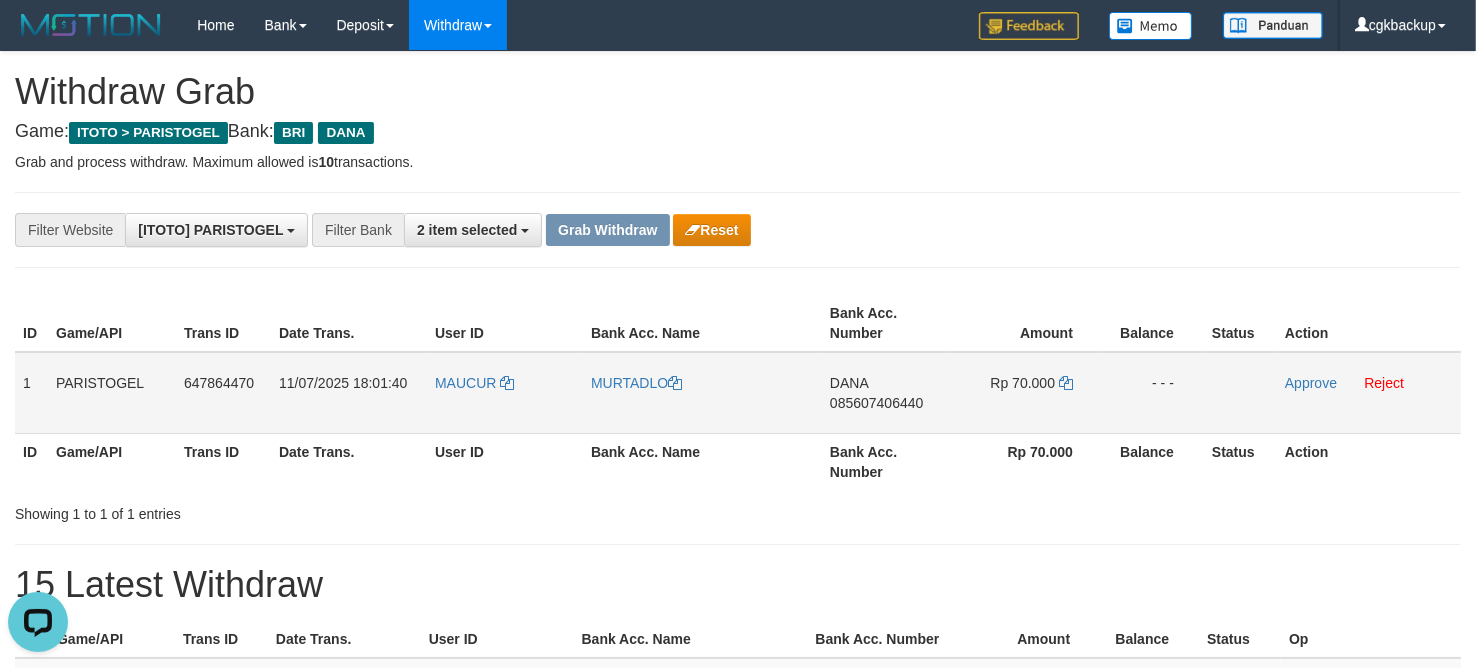 click on "MAUCUR" at bounding box center [505, 393] 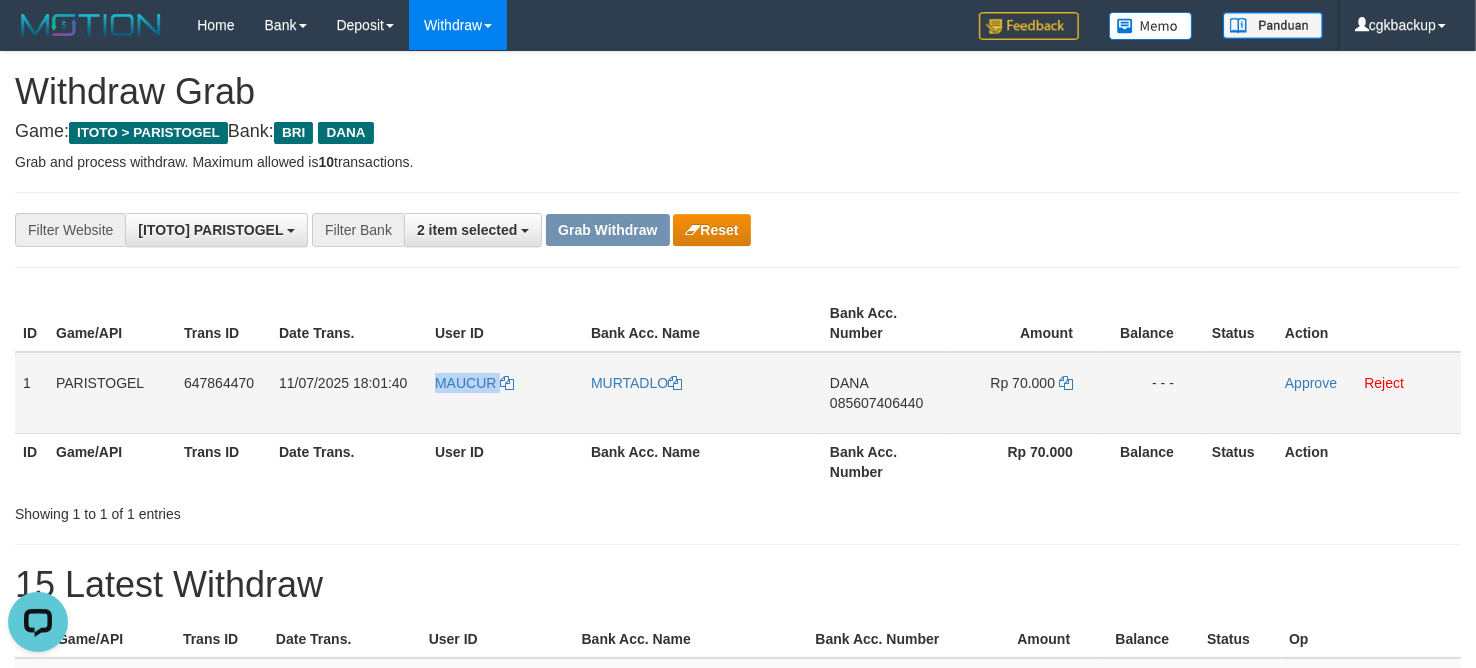 click on "MAUCUR" at bounding box center [505, 393] 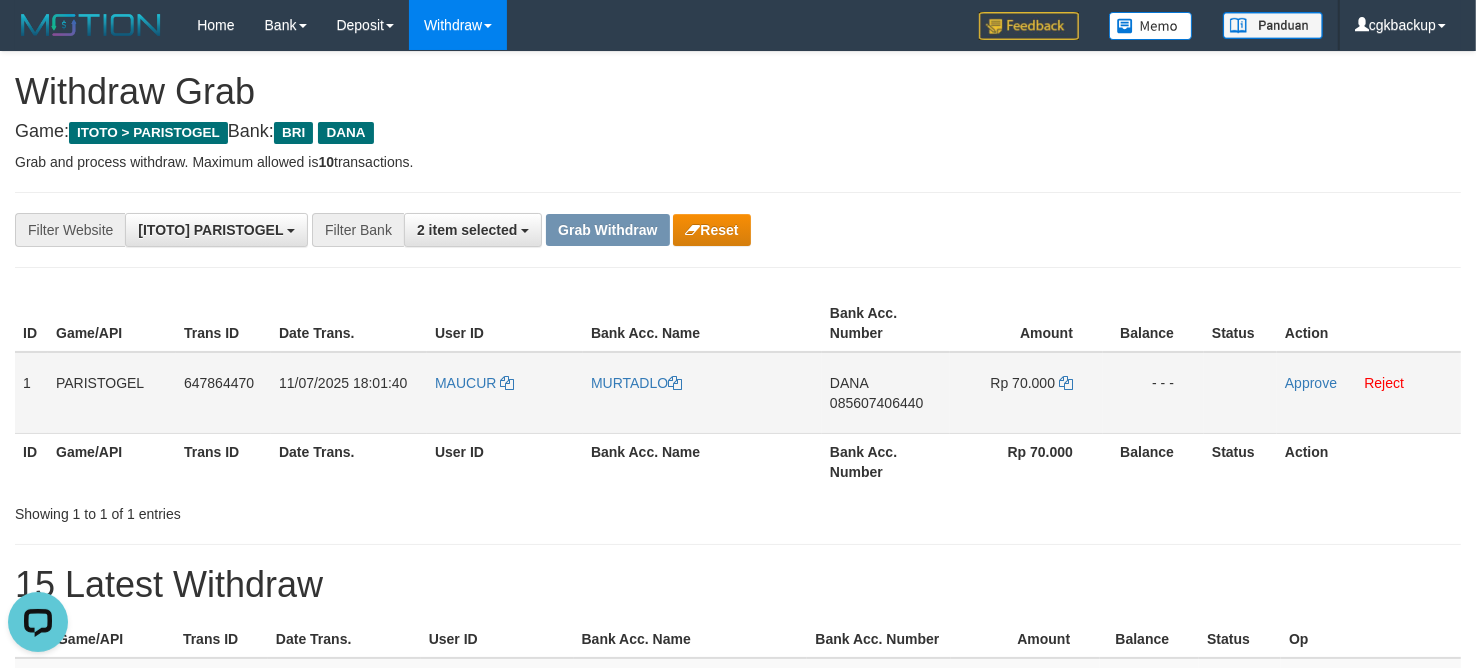 click on "DANA
085607406440" at bounding box center (886, 393) 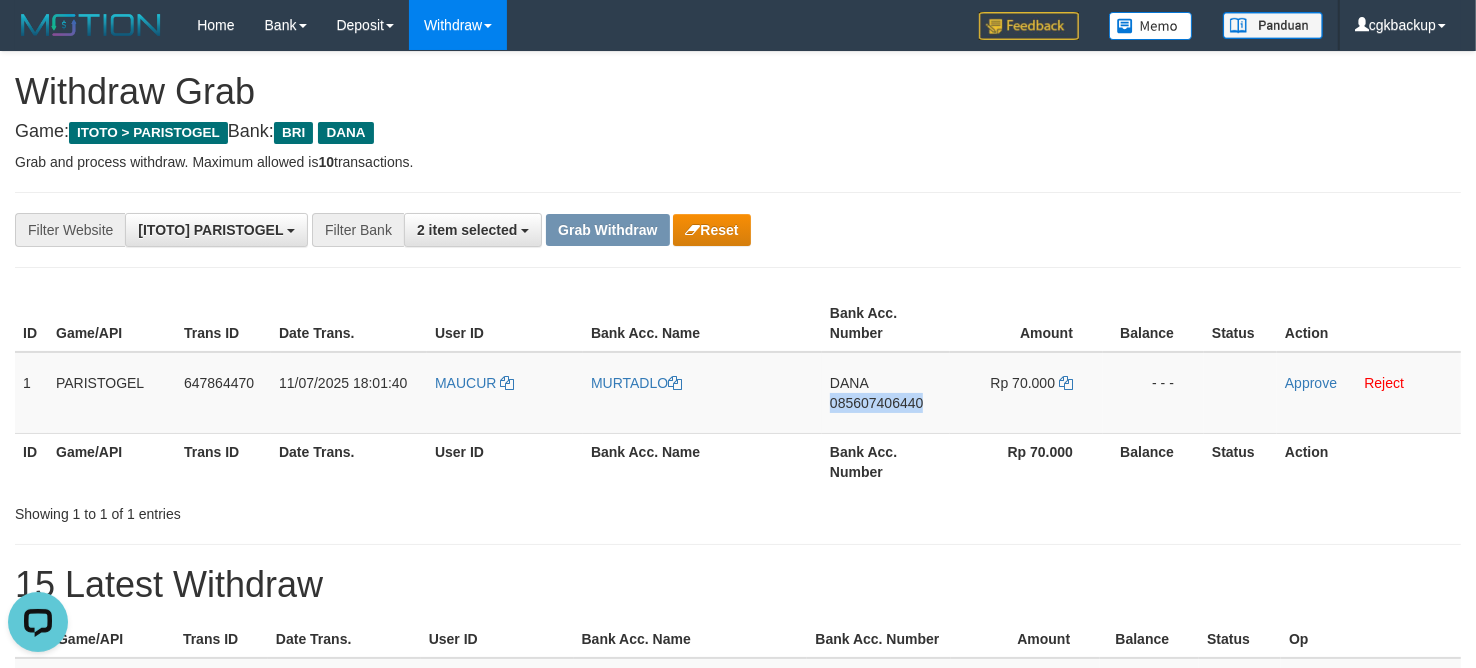 drag, startPoint x: 871, startPoint y: 411, endPoint x: 1455, endPoint y: 317, distance: 591.5167 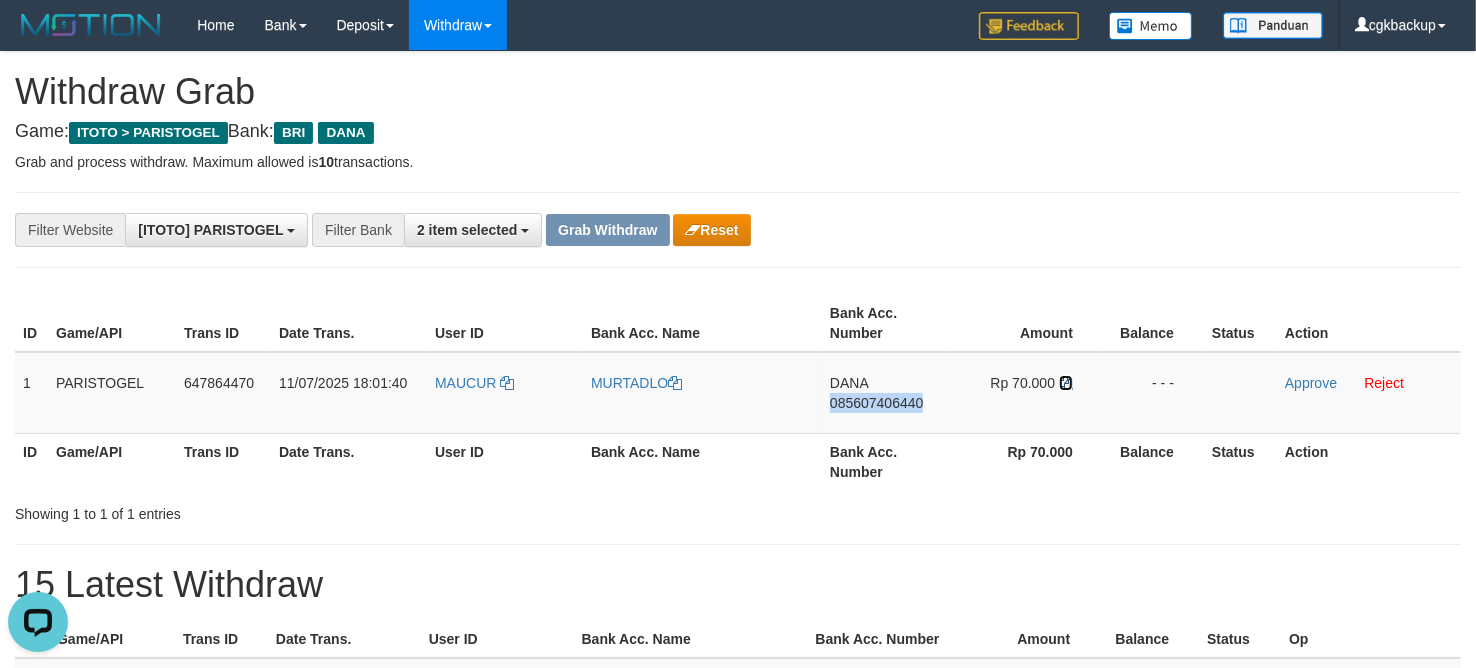 click at bounding box center (1066, 383) 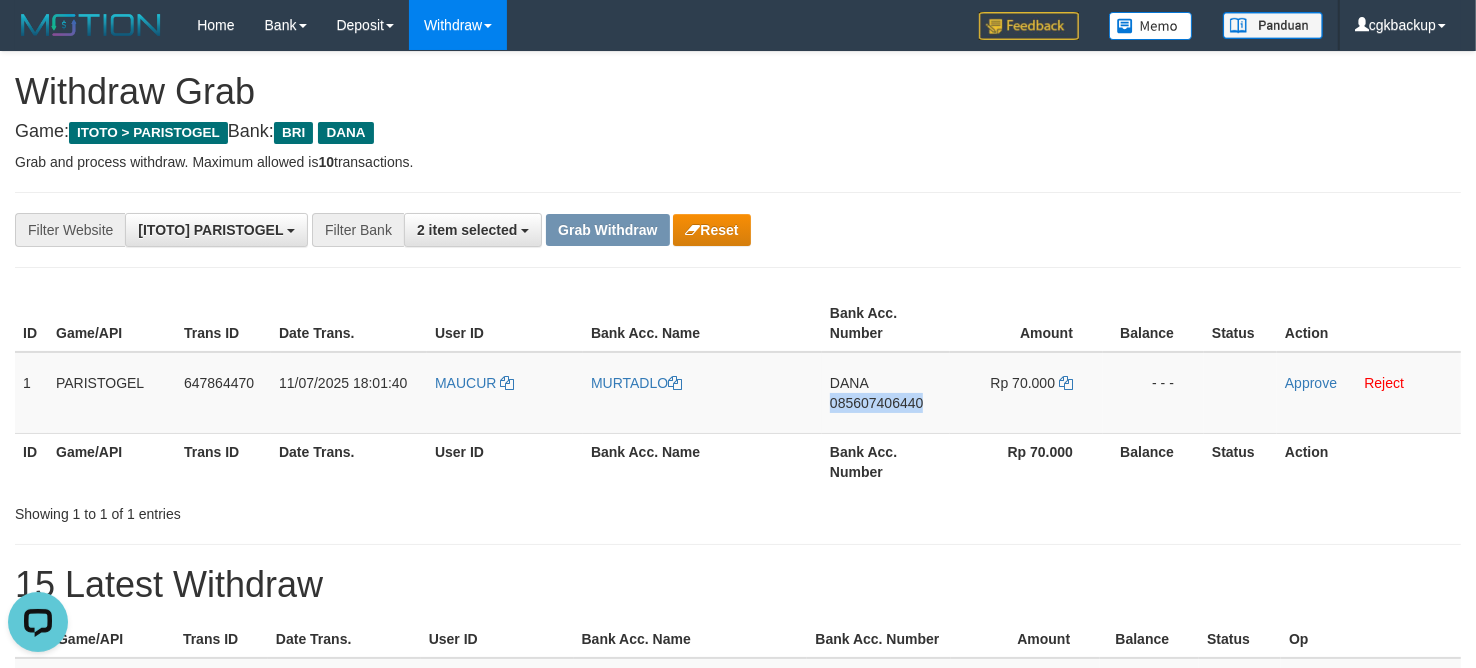 copy on "085607406440" 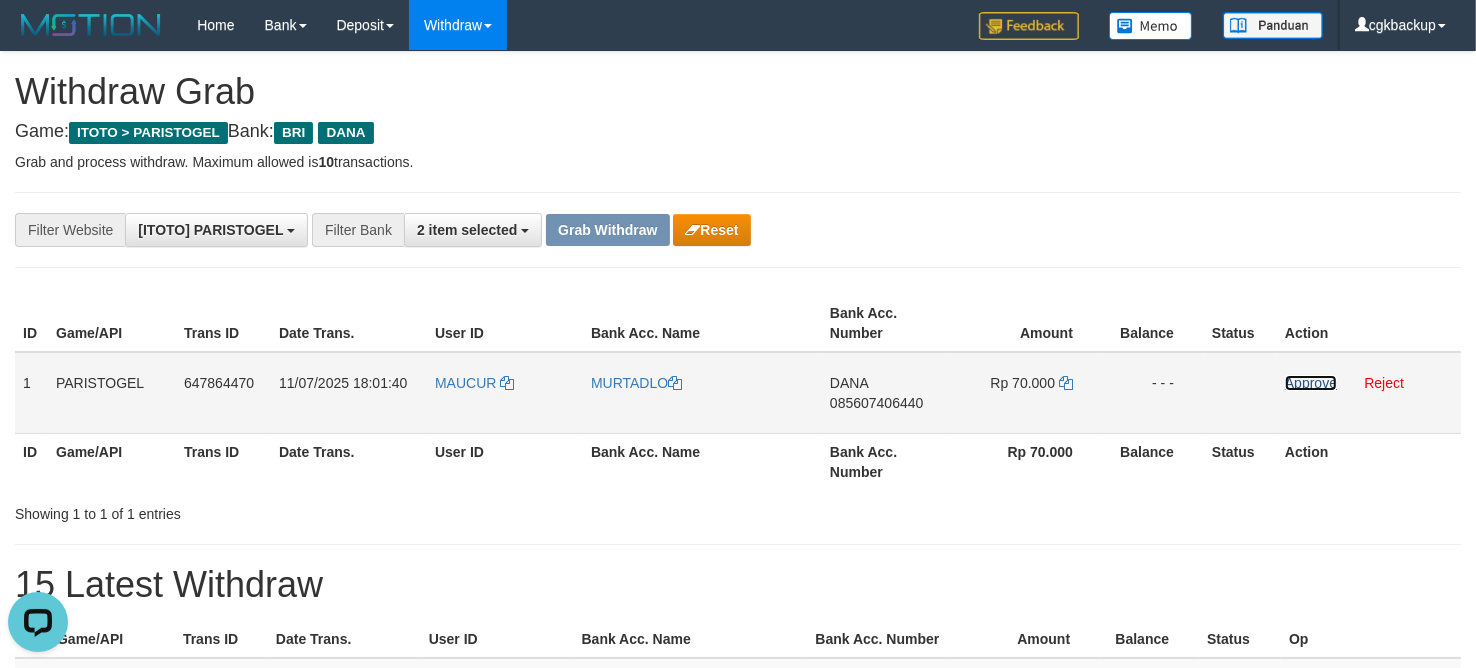 click on "Approve" at bounding box center (1311, 383) 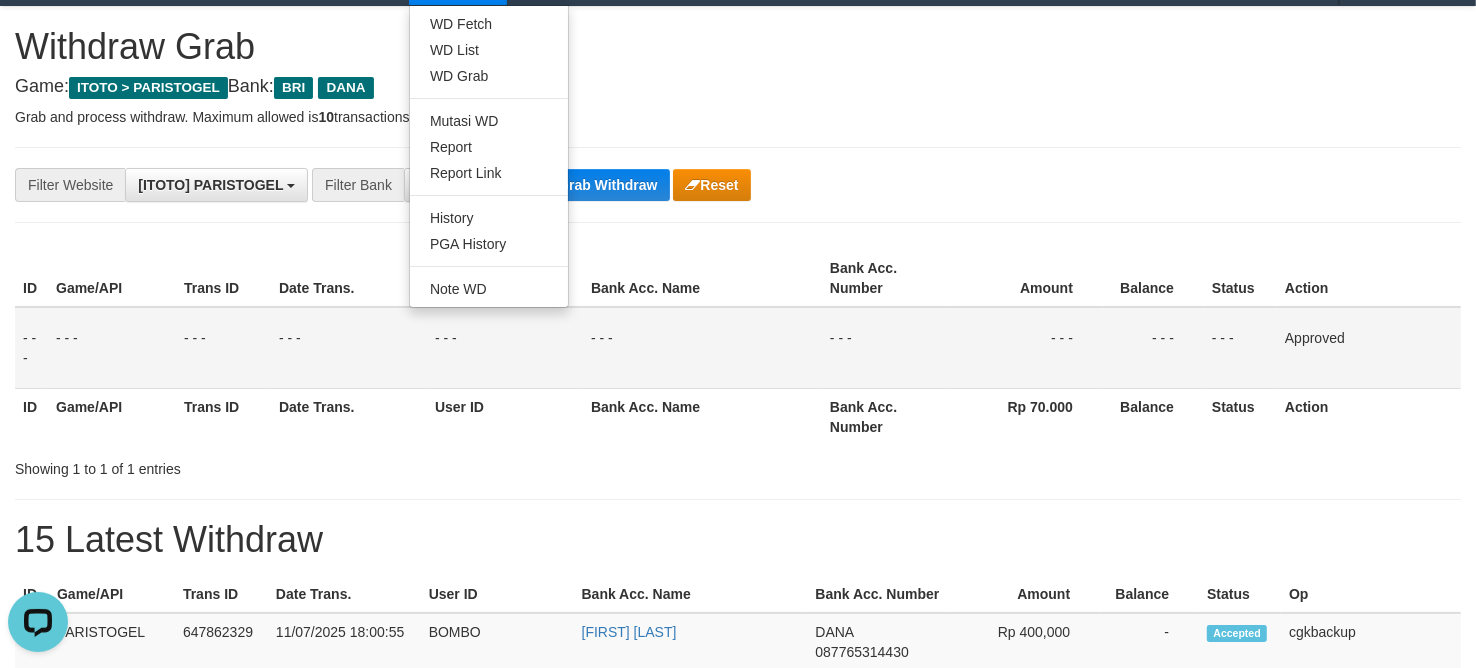 scroll, scrollTop: 0, scrollLeft: 0, axis: both 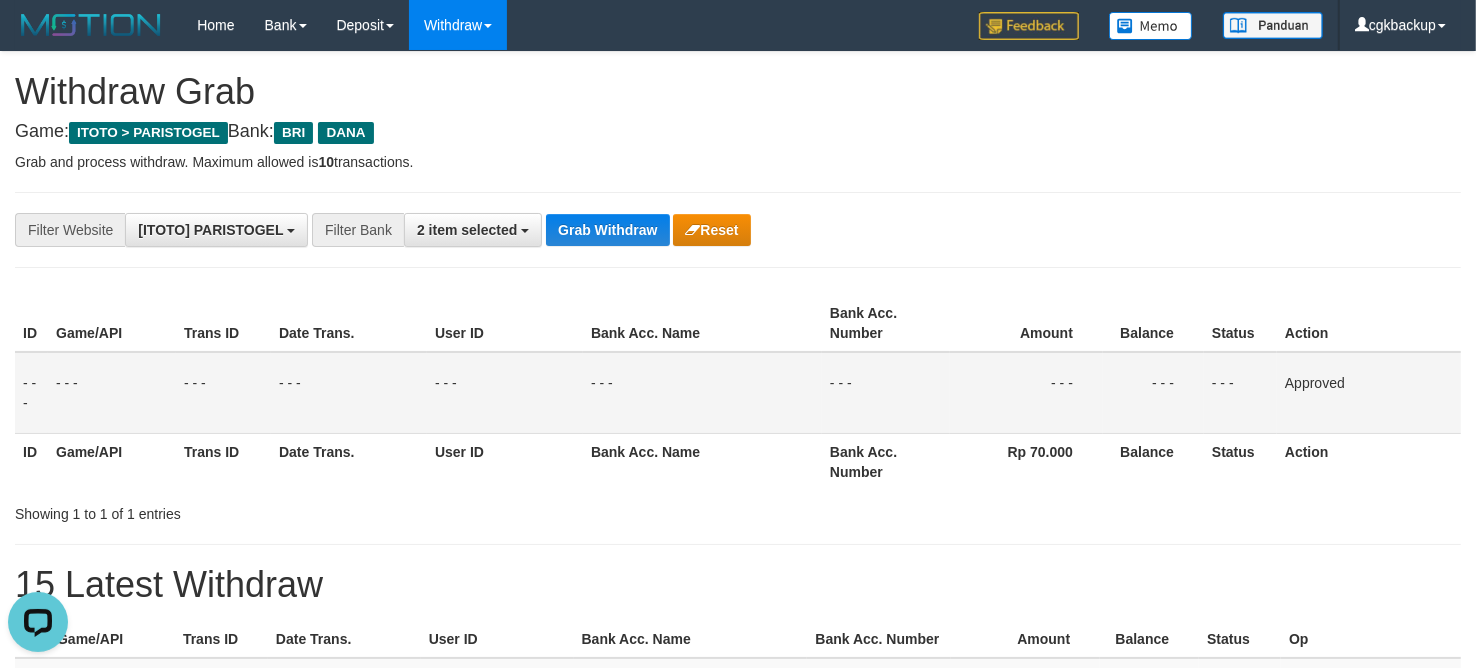 click on "**********" at bounding box center [738, 1103] 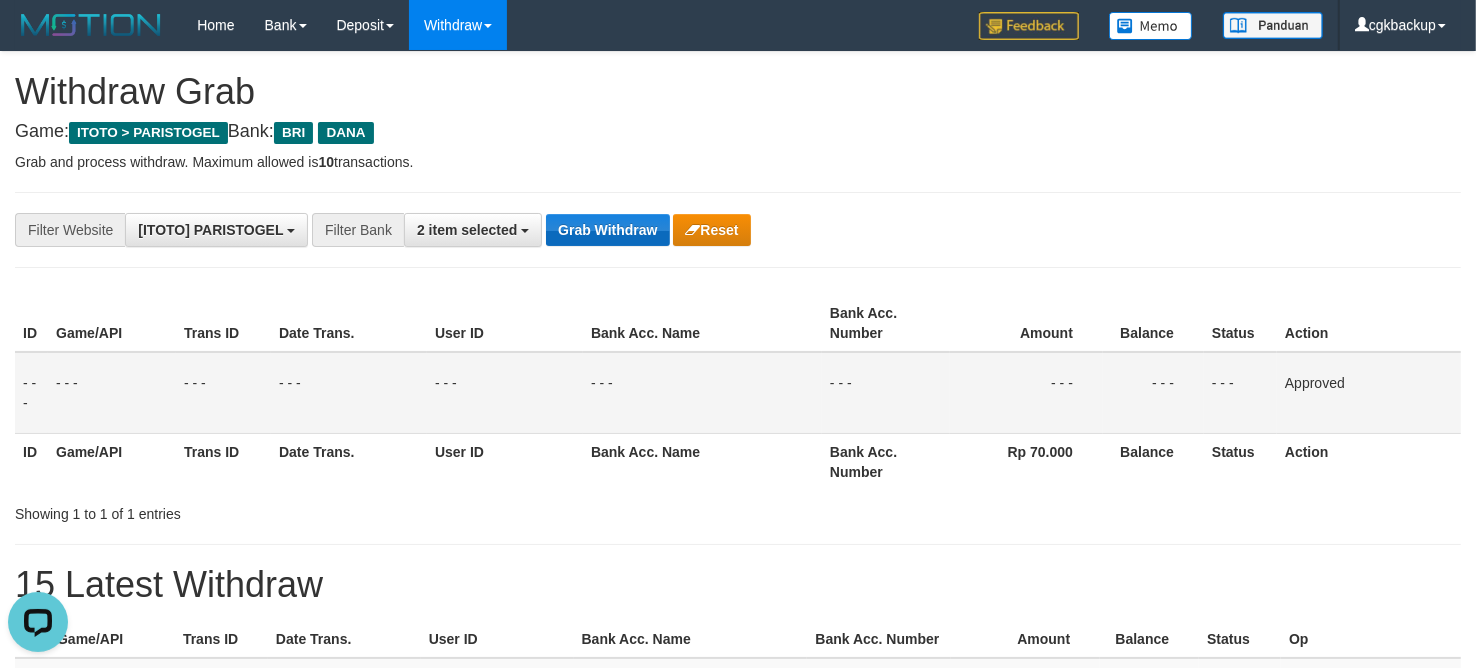 drag, startPoint x: 550, startPoint y: 198, endPoint x: 573, endPoint y: 216, distance: 29.206163 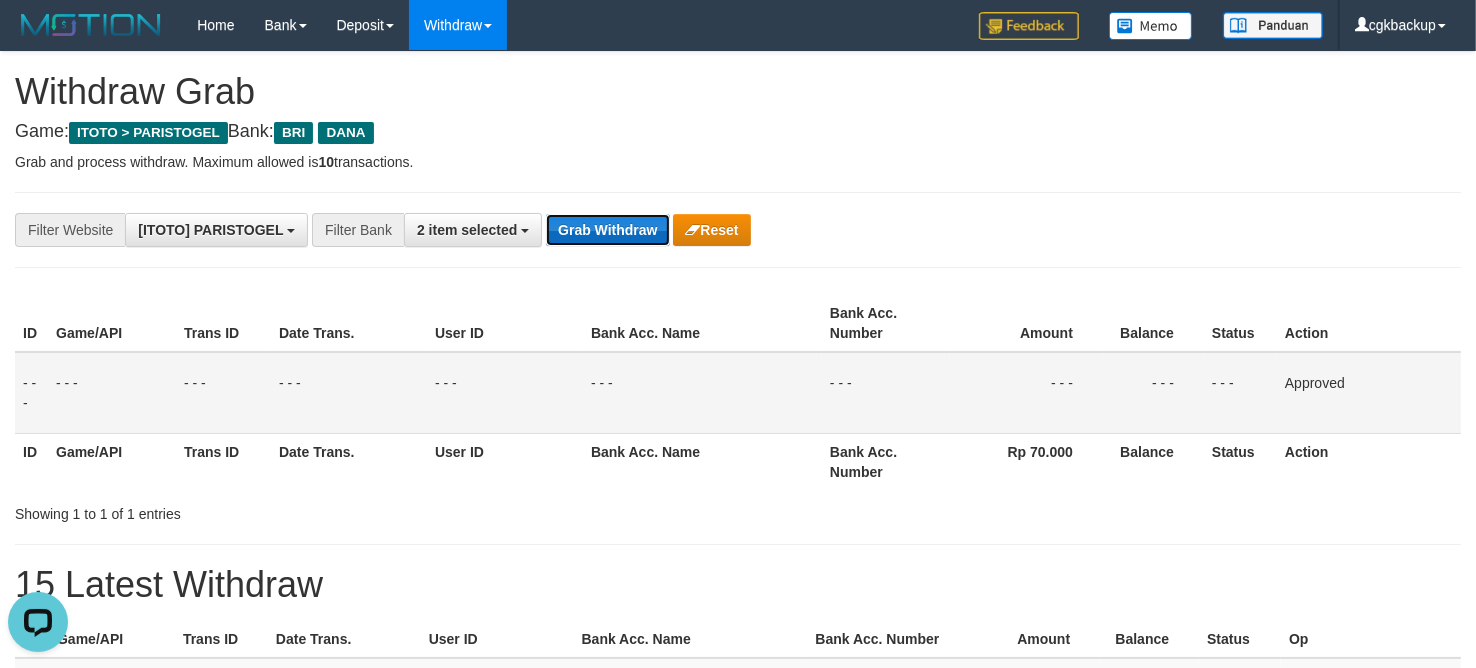 click on "Grab Withdraw" at bounding box center [607, 230] 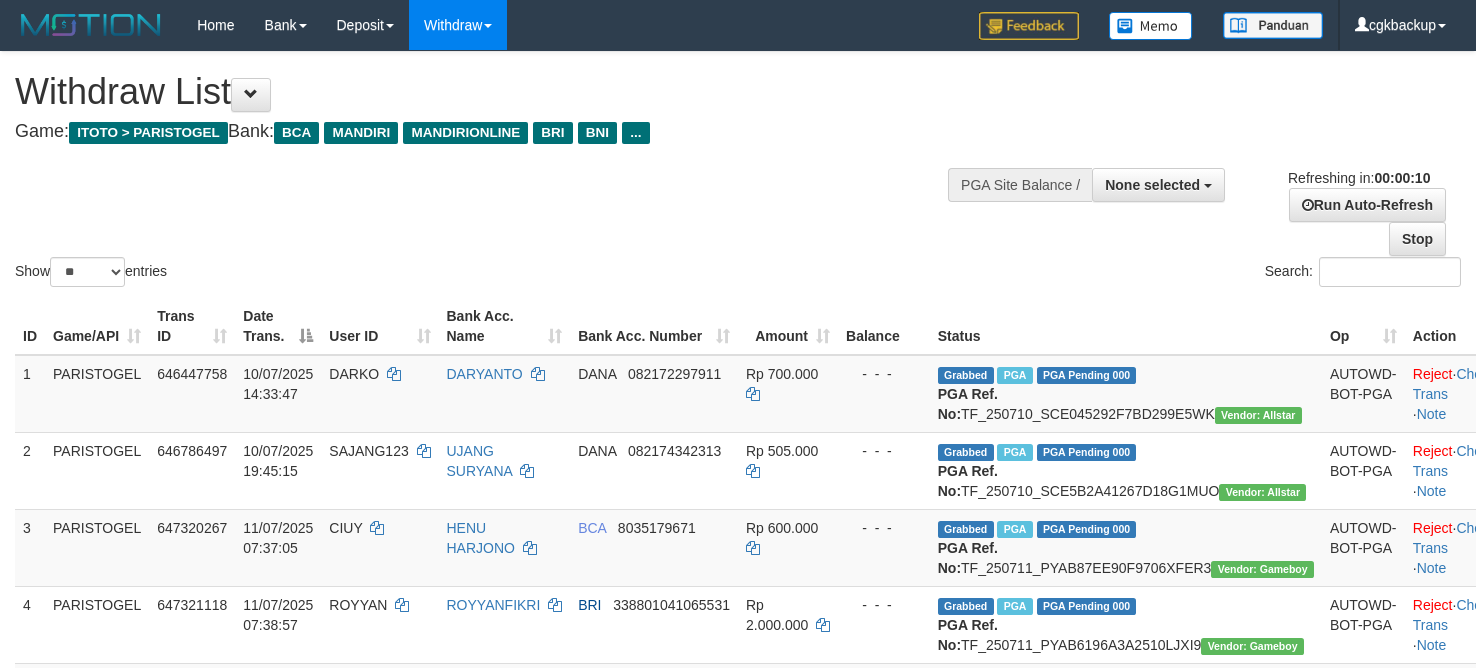 select 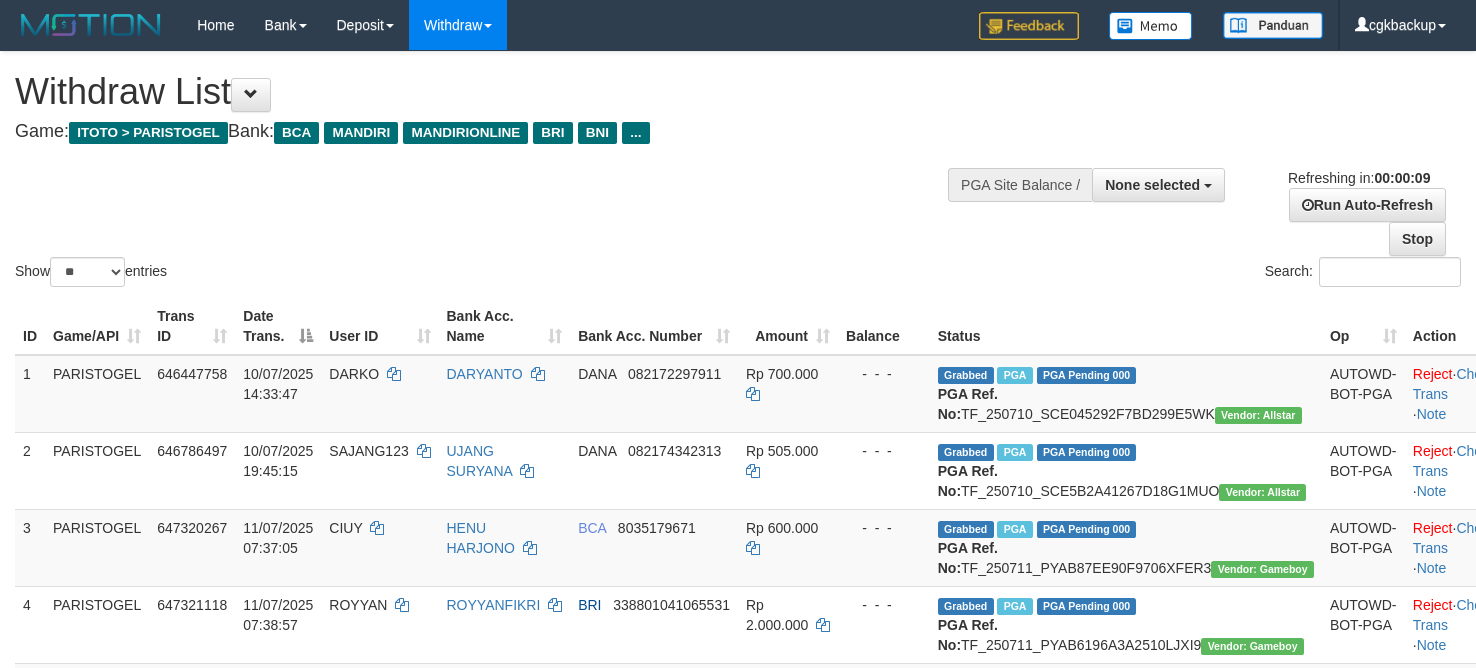 select 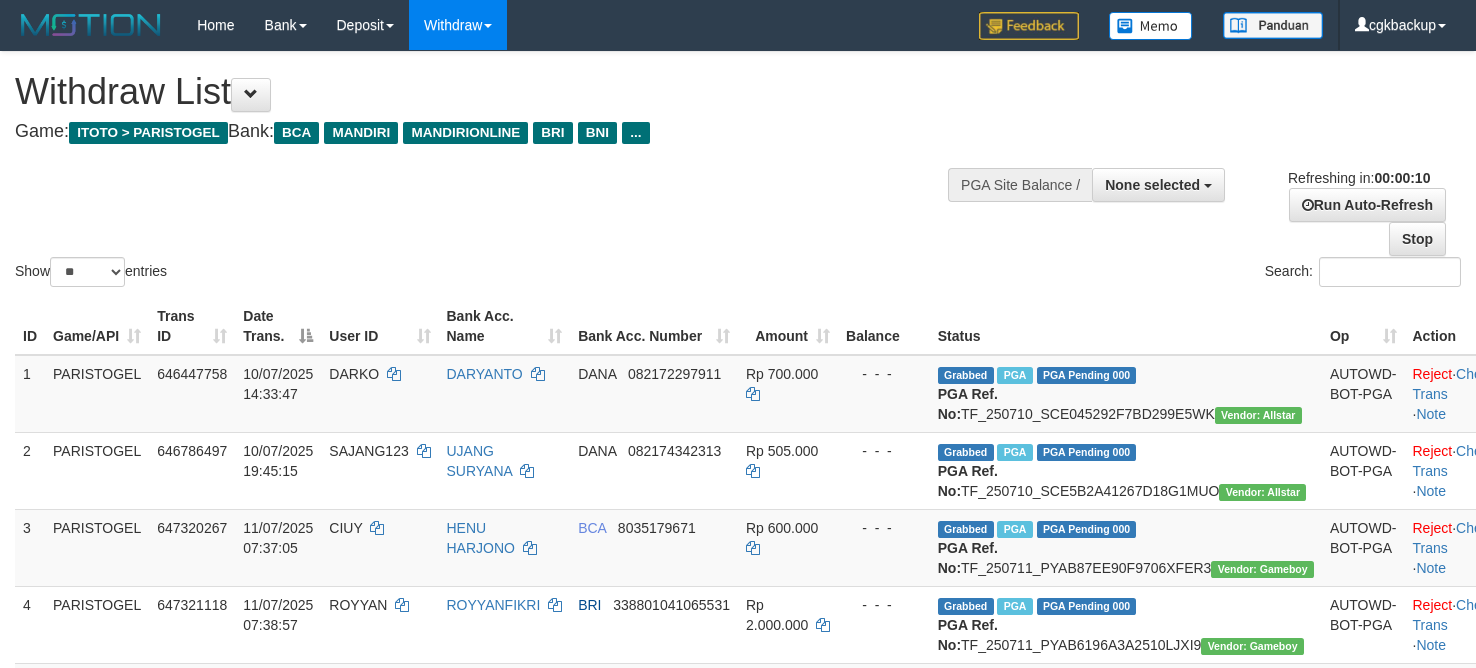 select 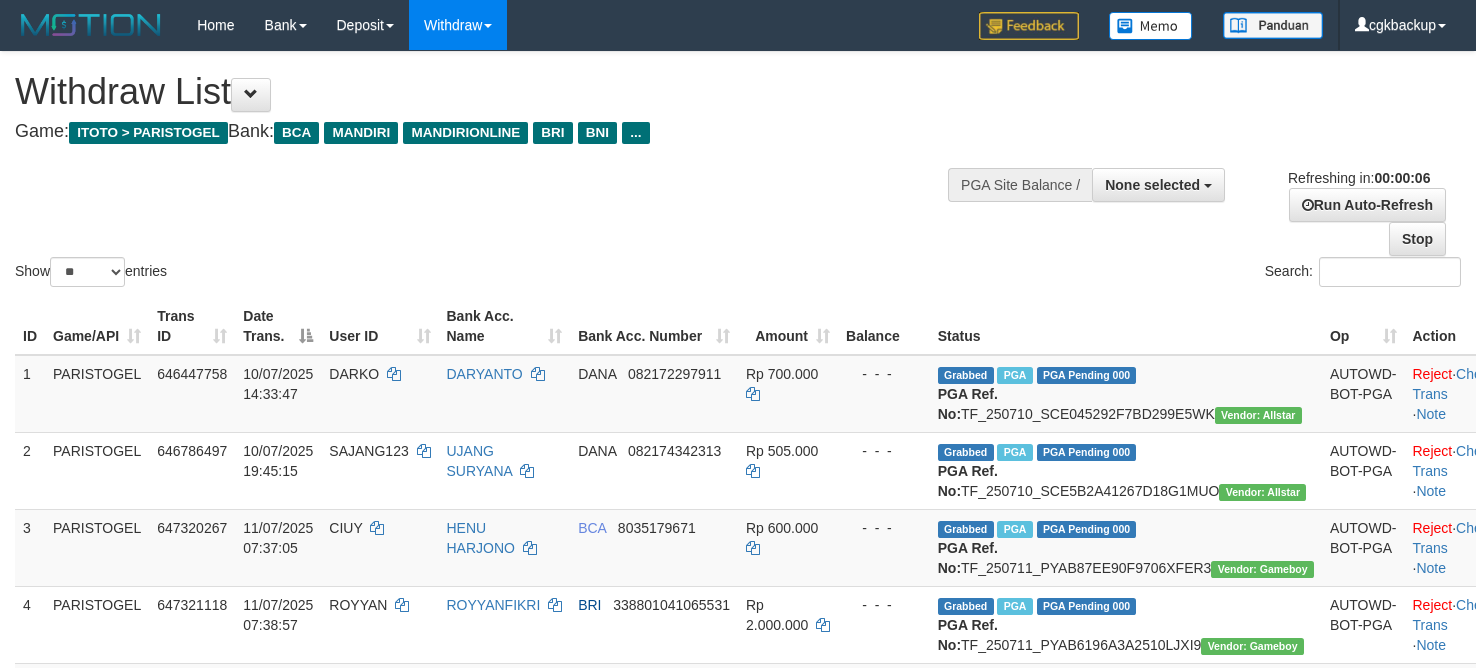 scroll, scrollTop: 0, scrollLeft: 0, axis: both 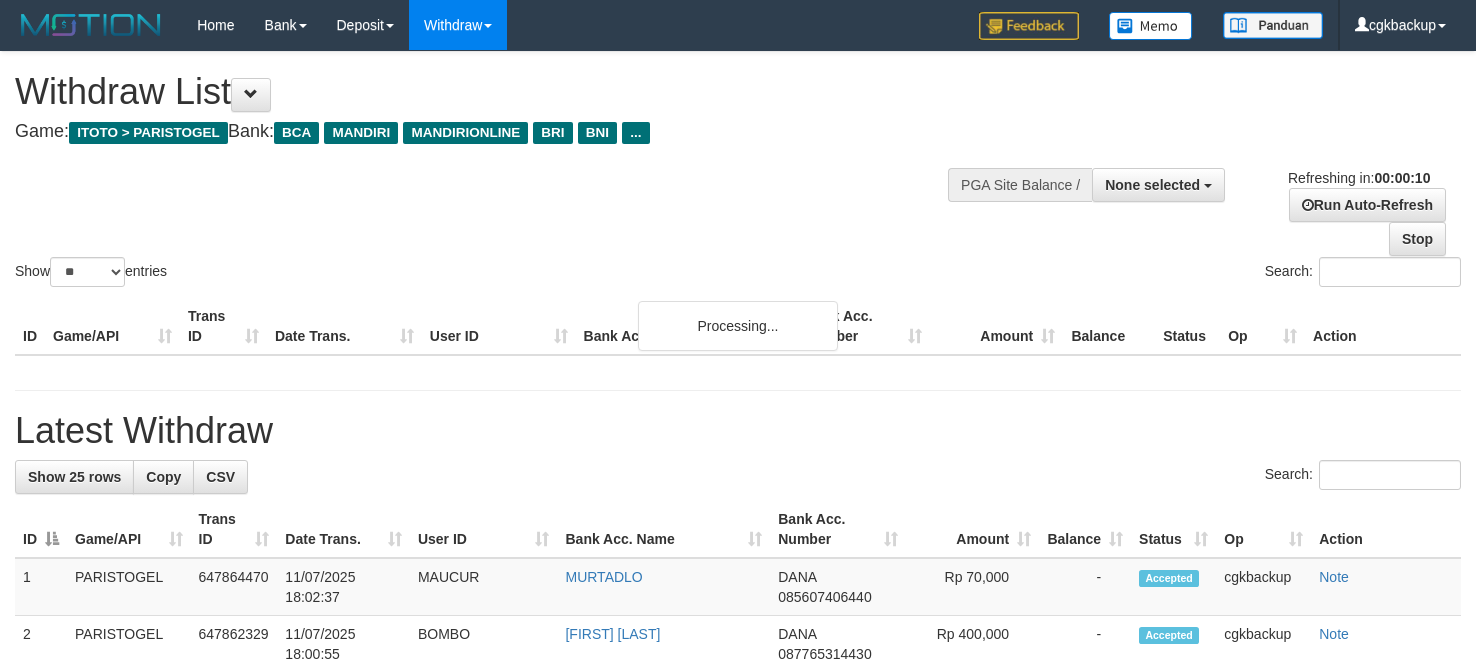 select 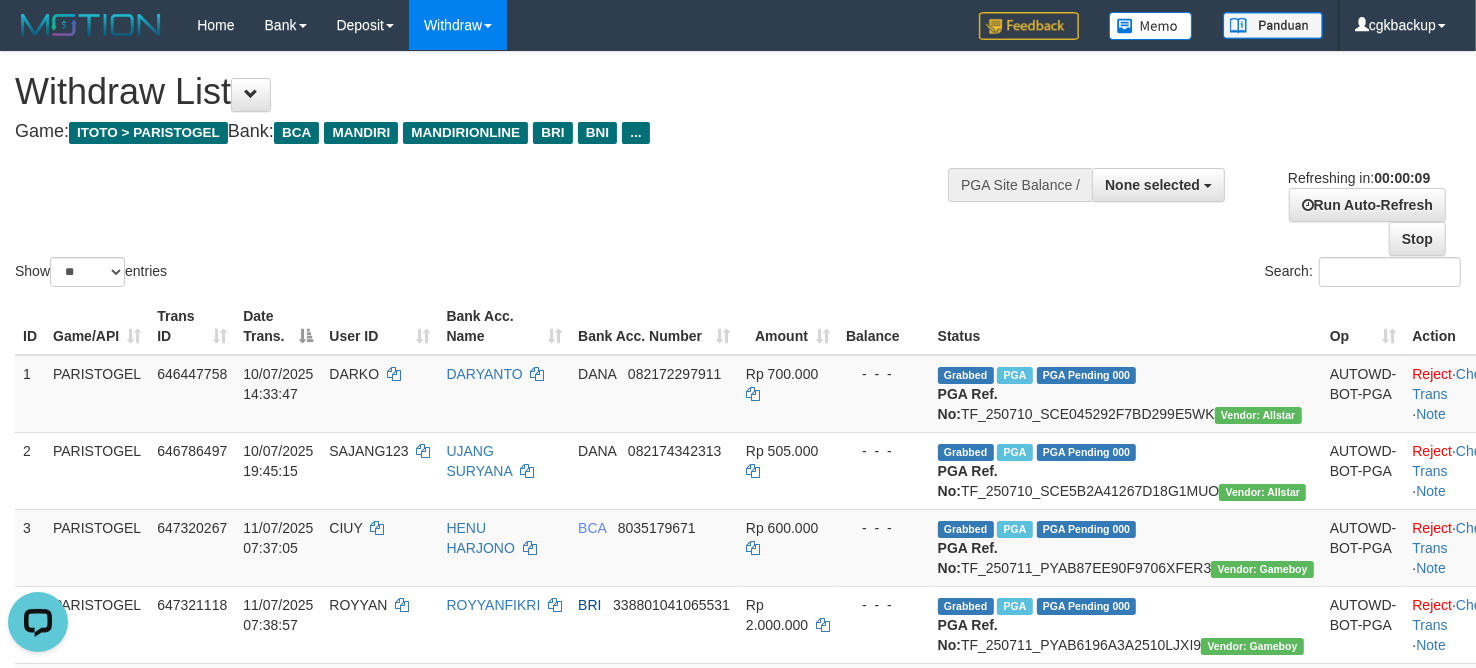 scroll, scrollTop: 0, scrollLeft: 0, axis: both 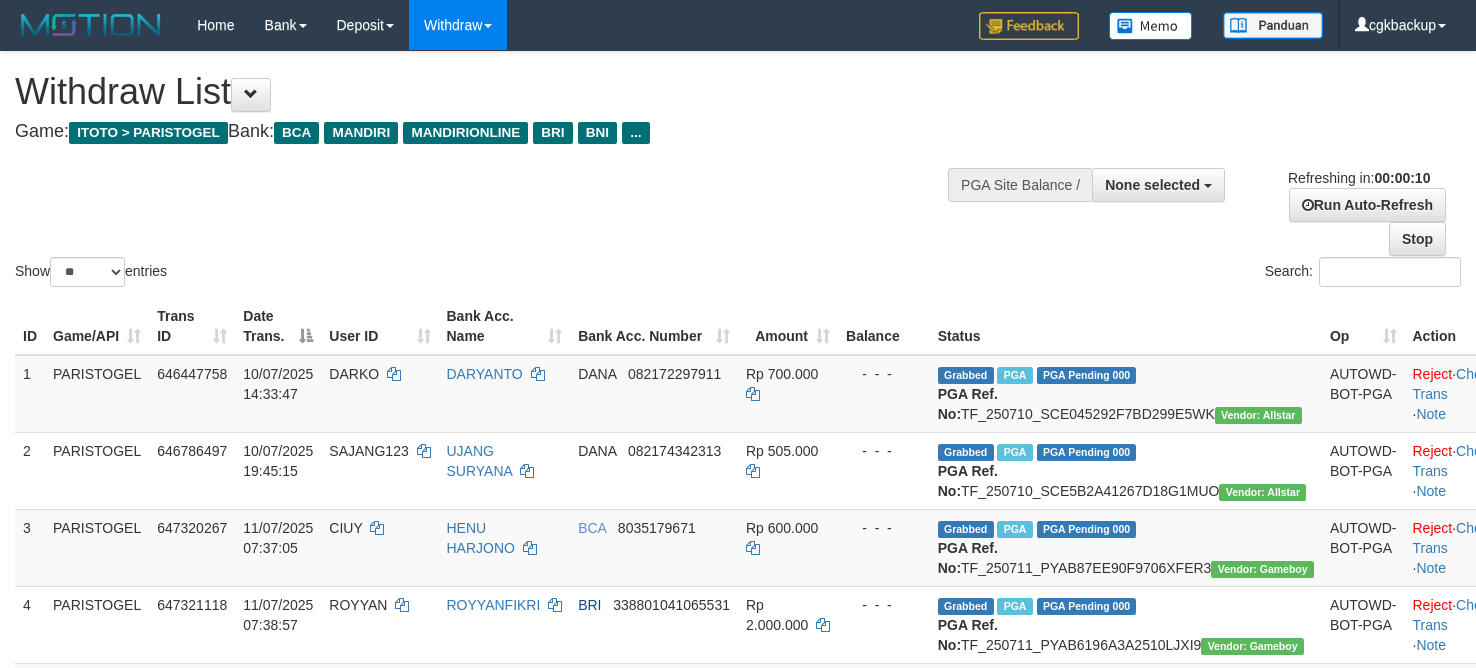 select 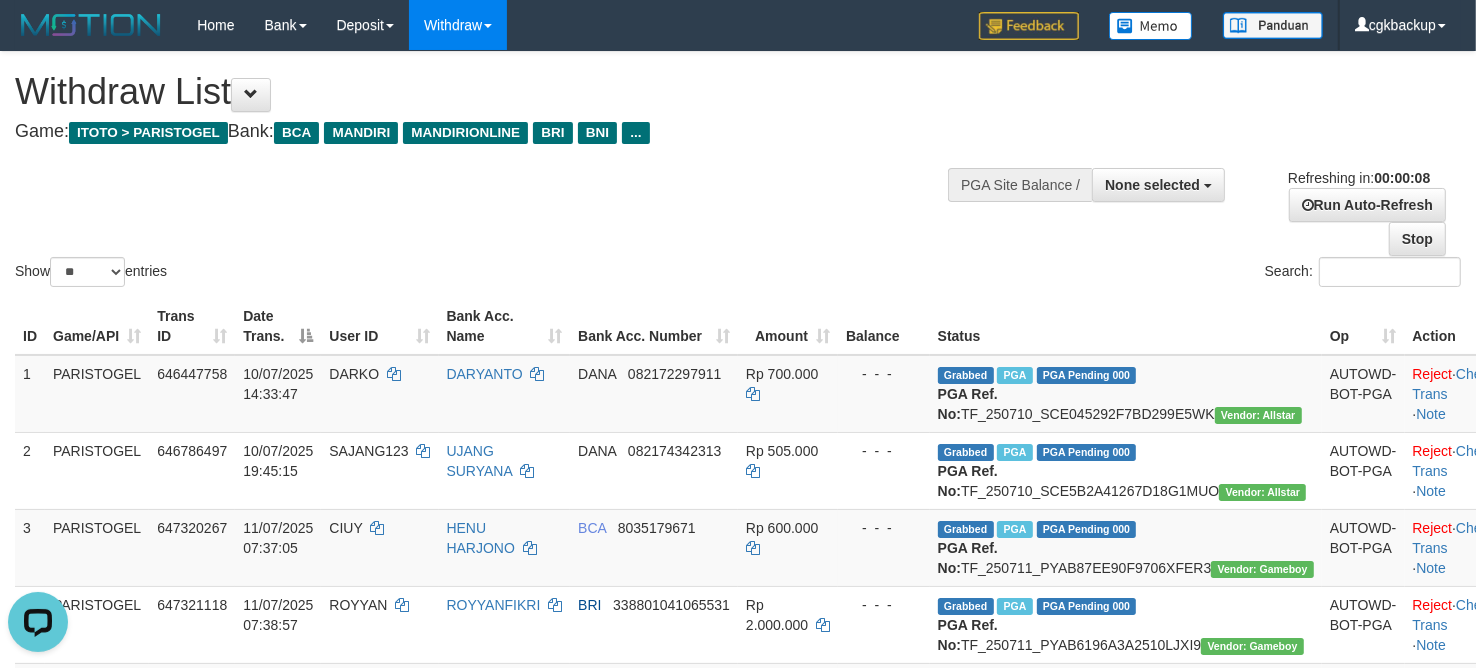 scroll, scrollTop: 0, scrollLeft: 0, axis: both 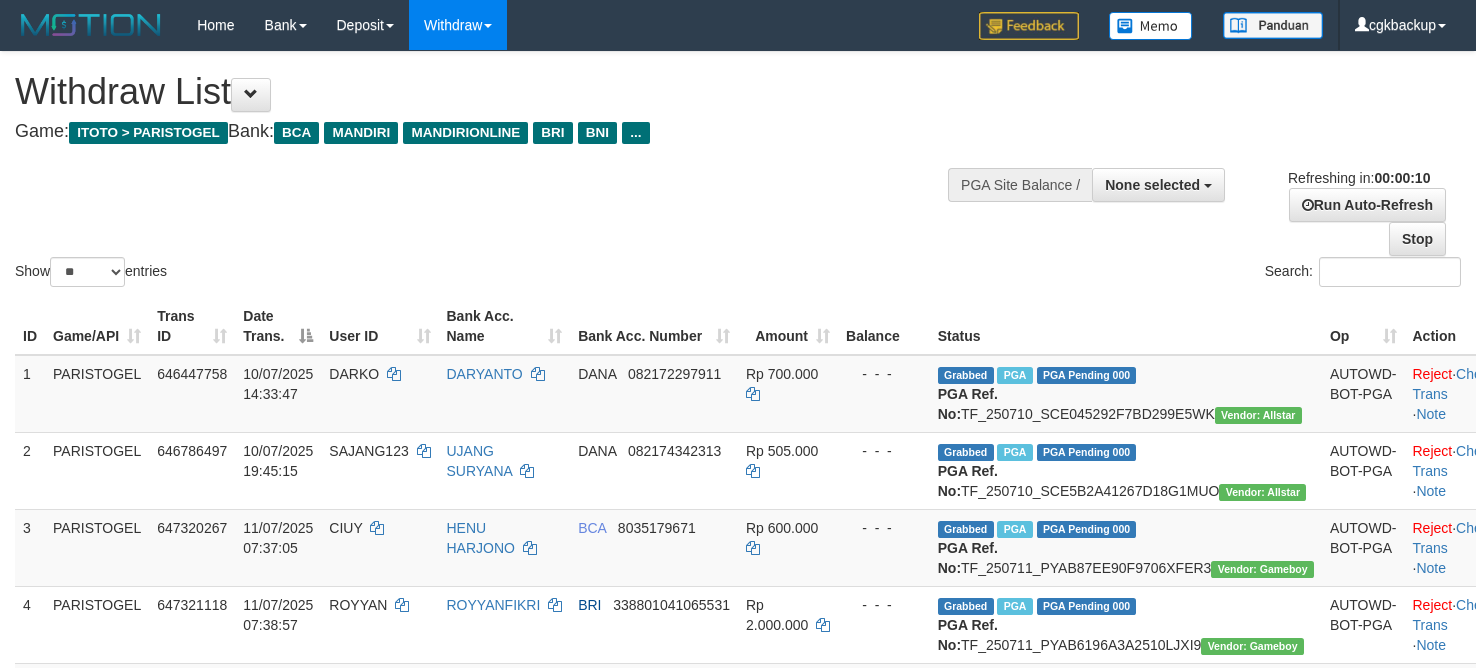 select 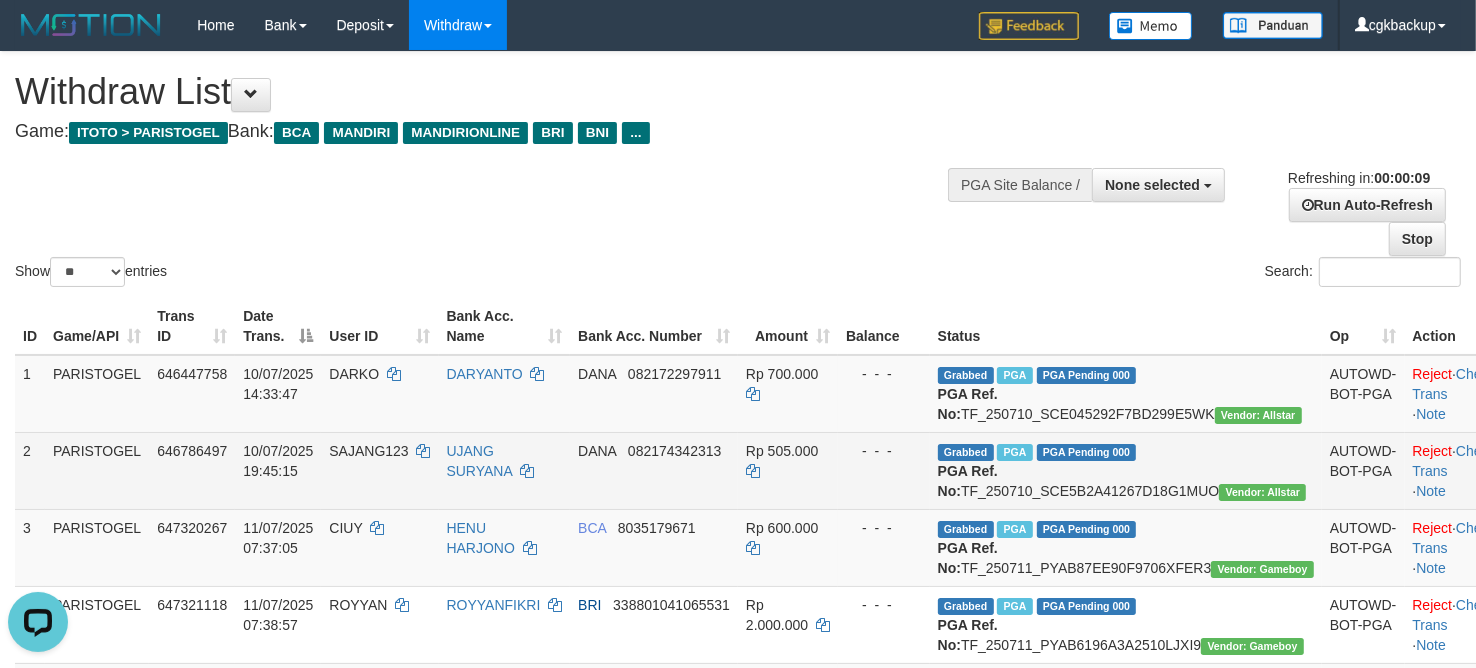 scroll, scrollTop: 0, scrollLeft: 0, axis: both 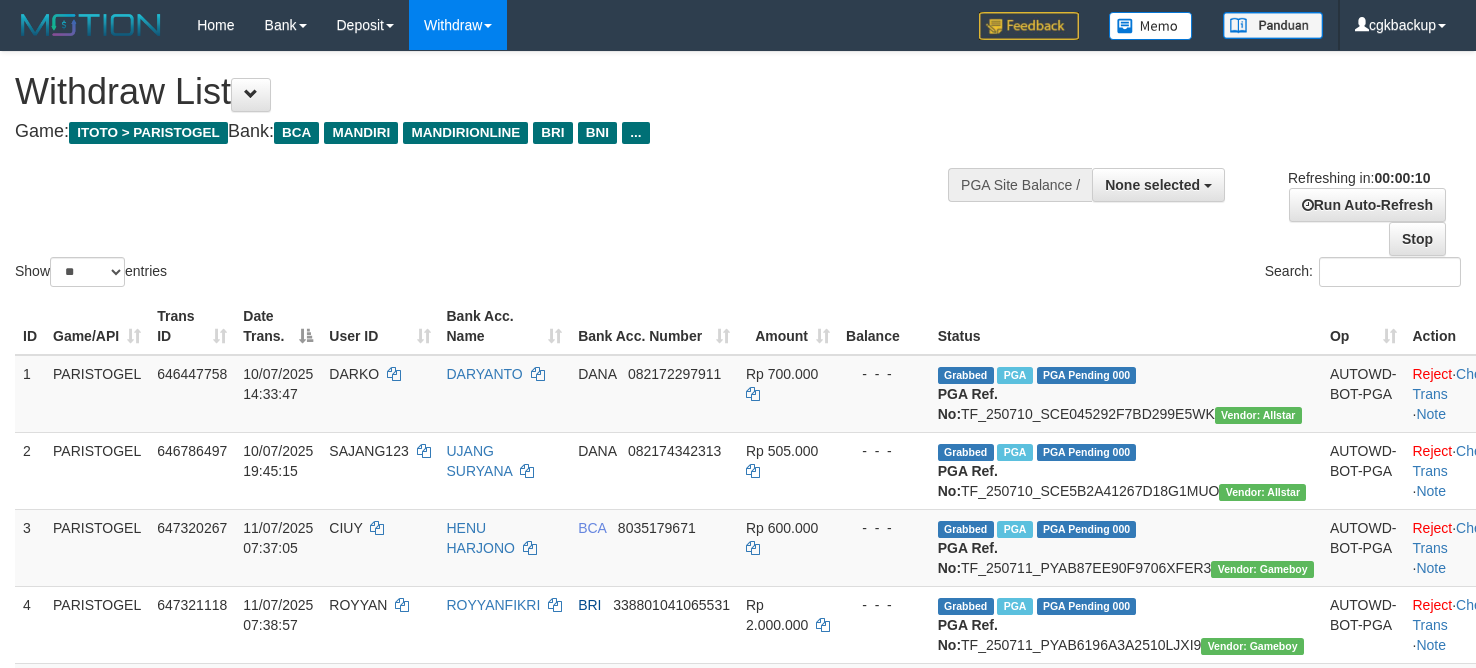 select 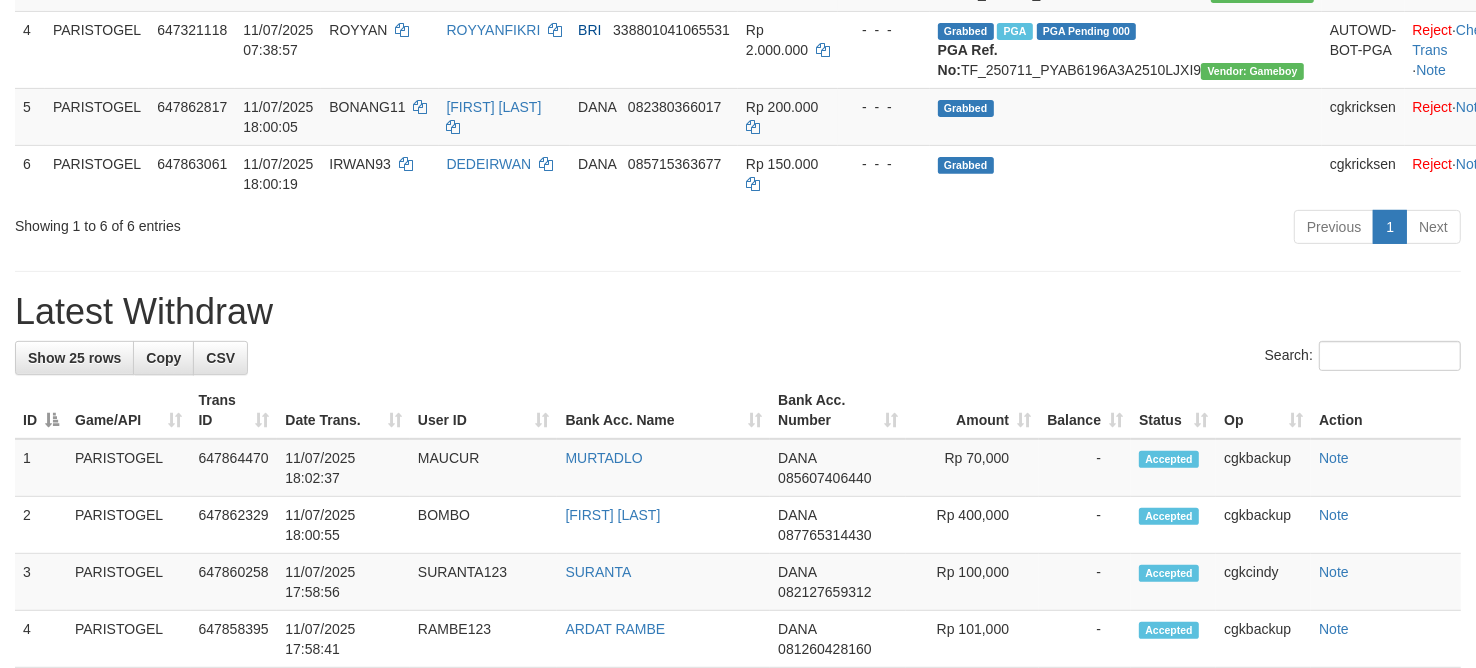 scroll, scrollTop: 500, scrollLeft: 0, axis: vertical 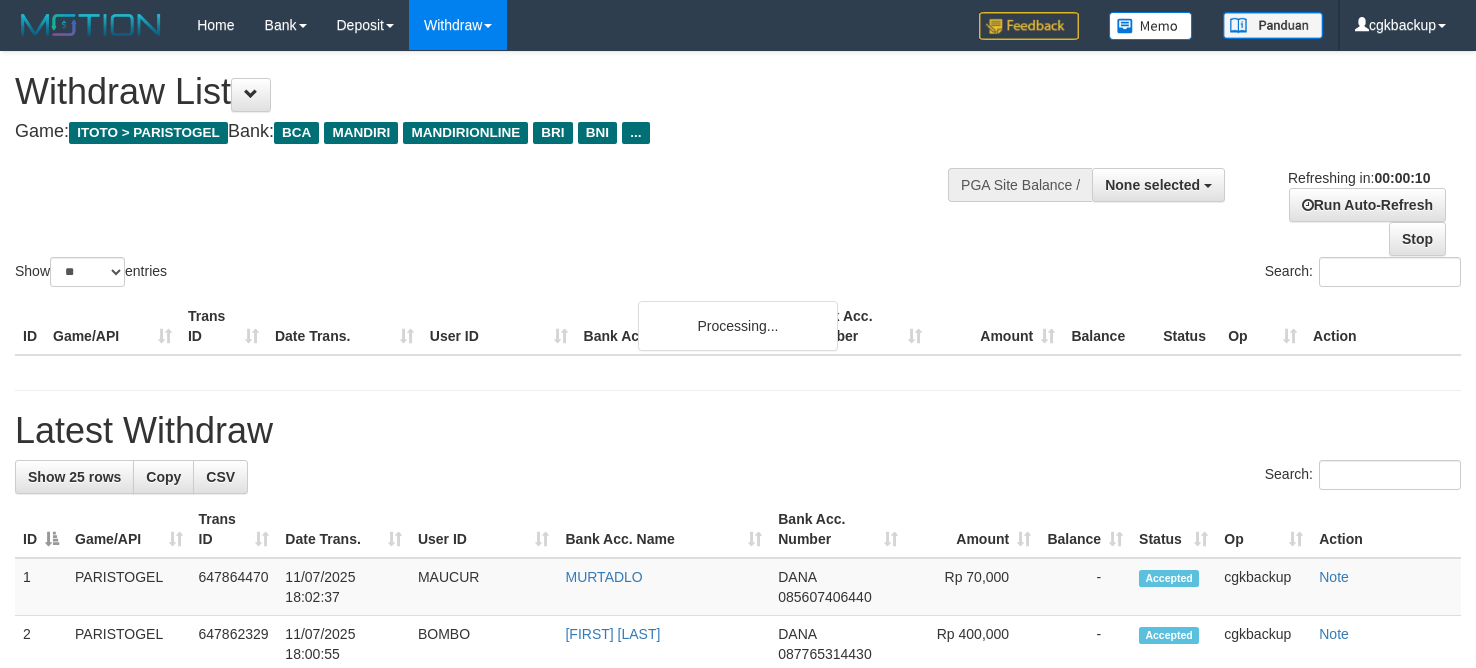 select 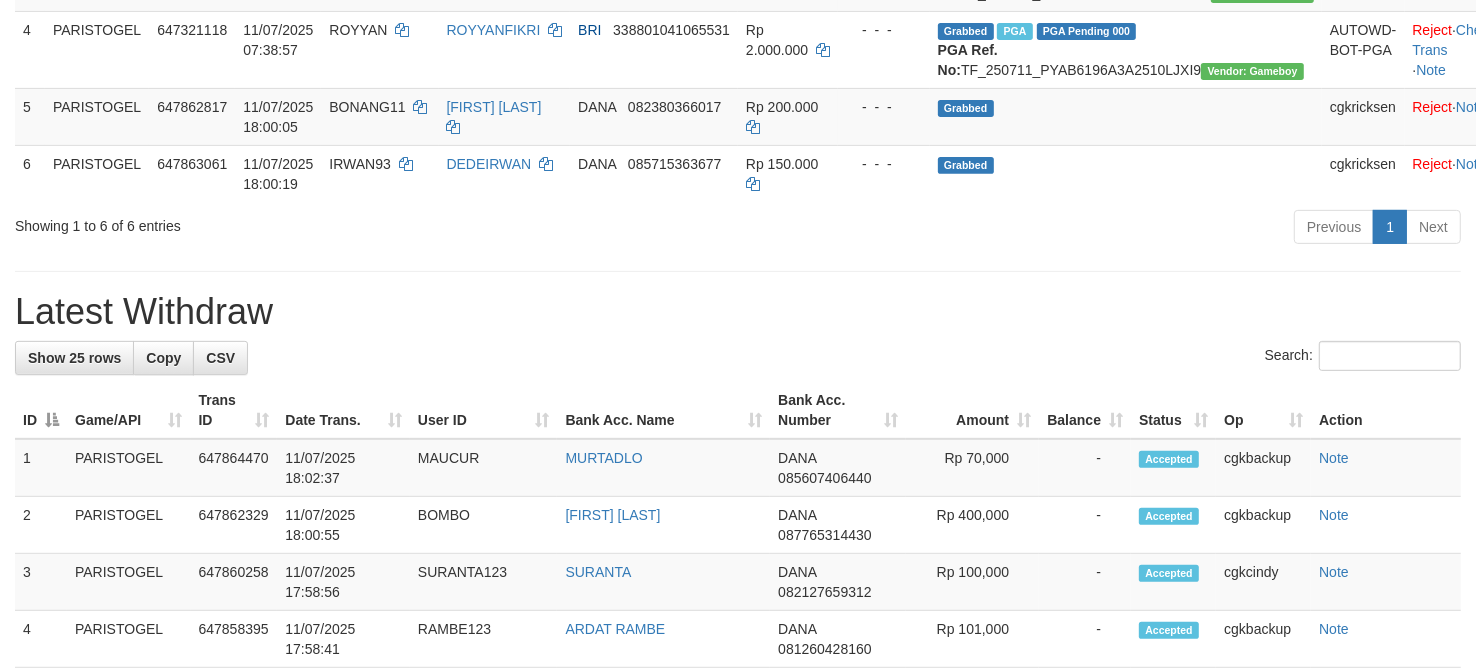 scroll, scrollTop: 500, scrollLeft: 0, axis: vertical 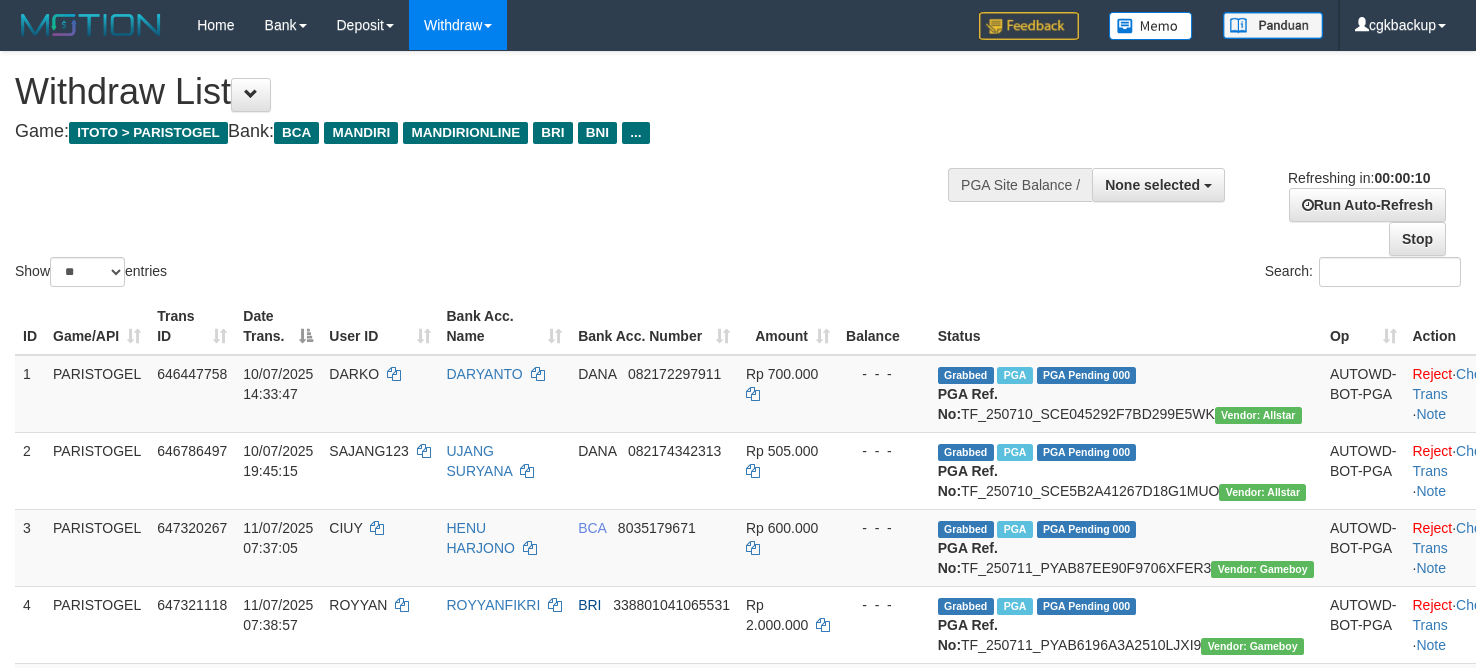 select 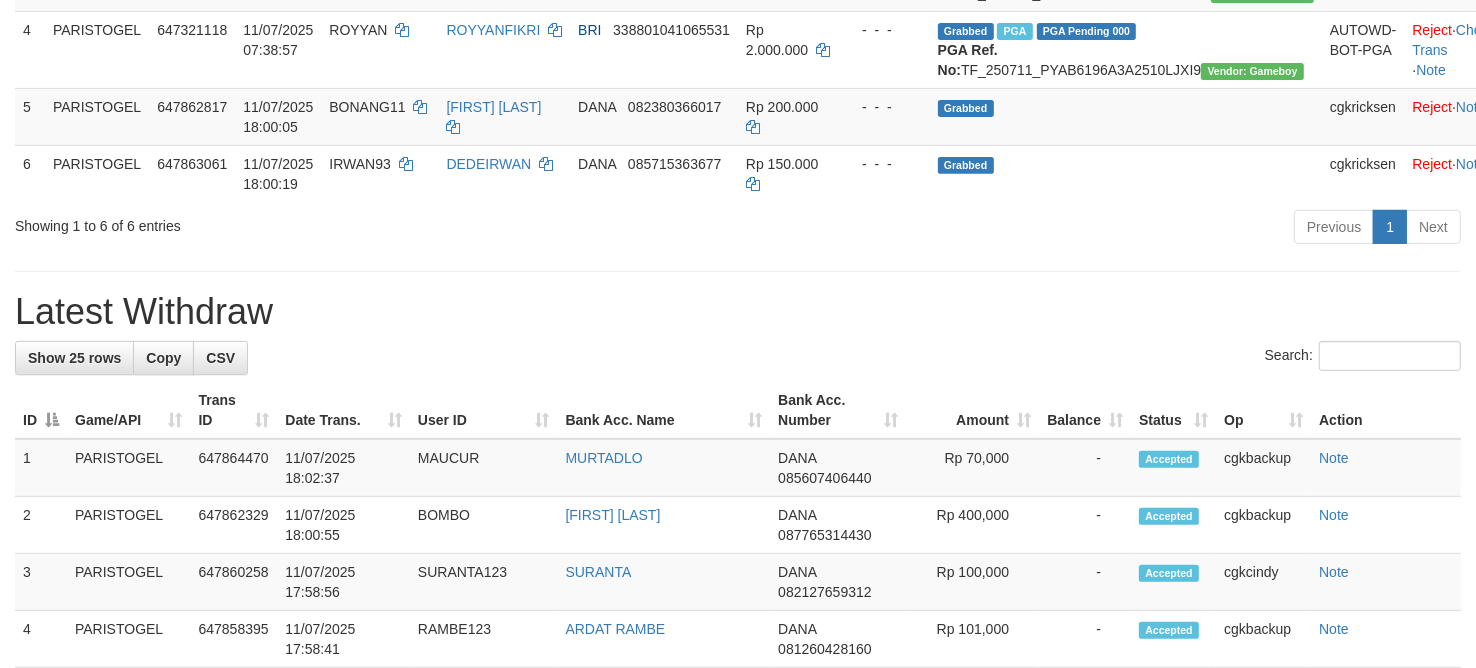 scroll, scrollTop: 500, scrollLeft: 0, axis: vertical 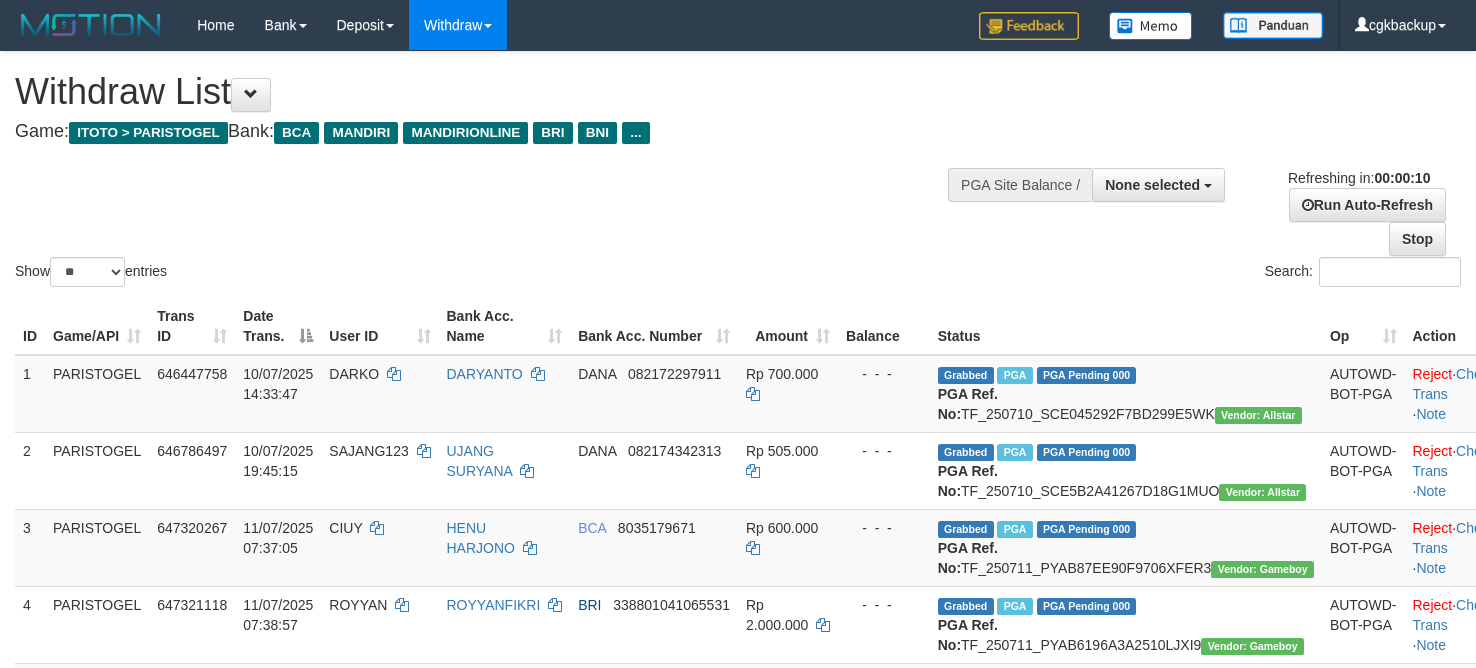 select 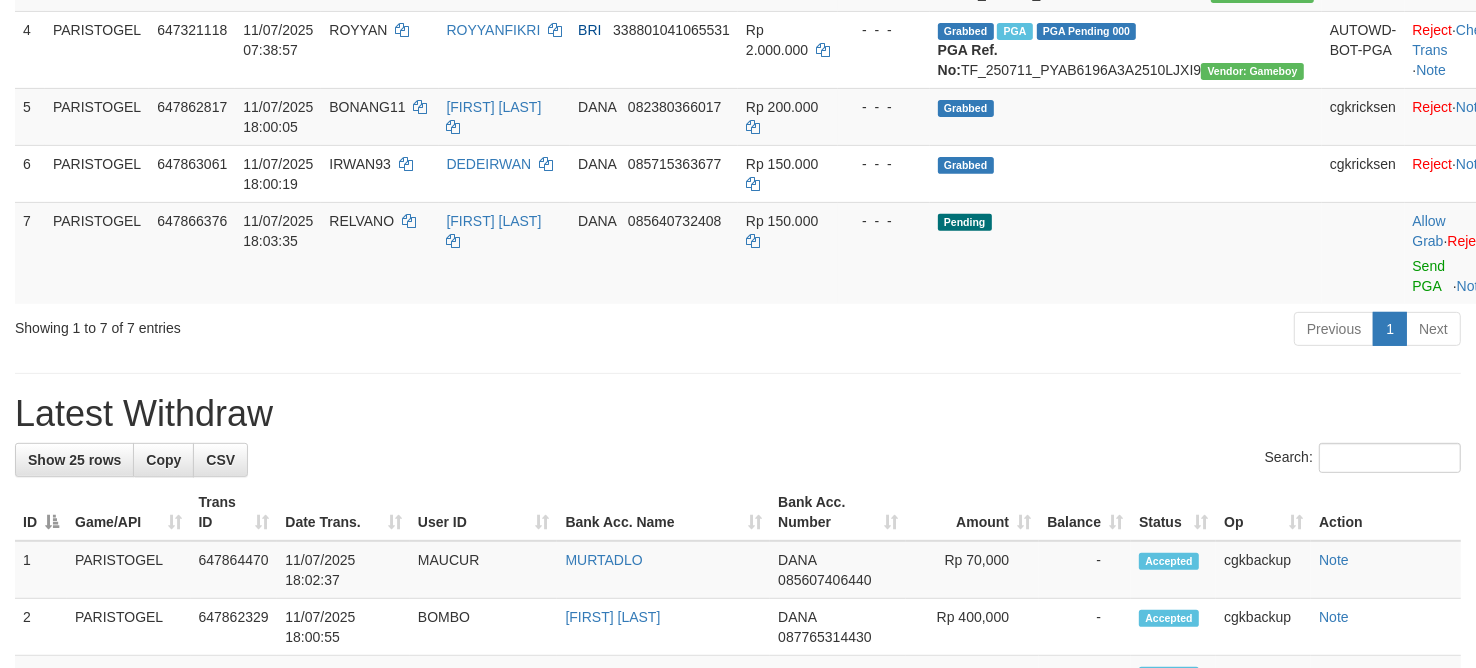 scroll, scrollTop: 500, scrollLeft: 0, axis: vertical 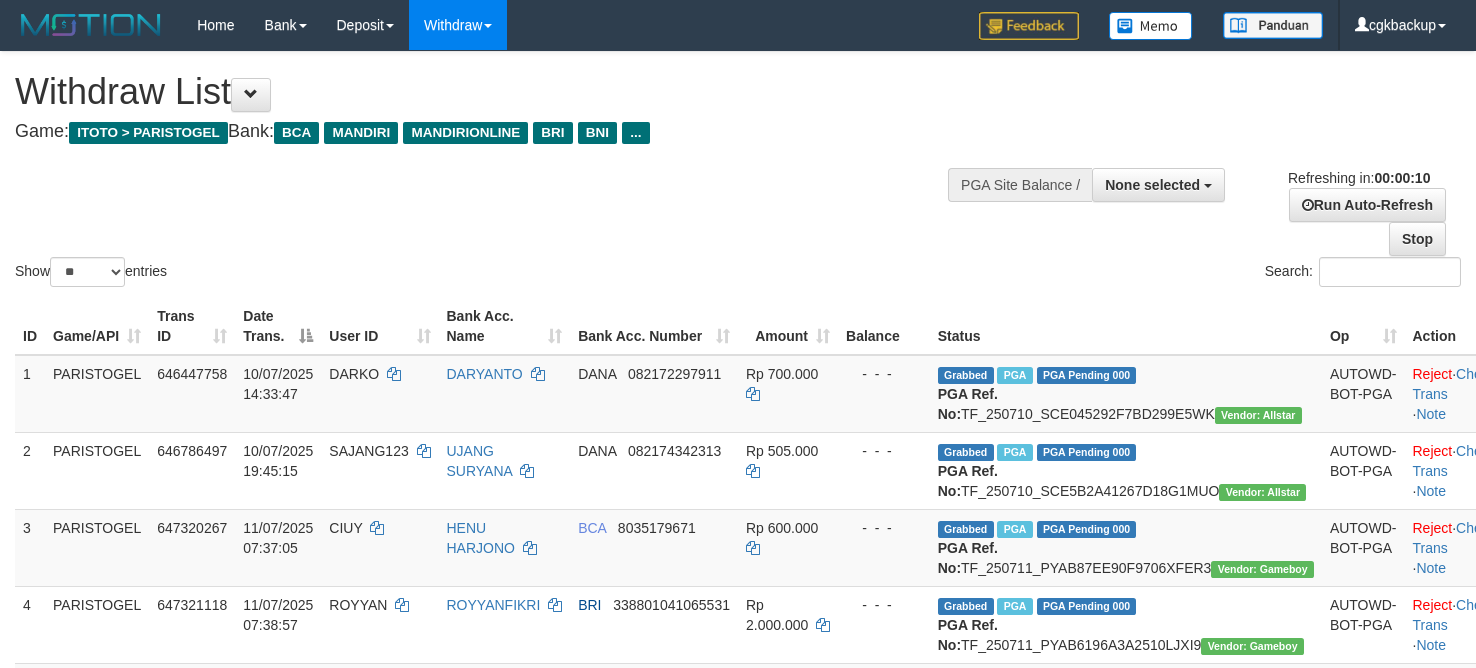 select 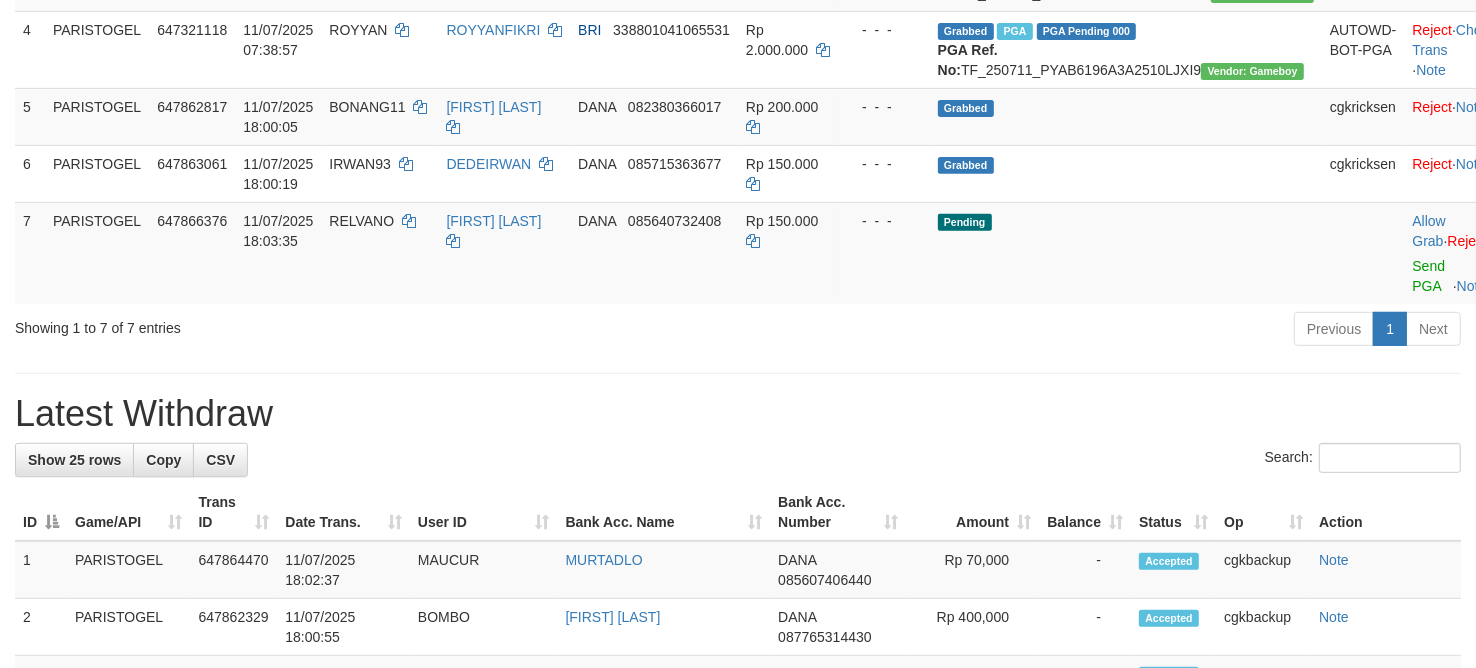 scroll, scrollTop: 500, scrollLeft: 0, axis: vertical 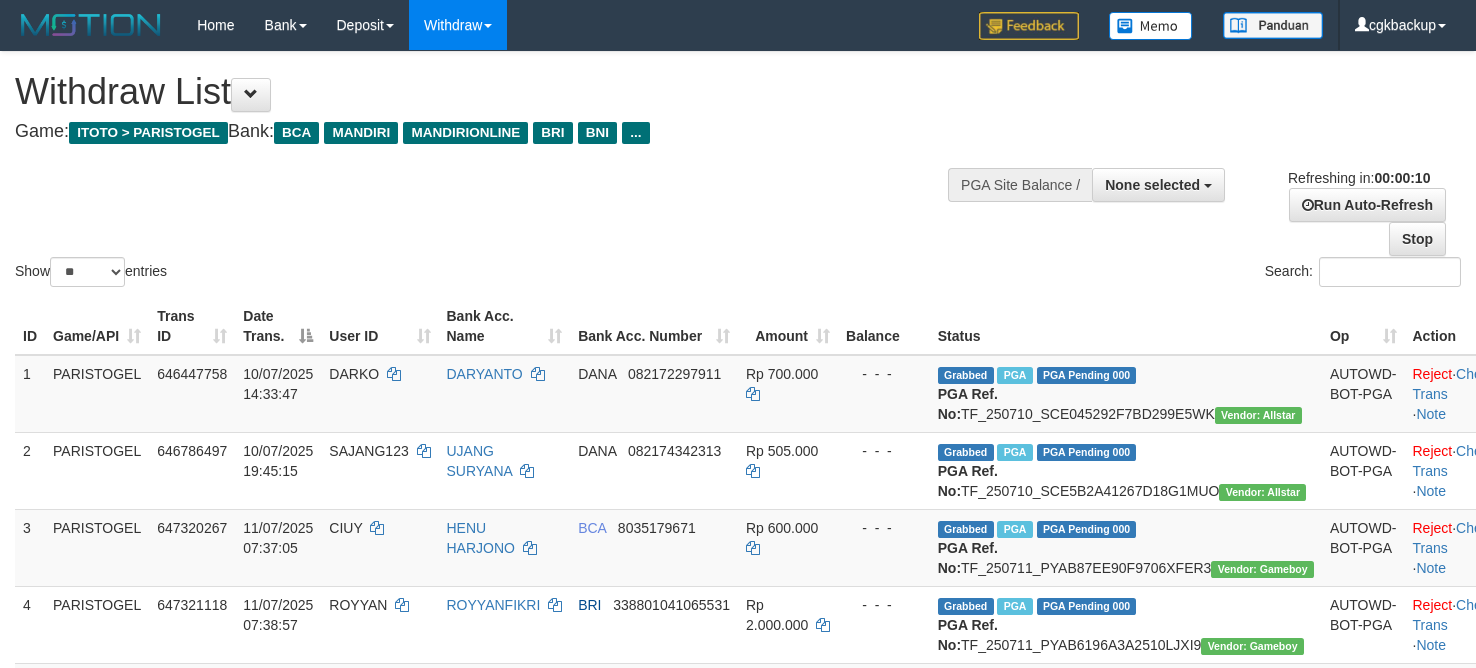 select 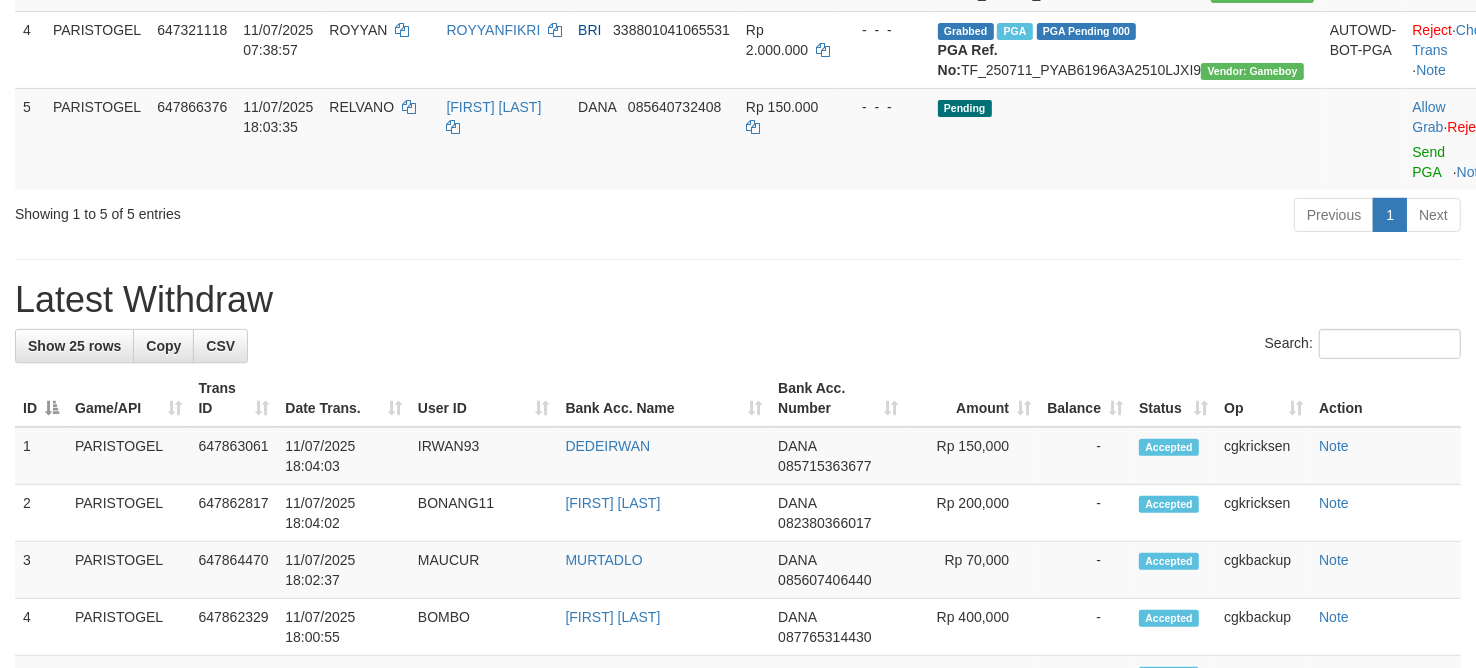 scroll, scrollTop: 500, scrollLeft: 0, axis: vertical 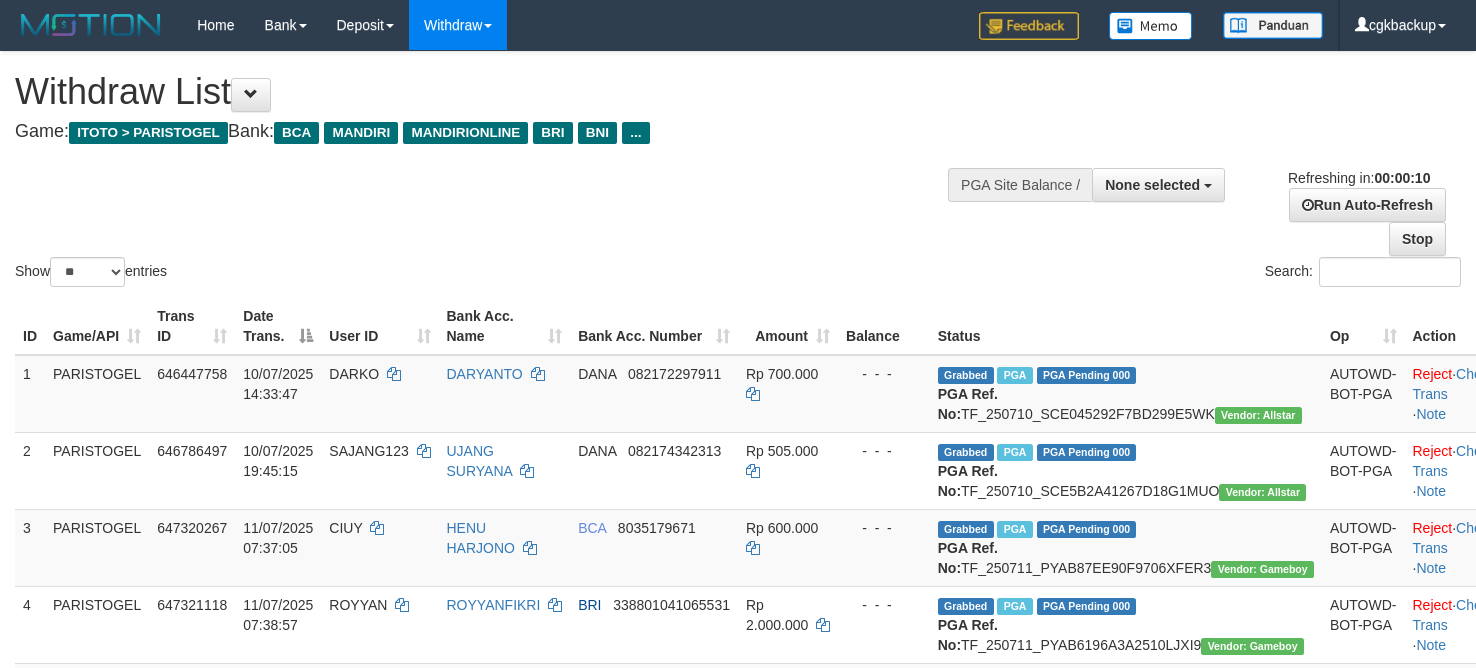 select 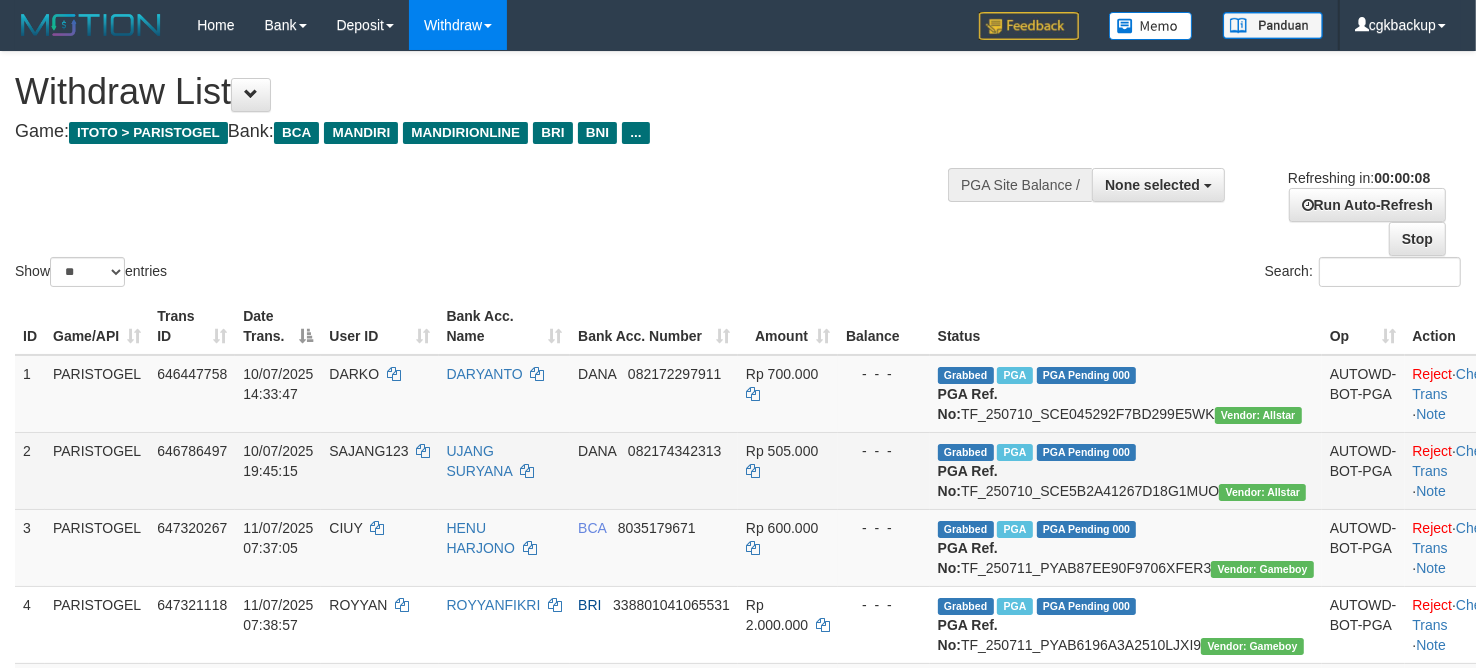 scroll, scrollTop: 91, scrollLeft: 0, axis: vertical 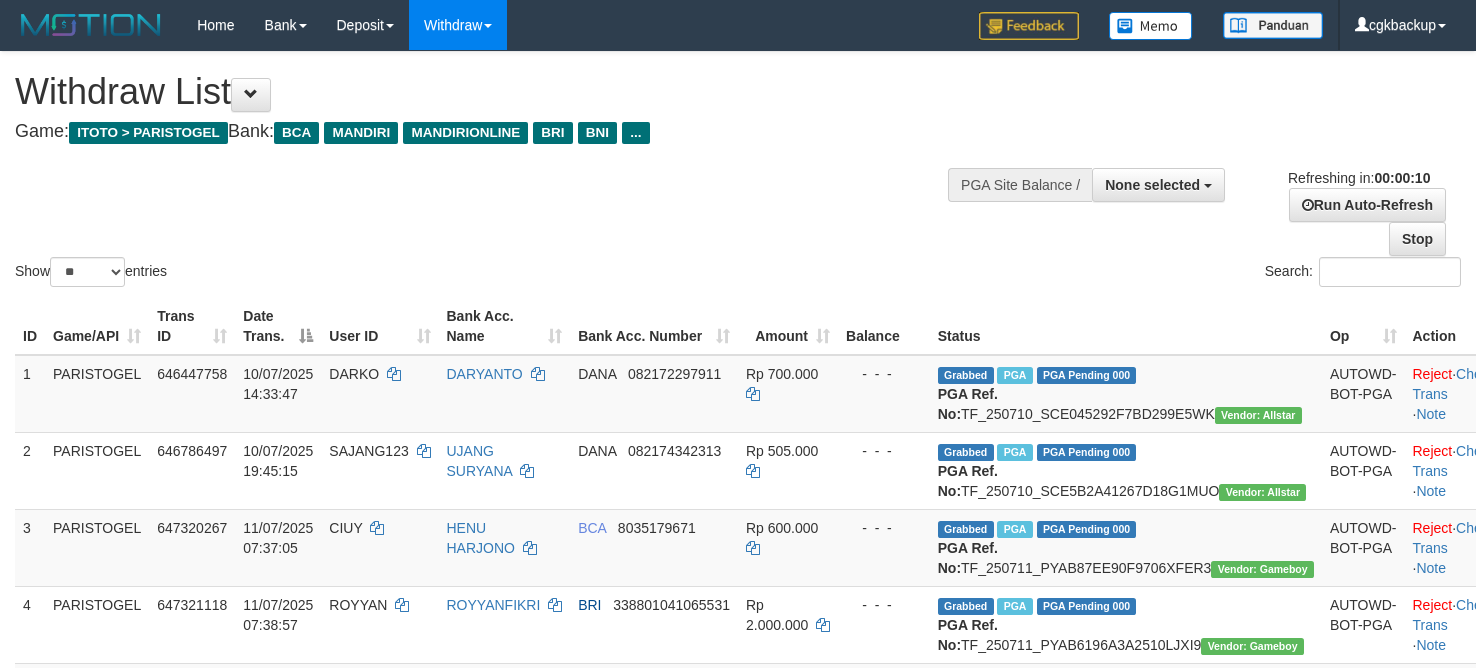 select 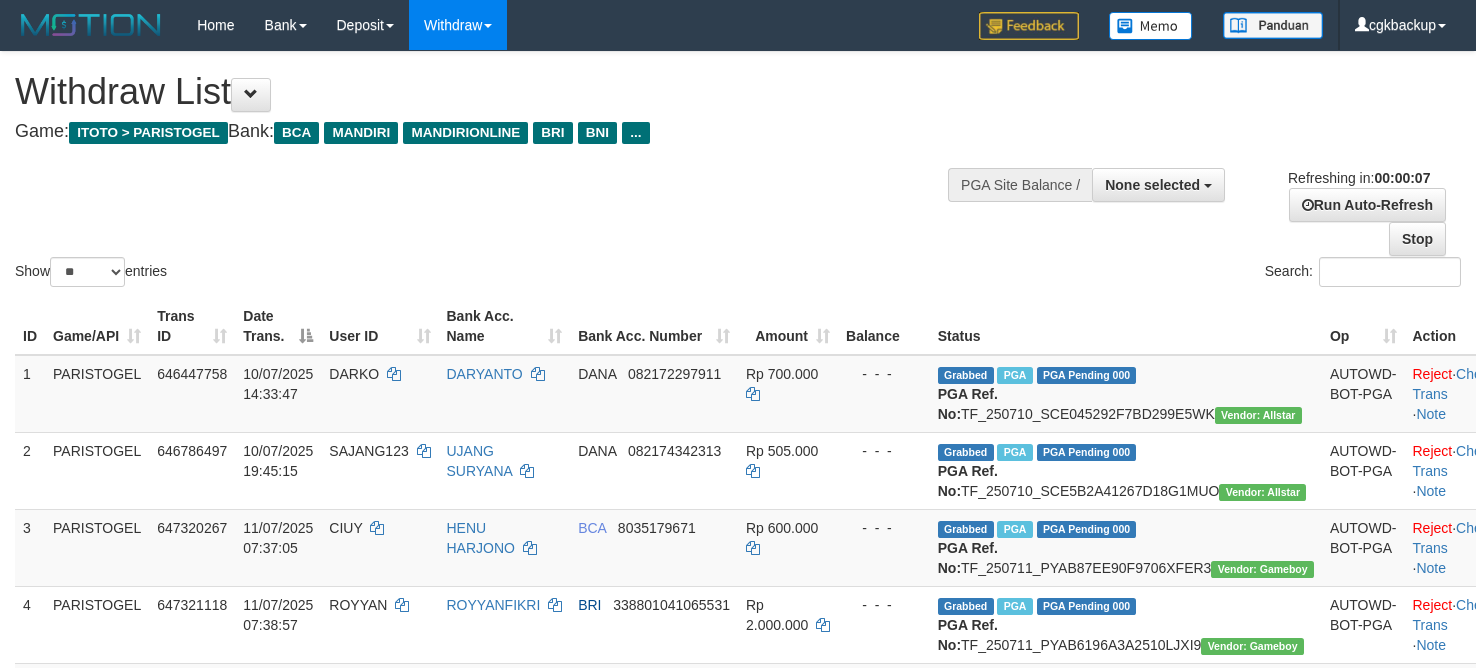 scroll, scrollTop: 230, scrollLeft: 0, axis: vertical 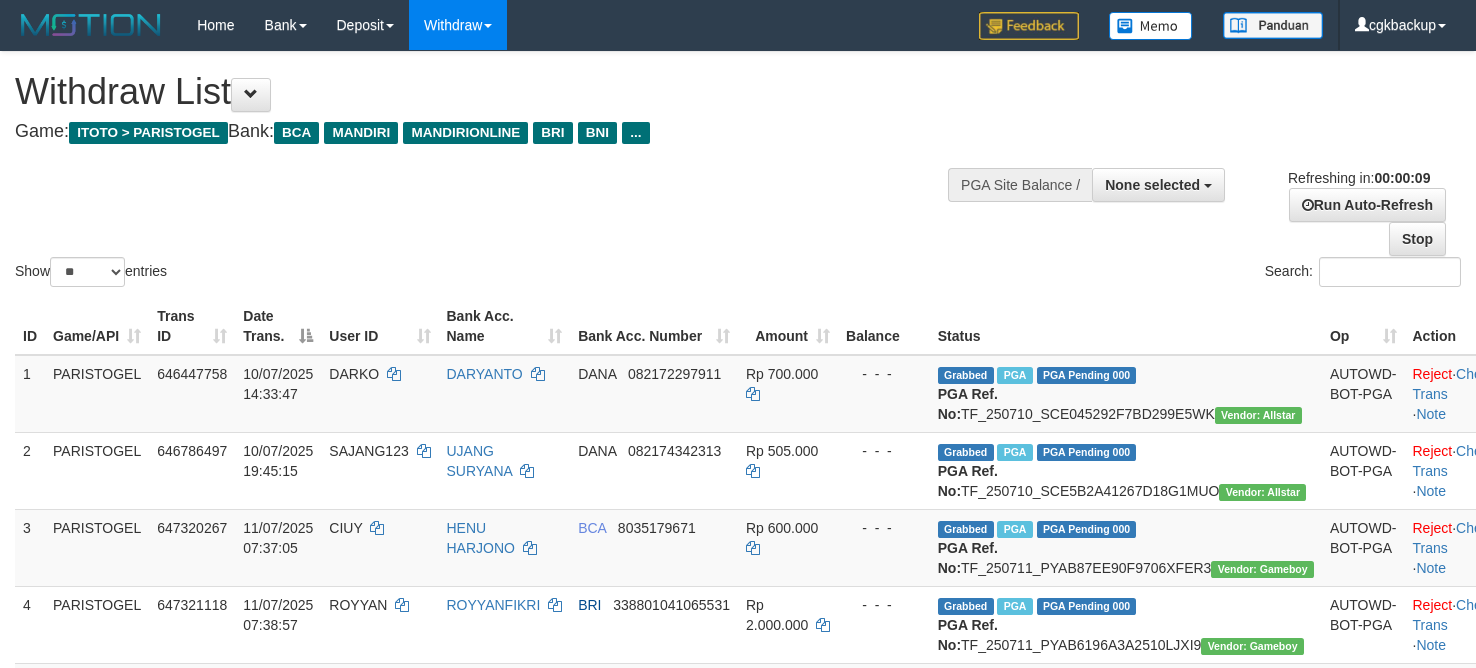 select 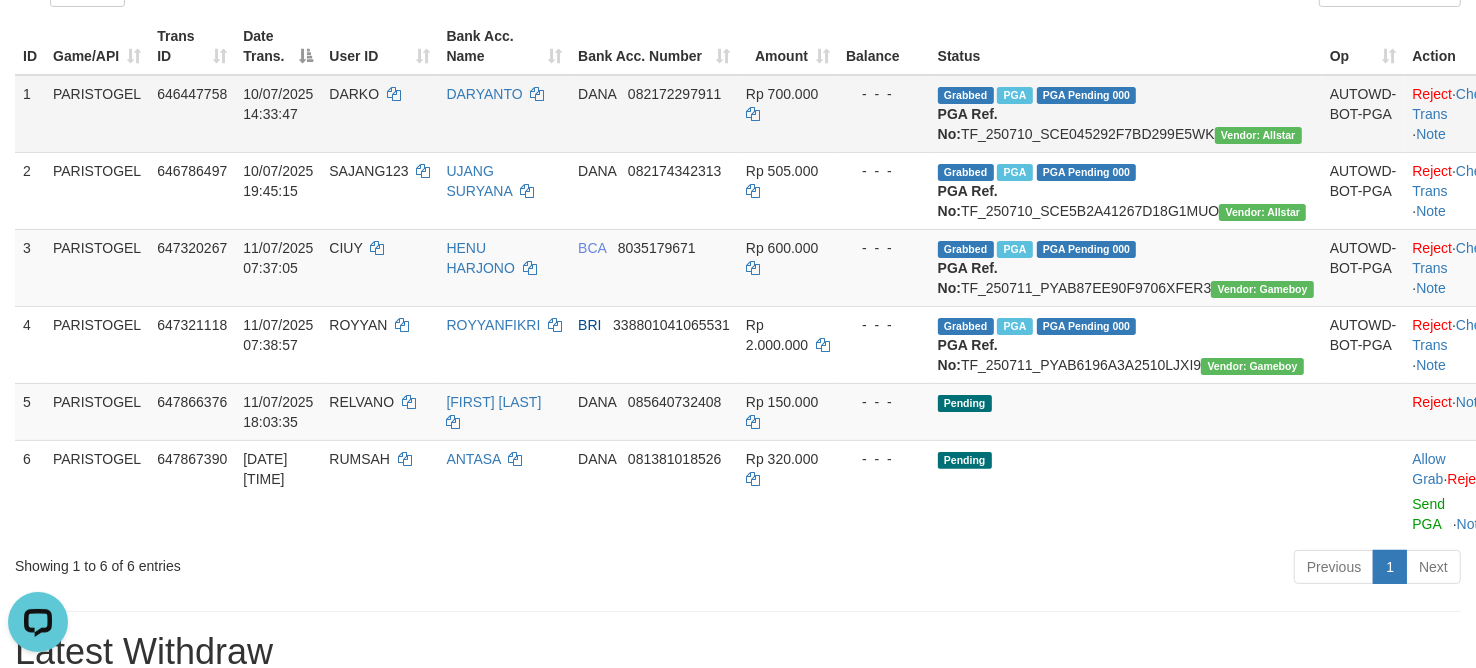 scroll, scrollTop: 0, scrollLeft: 0, axis: both 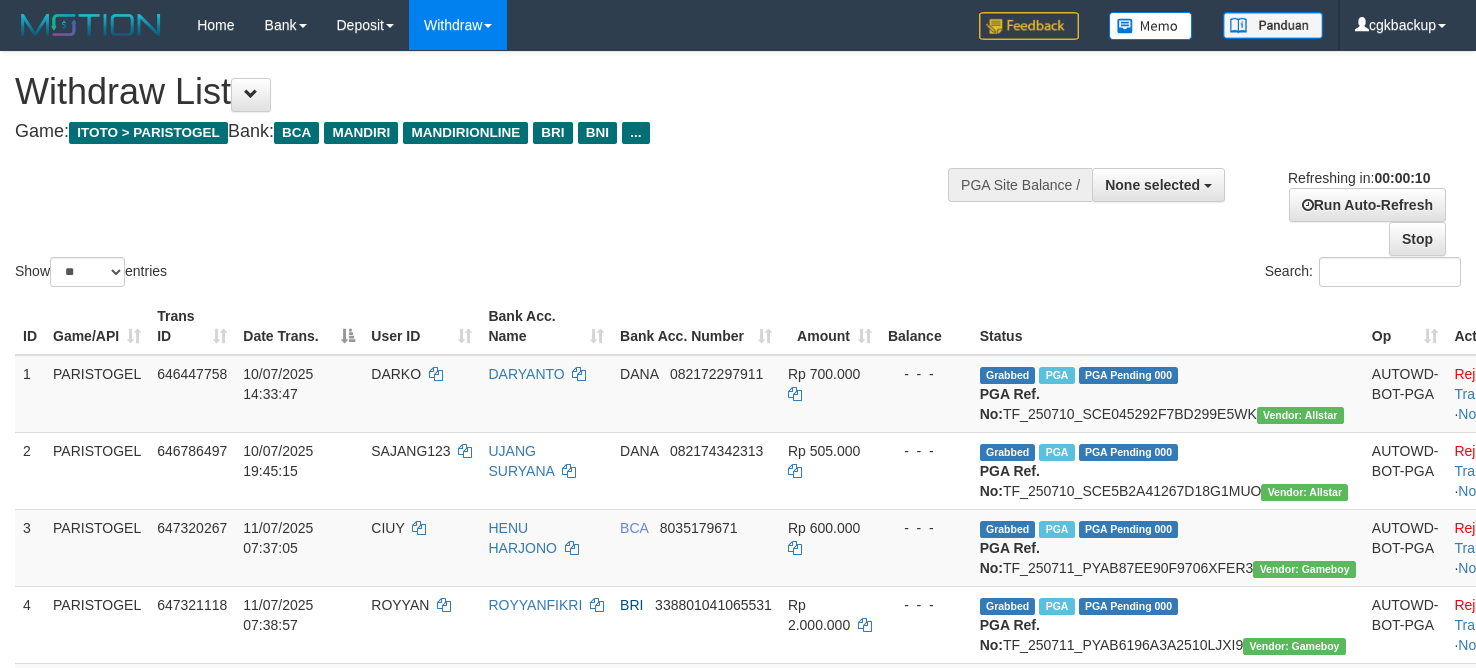 select 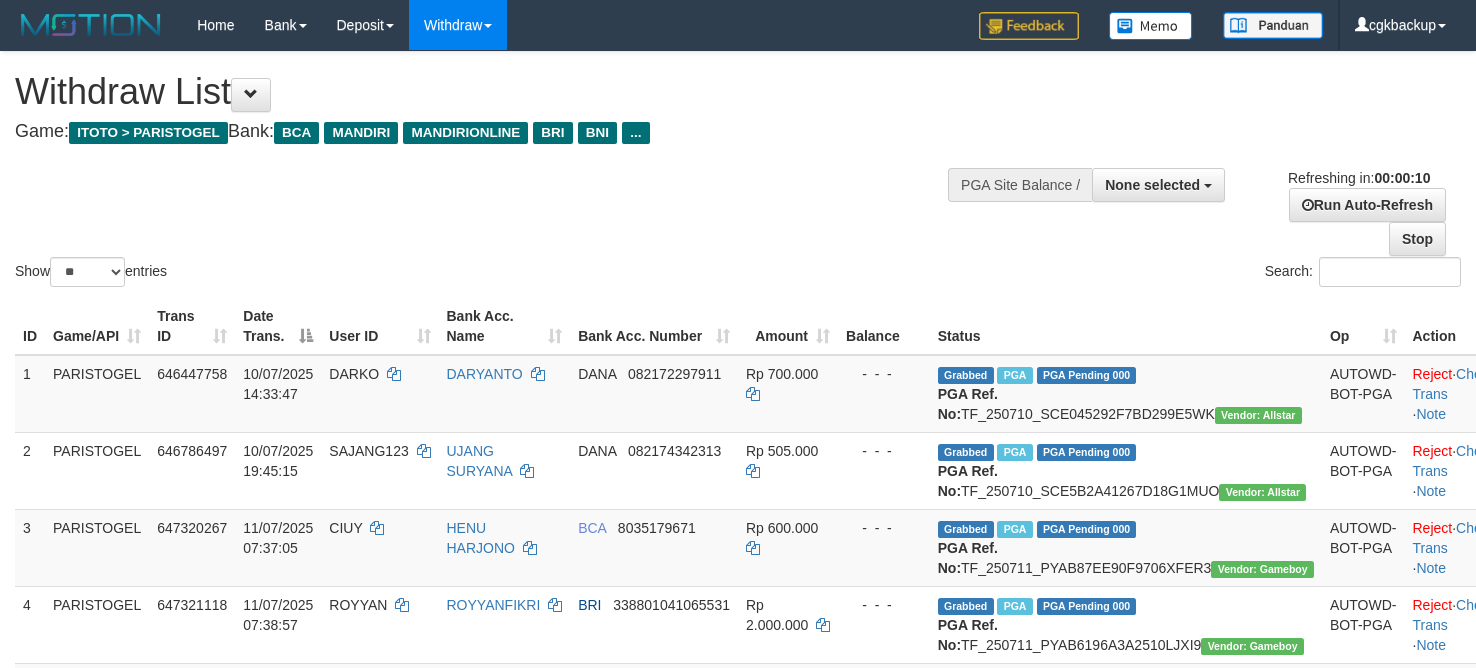select 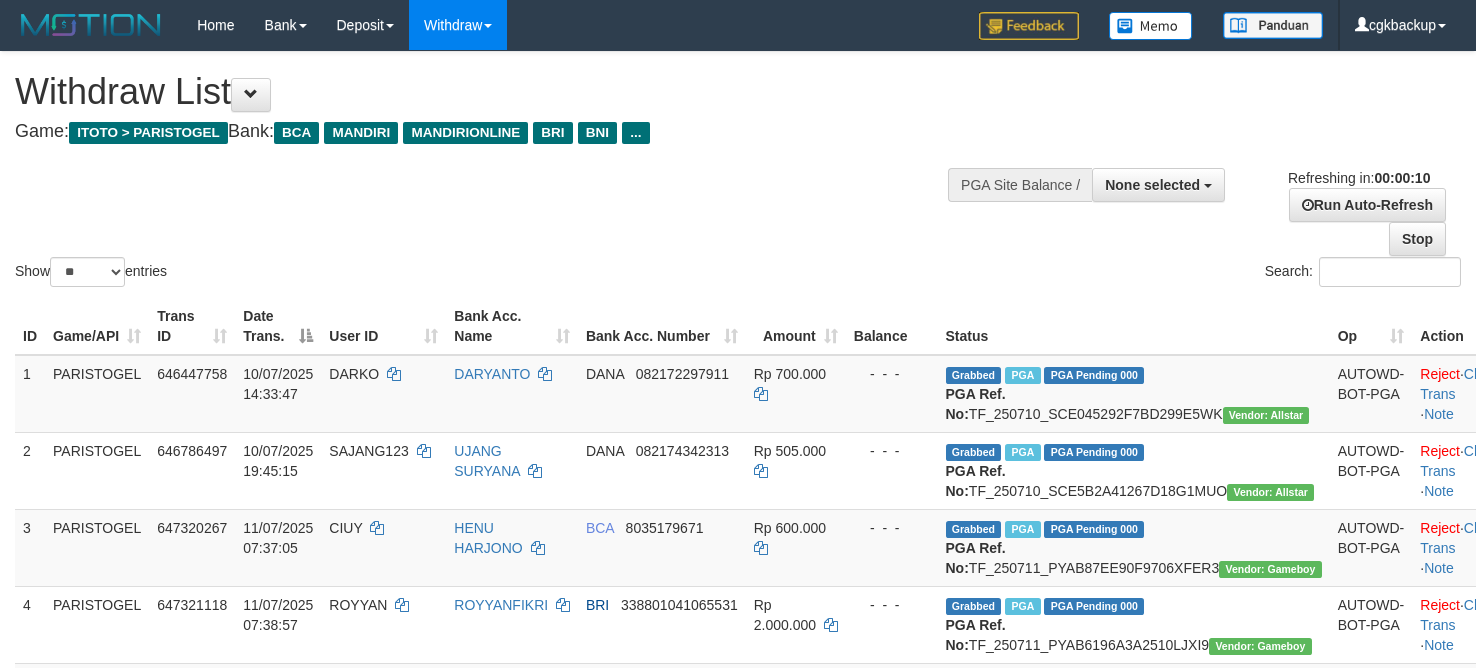 select 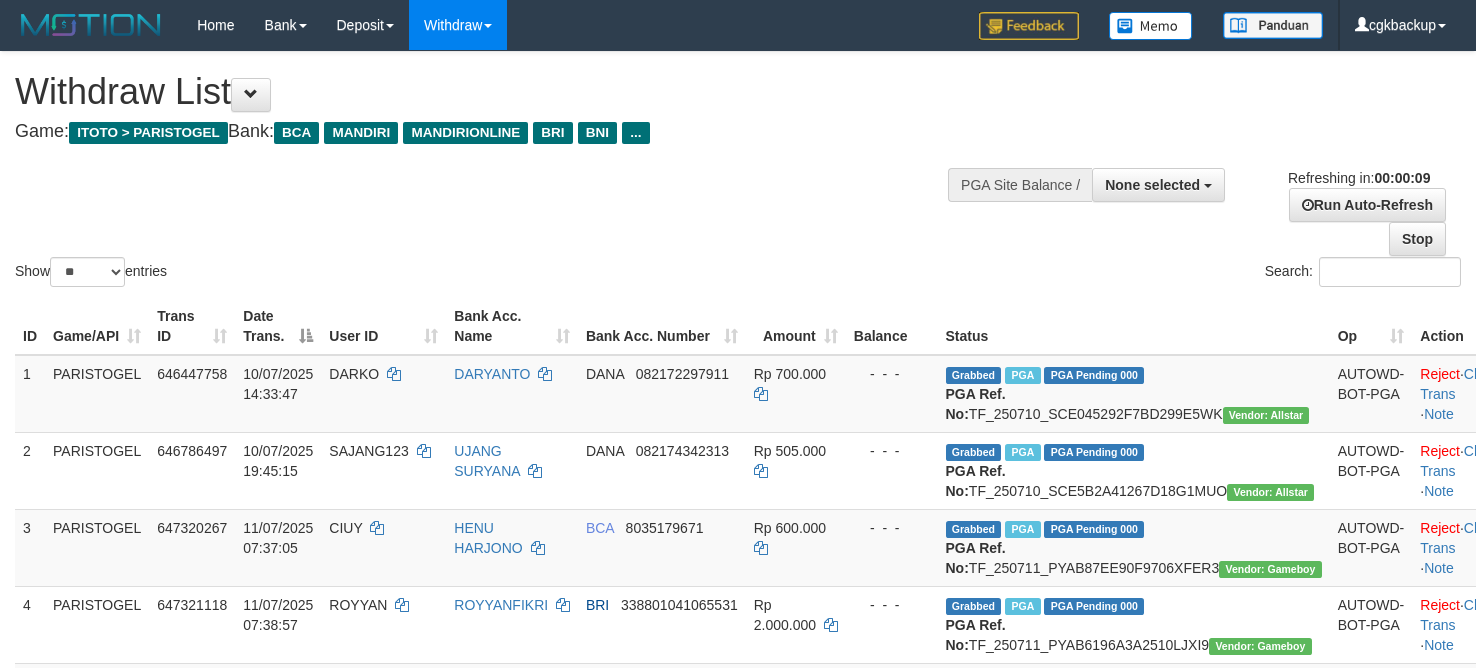 select 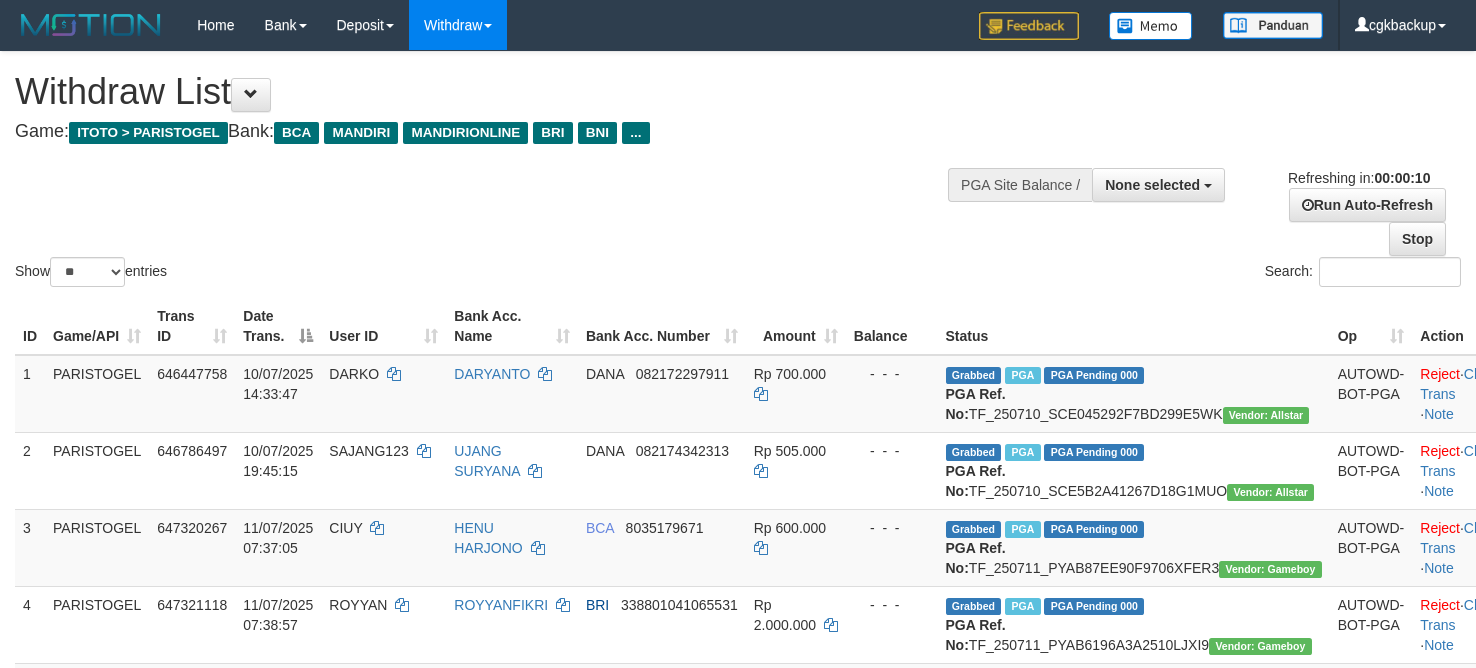 select 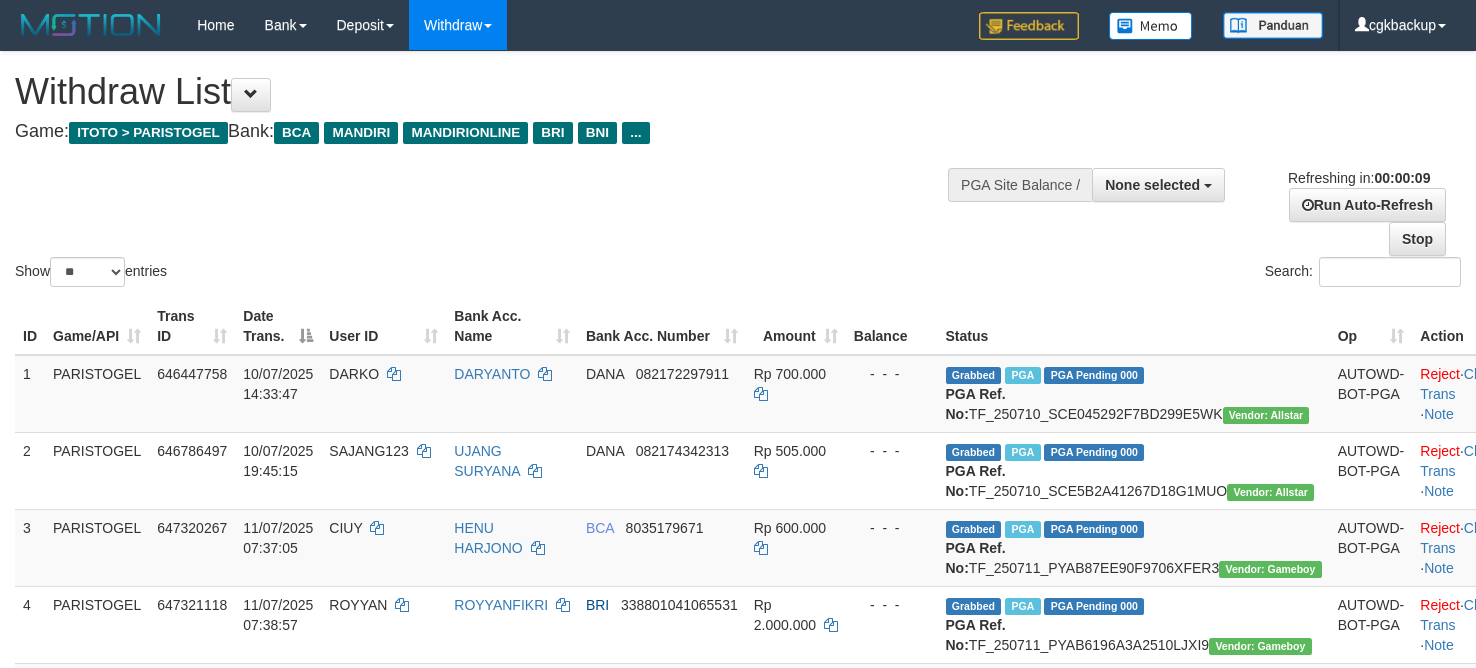 select 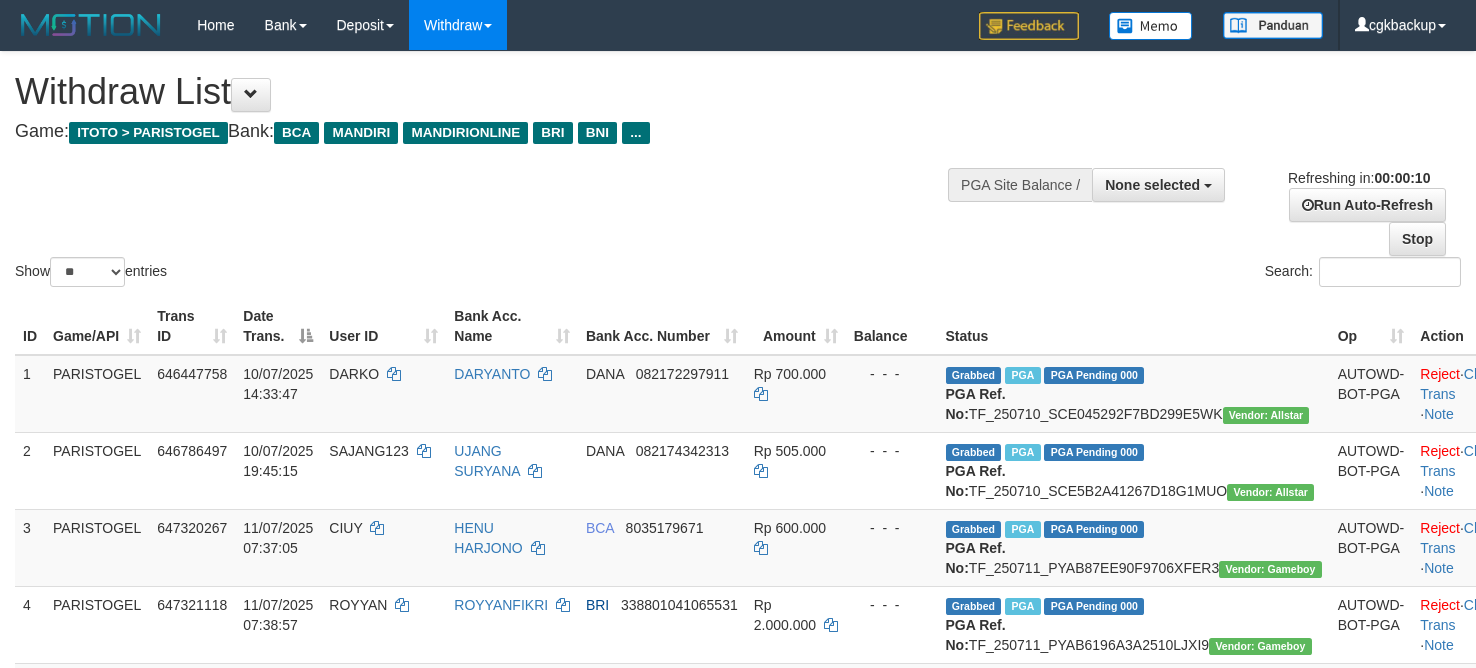 select 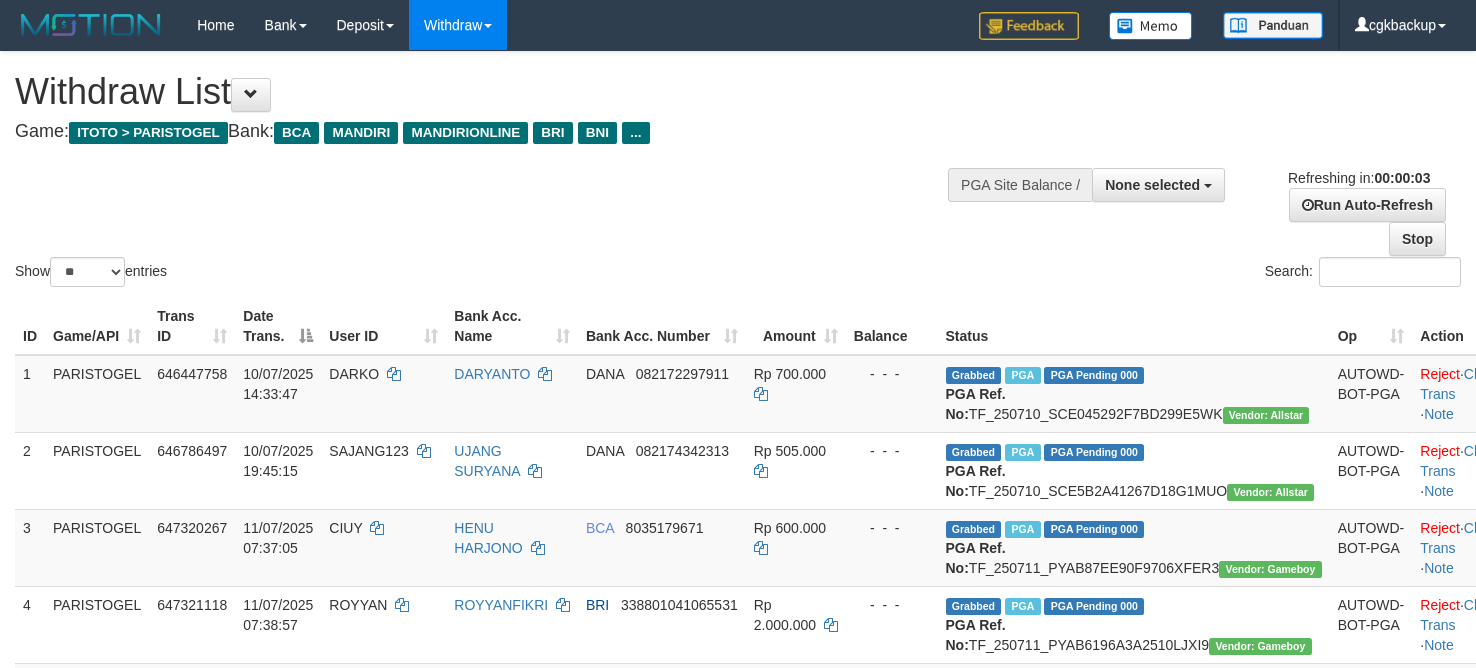 scroll, scrollTop: 0, scrollLeft: 0, axis: both 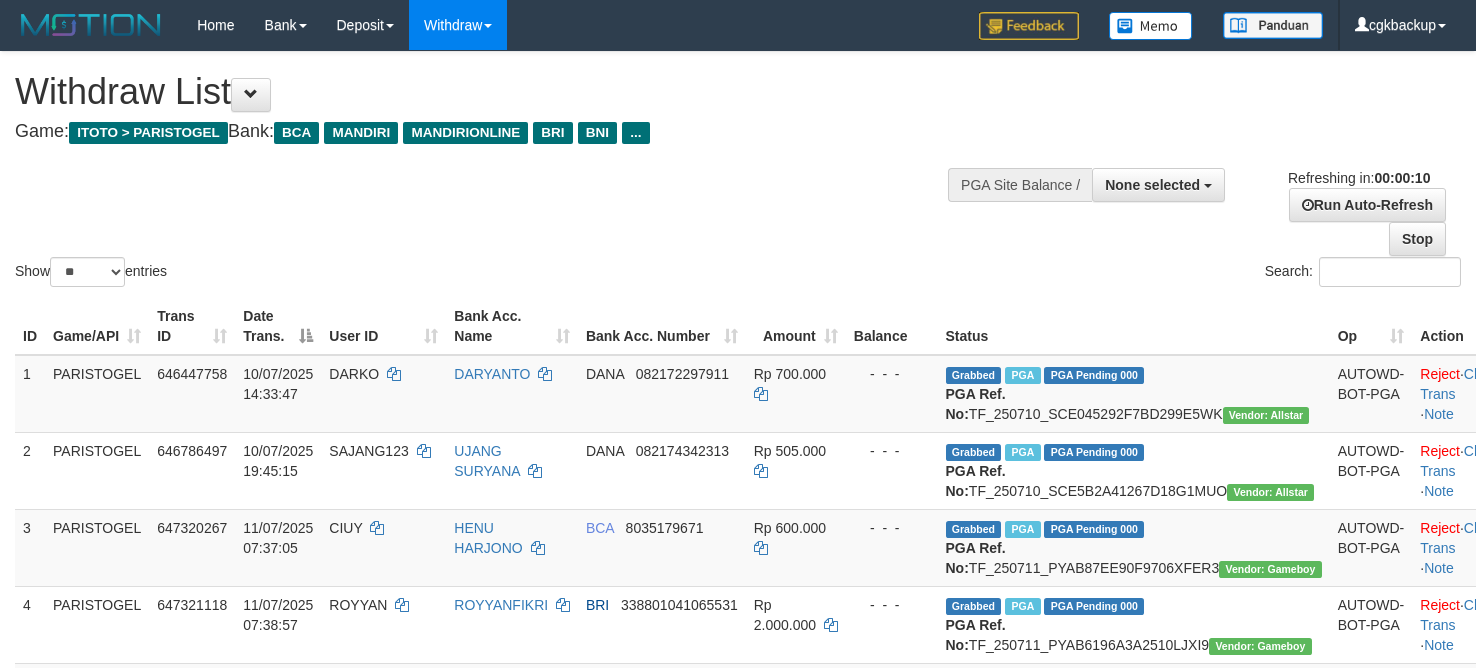 select 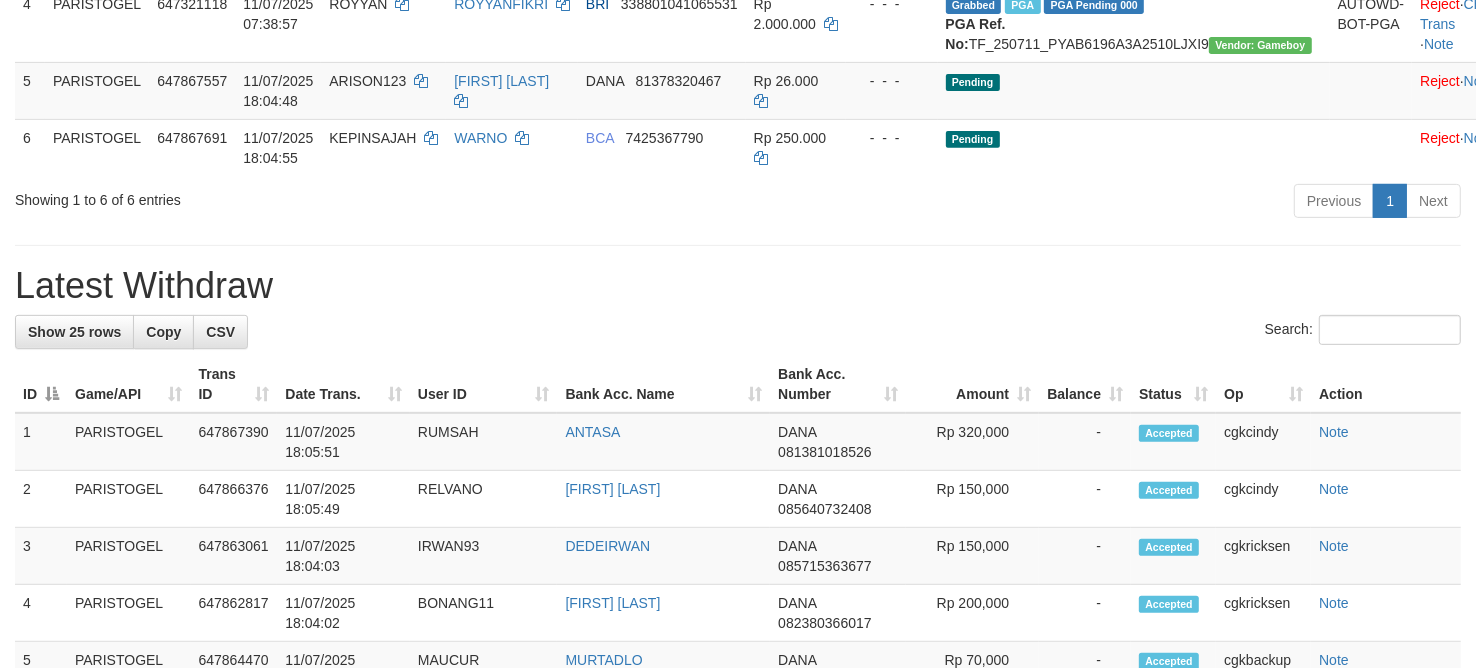 scroll, scrollTop: 625, scrollLeft: 0, axis: vertical 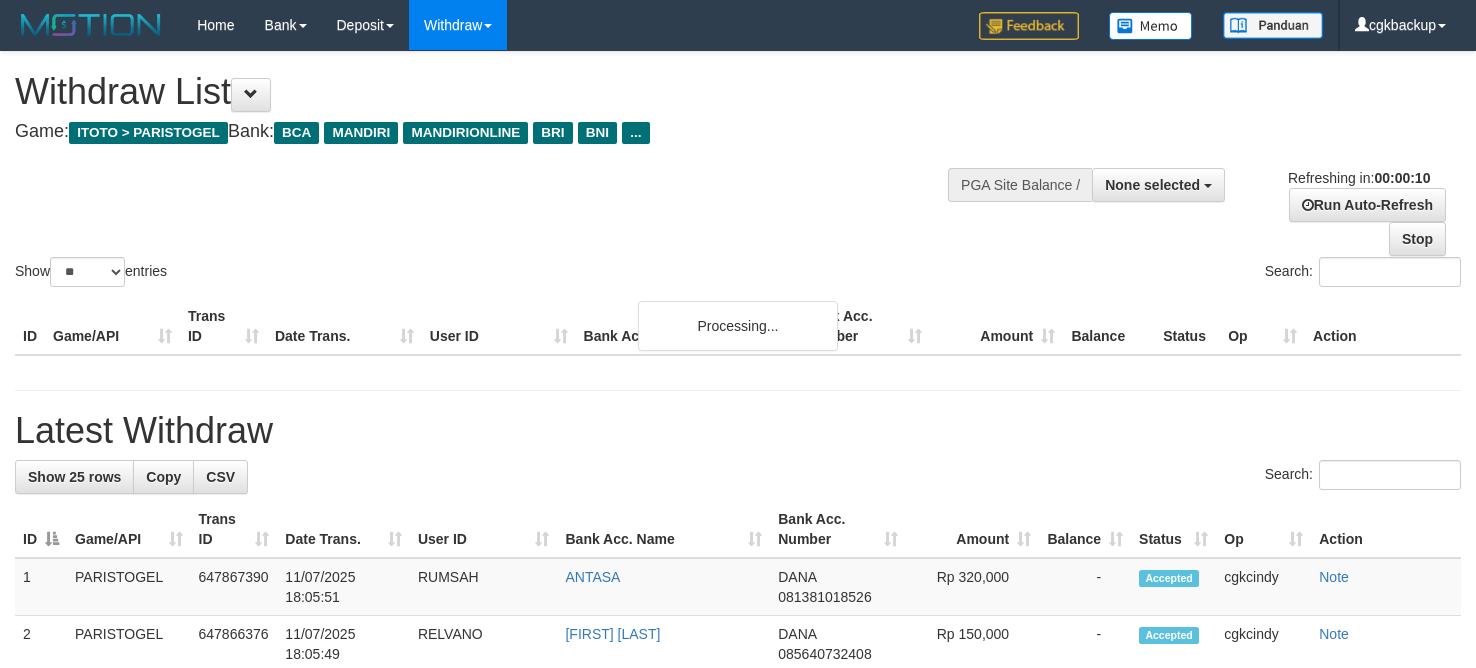 select 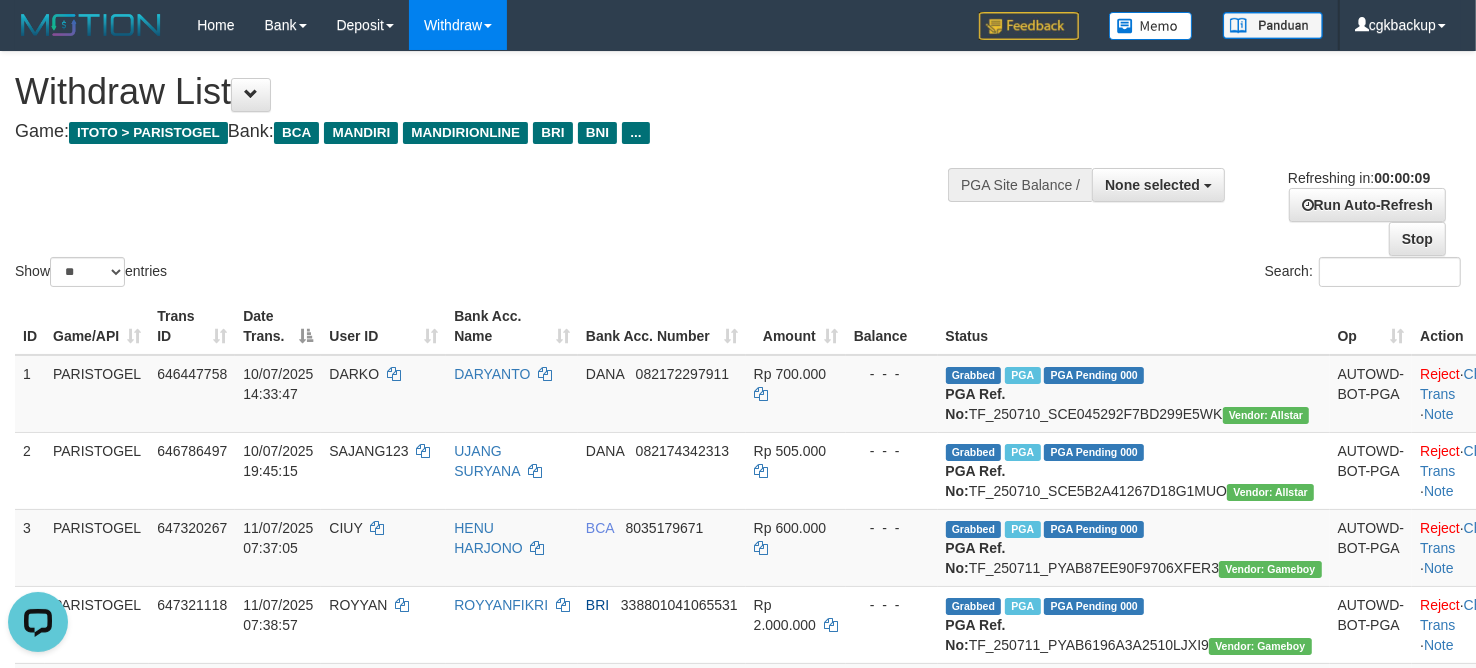scroll, scrollTop: 0, scrollLeft: 0, axis: both 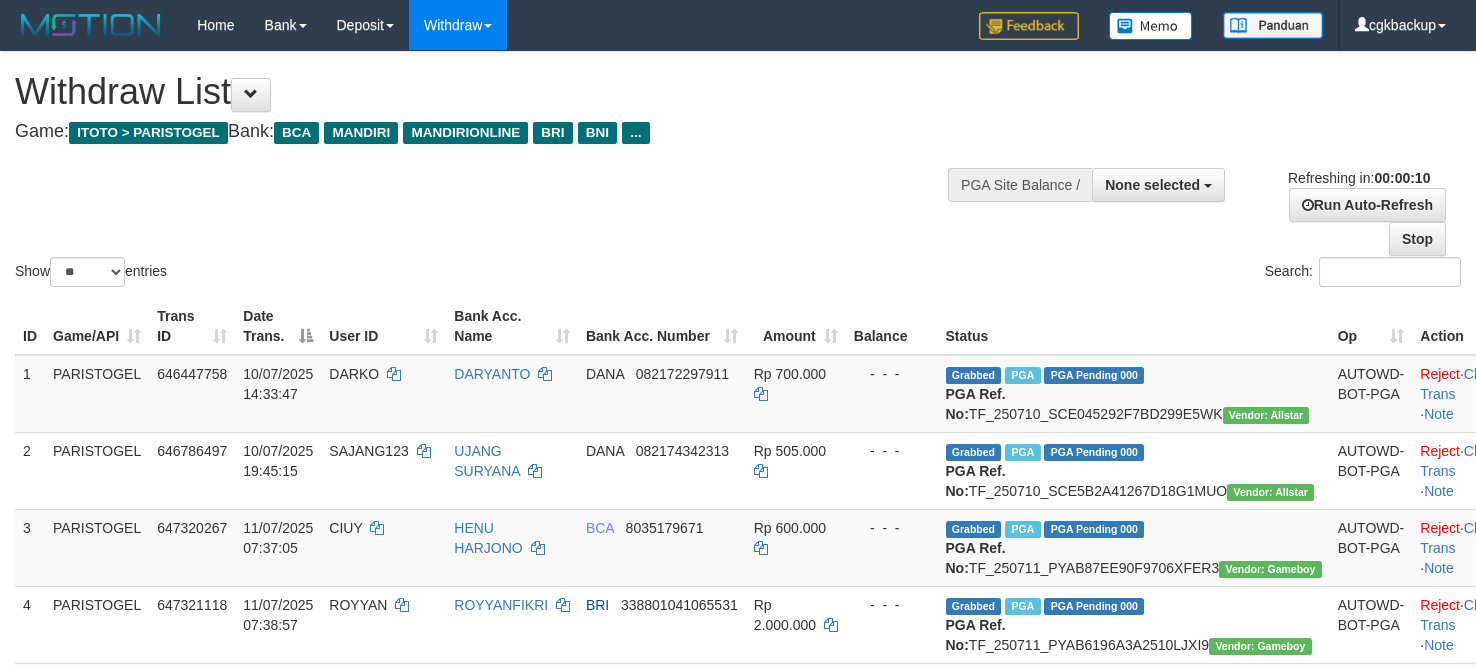select 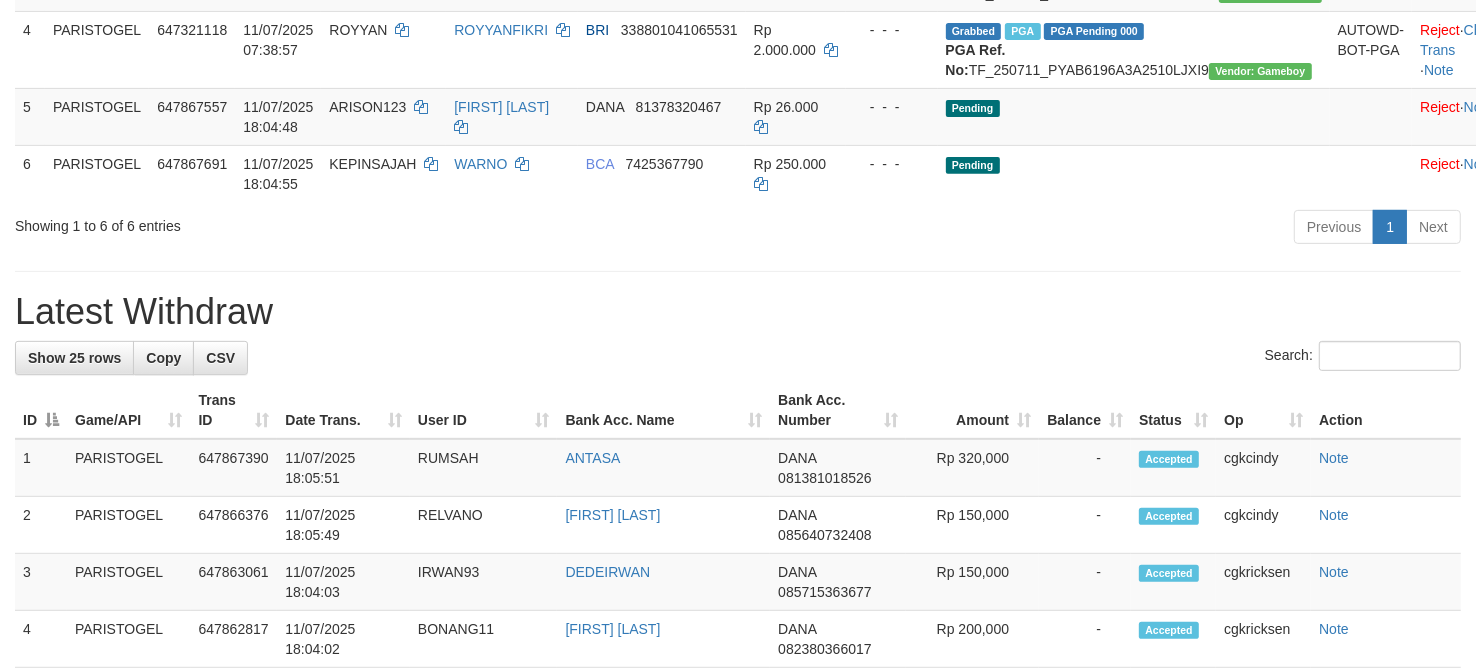 scroll, scrollTop: 500, scrollLeft: 0, axis: vertical 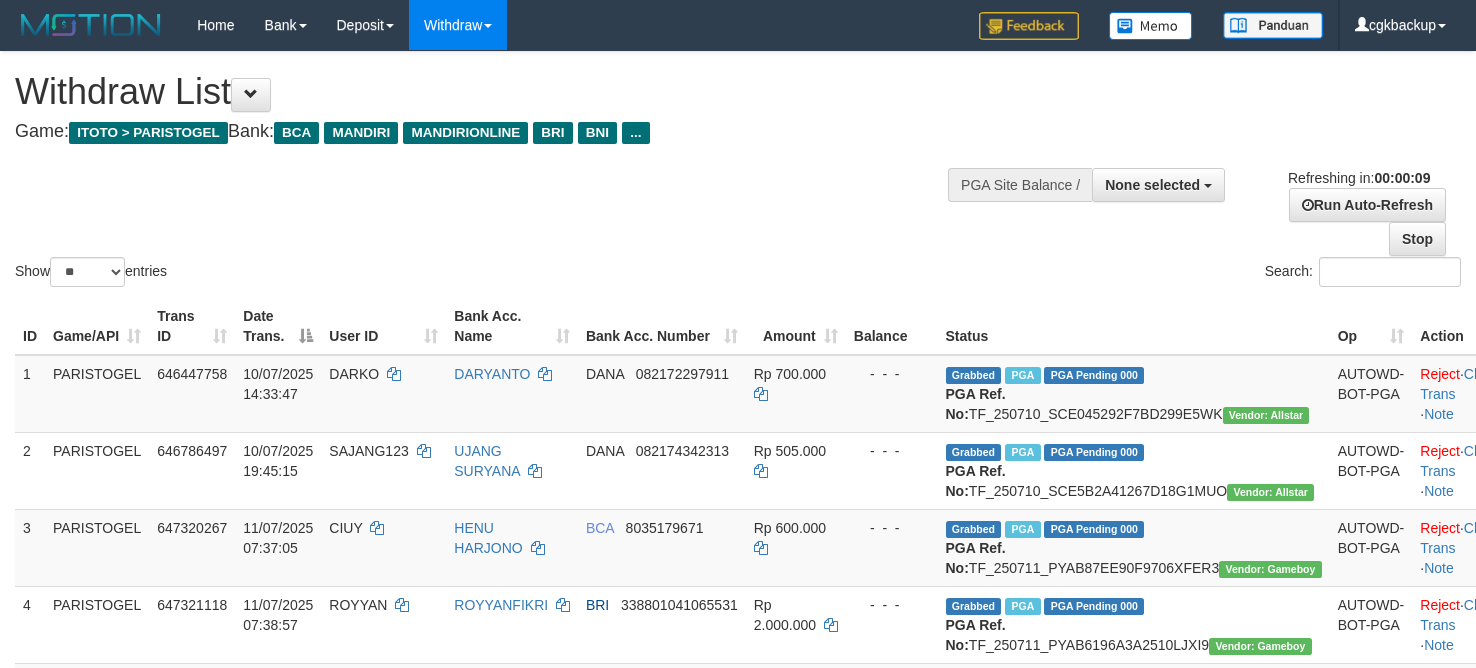 select 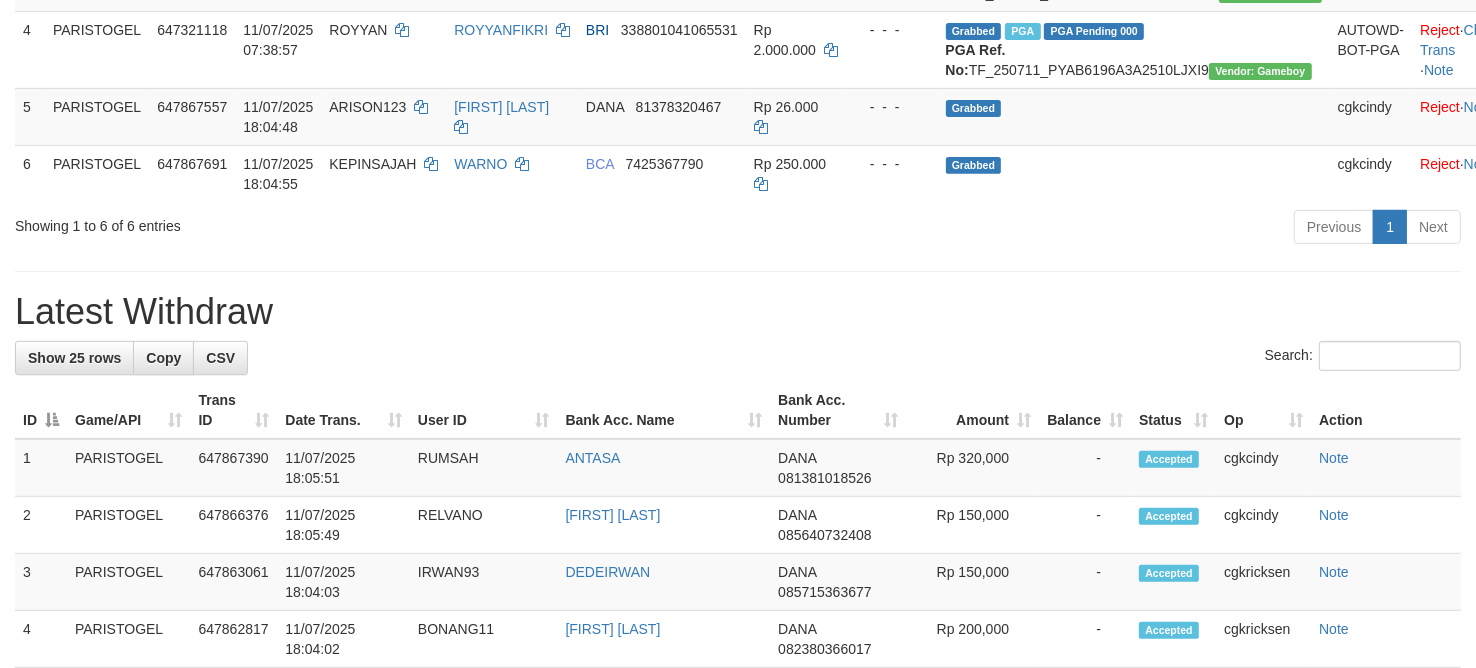 scroll, scrollTop: 500, scrollLeft: 0, axis: vertical 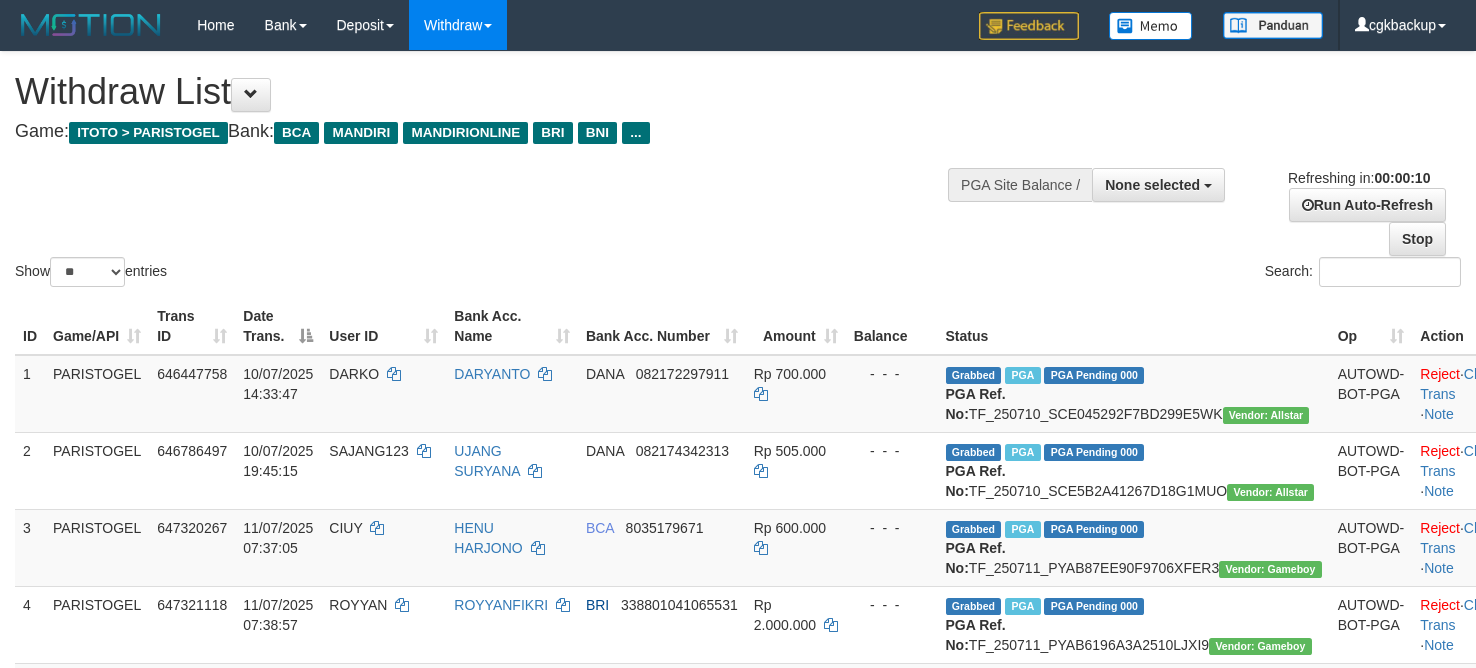 select 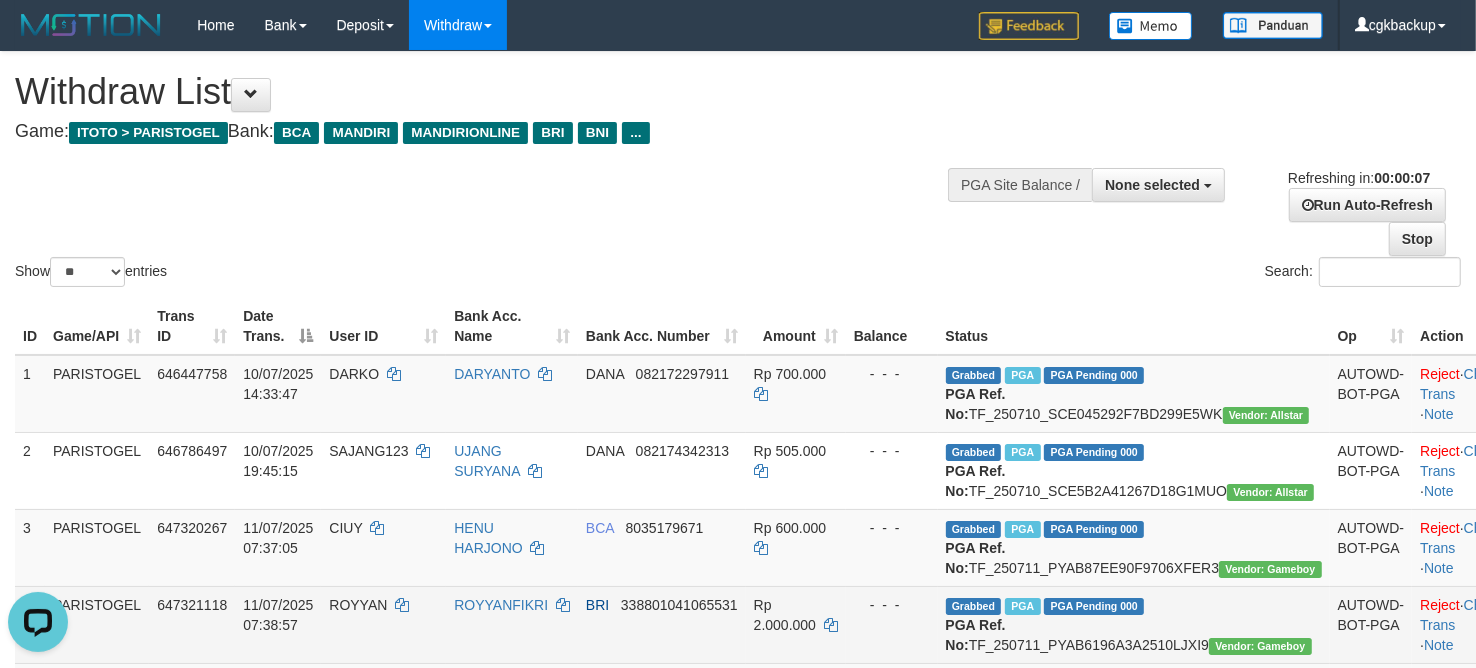 scroll, scrollTop: 0, scrollLeft: 0, axis: both 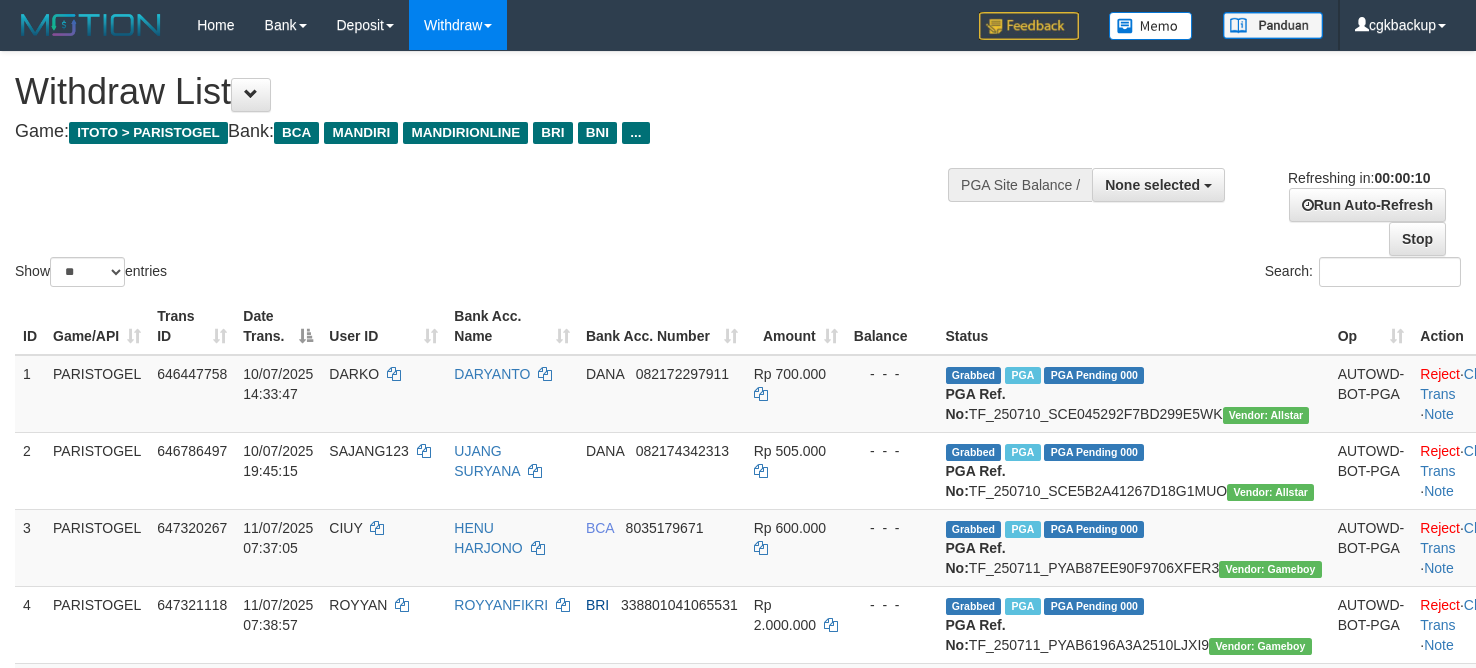 select 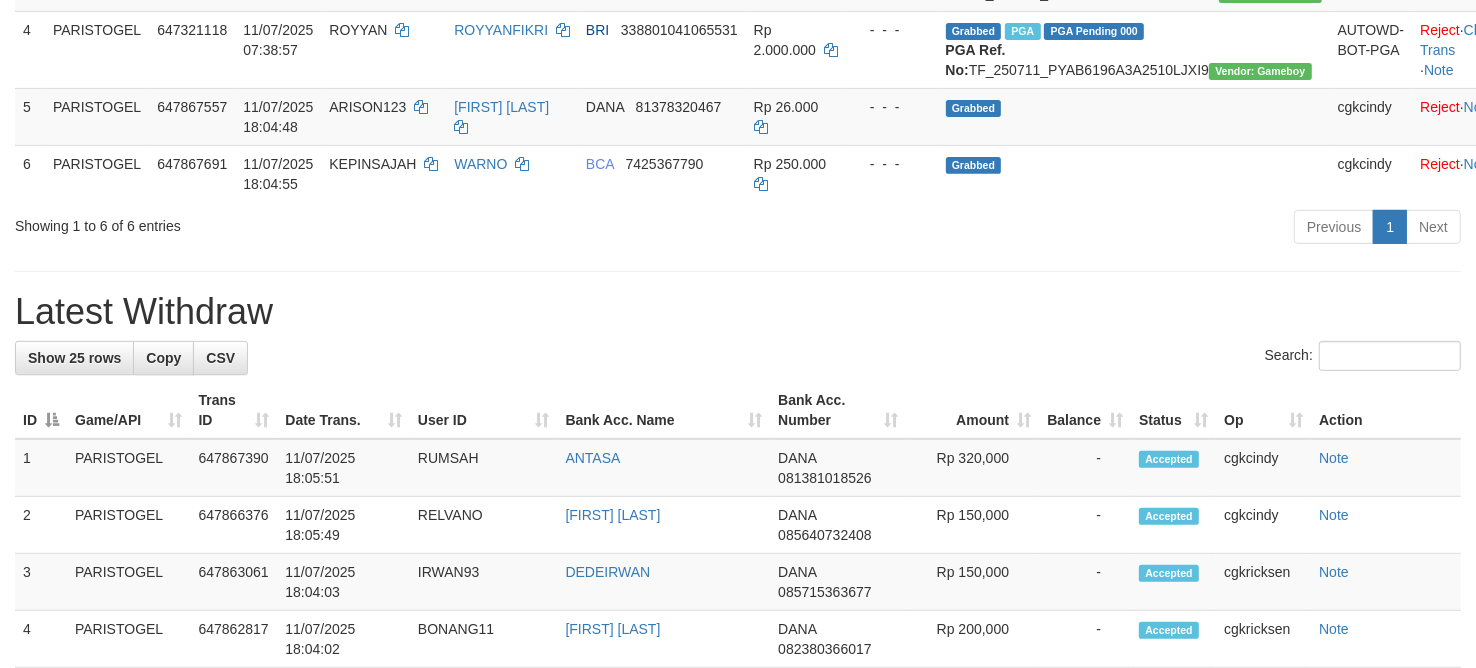 scroll, scrollTop: 500, scrollLeft: 0, axis: vertical 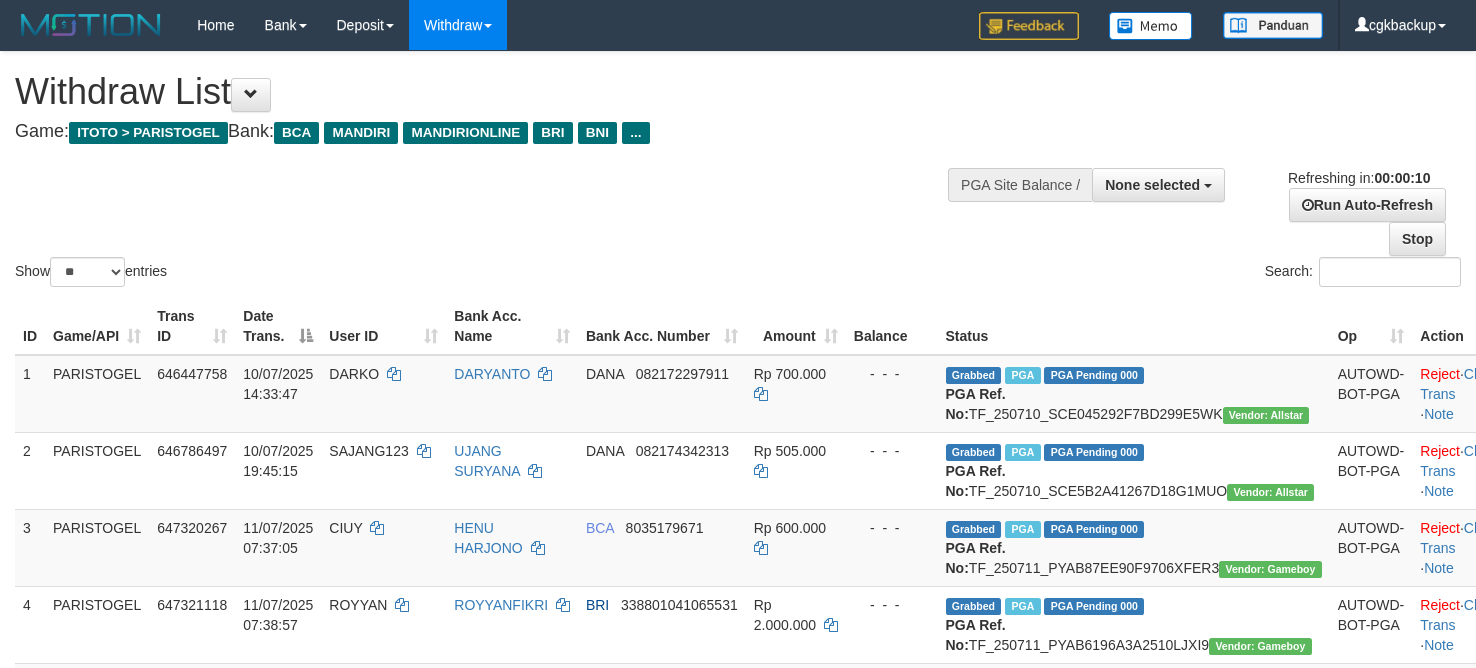 select 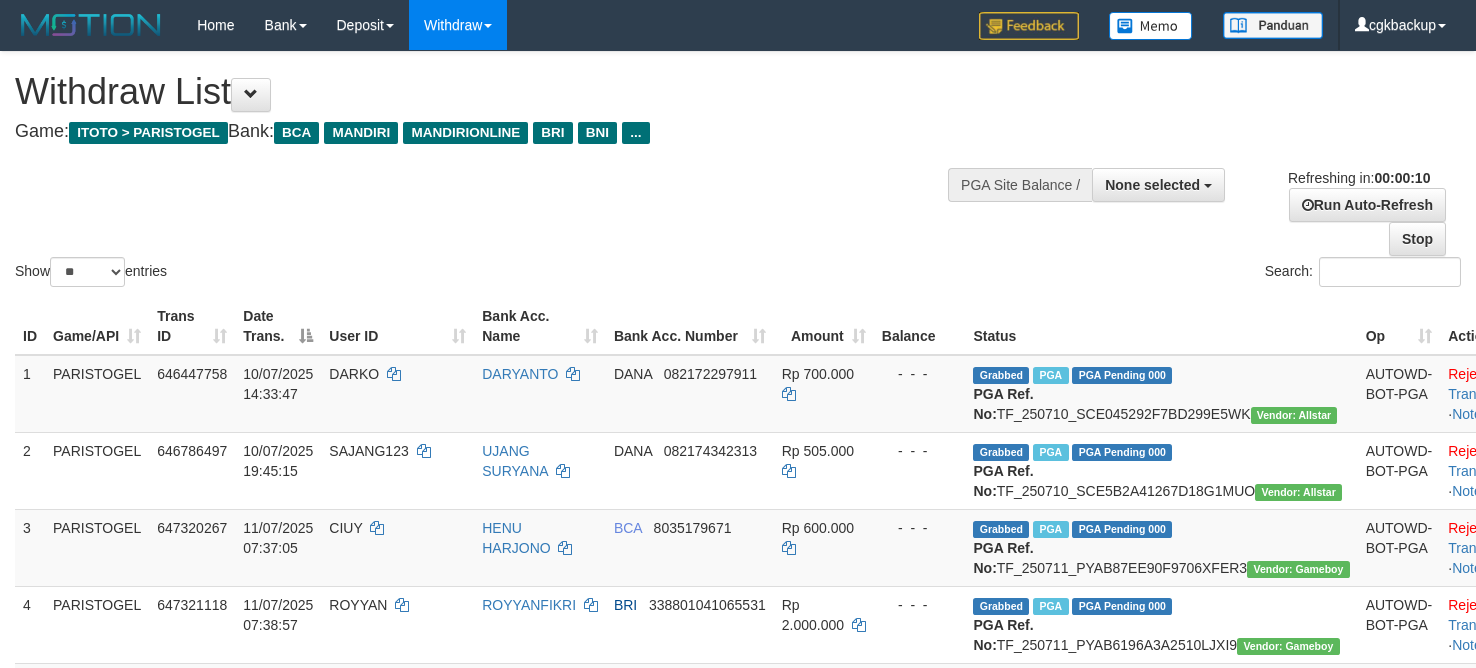 select 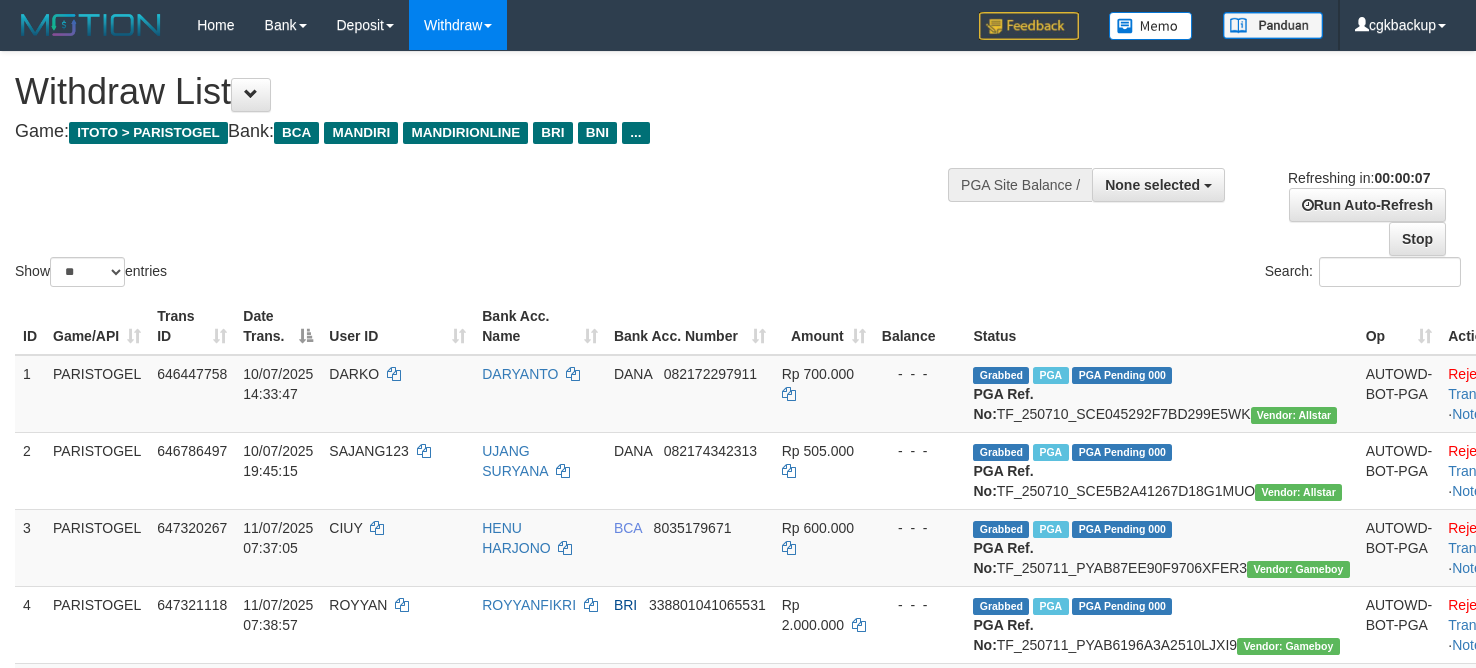 scroll, scrollTop: 0, scrollLeft: 0, axis: both 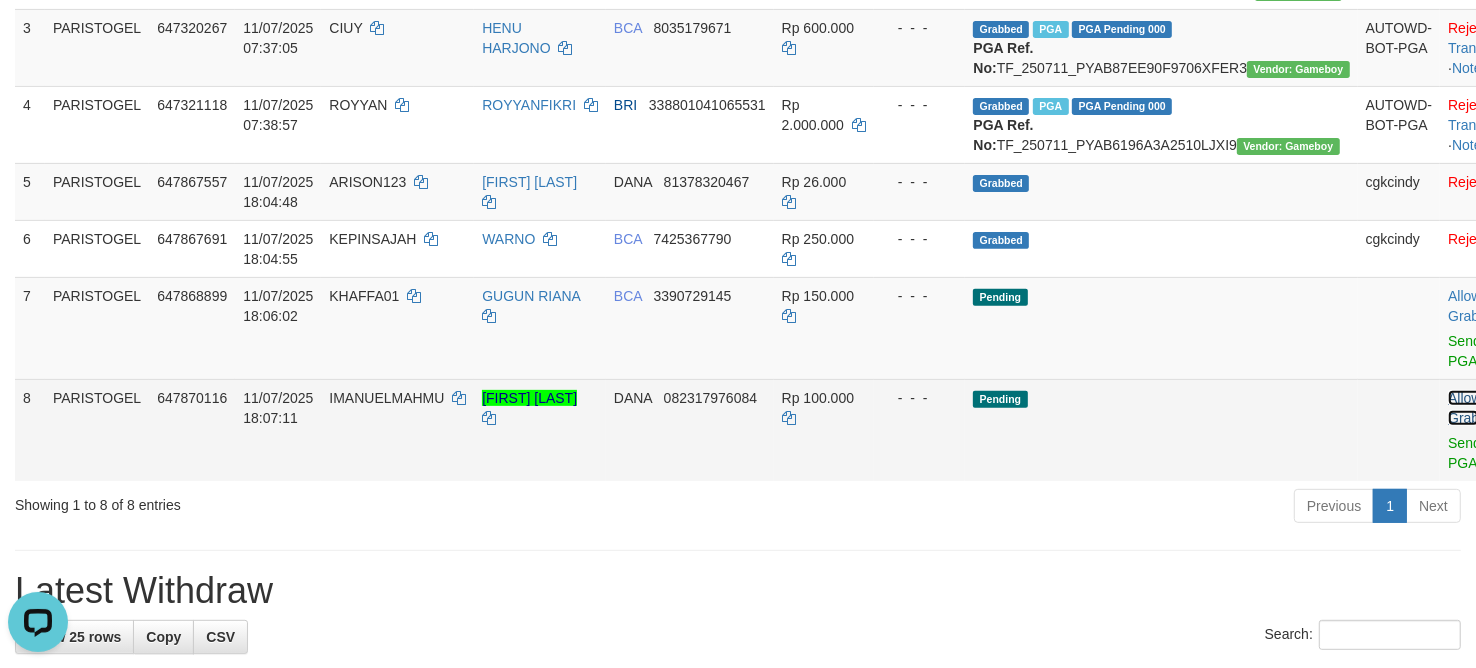 click on "Allow Grab" at bounding box center [1464, 408] 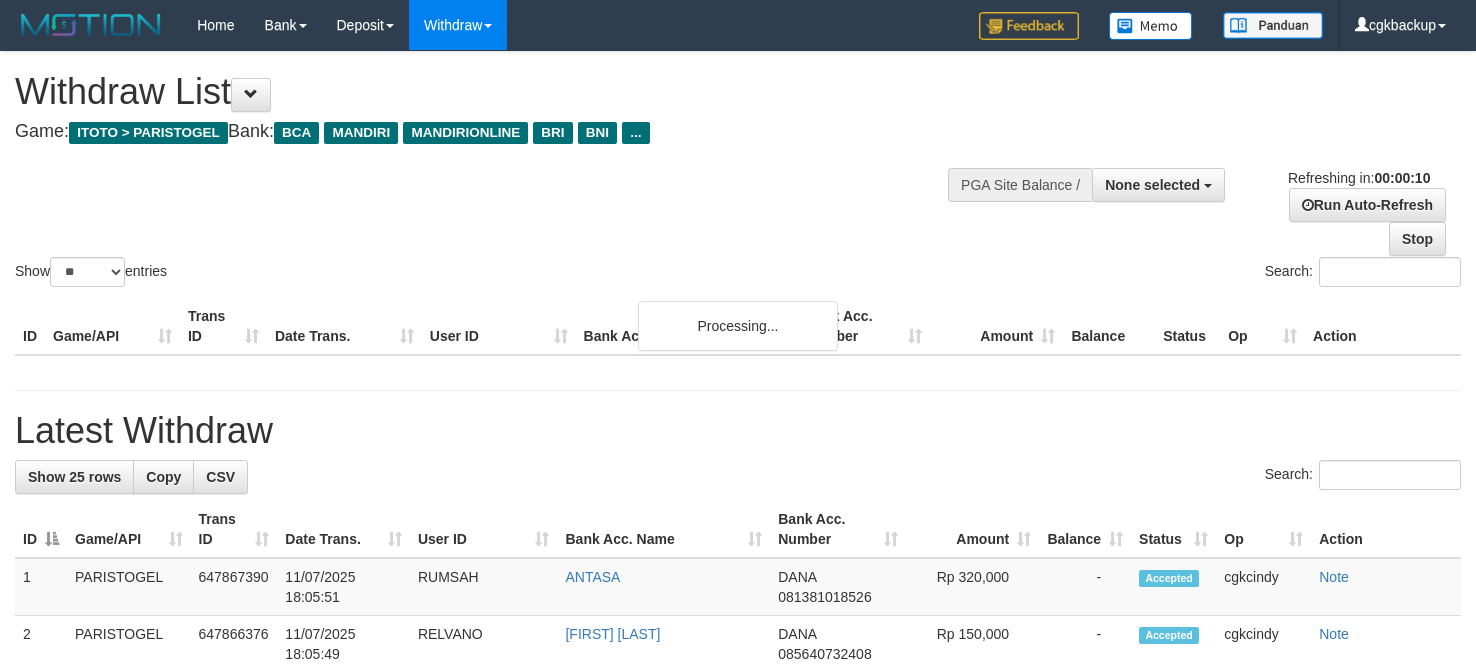 select 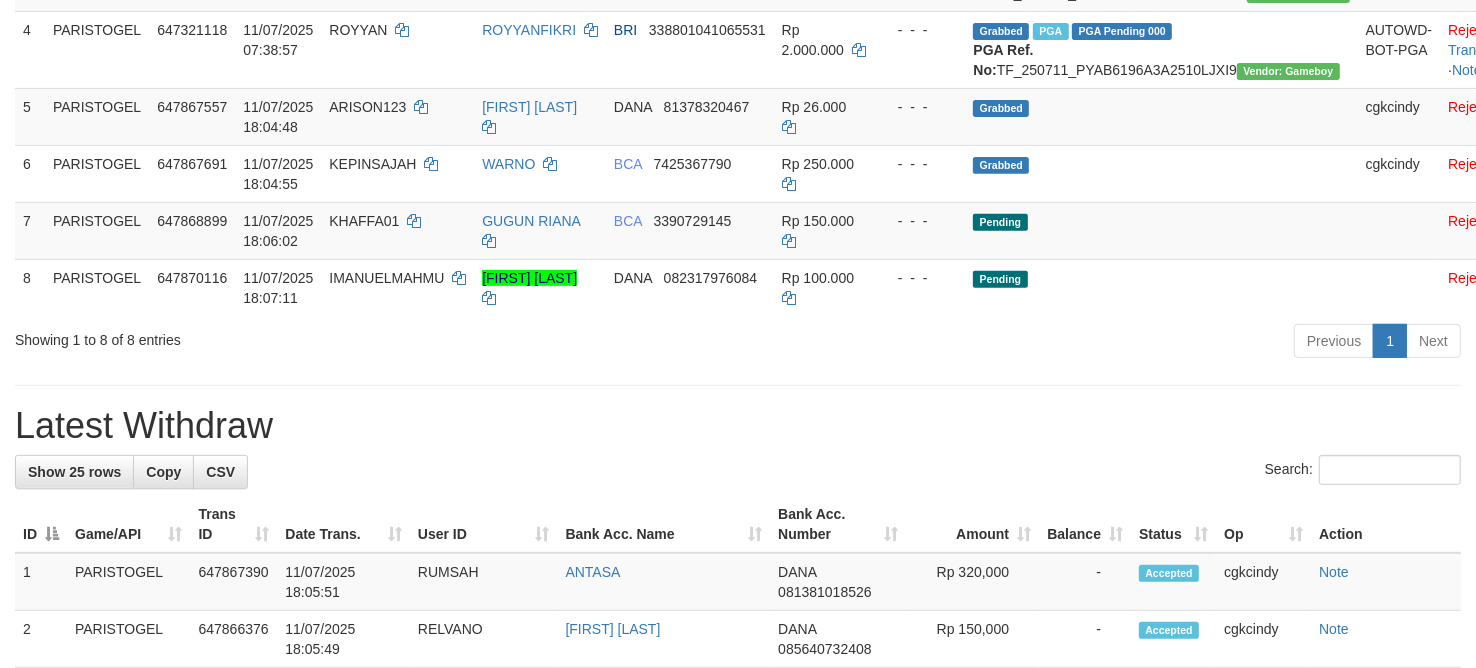 scroll, scrollTop: 500, scrollLeft: 0, axis: vertical 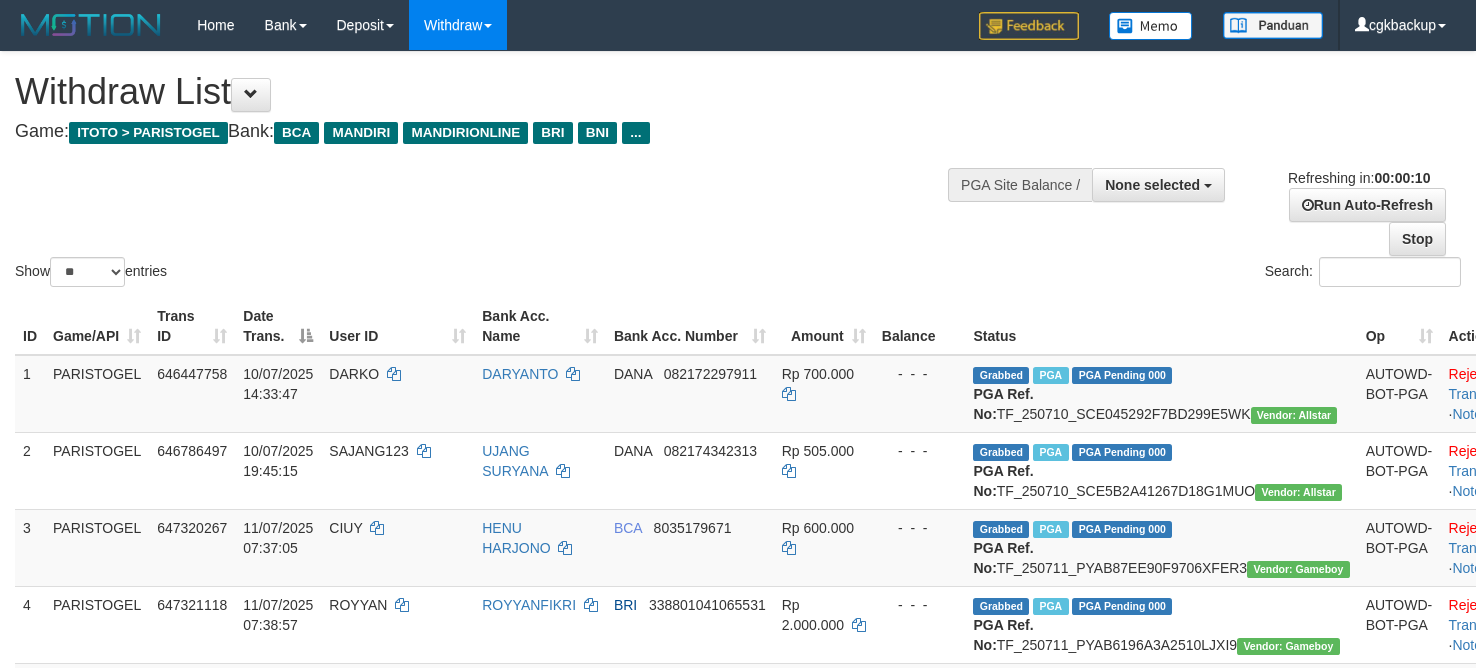 select 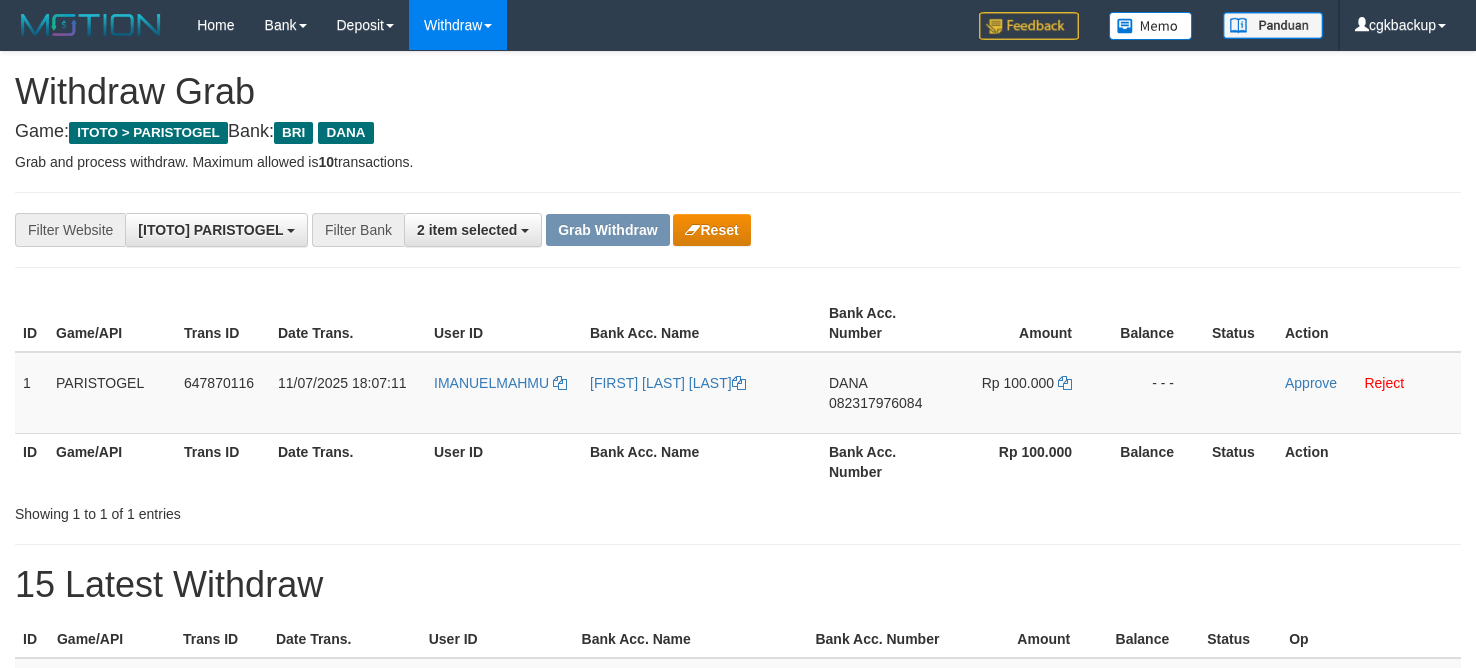 scroll, scrollTop: 0, scrollLeft: 0, axis: both 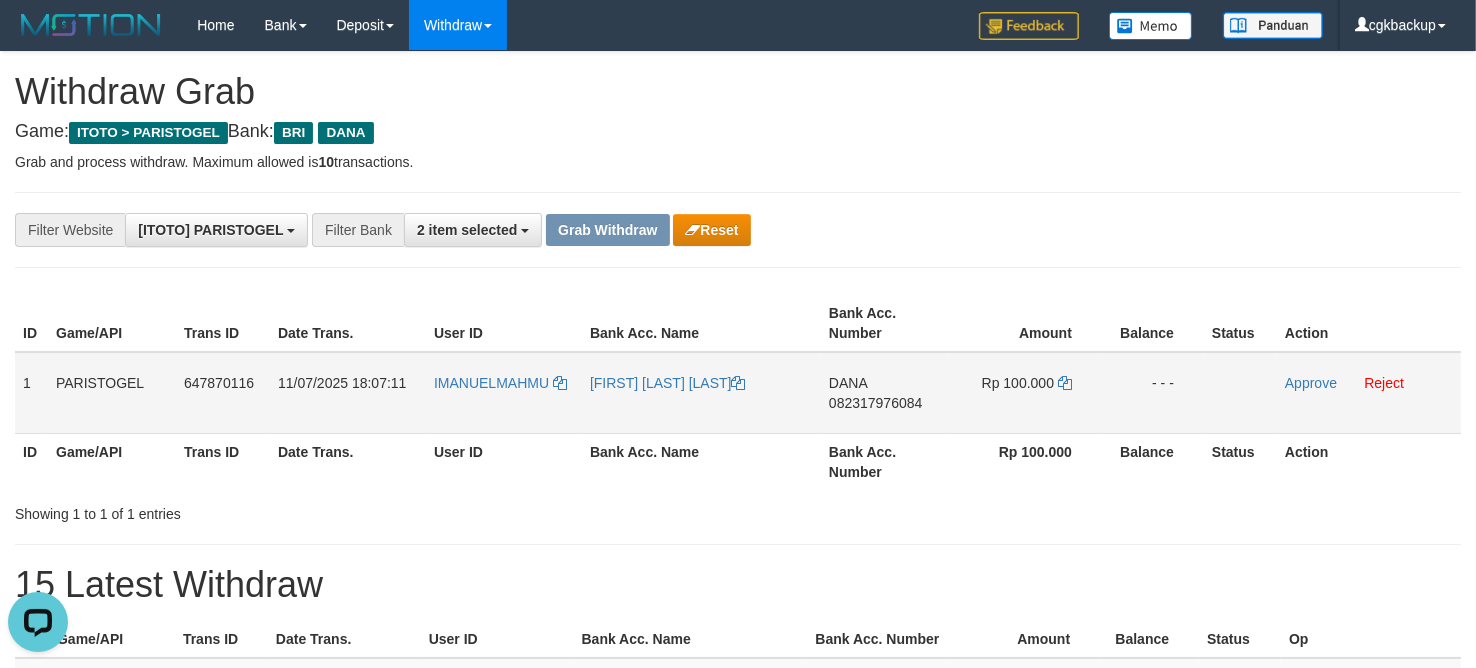 click on "IMANUELMAHMU" at bounding box center [504, 393] 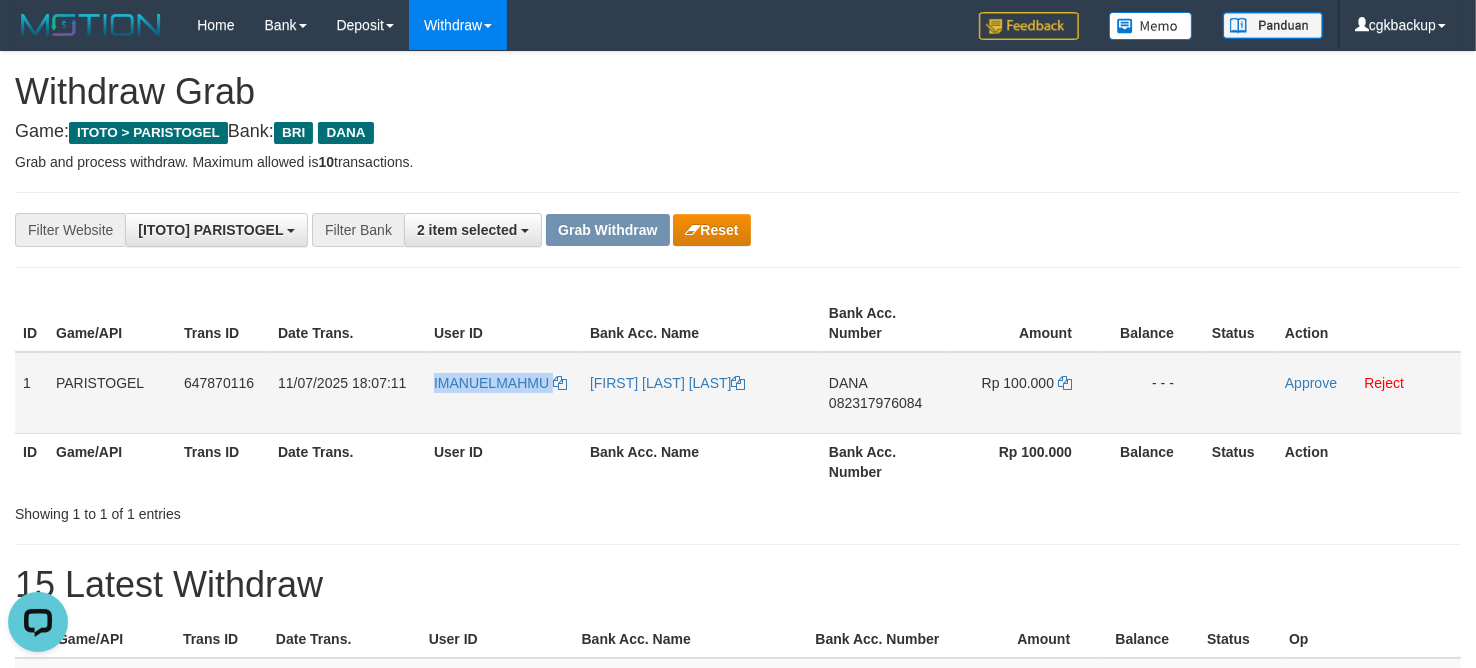 click on "IMANUELMAHMU" at bounding box center [504, 393] 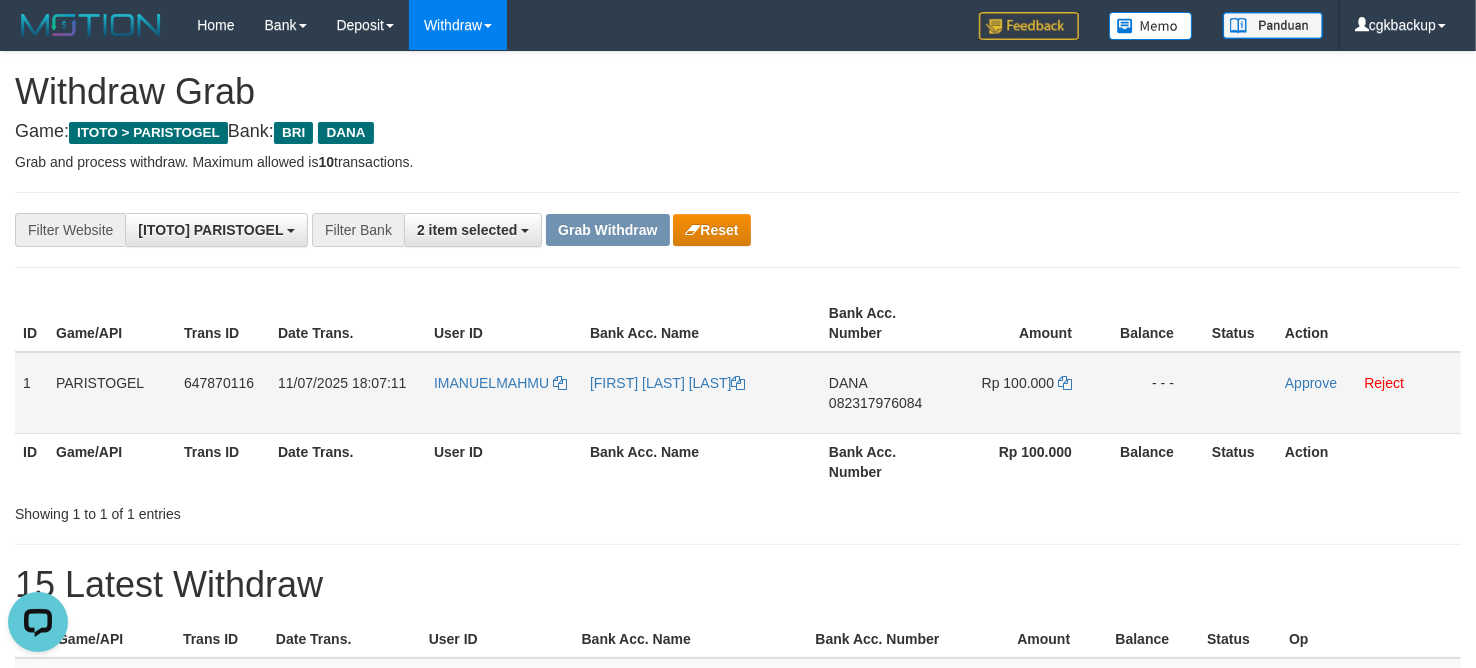 click on "[FIRST] [LAST] [LAST]" at bounding box center (701, 393) 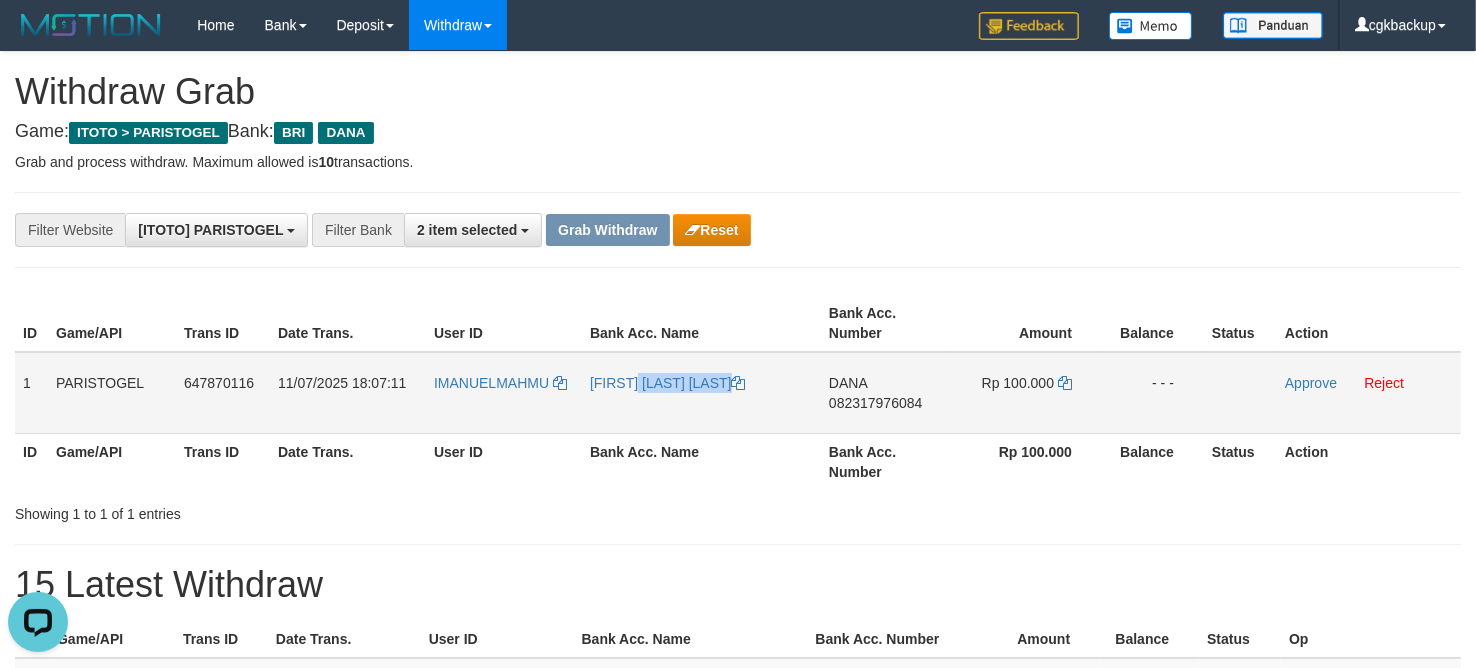 click on "[FIRST] [LAST] [LAST]" at bounding box center (701, 393) 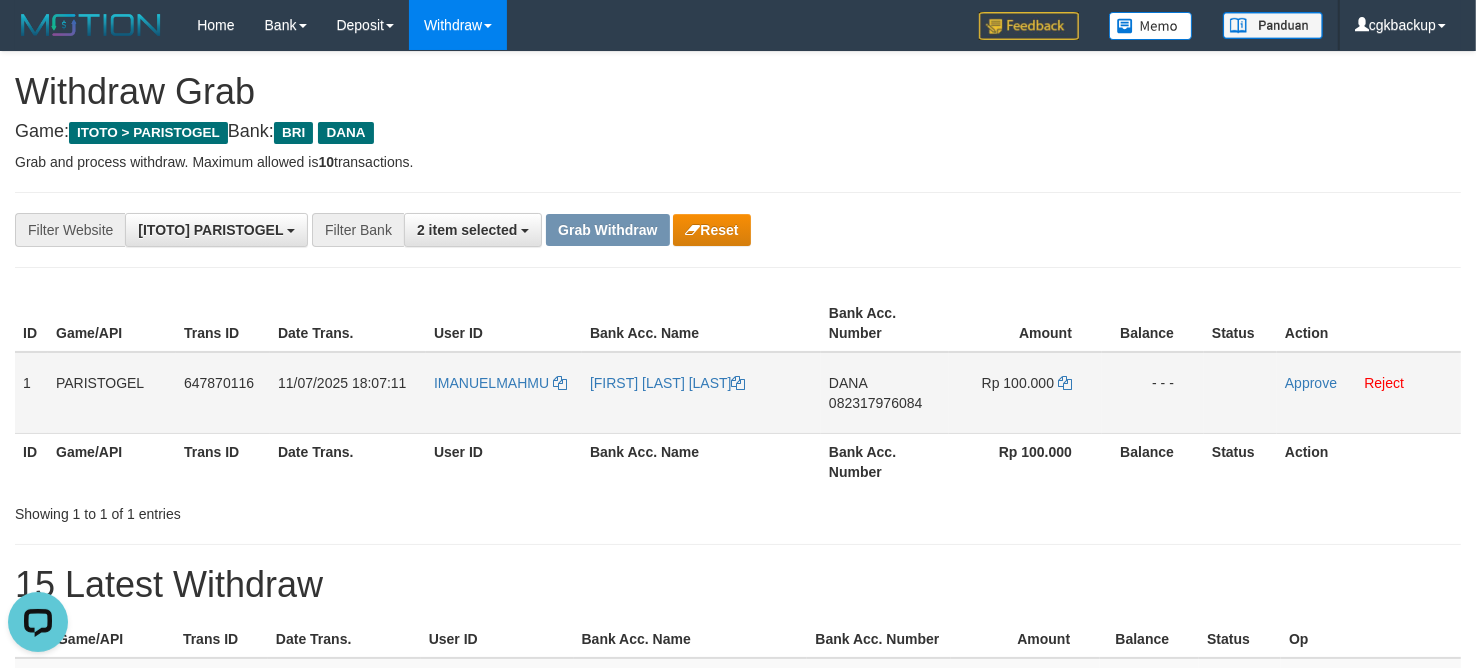 click on "IMANUELMAHMU" at bounding box center [504, 393] 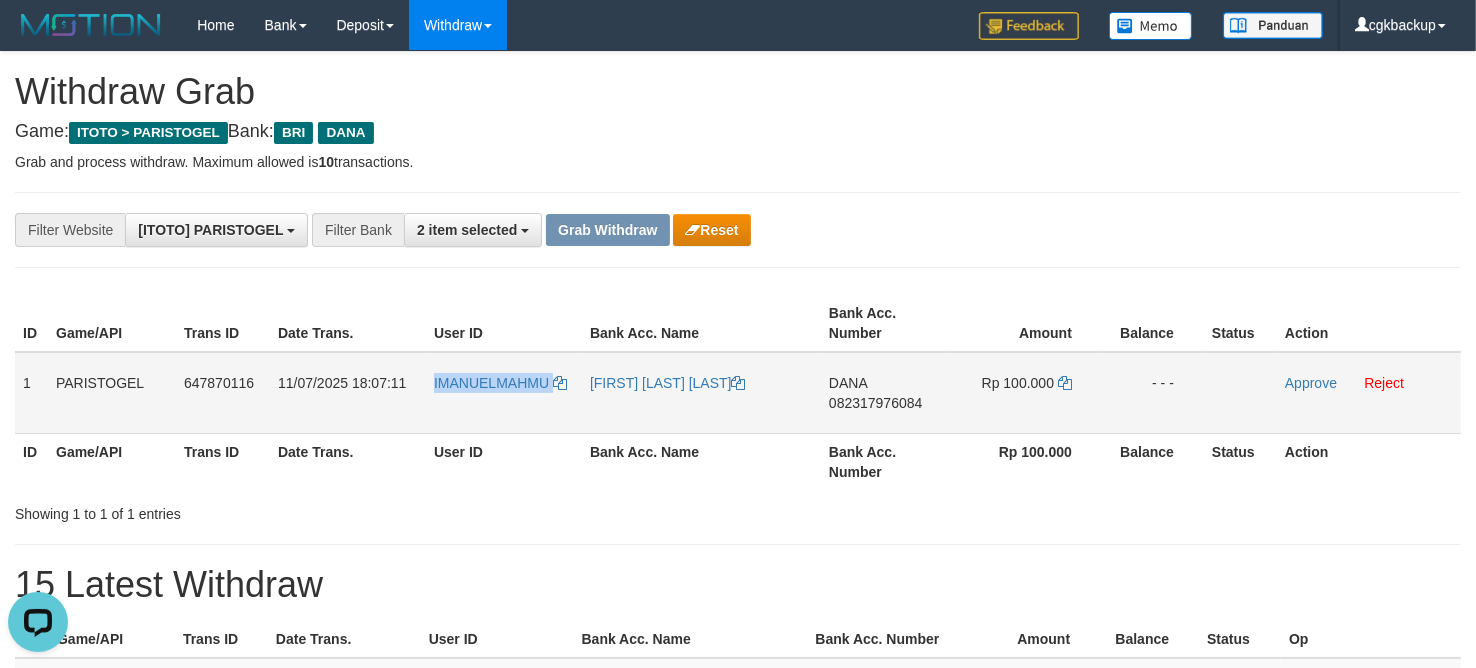 copy on "IMANUELMAHMU" 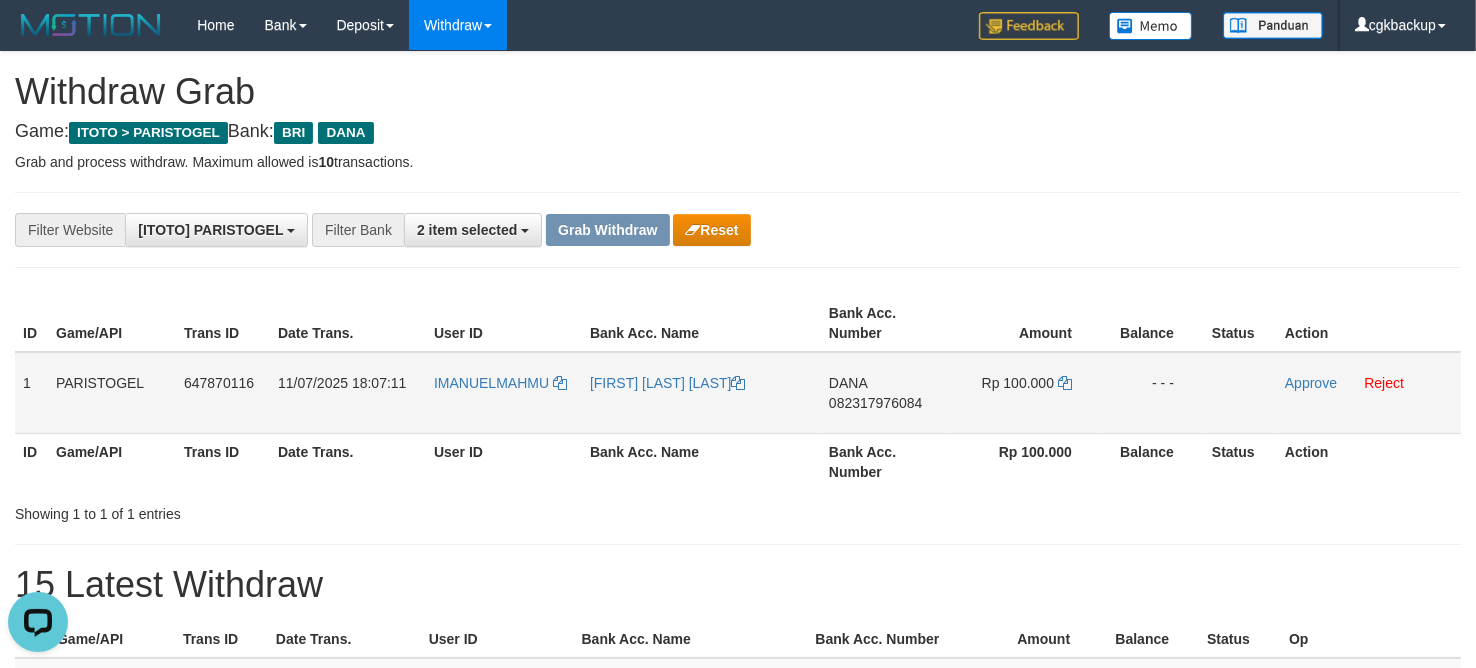 click on "DANA
082317976084" at bounding box center [885, 393] 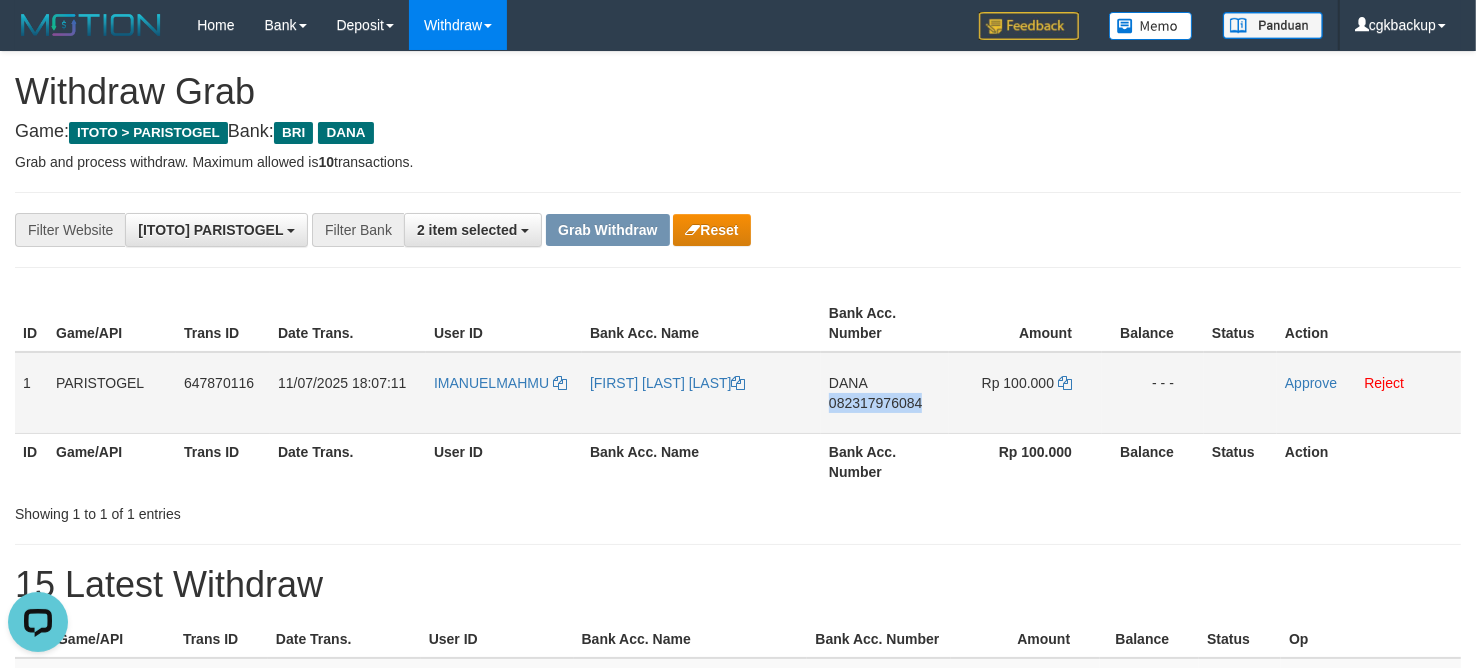 click on "DANA
082317976084" at bounding box center [885, 393] 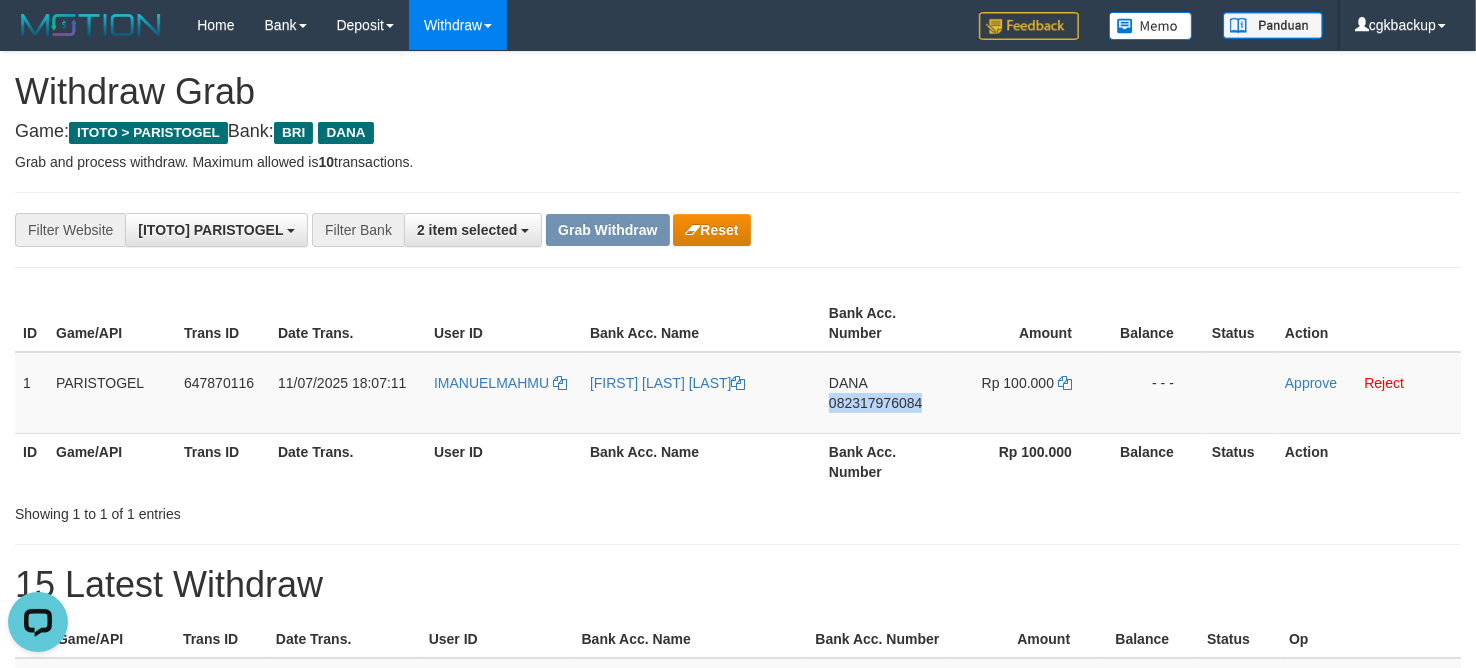 click at bounding box center (1058, 383) 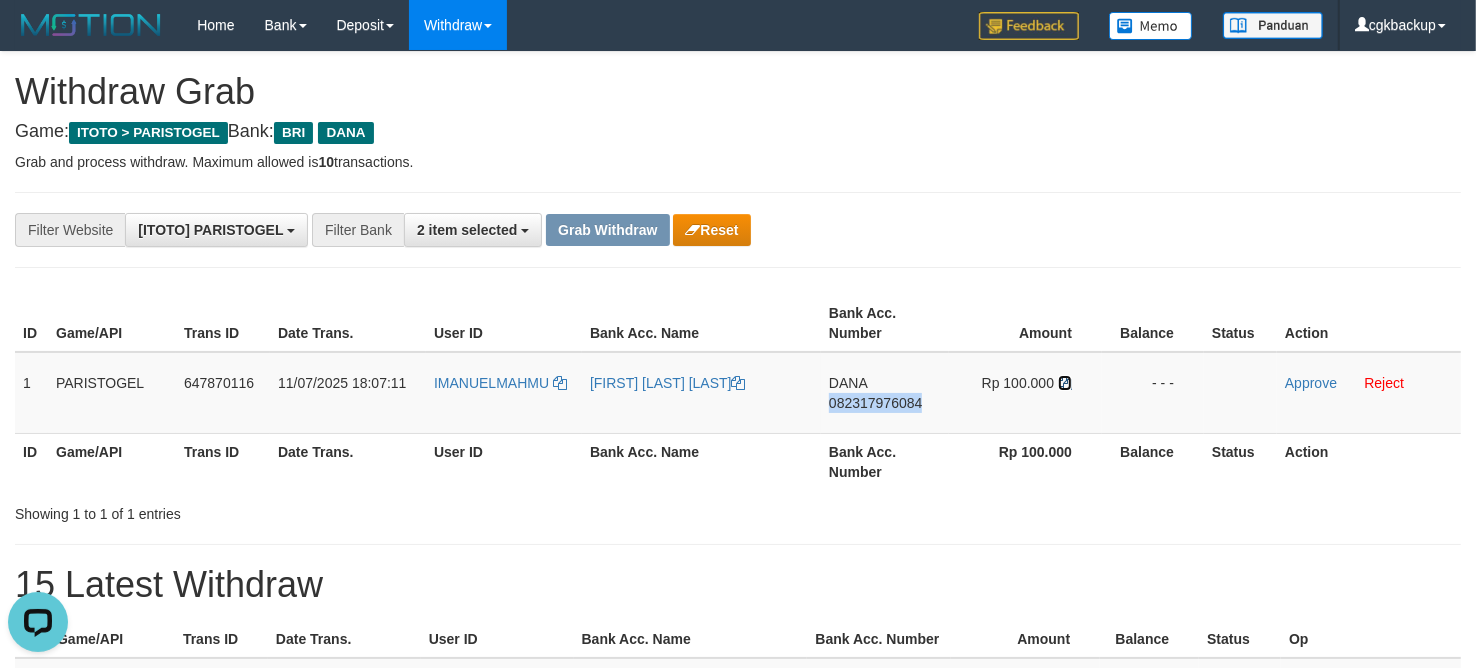 click at bounding box center [1065, 383] 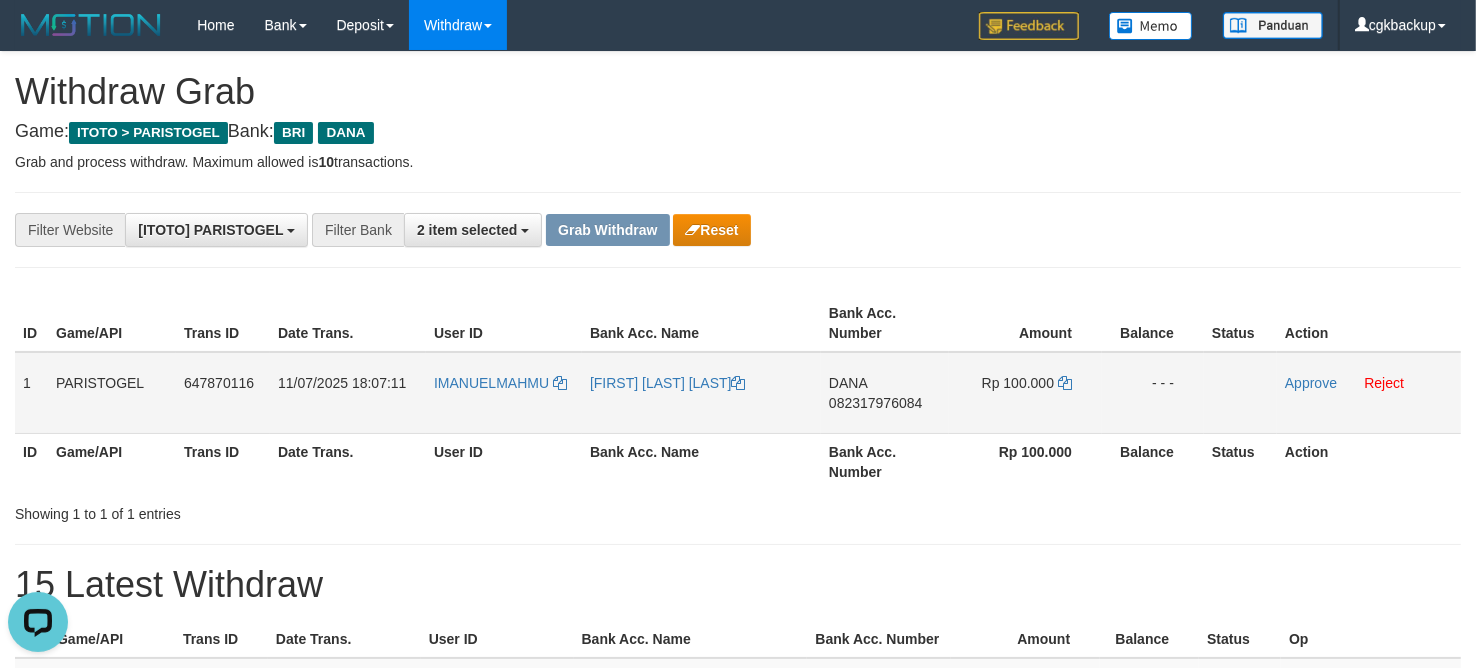 drag, startPoint x: 1283, startPoint y: 385, endPoint x: 1300, endPoint y: 381, distance: 17.464249 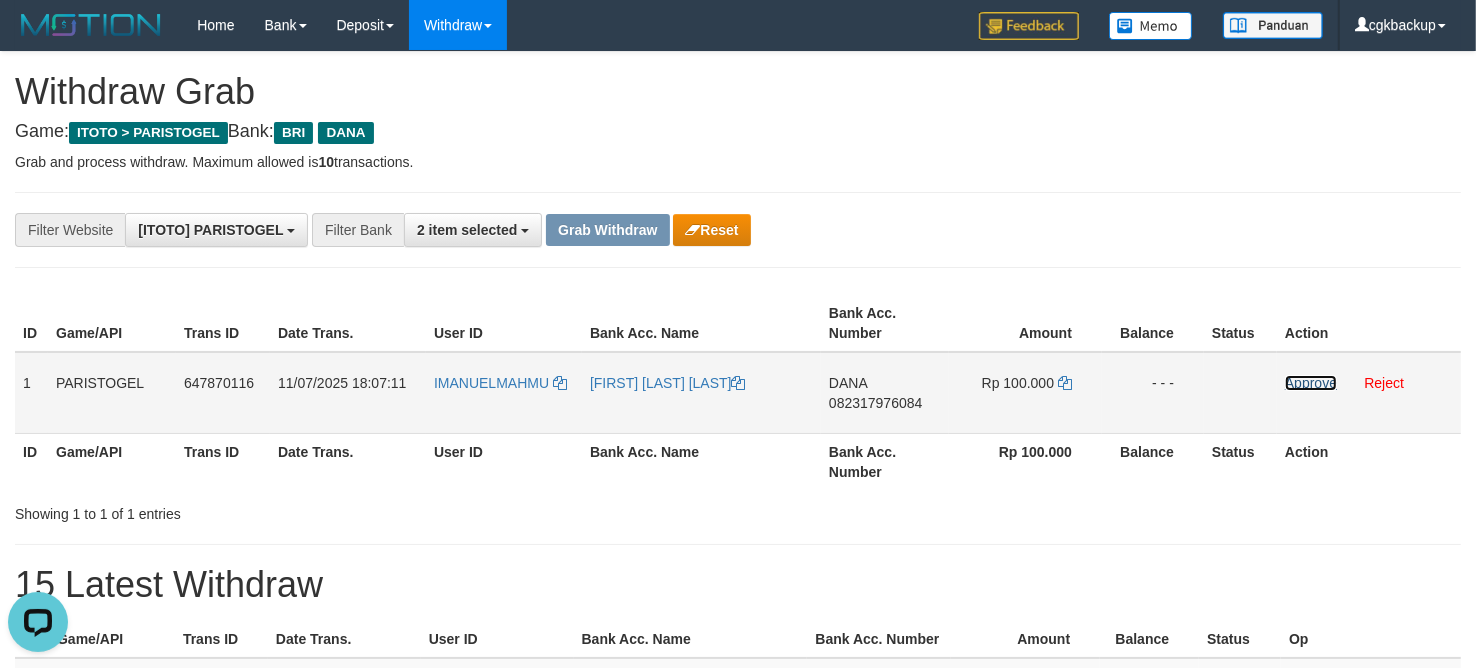 click on "Approve" at bounding box center (1311, 383) 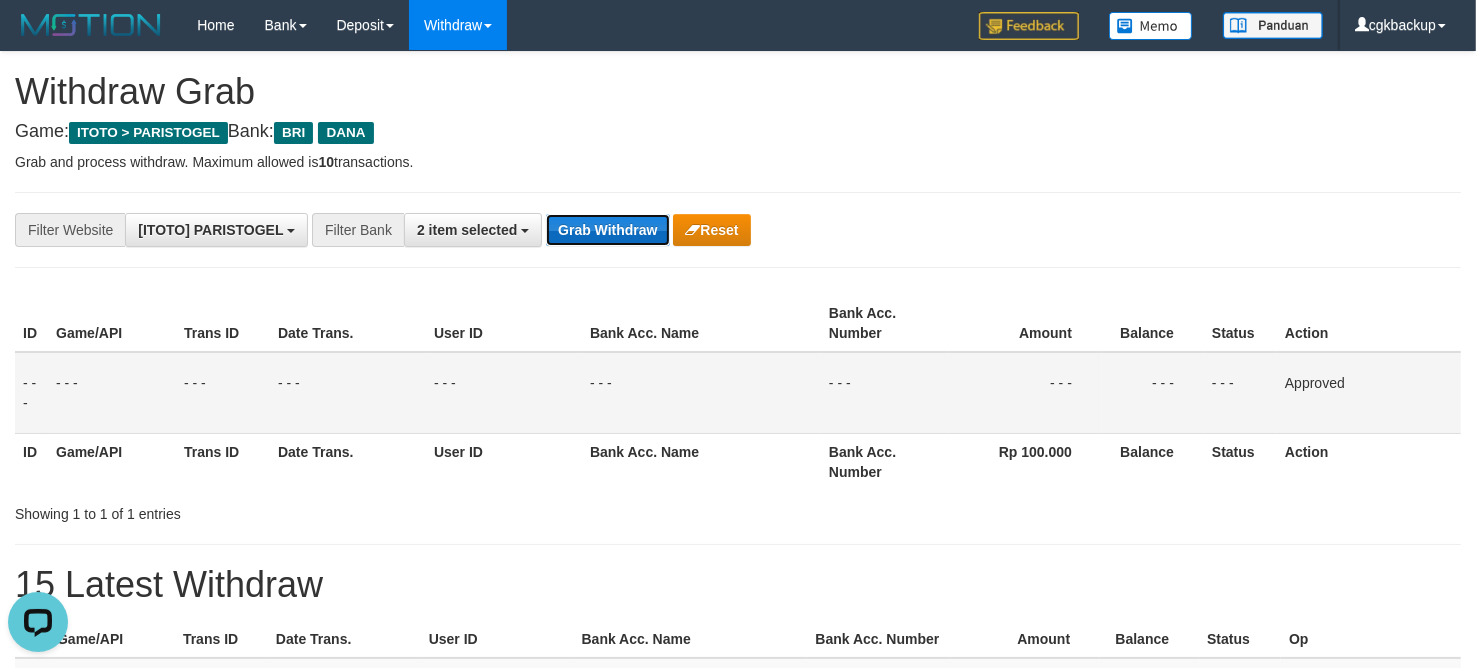 click on "Grab Withdraw" at bounding box center (607, 230) 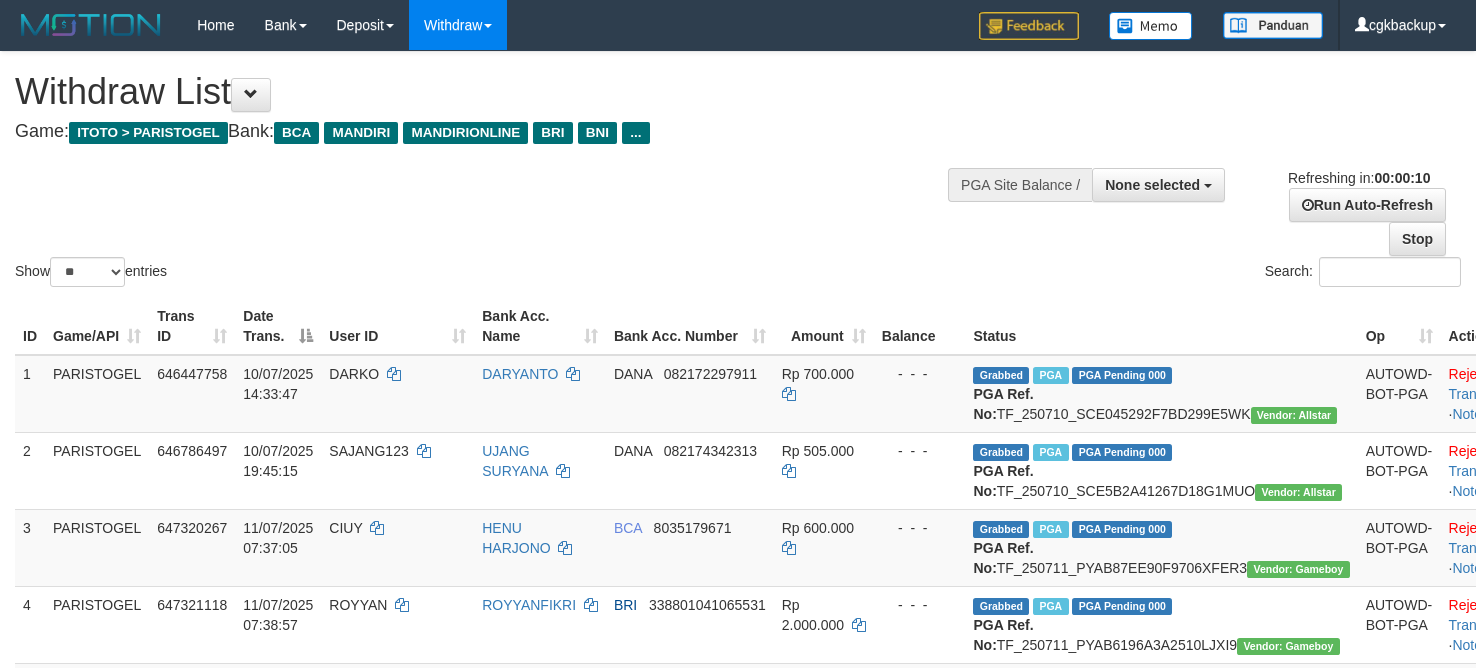 select 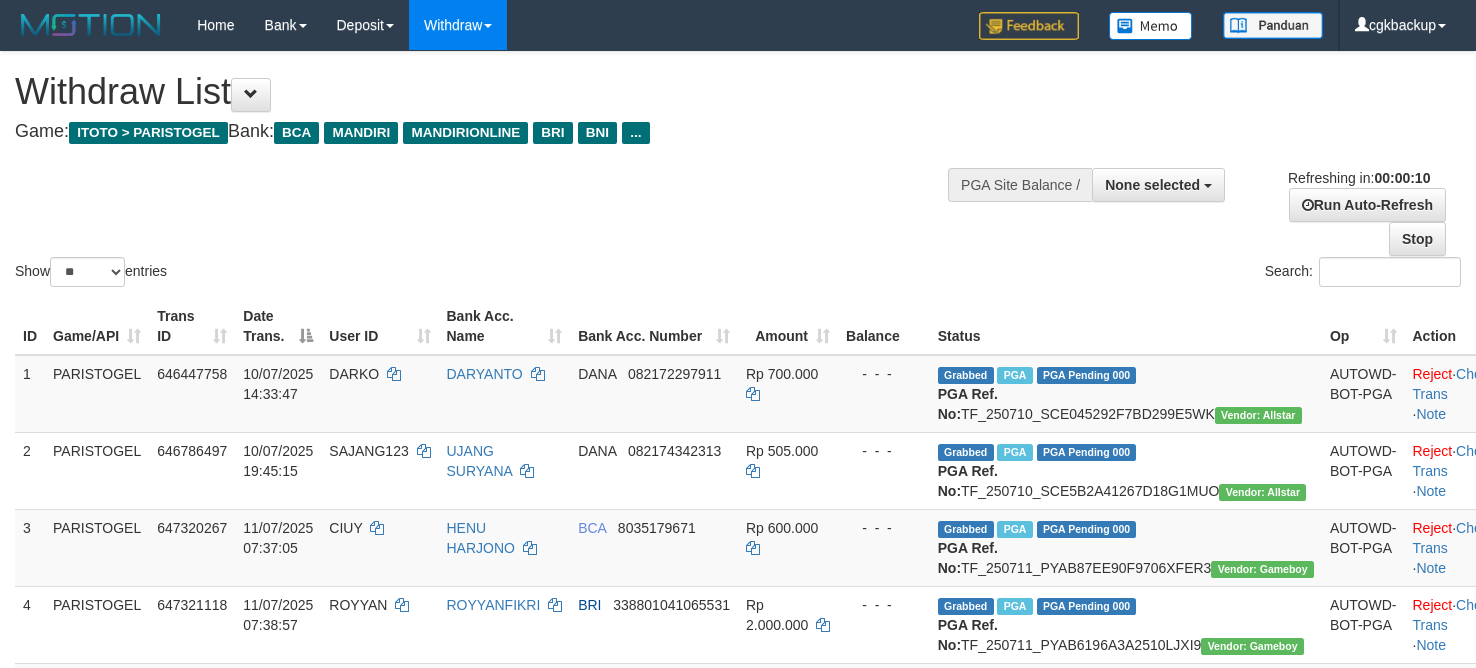 select 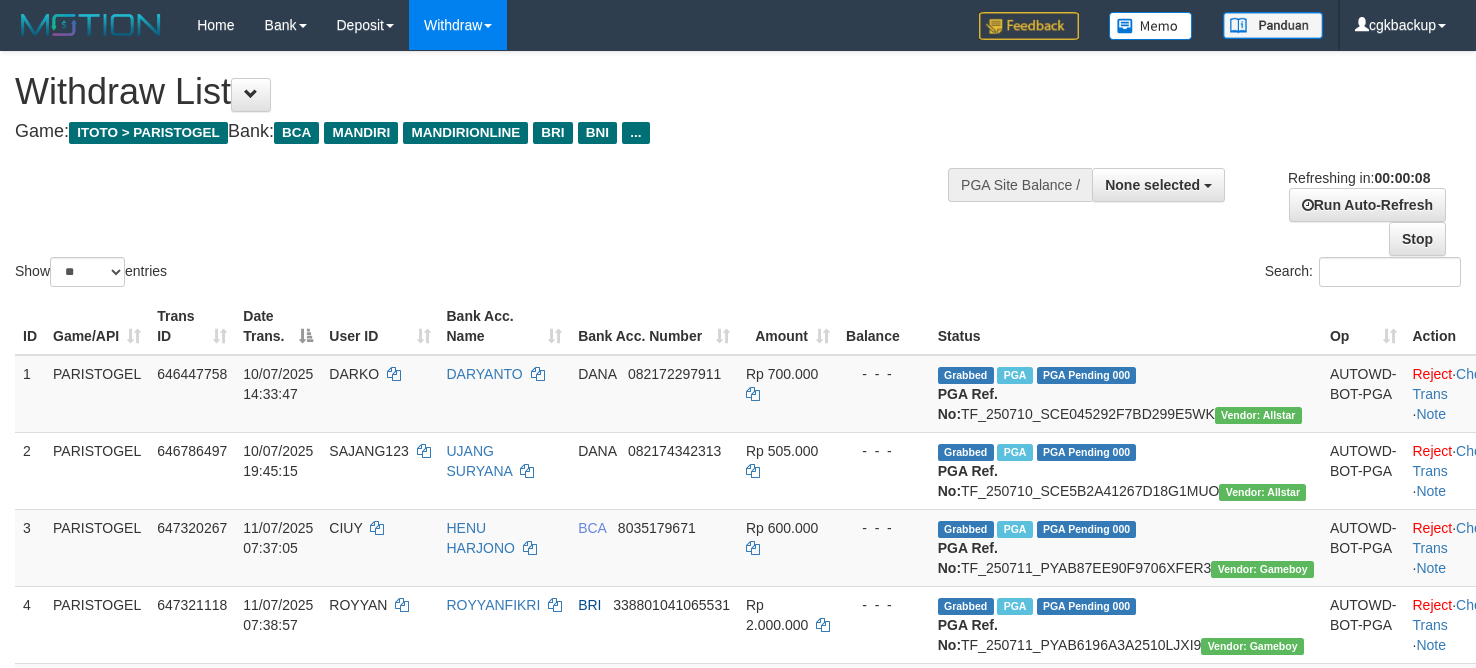 scroll, scrollTop: 500, scrollLeft: 0, axis: vertical 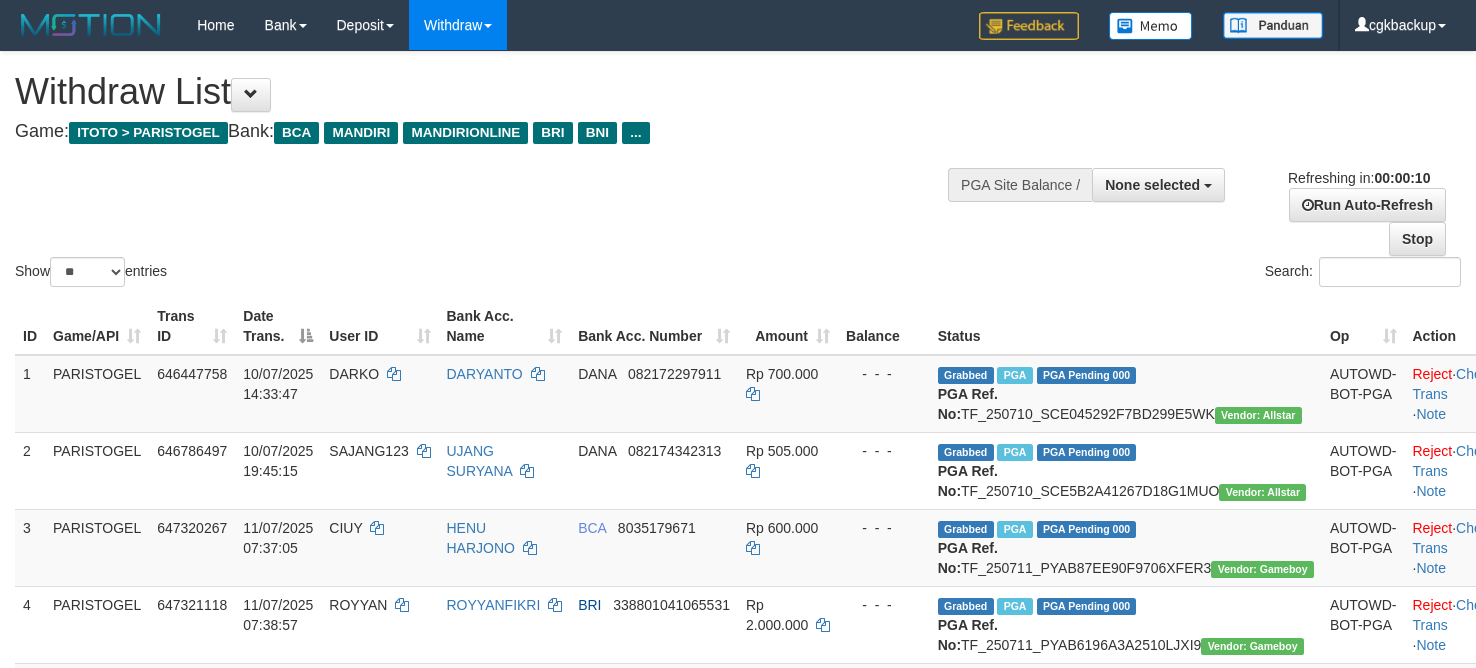 select 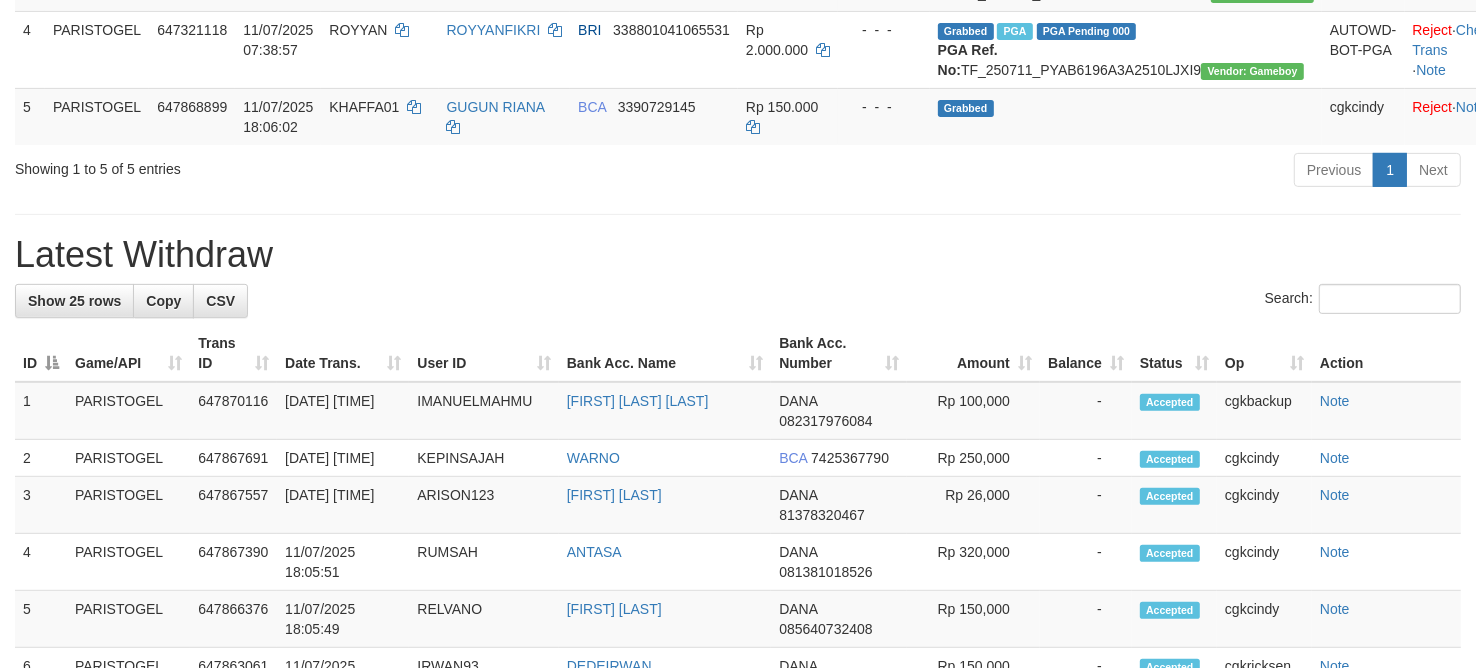 scroll, scrollTop: 500, scrollLeft: 0, axis: vertical 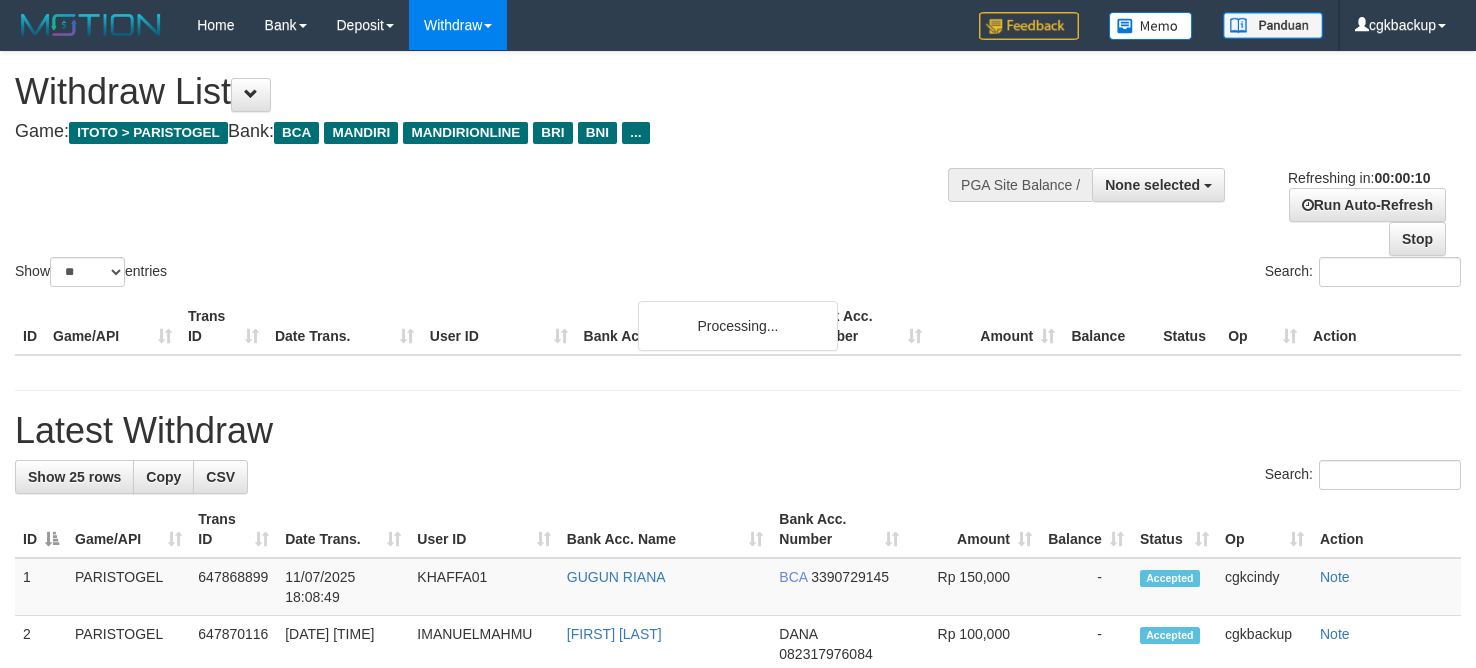 select 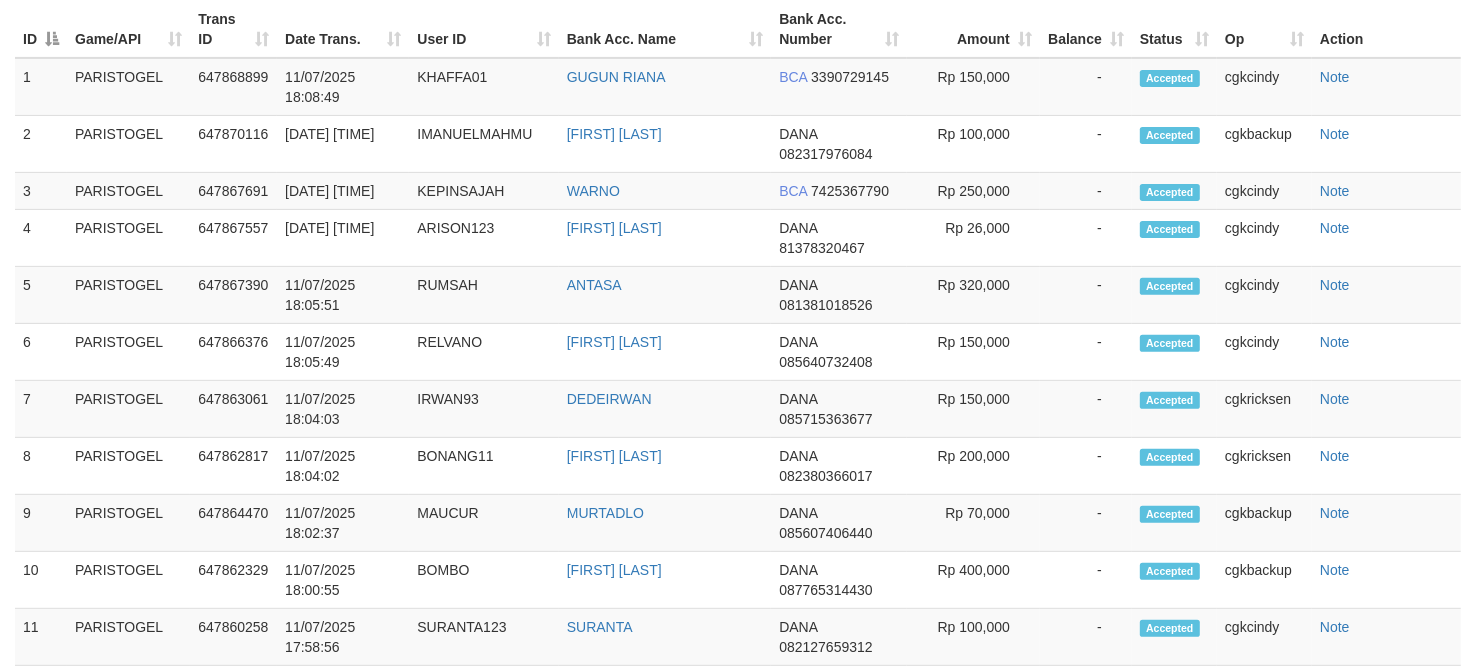 scroll, scrollTop: 922, scrollLeft: 0, axis: vertical 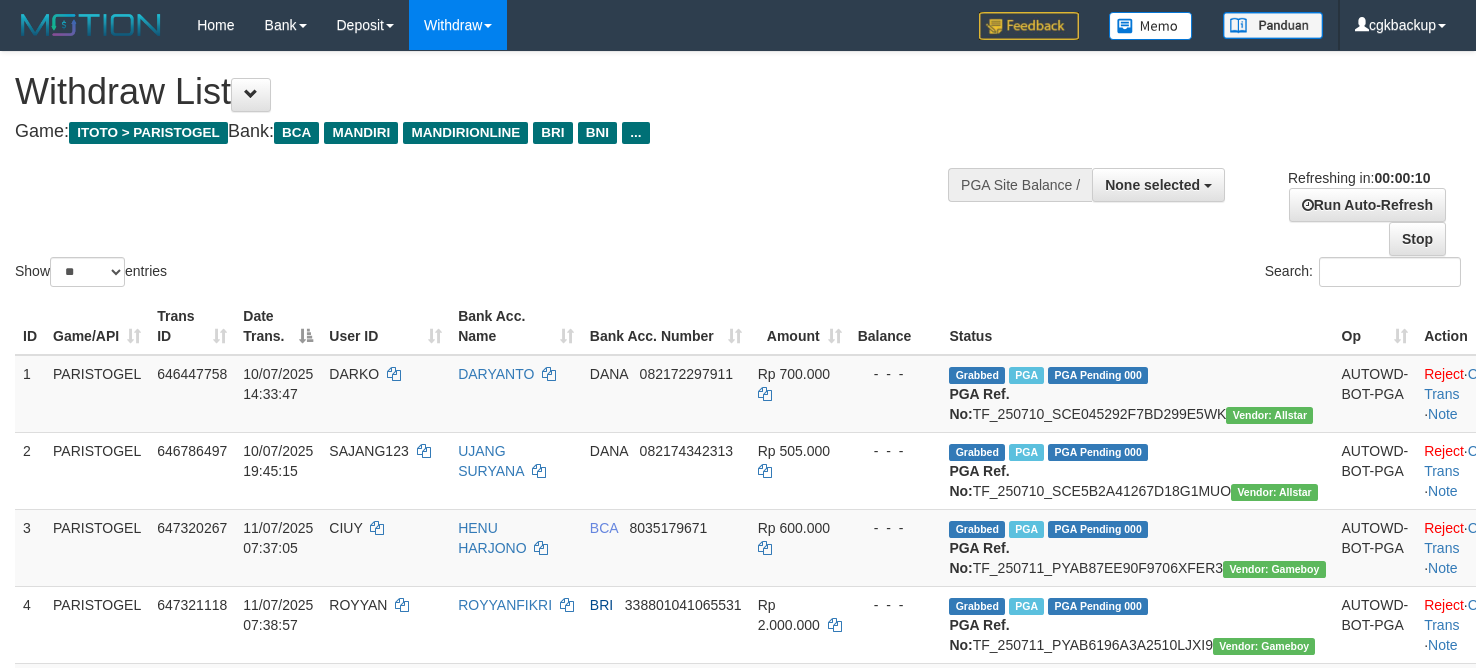 select 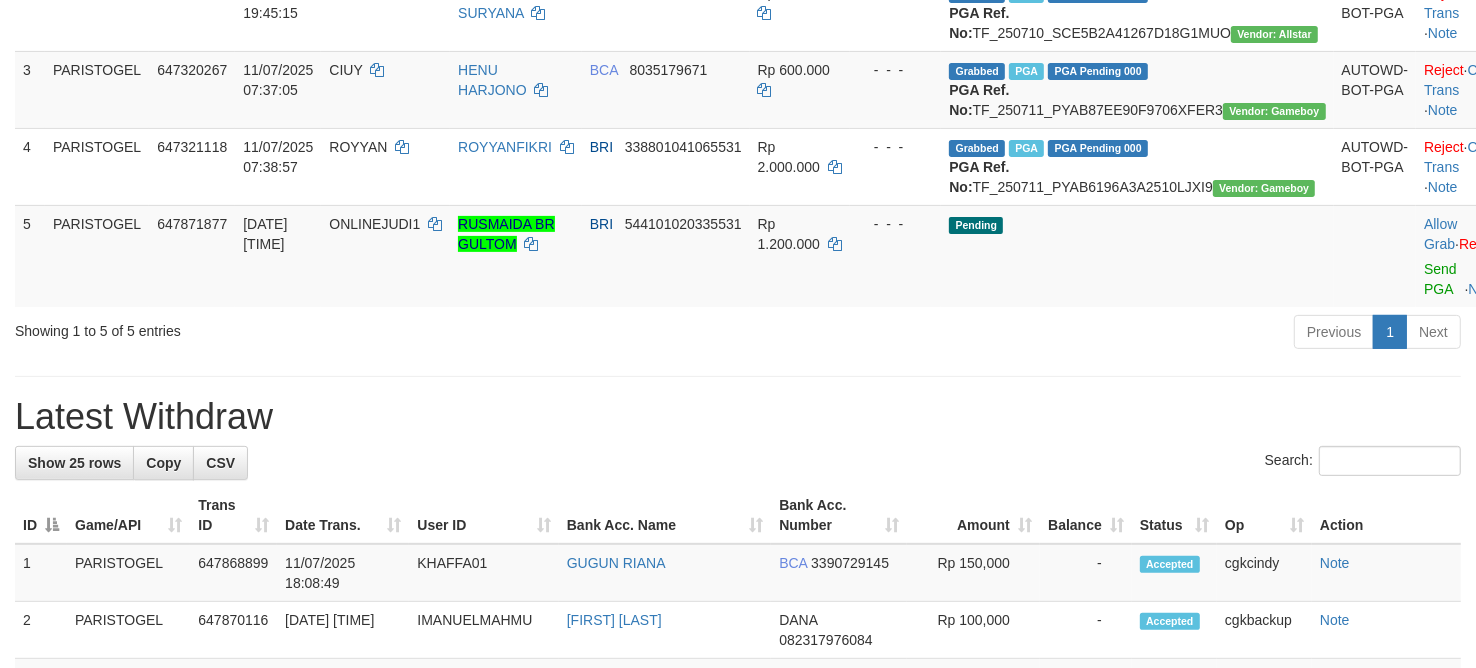 scroll, scrollTop: 922, scrollLeft: 0, axis: vertical 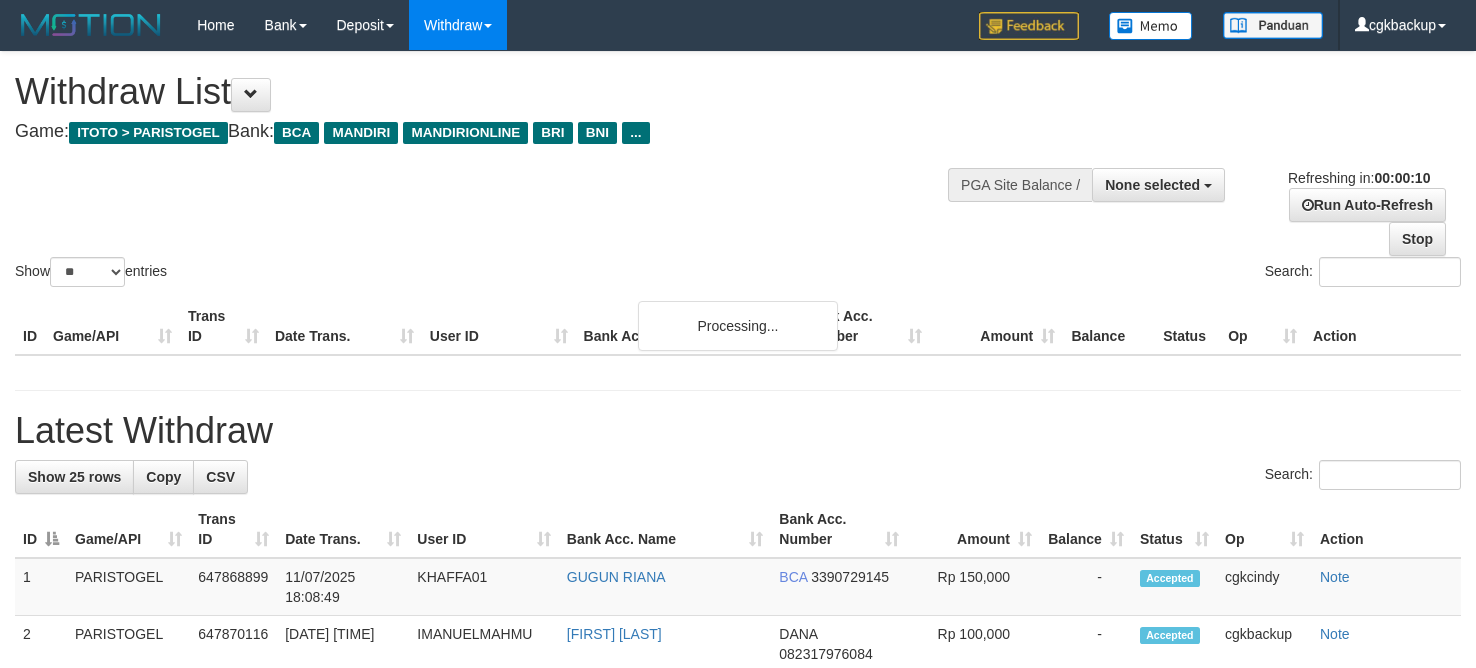 select 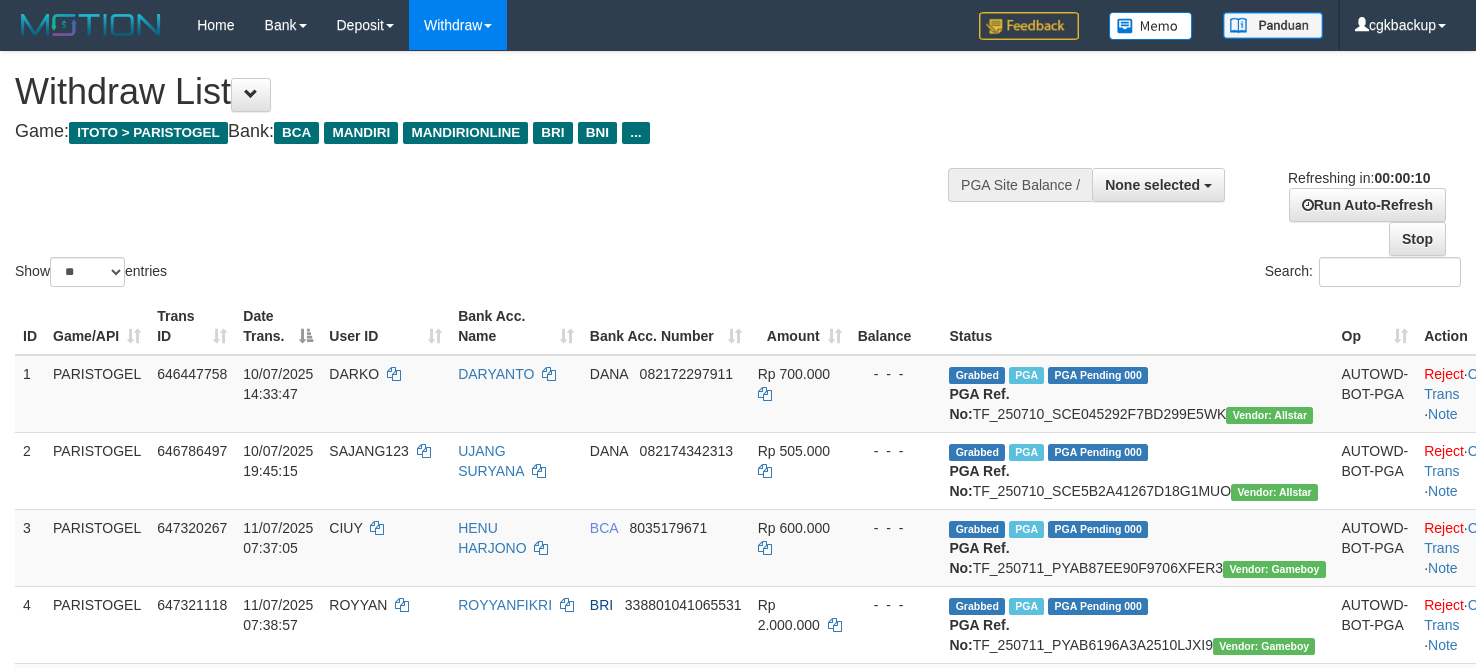 scroll, scrollTop: 322, scrollLeft: 0, axis: vertical 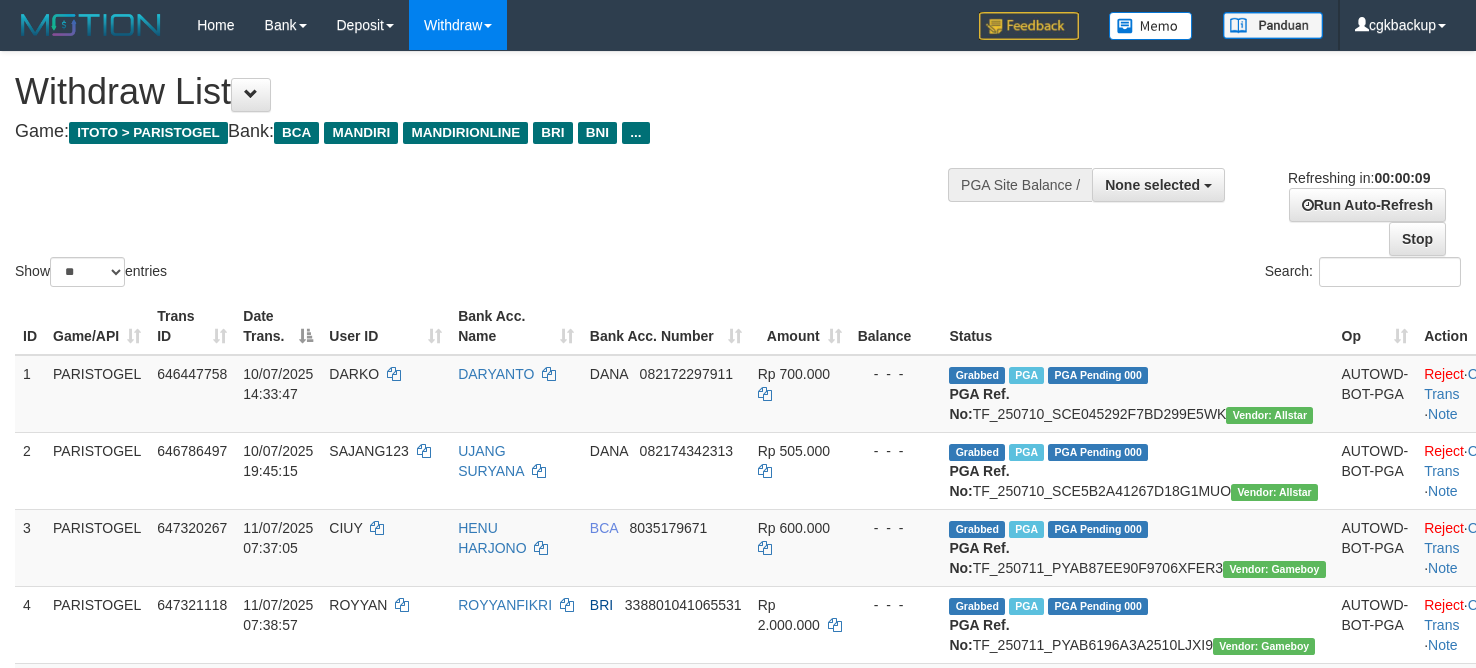 select 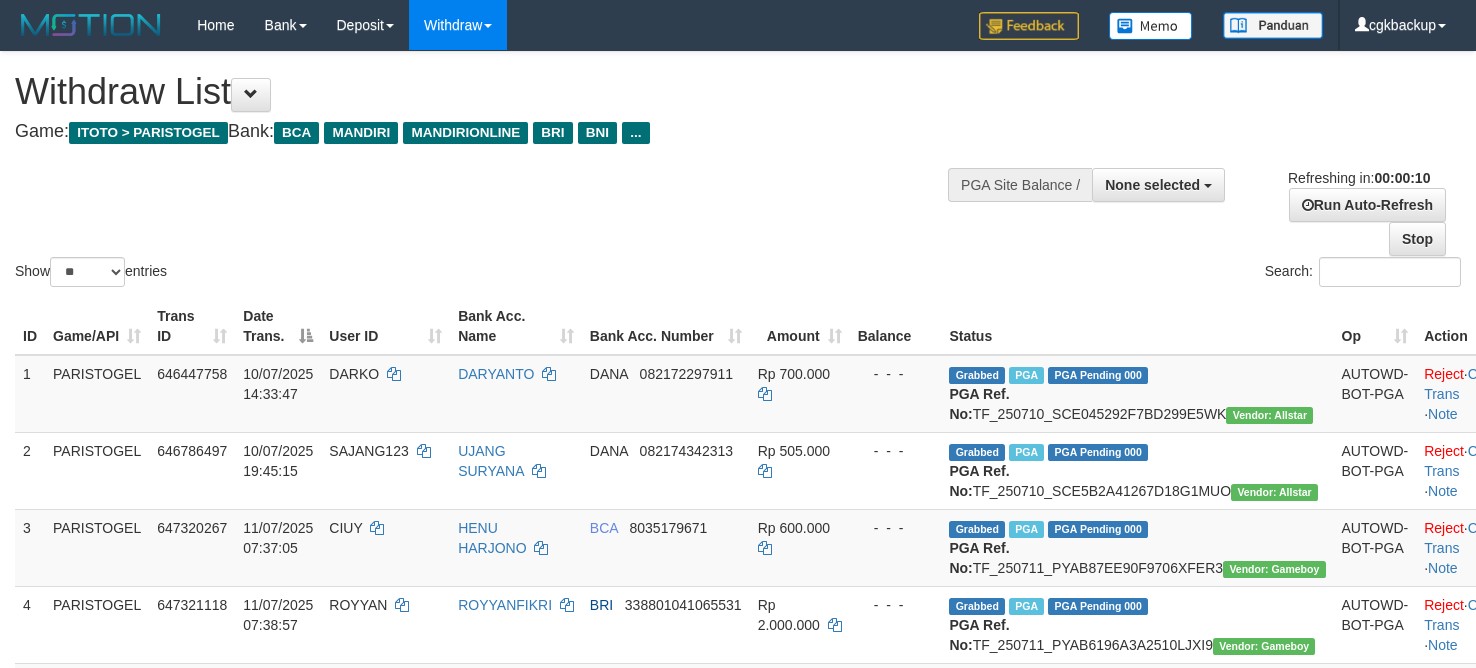 select 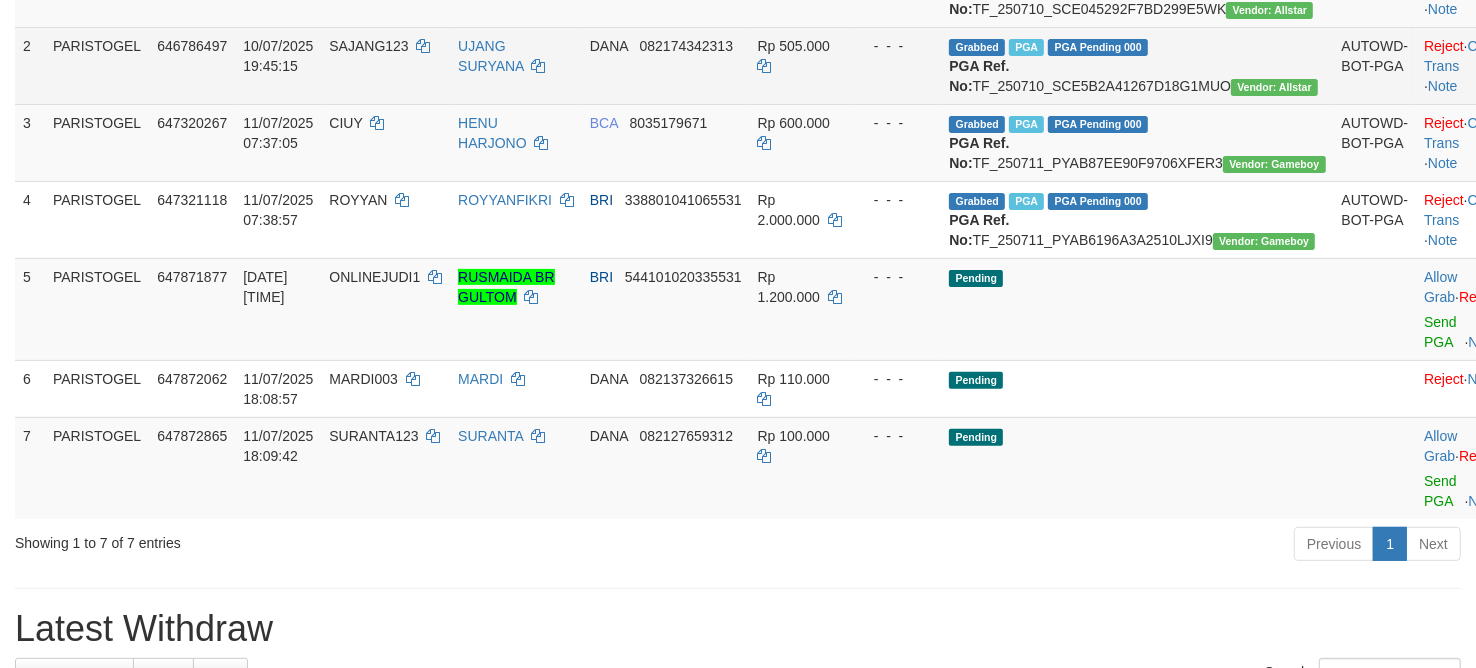 scroll, scrollTop: 472, scrollLeft: 0, axis: vertical 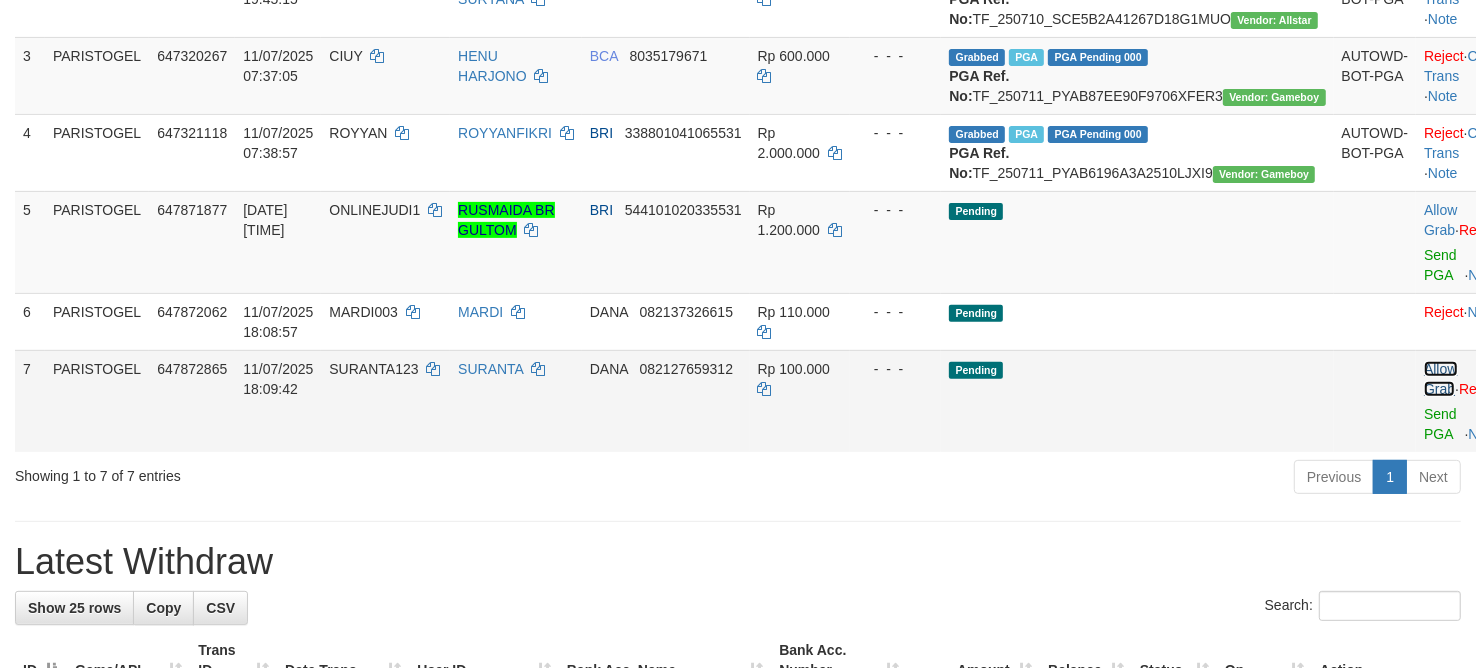 click on "Allow Grab" at bounding box center (1440, 379) 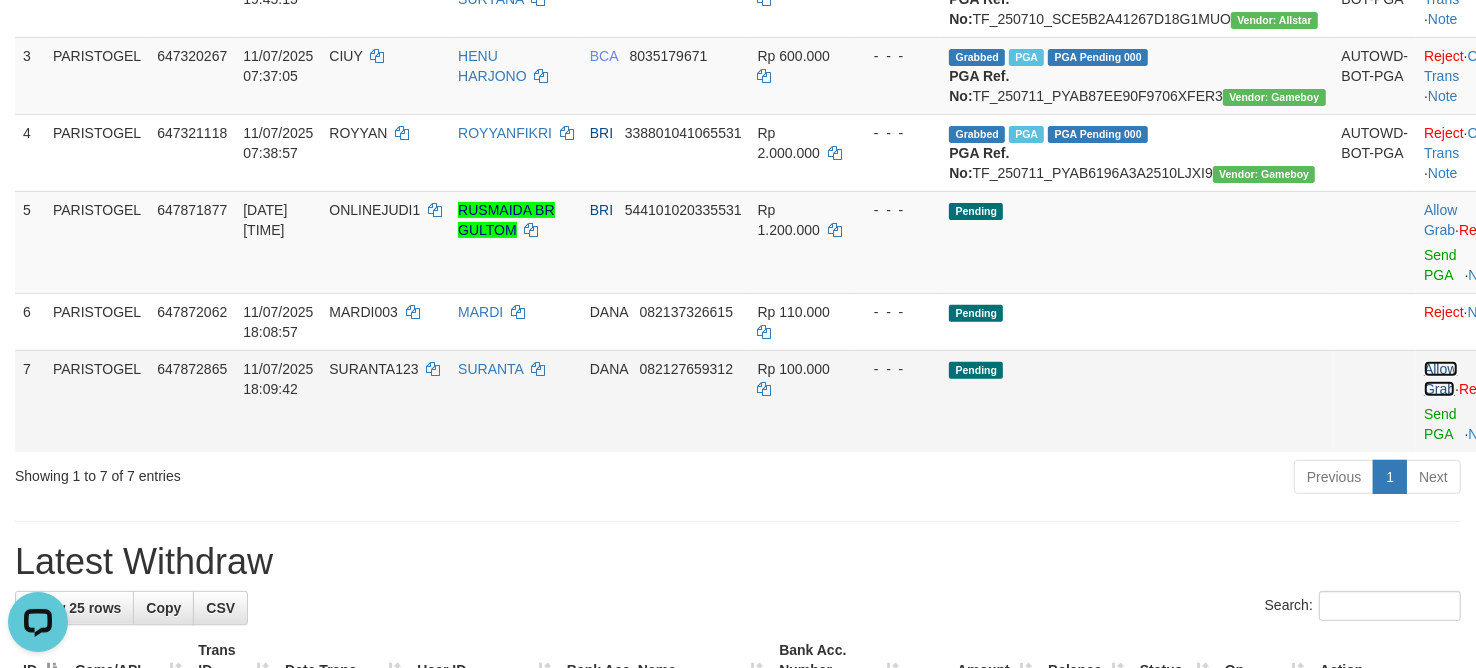 scroll, scrollTop: 0, scrollLeft: 0, axis: both 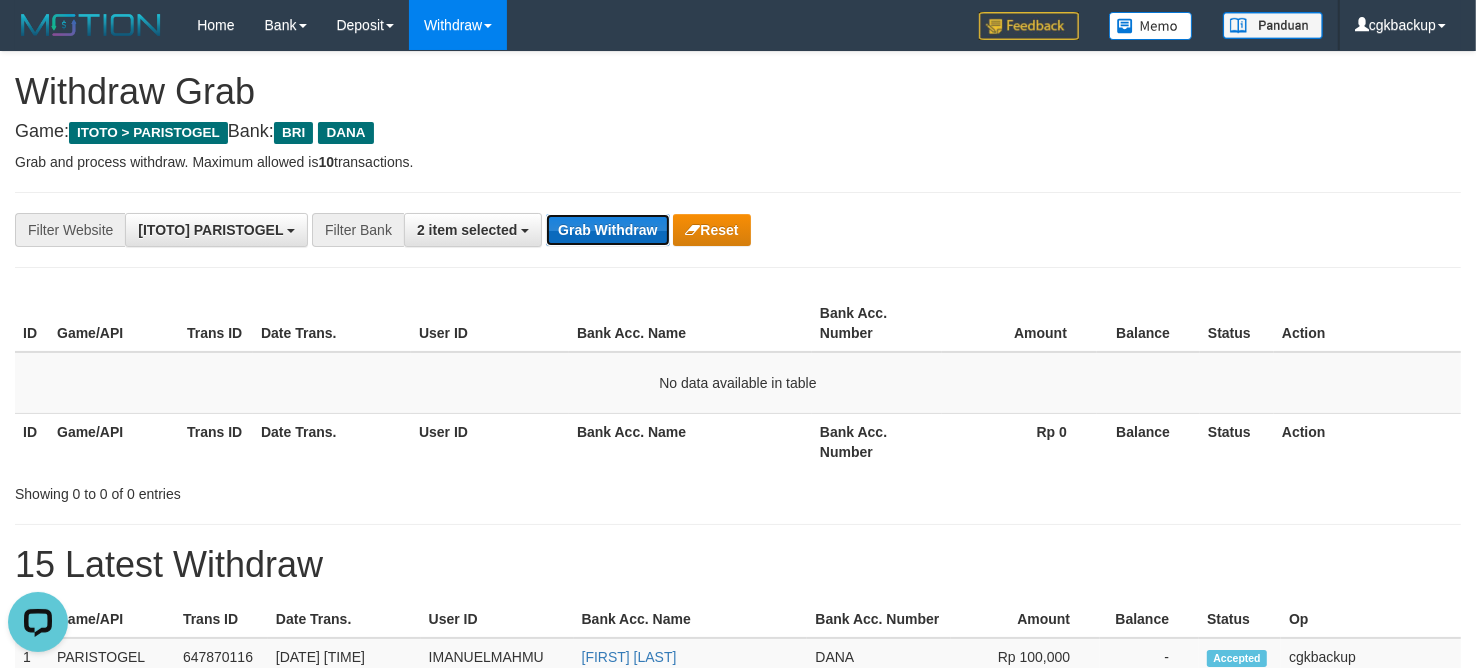 click on "Grab Withdraw" at bounding box center (607, 230) 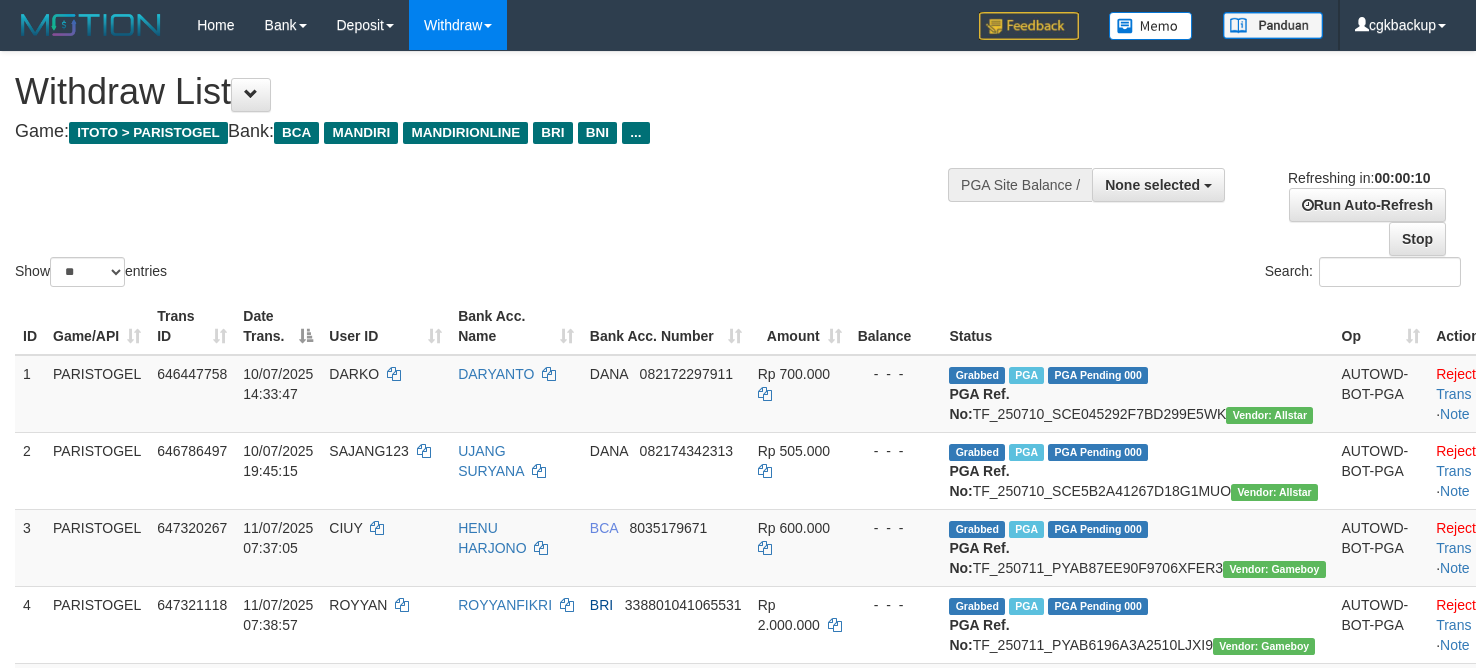 select 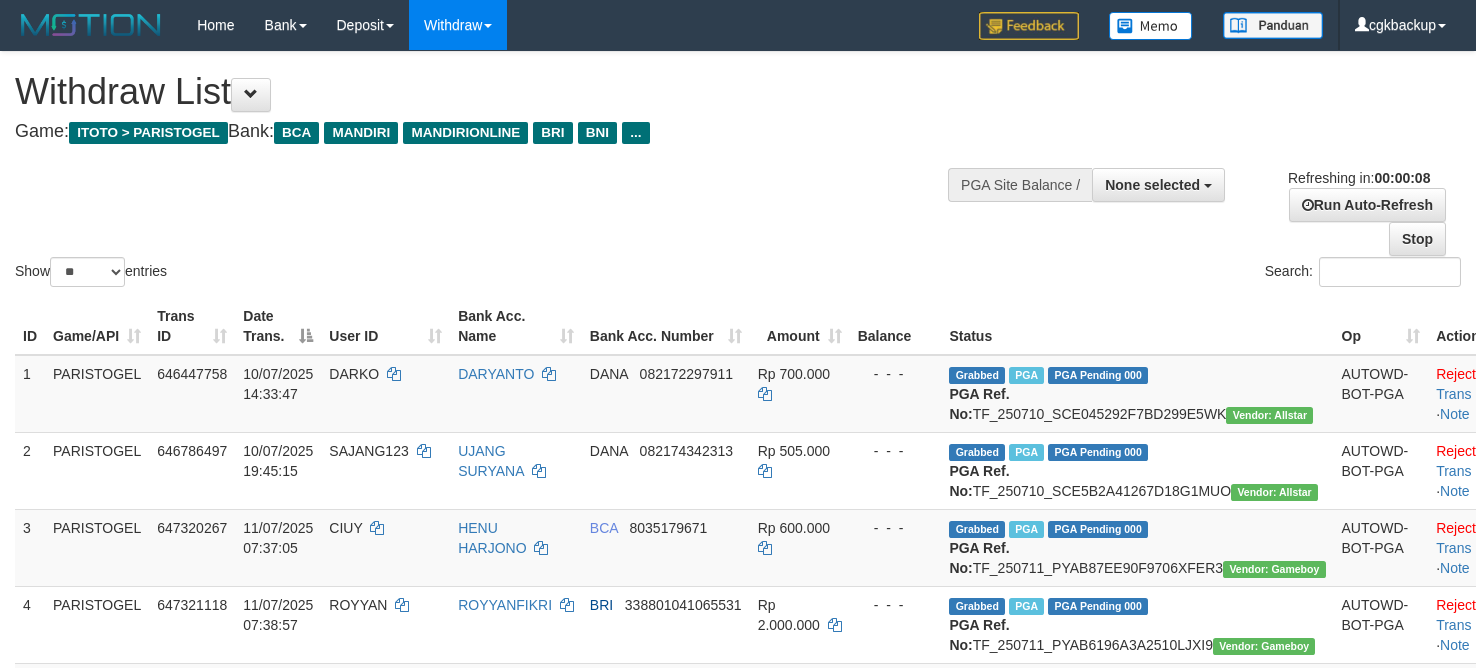 scroll, scrollTop: 472, scrollLeft: 0, axis: vertical 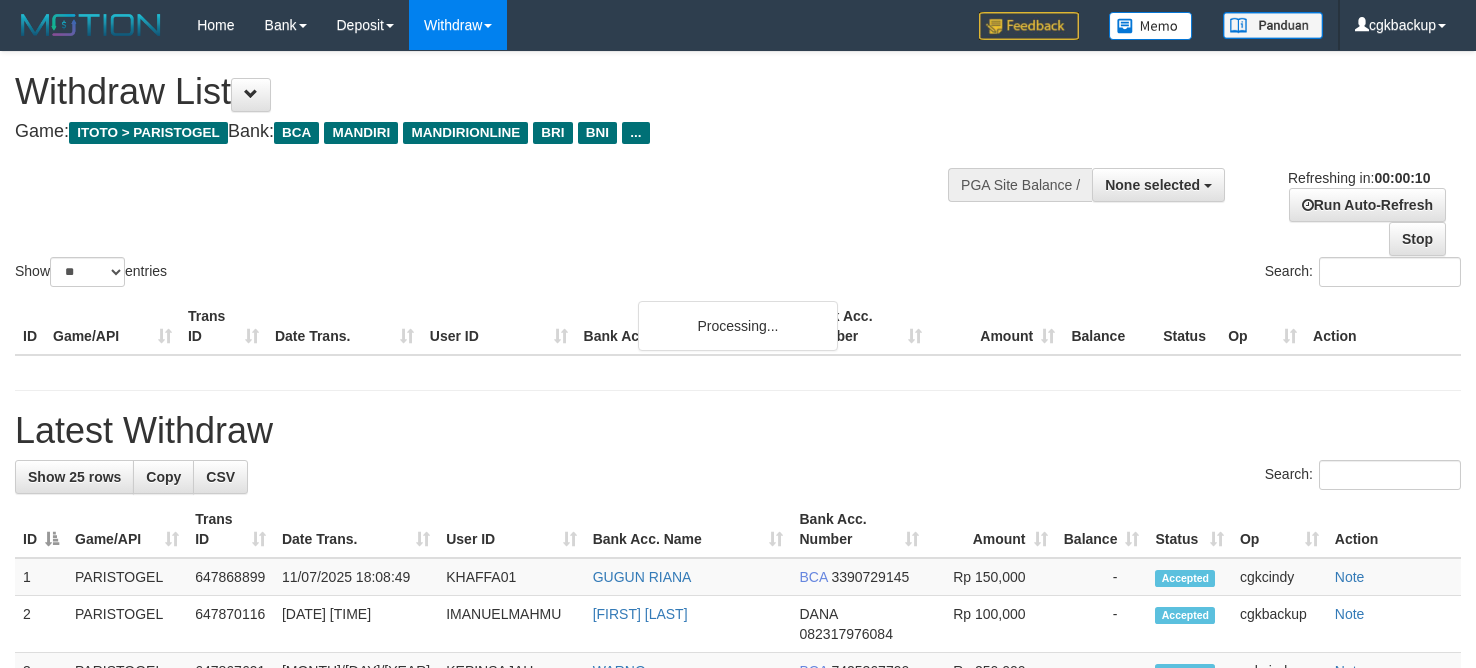 select 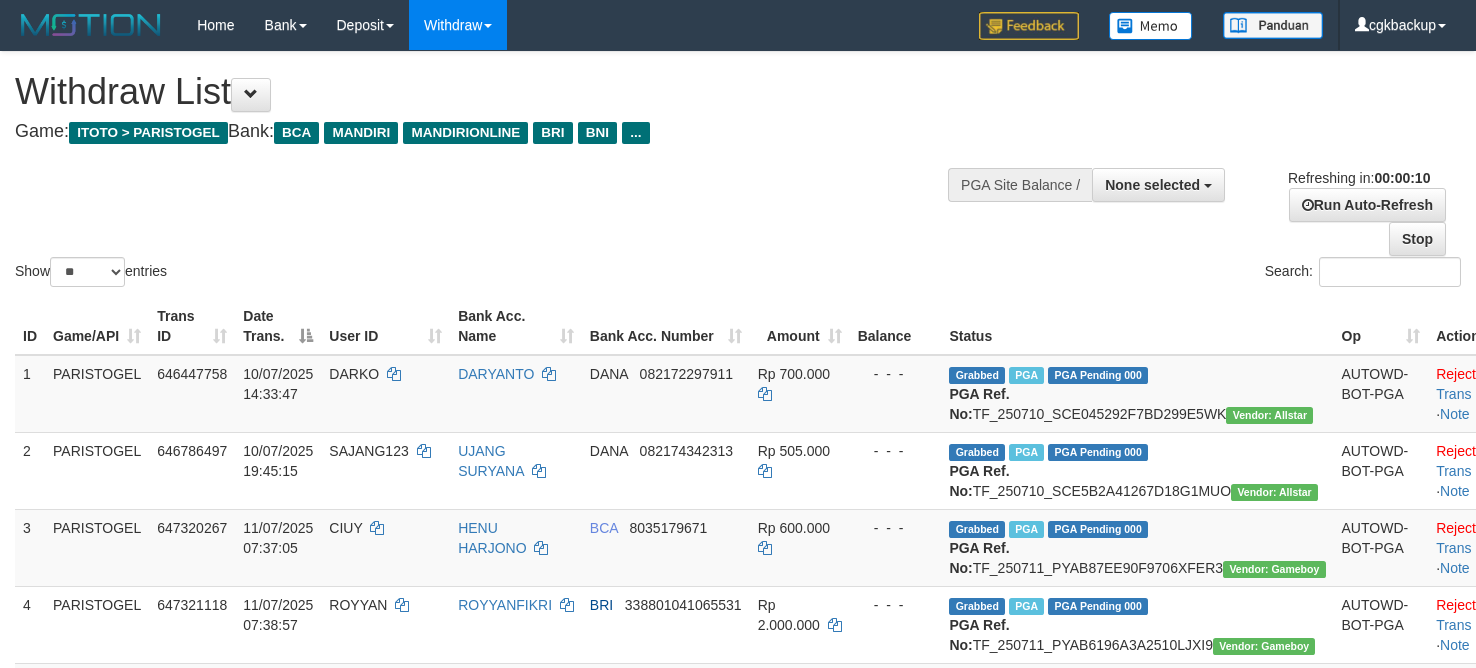 select 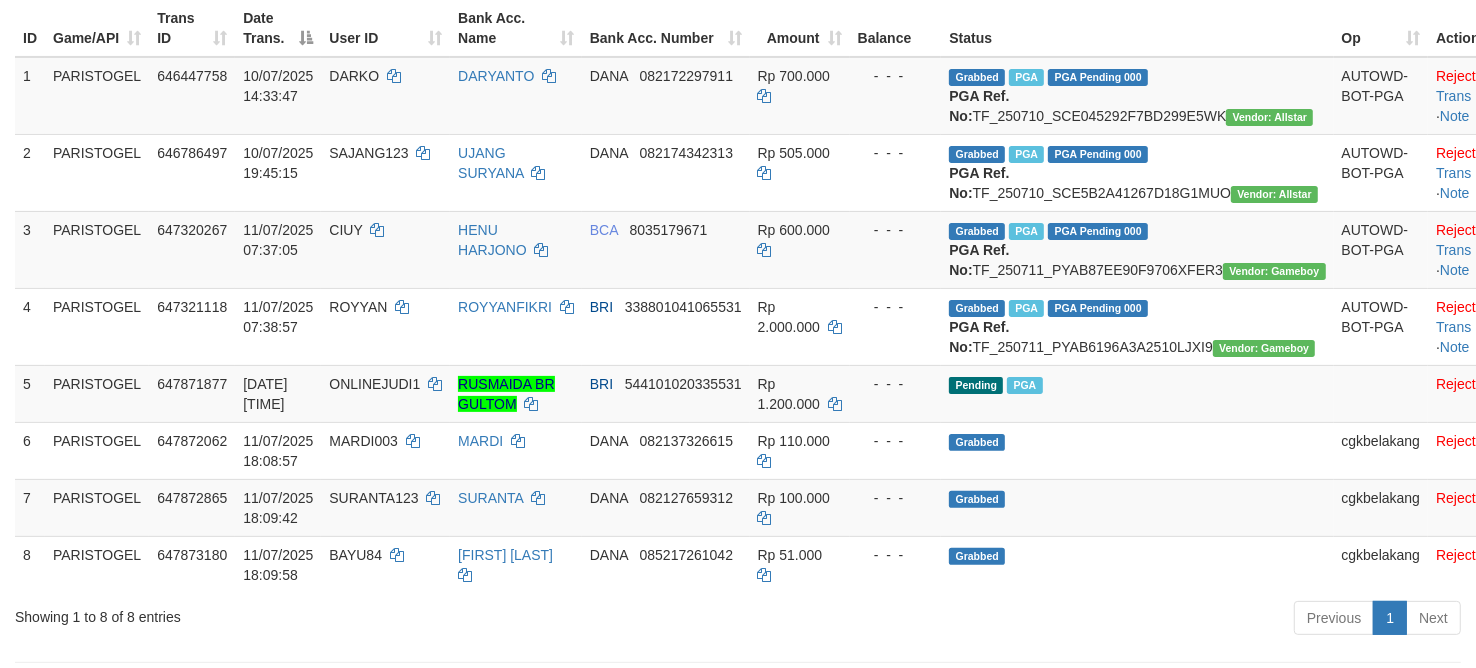 scroll, scrollTop: 0, scrollLeft: 0, axis: both 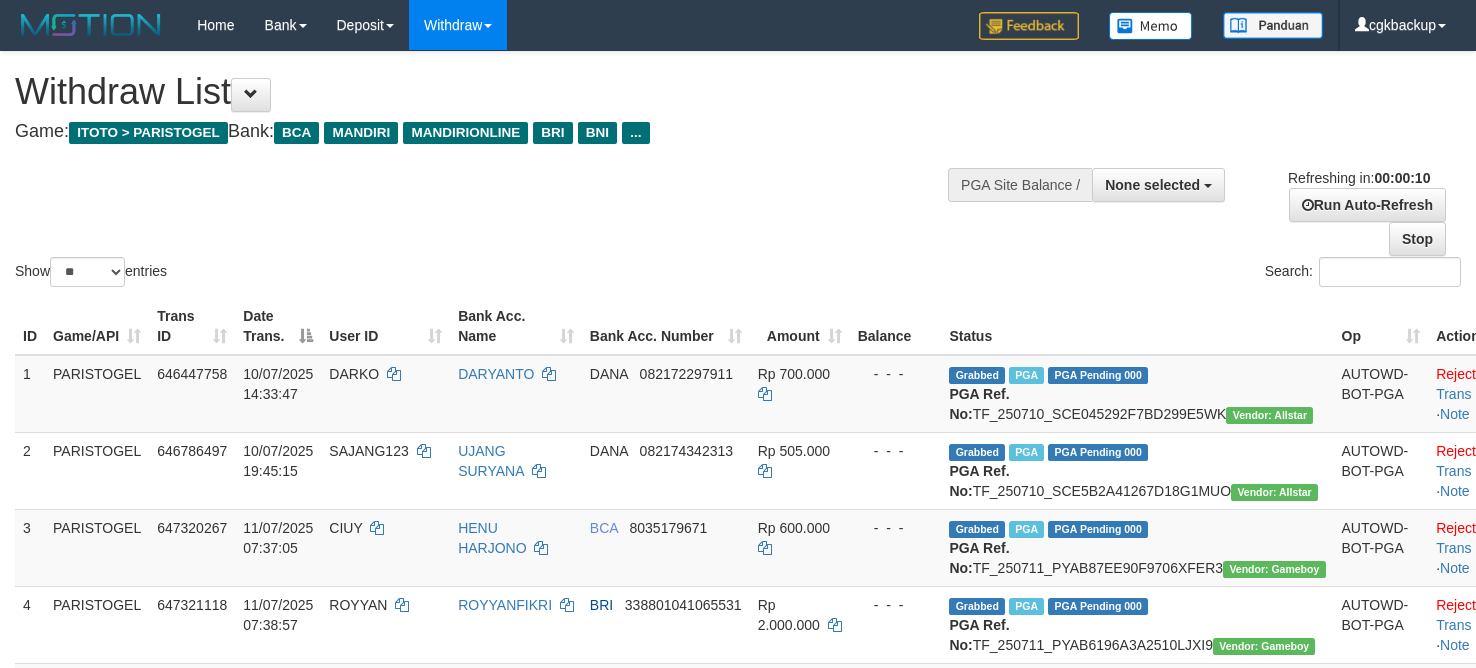 select 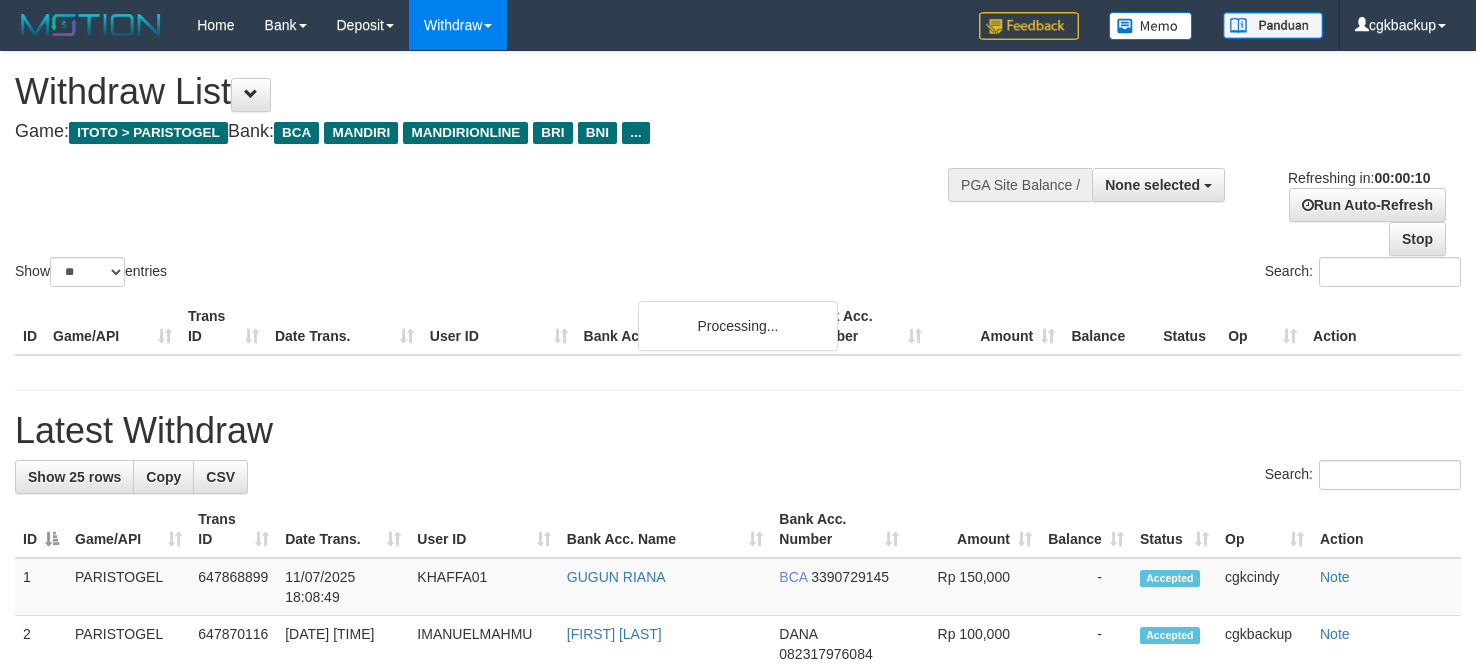 select 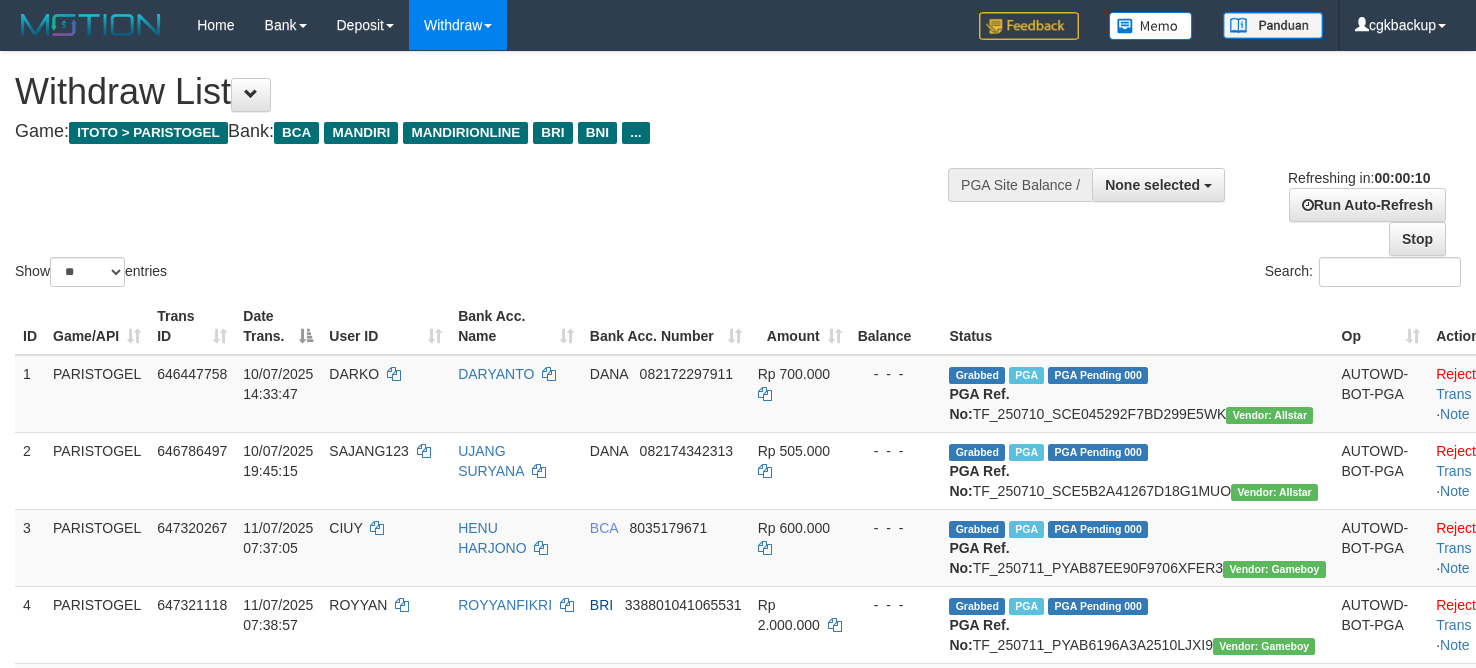select 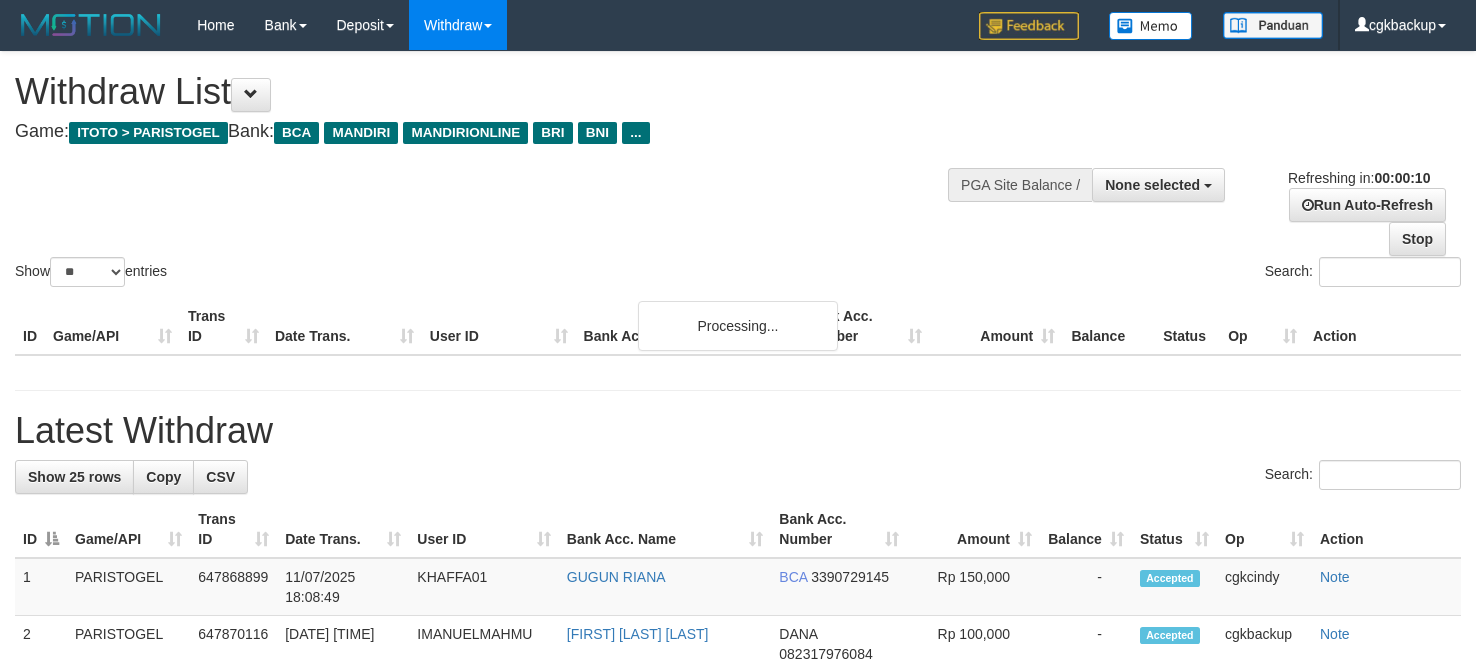 select 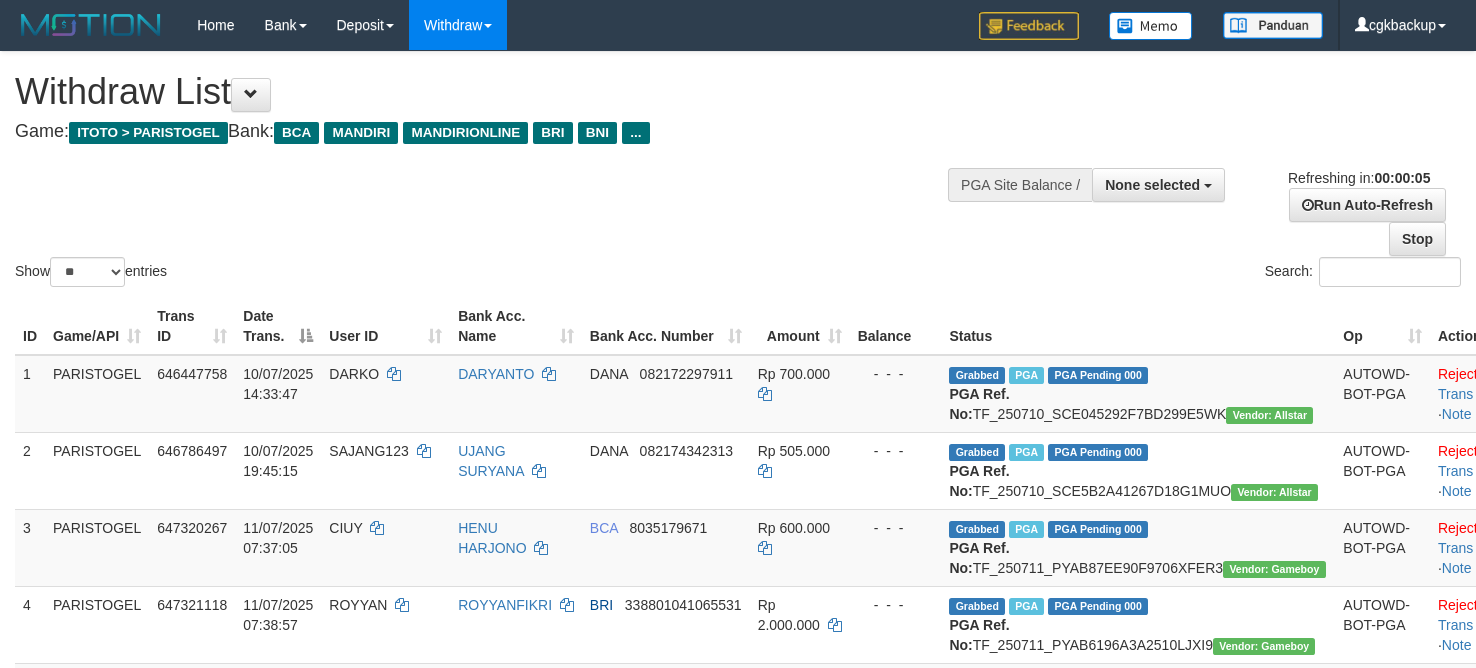 scroll, scrollTop: 0, scrollLeft: 0, axis: both 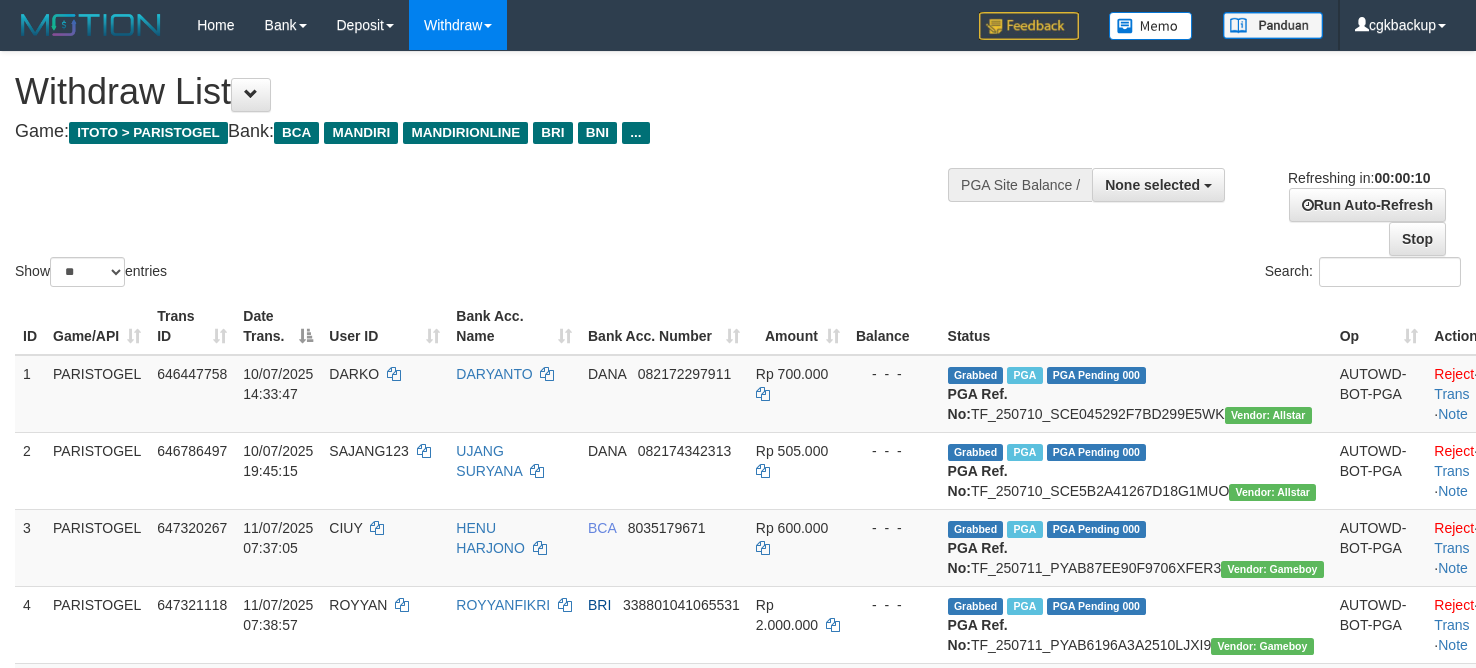 select 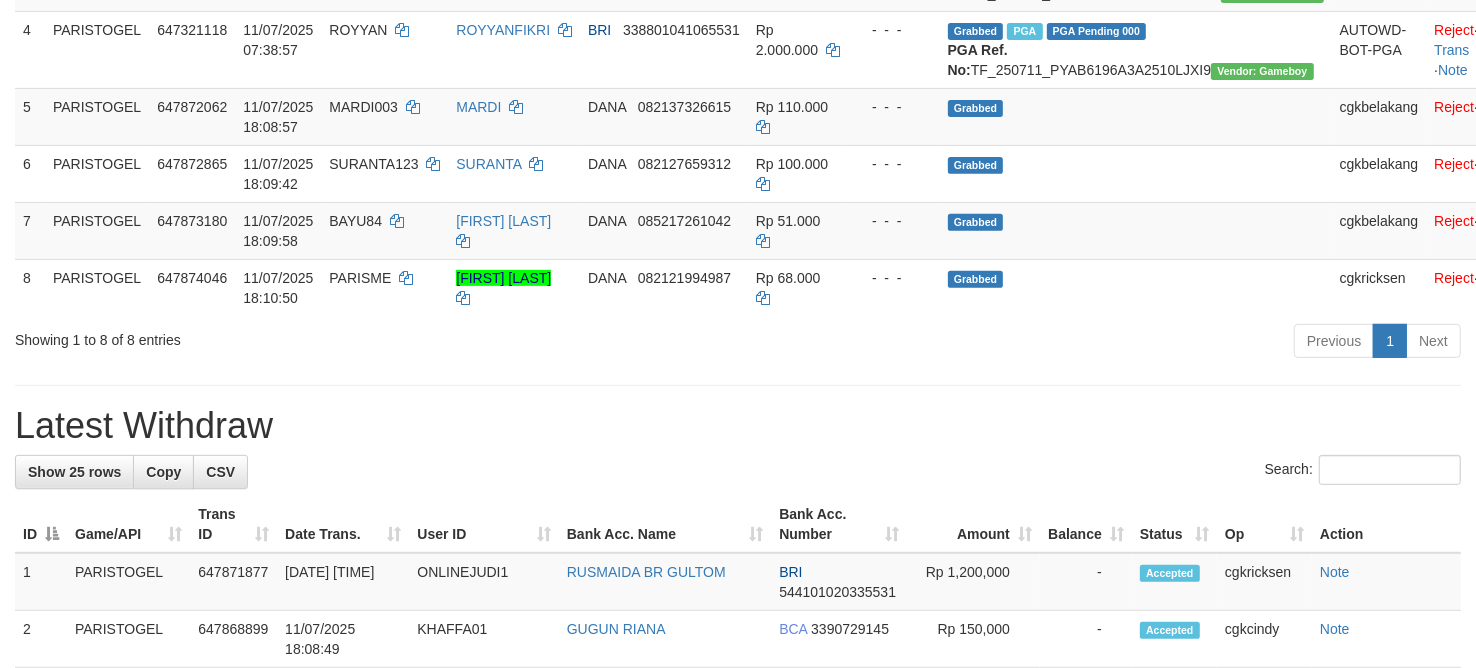 scroll, scrollTop: 500, scrollLeft: 0, axis: vertical 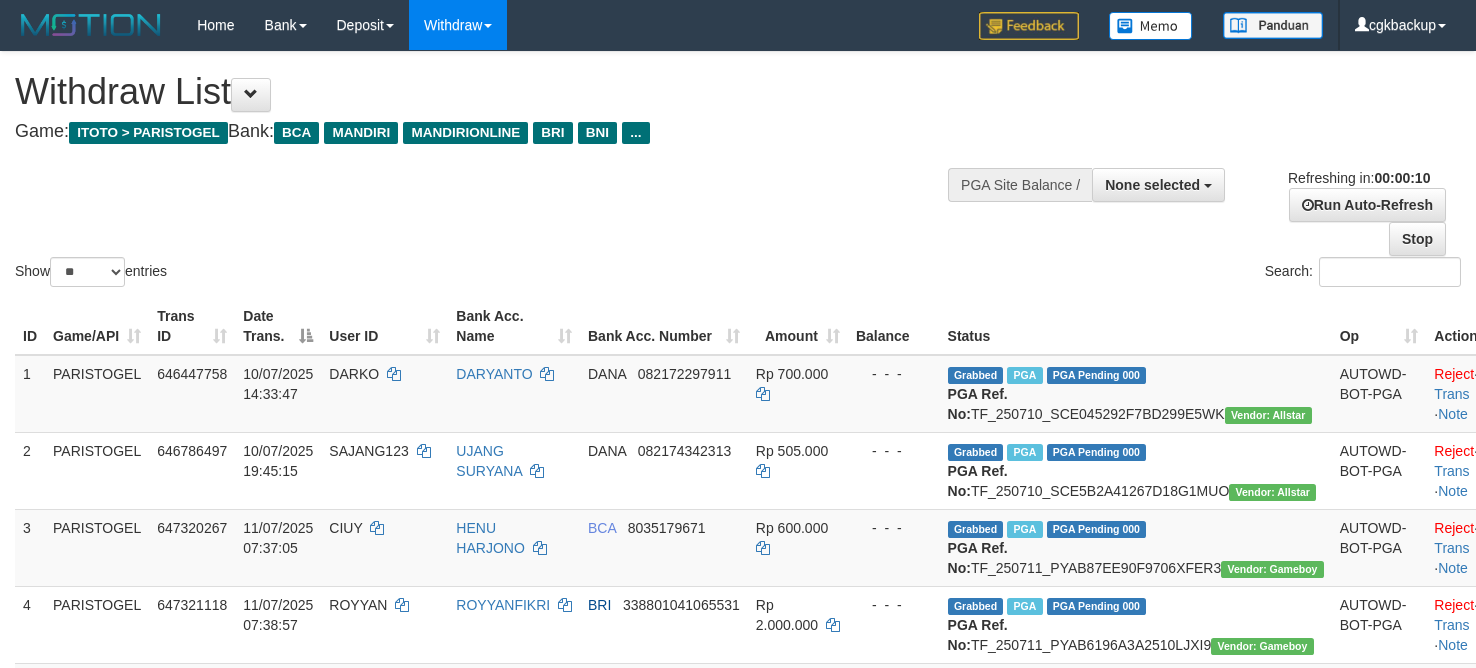 select 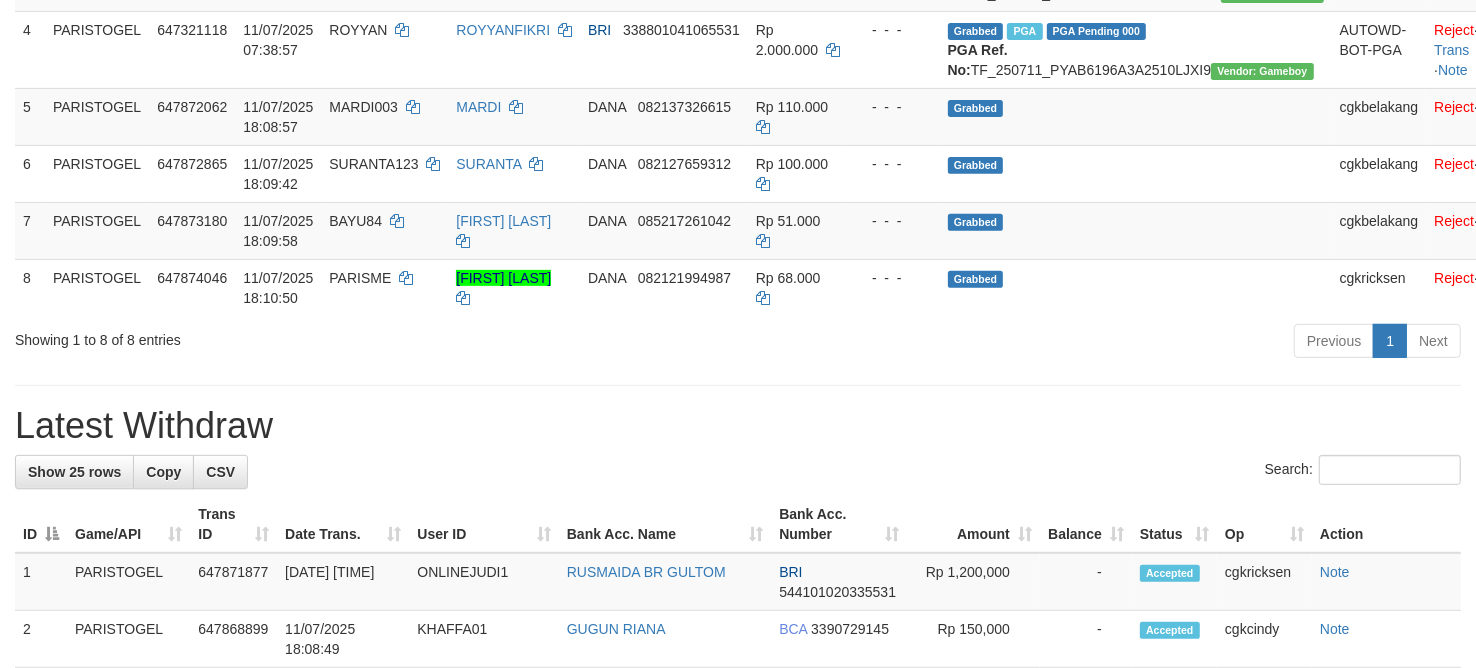 scroll, scrollTop: 500, scrollLeft: 0, axis: vertical 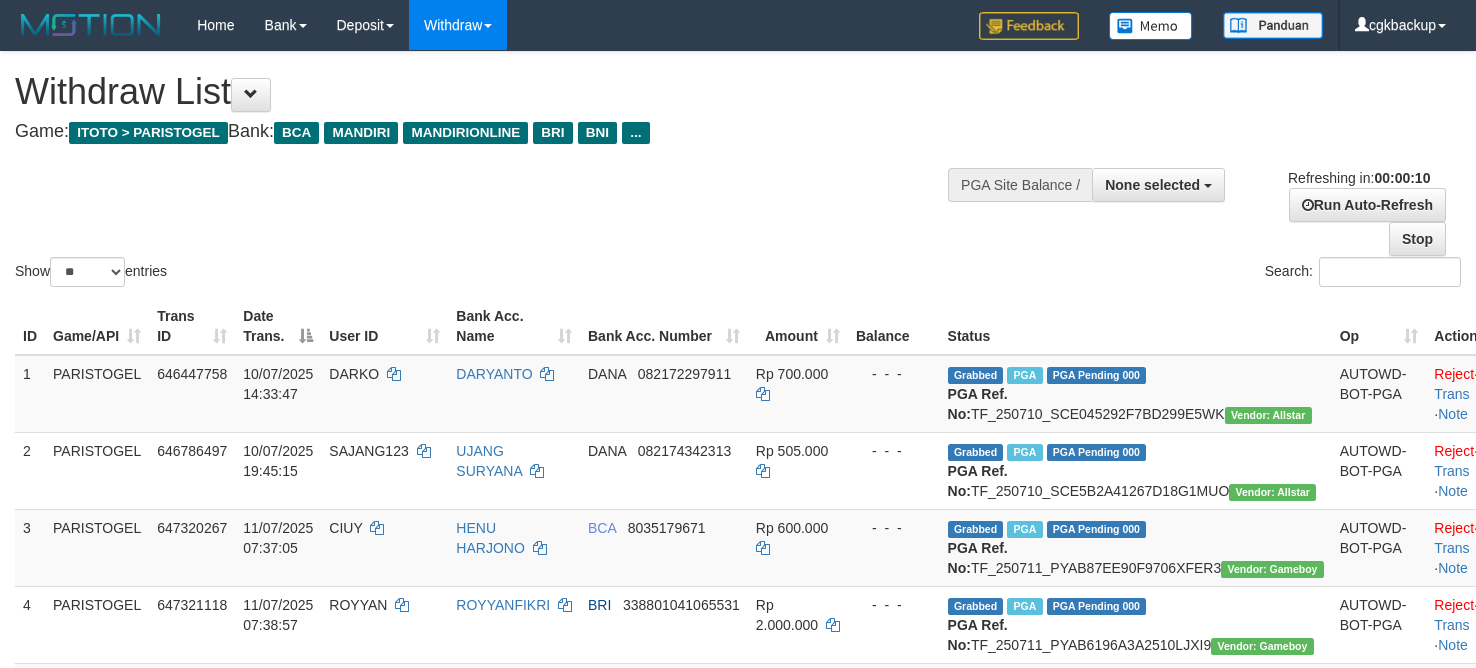select 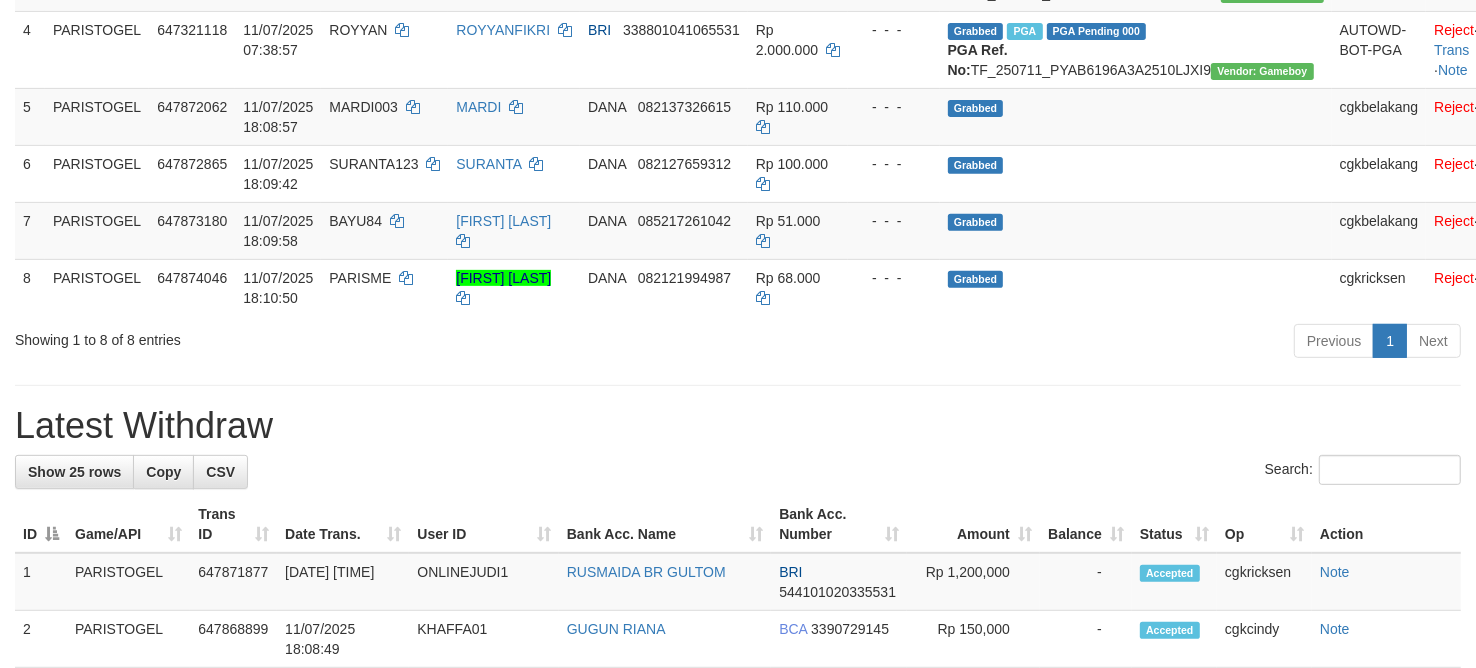scroll, scrollTop: 500, scrollLeft: 0, axis: vertical 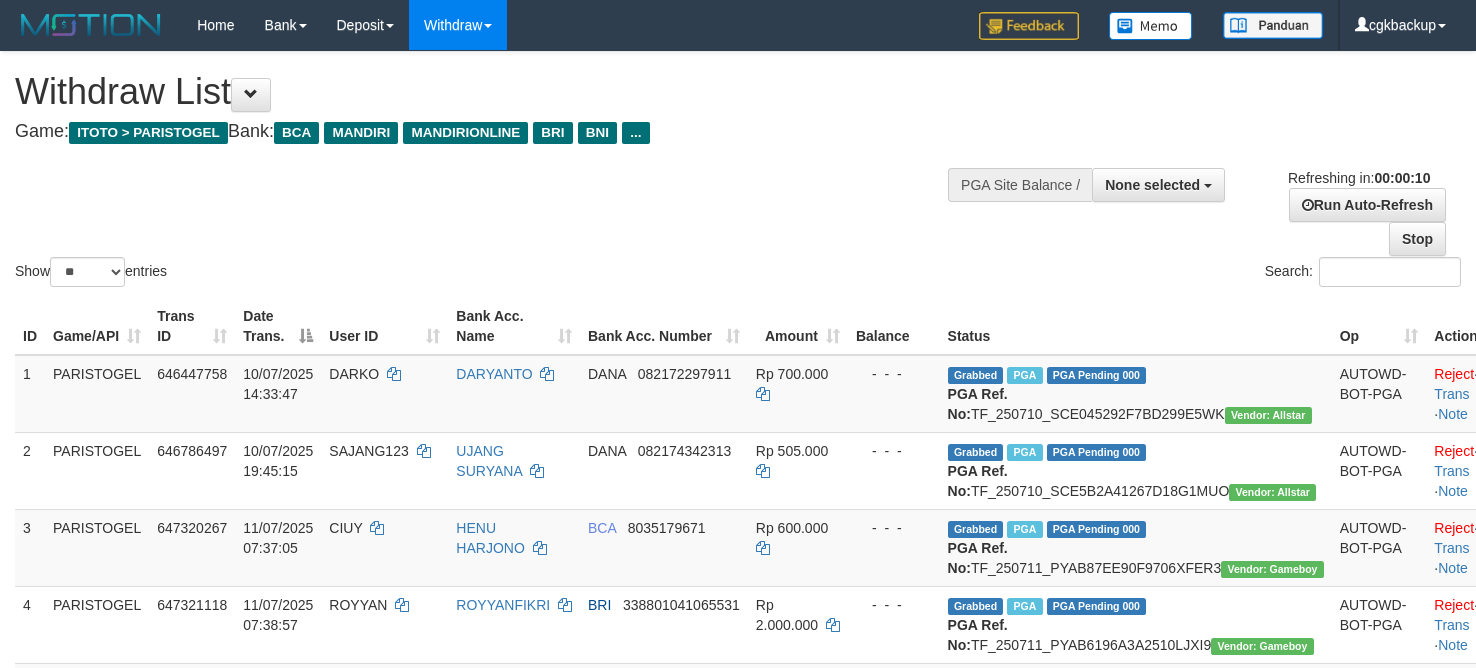 select 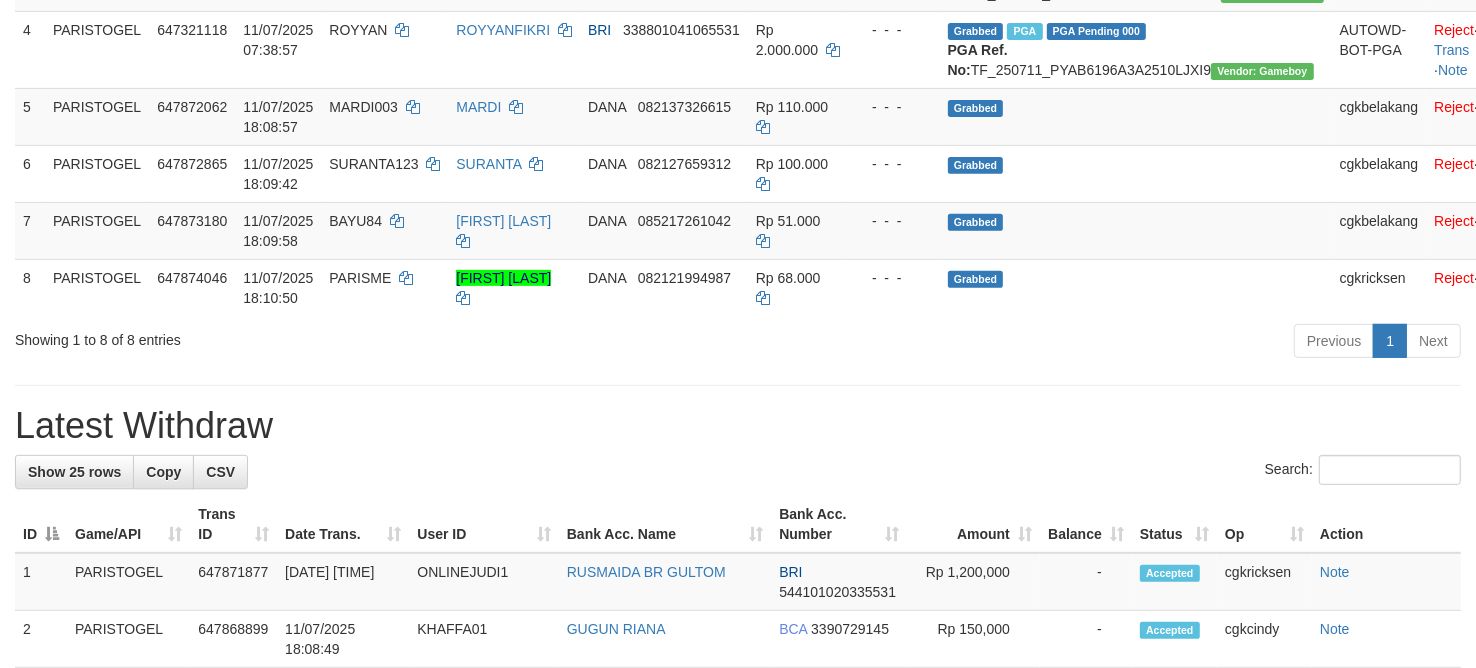 scroll, scrollTop: 500, scrollLeft: 0, axis: vertical 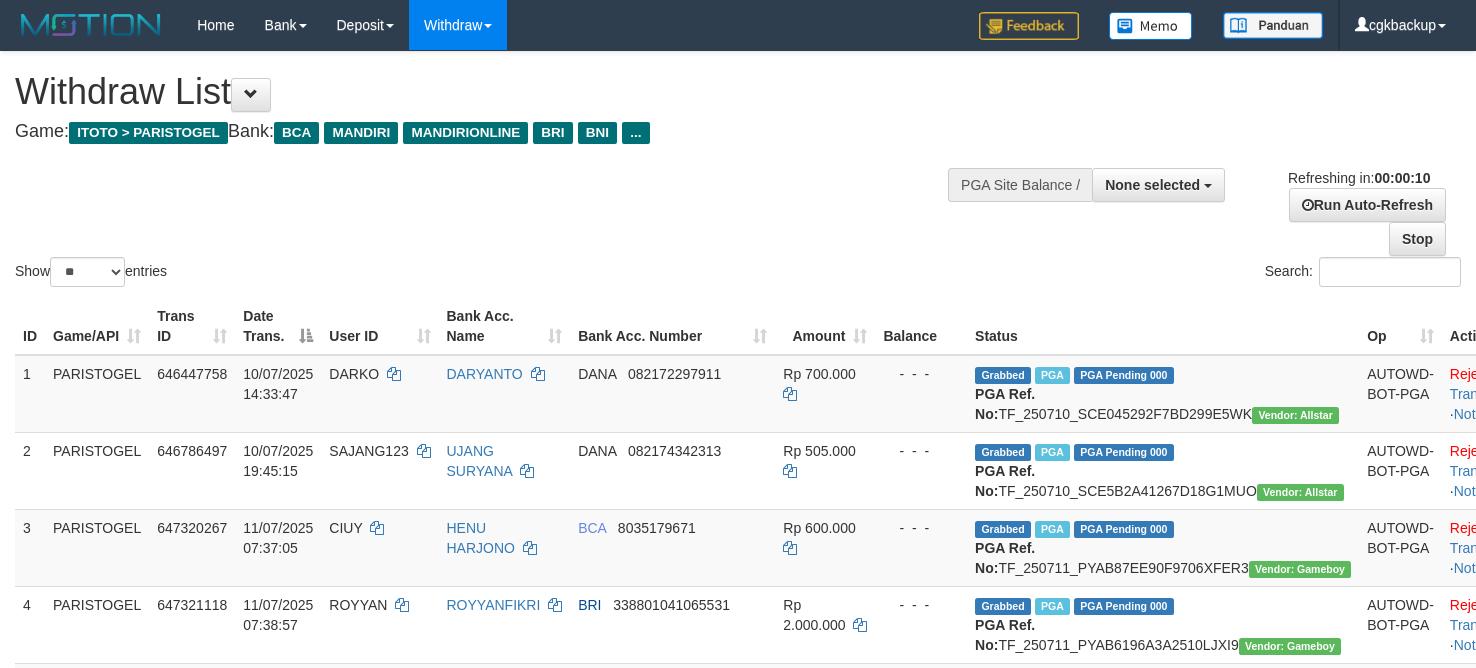 select 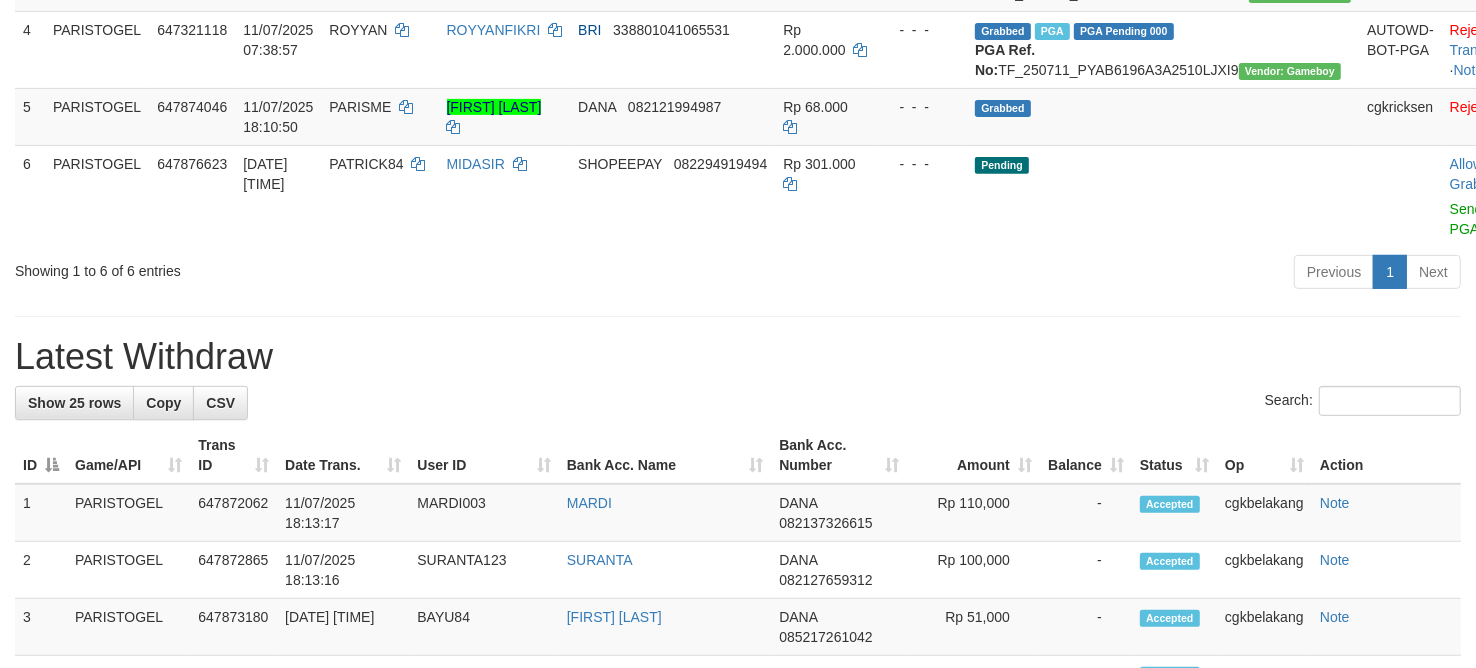 scroll, scrollTop: 500, scrollLeft: 0, axis: vertical 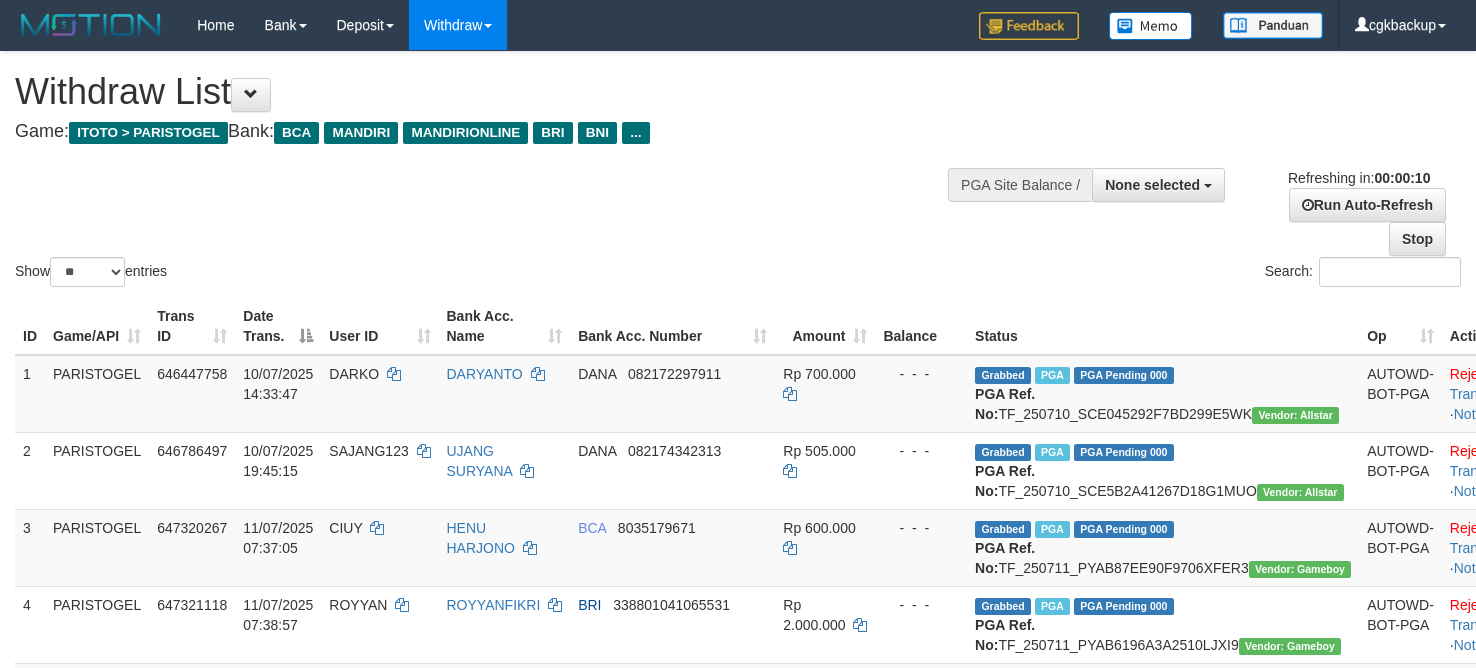 select 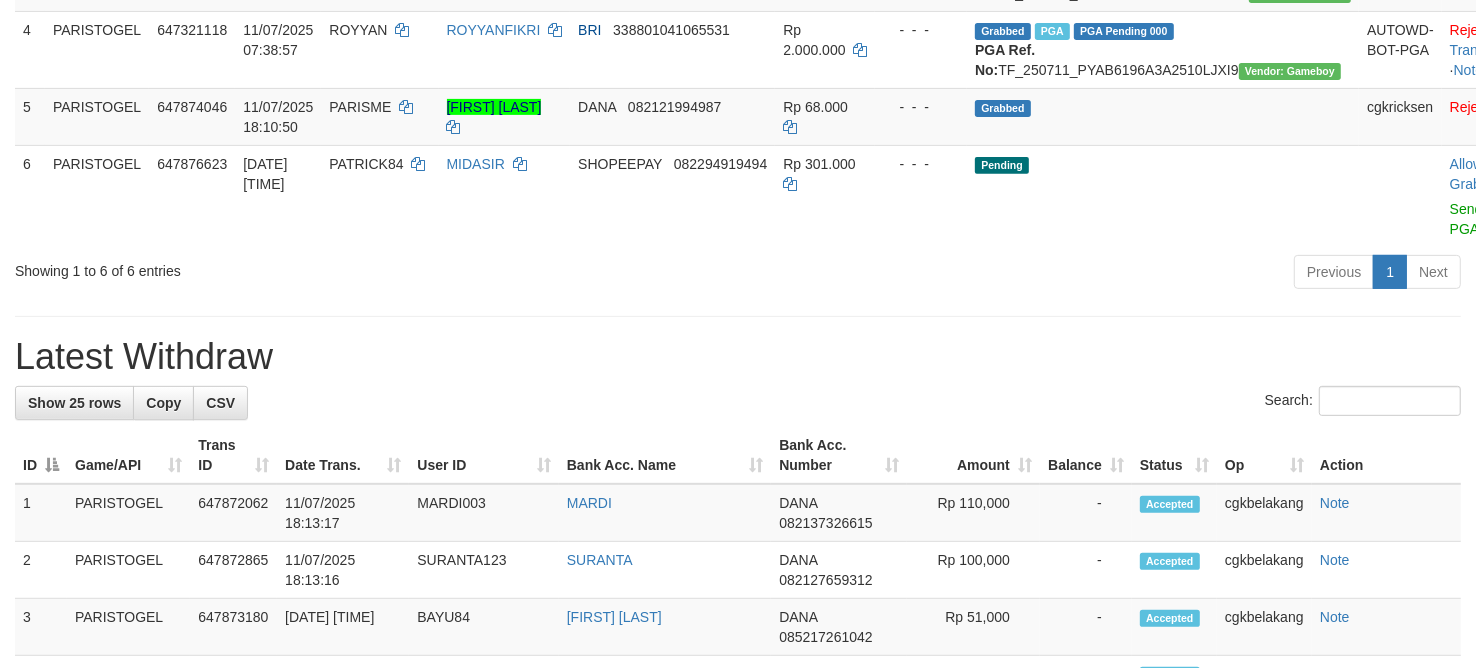 scroll, scrollTop: 500, scrollLeft: 0, axis: vertical 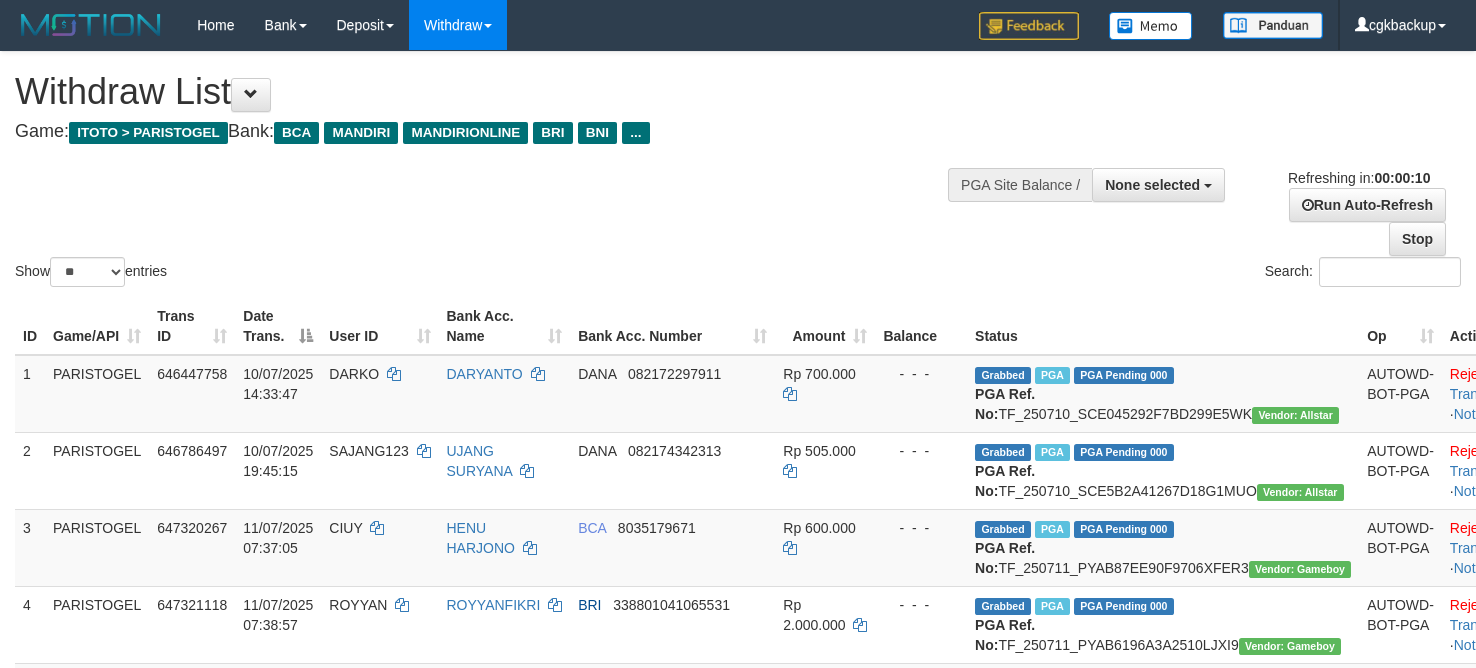 select 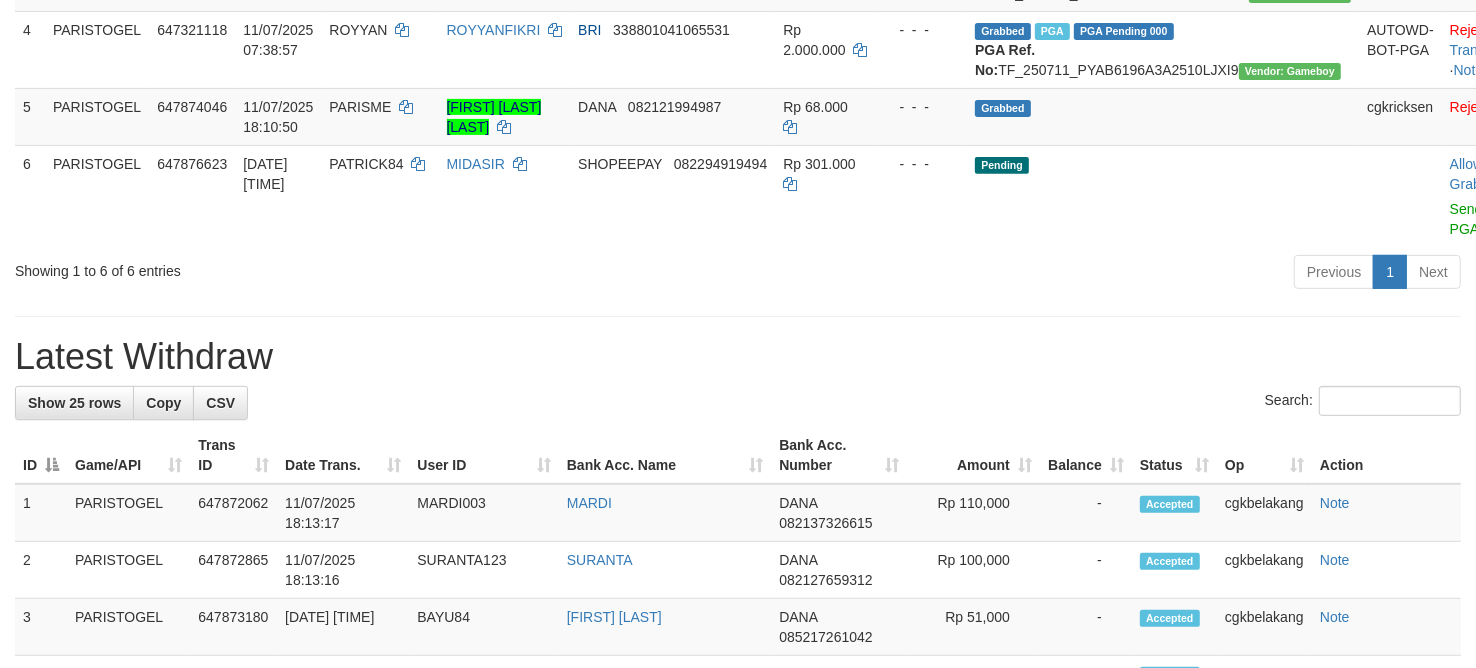 scroll, scrollTop: 500, scrollLeft: 0, axis: vertical 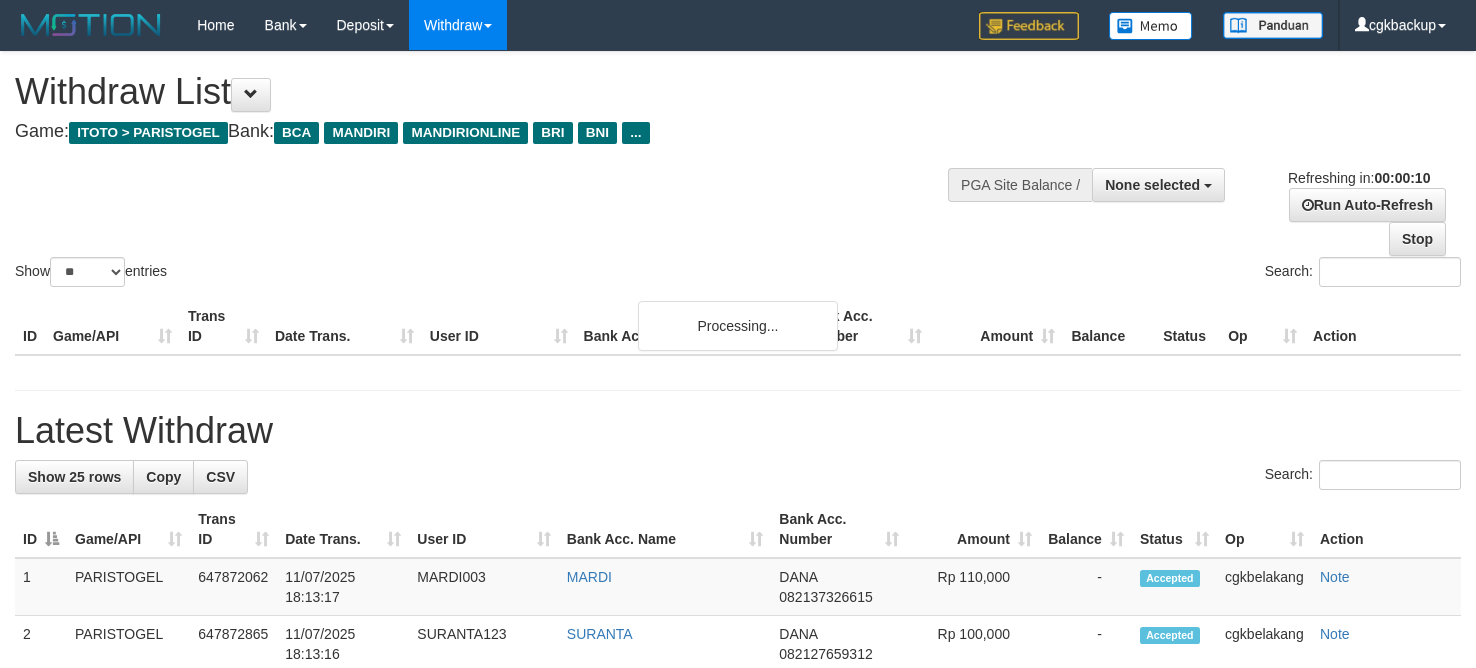 select 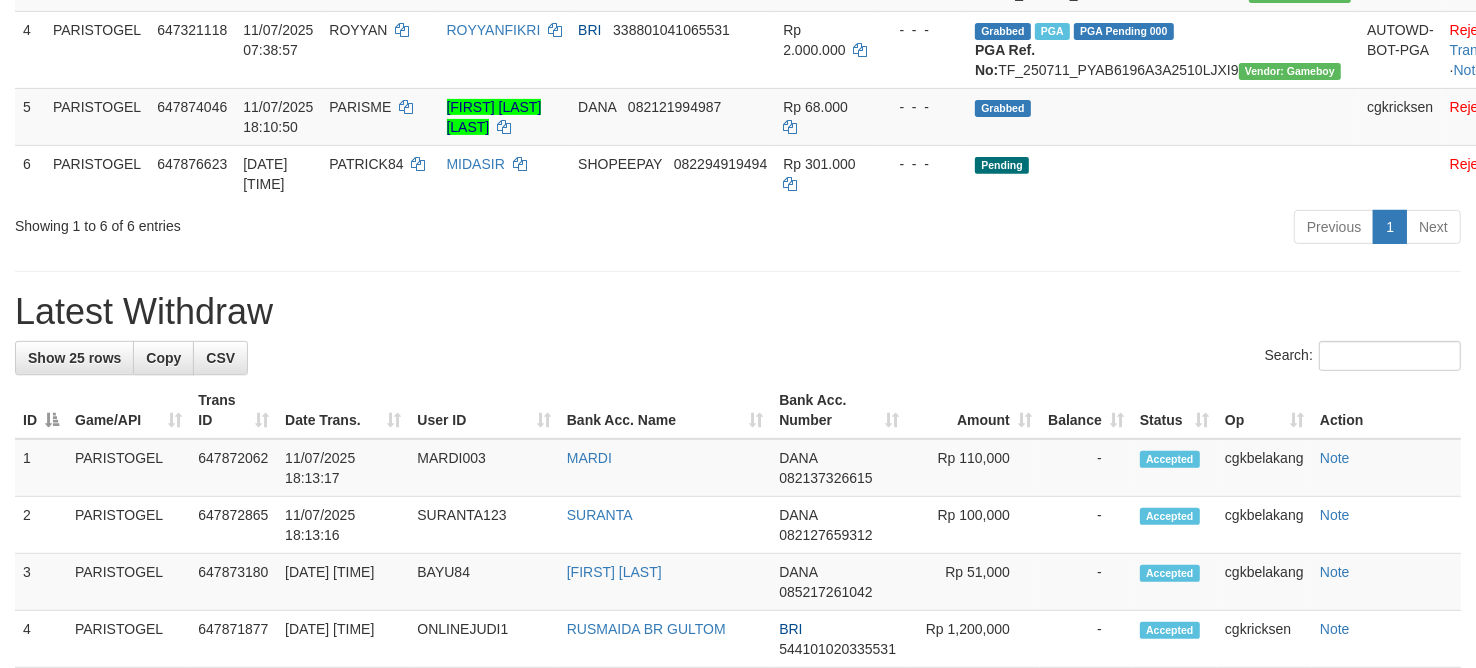 scroll, scrollTop: 500, scrollLeft: 0, axis: vertical 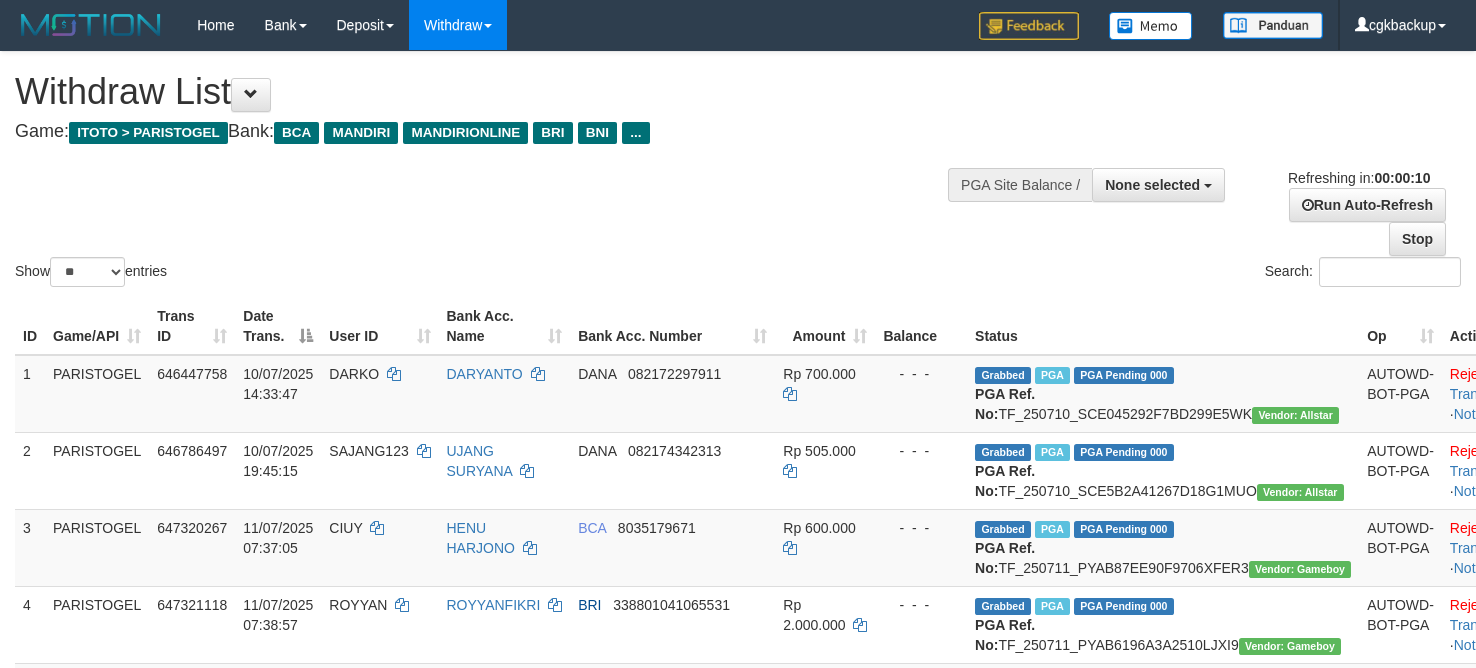 select 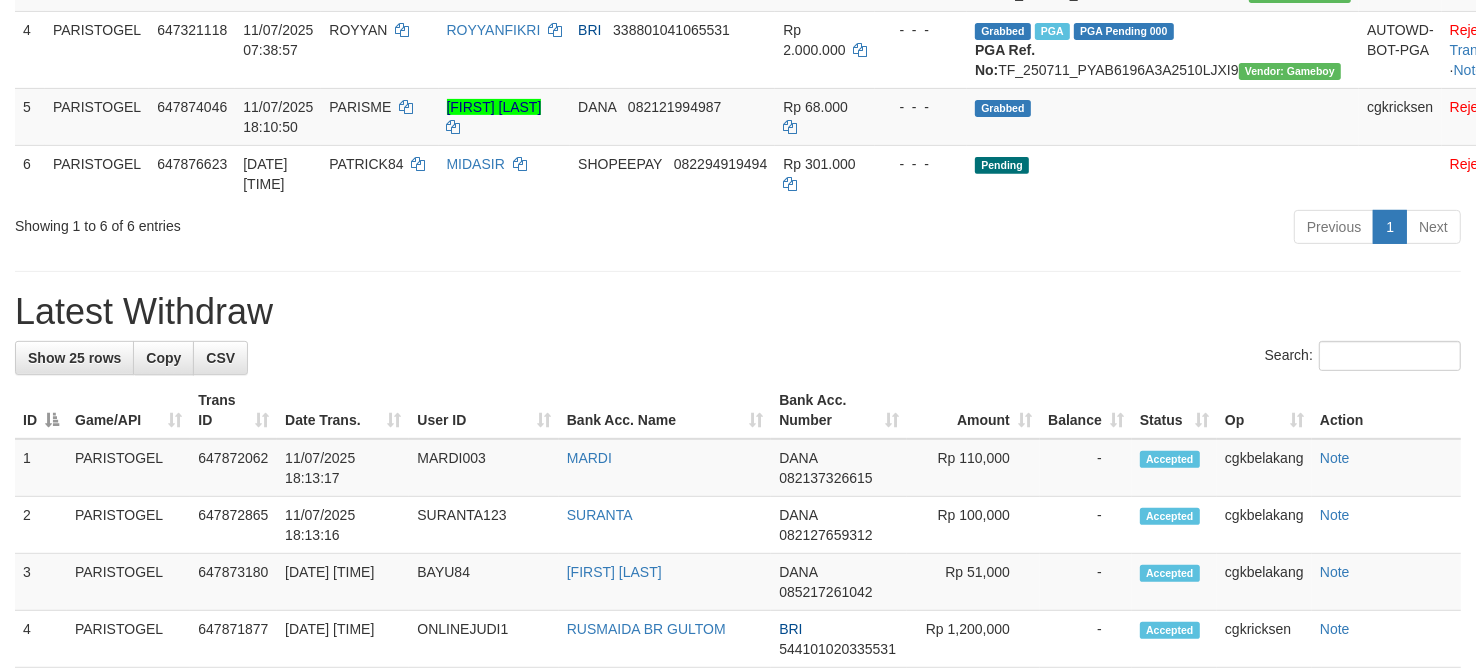 scroll, scrollTop: 500, scrollLeft: 0, axis: vertical 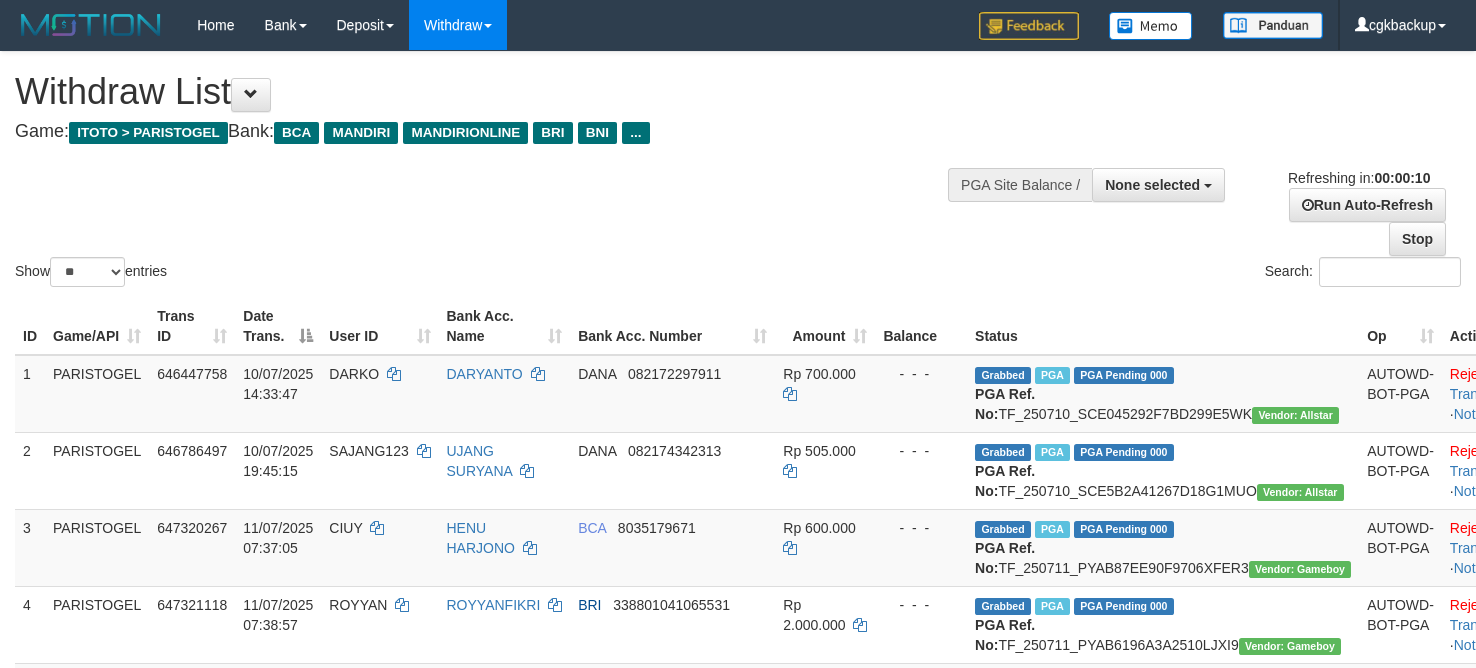 select 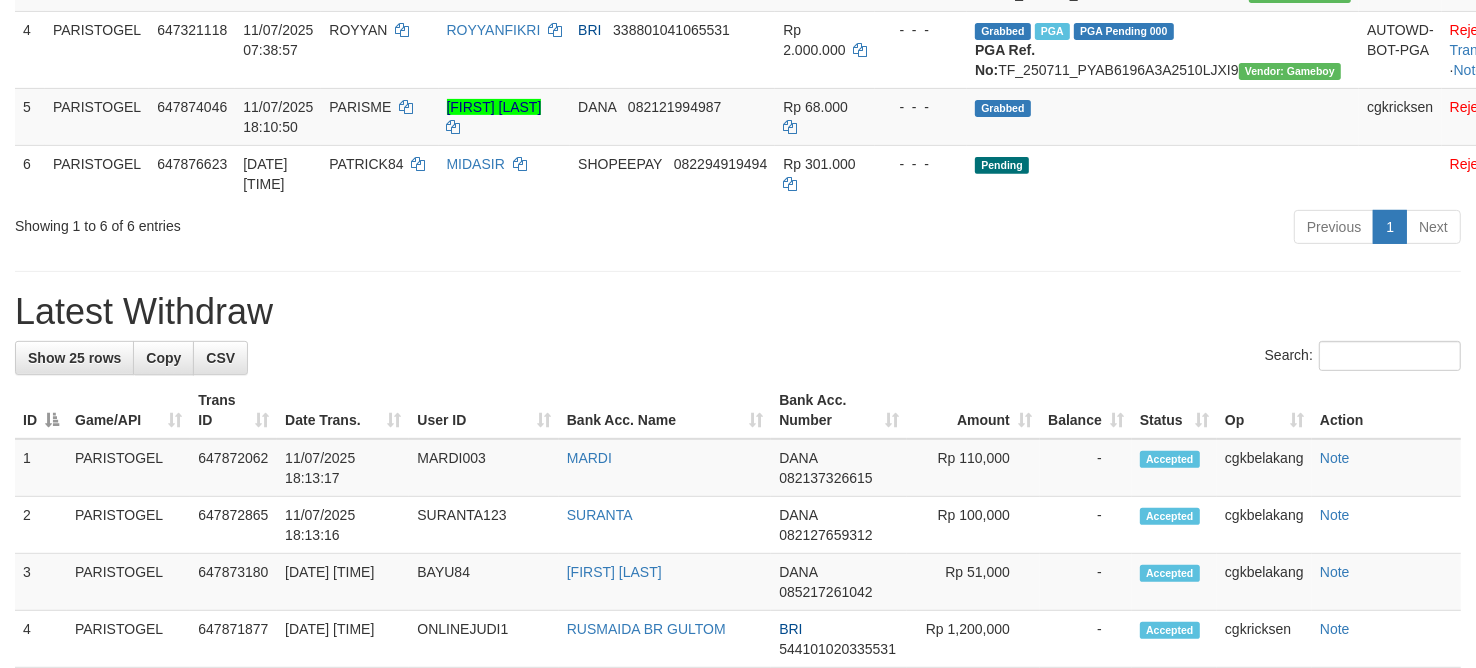 scroll, scrollTop: 500, scrollLeft: 0, axis: vertical 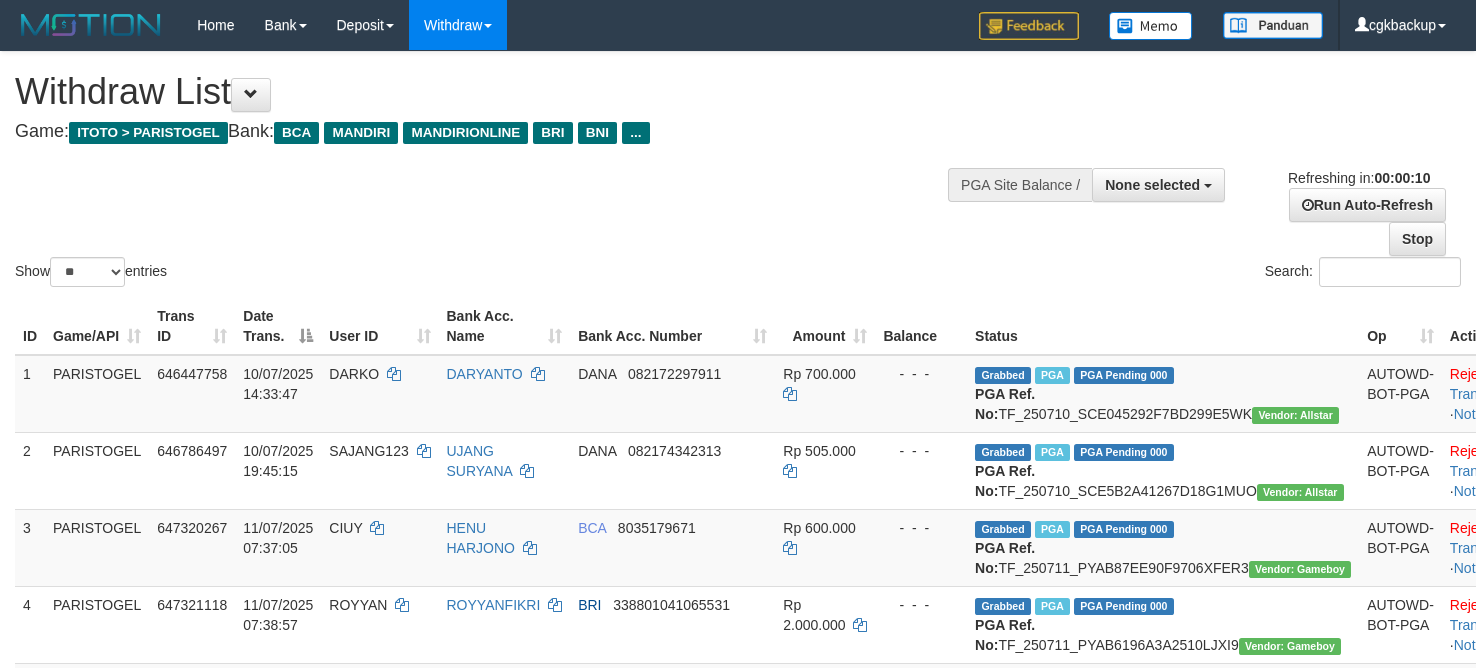 select 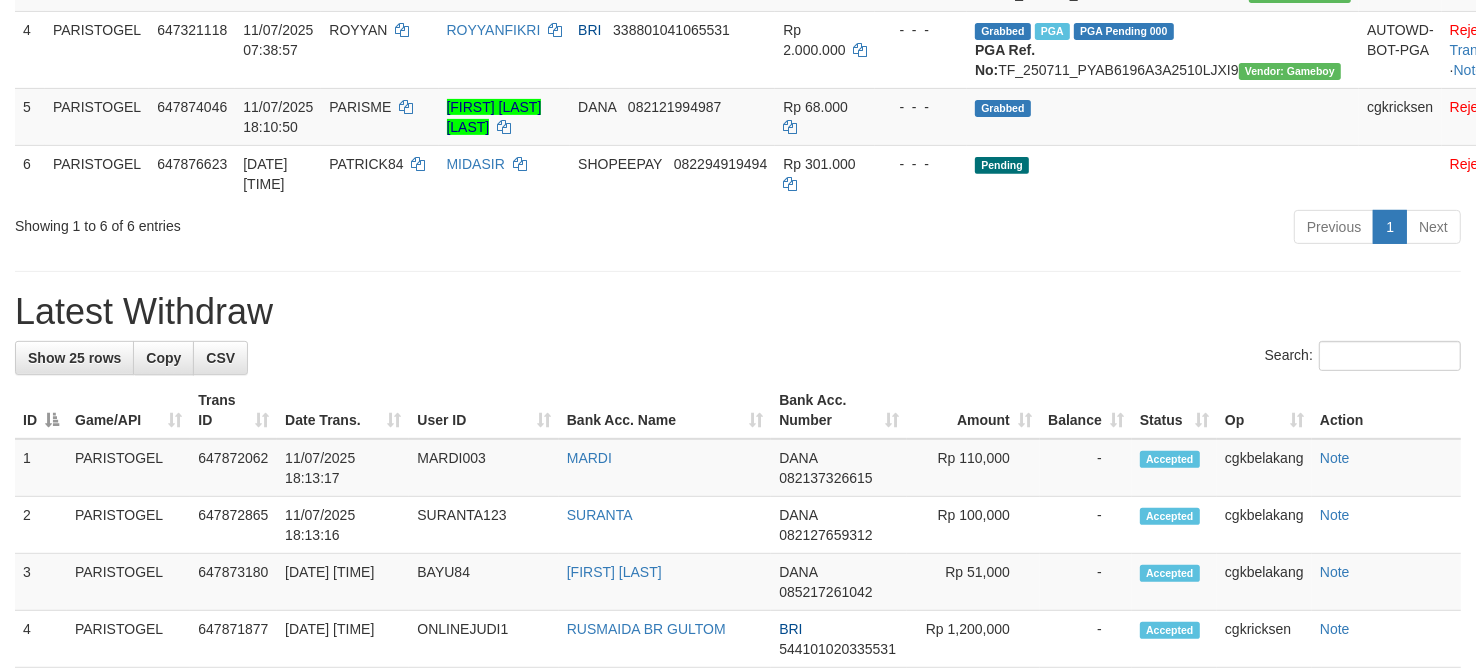 scroll, scrollTop: 500, scrollLeft: 0, axis: vertical 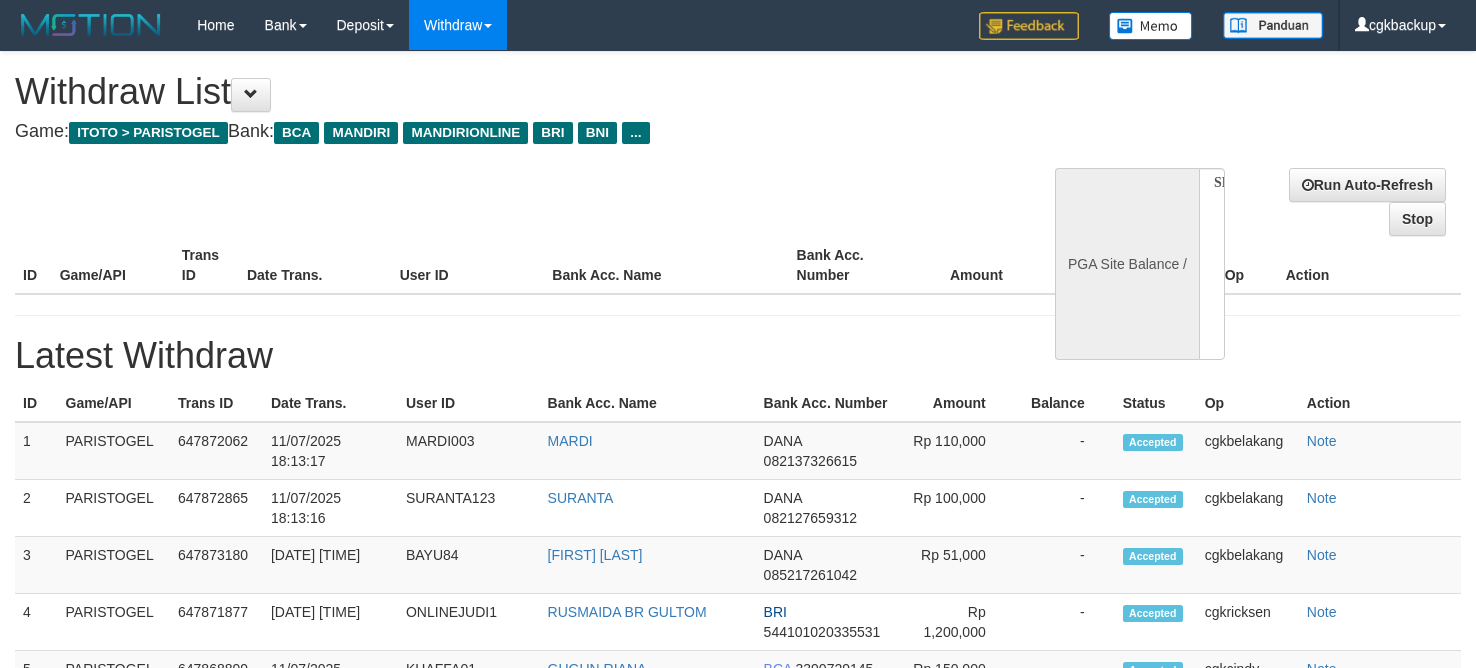 select 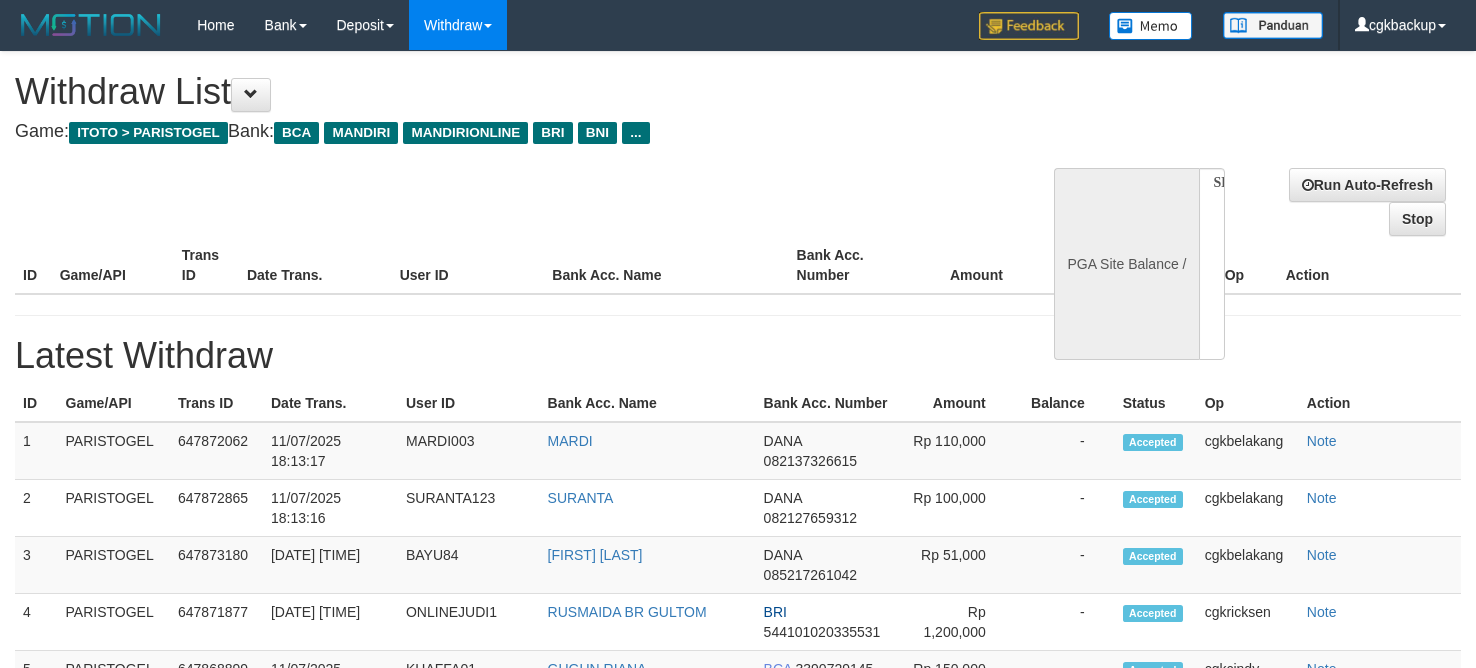 scroll, scrollTop: 575, scrollLeft: 0, axis: vertical 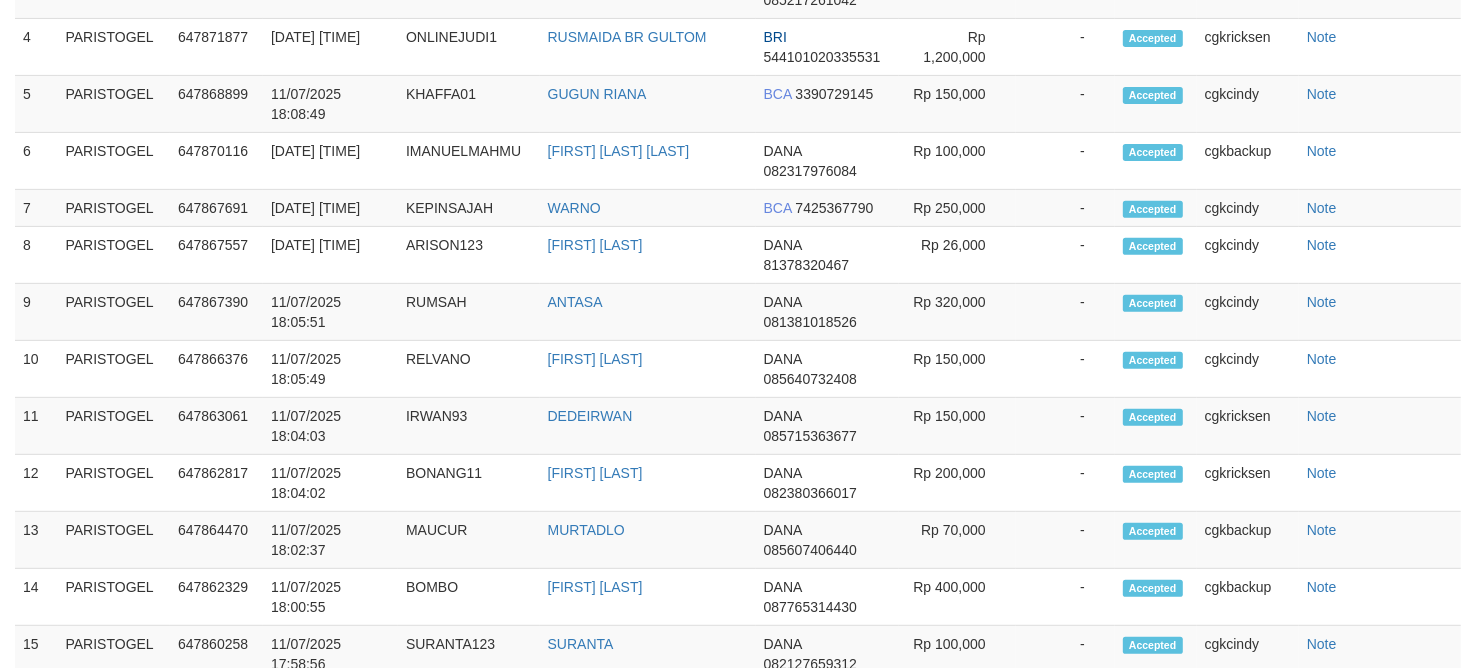 select on "**" 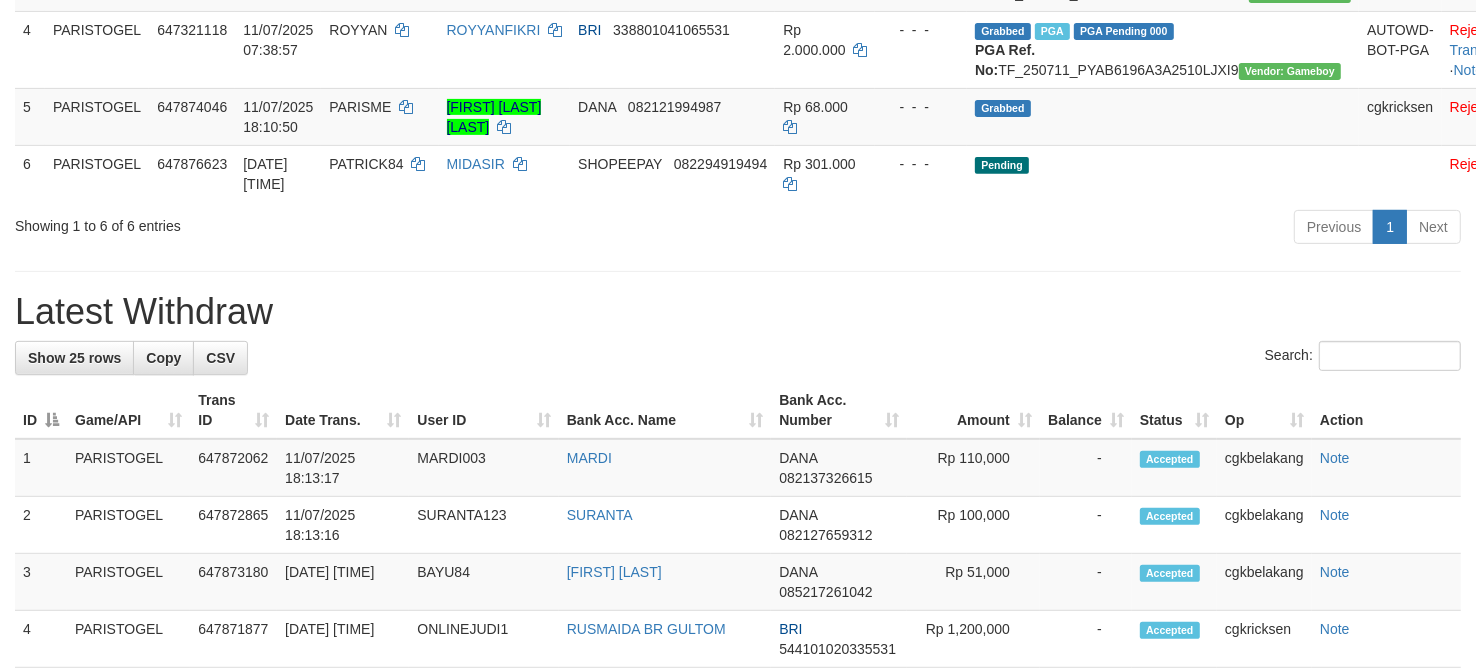 scroll, scrollTop: 500, scrollLeft: 0, axis: vertical 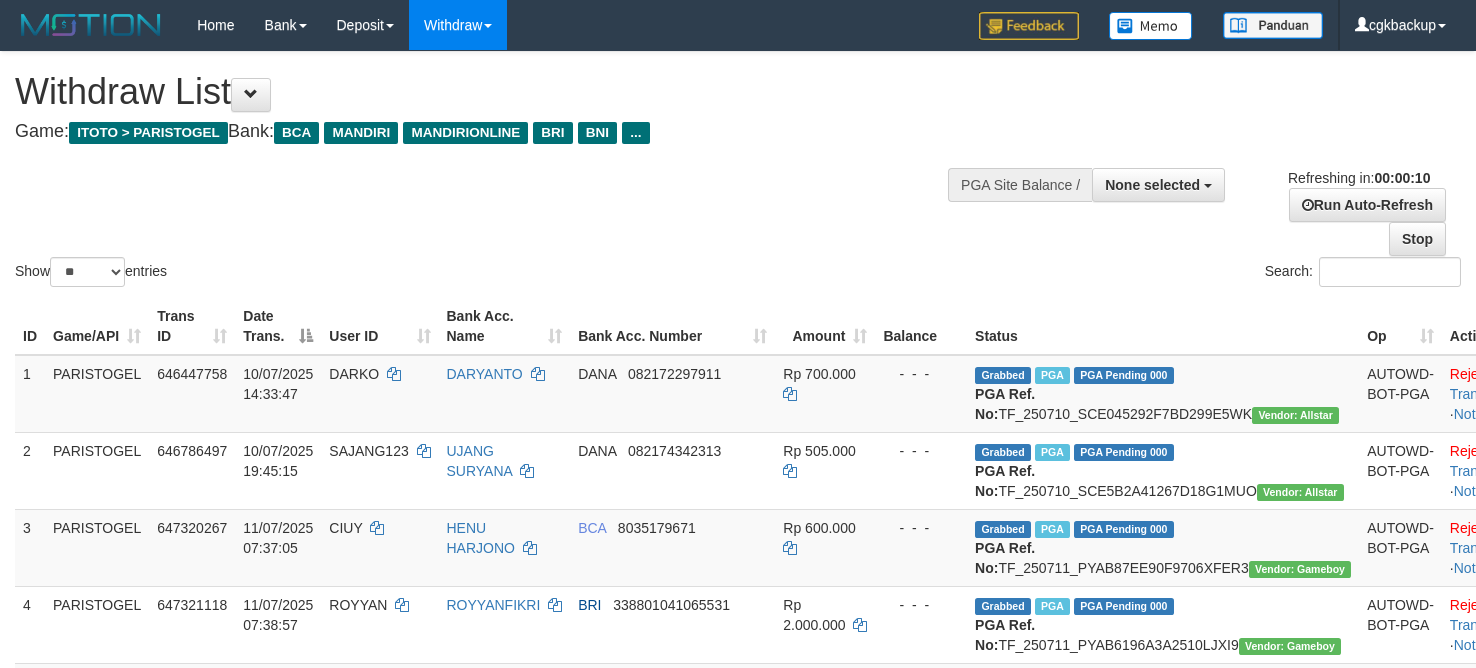 select 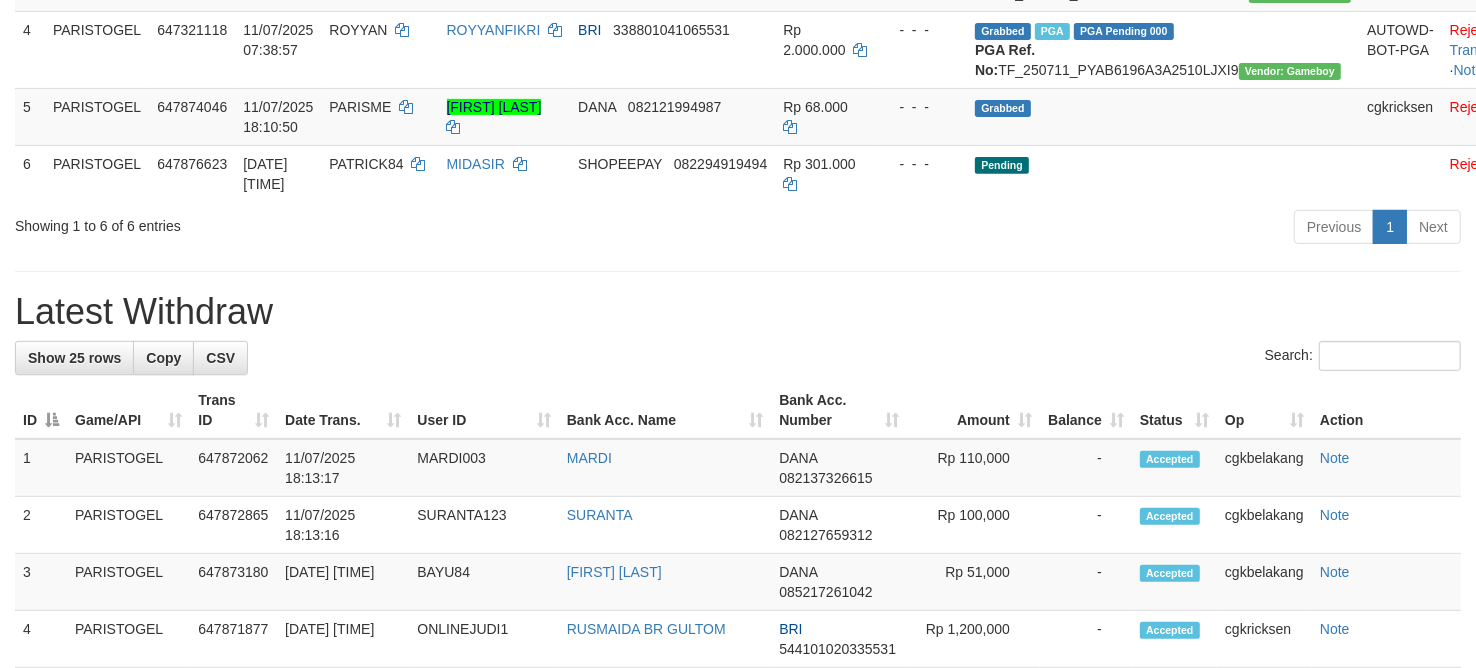 scroll, scrollTop: 500, scrollLeft: 0, axis: vertical 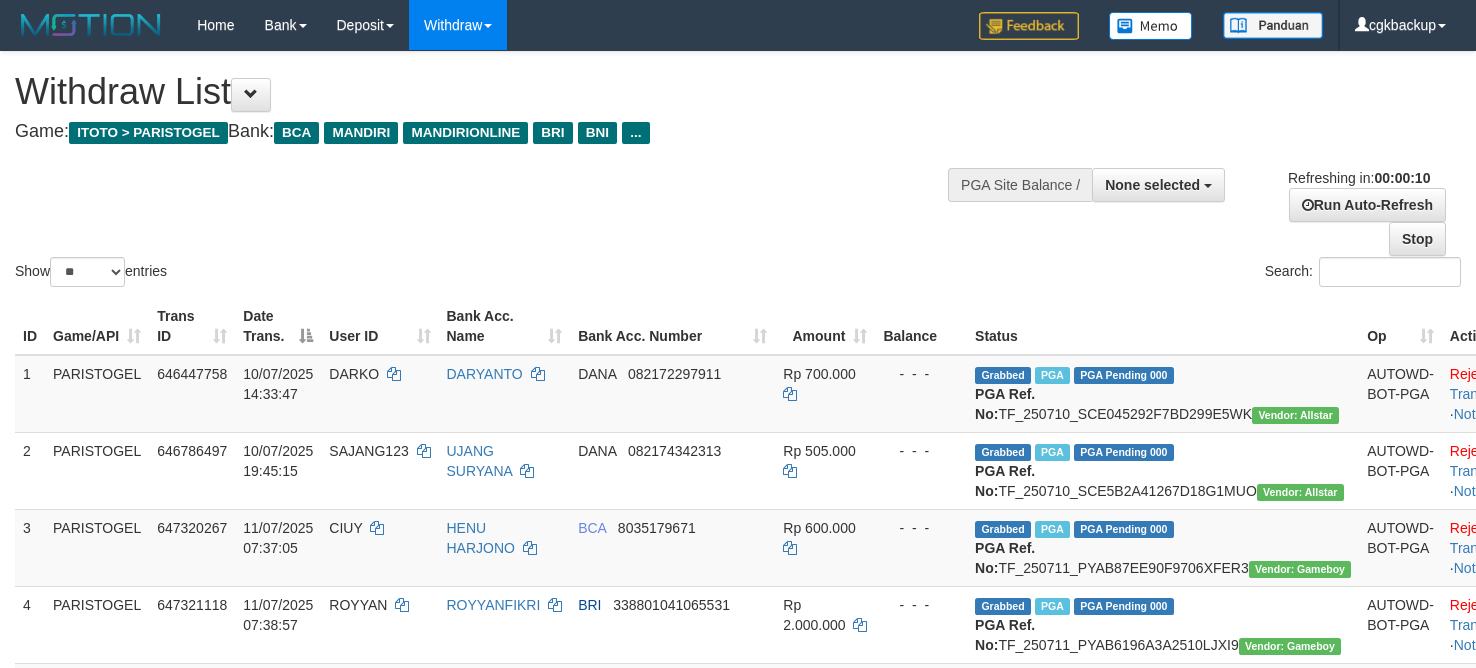 select 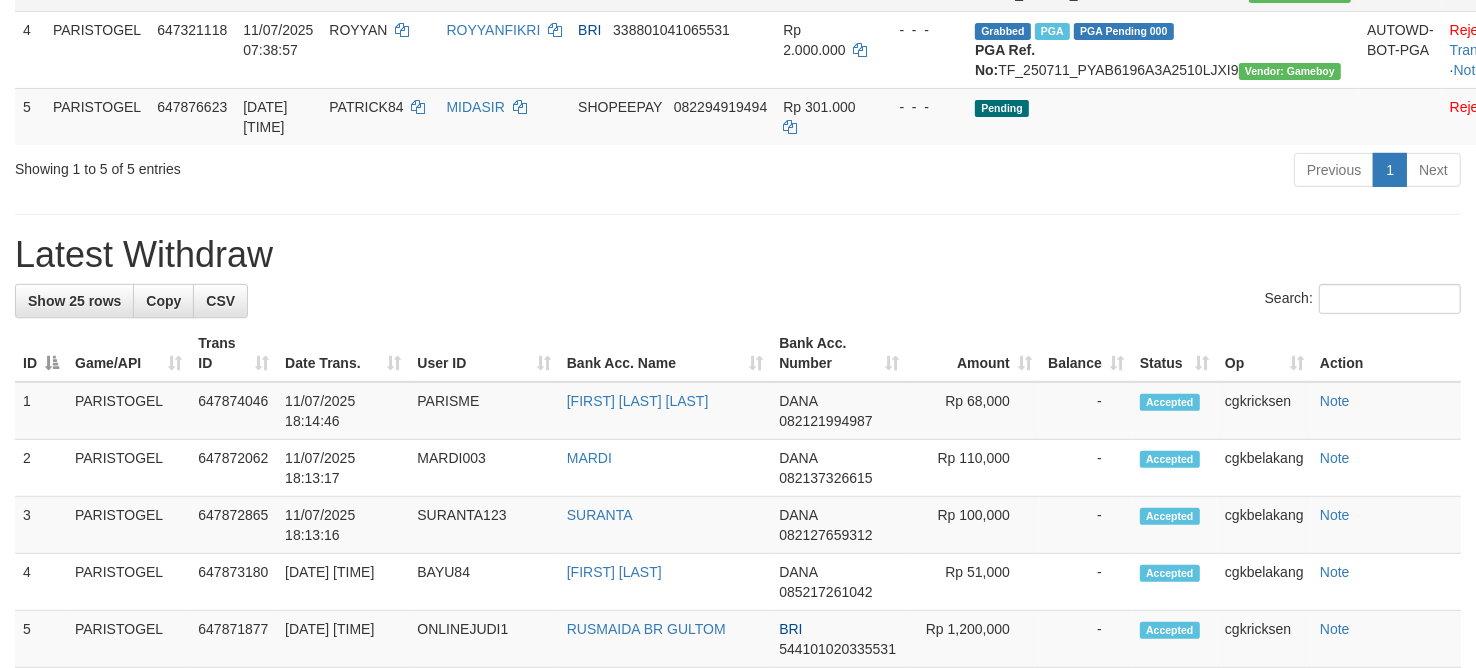 scroll, scrollTop: 500, scrollLeft: 0, axis: vertical 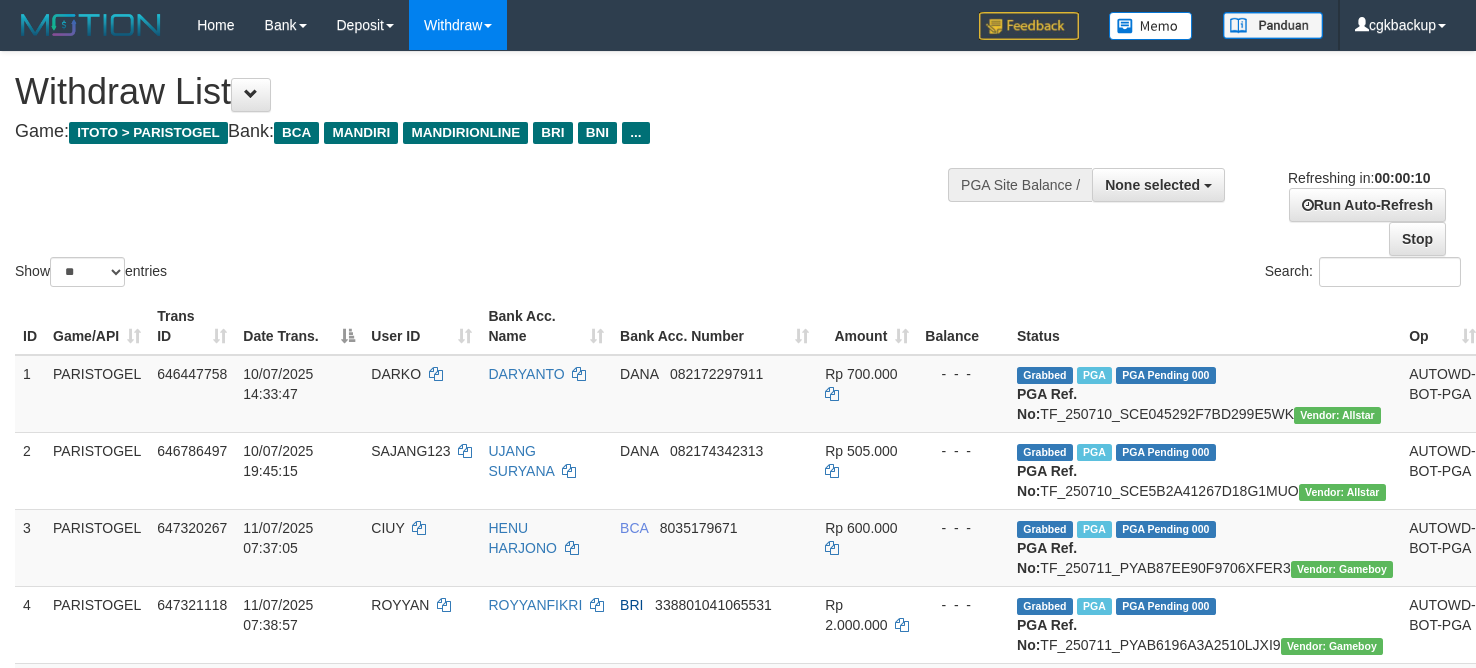 select 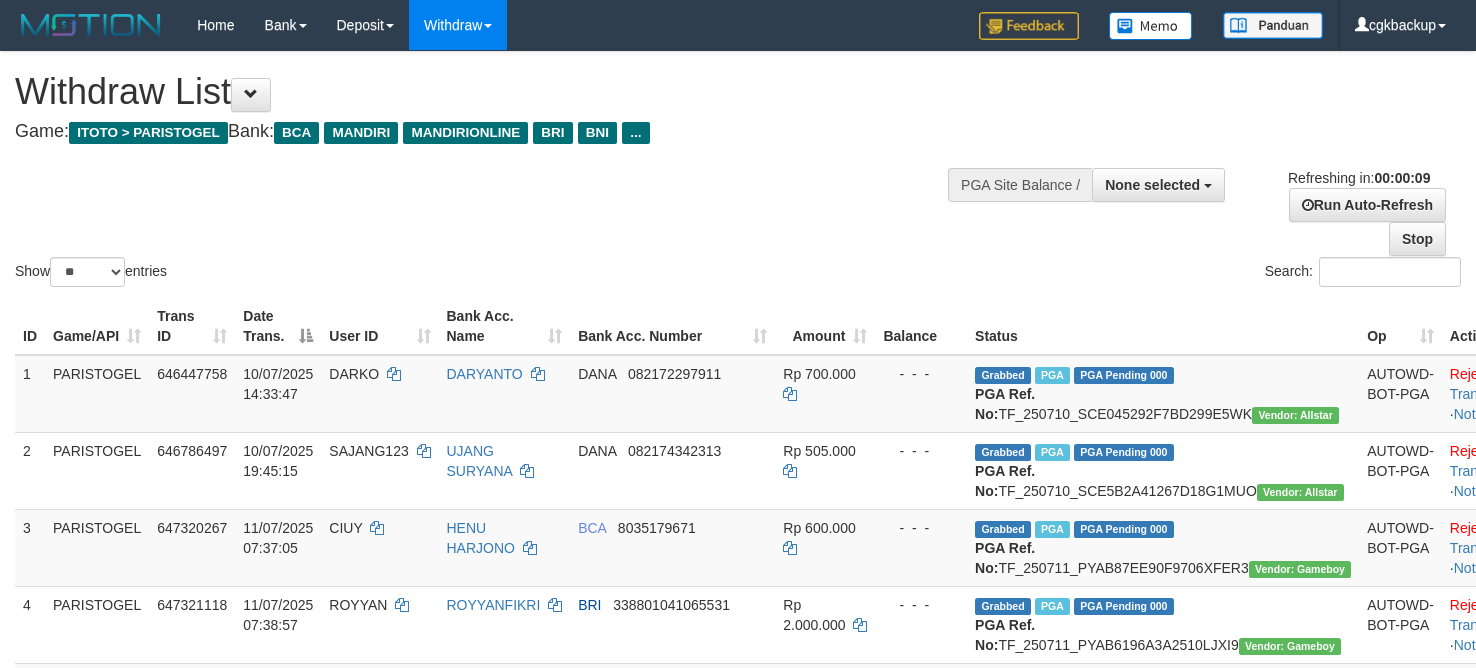 select 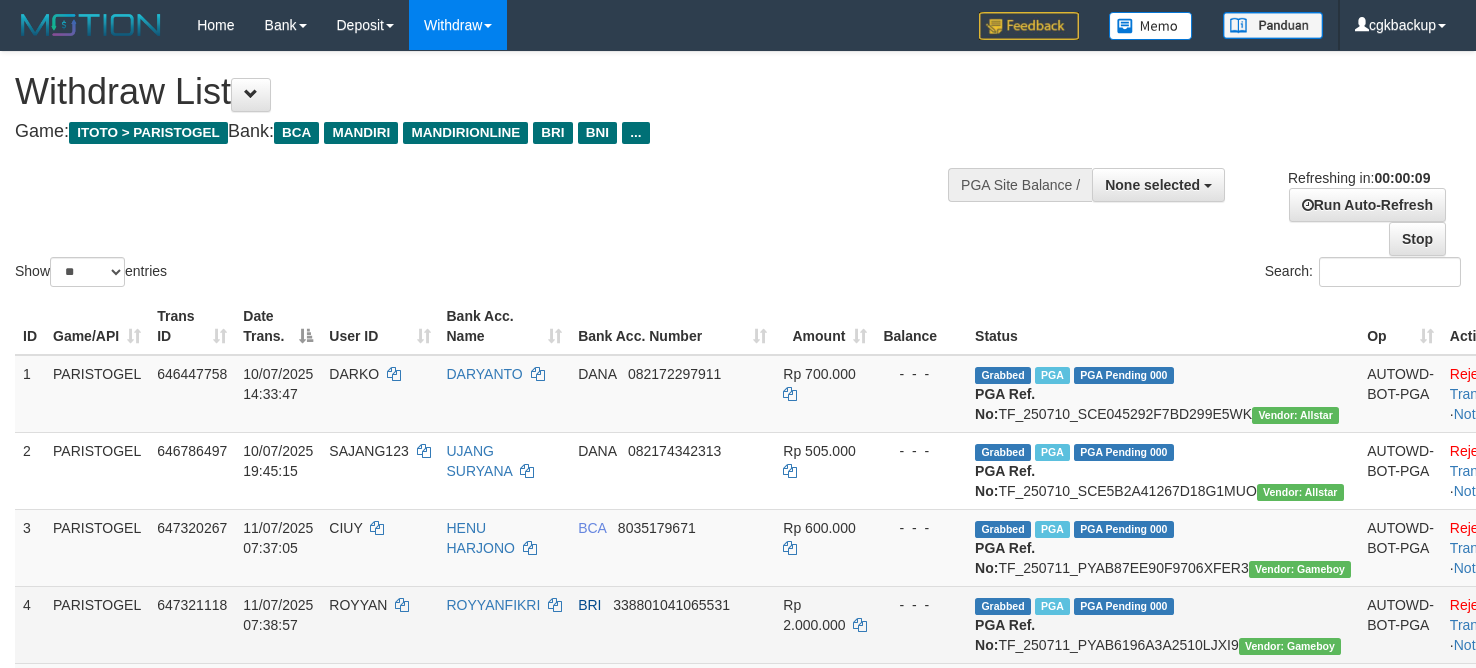 scroll, scrollTop: 500, scrollLeft: 0, axis: vertical 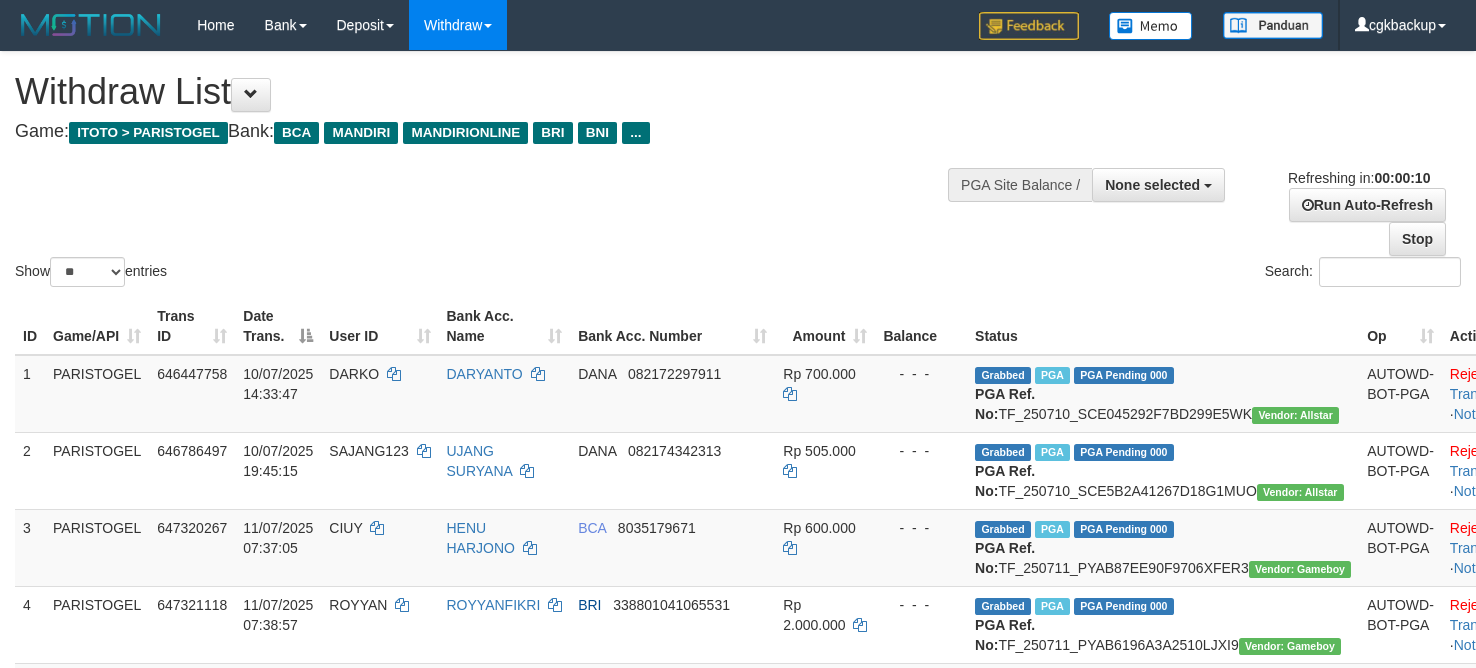 select 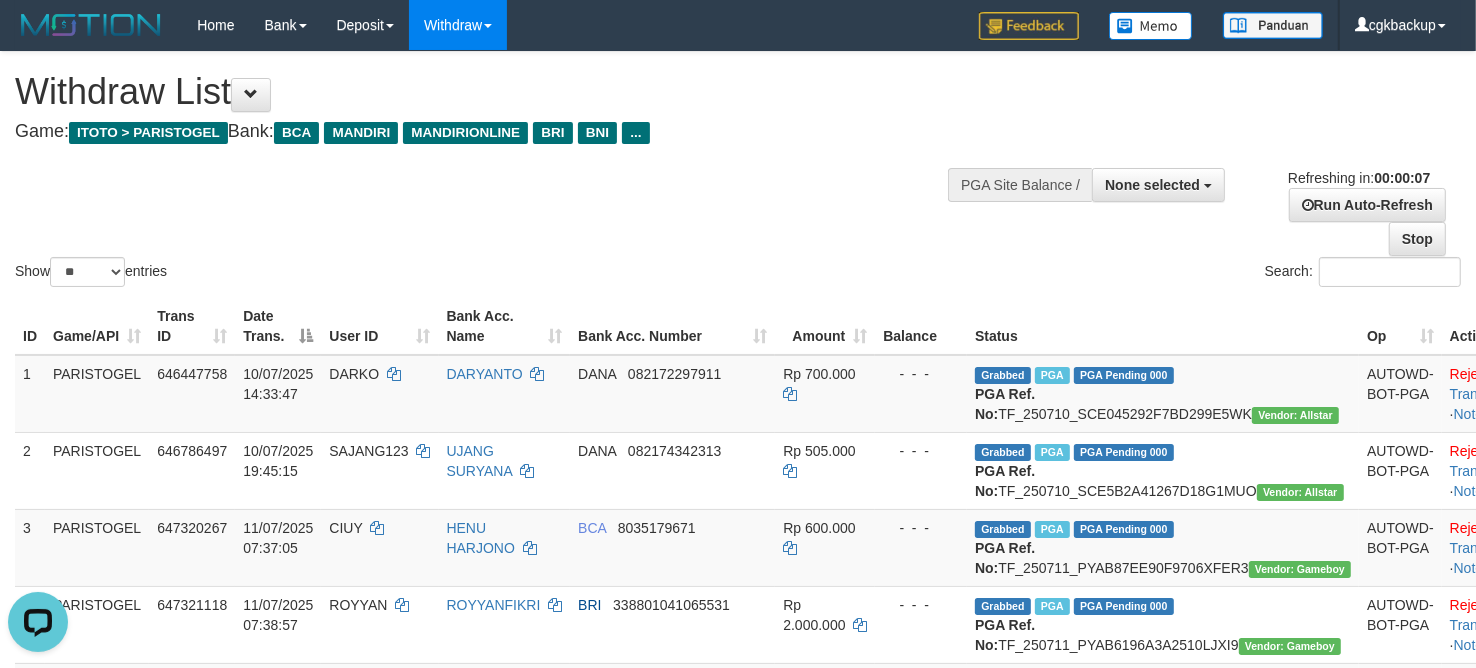 scroll, scrollTop: 0, scrollLeft: 0, axis: both 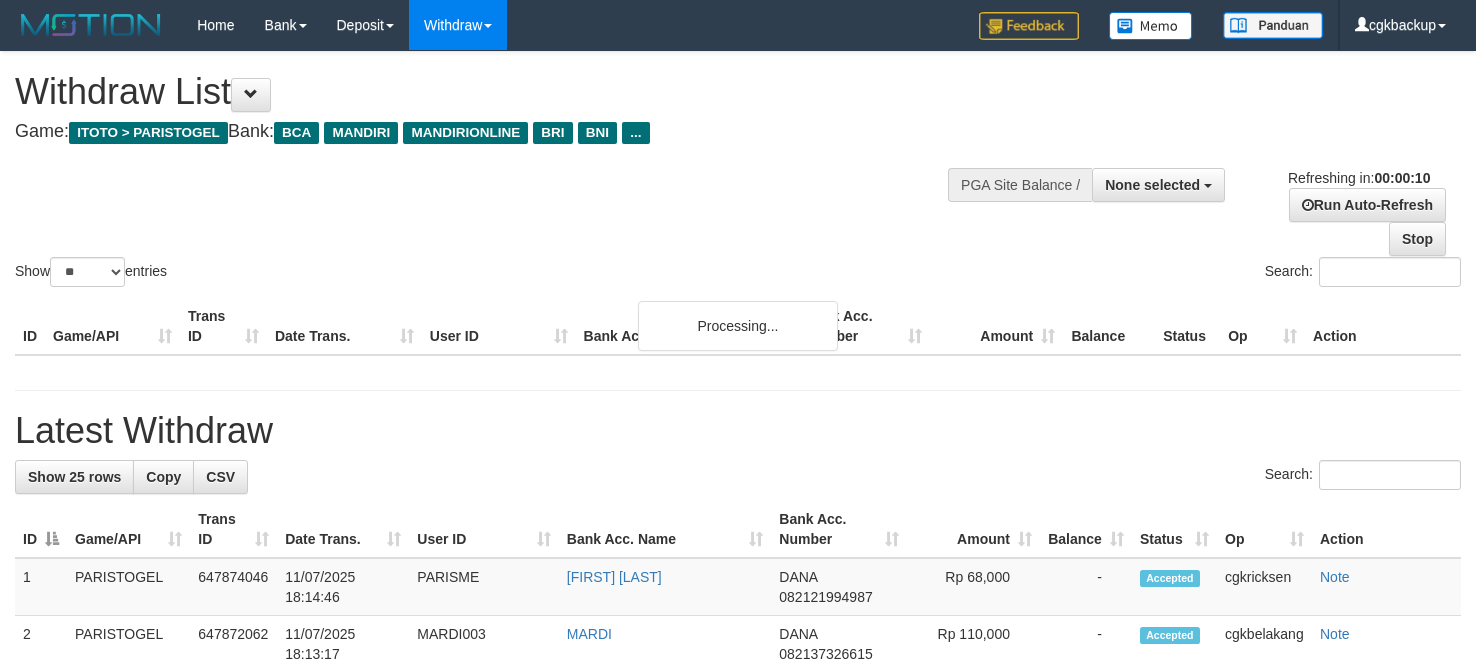 select 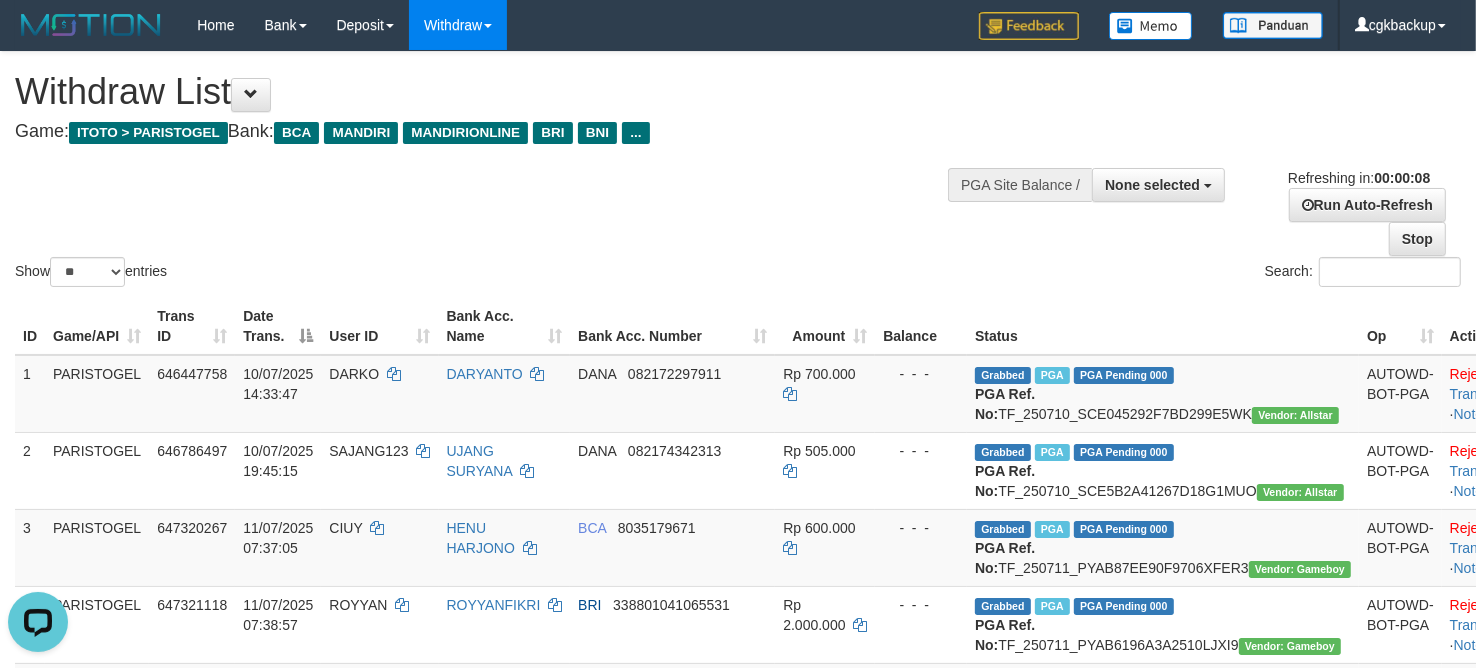 scroll, scrollTop: 0, scrollLeft: 0, axis: both 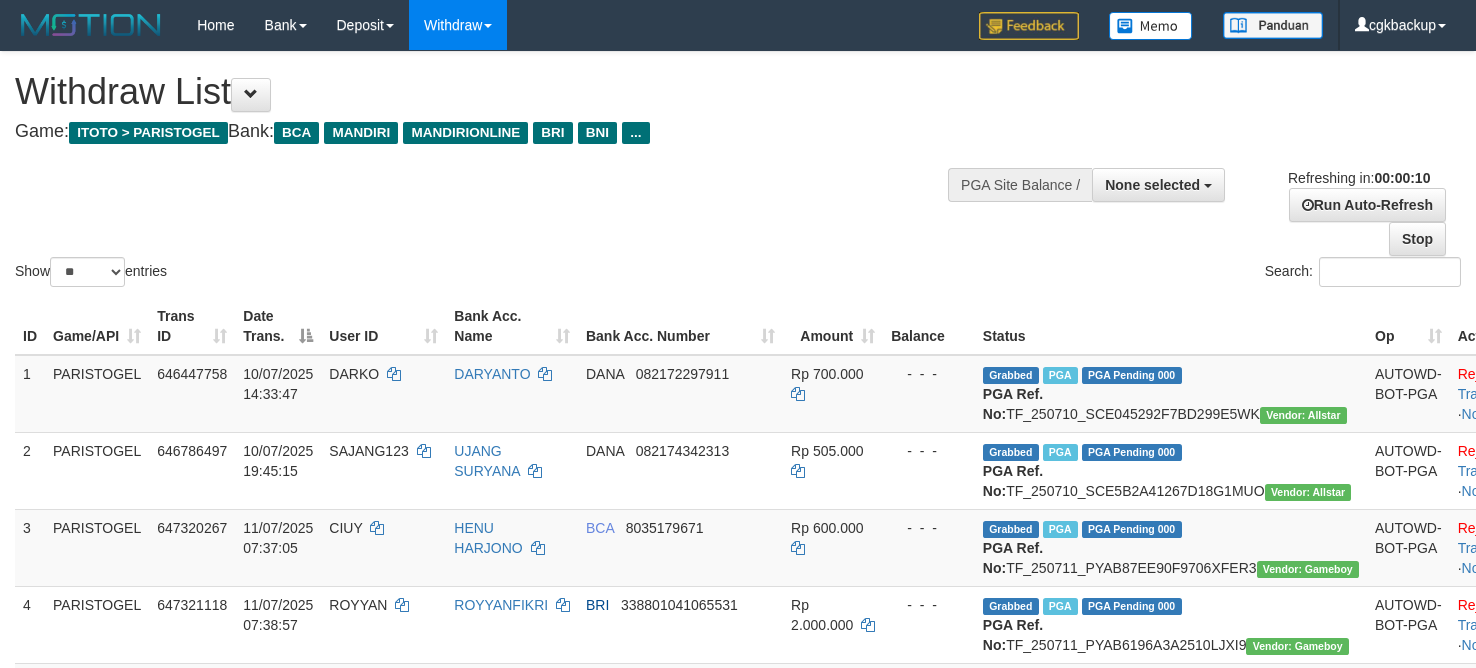 select 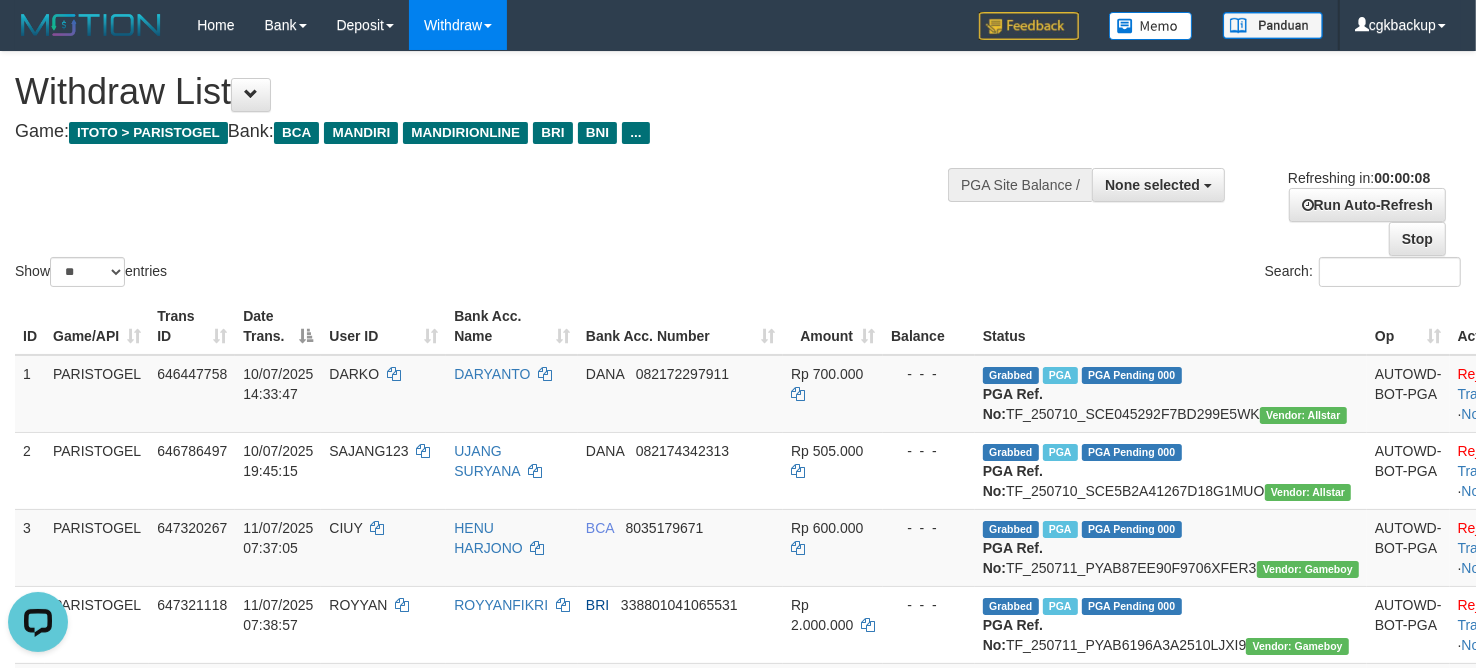 scroll, scrollTop: 0, scrollLeft: 0, axis: both 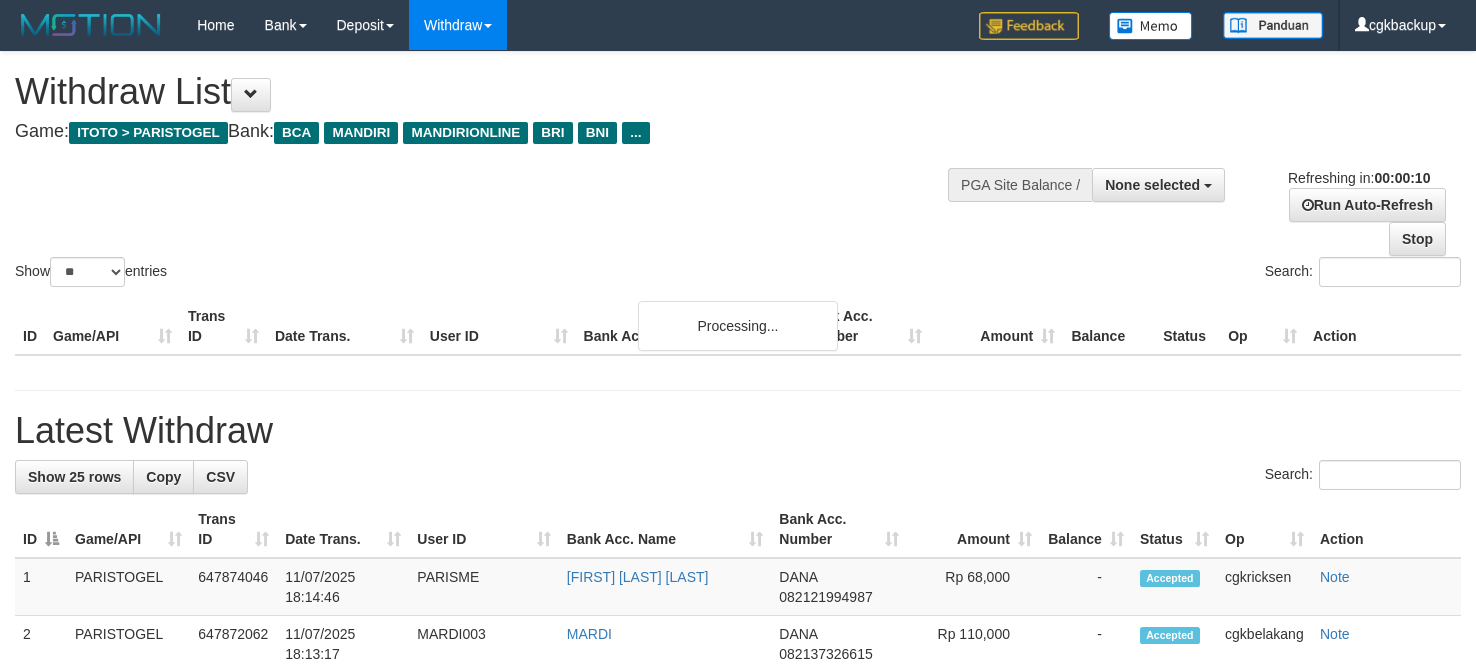 select 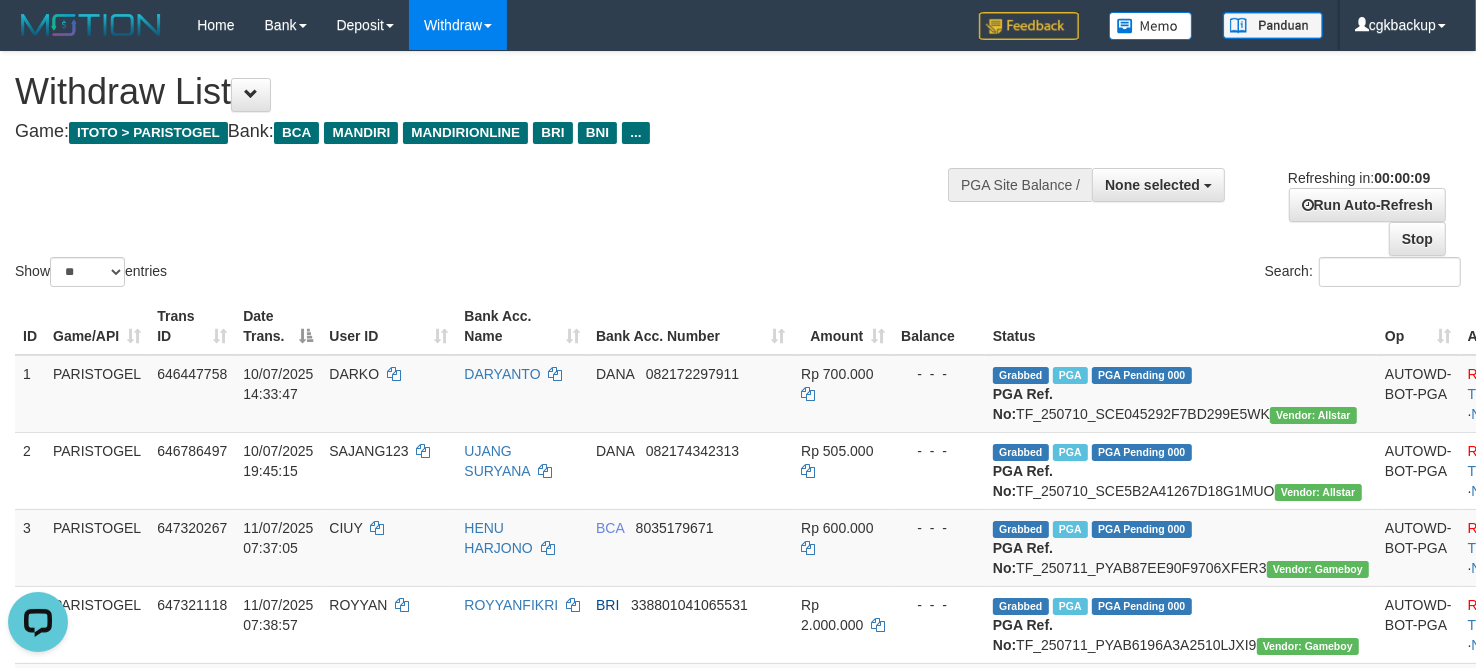 scroll, scrollTop: 0, scrollLeft: 0, axis: both 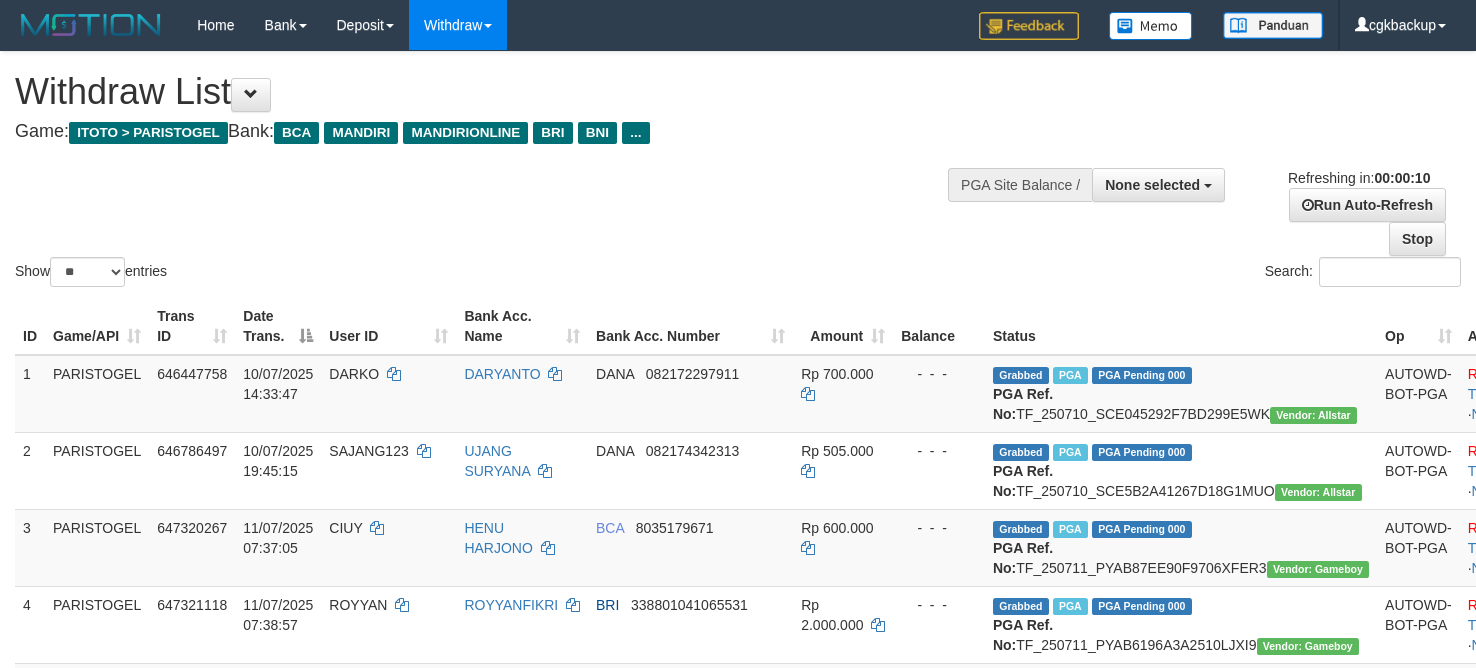 select 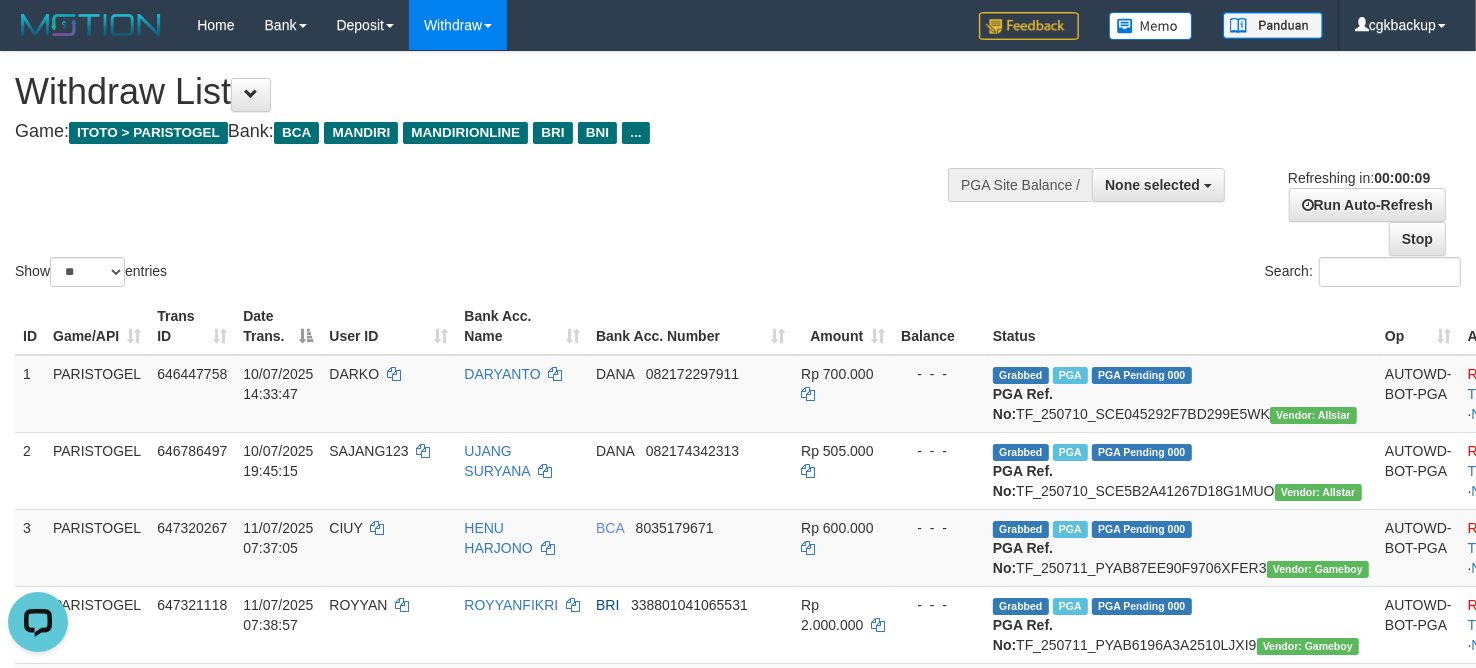 scroll, scrollTop: 0, scrollLeft: 0, axis: both 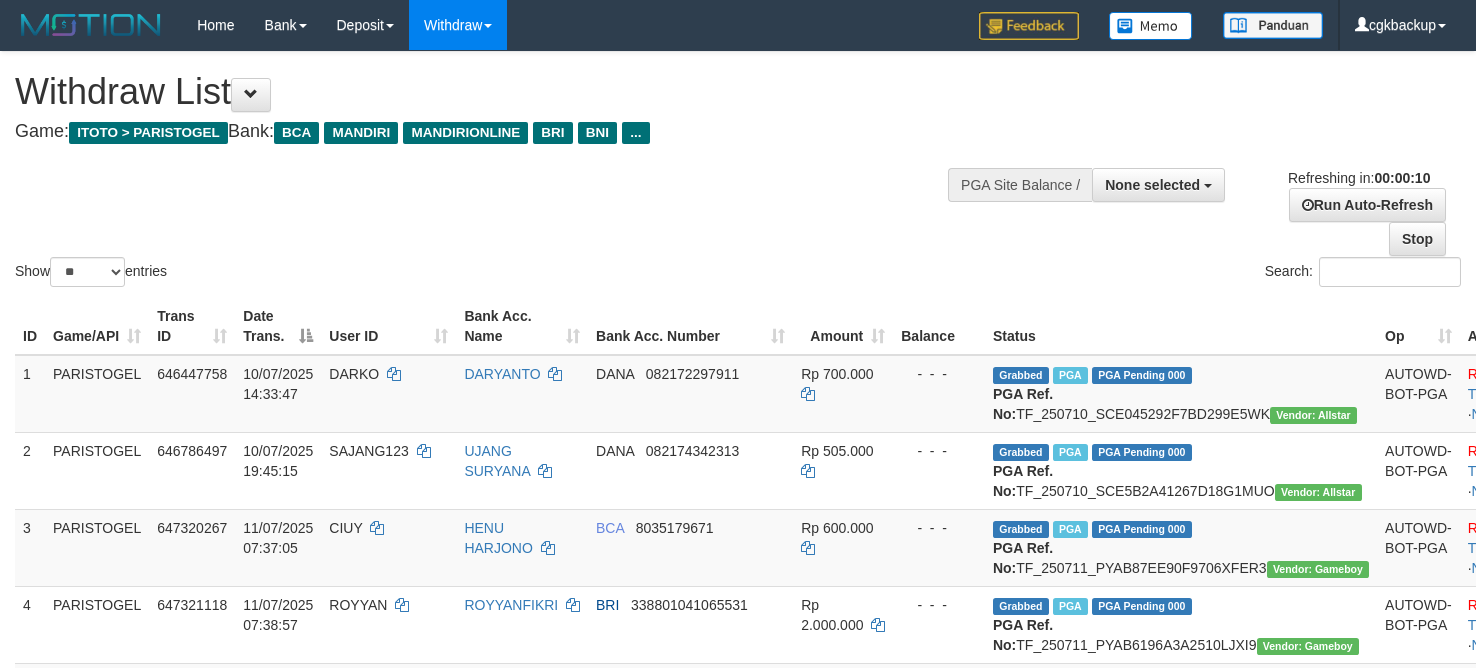 select 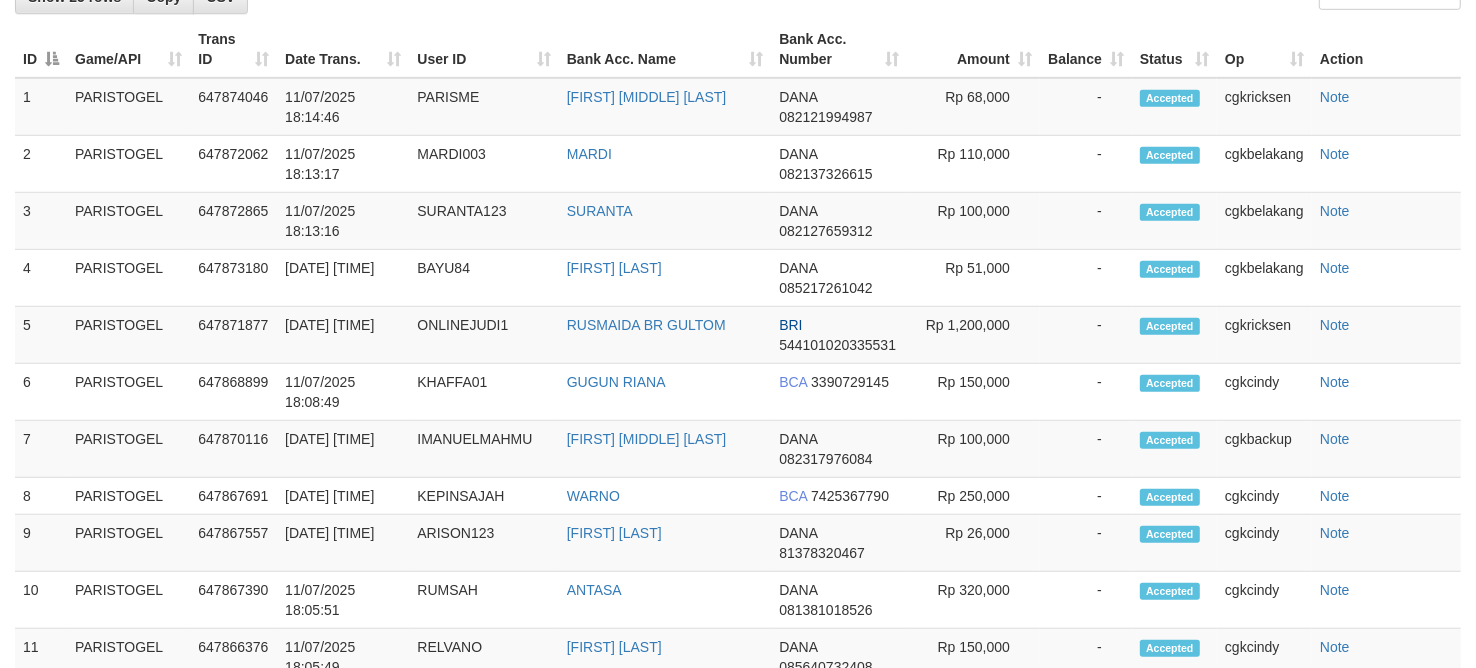 scroll, scrollTop: 1083, scrollLeft: 0, axis: vertical 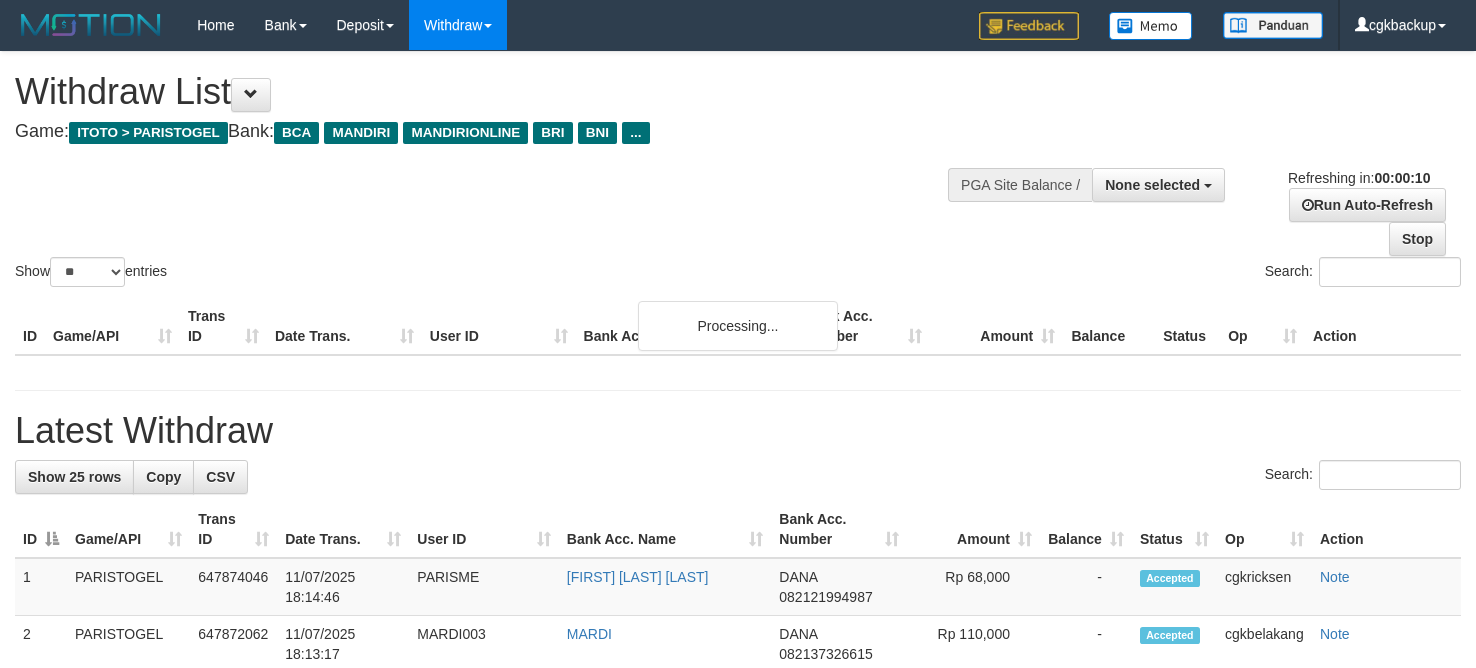 select 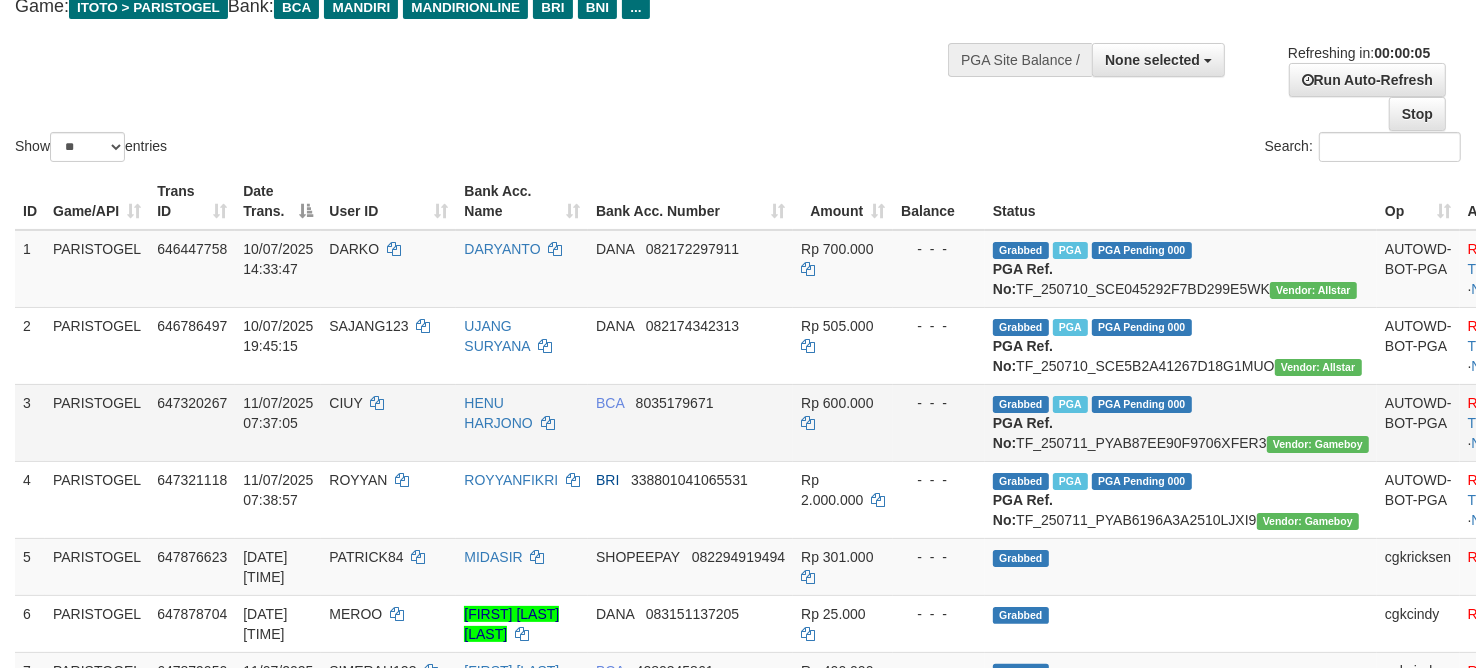 scroll, scrollTop: 250, scrollLeft: 0, axis: vertical 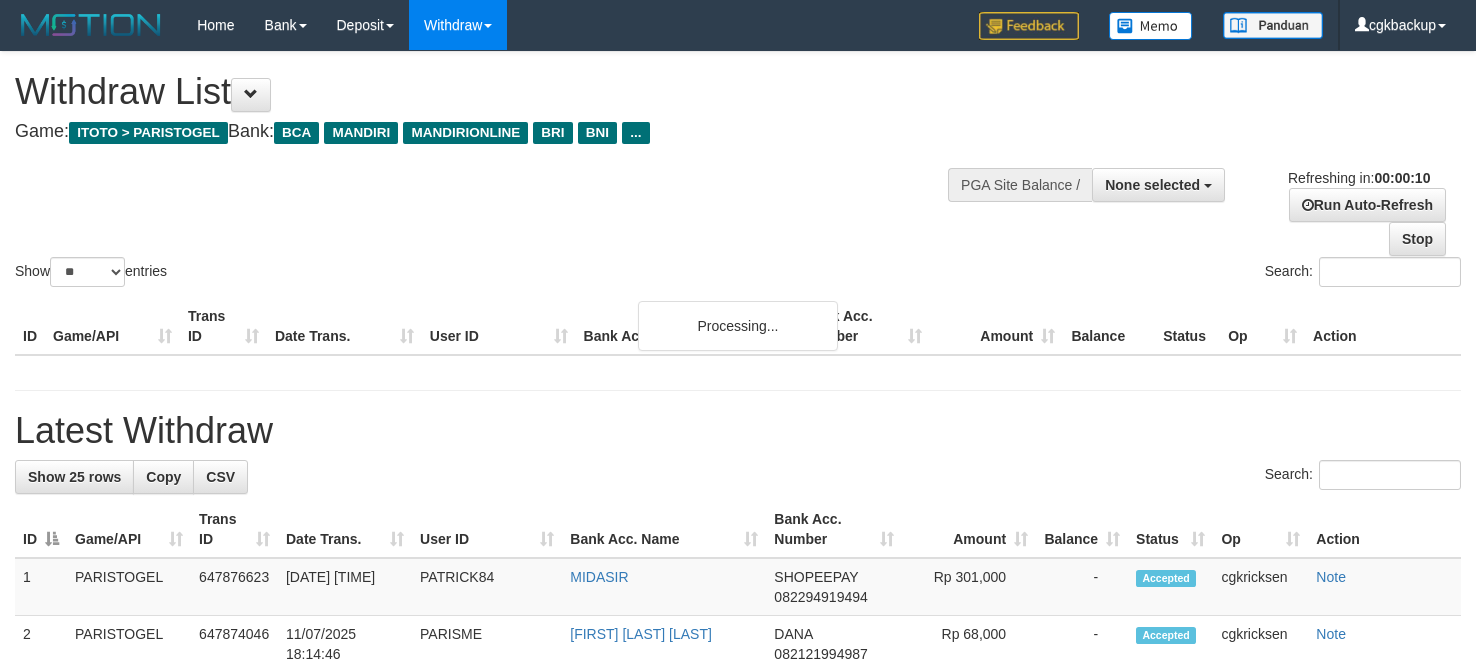 select 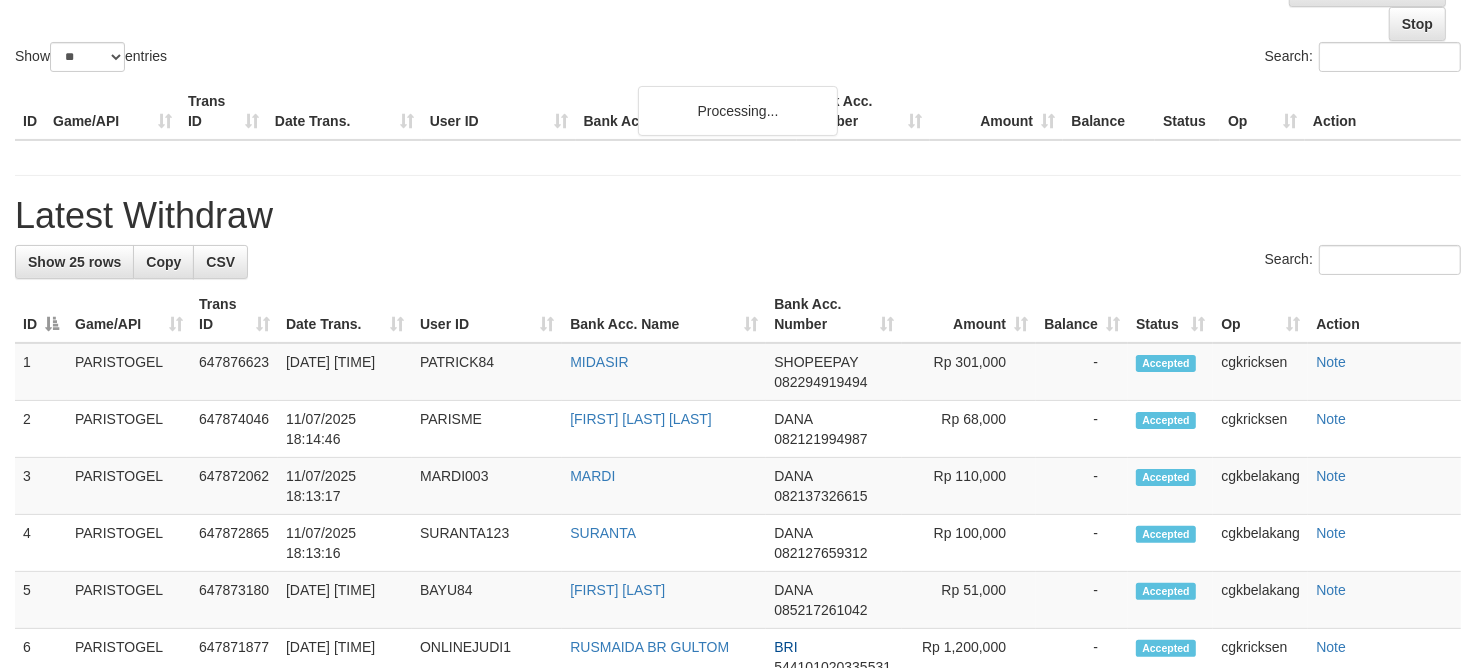 scroll, scrollTop: 250, scrollLeft: 0, axis: vertical 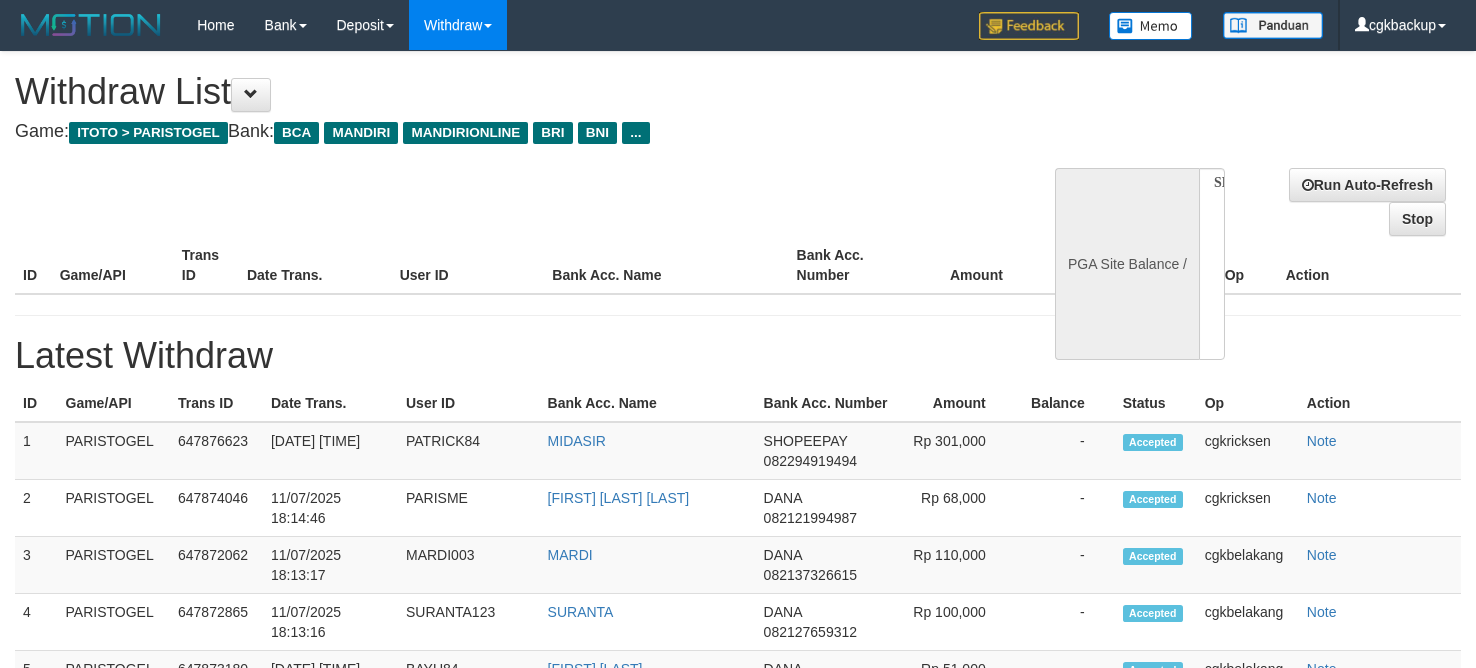 select 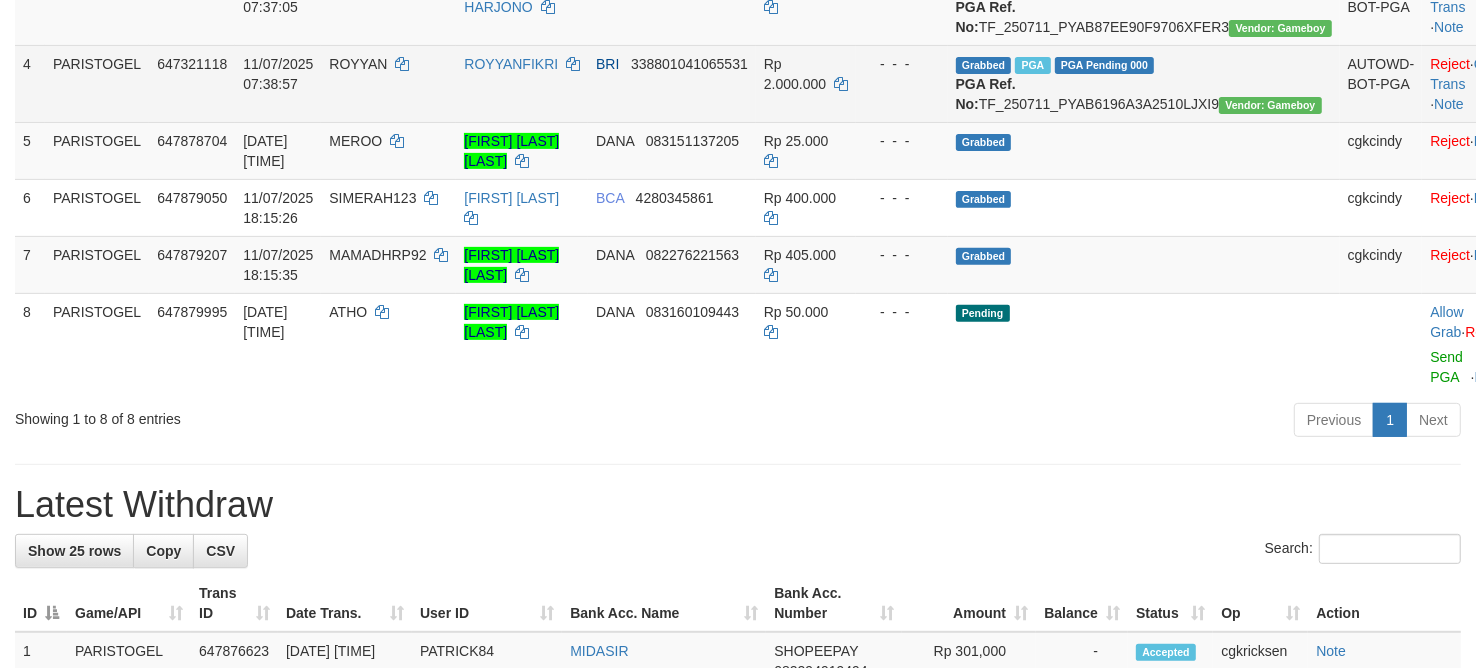 scroll, scrollTop: 605, scrollLeft: 0, axis: vertical 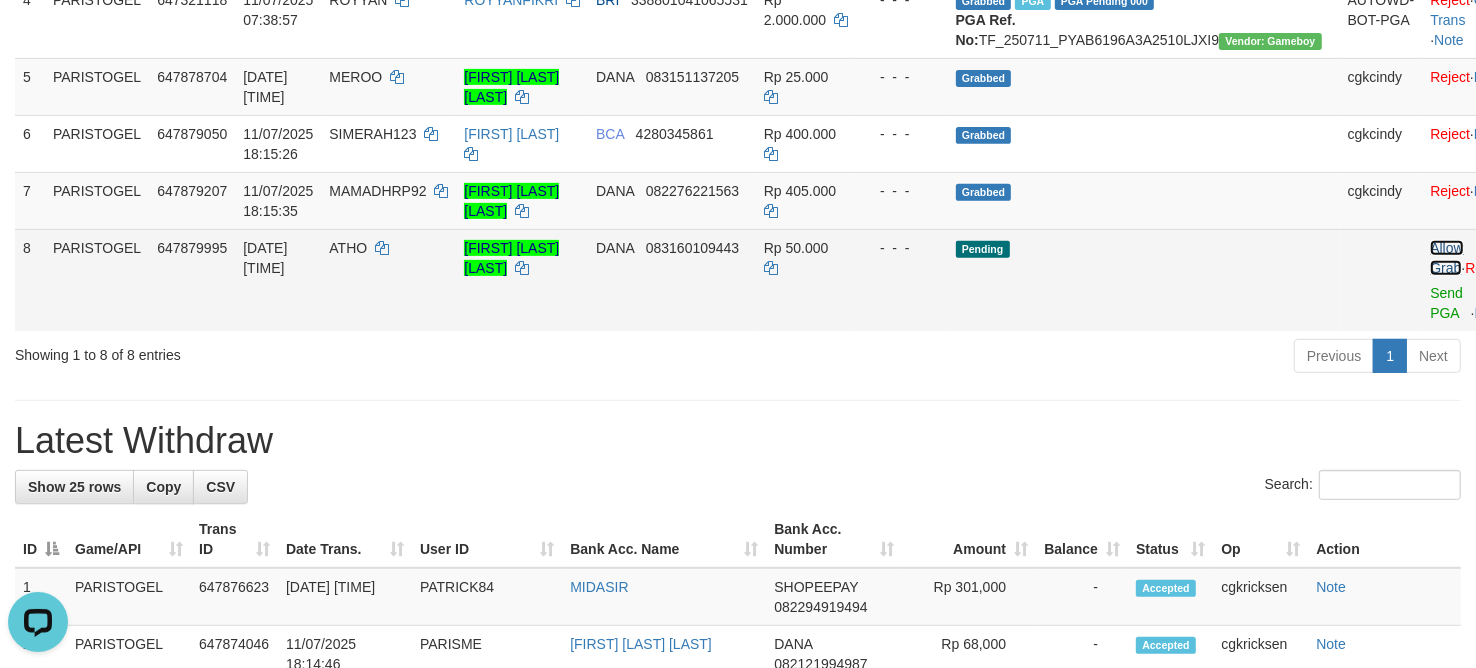 click on "Allow Grab" at bounding box center (1446, 258) 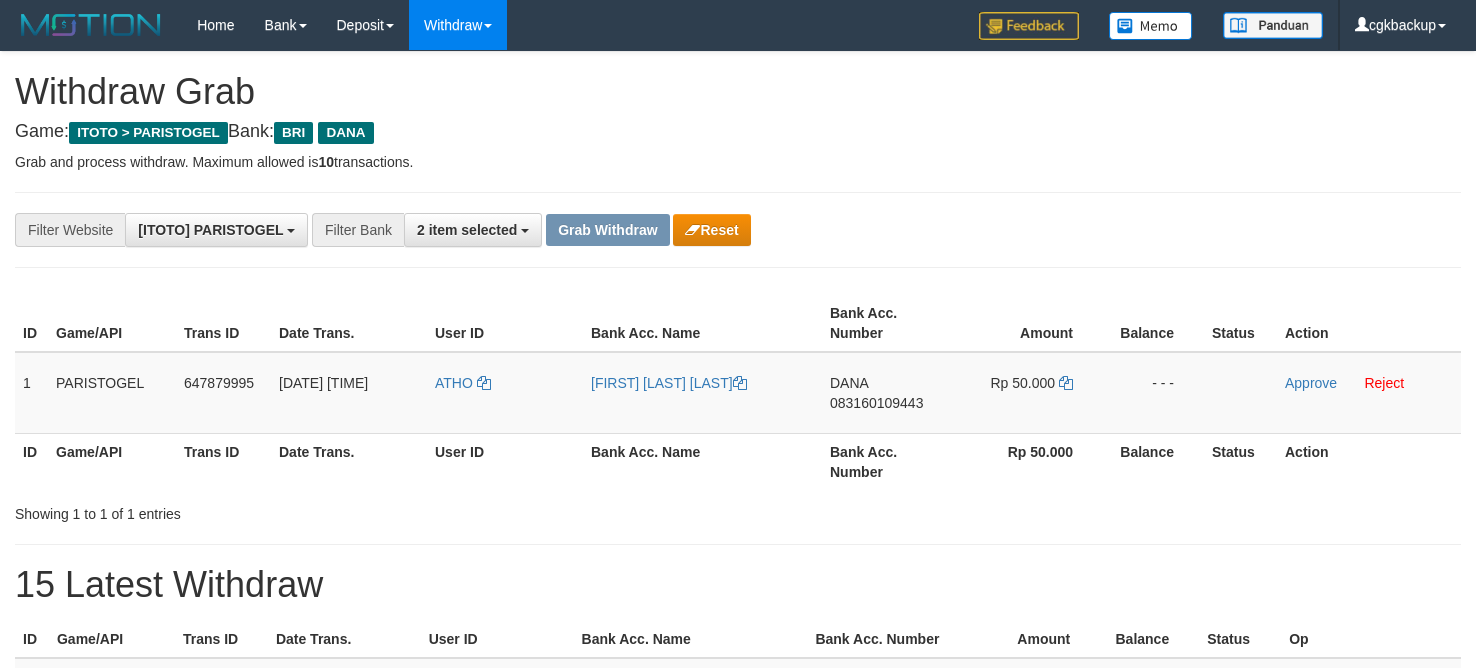 scroll, scrollTop: 0, scrollLeft: 0, axis: both 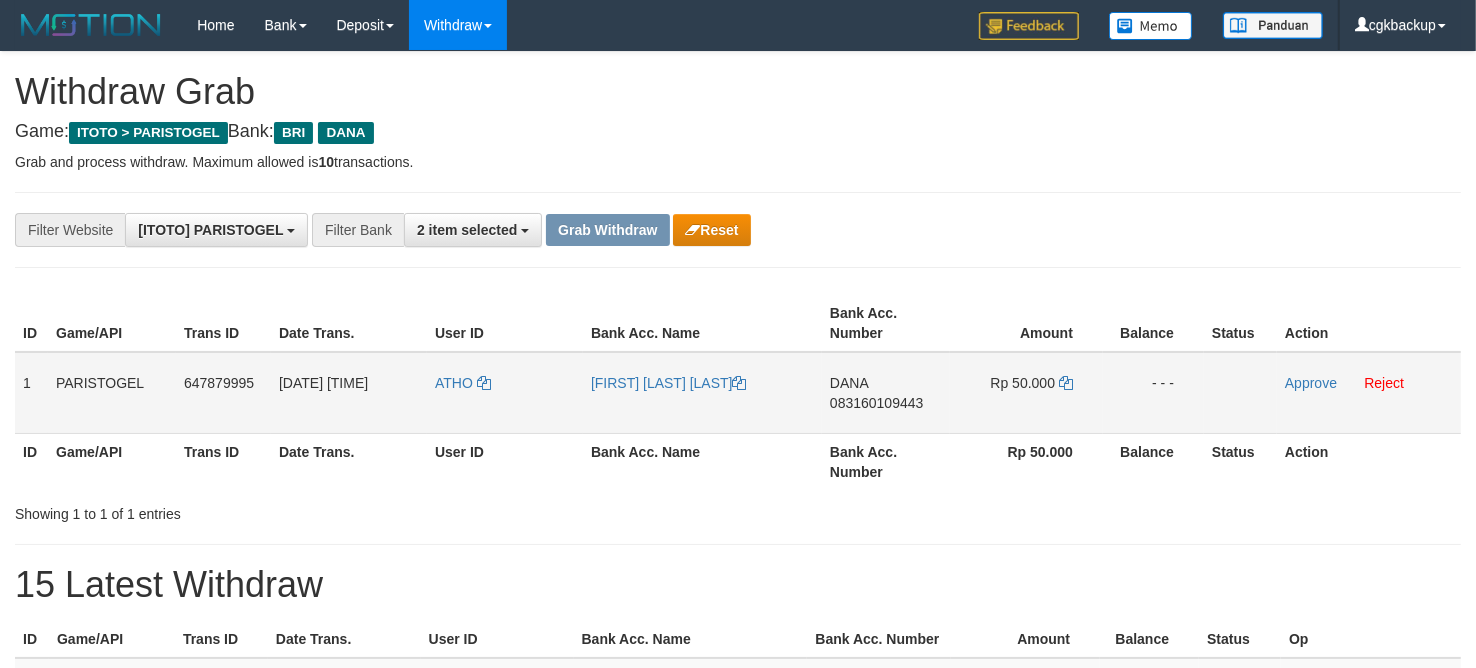 click on "ATHO" at bounding box center [505, 393] 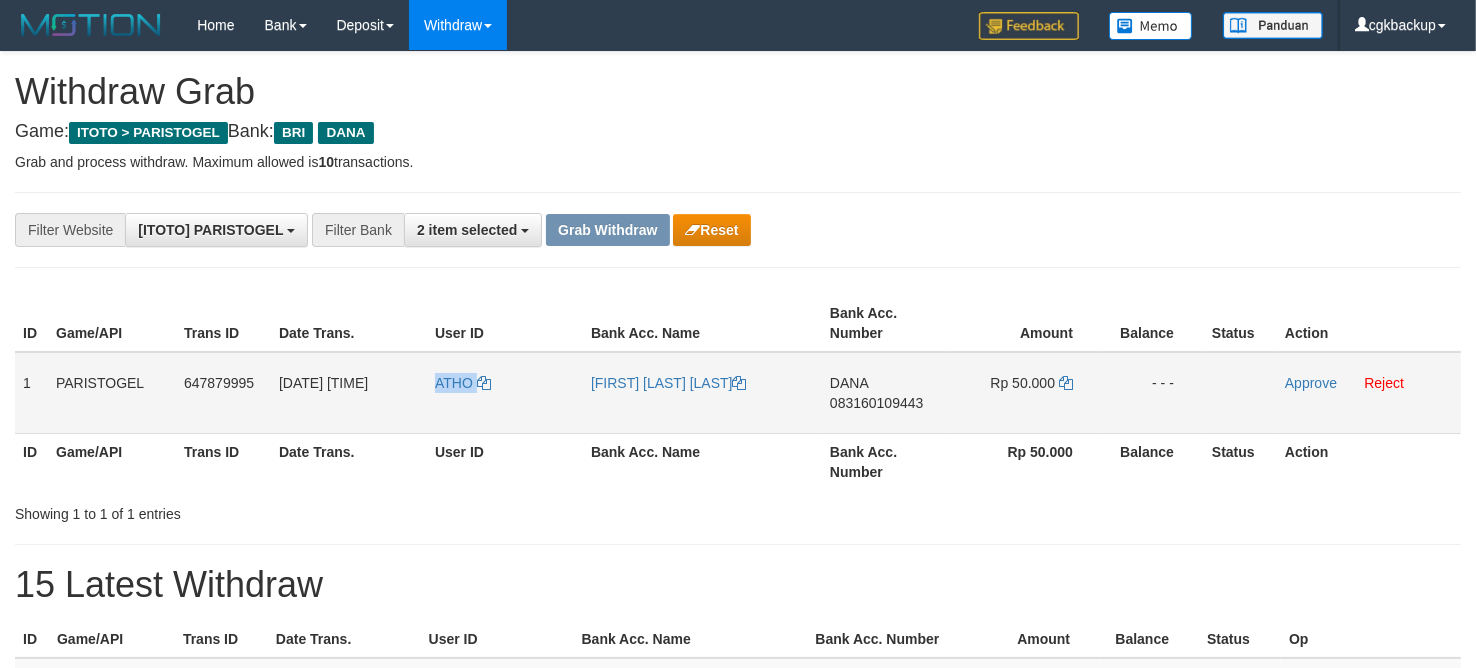 click on "ATHO" at bounding box center (505, 393) 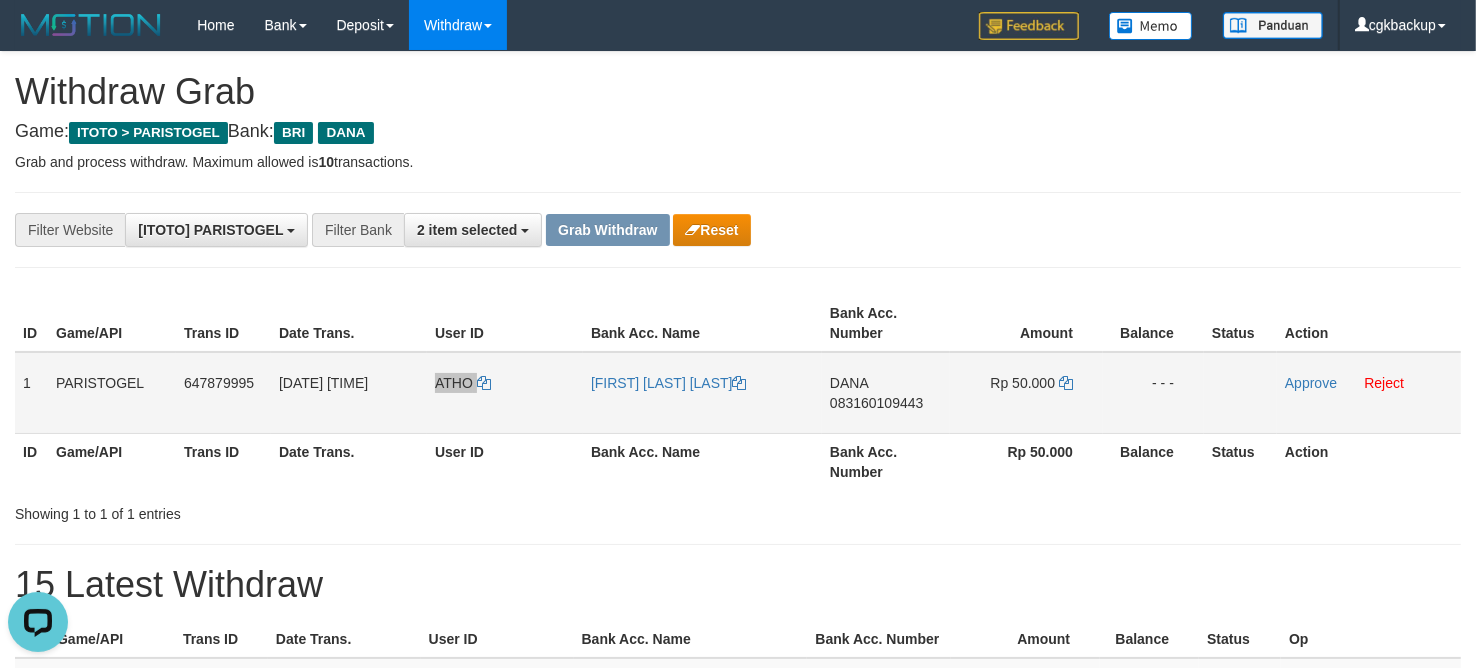 scroll, scrollTop: 0, scrollLeft: 0, axis: both 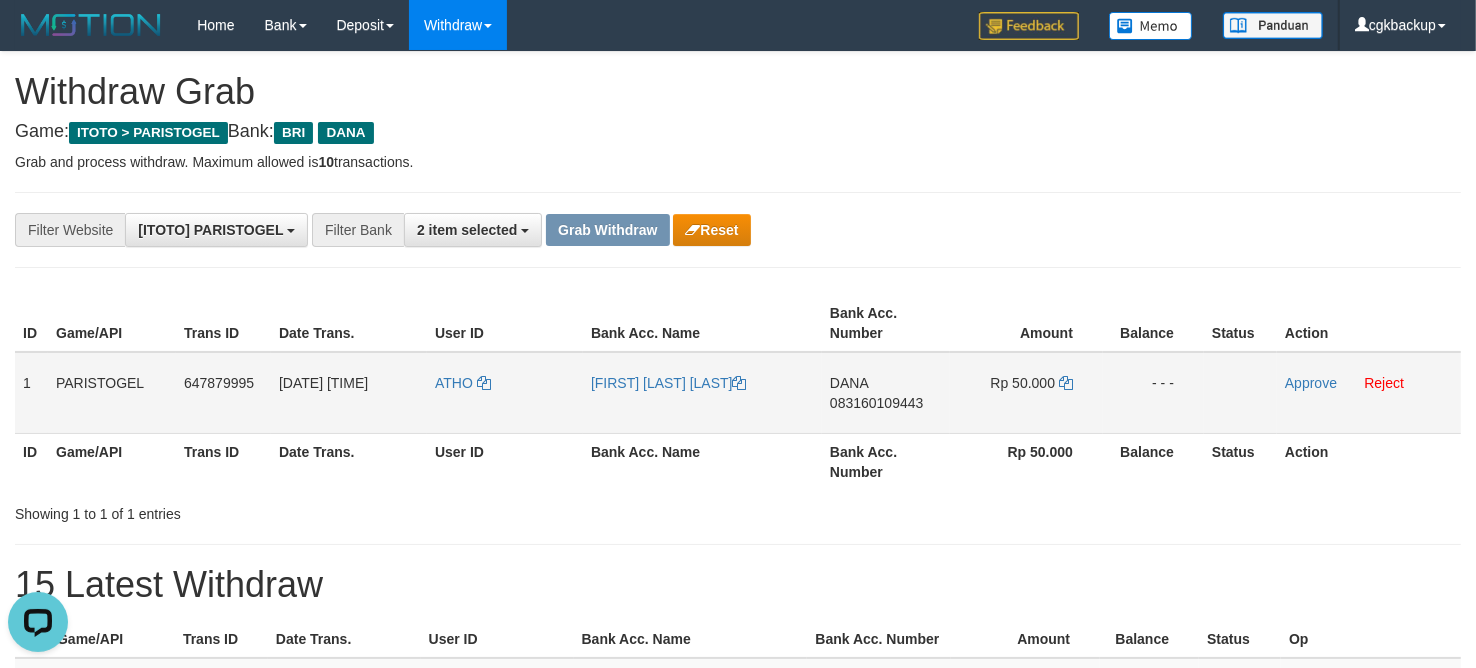 click on "[FIRST] [LAST] [LAST]" at bounding box center [702, 393] 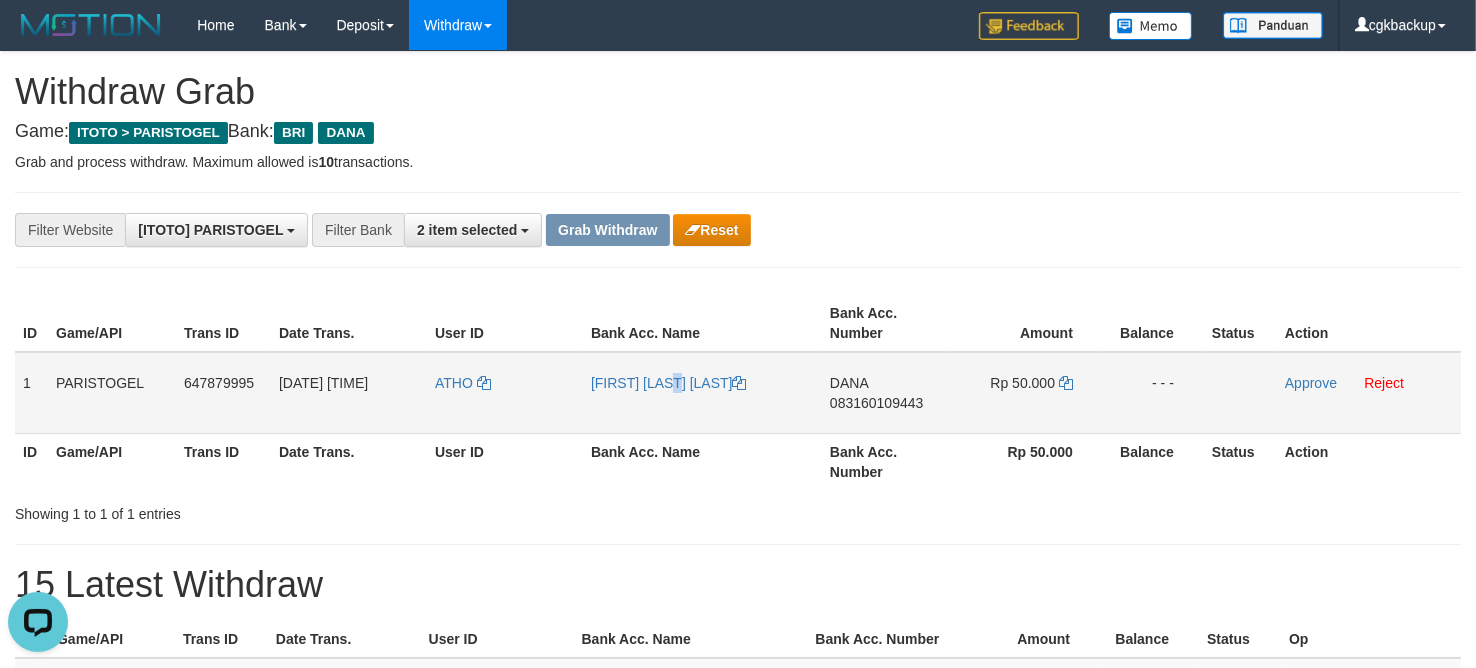 click on "[FIRST] [LAST] [LAST]" at bounding box center [702, 393] 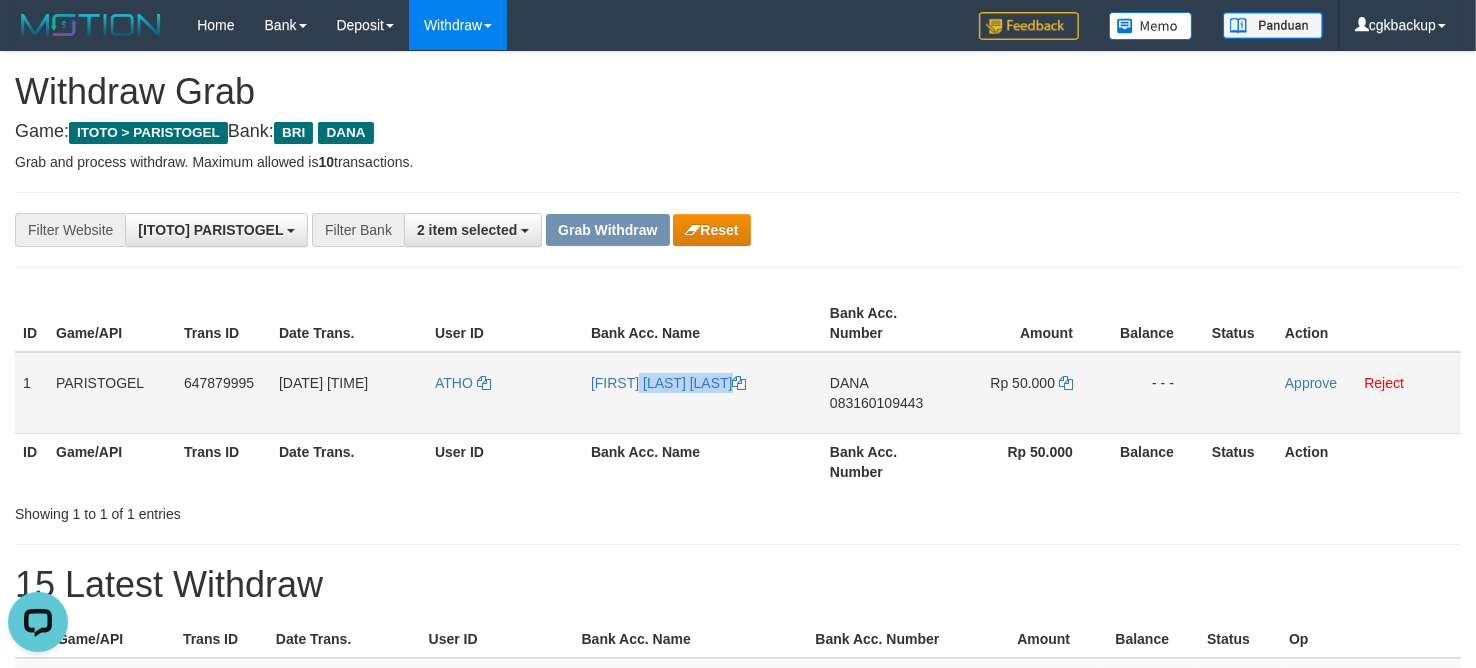 click on "[FIRST] [LAST] [LAST]" at bounding box center [702, 393] 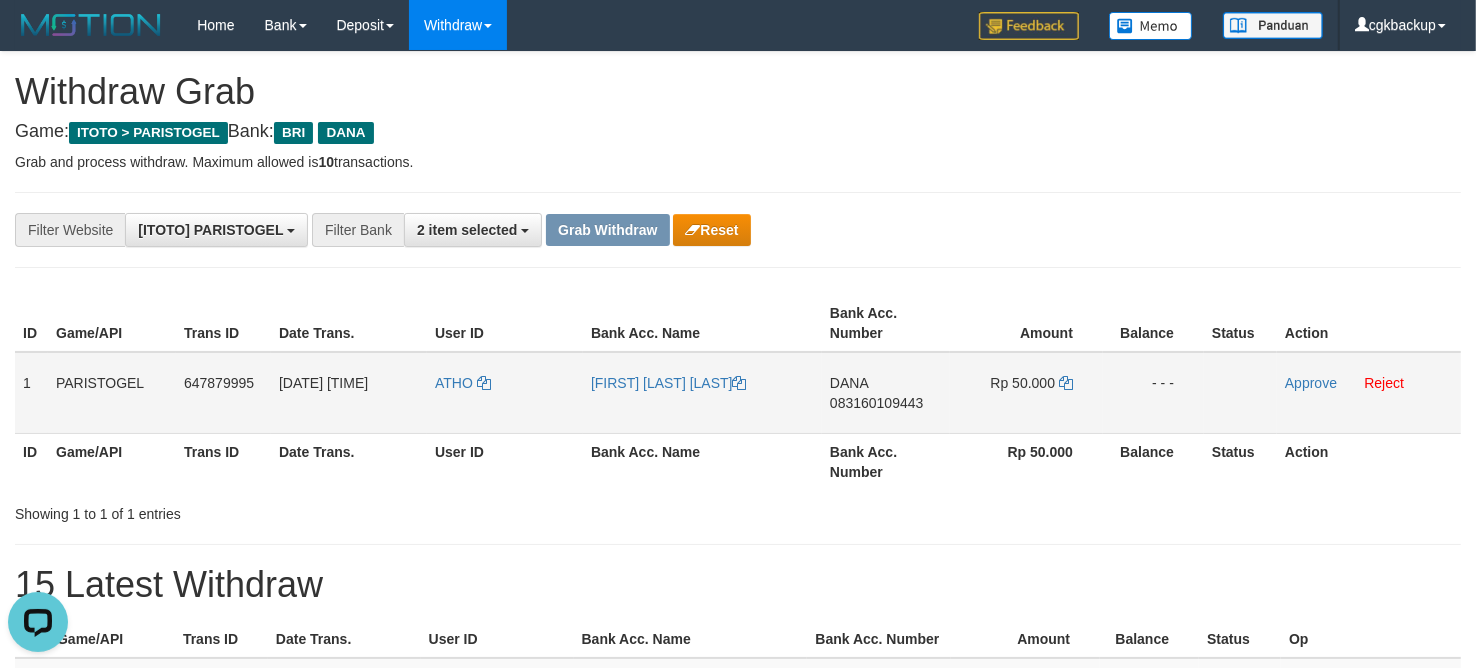 click on "[DATE] [TIME]" at bounding box center [349, 393] 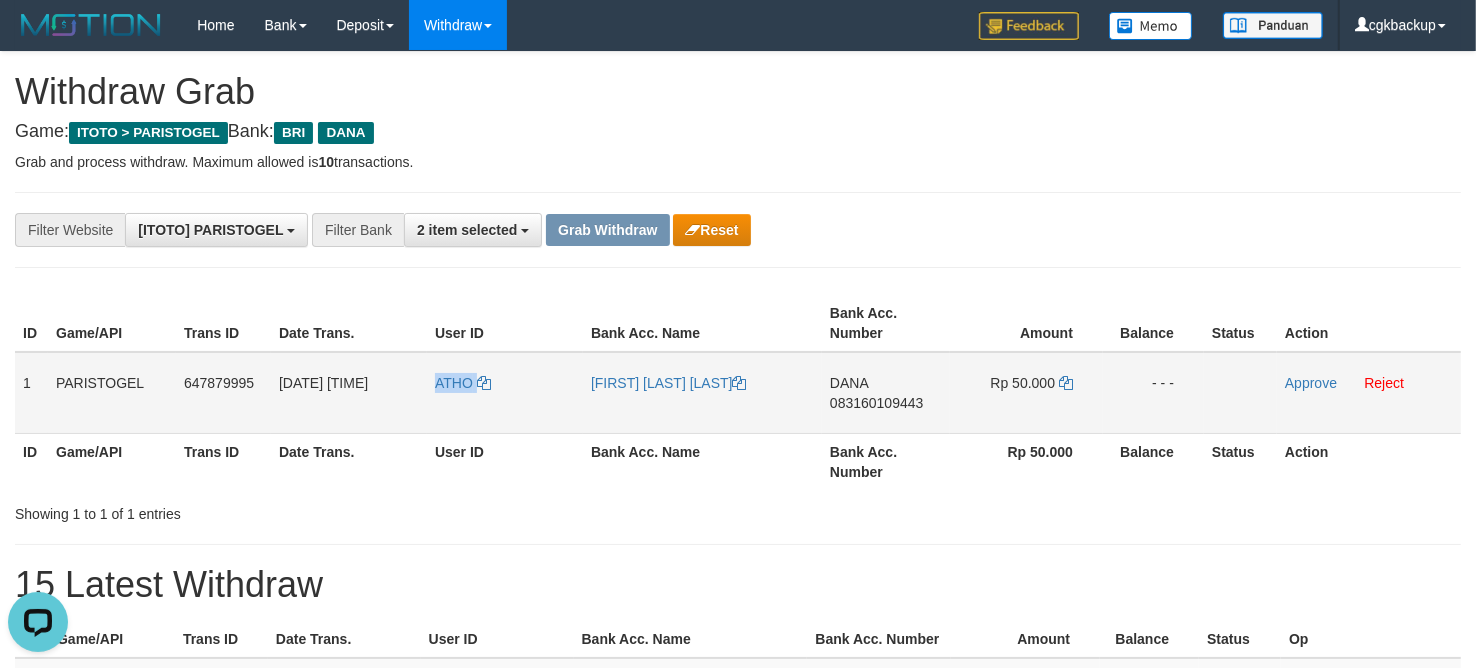 click on "ATHO" at bounding box center (505, 393) 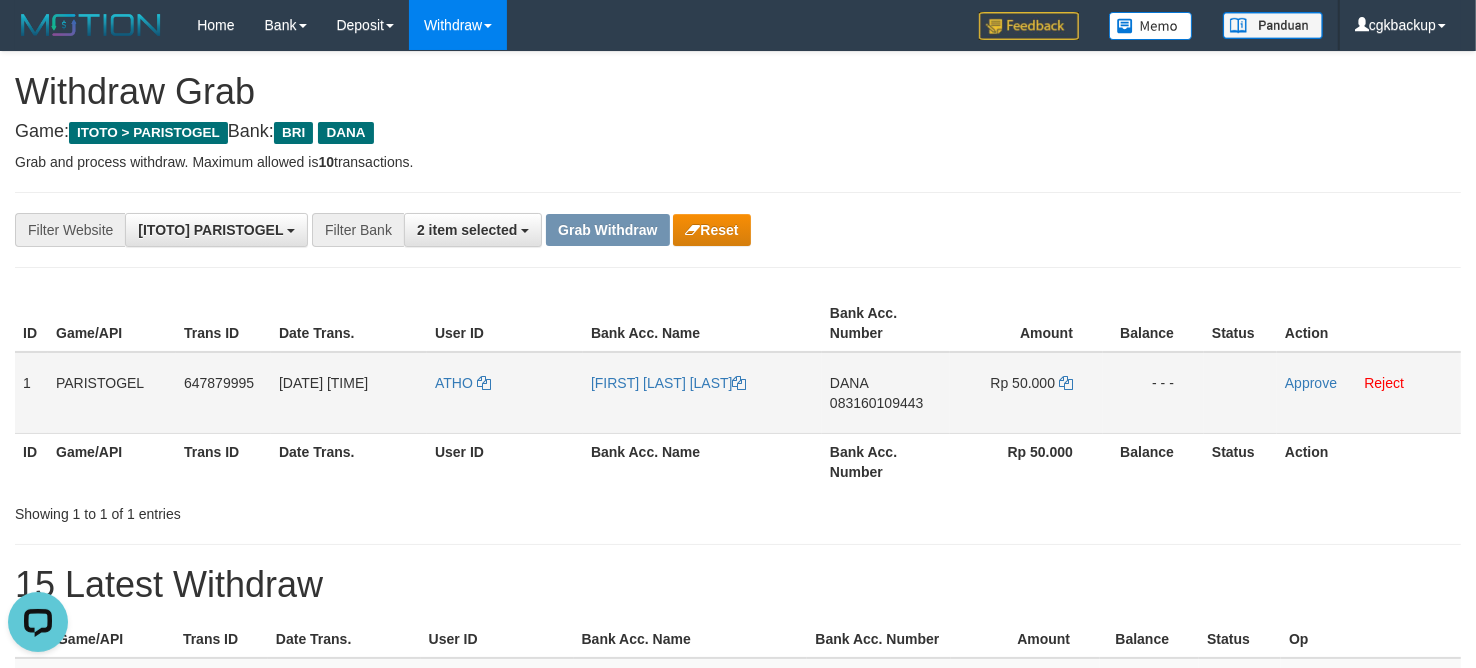 click on "DANA
083160109443" at bounding box center (886, 393) 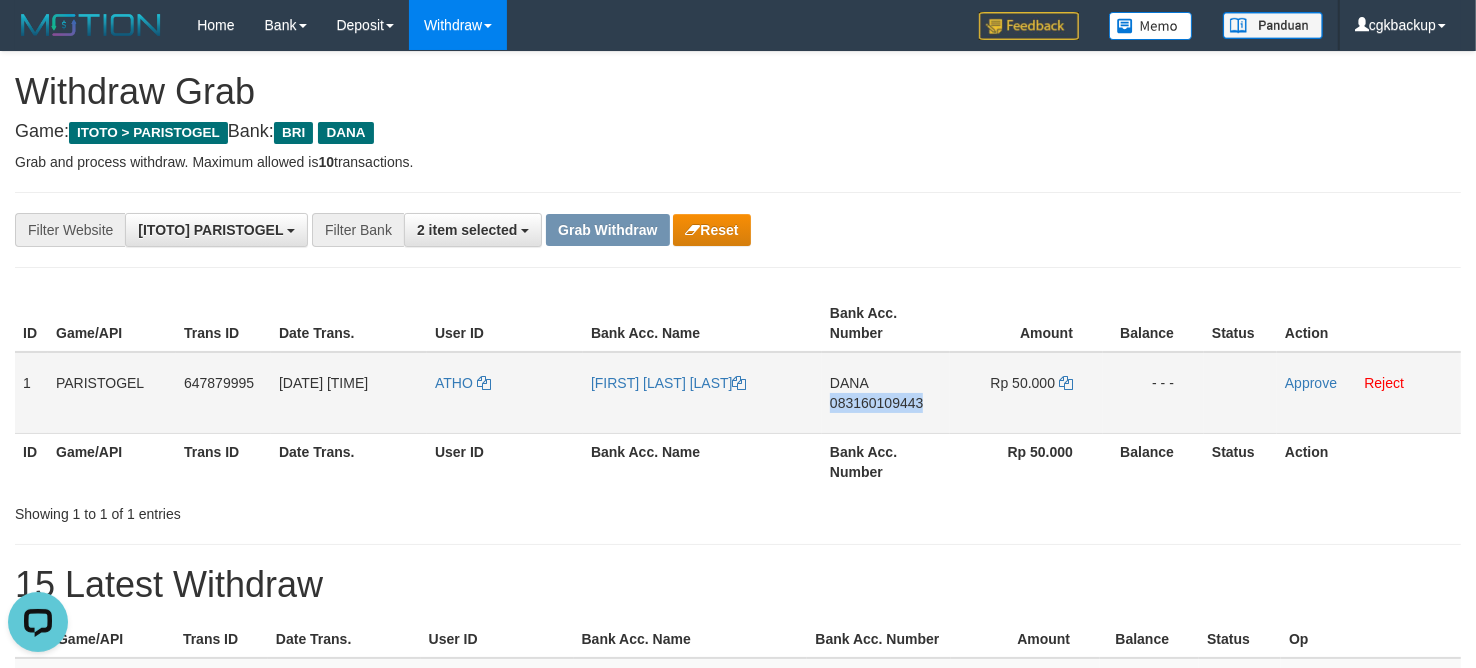 click on "DANA
083160109443" at bounding box center [886, 393] 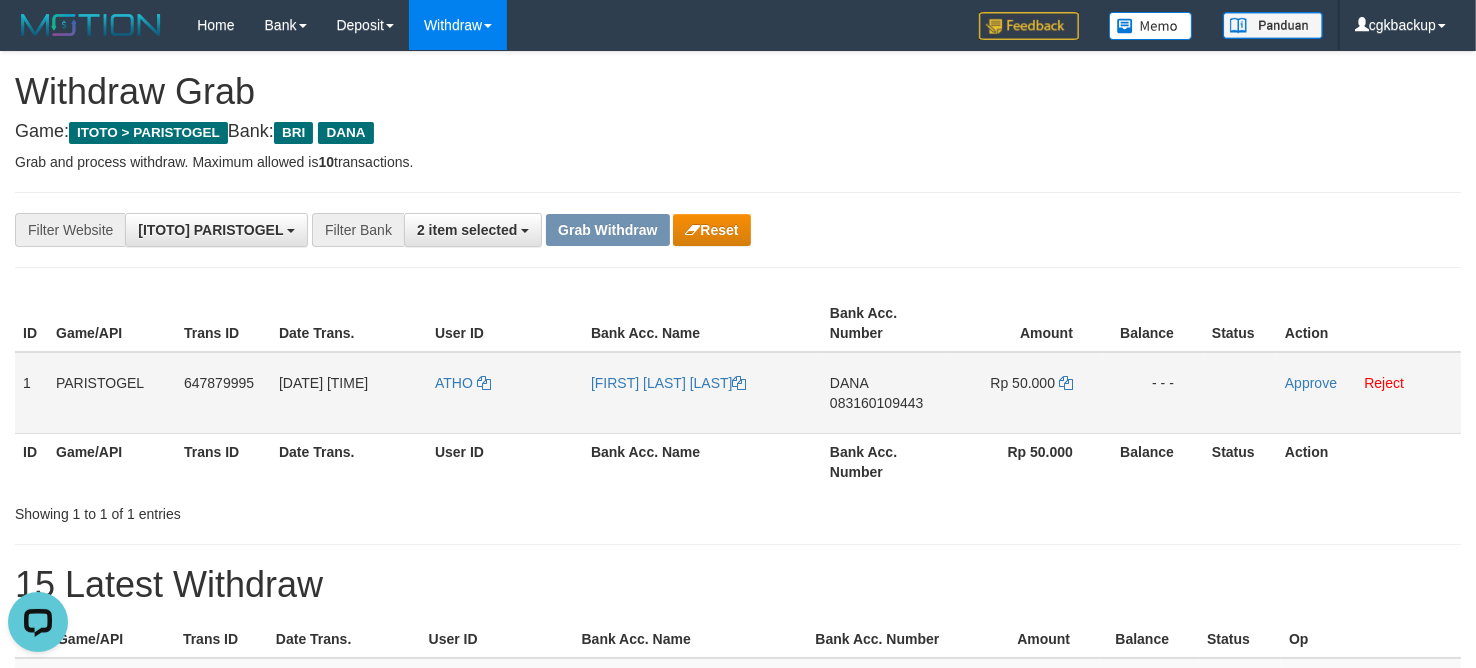 click on "DANA
083160109443" at bounding box center (886, 393) 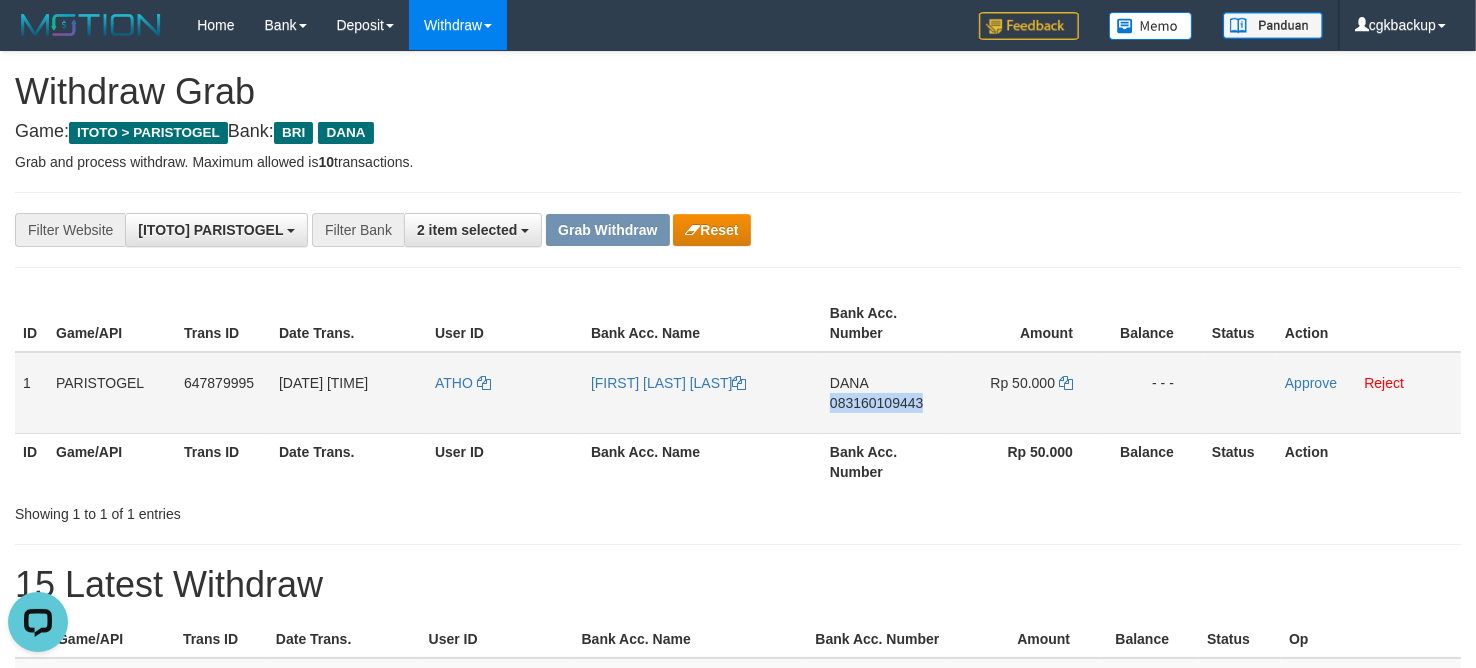 click on "DANA
083160109443" at bounding box center [886, 393] 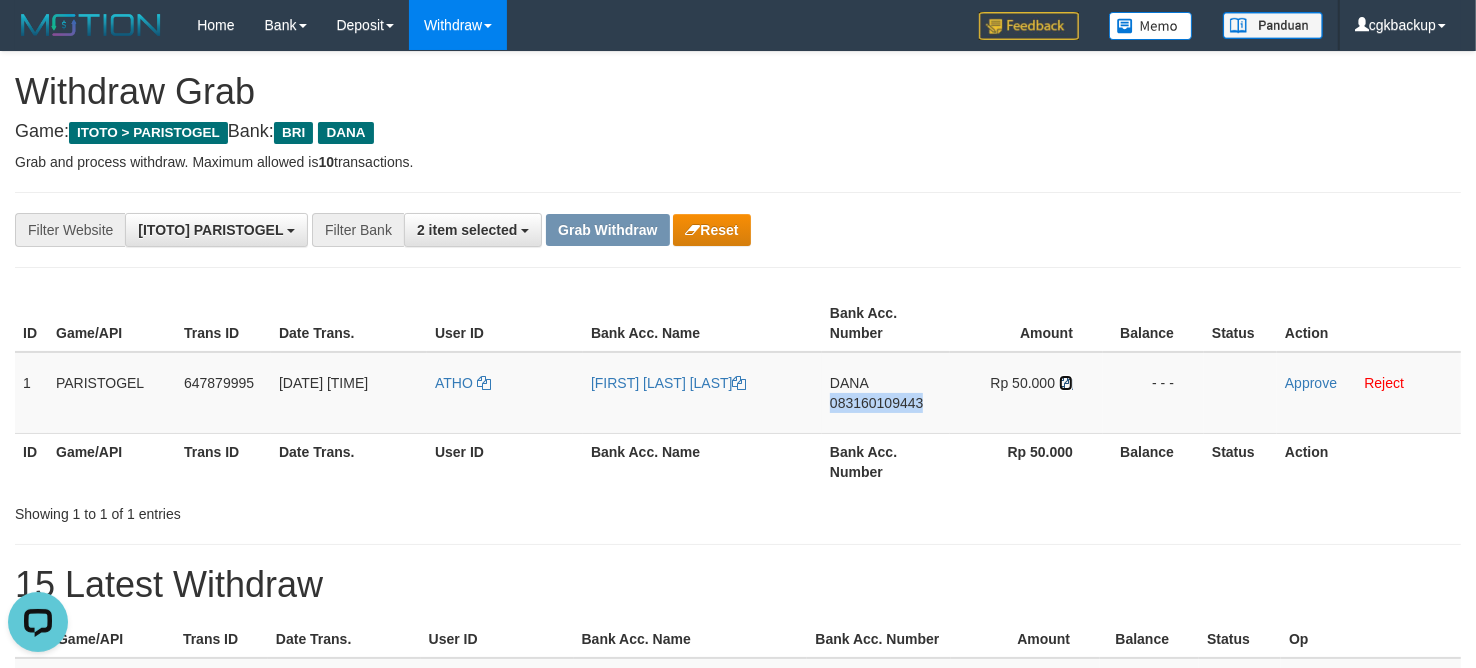 click at bounding box center [1066, 383] 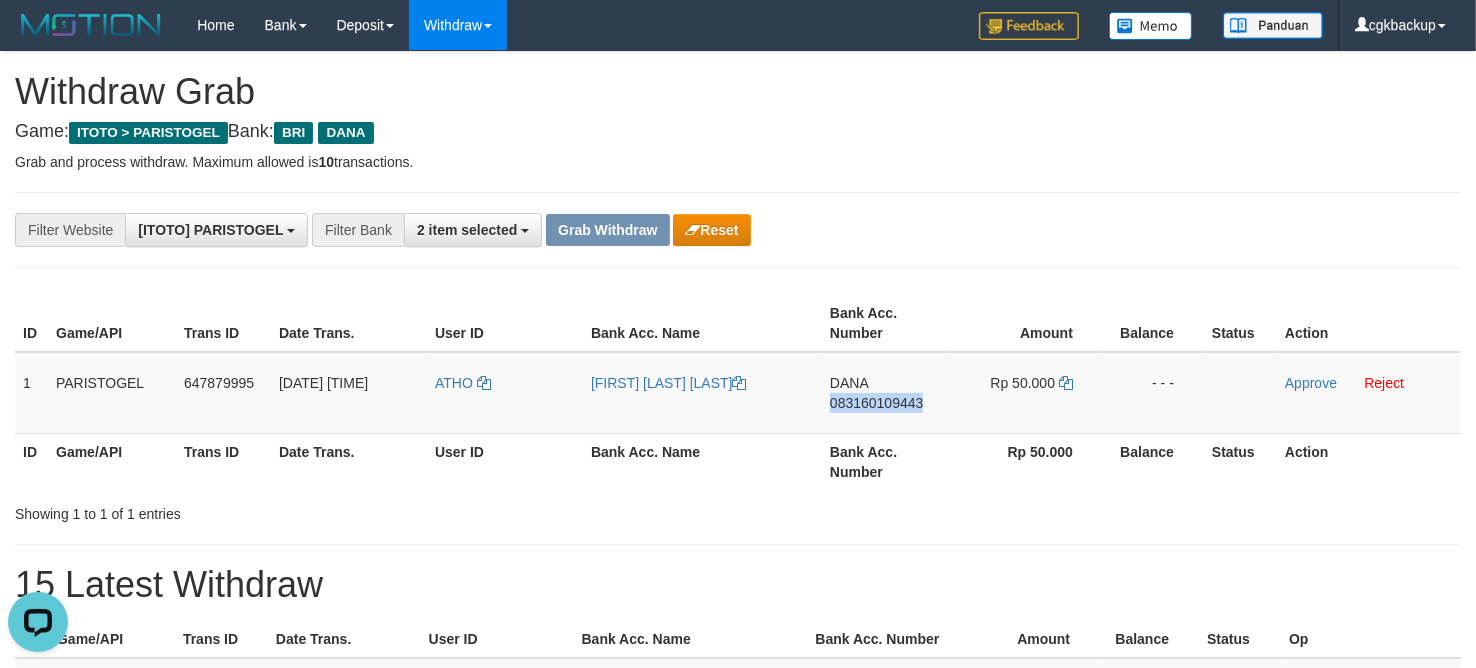 copy on "083160109443" 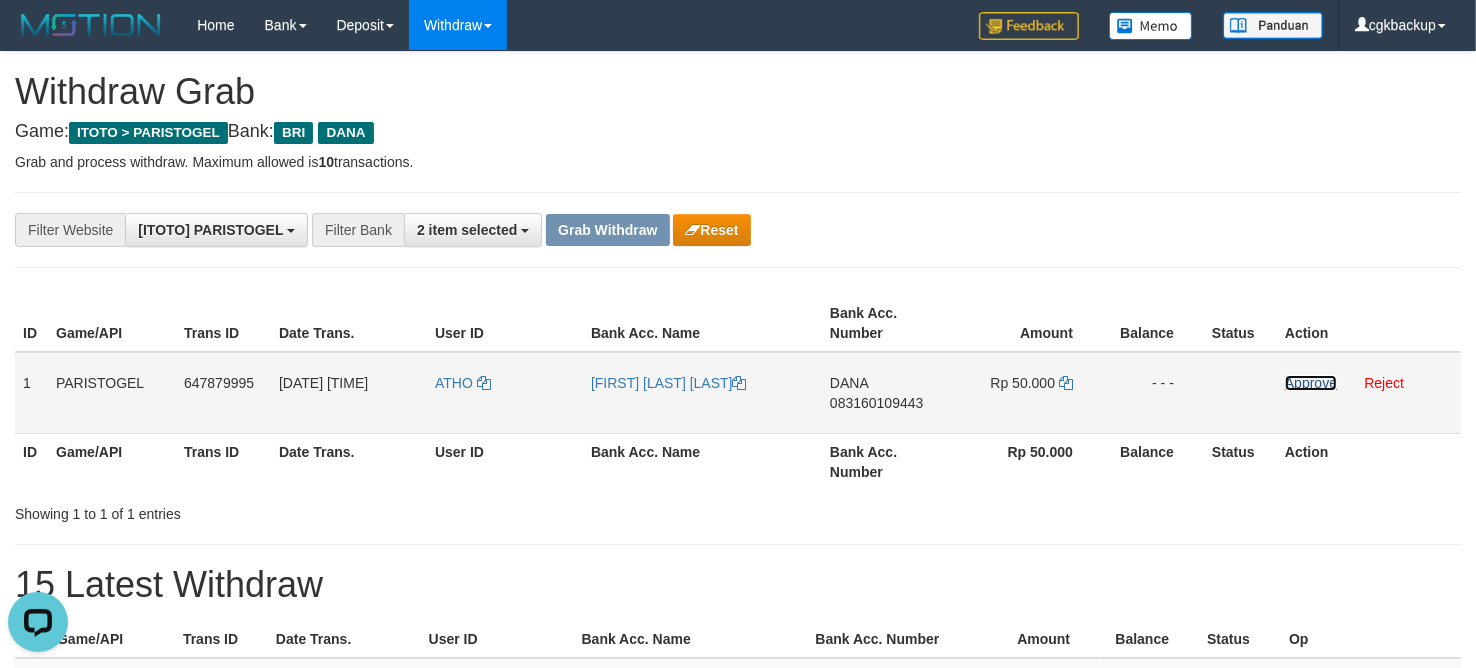click on "Approve" at bounding box center (1311, 383) 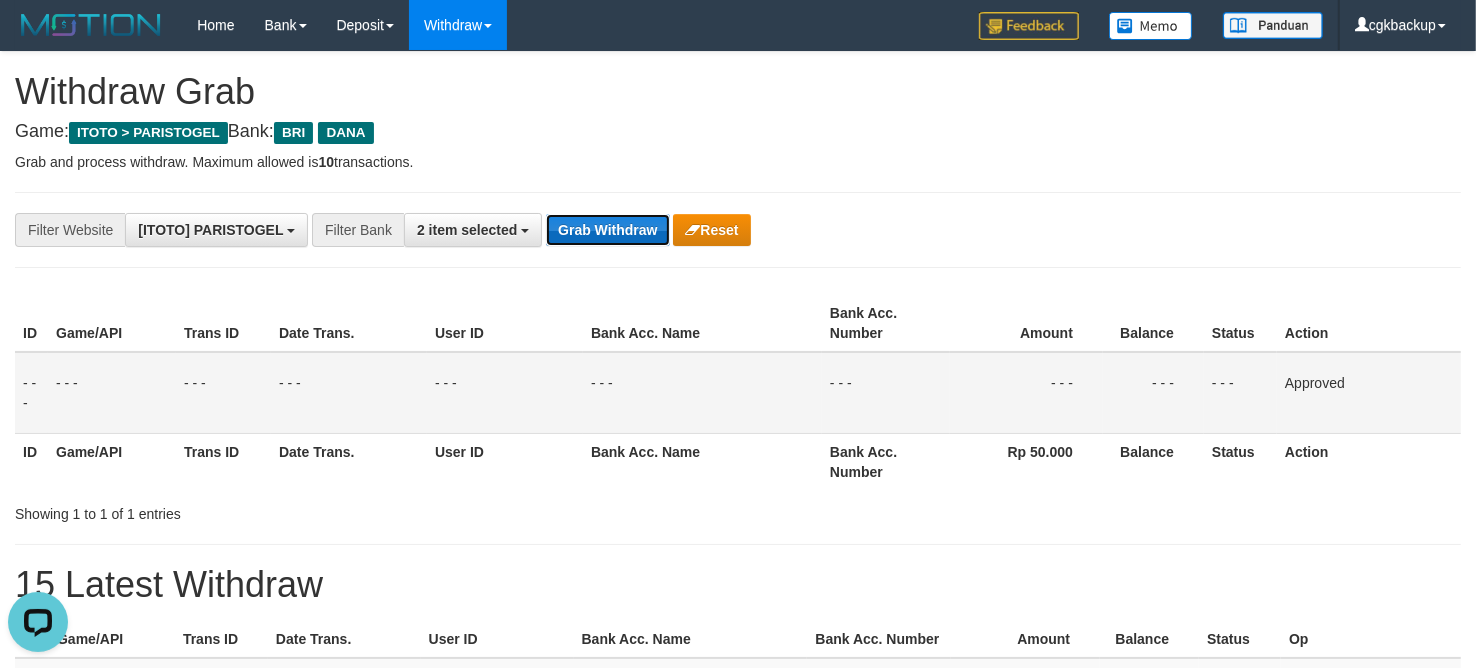 click on "Grab Withdraw" at bounding box center [607, 230] 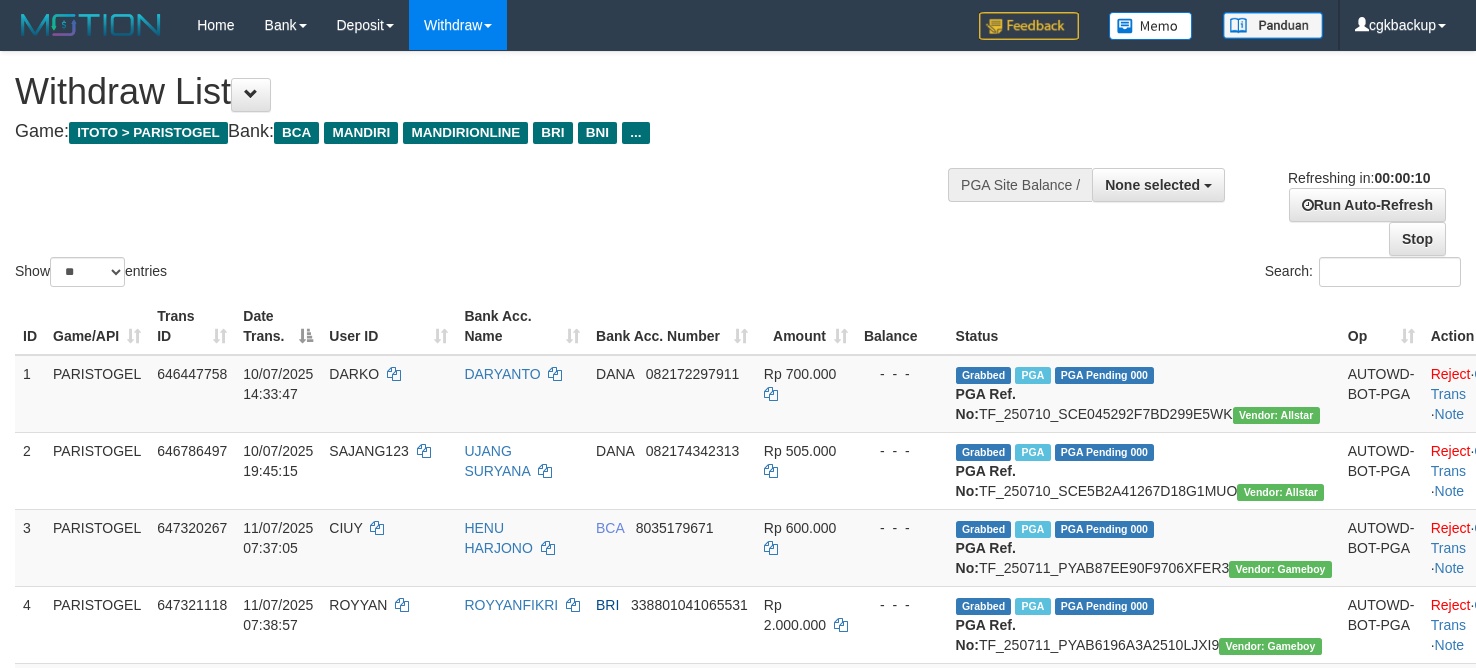 select 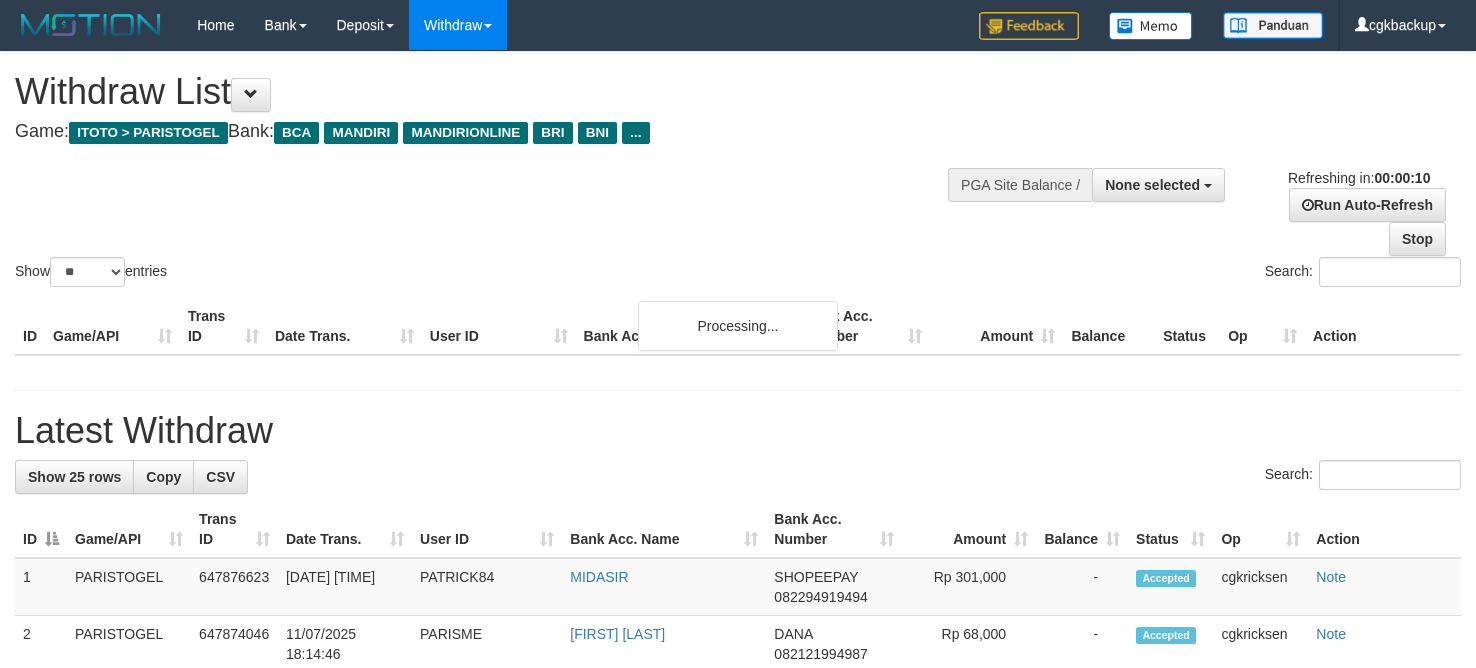 select 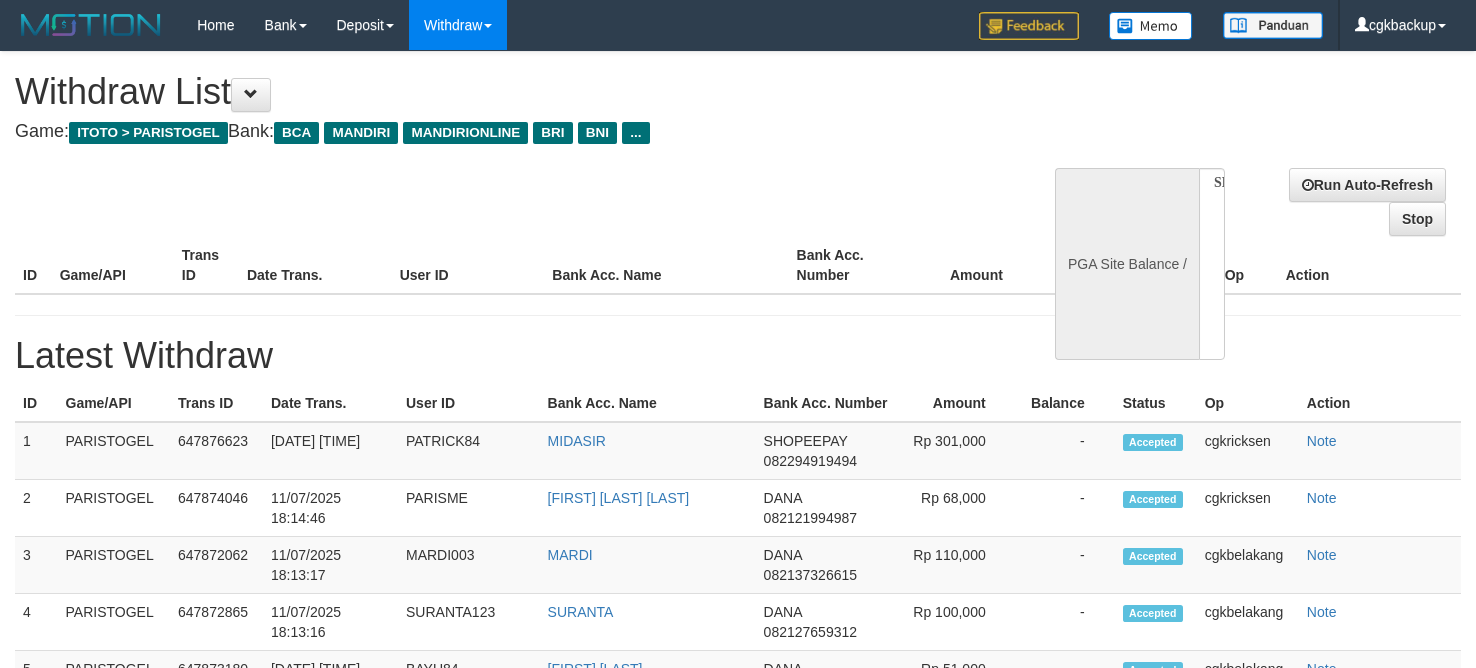 select 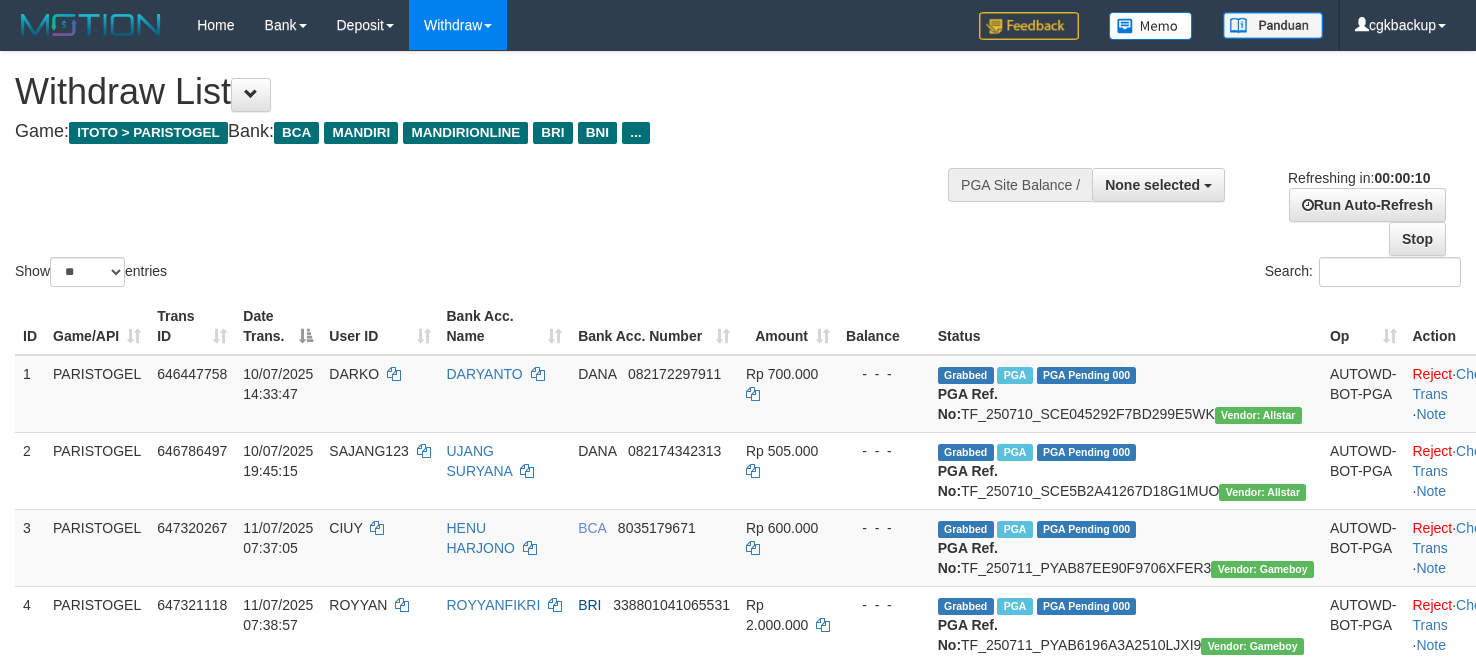 select 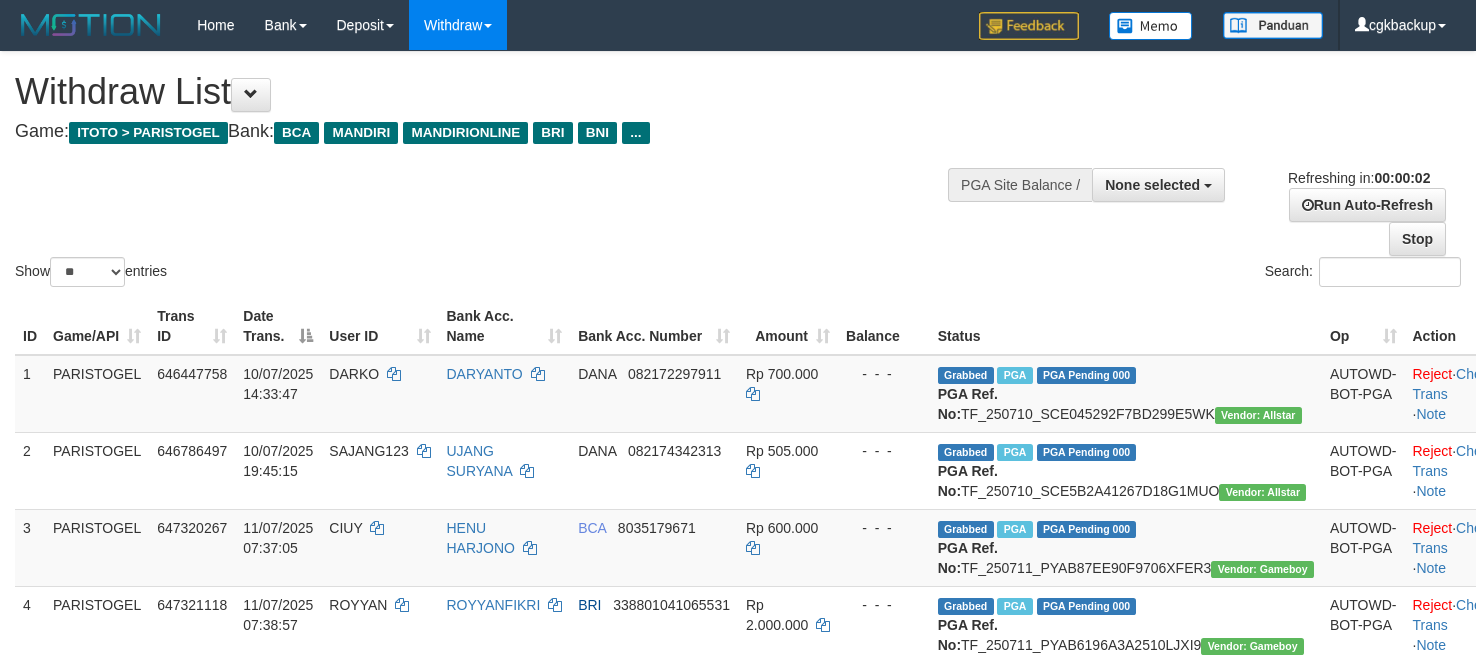 scroll, scrollTop: 0, scrollLeft: 0, axis: both 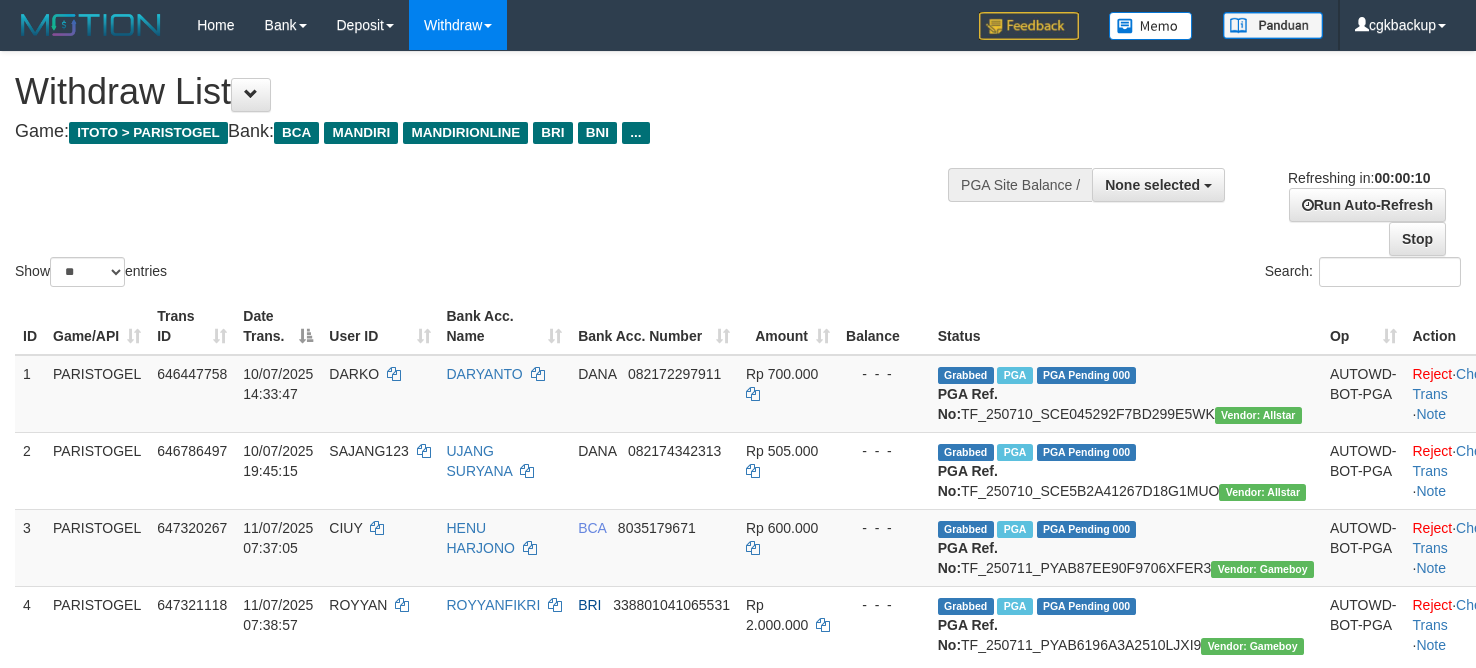select 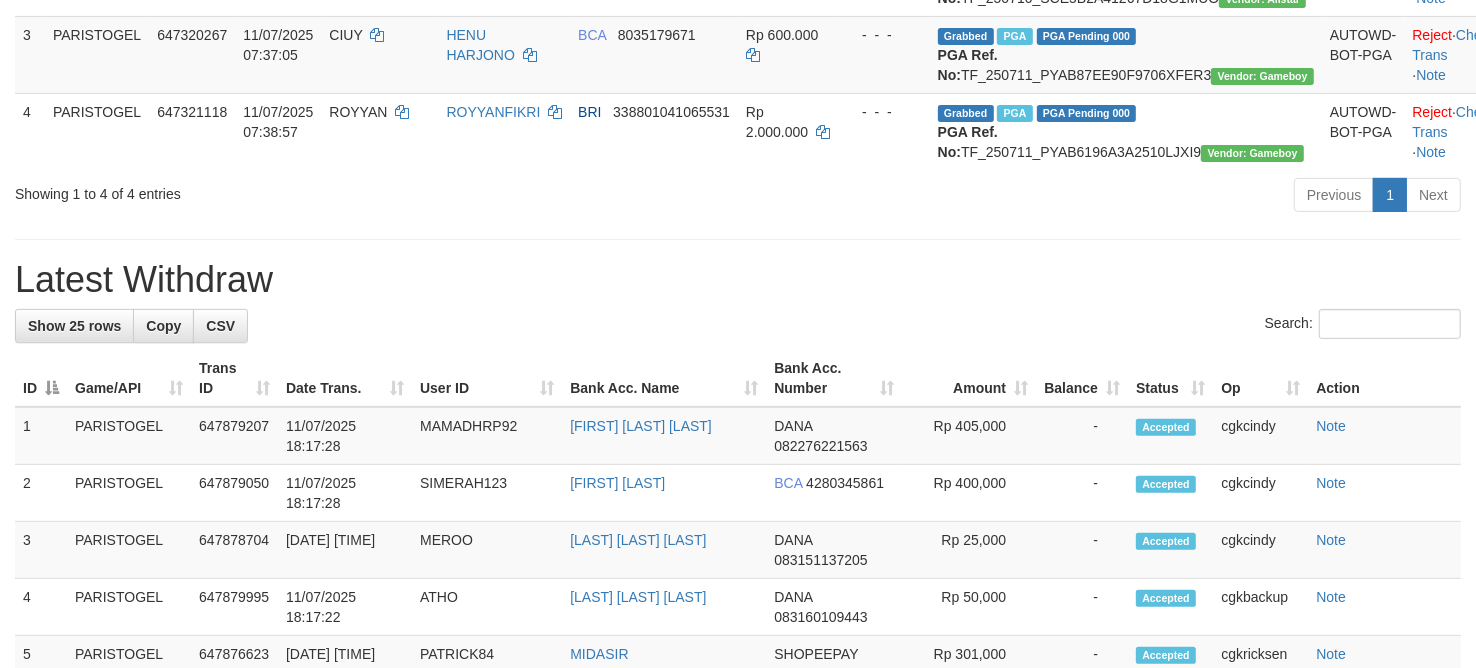scroll, scrollTop: 500, scrollLeft: 0, axis: vertical 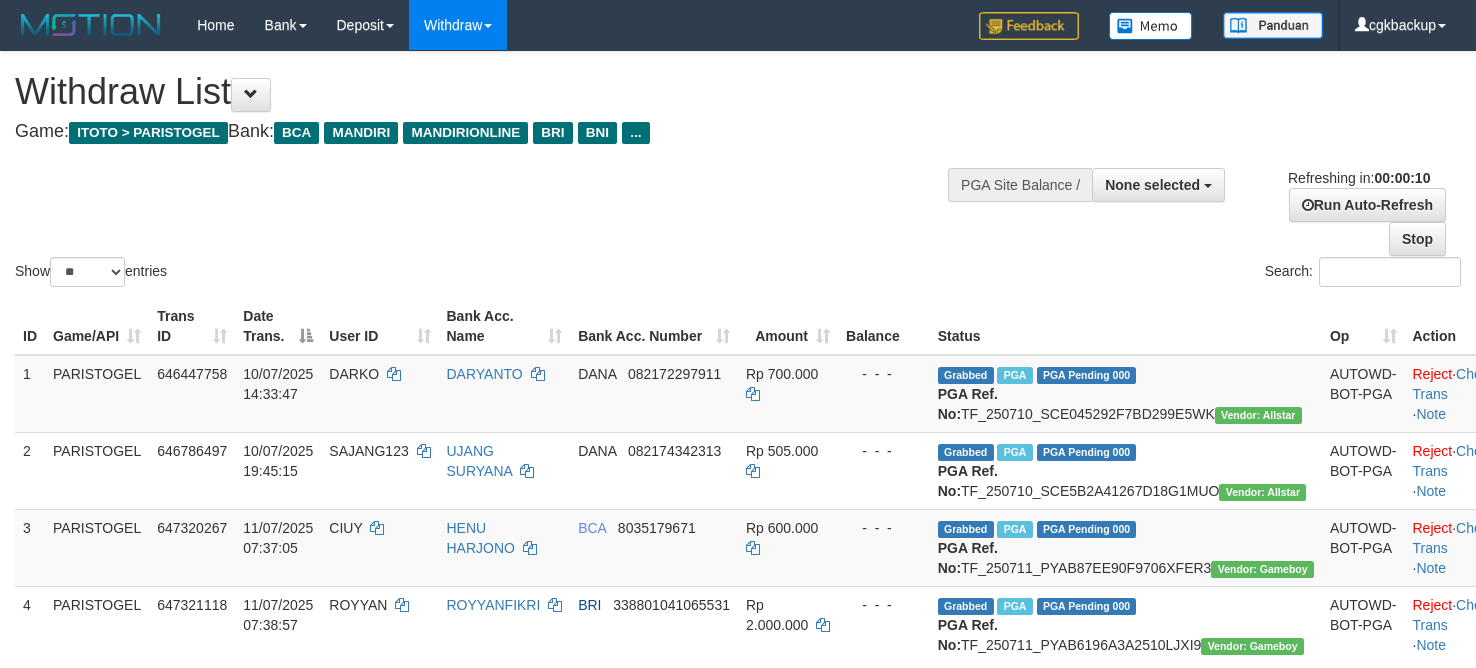 select 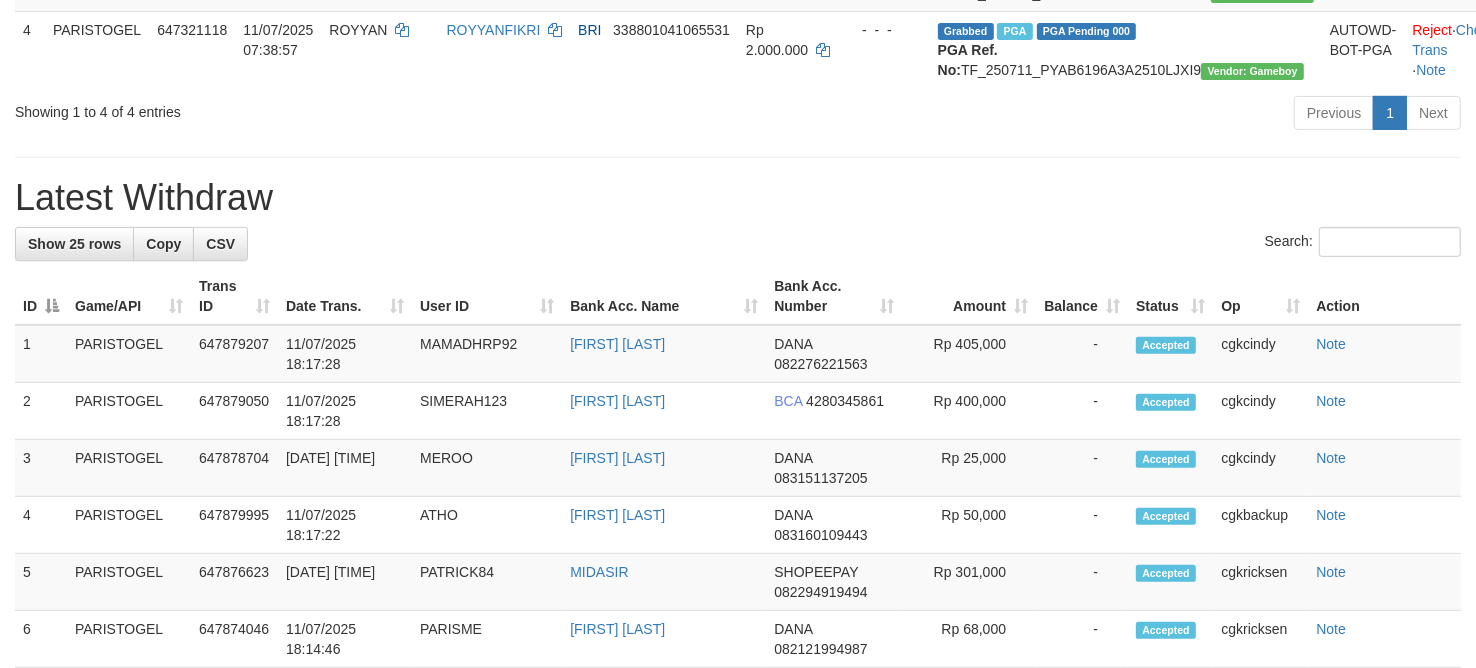 scroll, scrollTop: 500, scrollLeft: 0, axis: vertical 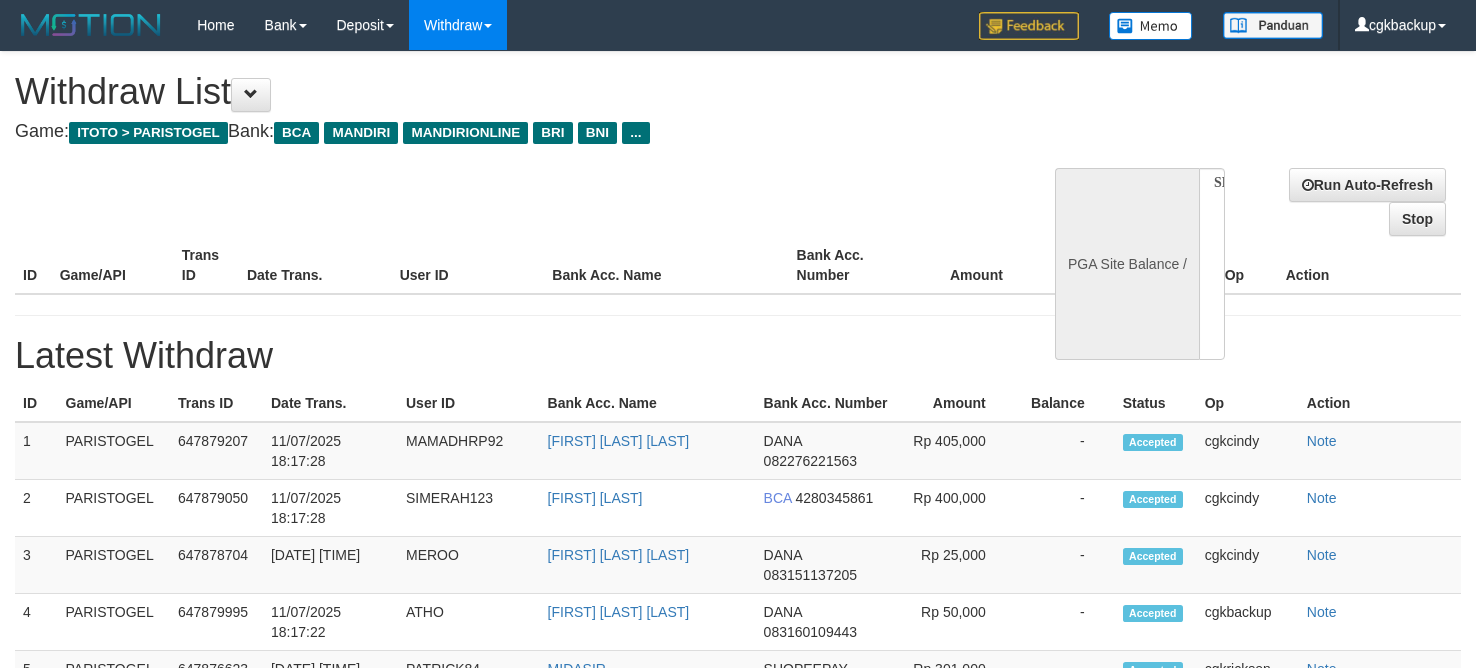 select 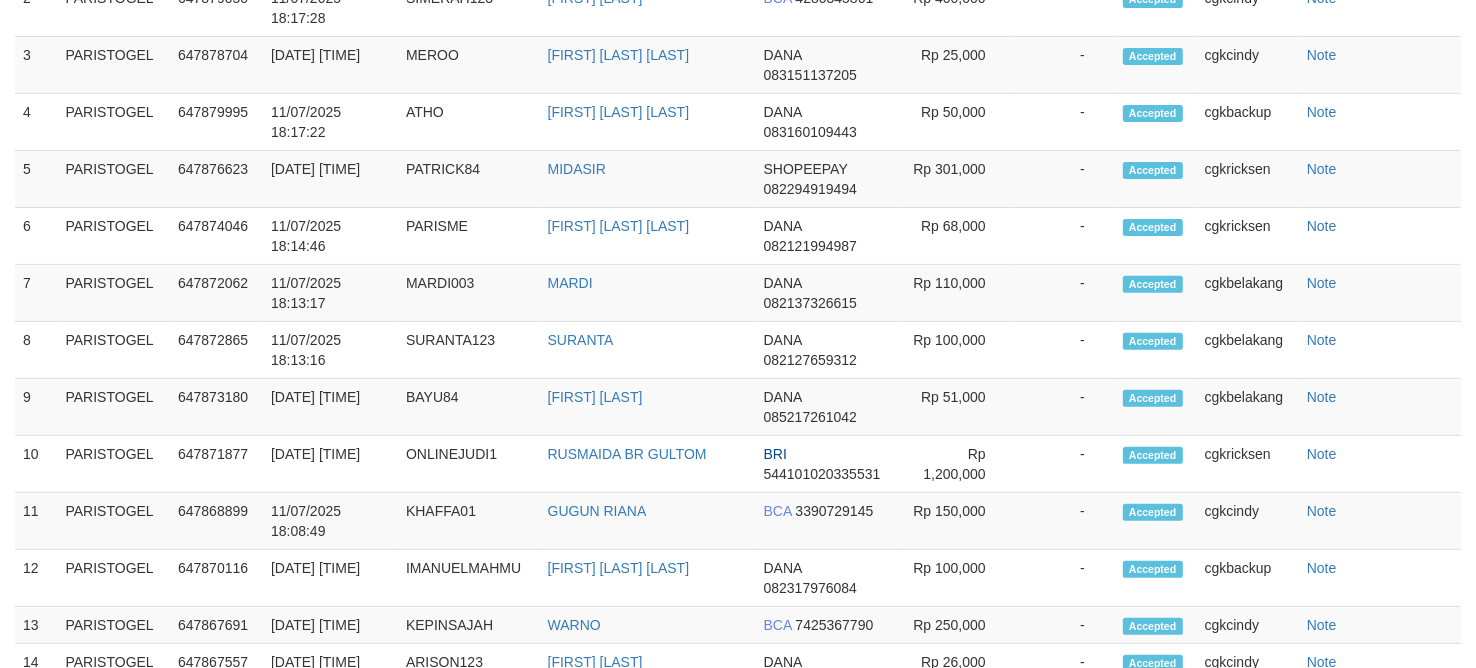 select on "**" 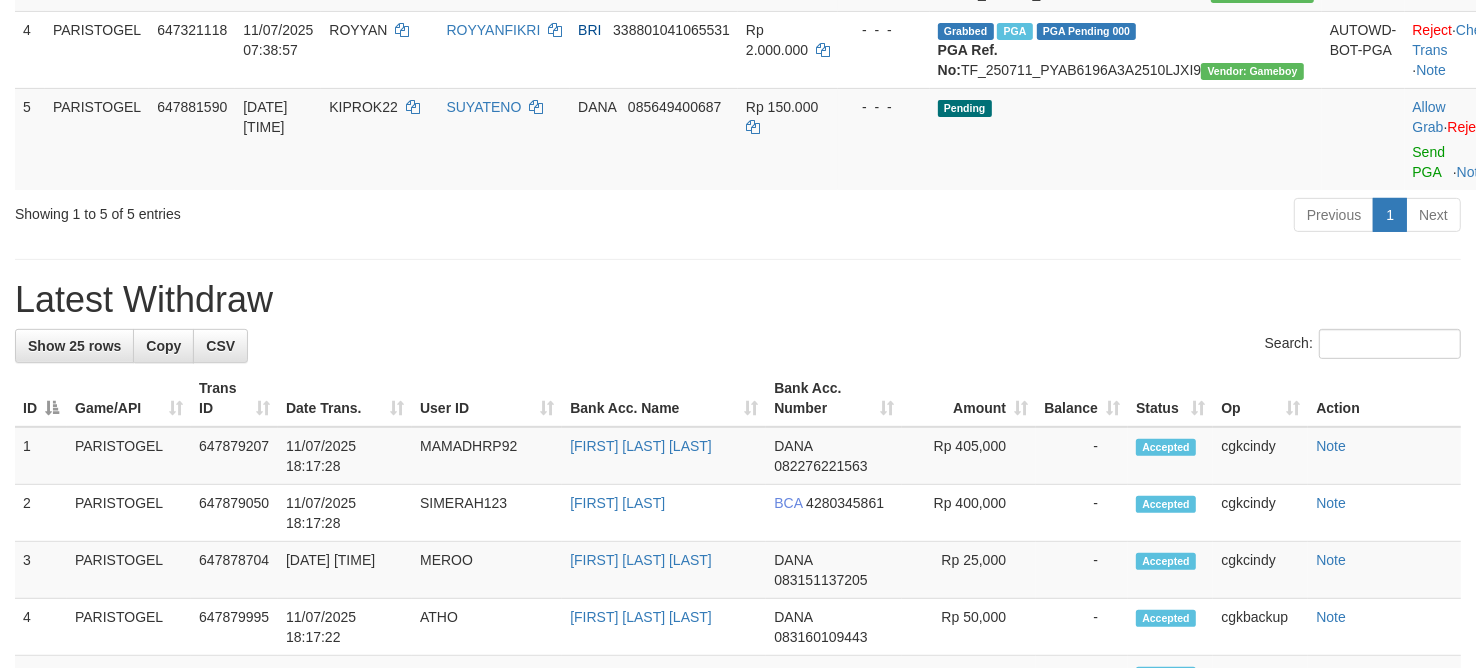 scroll, scrollTop: 500, scrollLeft: 0, axis: vertical 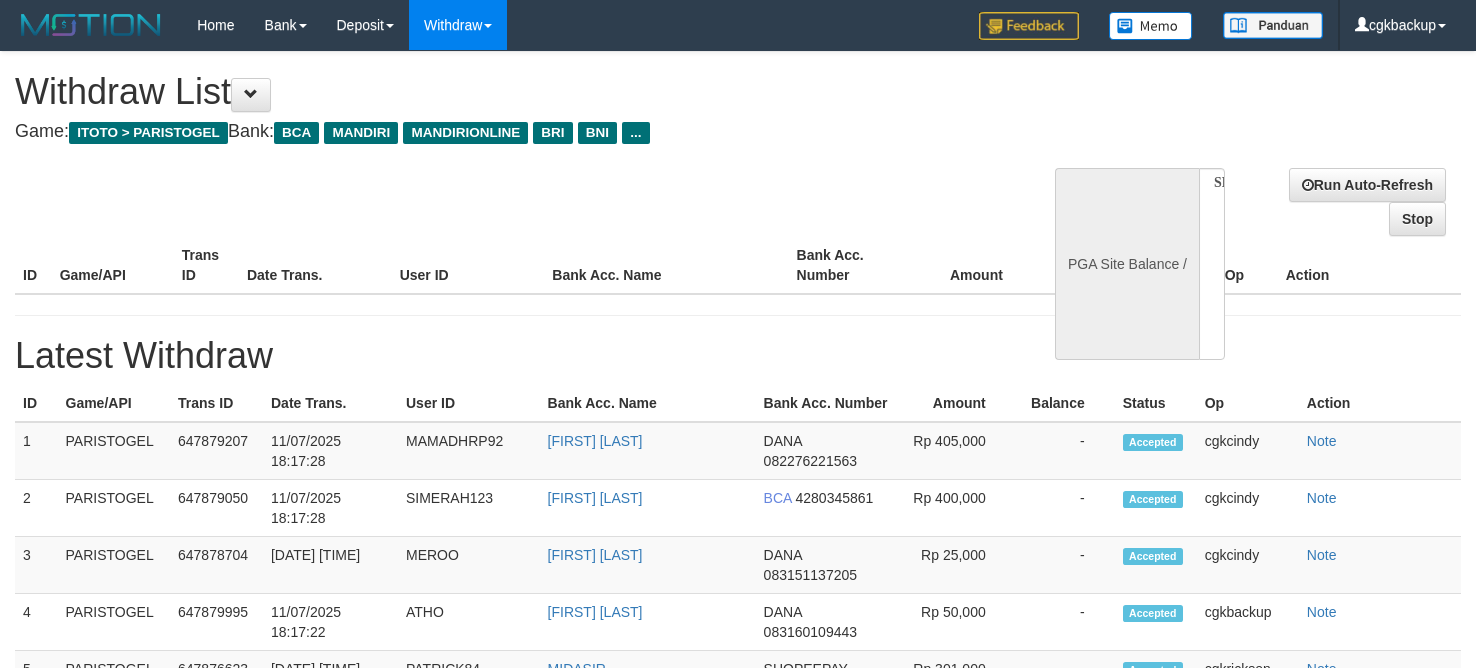 select 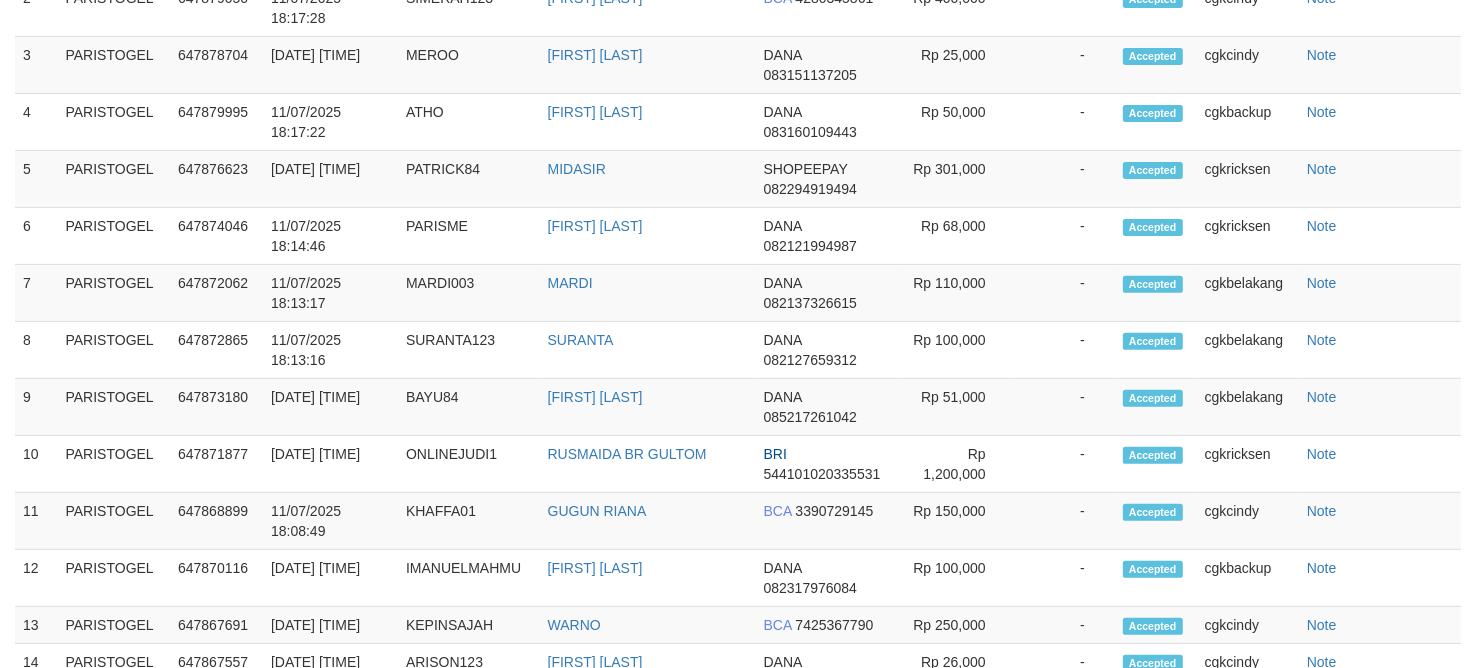 select on "**" 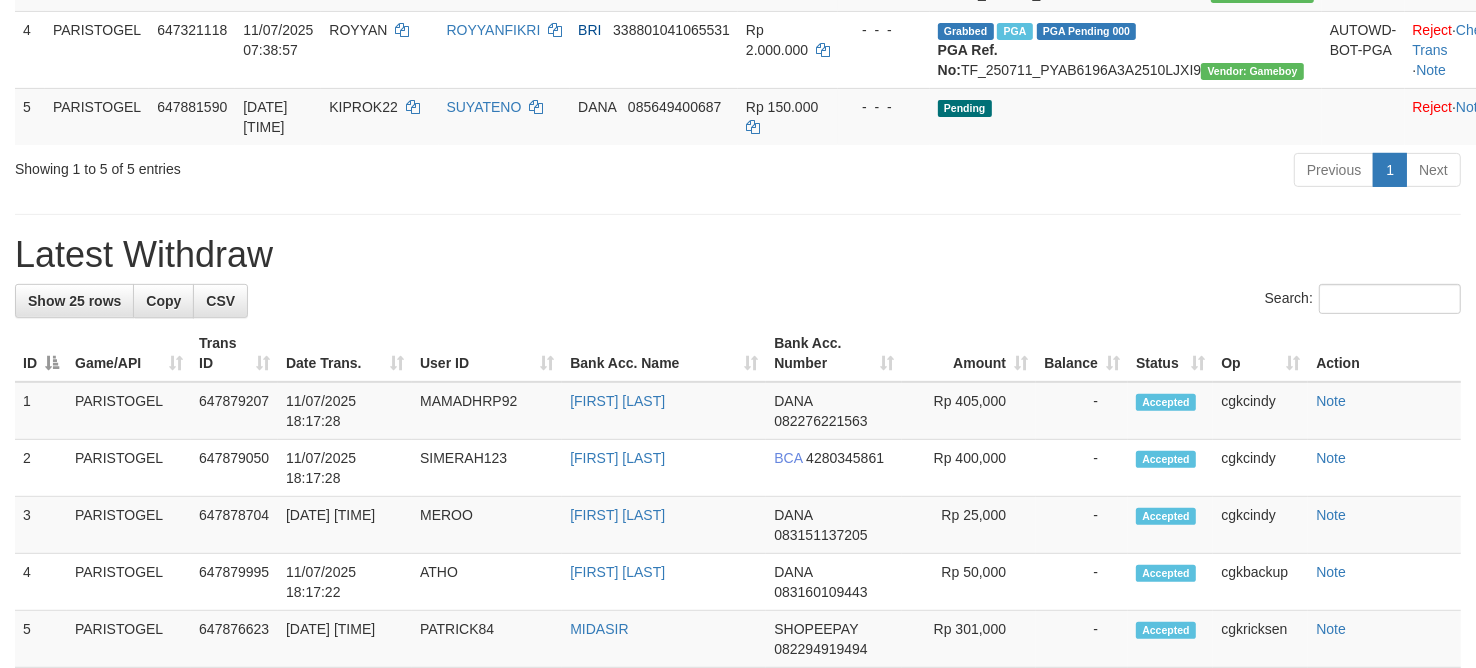 scroll, scrollTop: 500, scrollLeft: 0, axis: vertical 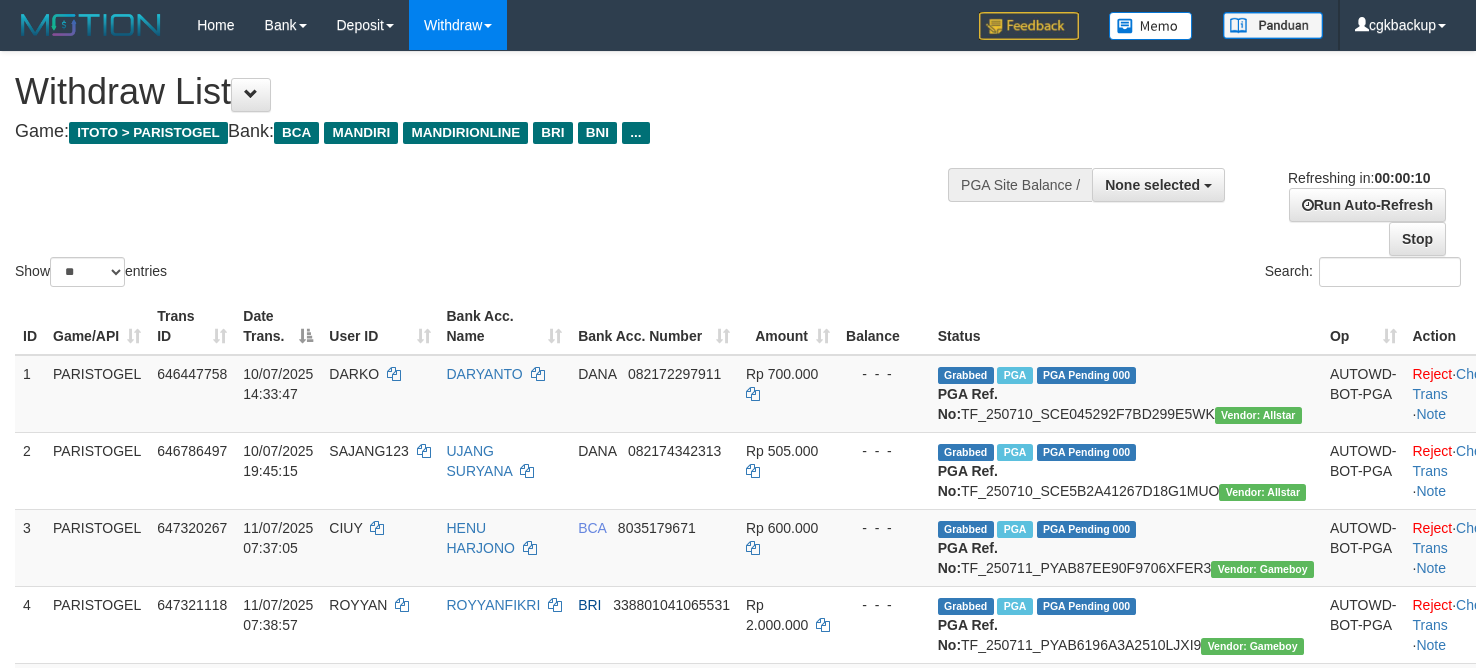 select 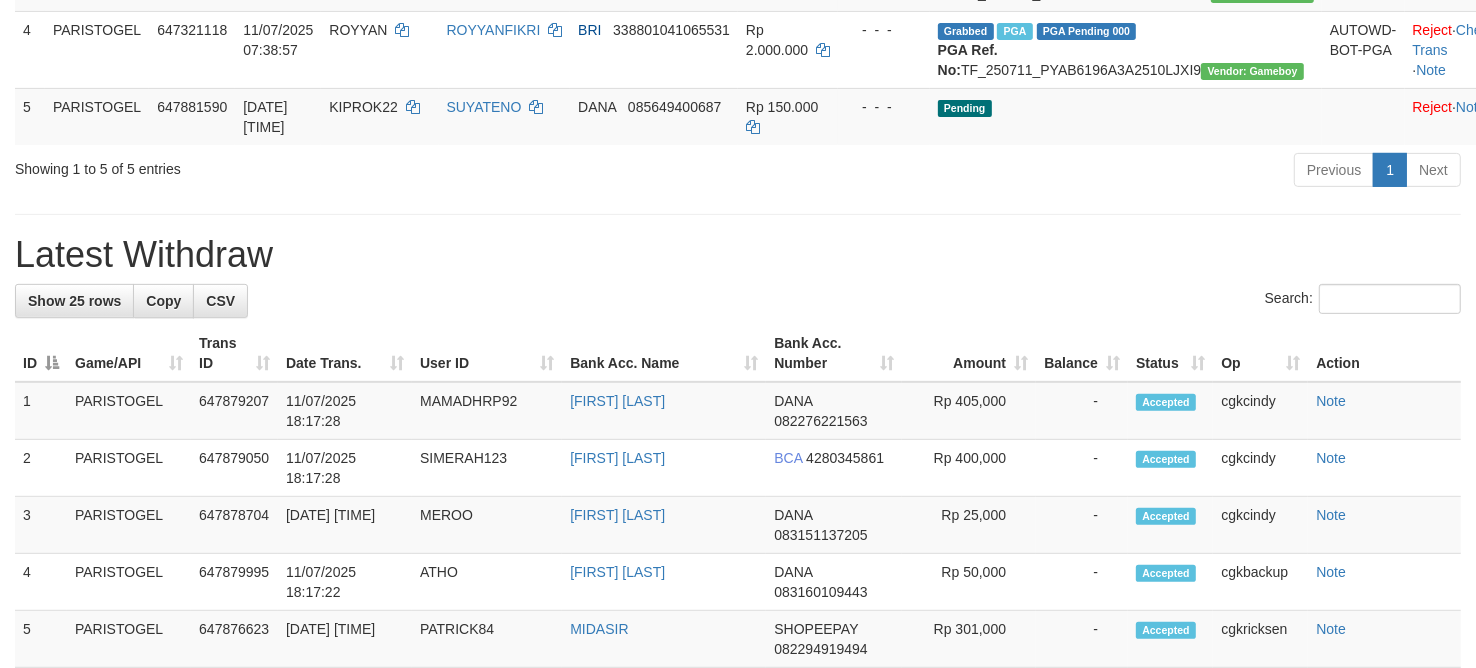 scroll, scrollTop: 500, scrollLeft: 0, axis: vertical 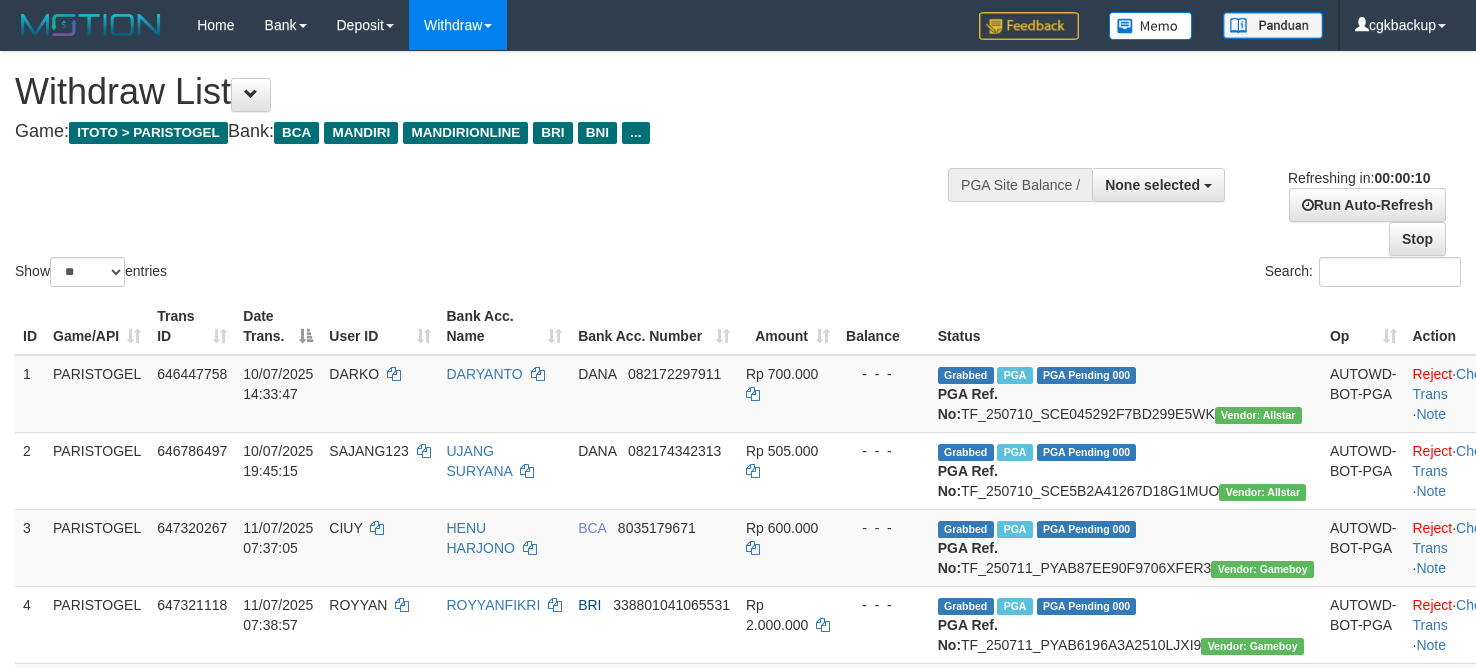 select 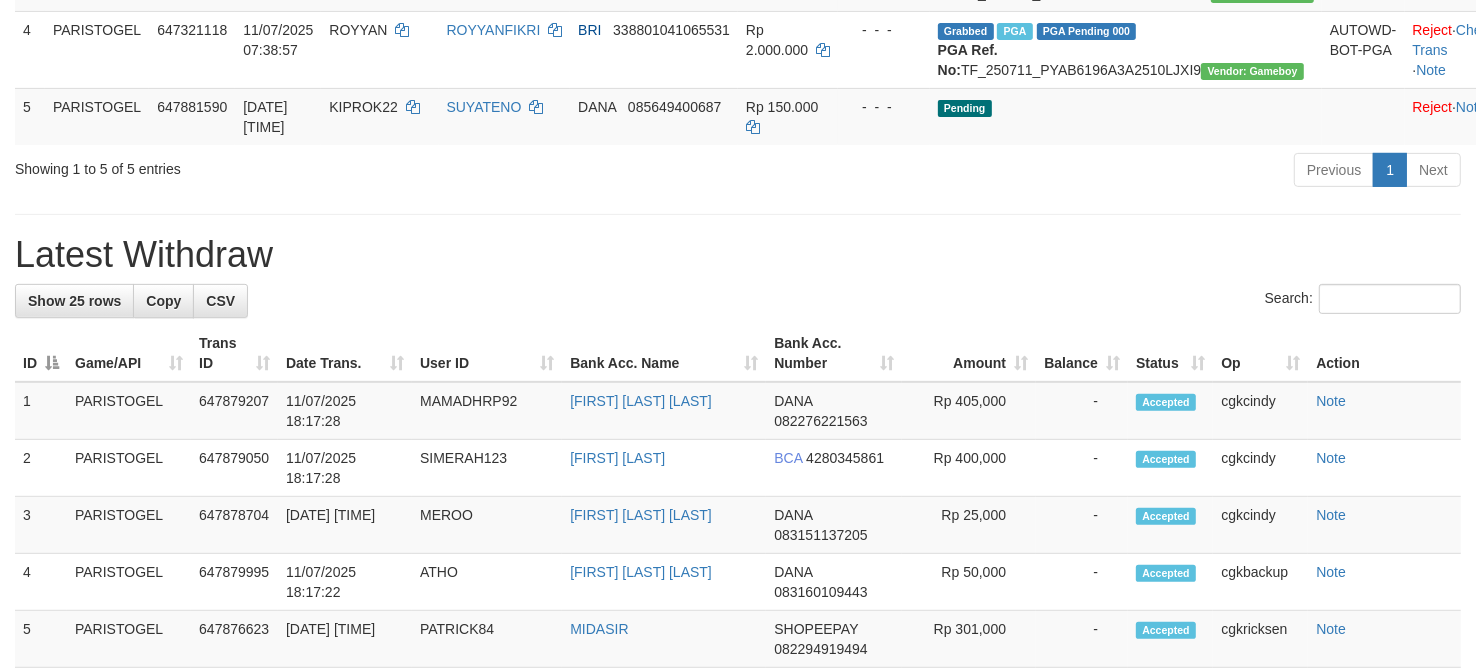 scroll, scrollTop: 500, scrollLeft: 0, axis: vertical 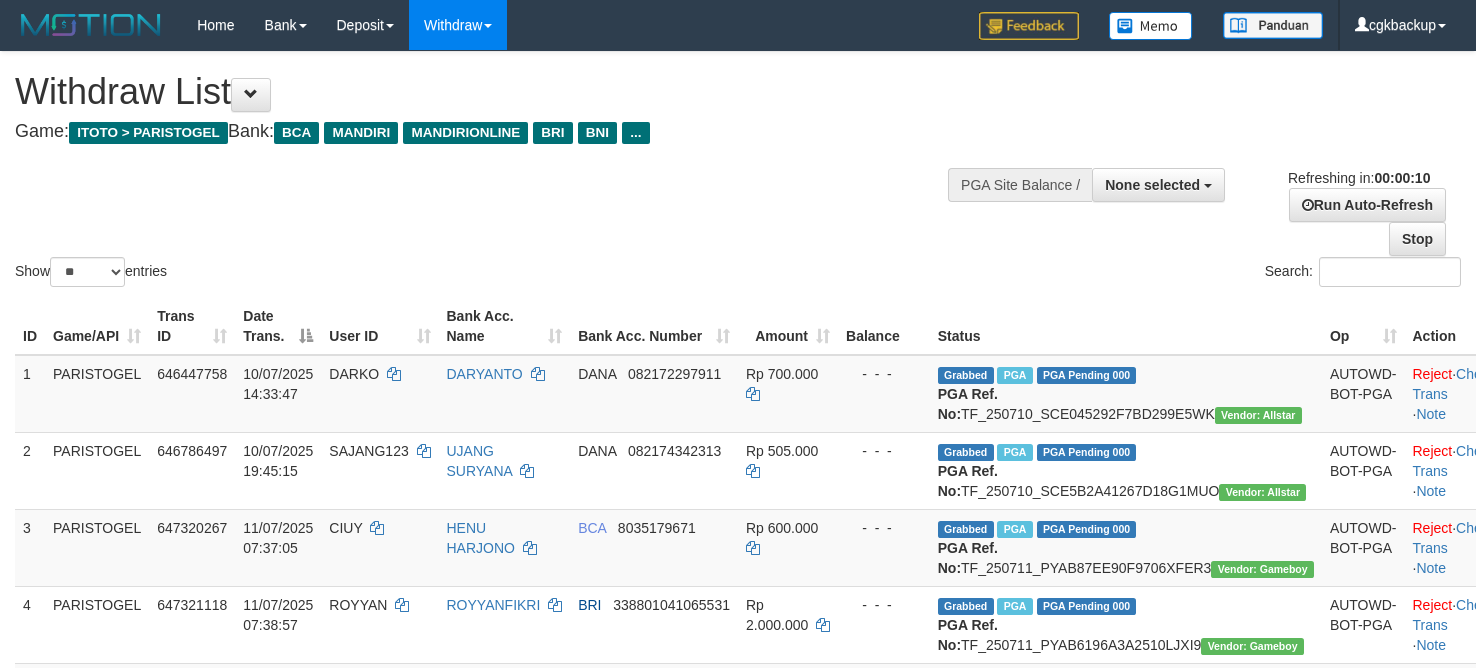 select 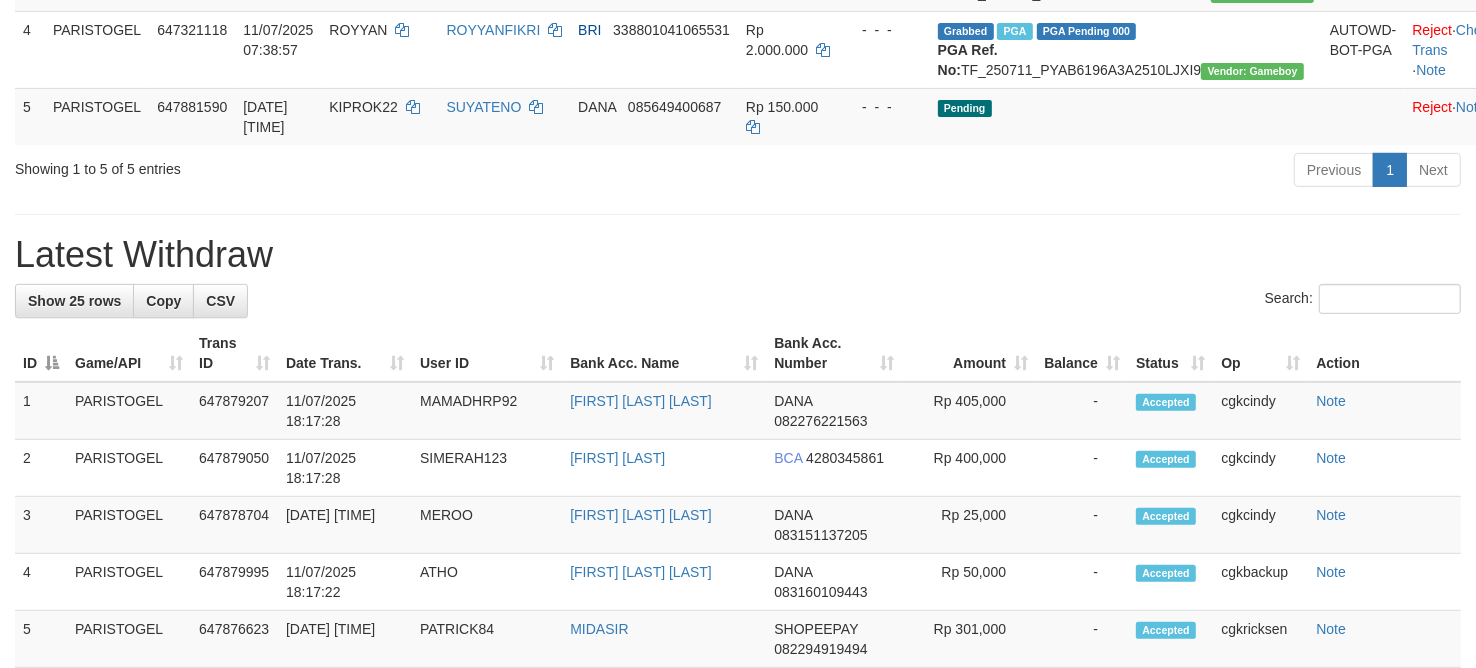 scroll, scrollTop: 500, scrollLeft: 0, axis: vertical 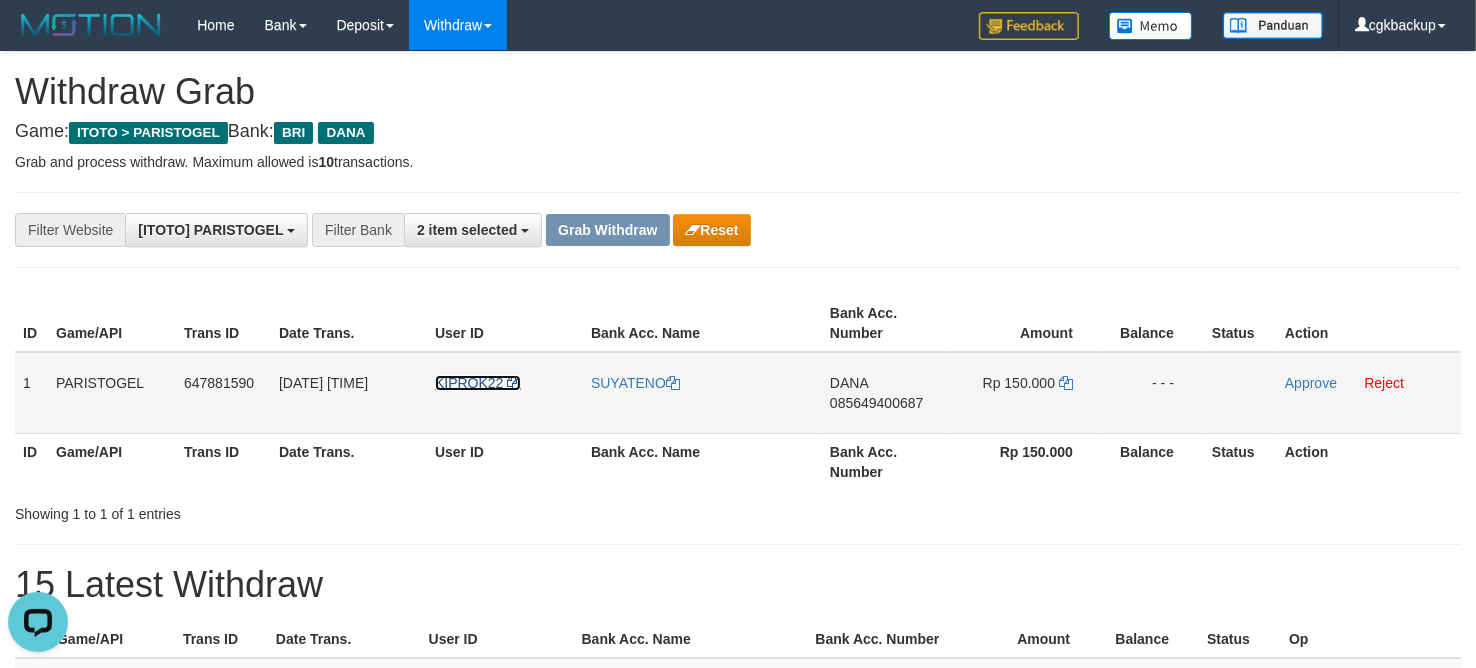 click on "KIPROK22" at bounding box center [469, 383] 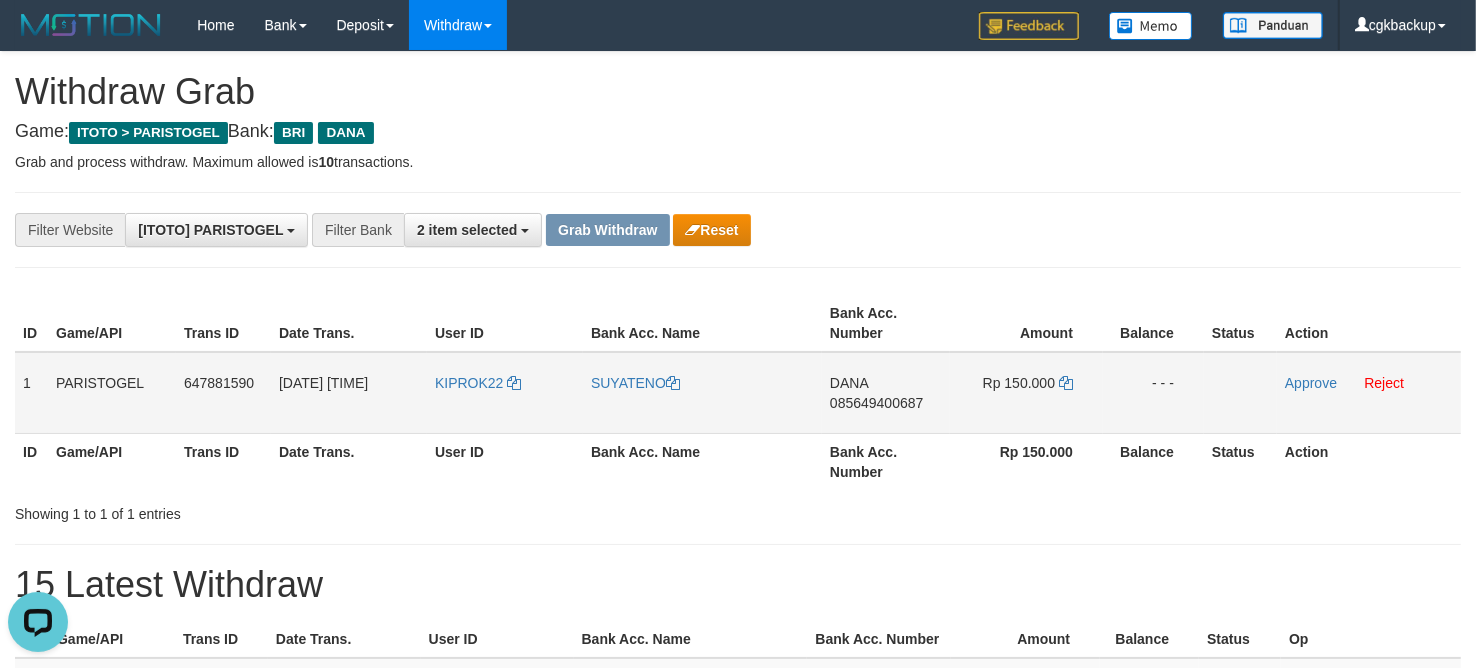 click on "KIPROK22" at bounding box center [505, 393] 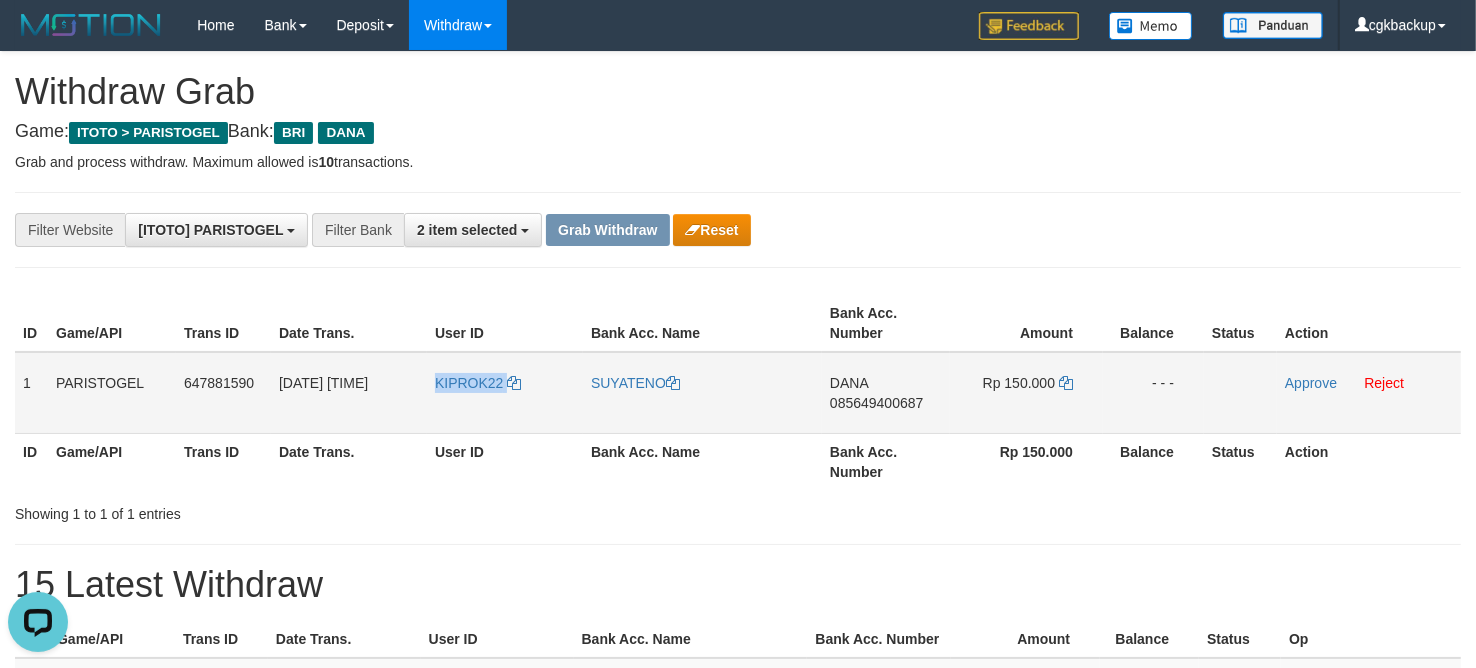 click on "KIPROK22" at bounding box center [505, 393] 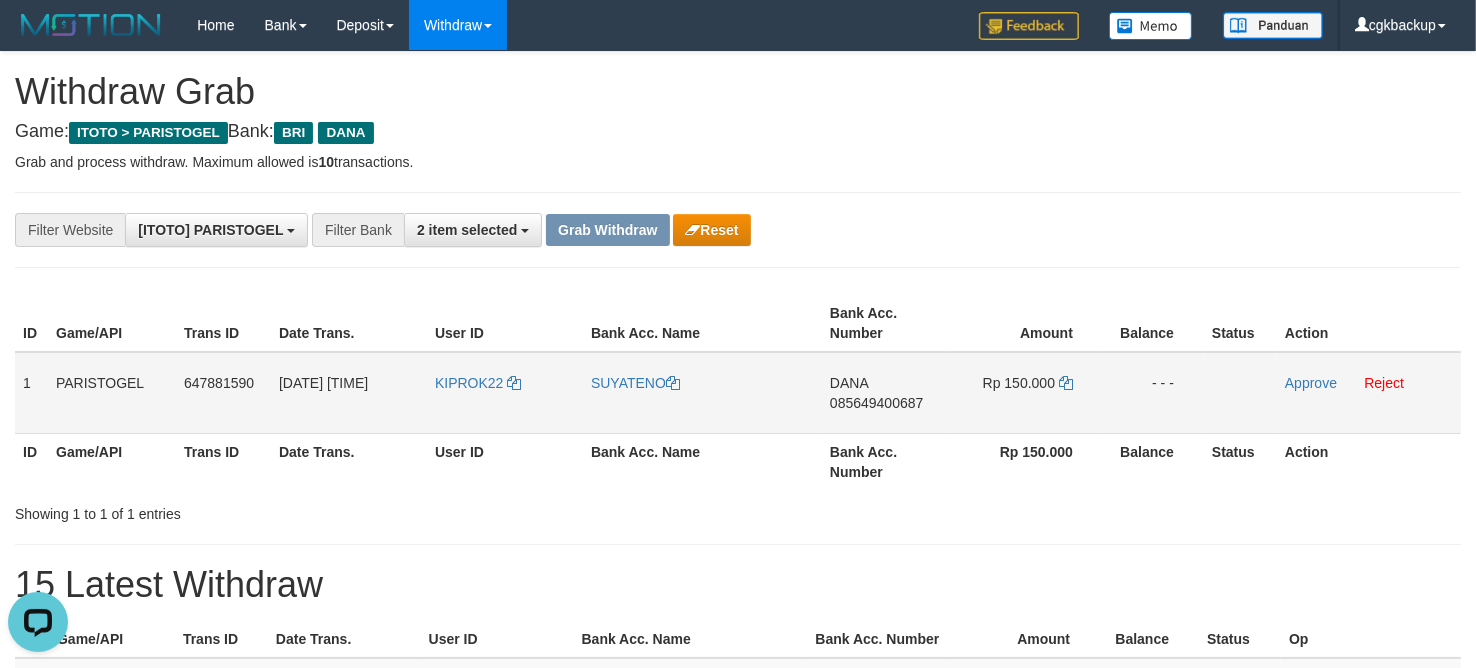 click on "SUYATENO" at bounding box center [702, 393] 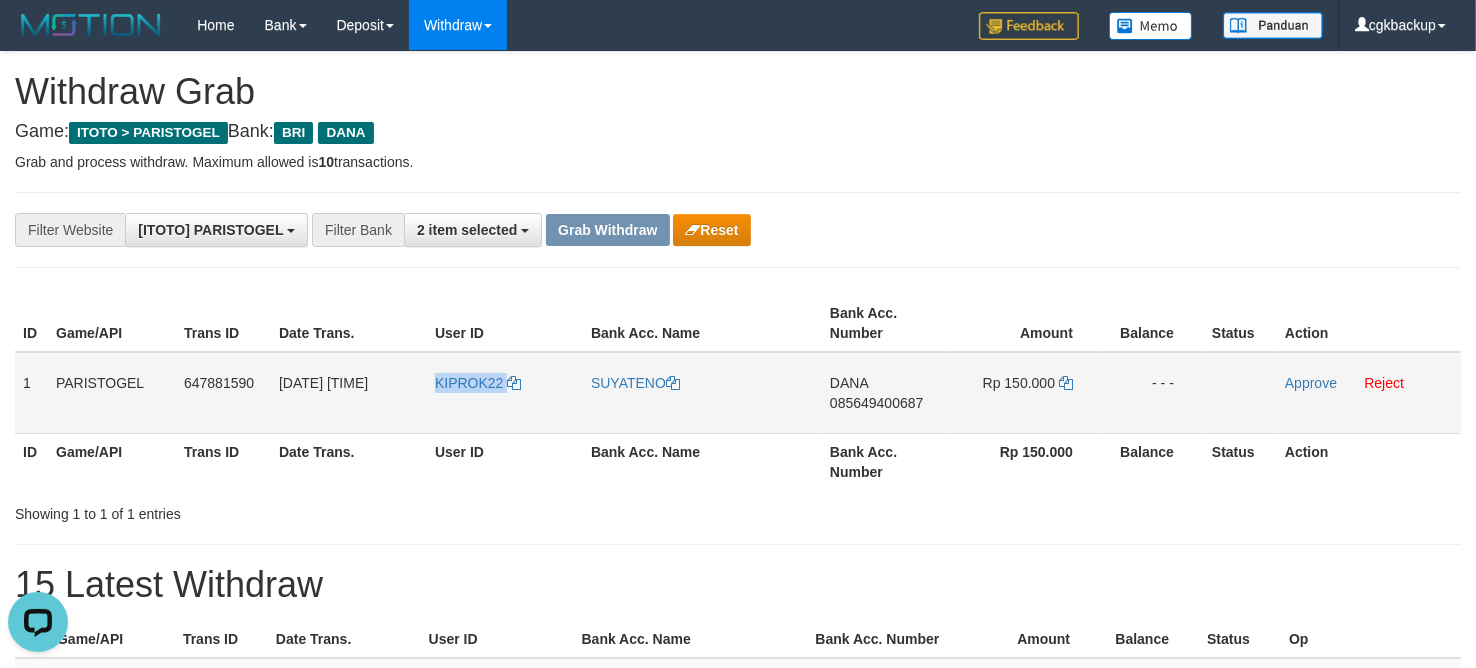 click on "KIPROK22" at bounding box center [505, 393] 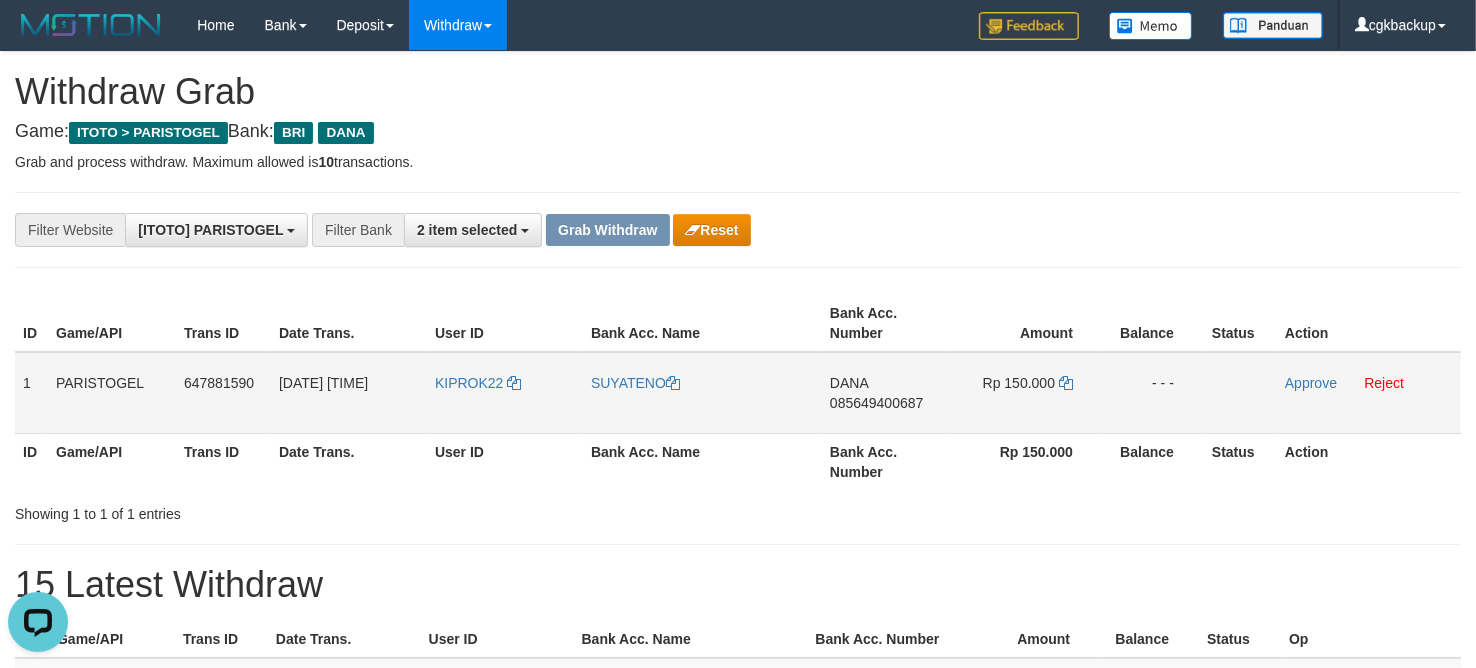 click on "DANA
085649400687" at bounding box center [886, 393] 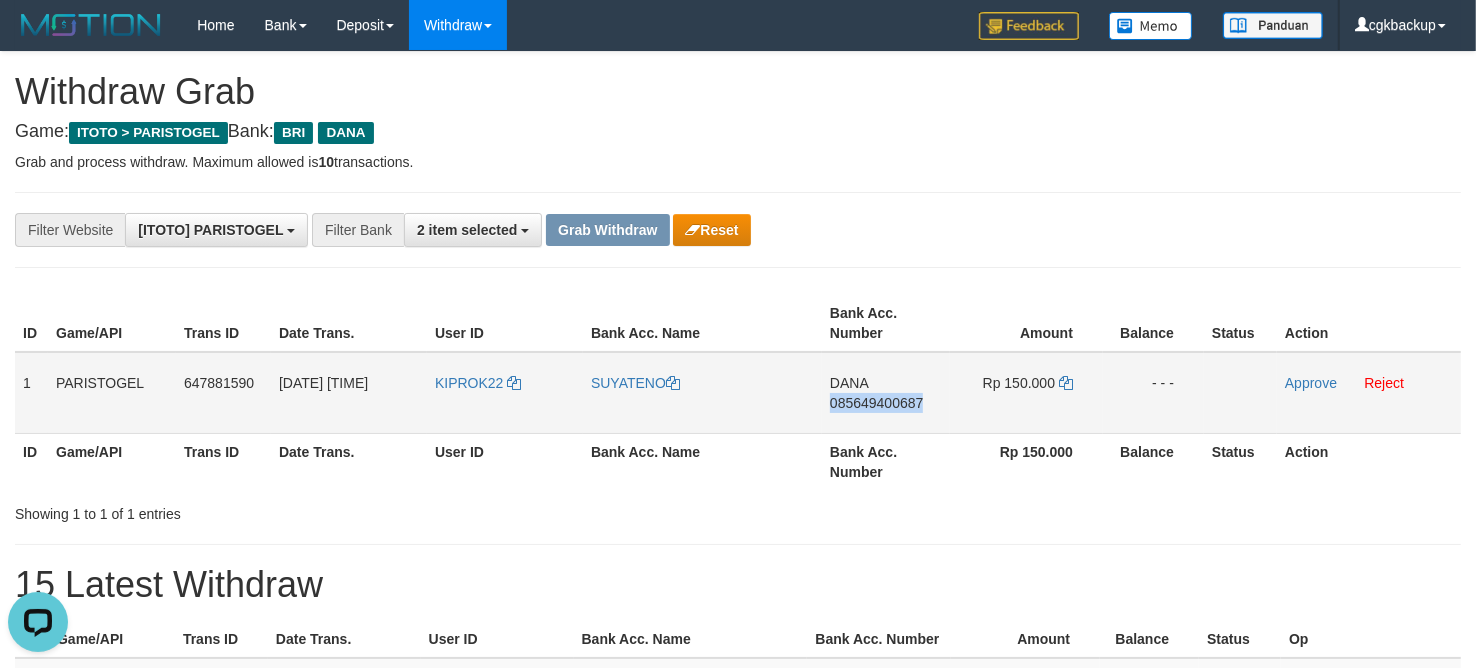 click on "DANA
085649400687" at bounding box center [886, 393] 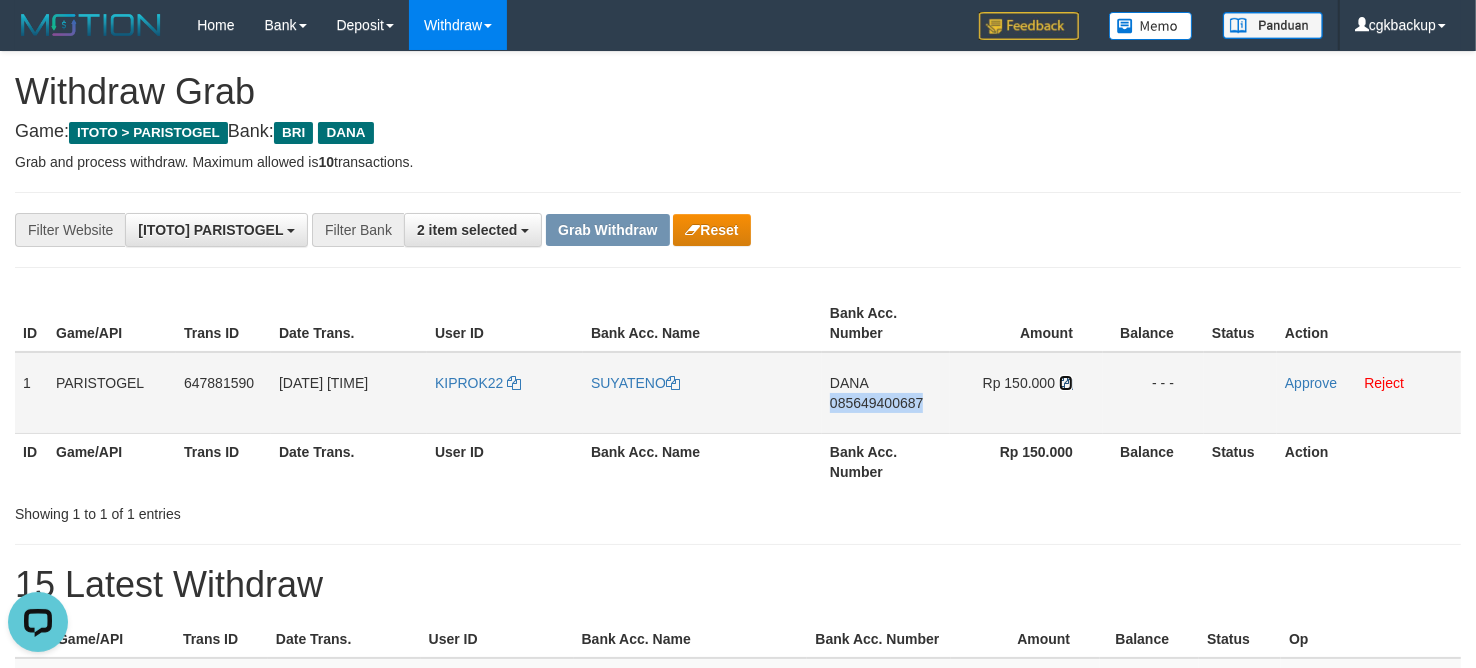 click at bounding box center (1066, 383) 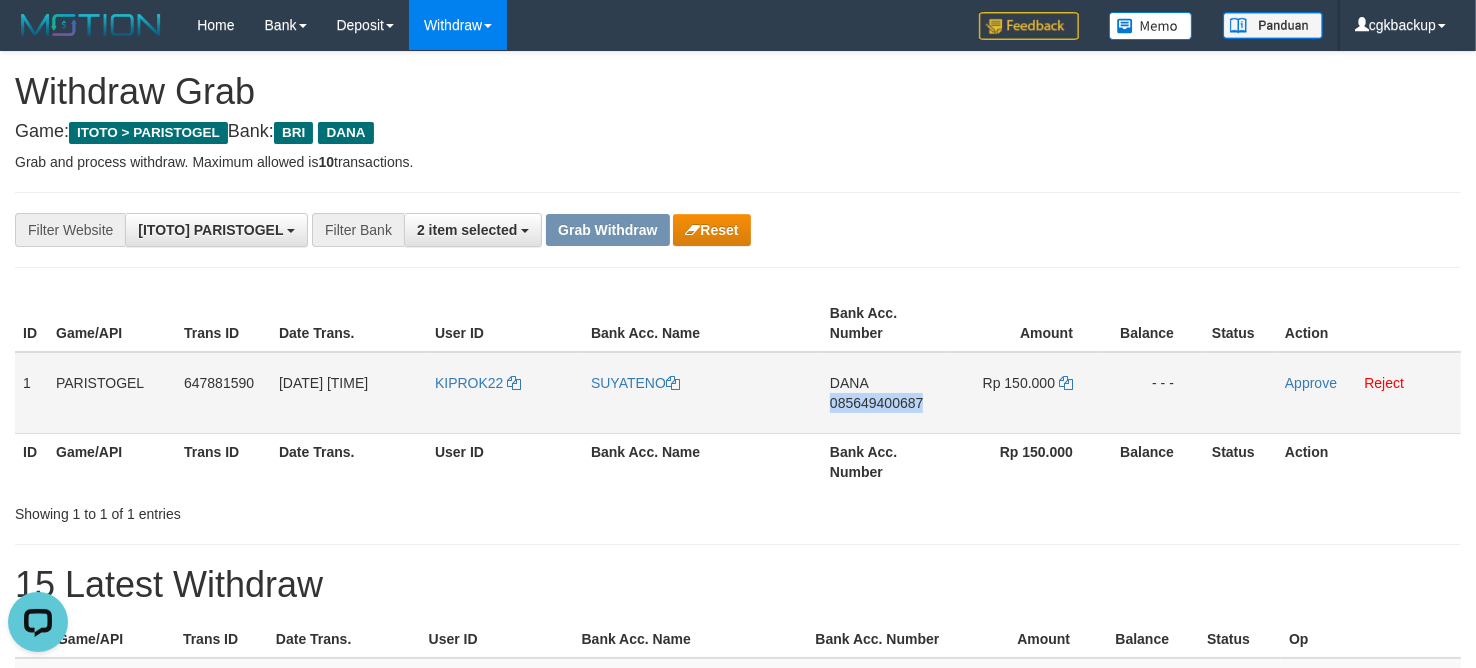 copy on "085649400687" 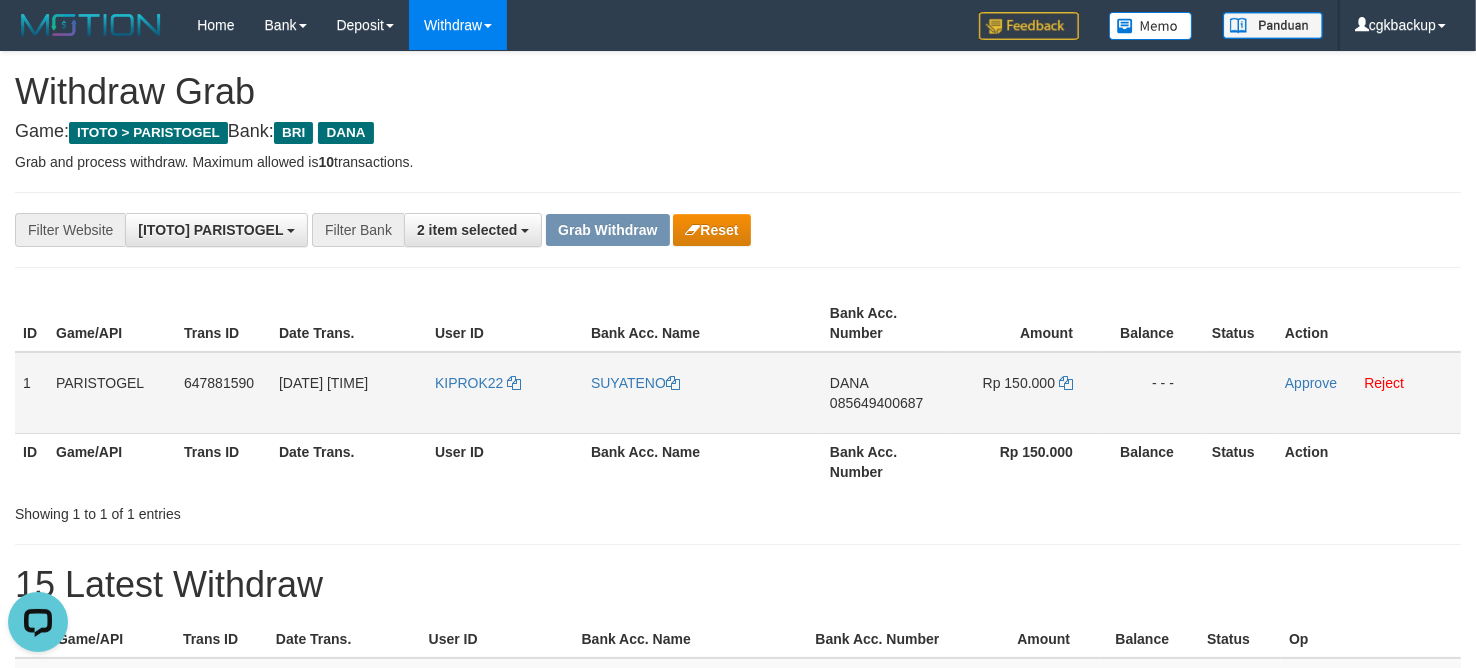 click on "Approve
Reject" at bounding box center (1369, 393) 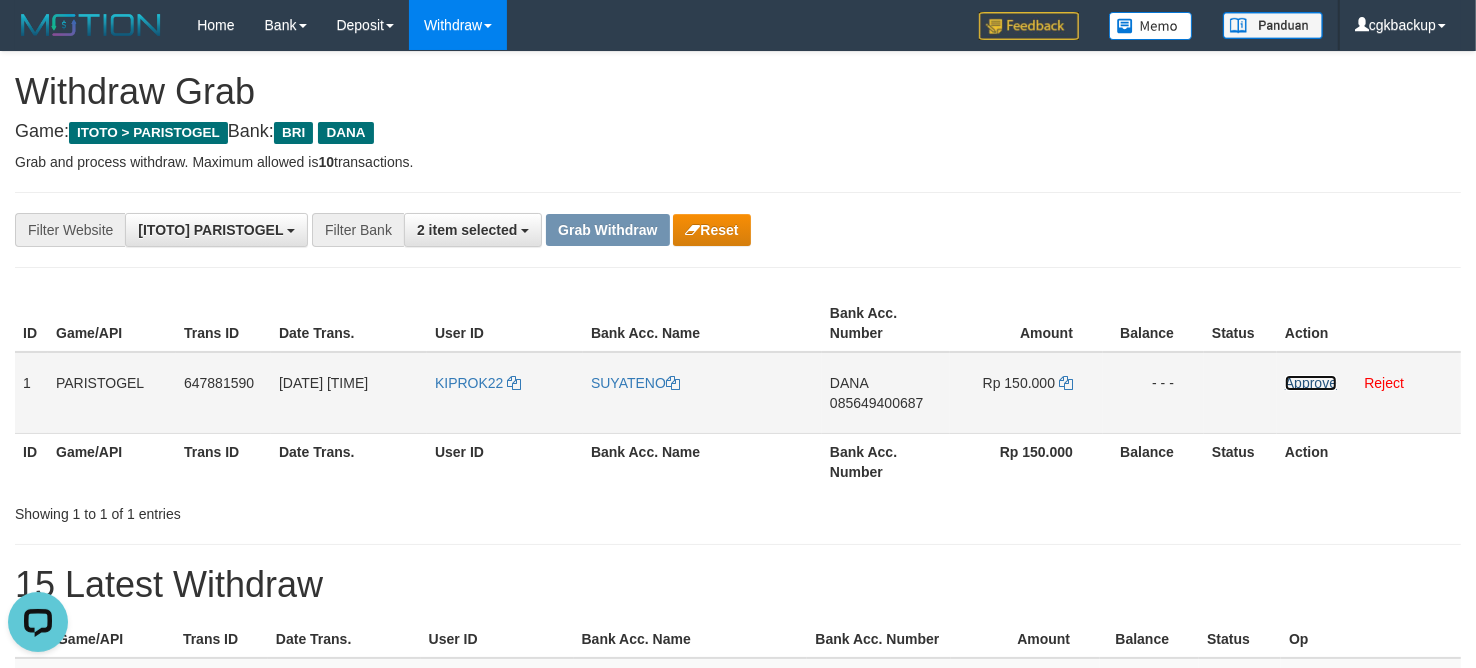 click on "Approve" at bounding box center (1311, 383) 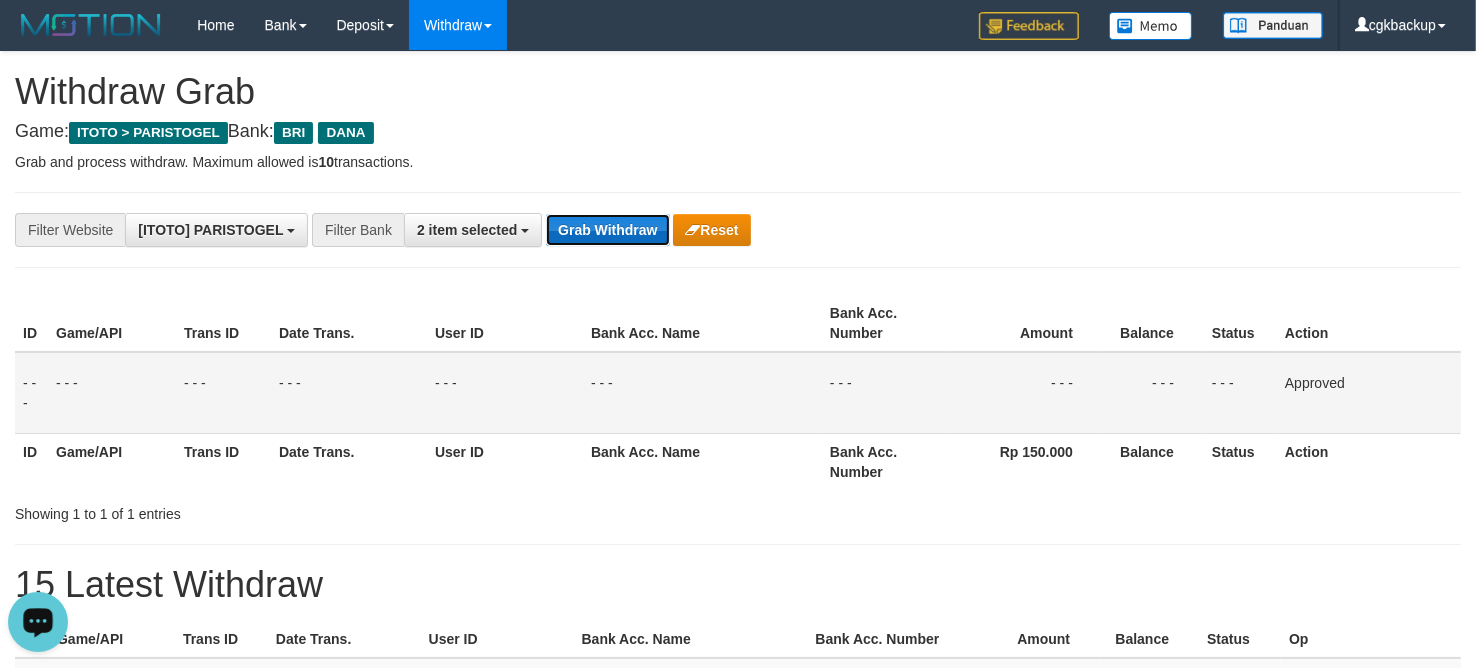 drag, startPoint x: 582, startPoint y: 215, endPoint x: 592, endPoint y: 216, distance: 10.049875 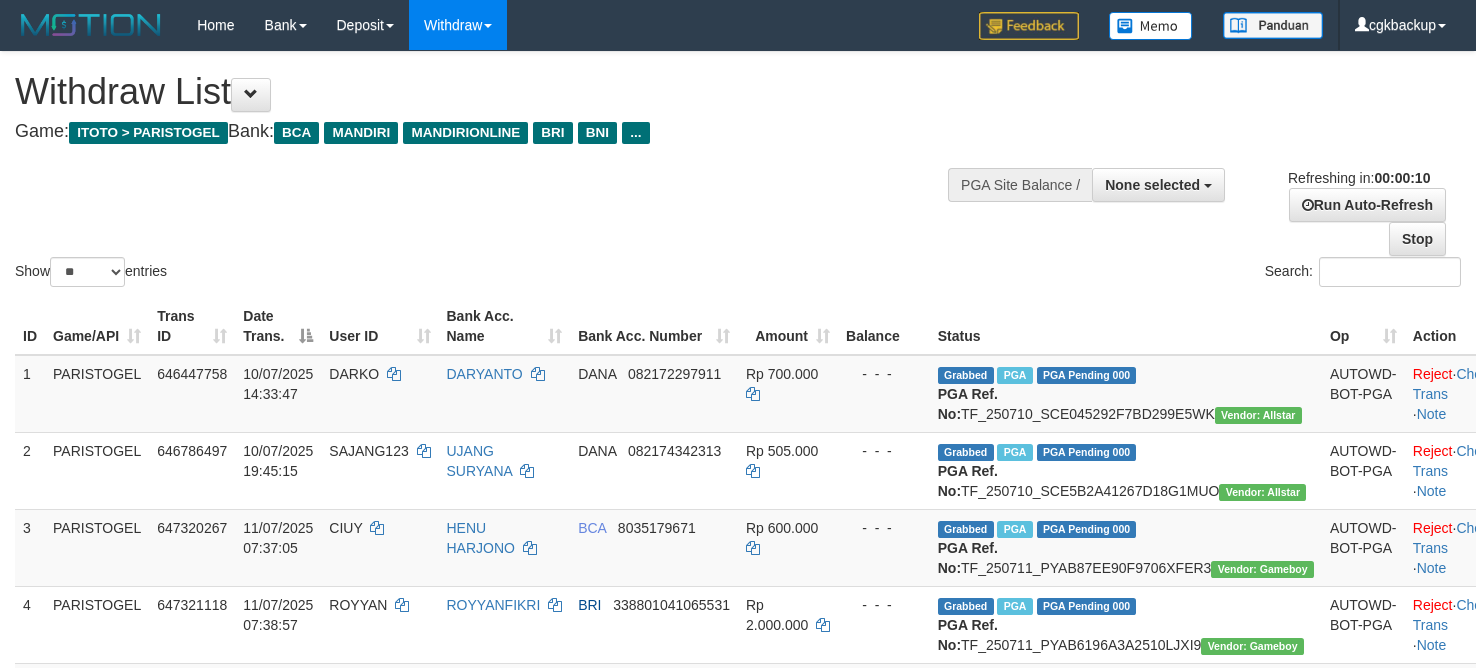 select 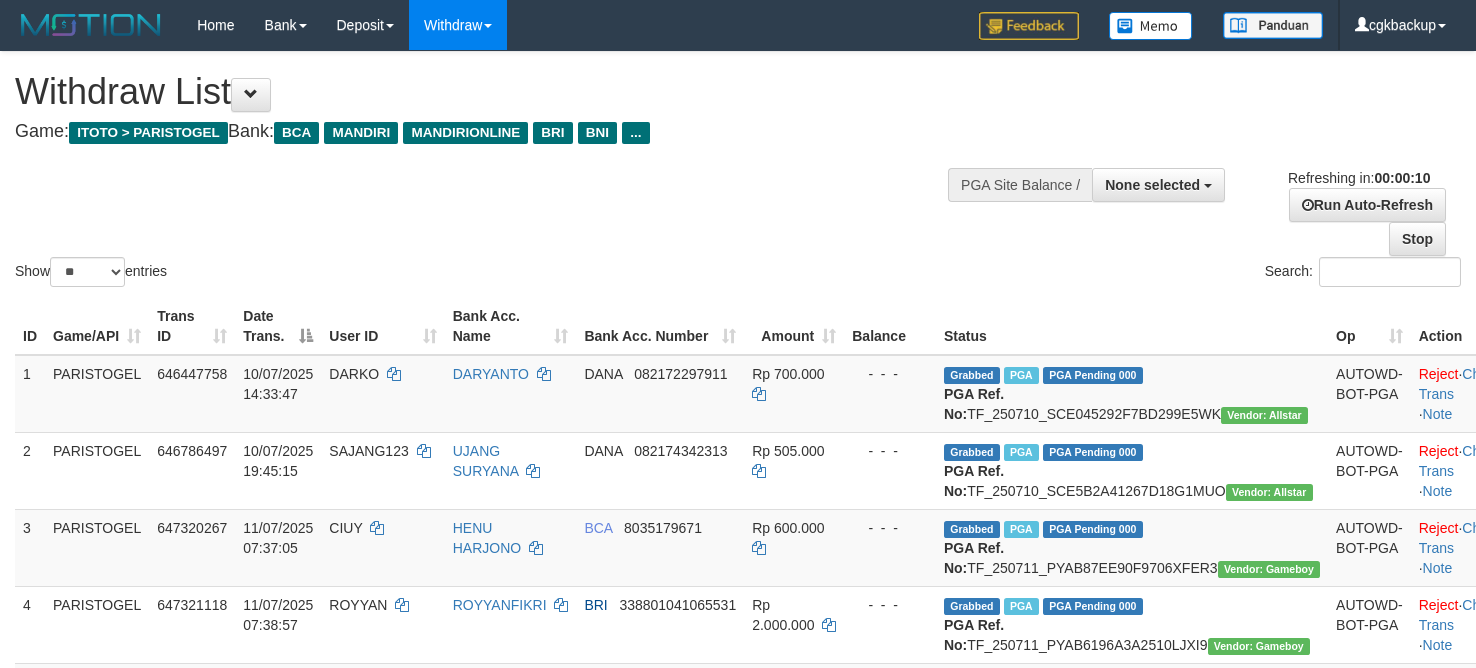 select 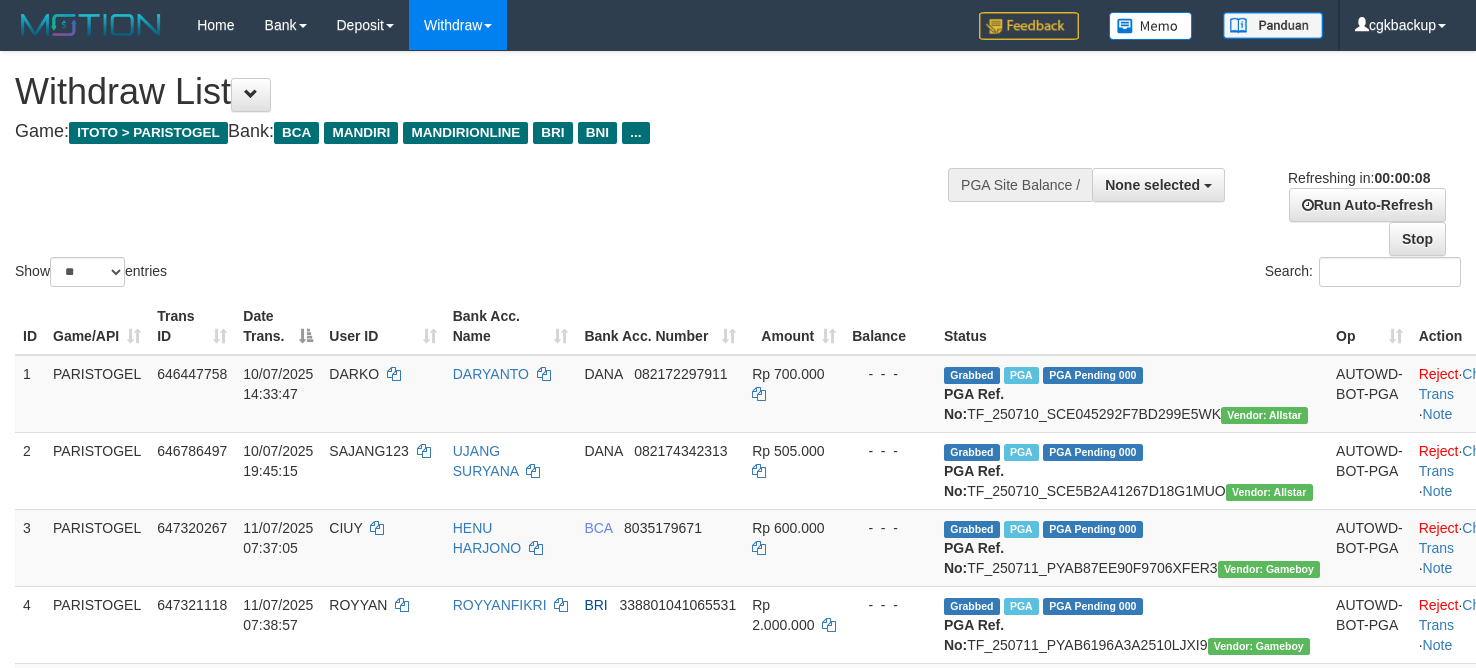 scroll, scrollTop: 500, scrollLeft: 0, axis: vertical 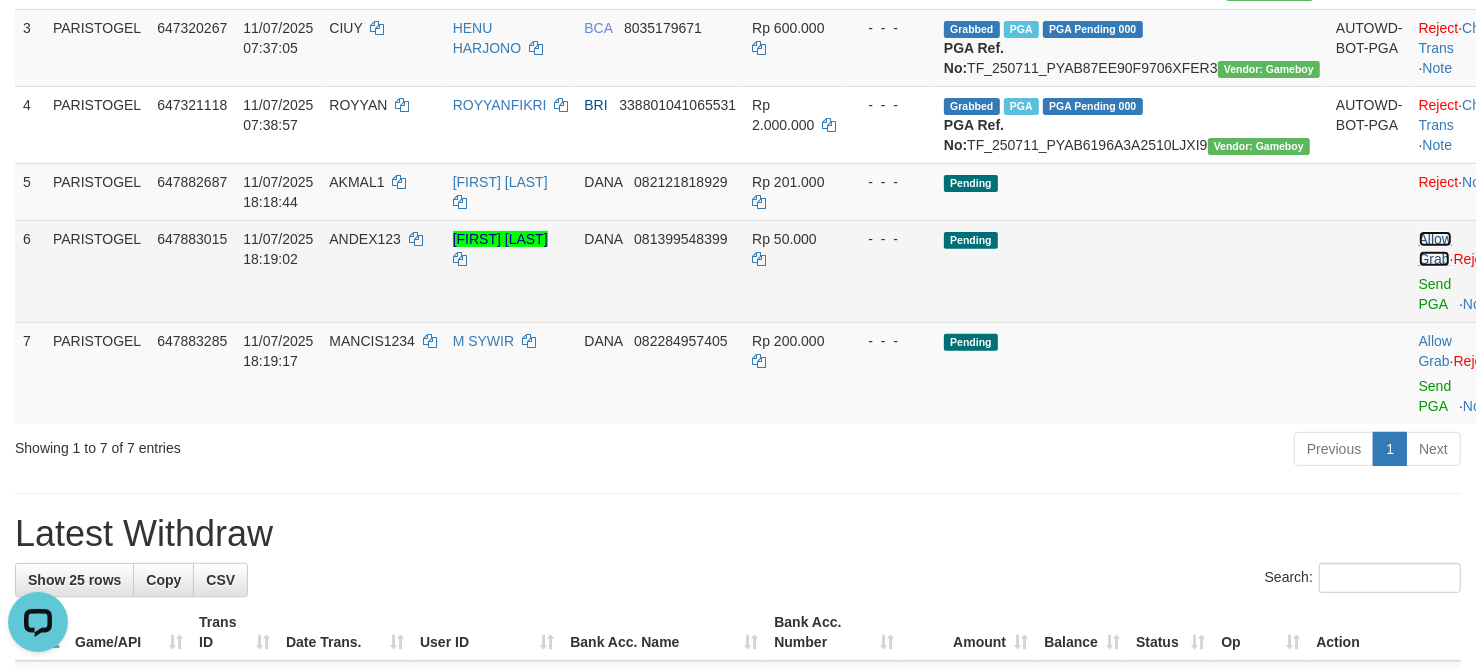 click on "Allow Grab" at bounding box center [1435, 249] 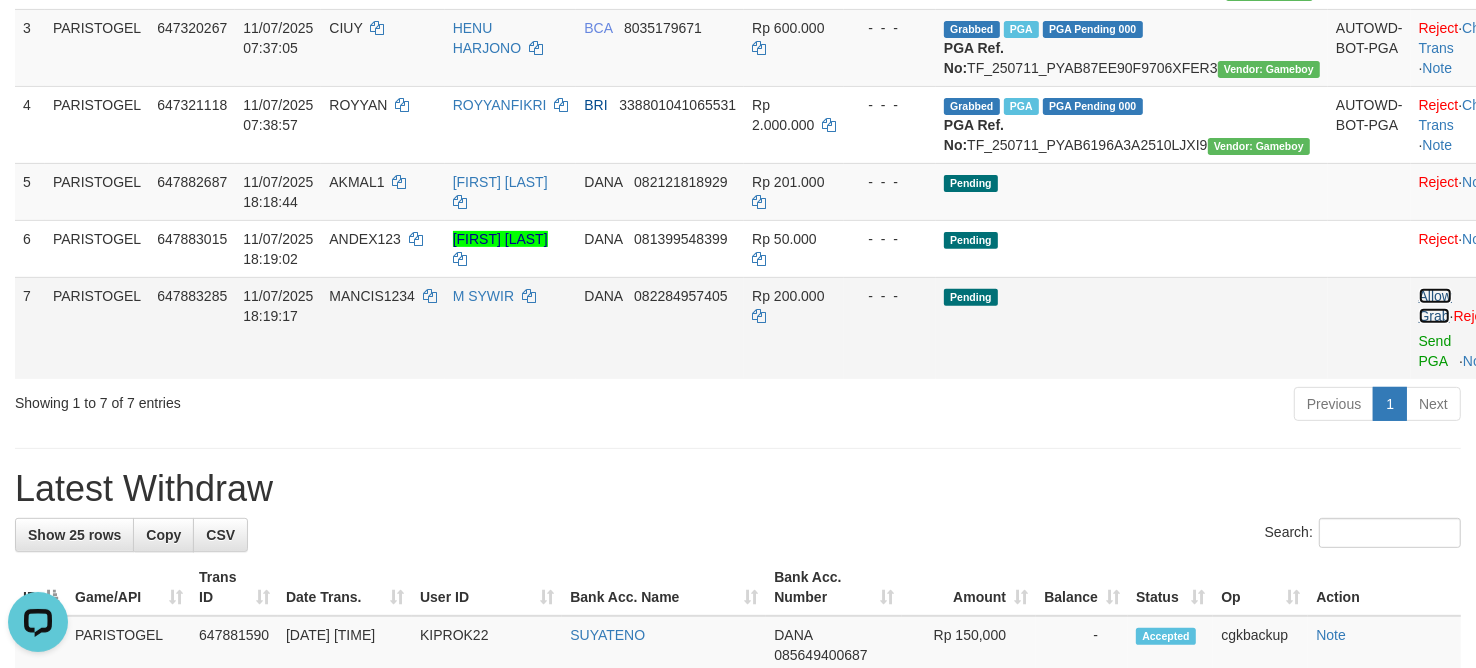 click on "Allow Grab" at bounding box center [1435, 306] 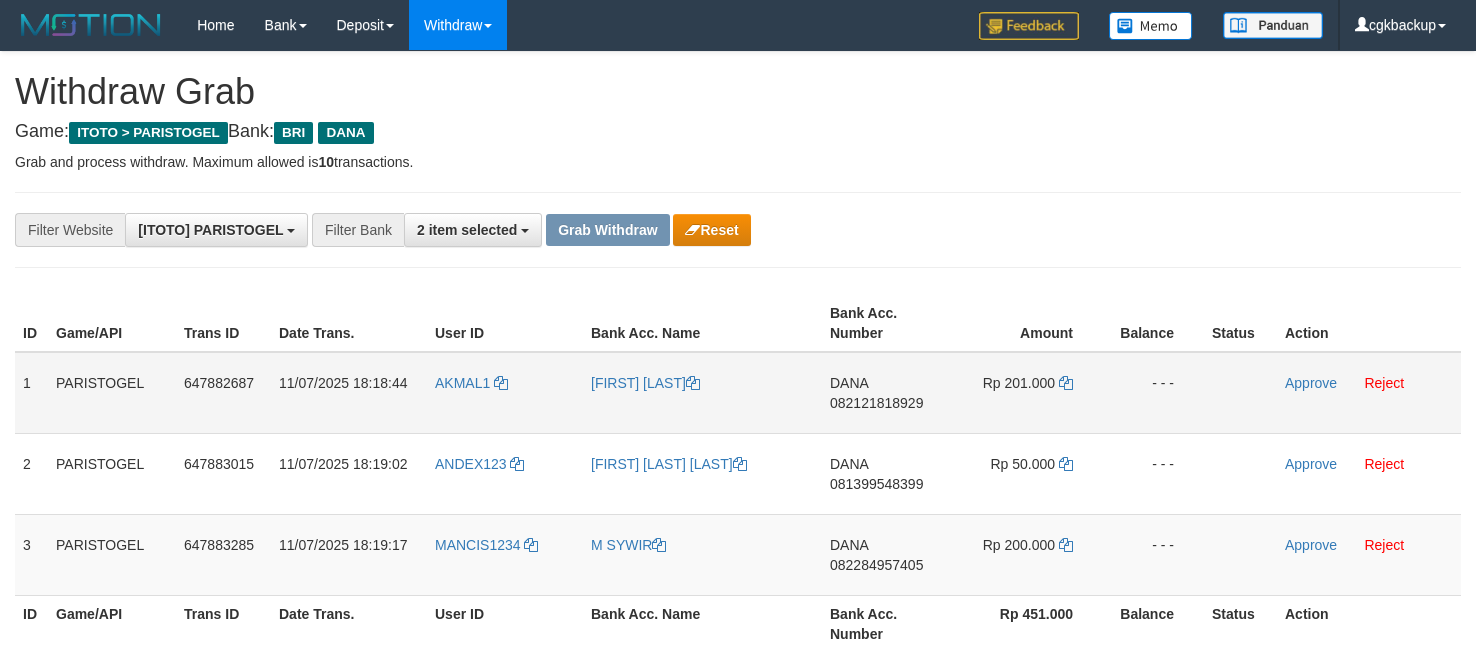 scroll, scrollTop: 0, scrollLeft: 0, axis: both 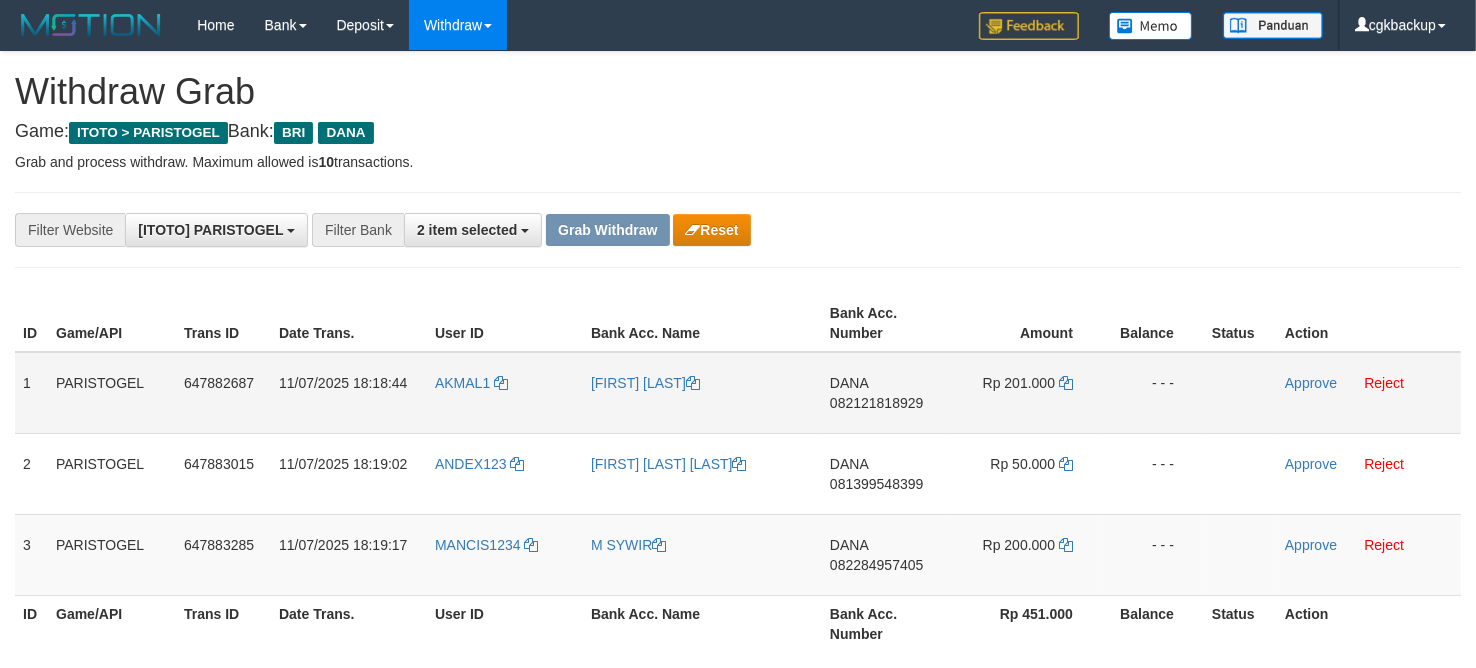 click on "AKMAL1" at bounding box center (505, 393) 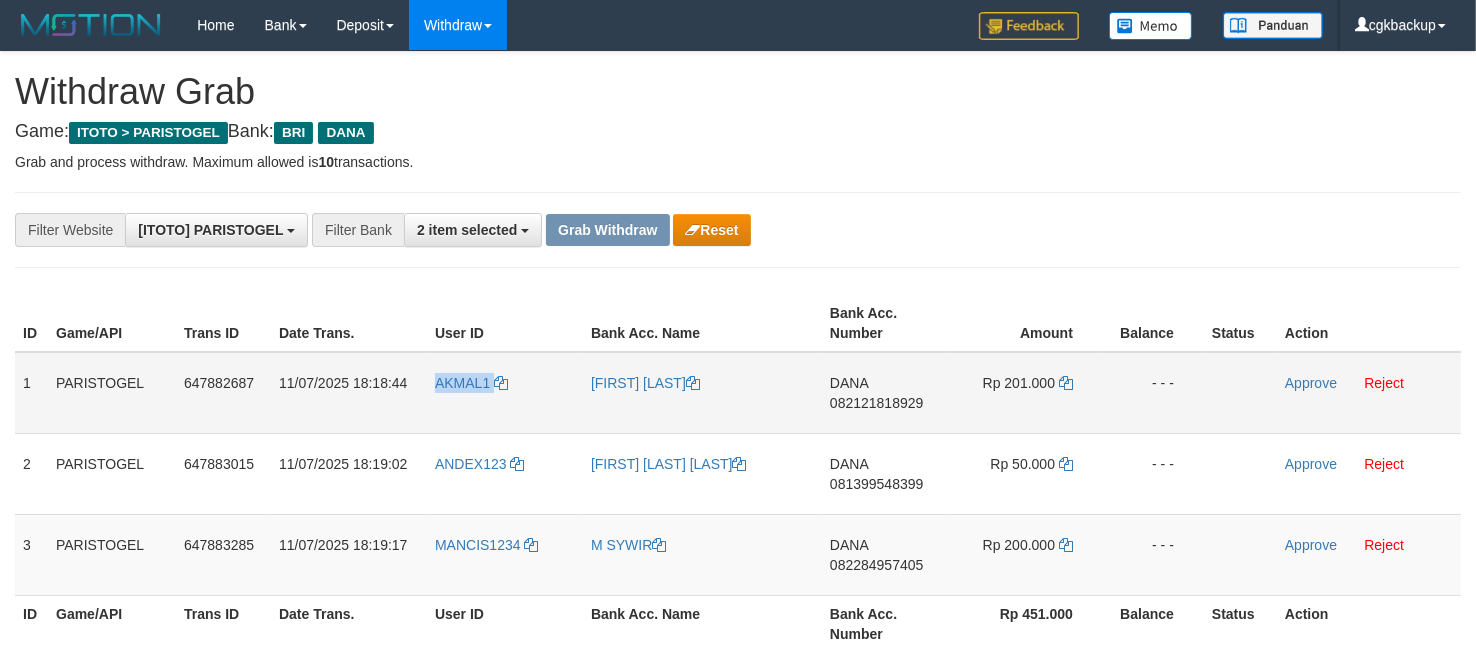 click on "AKMAL1" at bounding box center (505, 393) 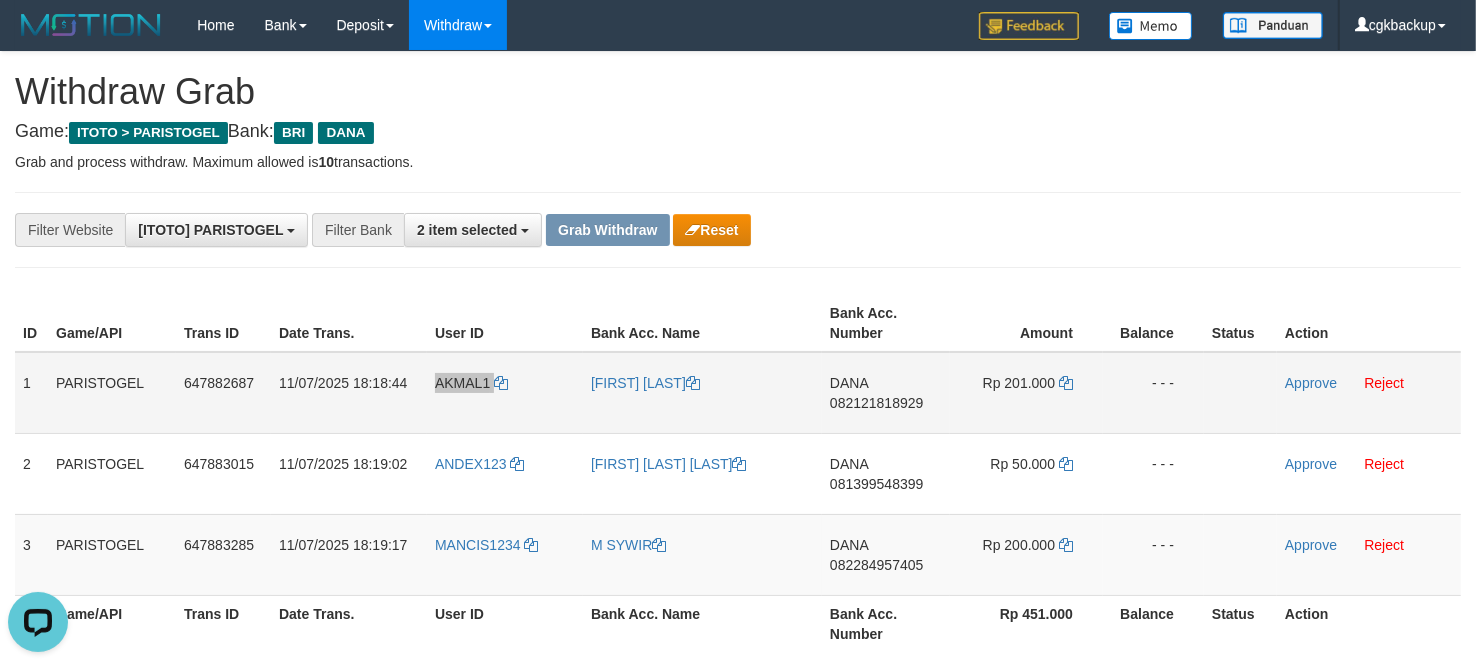 scroll, scrollTop: 0, scrollLeft: 0, axis: both 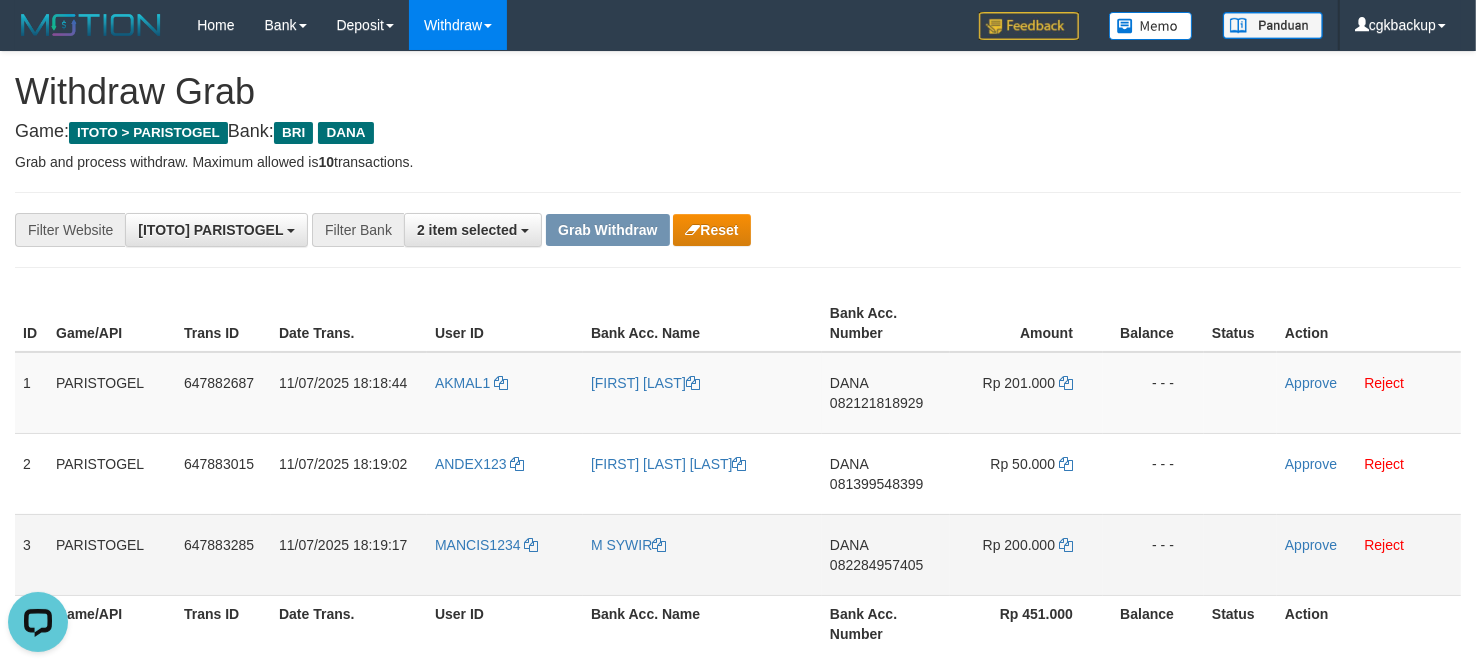 click on "MANCIS1234" at bounding box center [505, 554] 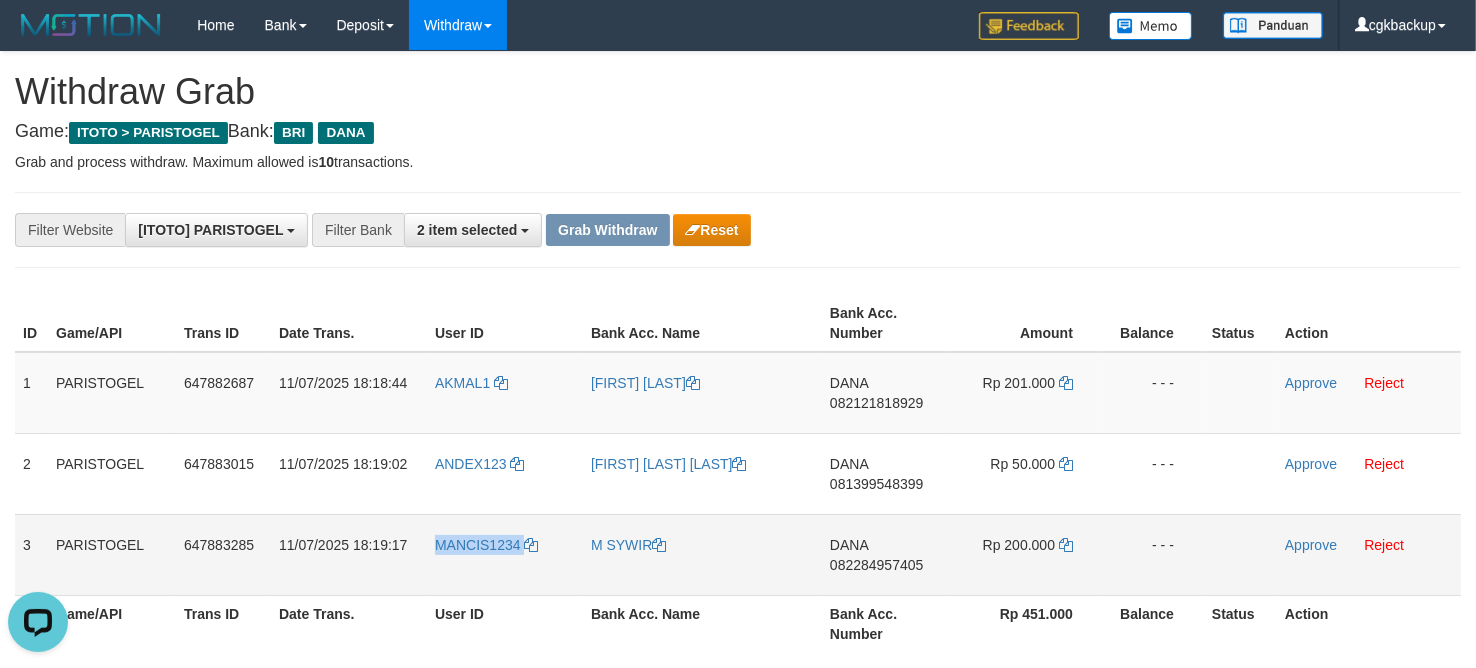 click on "MANCIS1234" at bounding box center [505, 554] 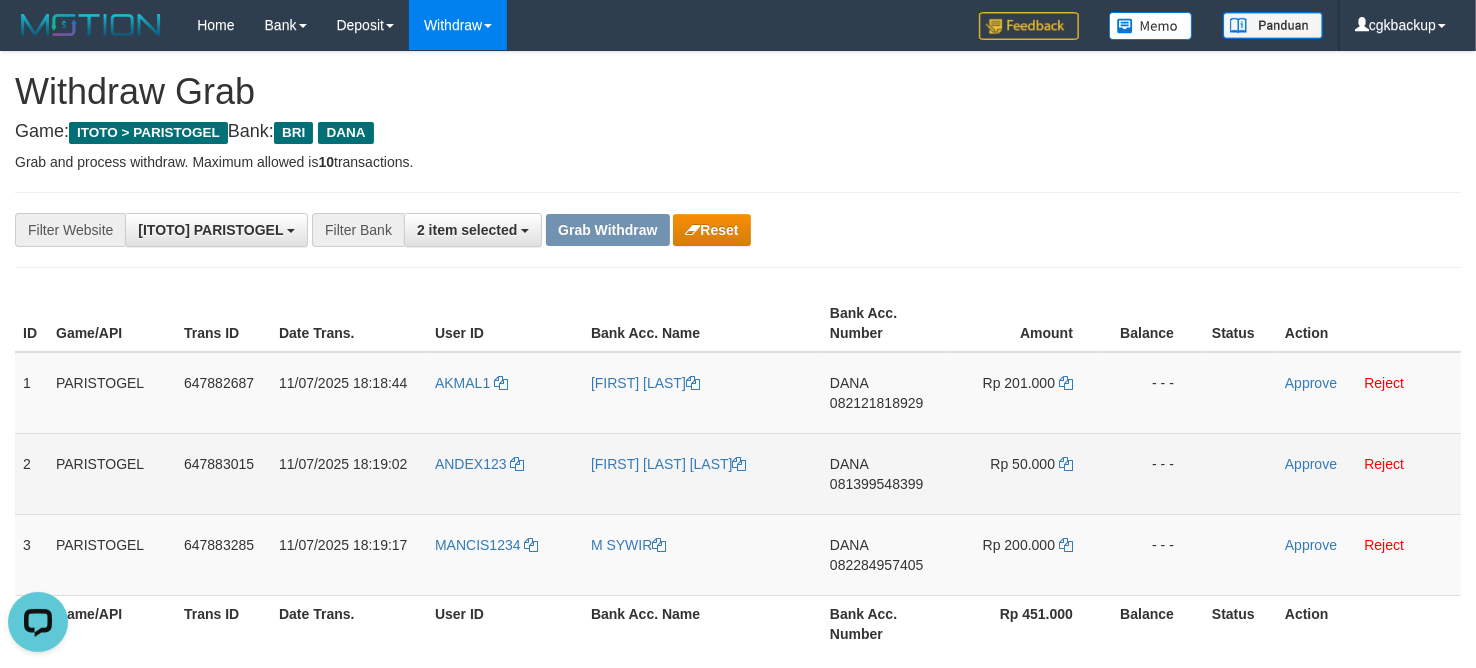 click on "ANDEX123" at bounding box center (505, 473) 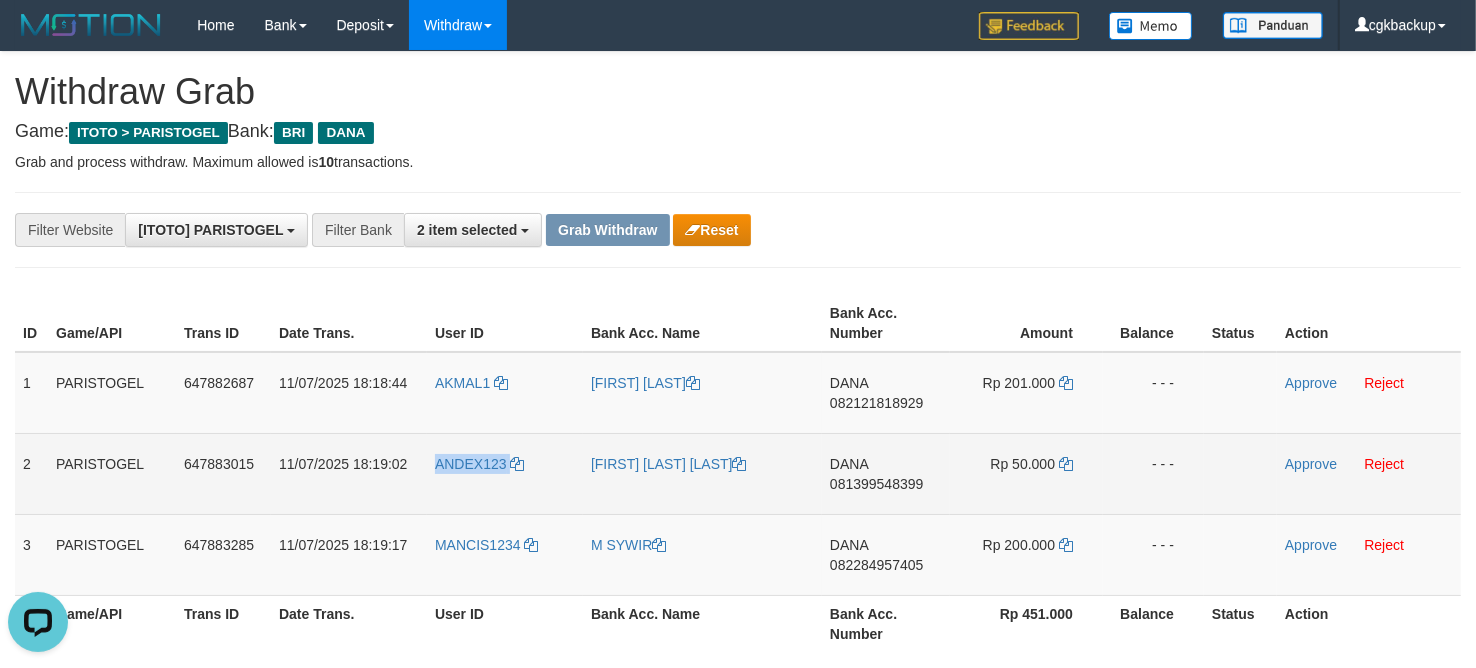 copy on "ANDEX123" 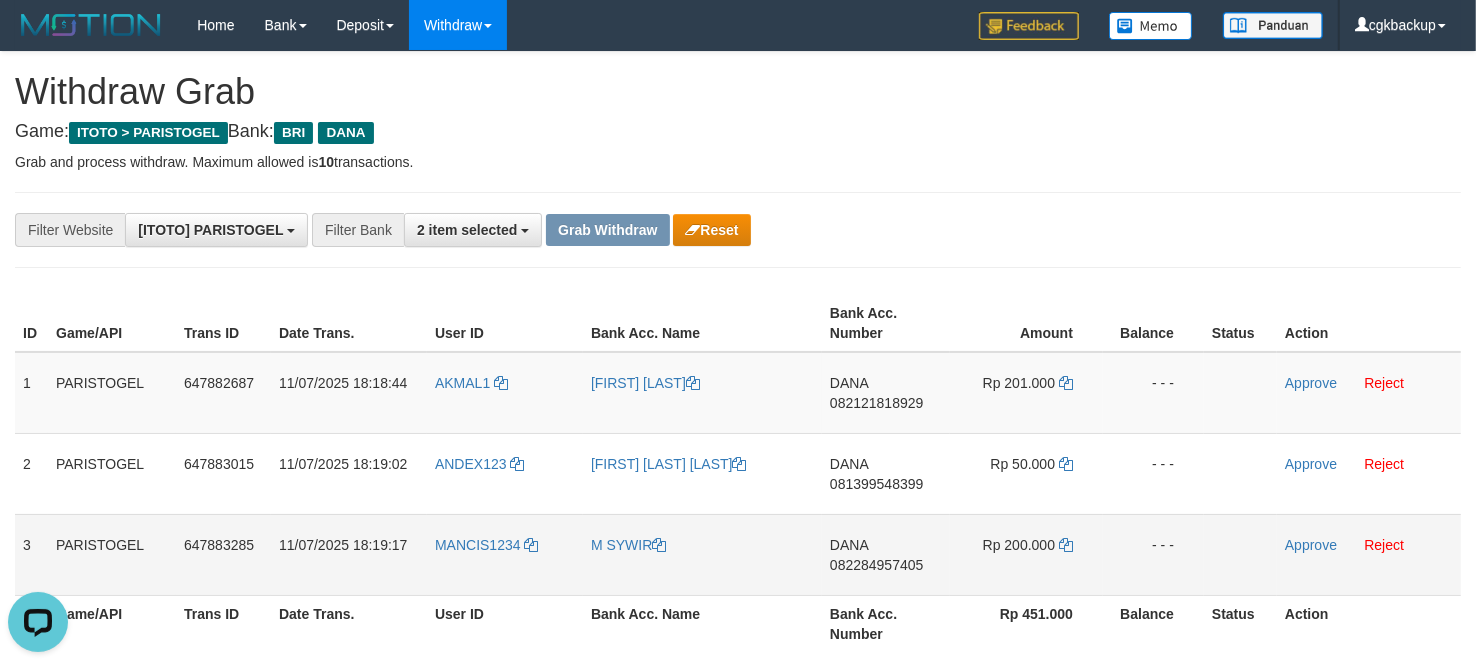 click on "MANCIS1234" at bounding box center (505, 554) 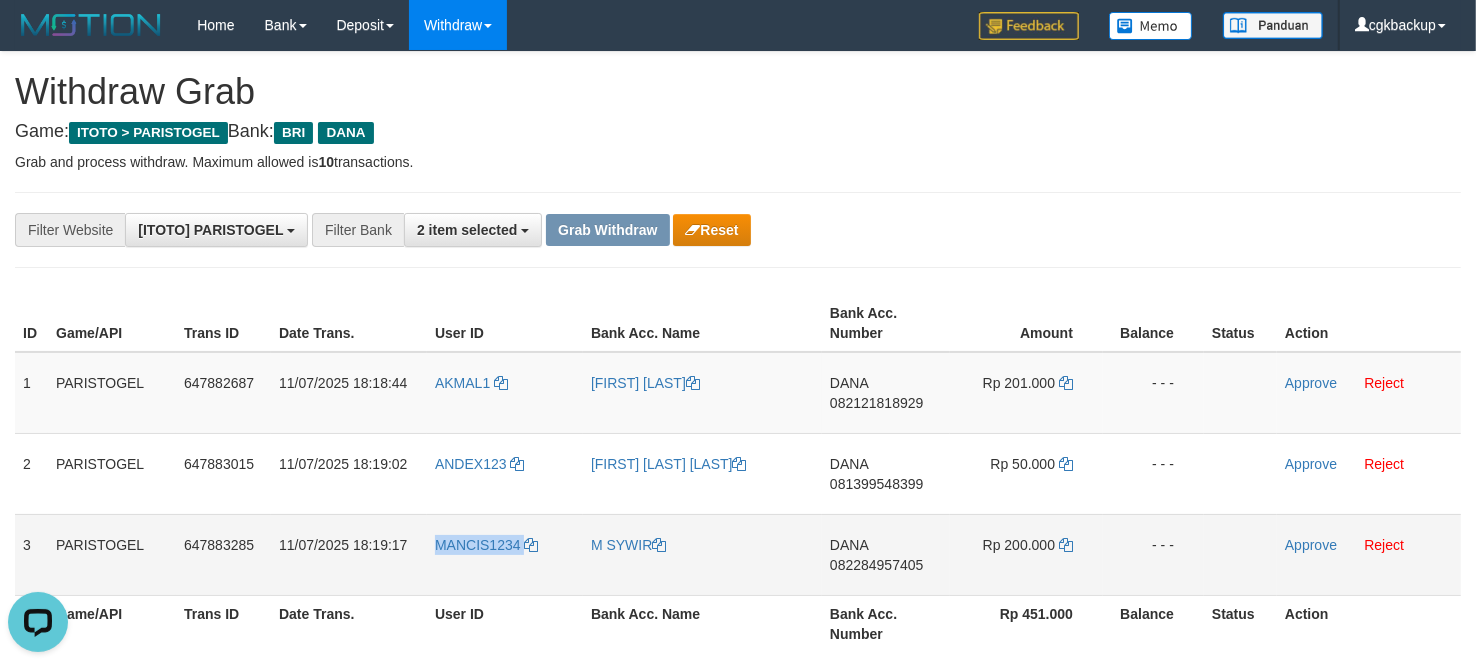copy on "MANCIS1234" 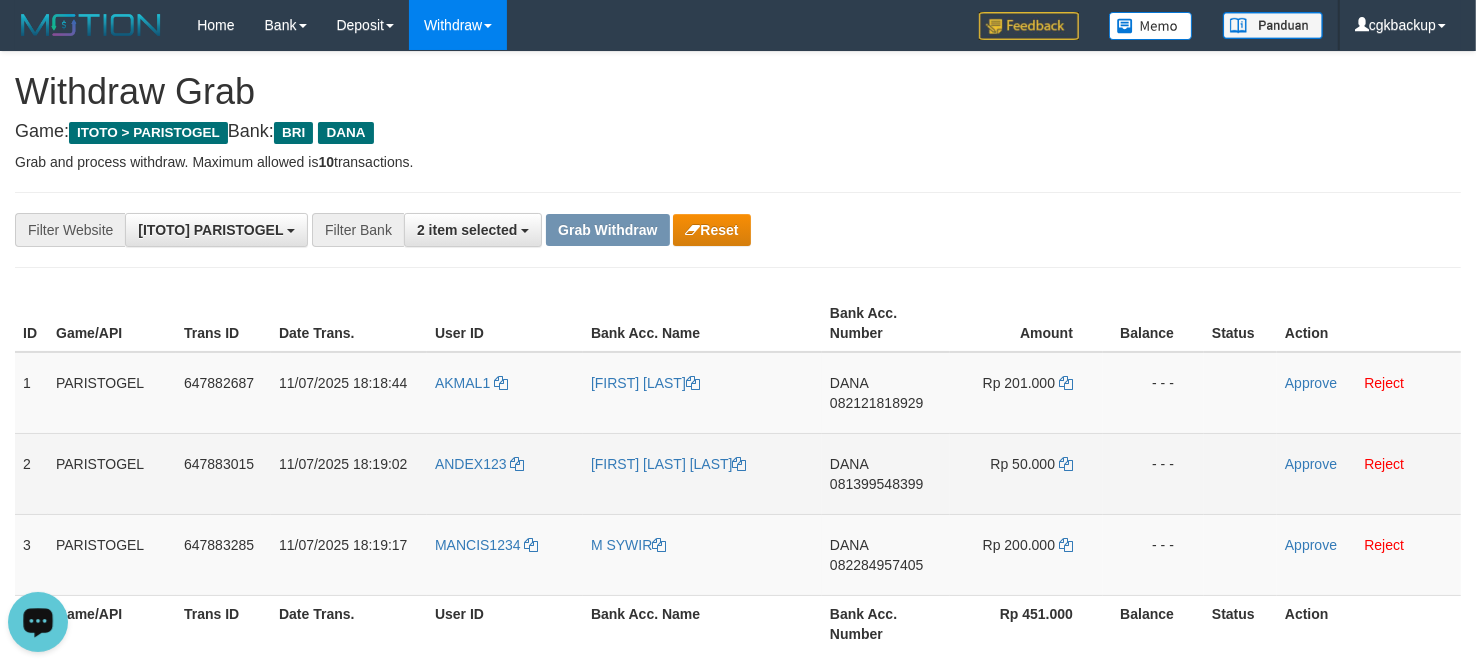 click on "ANDEX123" at bounding box center (505, 473) 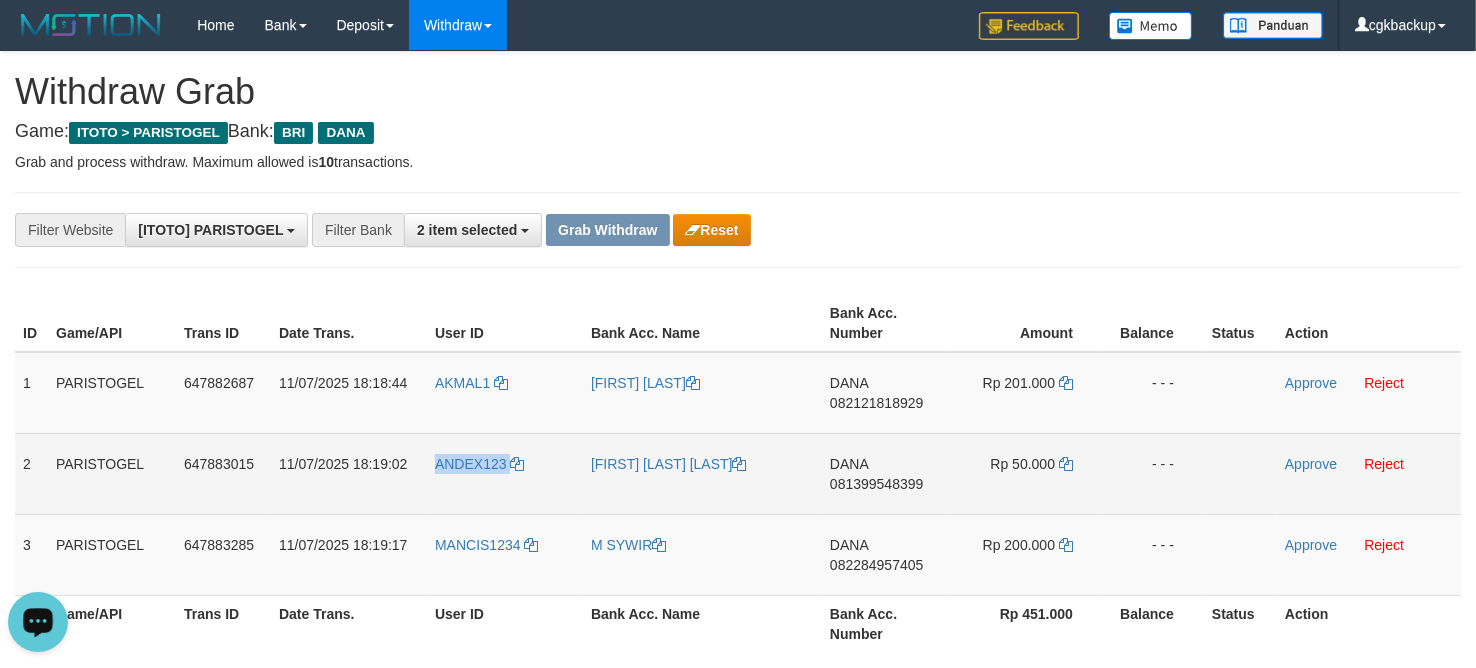 click on "ANDEX123" at bounding box center (505, 473) 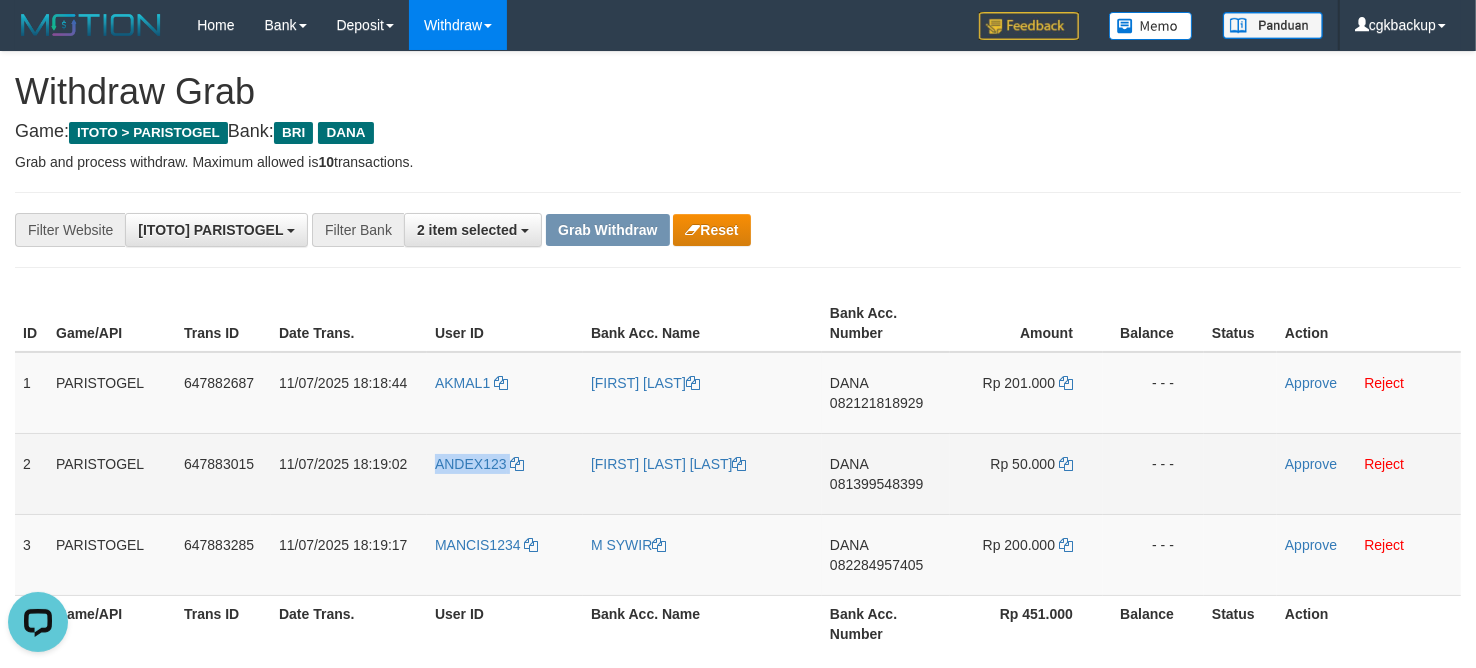 click on "ANDEX123" at bounding box center [505, 473] 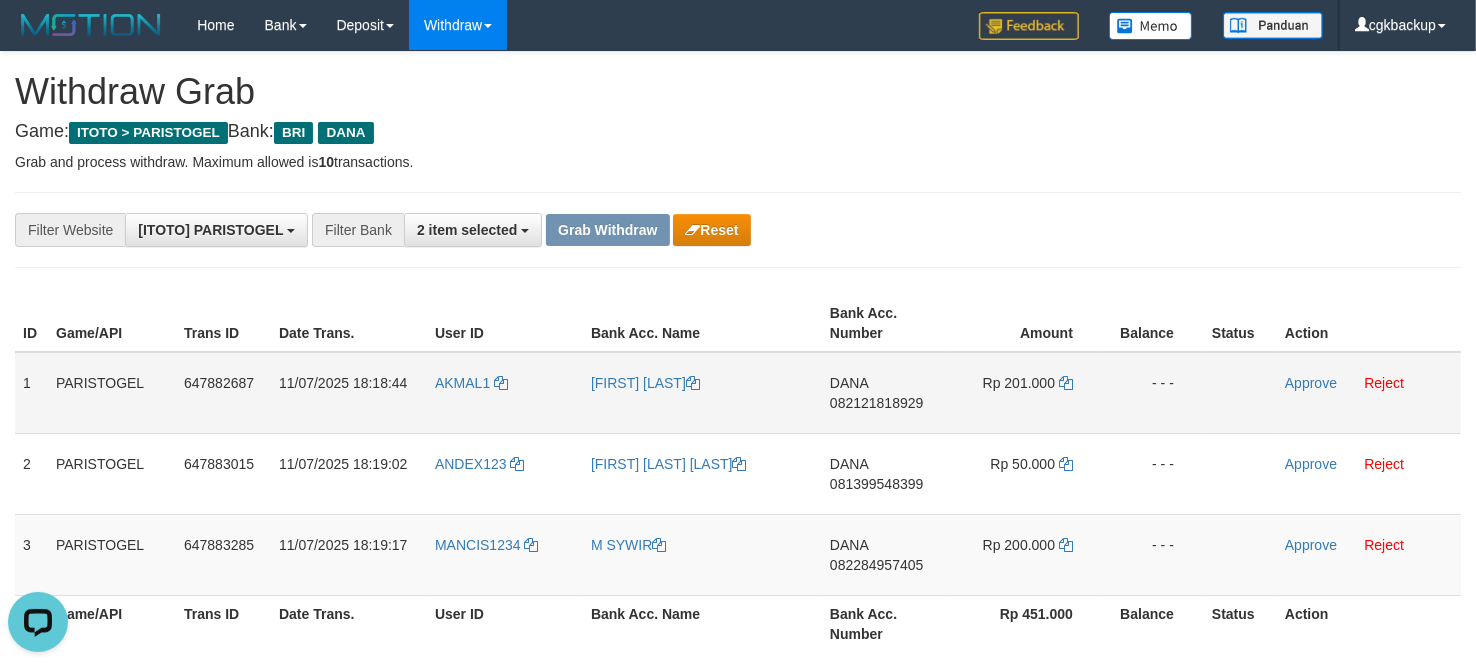 click on "AKMAL MAULANA" at bounding box center (702, 393) 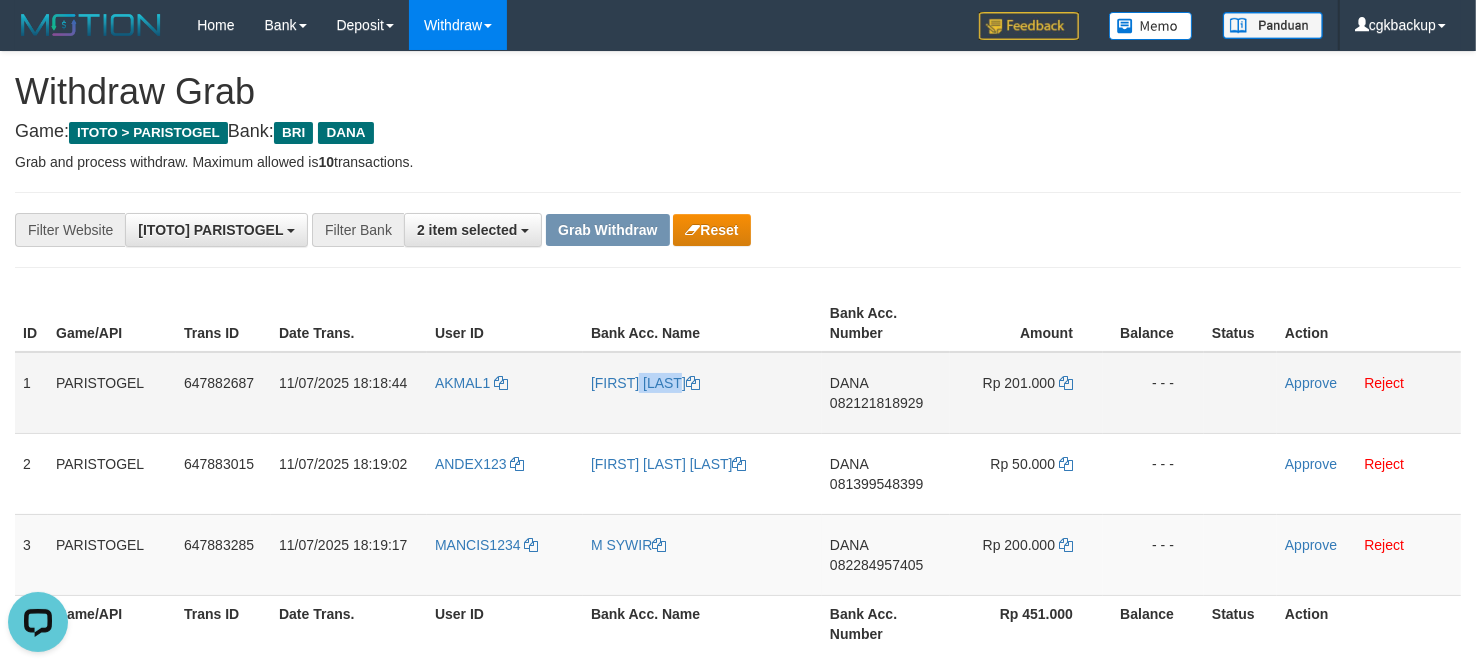 click on "AKMAL MAULANA" at bounding box center (702, 393) 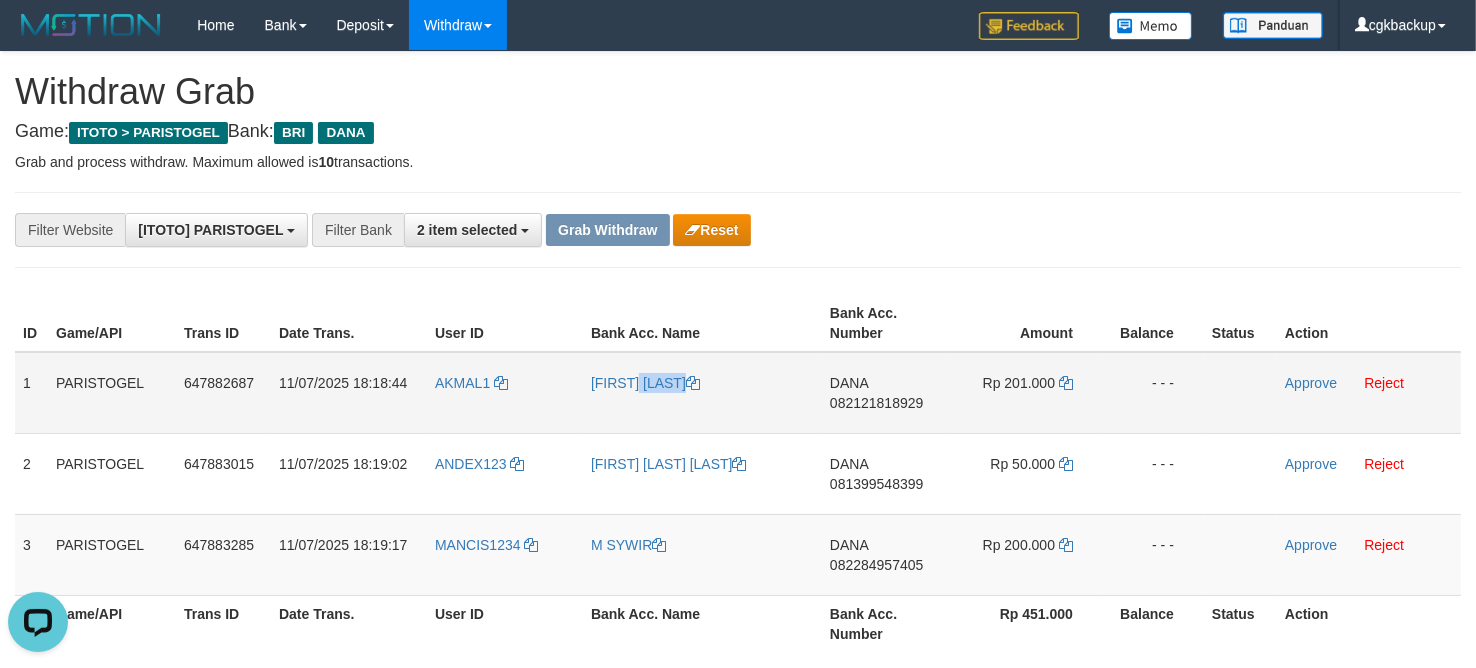click on "AKMAL MAULANA" at bounding box center (702, 393) 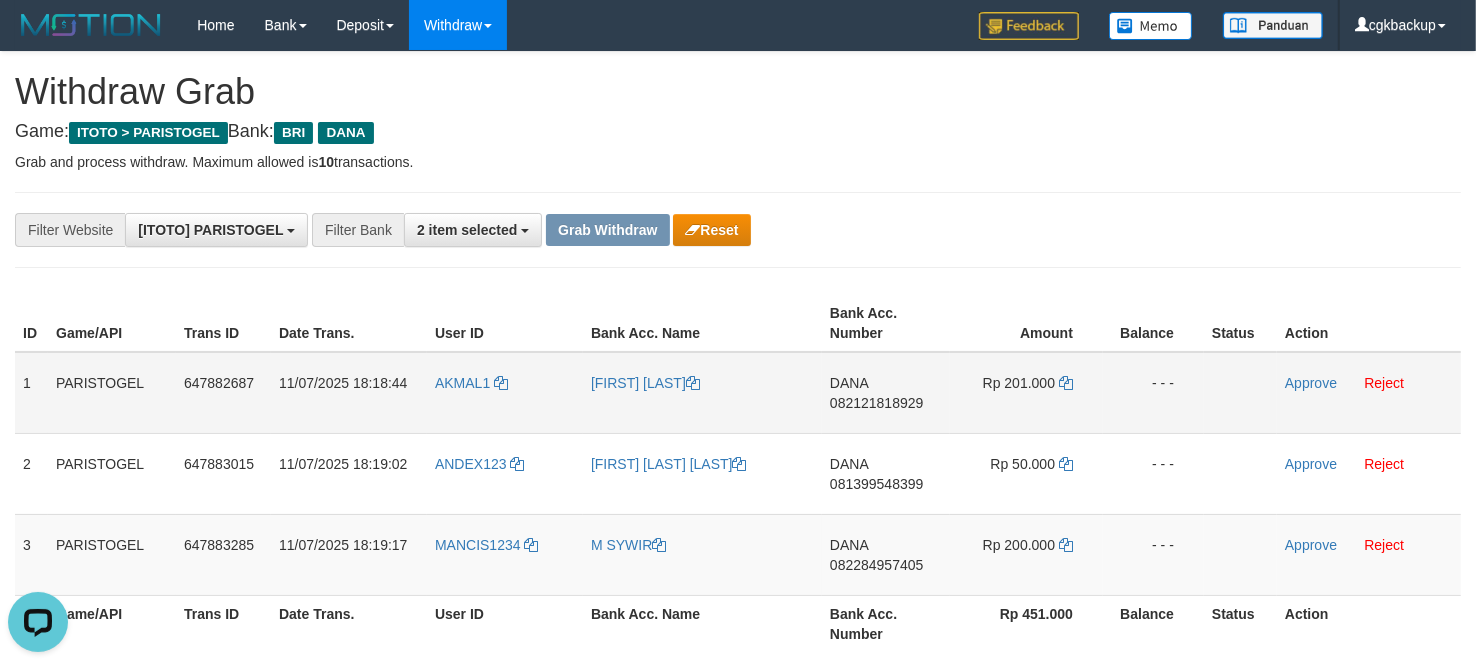 click on "AKMAL1" at bounding box center [505, 393] 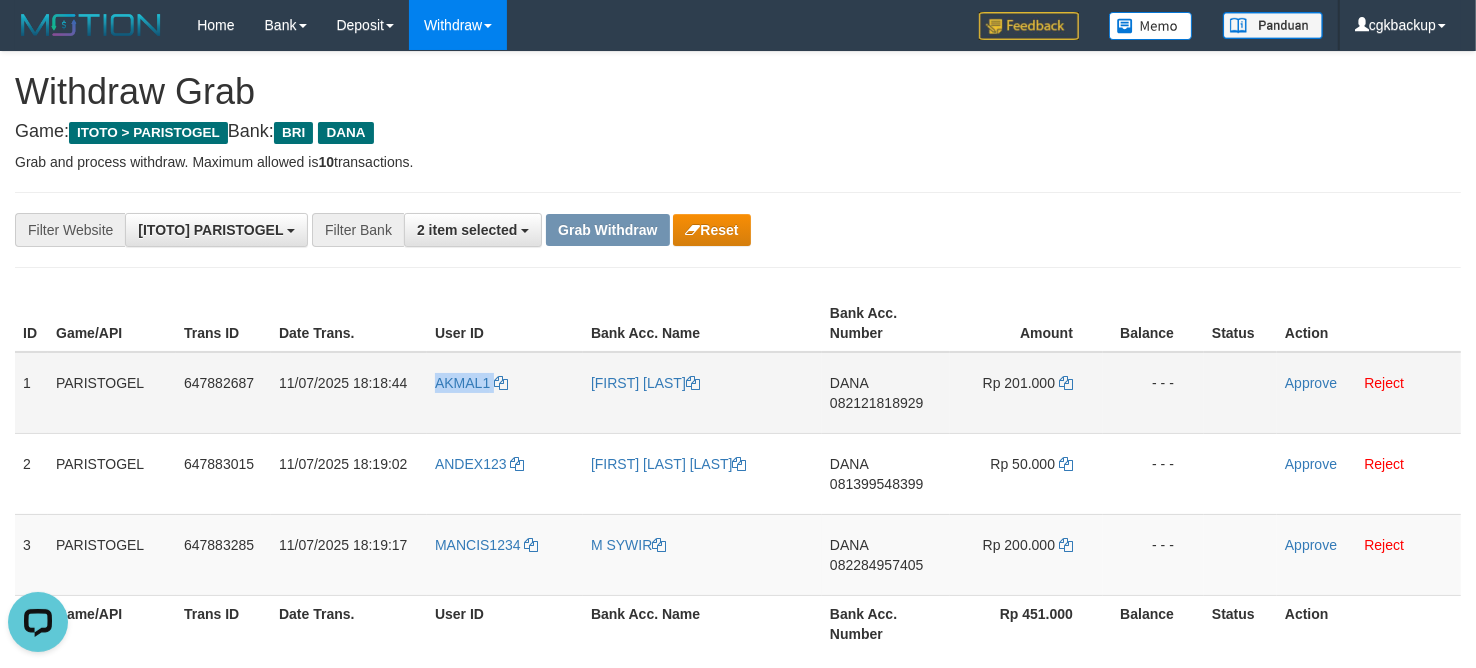 click on "AKMAL1" at bounding box center (505, 393) 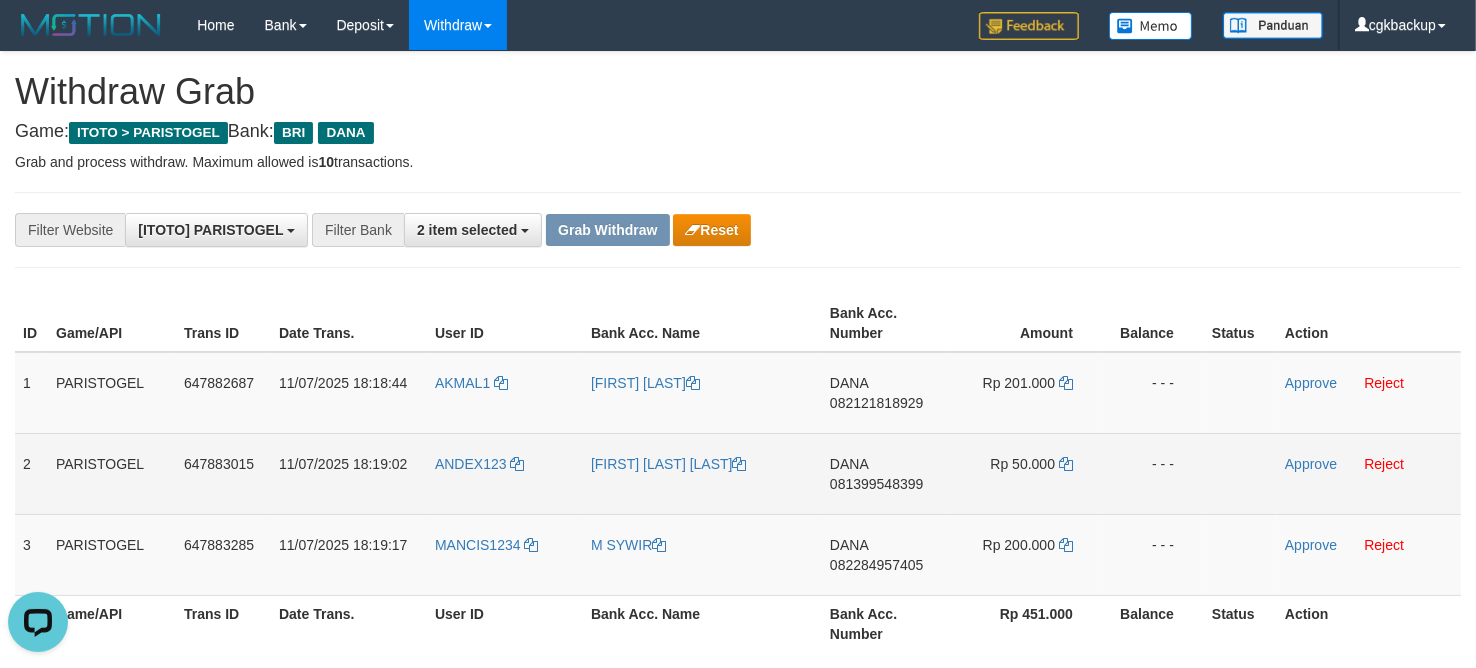 click on "[FIRST] [LAST]" at bounding box center [702, 473] 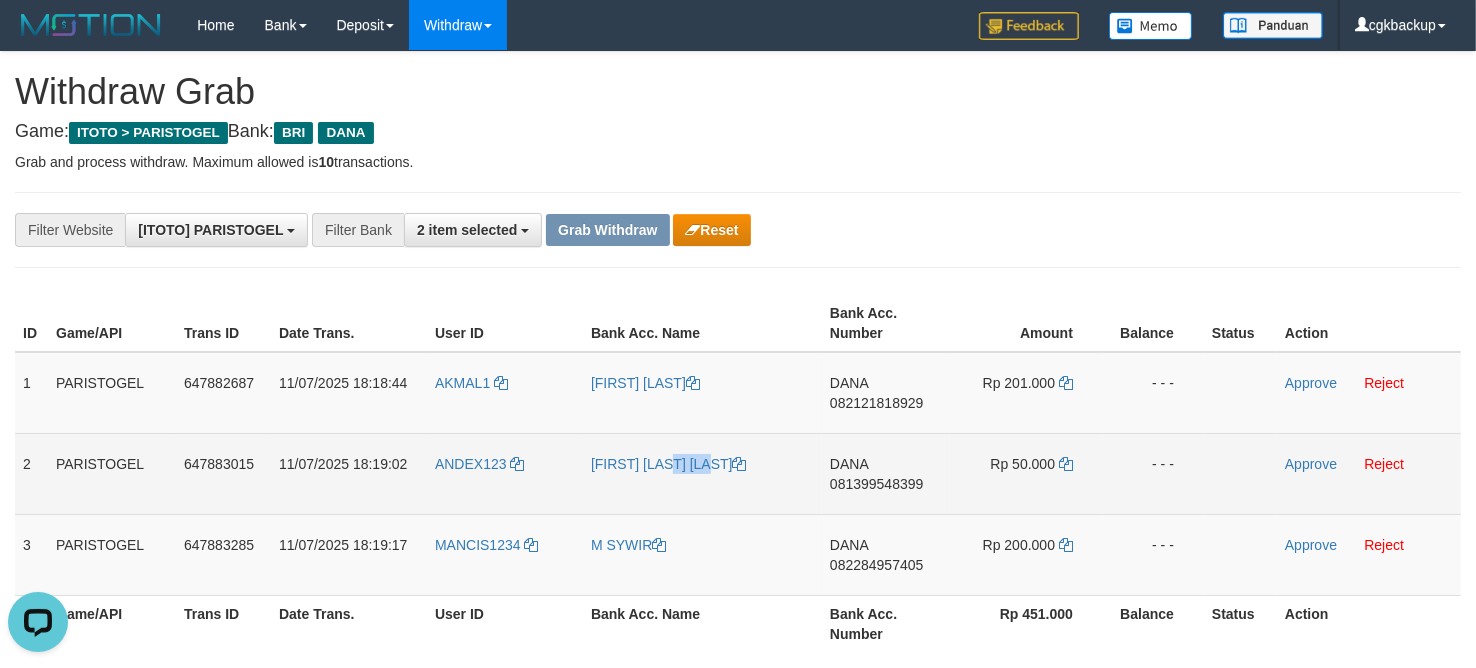 click on "[FIRST] [LAST]" at bounding box center [702, 473] 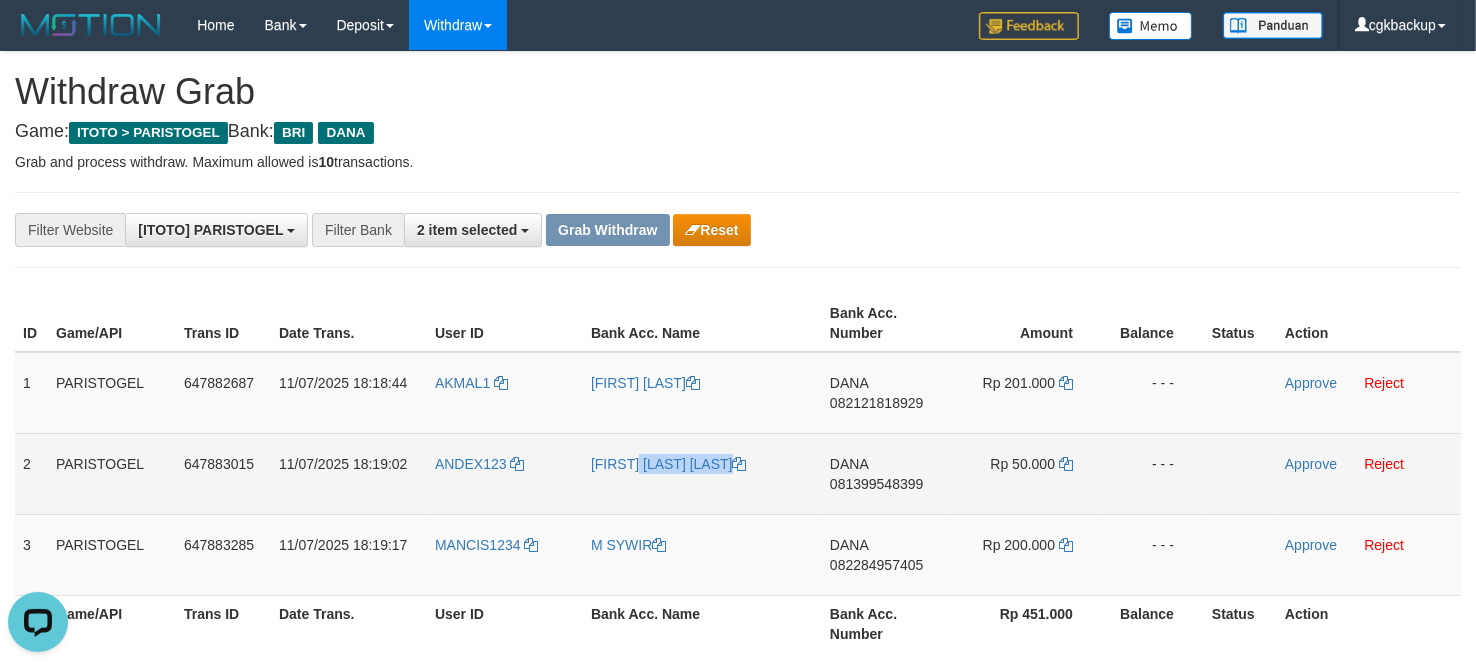 copy on "[FIRST] [LAST]" 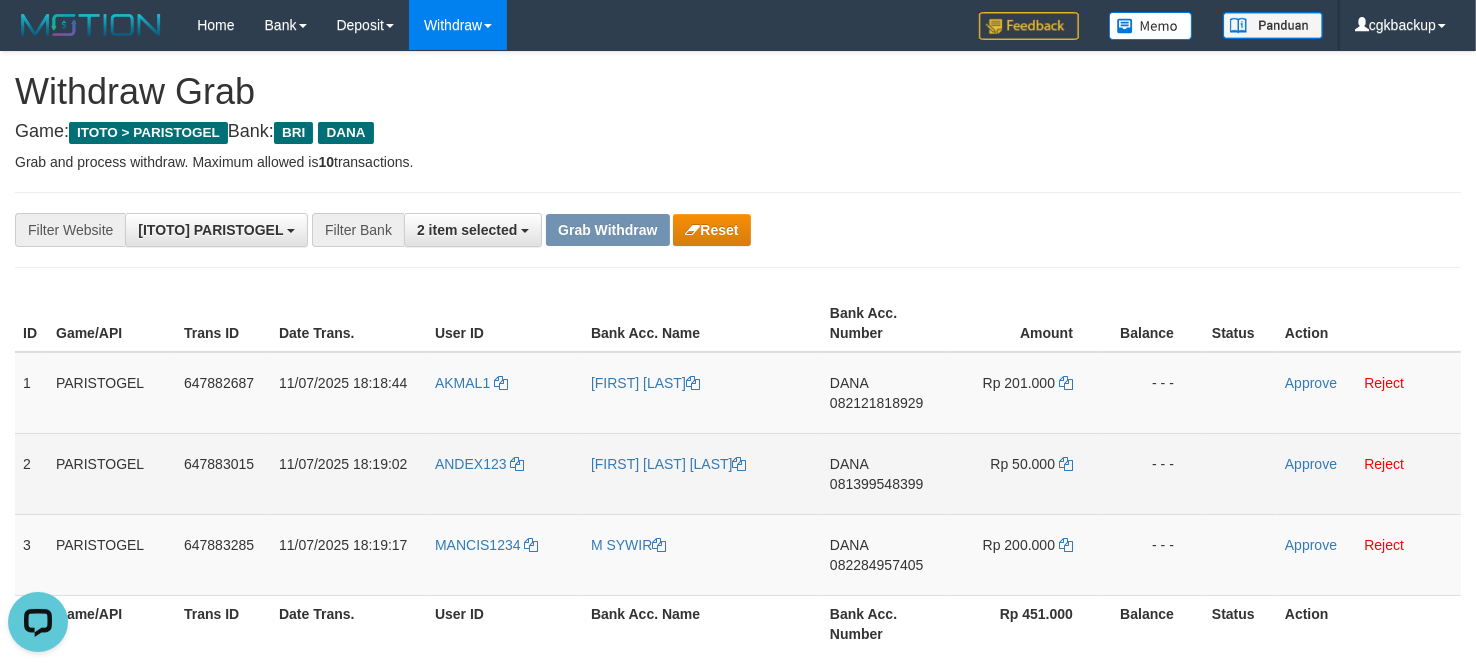 click on "ANDEX123" at bounding box center [505, 473] 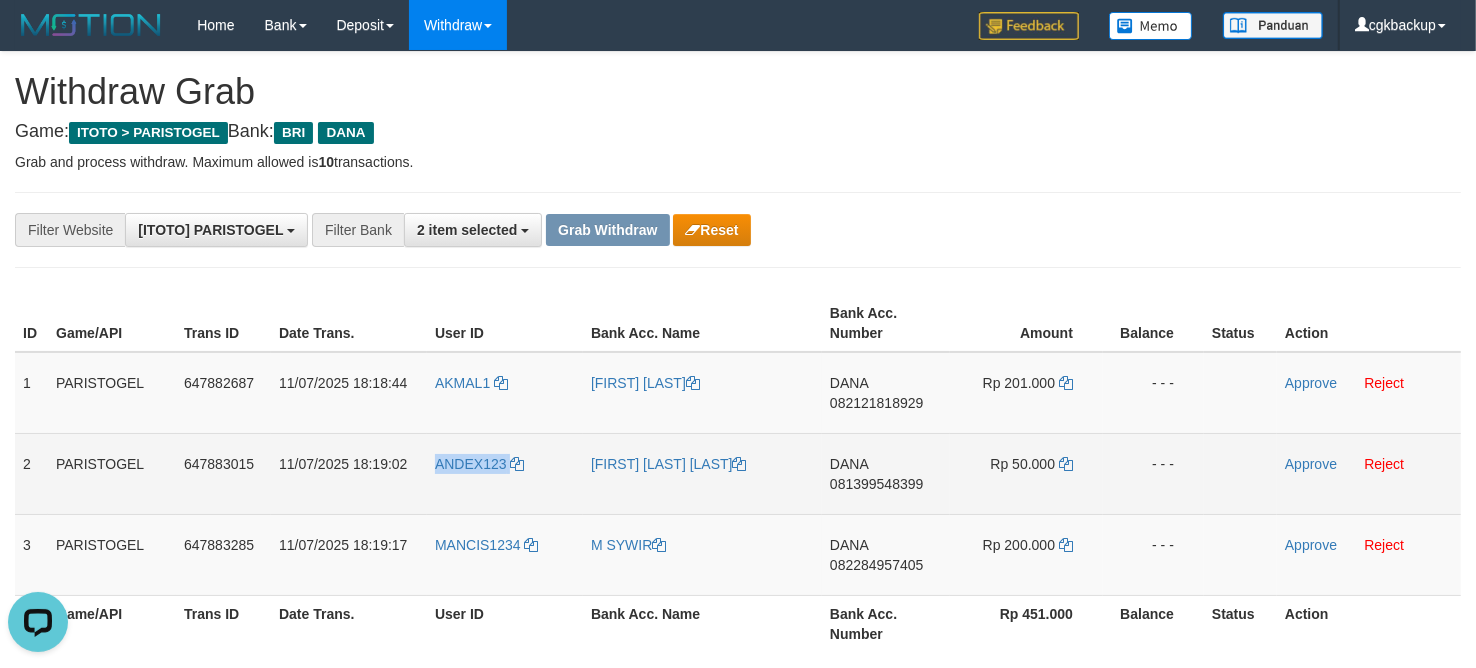 click on "ANDEX123" at bounding box center (505, 473) 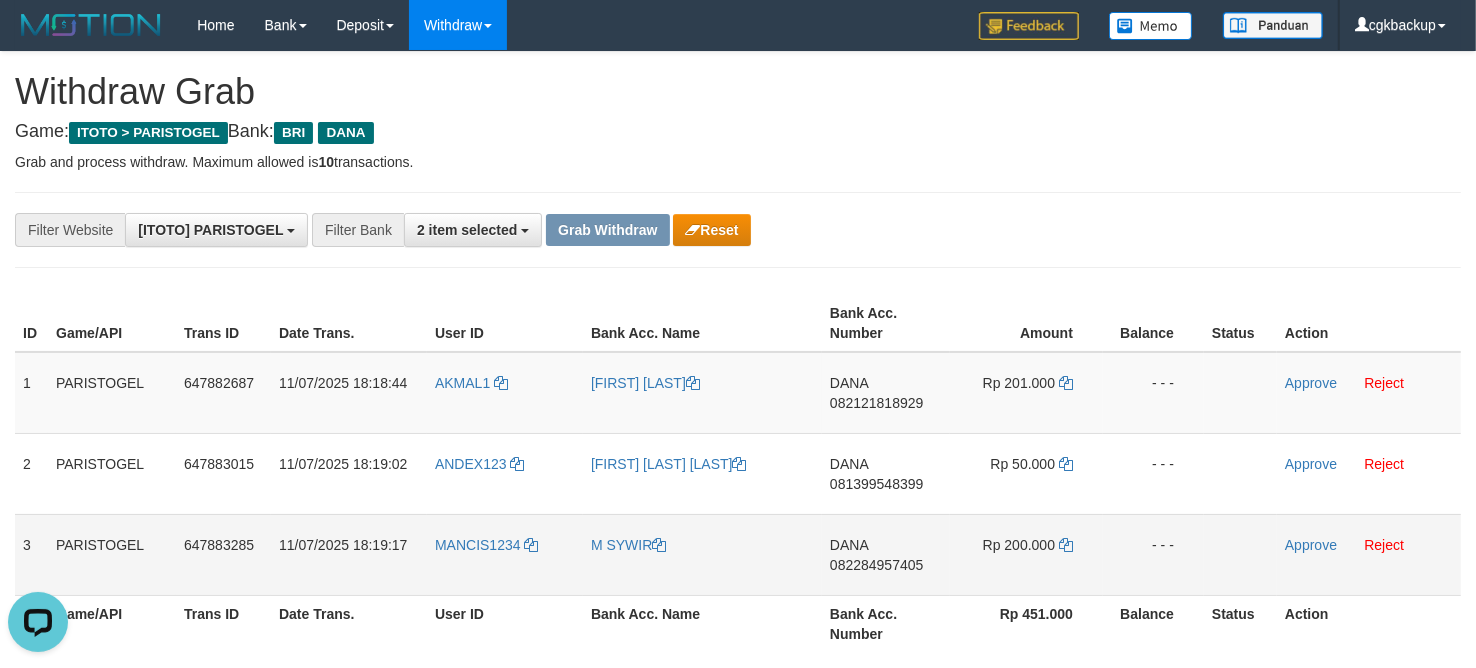 click on "M SYWIR" at bounding box center (702, 554) 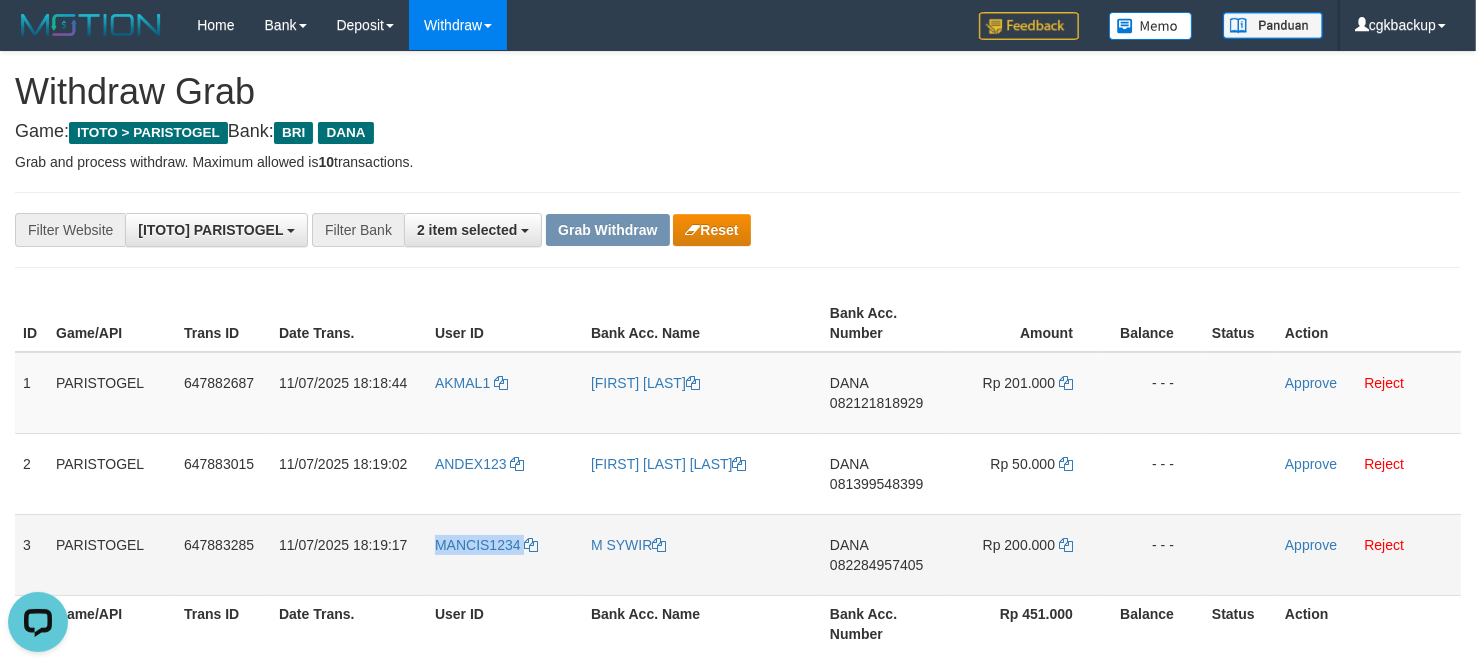 click on "MANCIS1234" at bounding box center (505, 554) 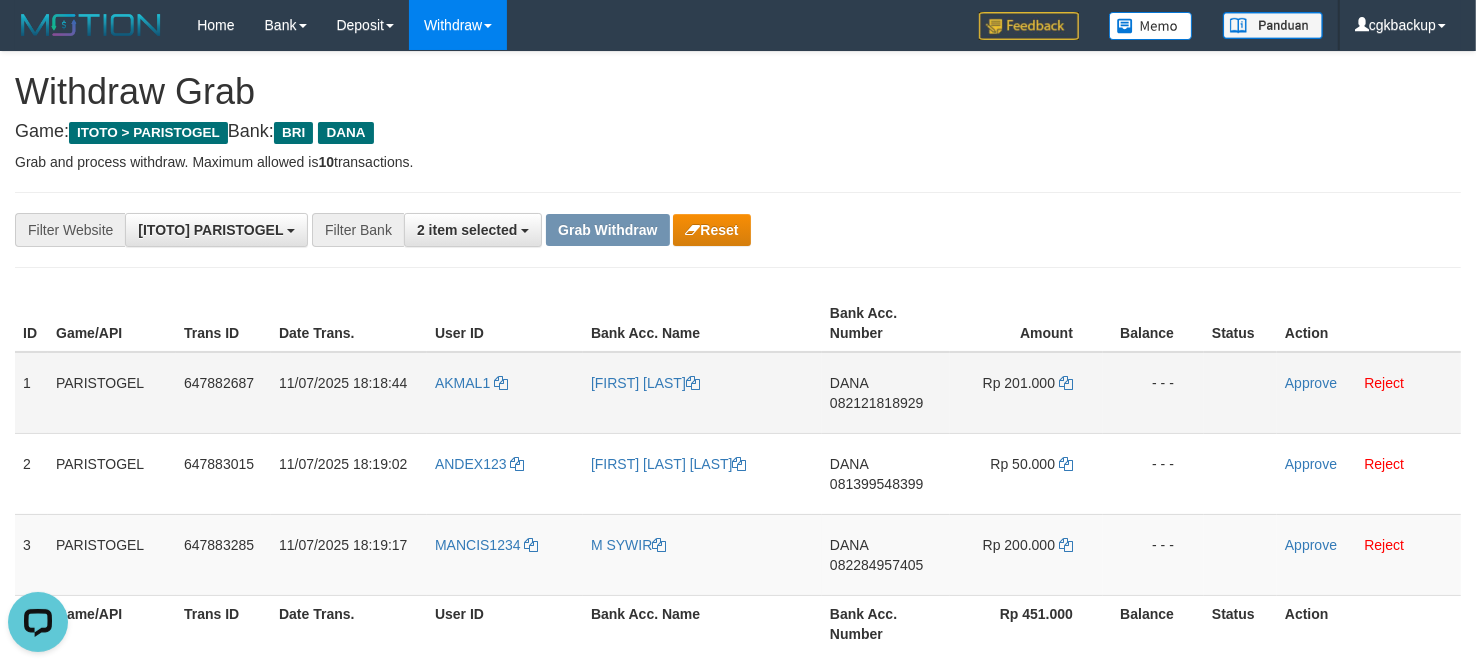 click on "DANA
082121818929" at bounding box center (886, 393) 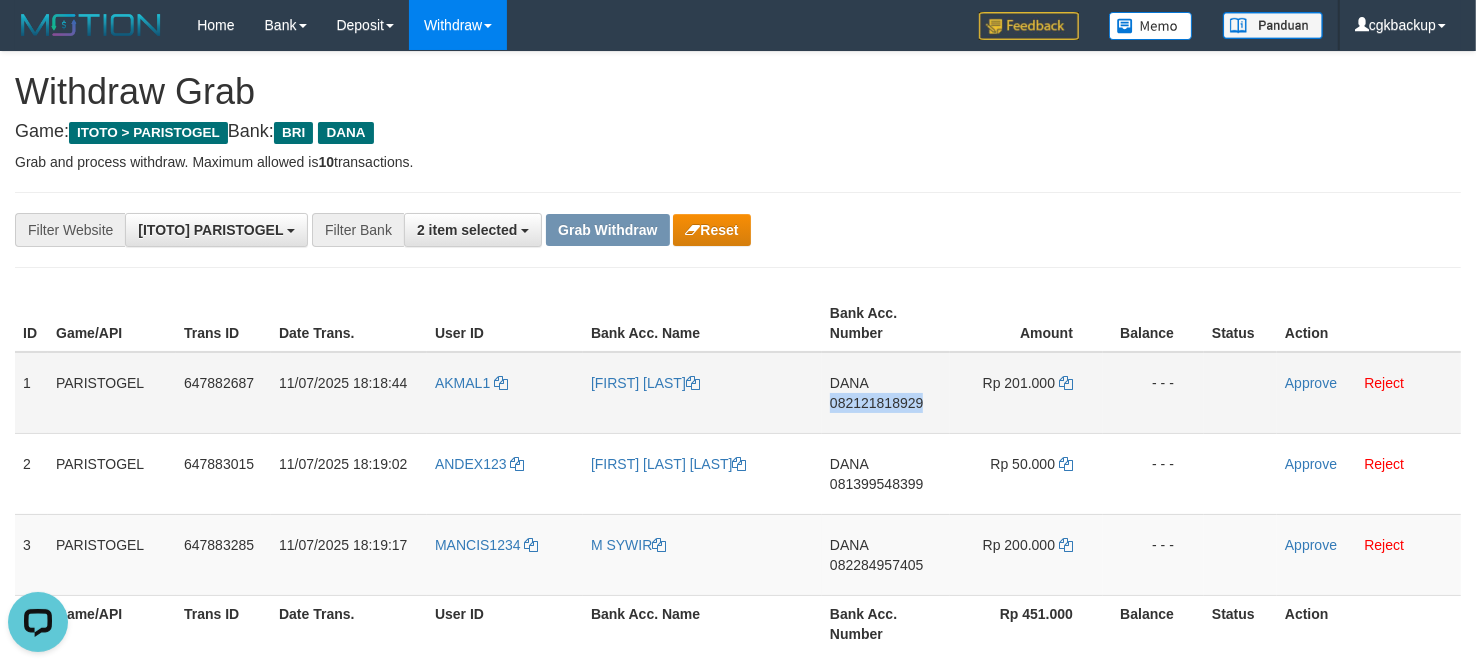 click on "DANA
082121818929" at bounding box center (886, 393) 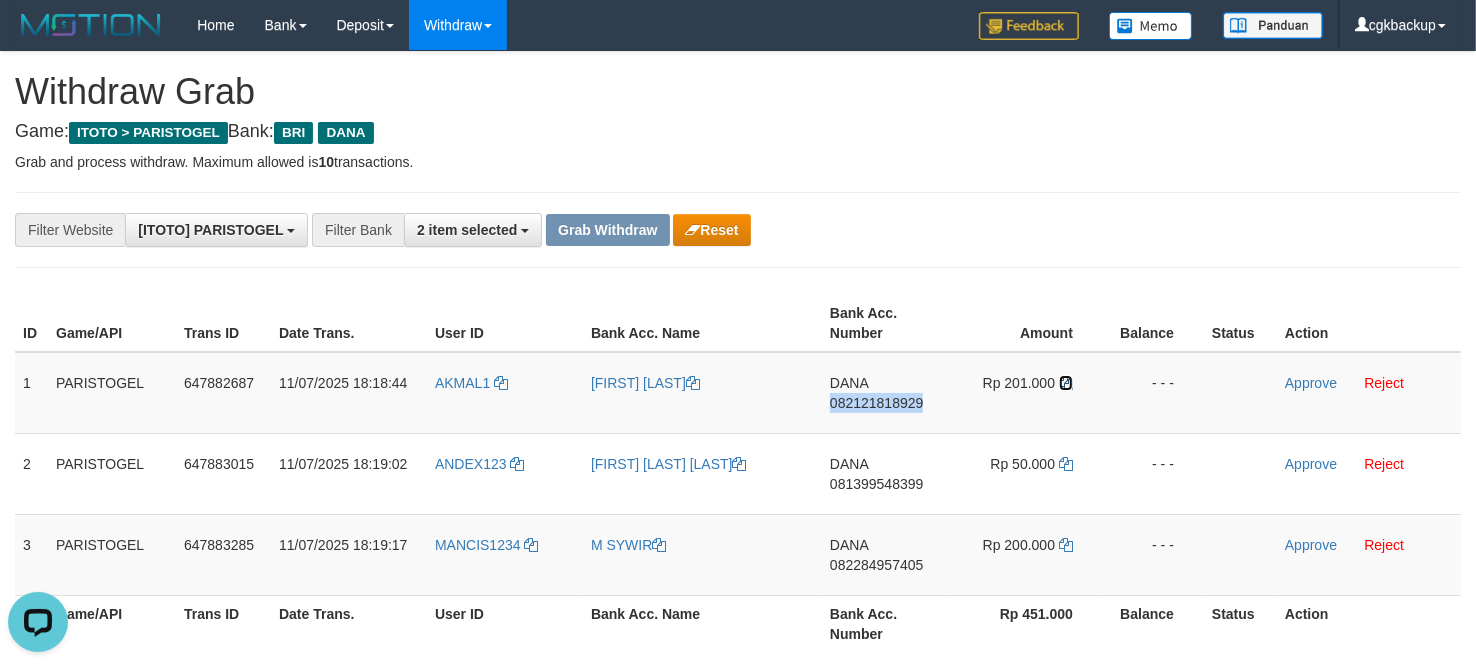 click at bounding box center (1066, 383) 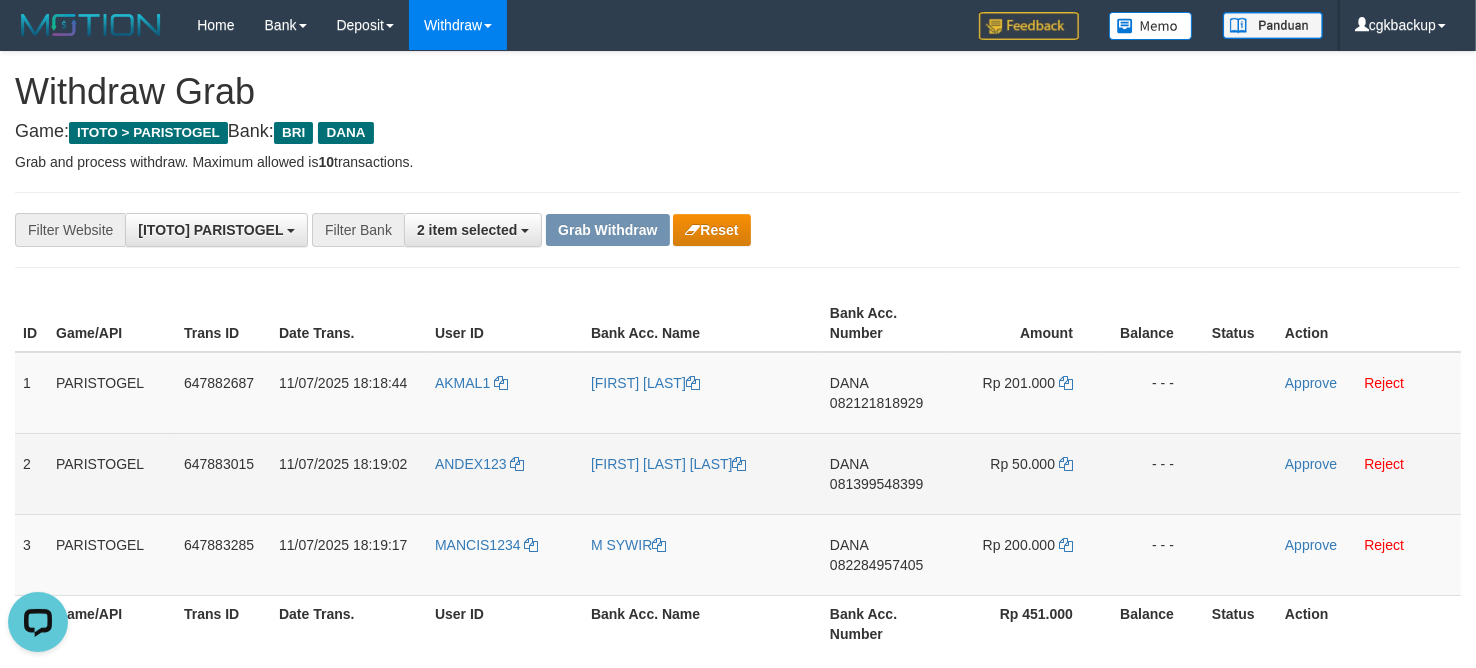 click on "DANA
081399548399" at bounding box center (886, 473) 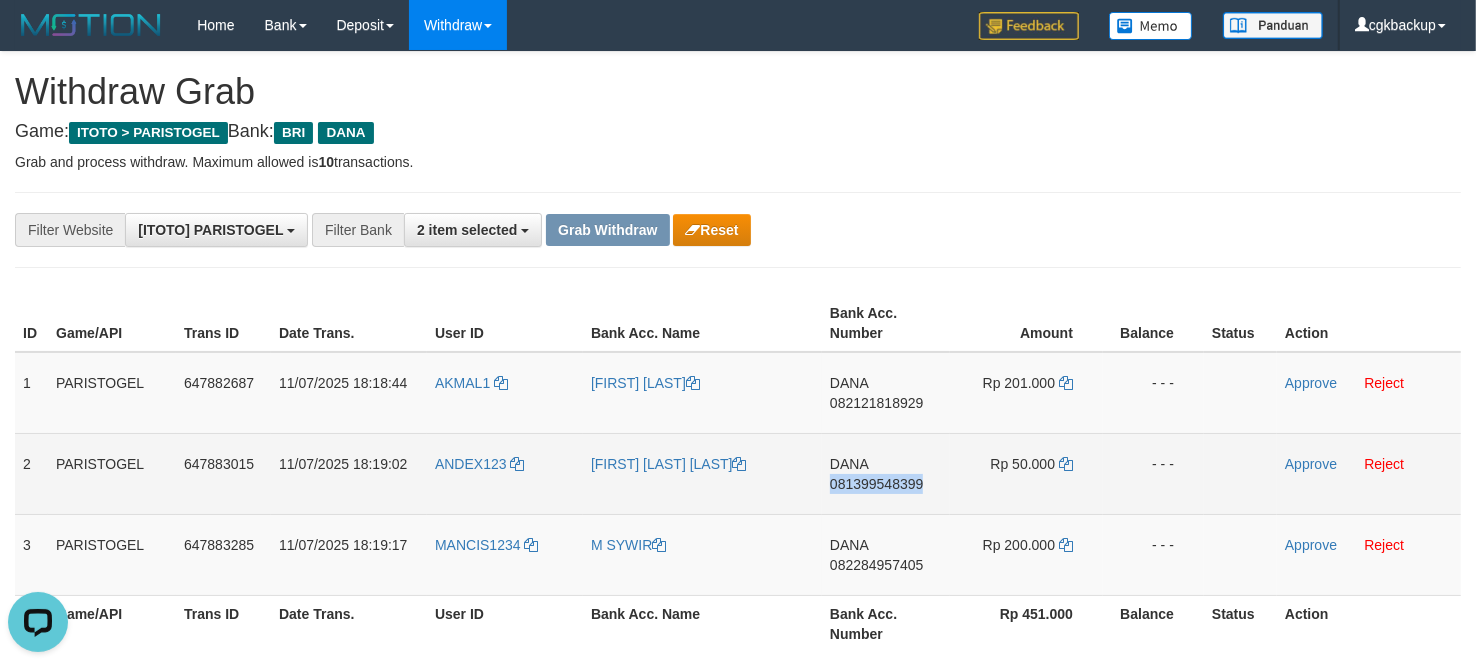 click on "DANA
081399548399" at bounding box center [886, 473] 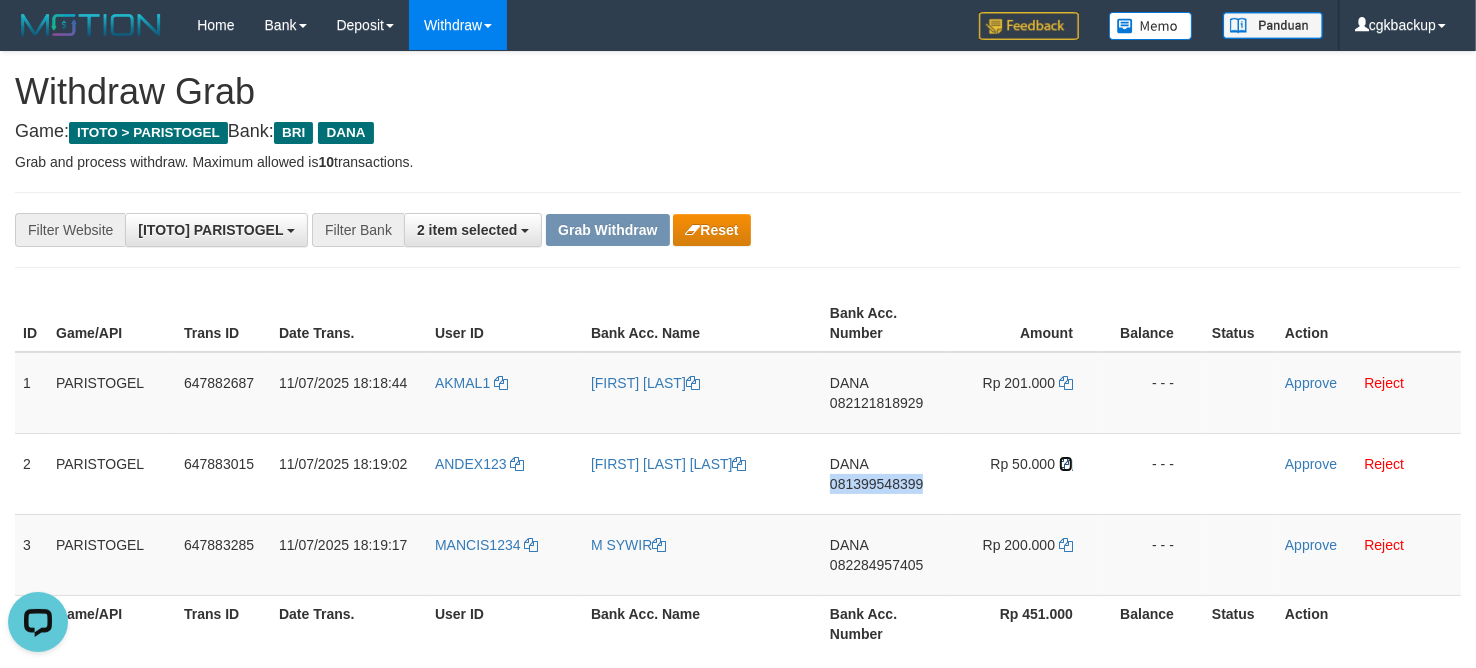 click at bounding box center (1066, 464) 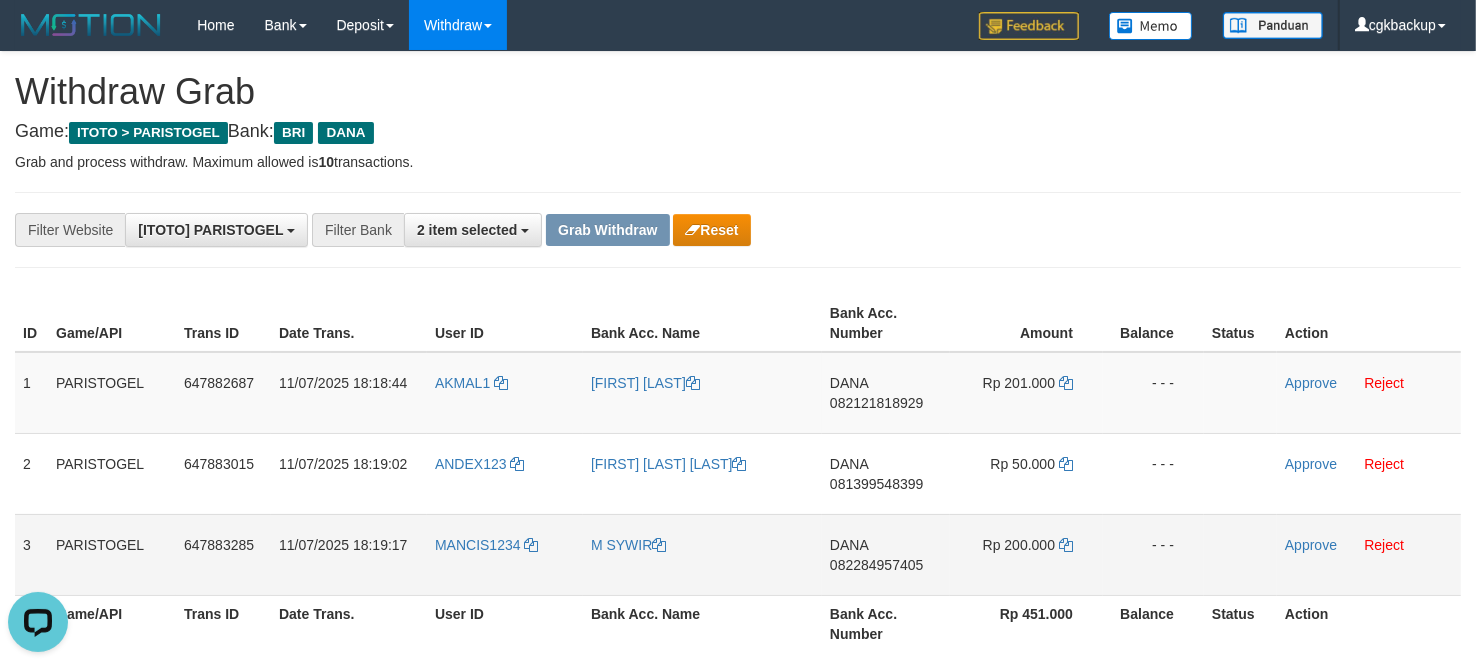 click on "DANA
082284957405" at bounding box center (886, 554) 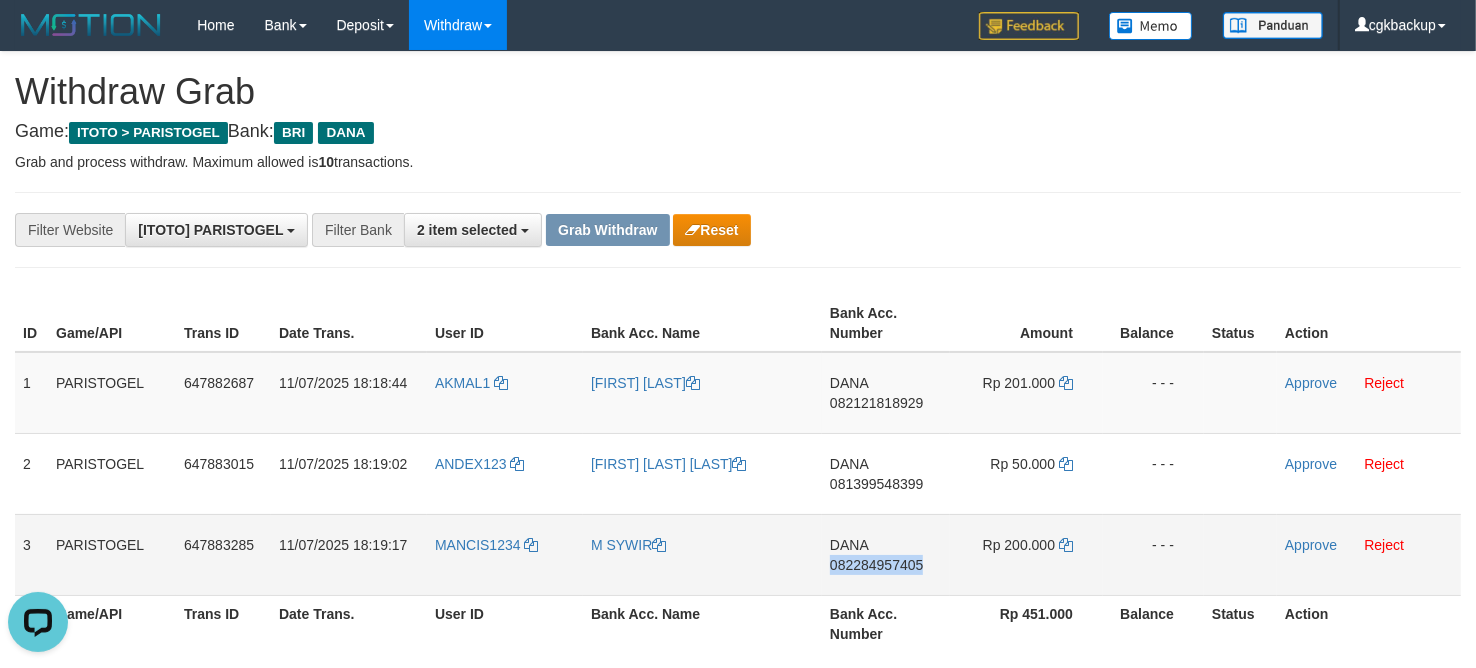 click on "DANA
082284957405" at bounding box center [886, 554] 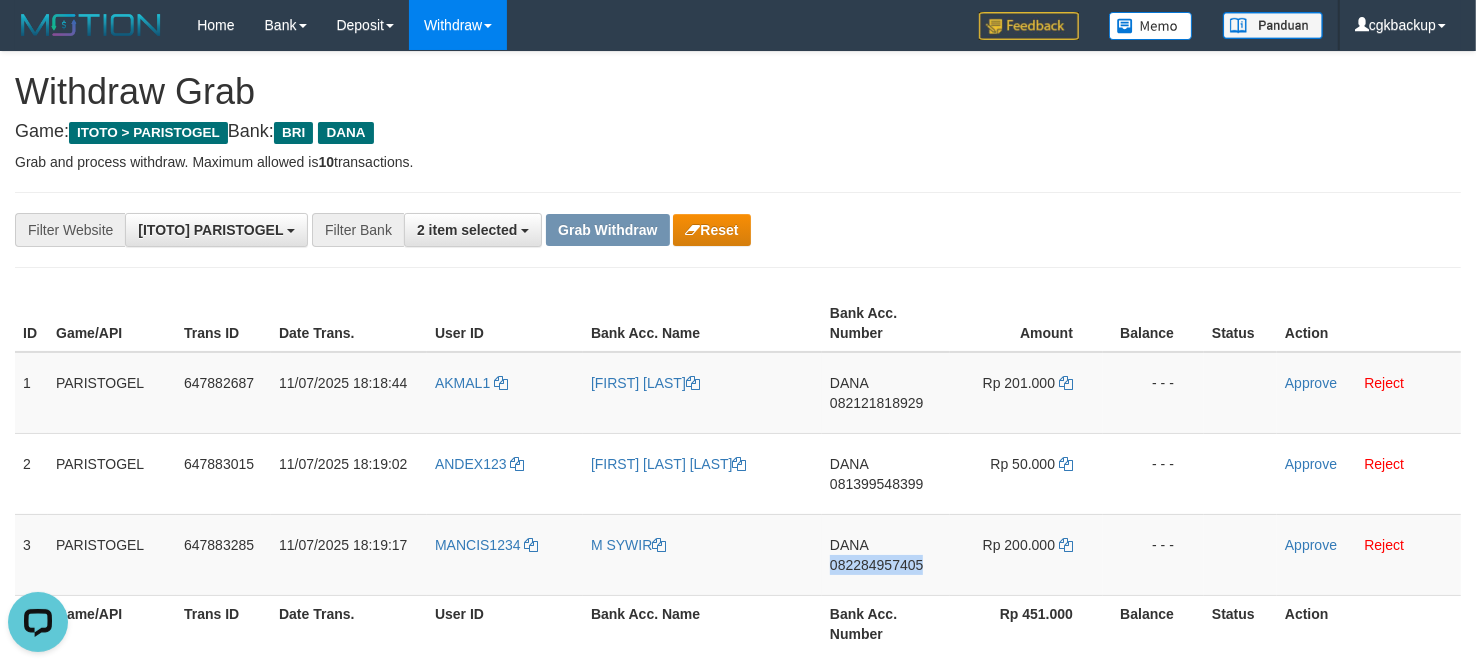 click at bounding box center [1059, 545] 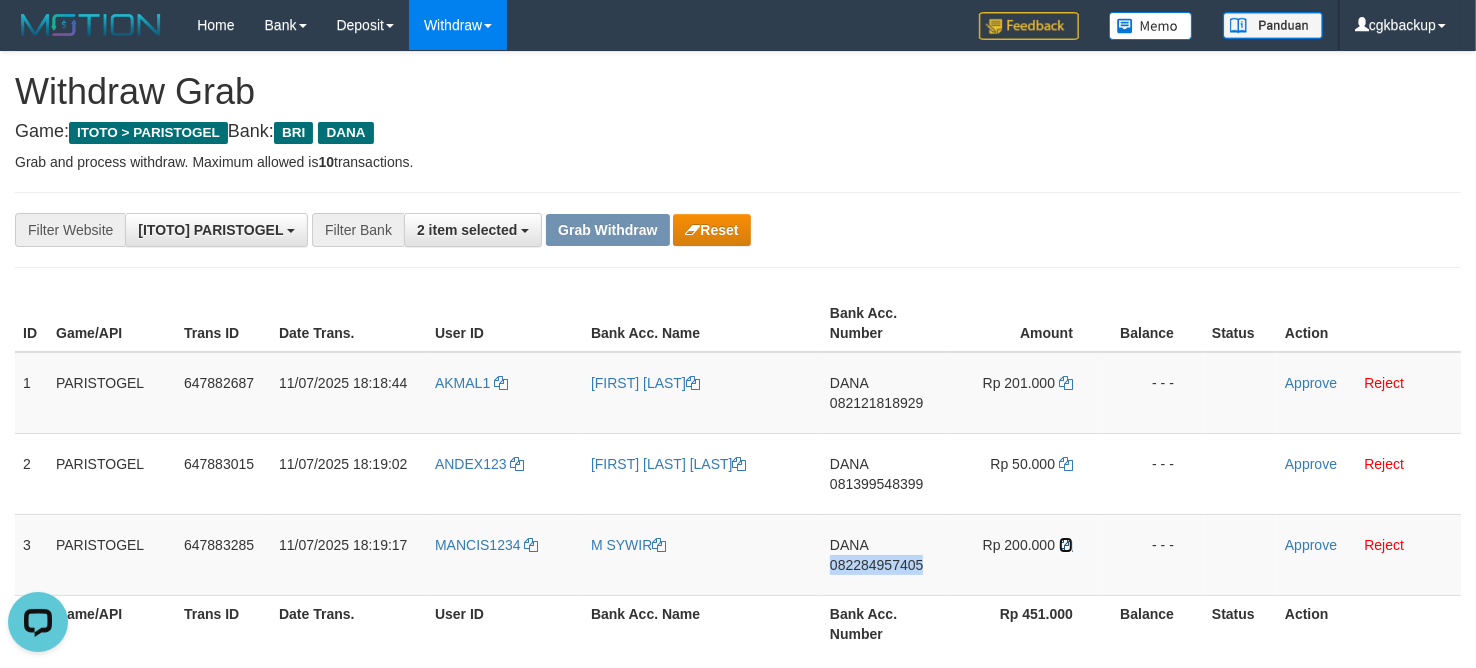 click at bounding box center [1066, 545] 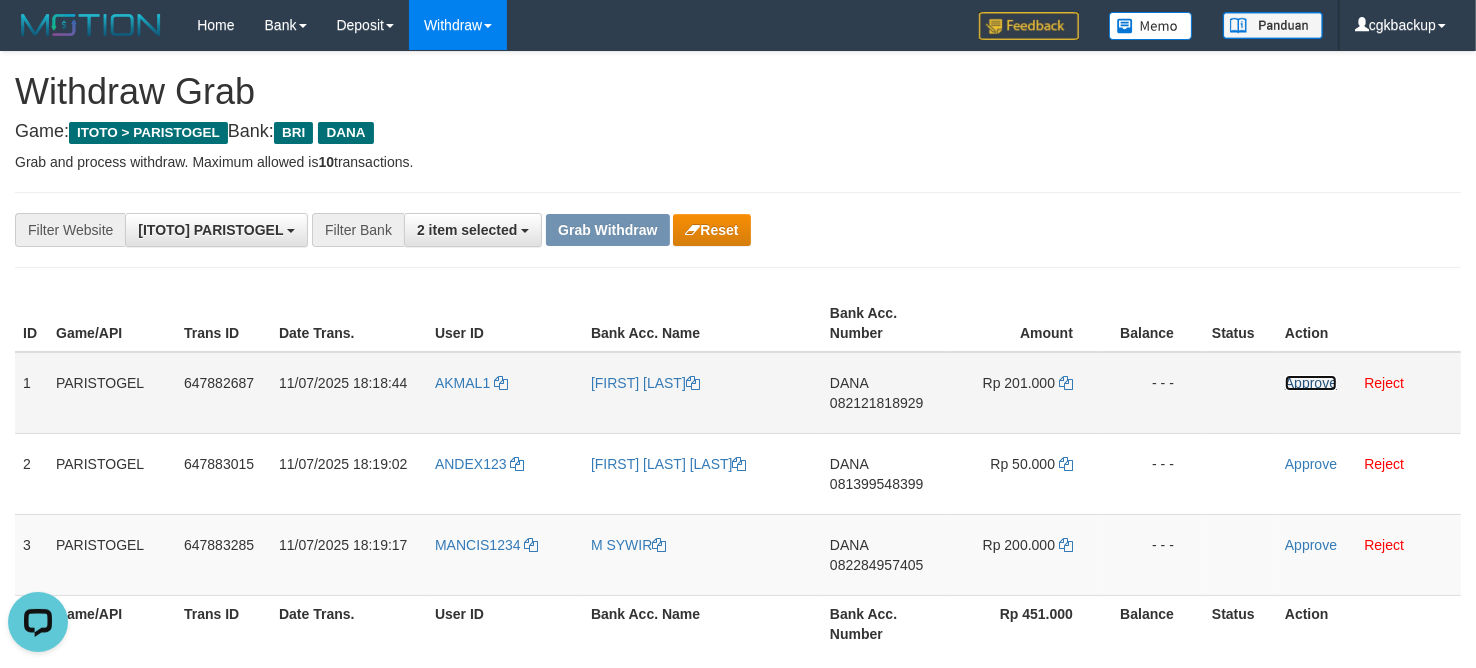 click on "Approve" at bounding box center (1311, 383) 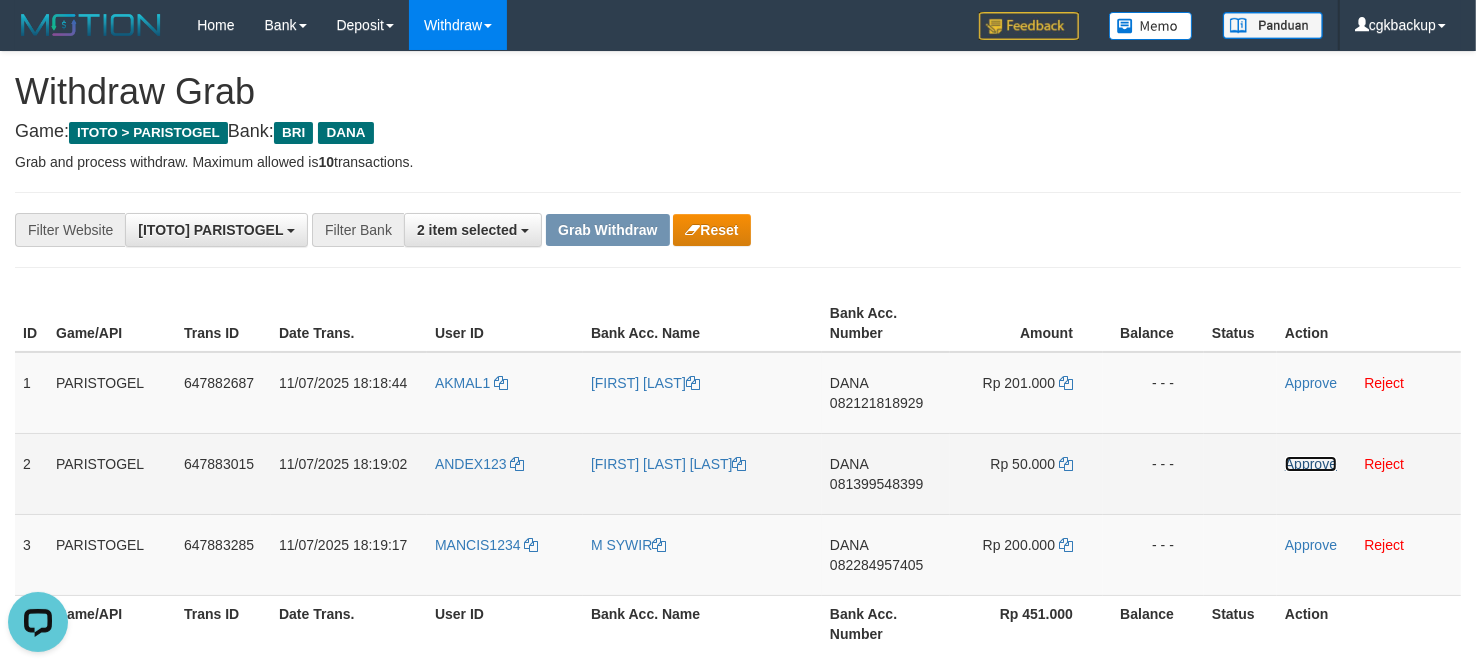click on "Approve" at bounding box center (1311, 464) 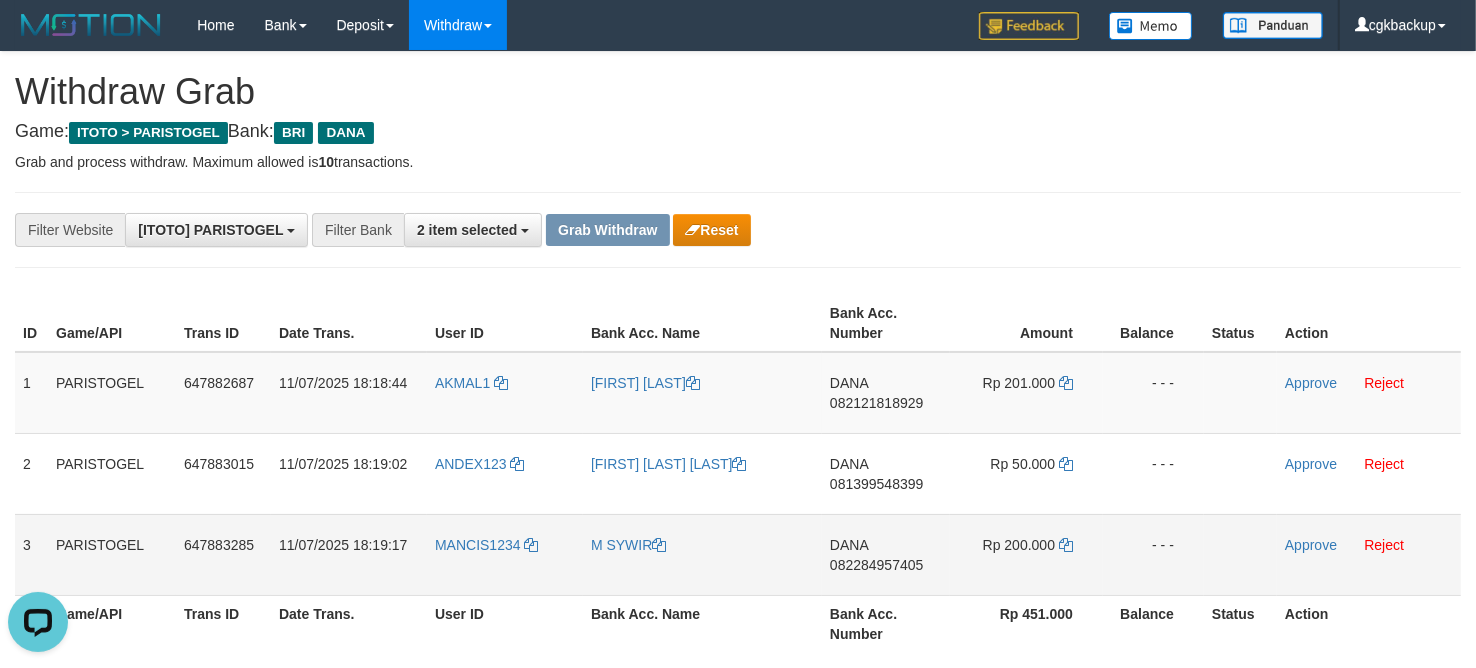 click on "Approve
Reject" at bounding box center (1369, 554) 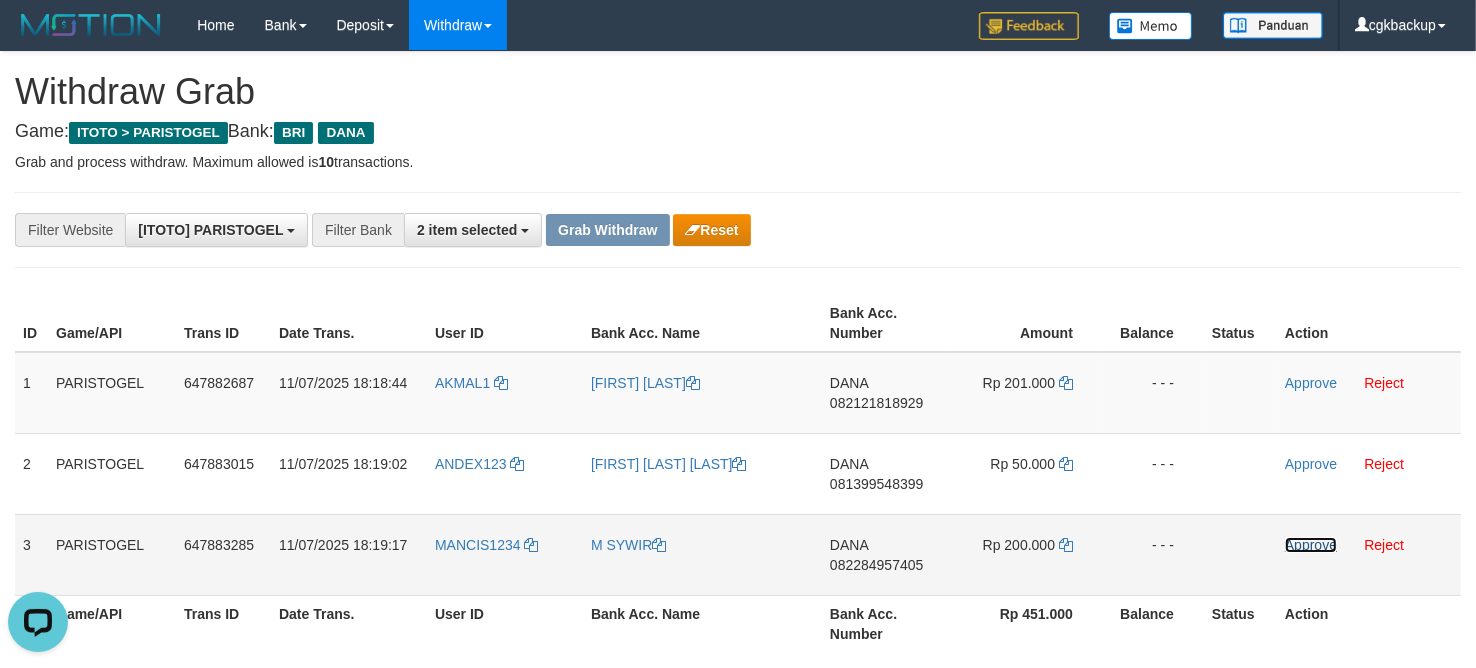 click on "Approve" at bounding box center (1311, 545) 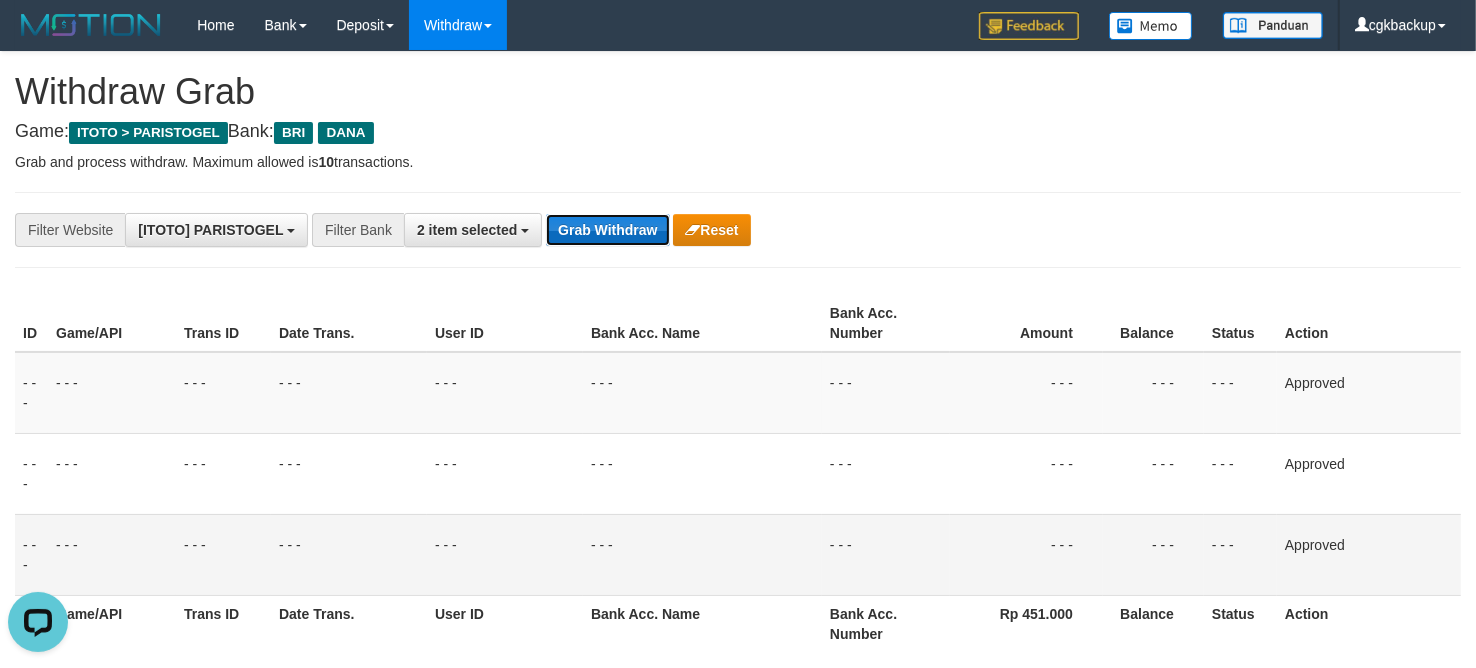 click on "Grab Withdraw" at bounding box center (607, 230) 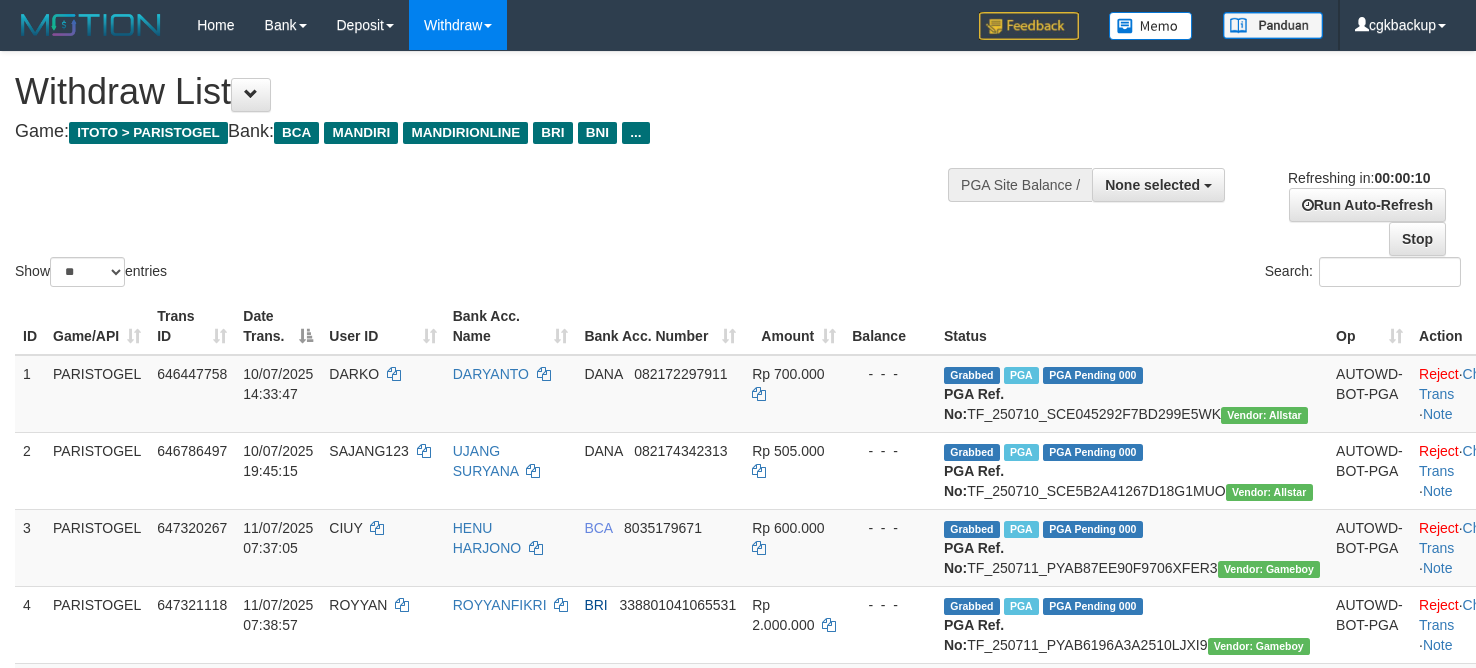 select 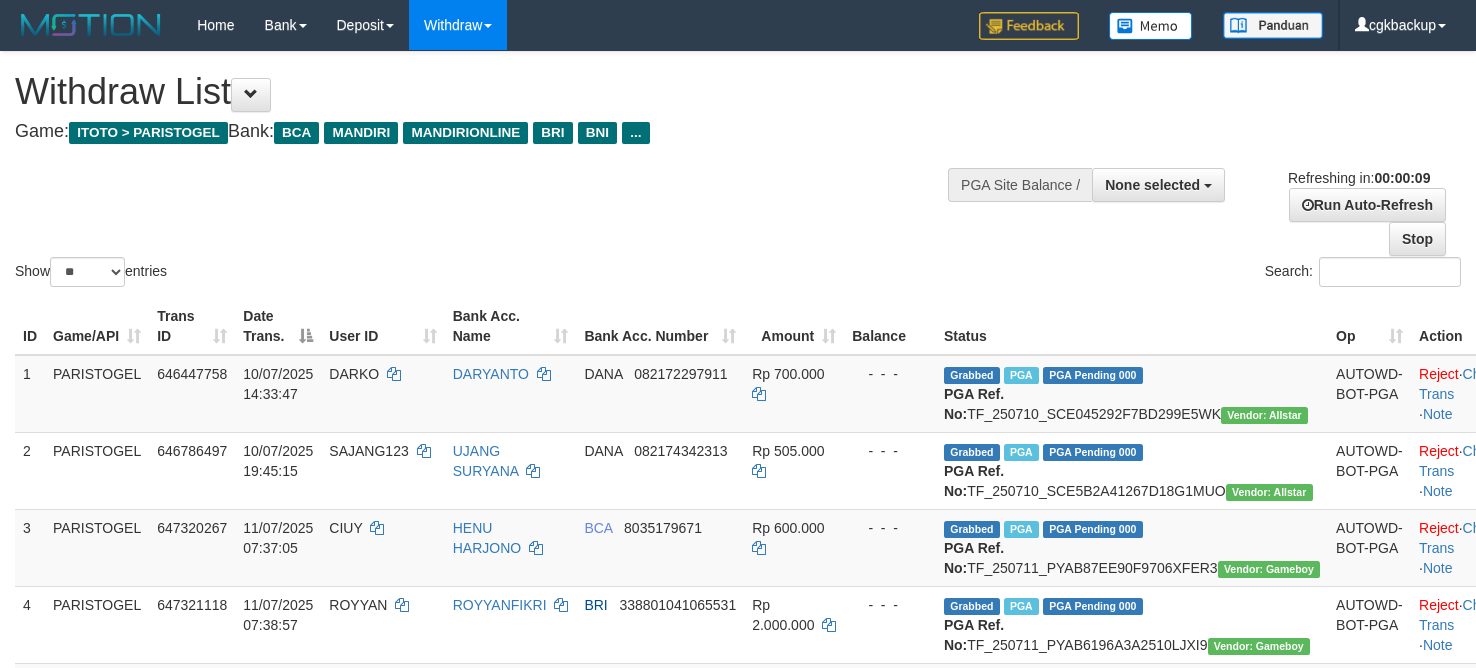 select 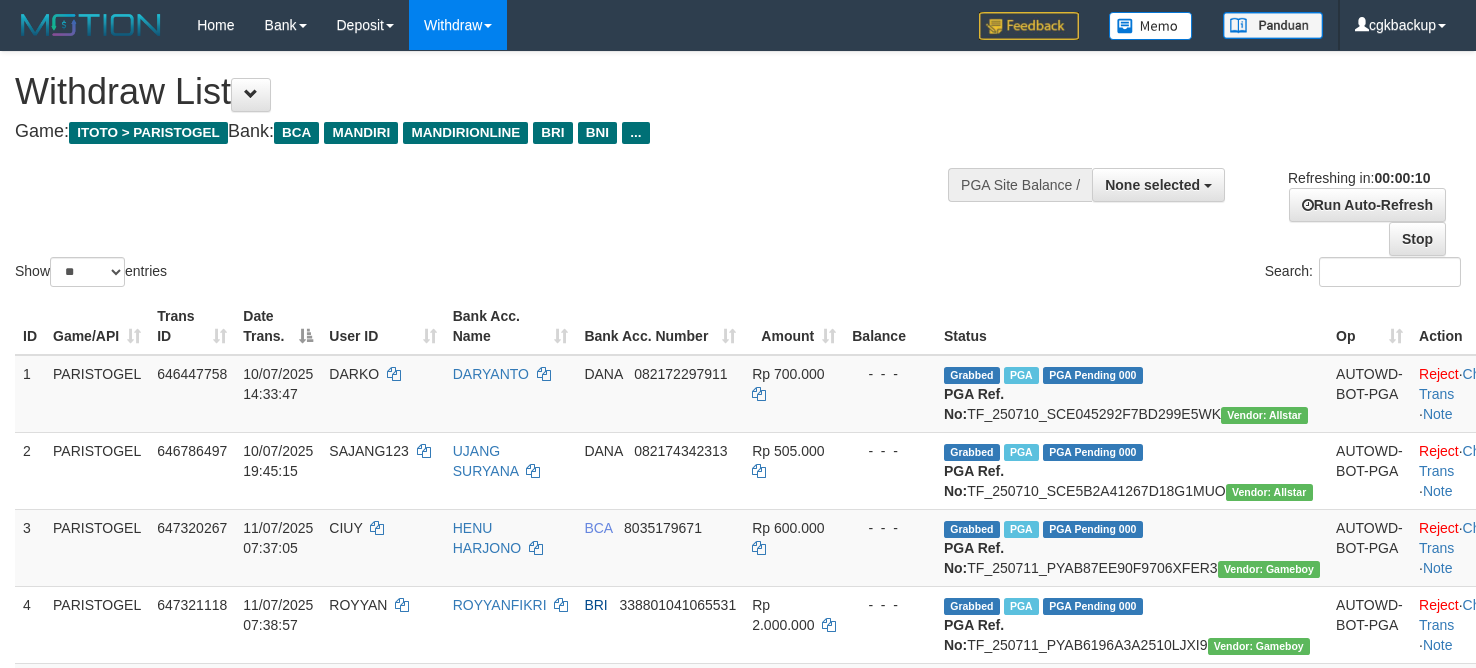 select 